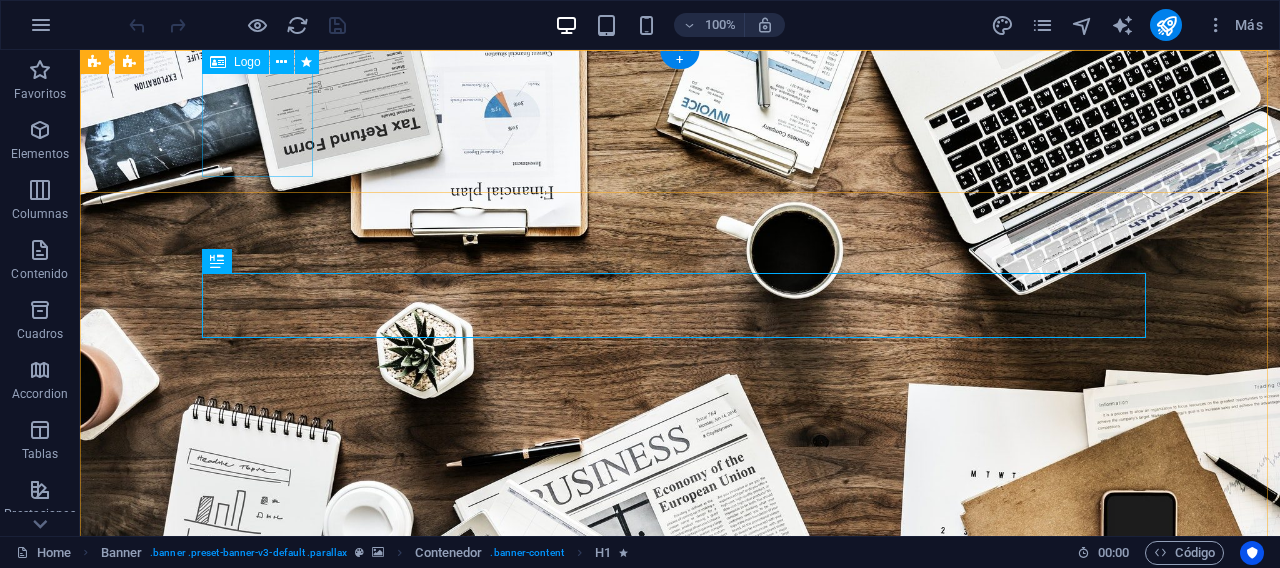 scroll, scrollTop: 0, scrollLeft: 0, axis: both 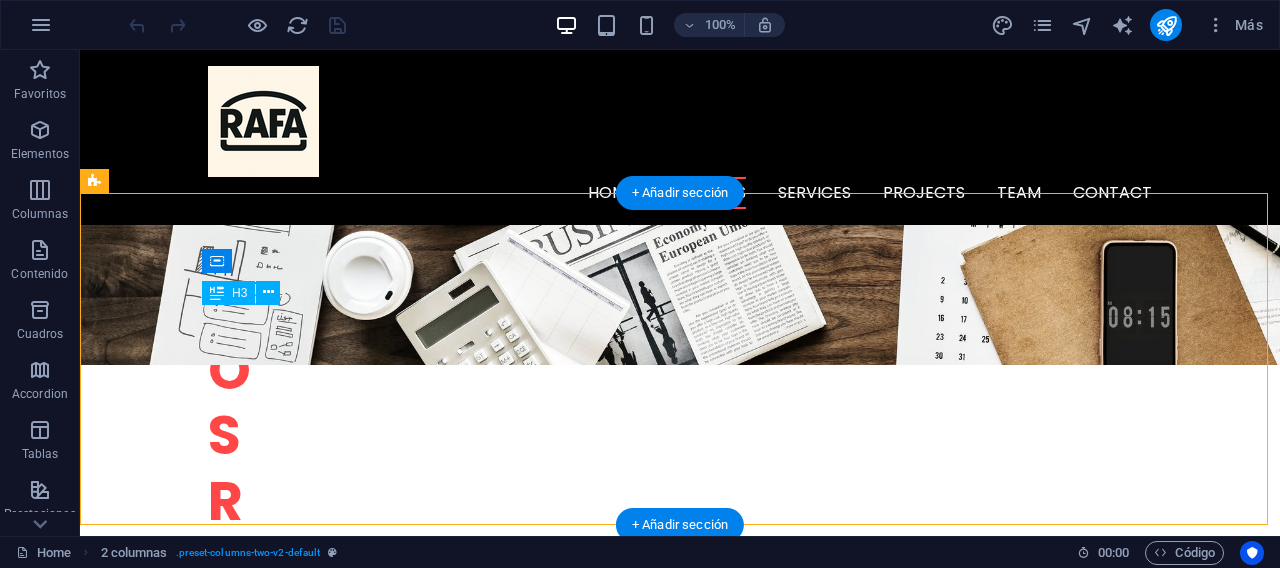 drag, startPoint x: 460, startPoint y: 389, endPoint x: 416, endPoint y: 378, distance: 45.35416 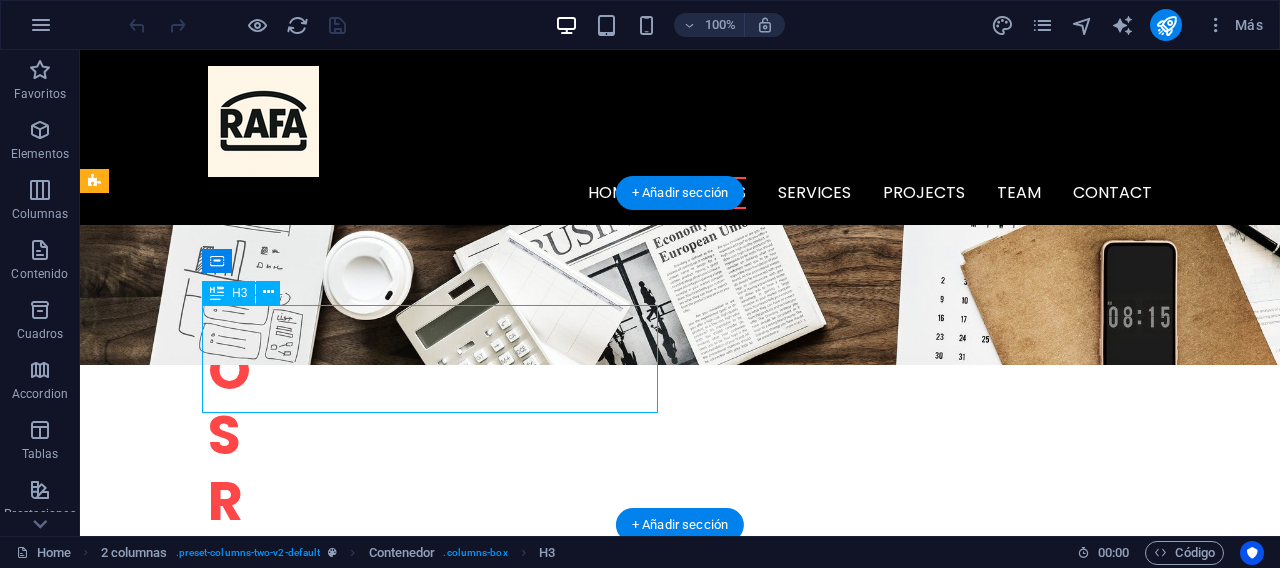click on "W e are a dynamic team of creative people and Marketing Experts." at bounding box center [324, 892] 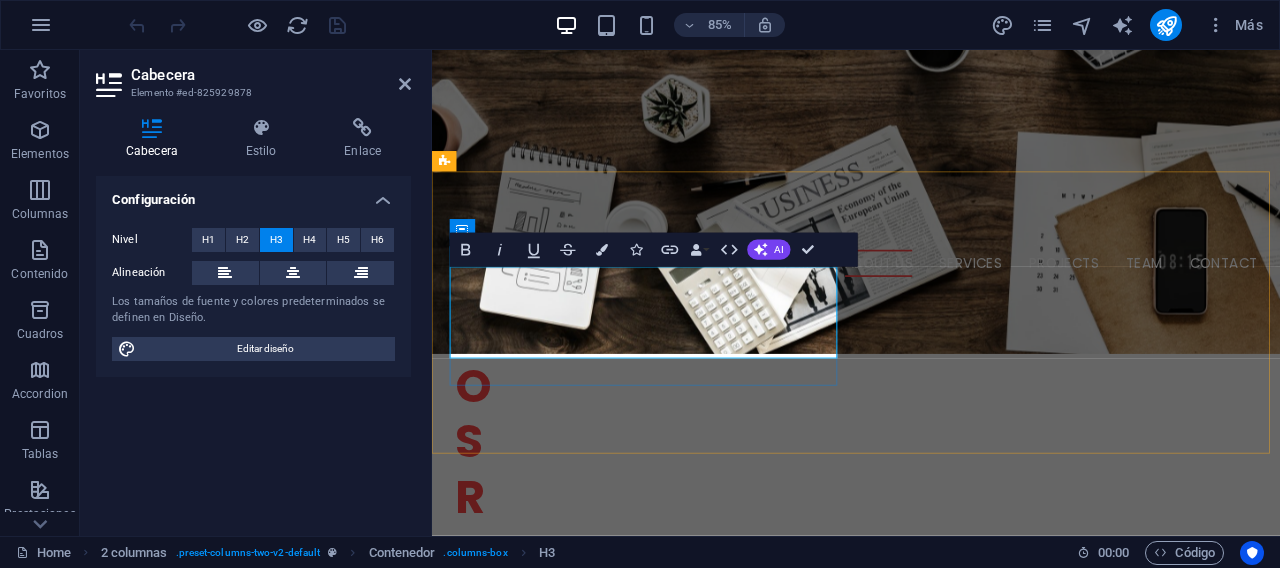 drag, startPoint x: 570, startPoint y: 386, endPoint x: 459, endPoint y: 323, distance: 127.632286 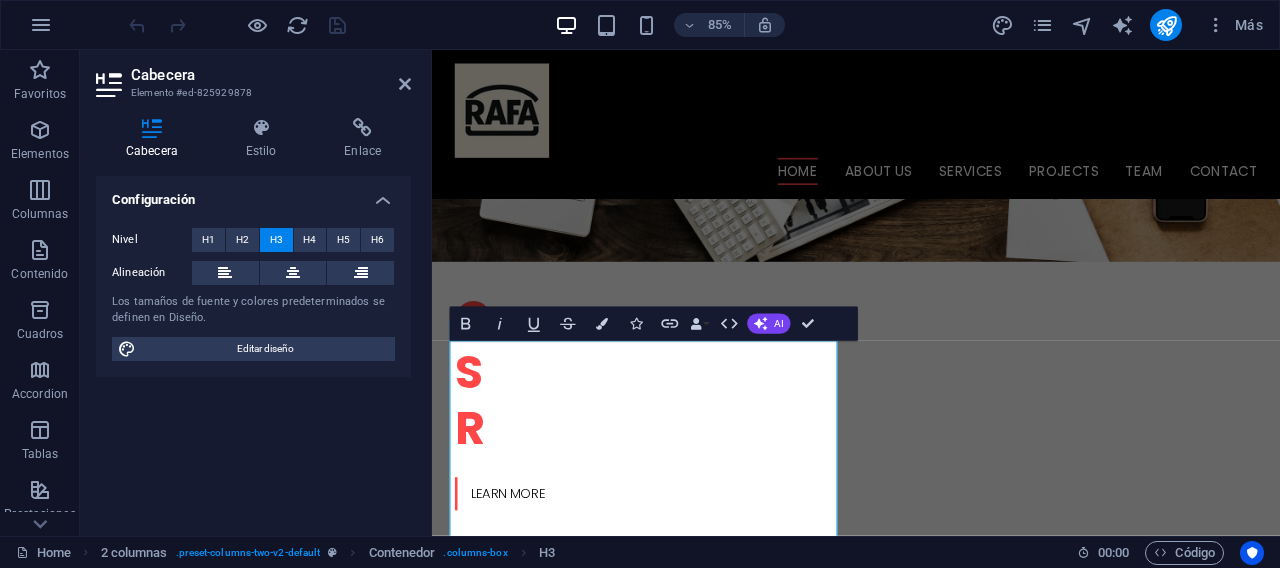 scroll, scrollTop: 316, scrollLeft: 0, axis: vertical 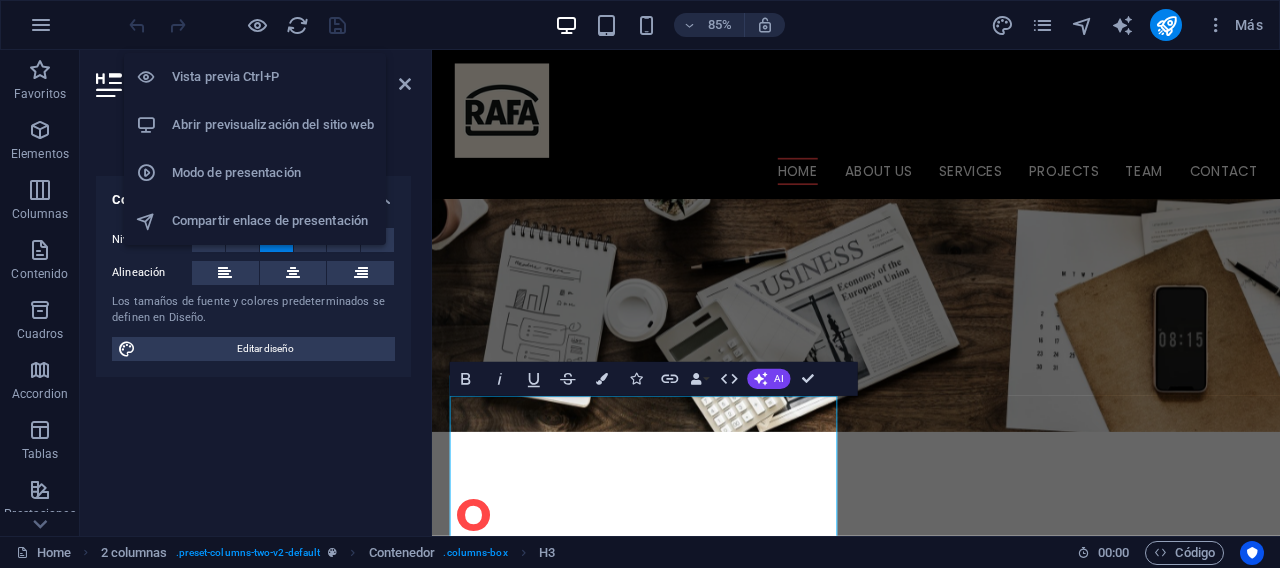click on "Vista previa Ctrl+P" at bounding box center (273, 77) 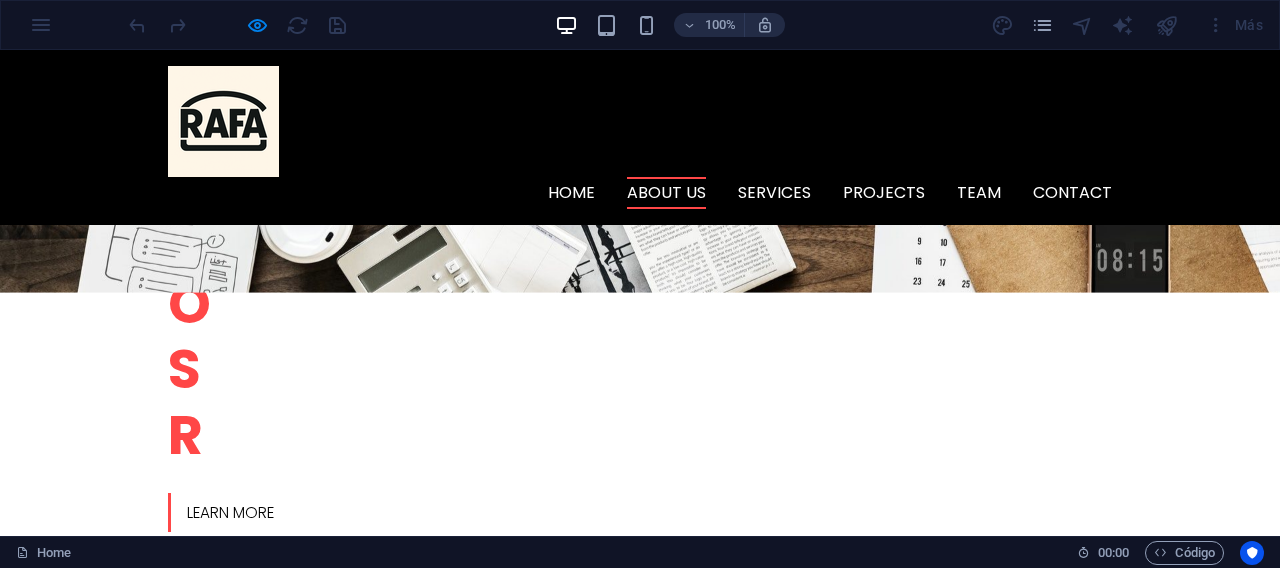 scroll, scrollTop: 487, scrollLeft: 0, axis: vertical 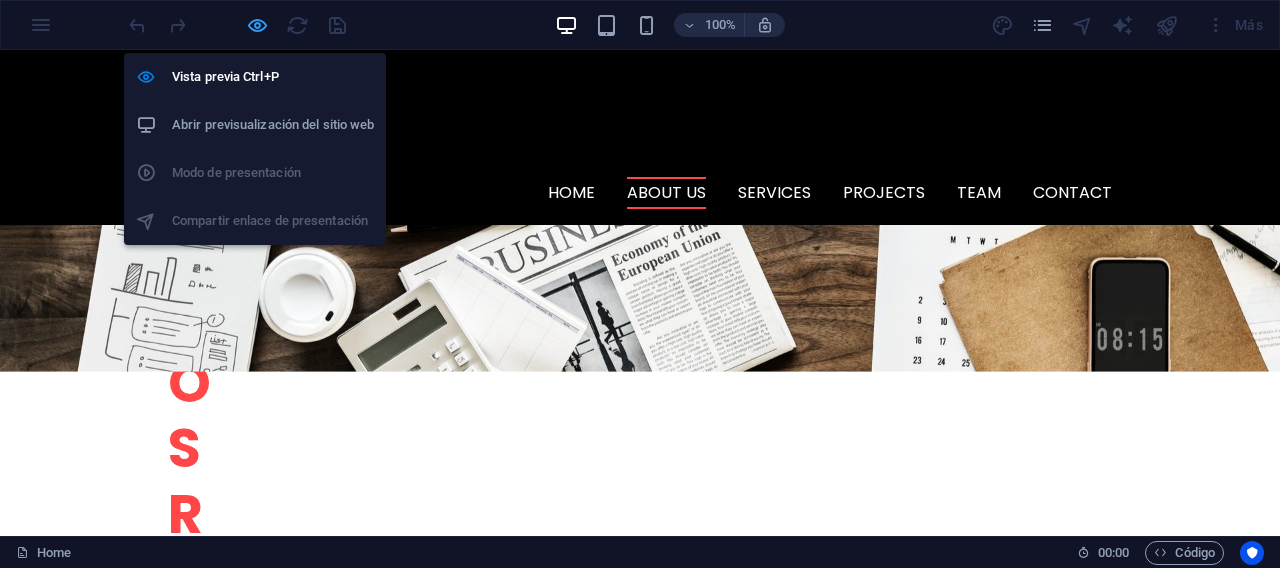 click at bounding box center (257, 25) 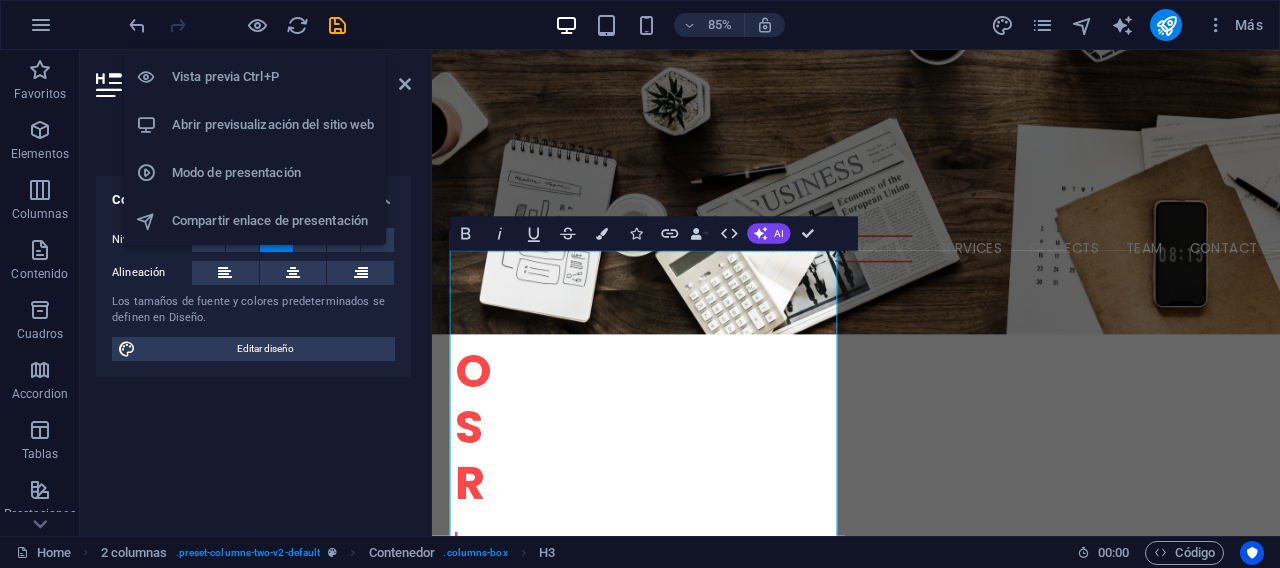 click on "Vista previa Ctrl+P" at bounding box center (273, 77) 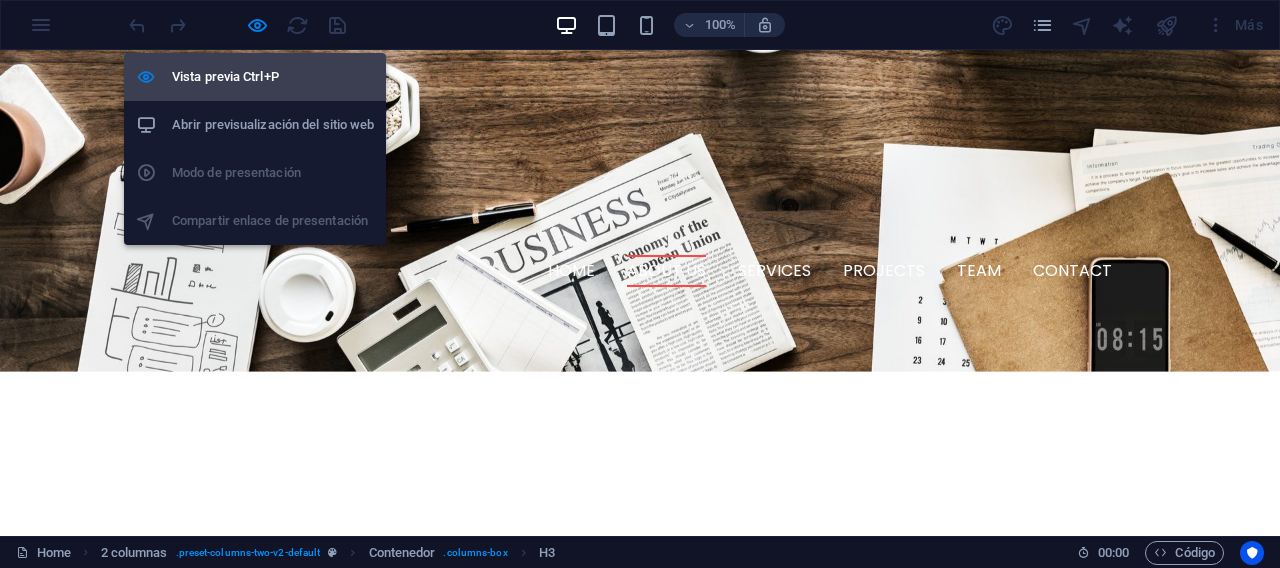 click on "Vista previa Ctrl+P" at bounding box center [273, 77] 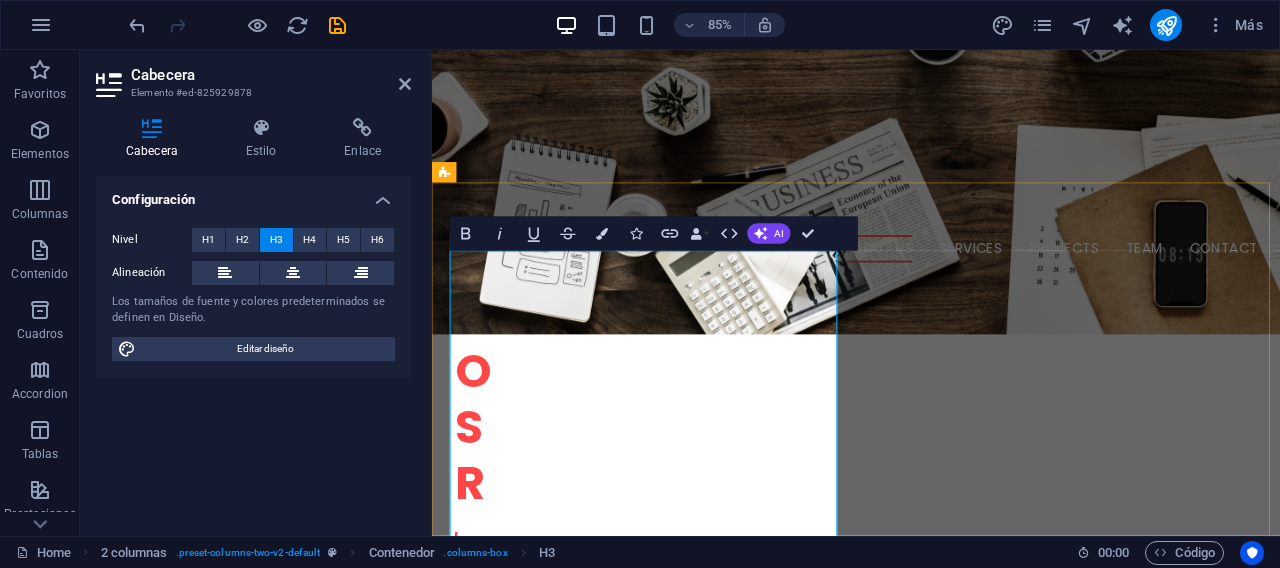 click on "Soy Técnico e Ingeniero en Sistemas con especialización en Ciberseguridad. Me apasiona la tecnología, la protección digital y la enseñanza. Con años de experiencia en redes de comunicación, programación, hardware, software y administración de sistemas operativos, combino habilidades técnicas con vocación docente para fortalecer capacidades en empresas y personas." at bounding box center (670, 1129) 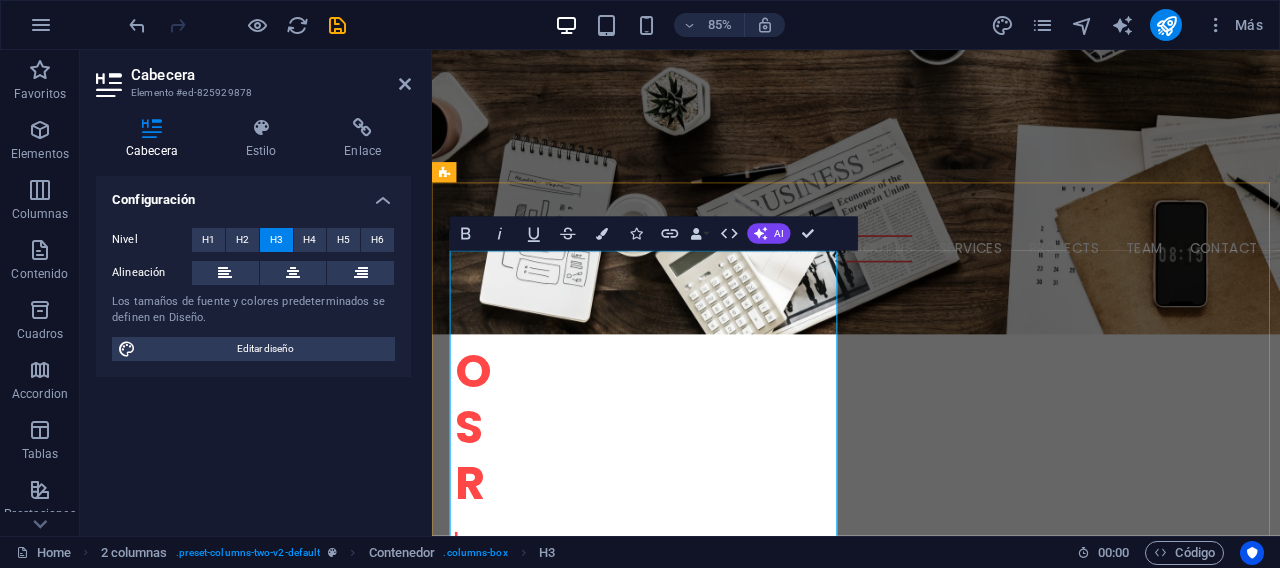 click on "Soy Técnico e Ingeniero en Sistemas con especialización en Ciberseguridad. Me apasiona la tecnología, la protección digital y la enseñanza. Con años de experiencia en redes de comunicación, programación, hardware, software y administración de sistemas operativos, combino habilidades técnicas con vocación docente para fortalecer capacidades en empresas y personas." at bounding box center (670, 1129) 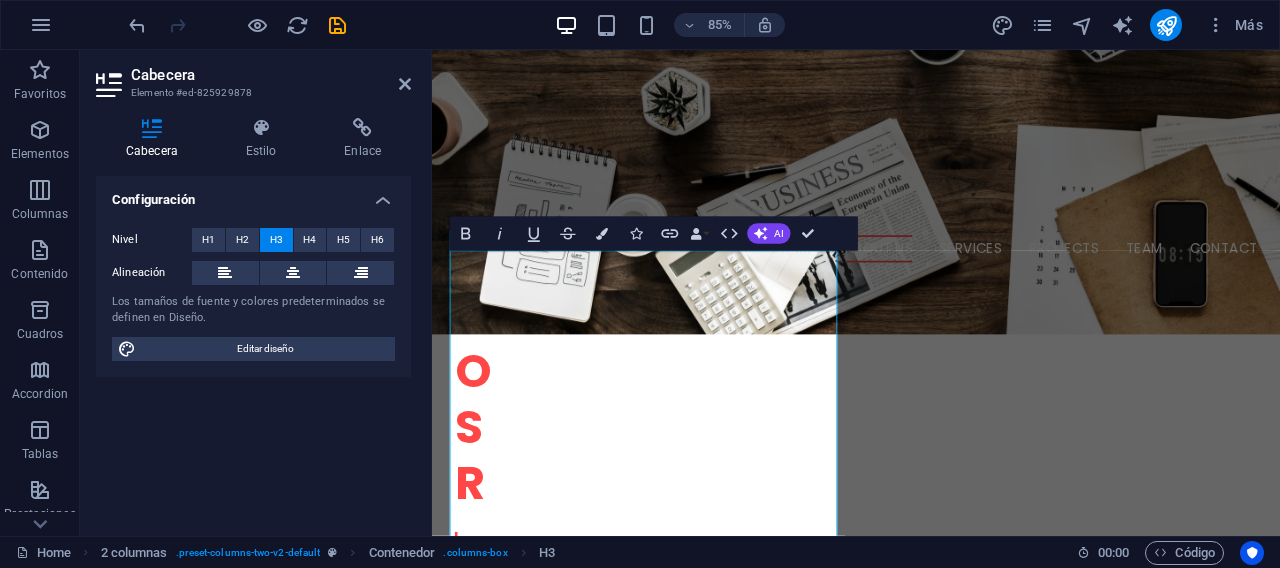 click on "Cabecera" at bounding box center (156, 139) 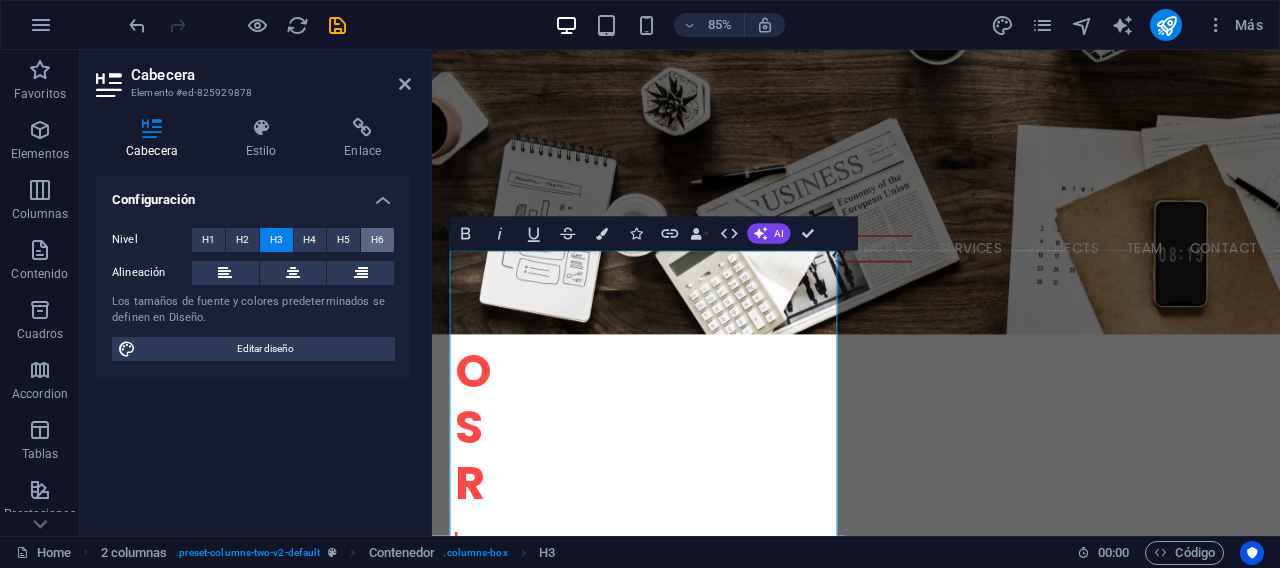 click on "H6" at bounding box center (377, 240) 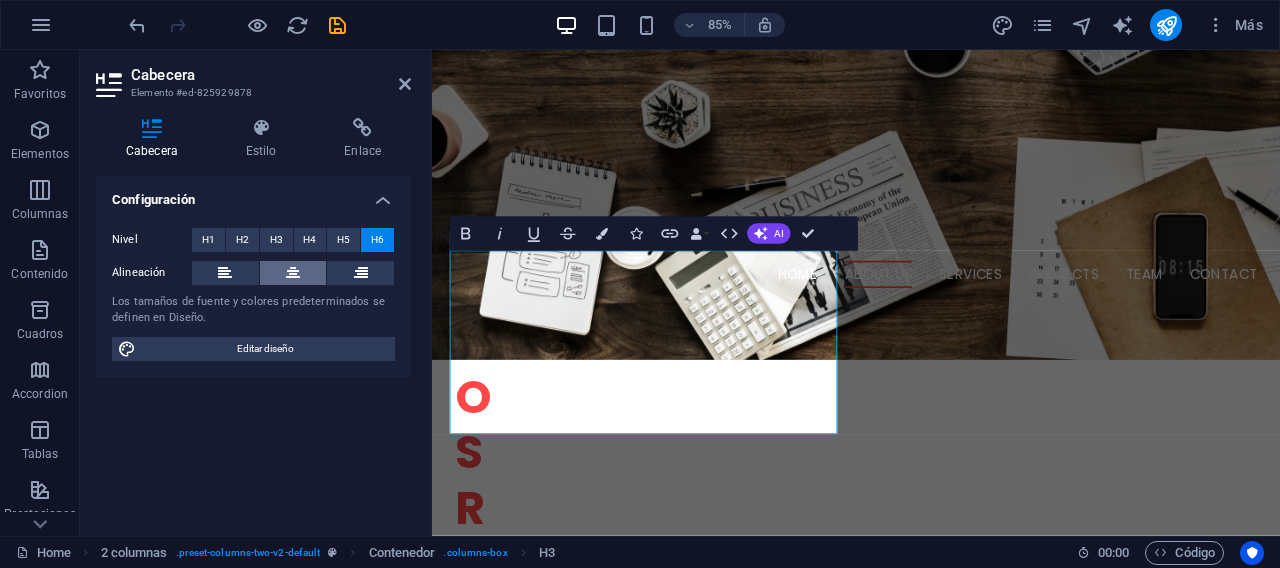 click at bounding box center (293, 273) 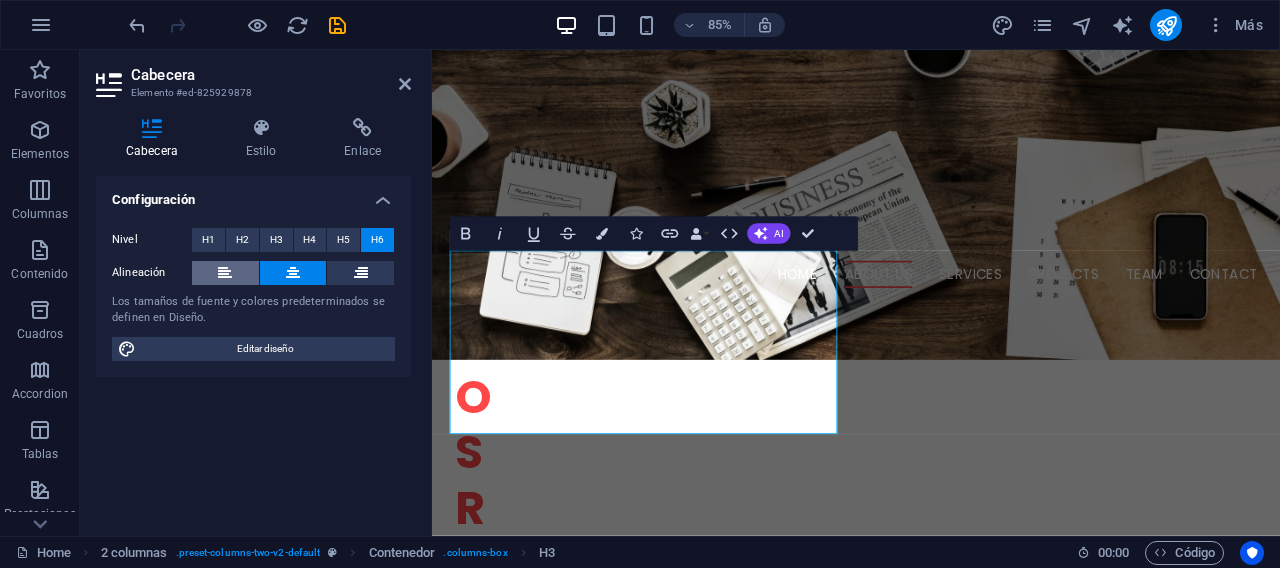 click at bounding box center [225, 273] 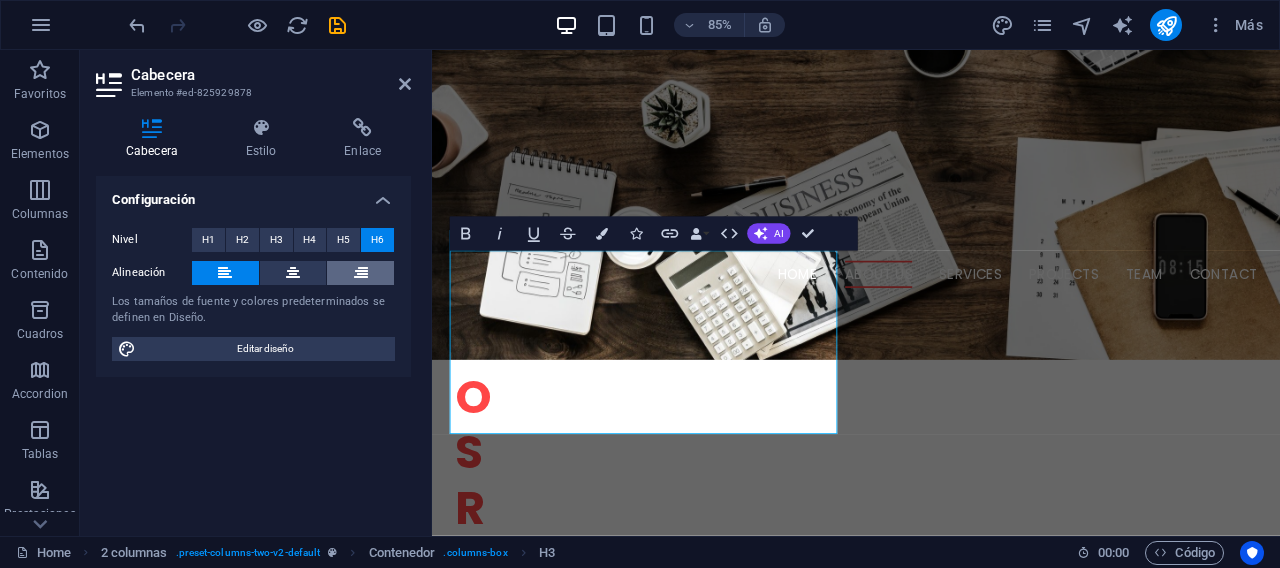 click at bounding box center (360, 273) 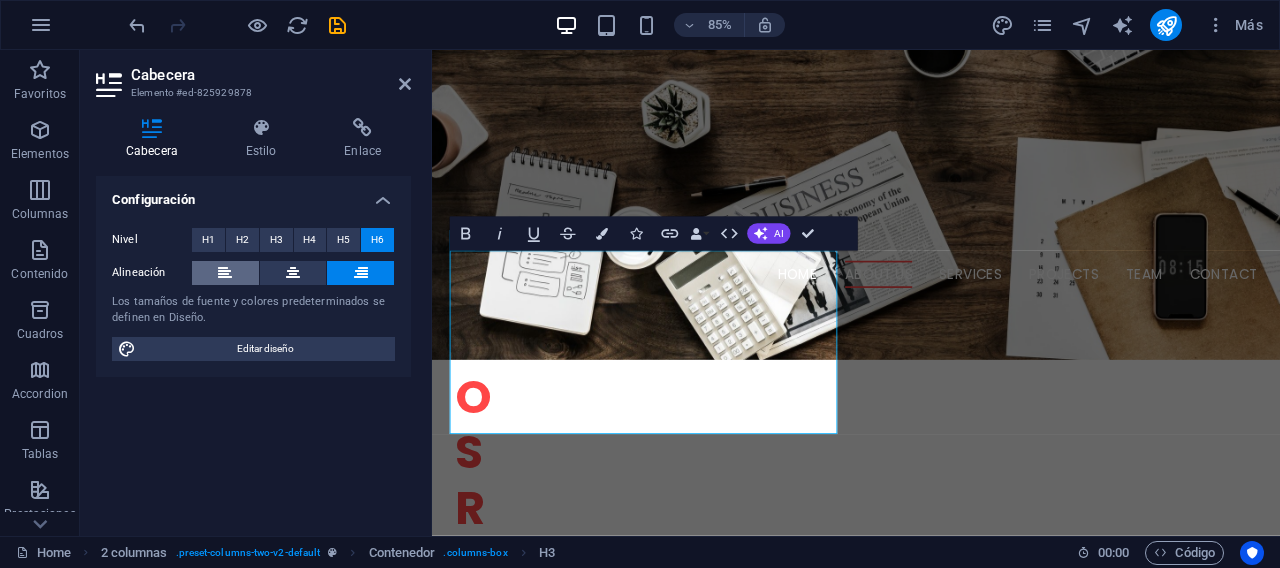 click at bounding box center [225, 273] 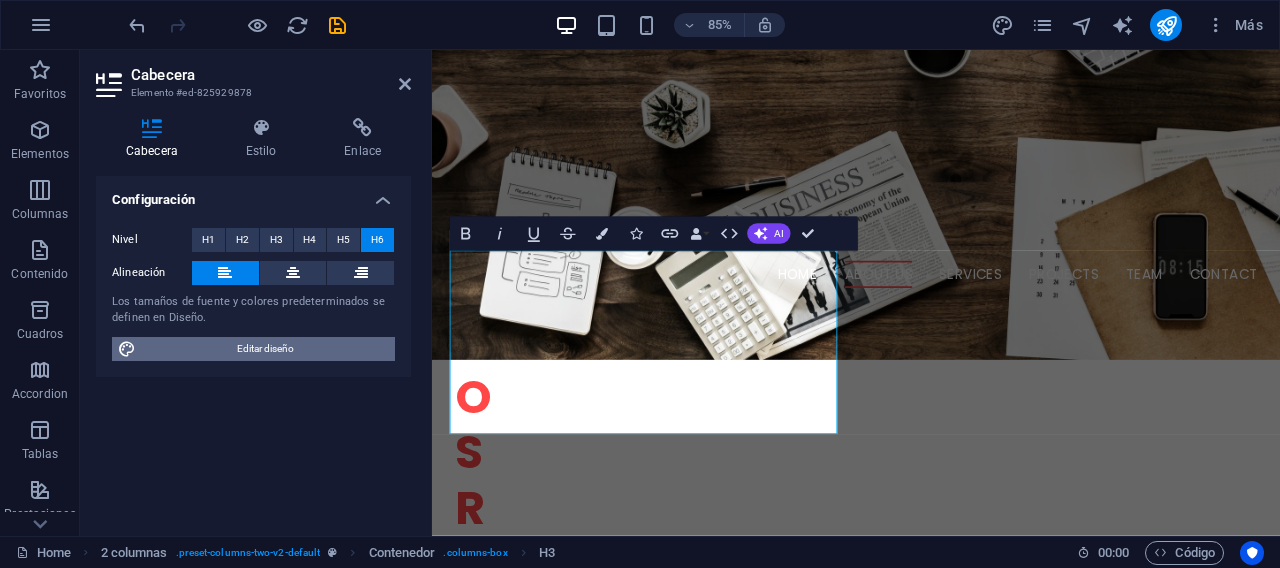 click on "Editar diseño" at bounding box center [265, 349] 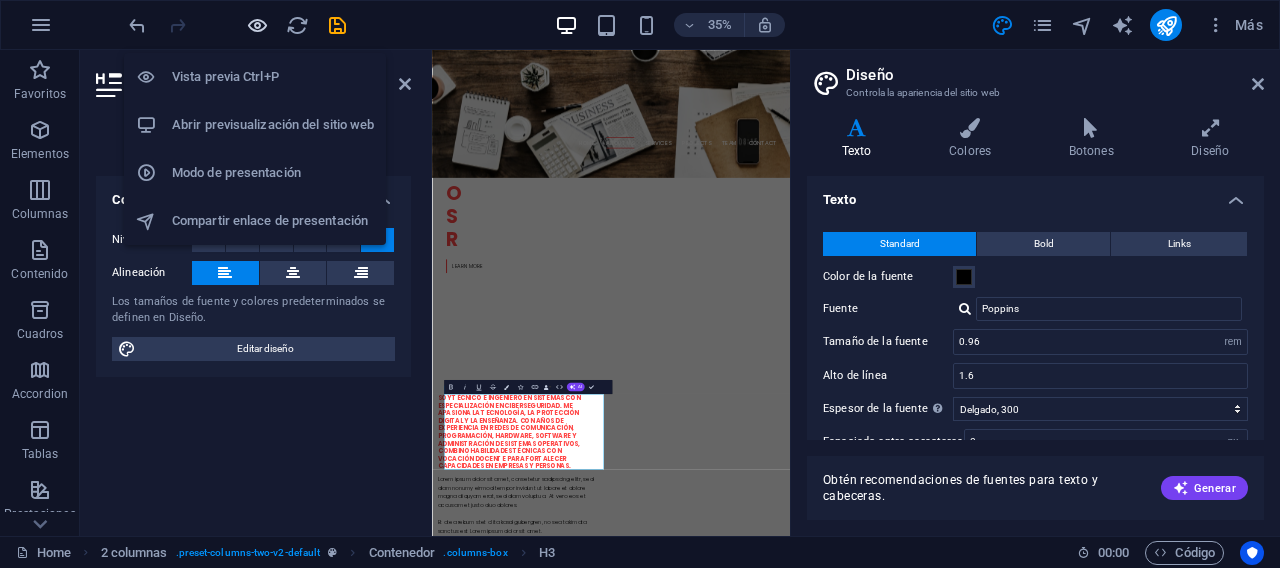 click at bounding box center [257, 25] 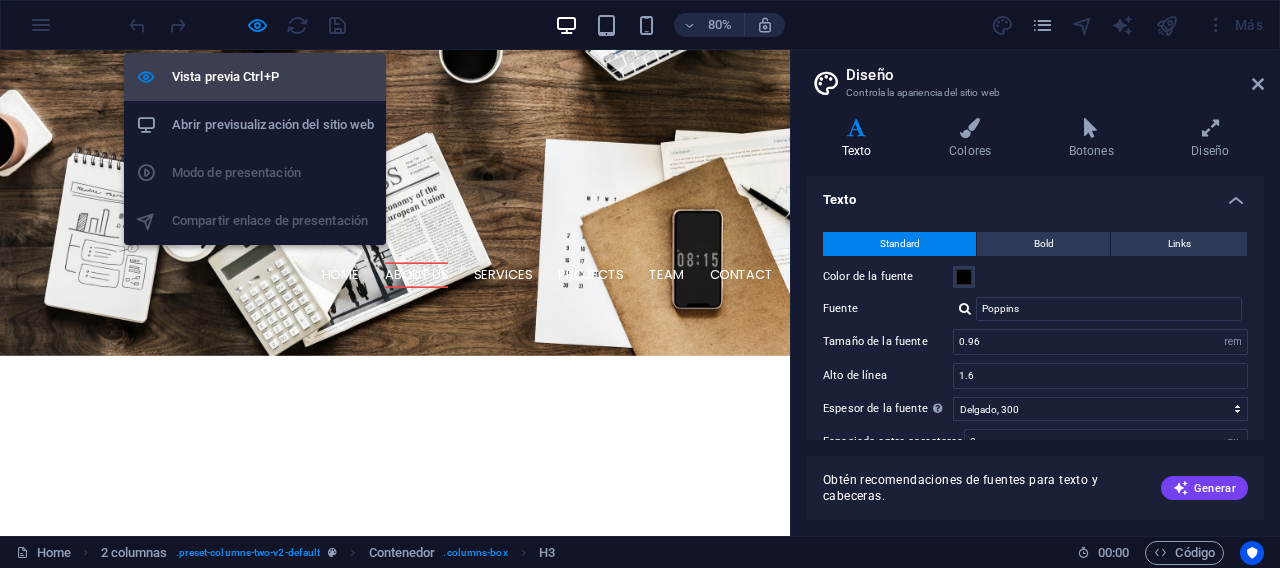 click on "Vista previa Ctrl+P" at bounding box center [273, 77] 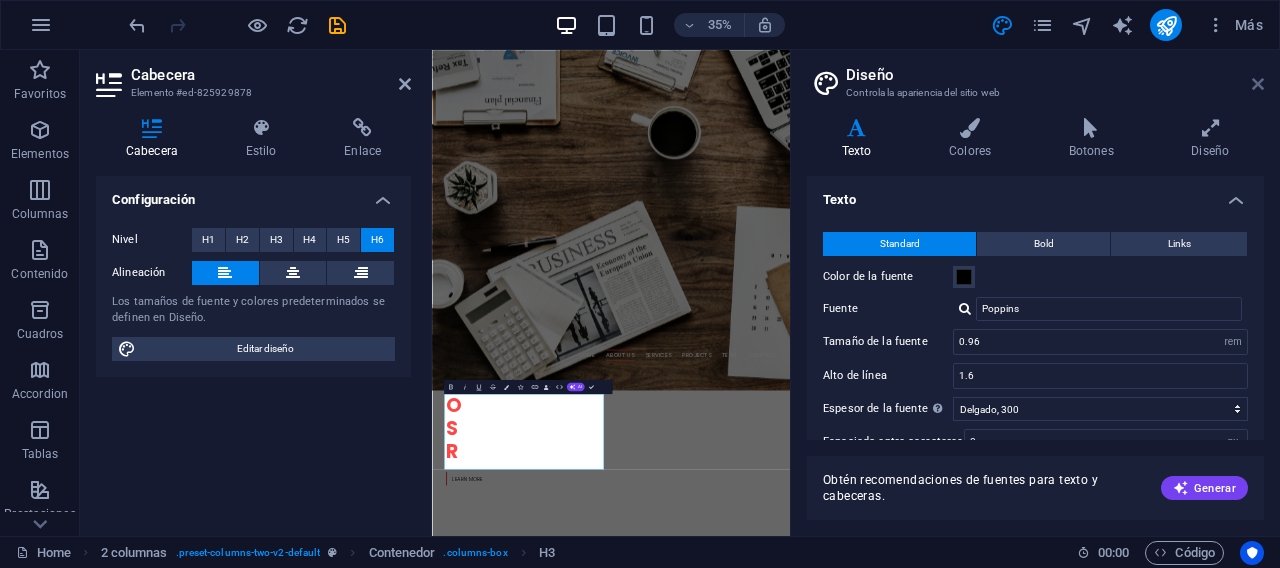 click at bounding box center (1258, 84) 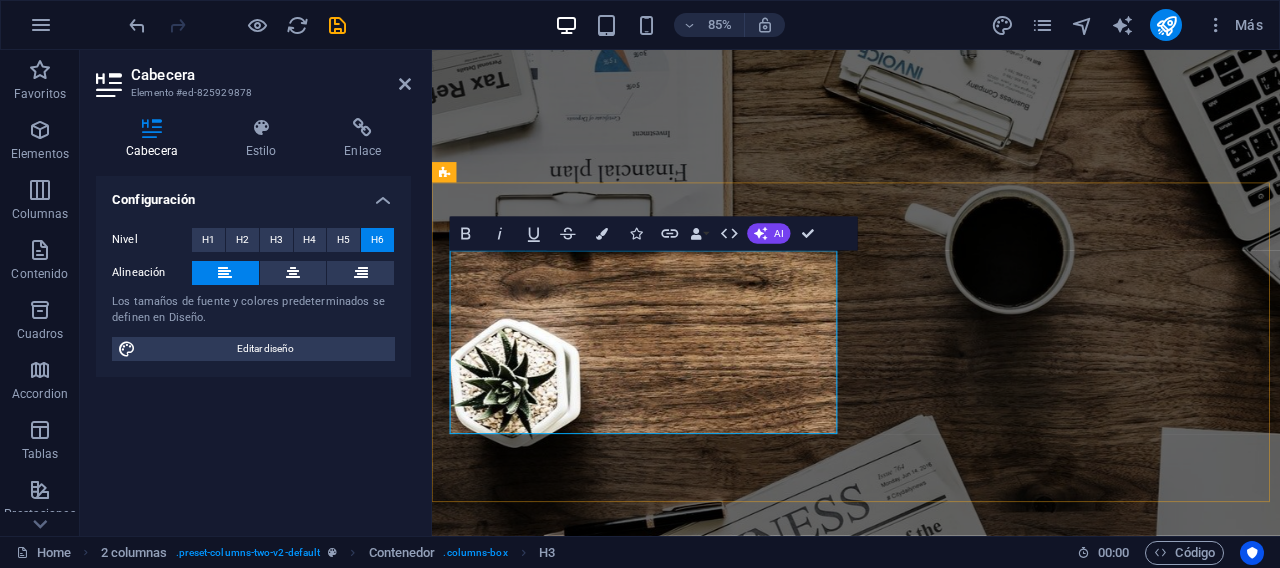 click on "Soy Técnico e Ingeniero en Sistemas con especialización en Ciberseguridad. Me apasiona la tecnología, la protección digital y la enseñanza. Con años de experiencia en redes de comunicación, programación, hardware, software y administración de sistemas operativos, combino habilidades técnicas con vocación docente para fortalecer capacidades en empresas y personas." at bounding box center [651, 1640] 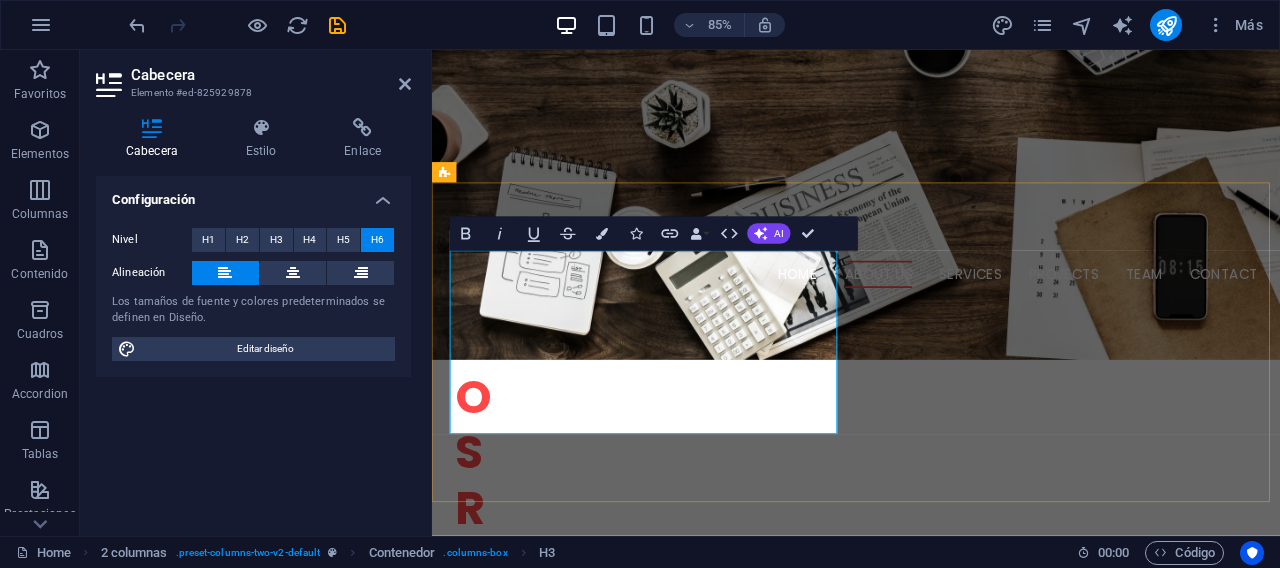 drag, startPoint x: 680, startPoint y: 483, endPoint x: 450, endPoint y: 296, distance: 296.42706 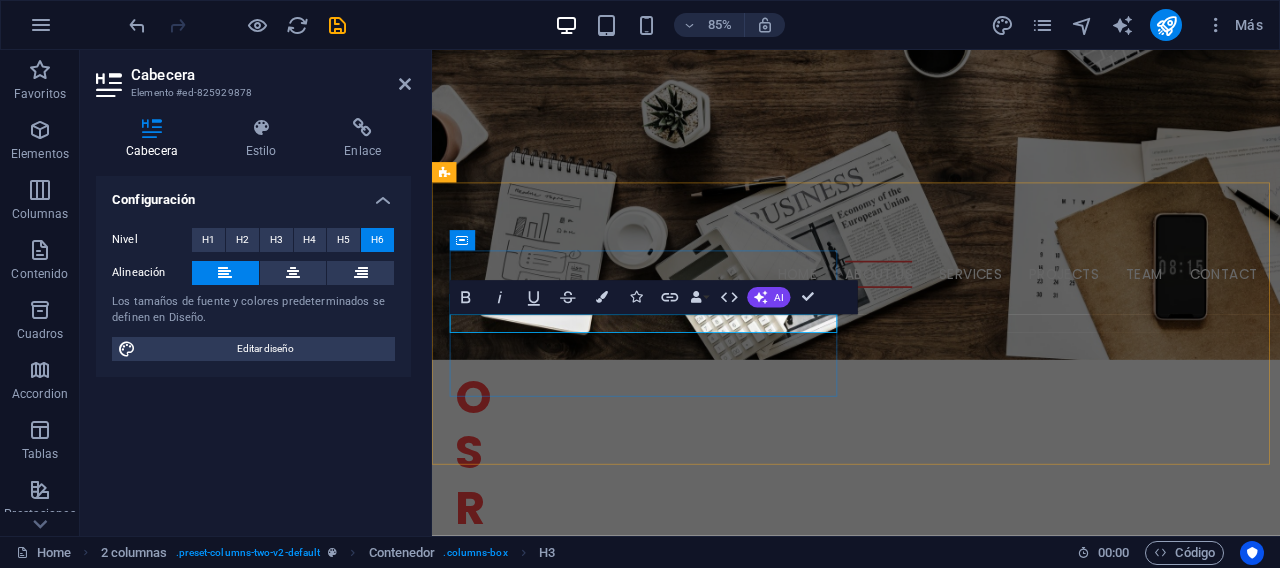 click on "​" at bounding box center (676, 937) 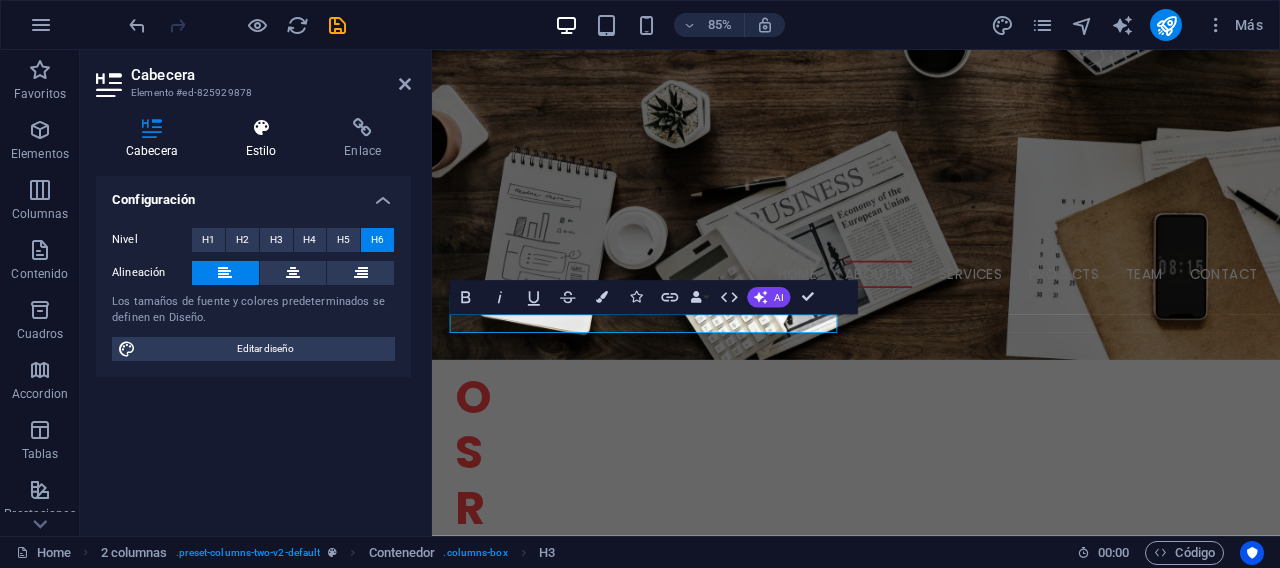 click at bounding box center [261, 128] 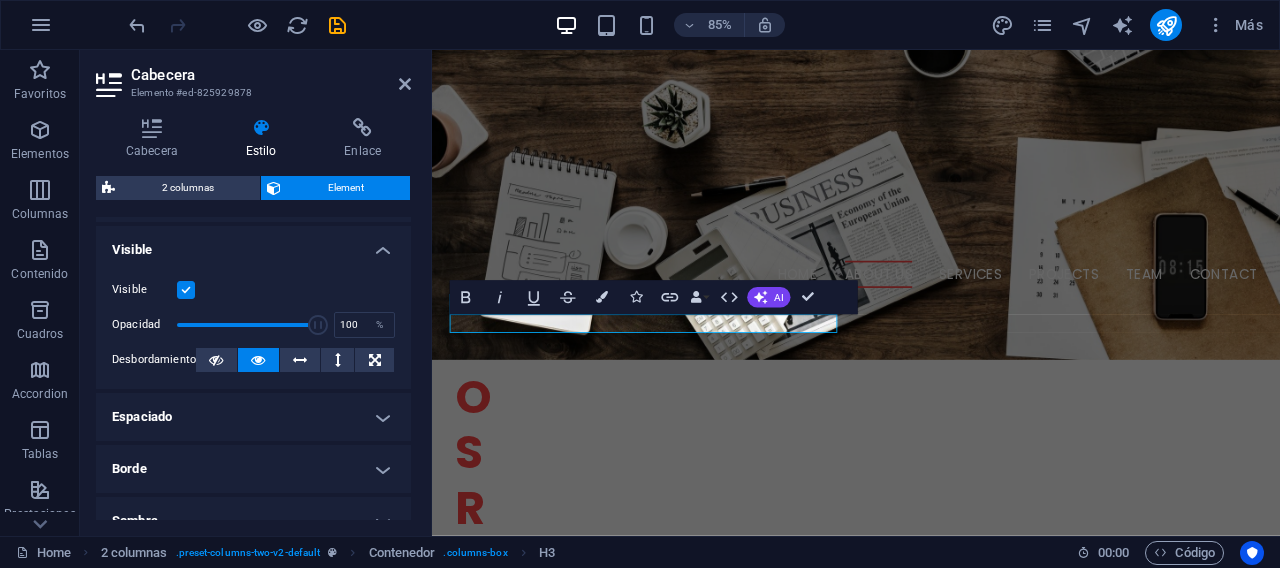 scroll, scrollTop: 264, scrollLeft: 0, axis: vertical 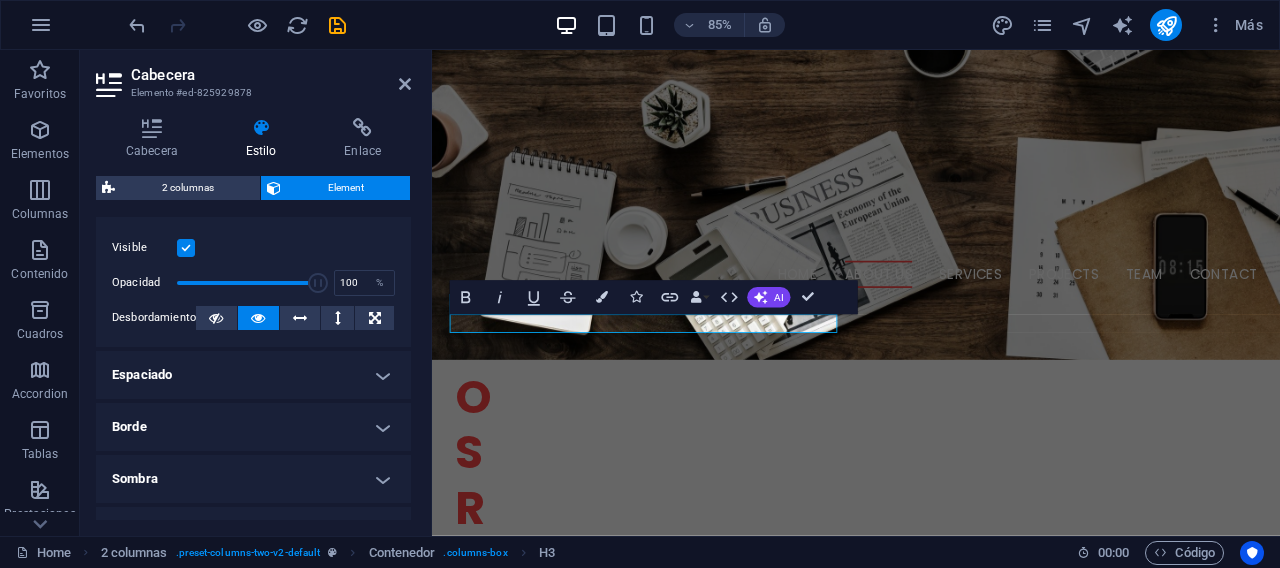 click on "Espaciado" at bounding box center (253, 375) 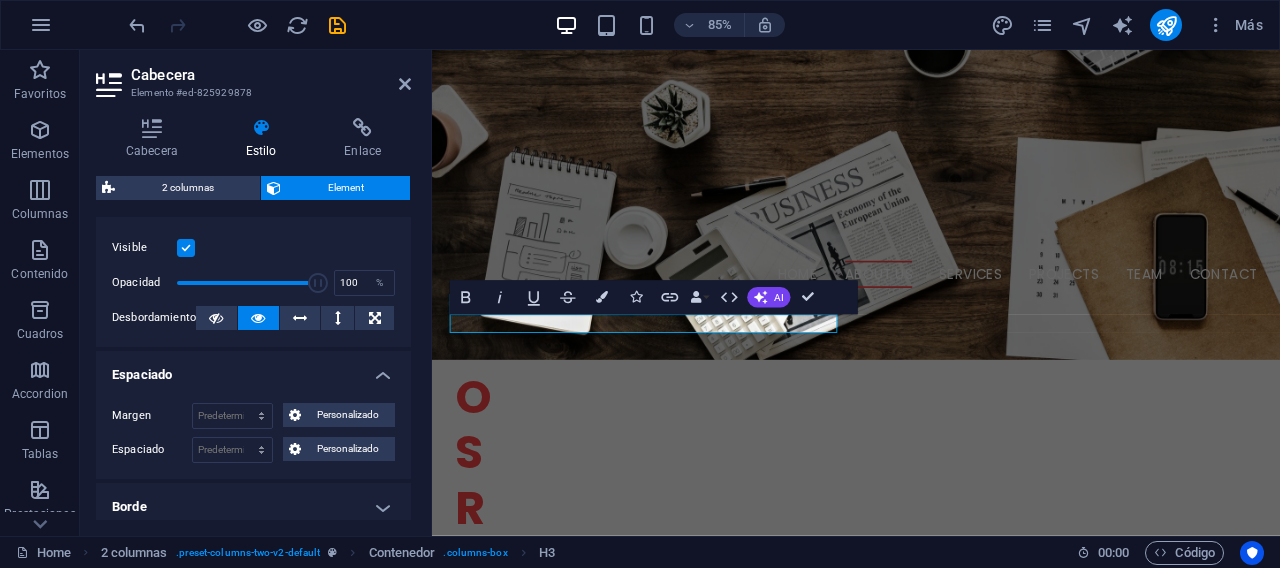 click on "Espaciado" at bounding box center [253, 369] 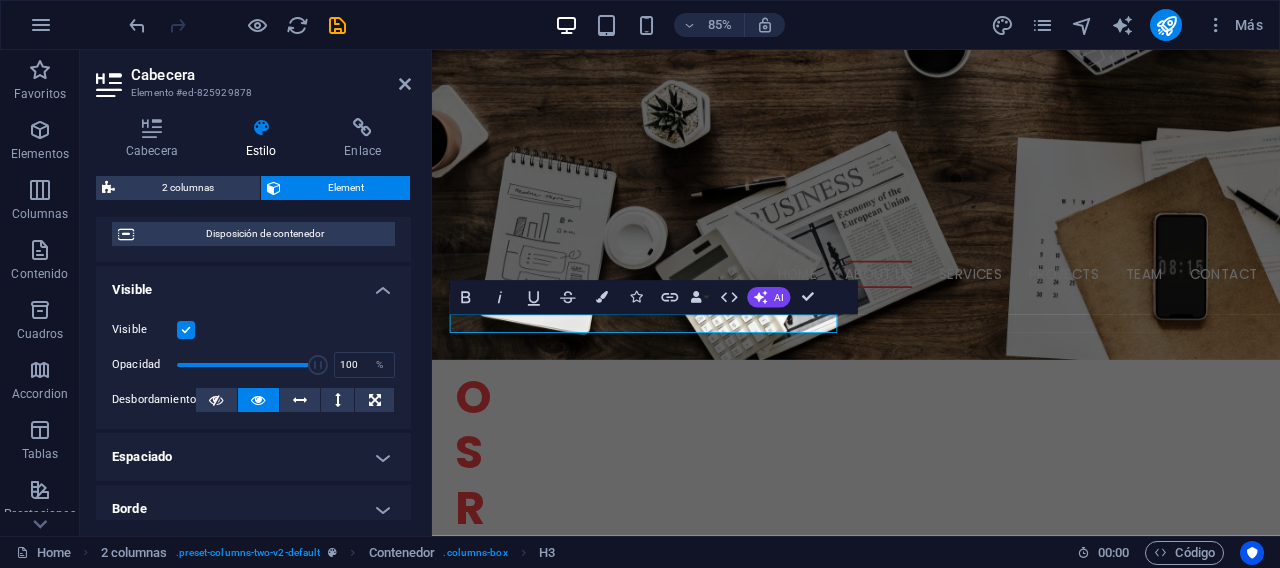 scroll, scrollTop: 147, scrollLeft: 0, axis: vertical 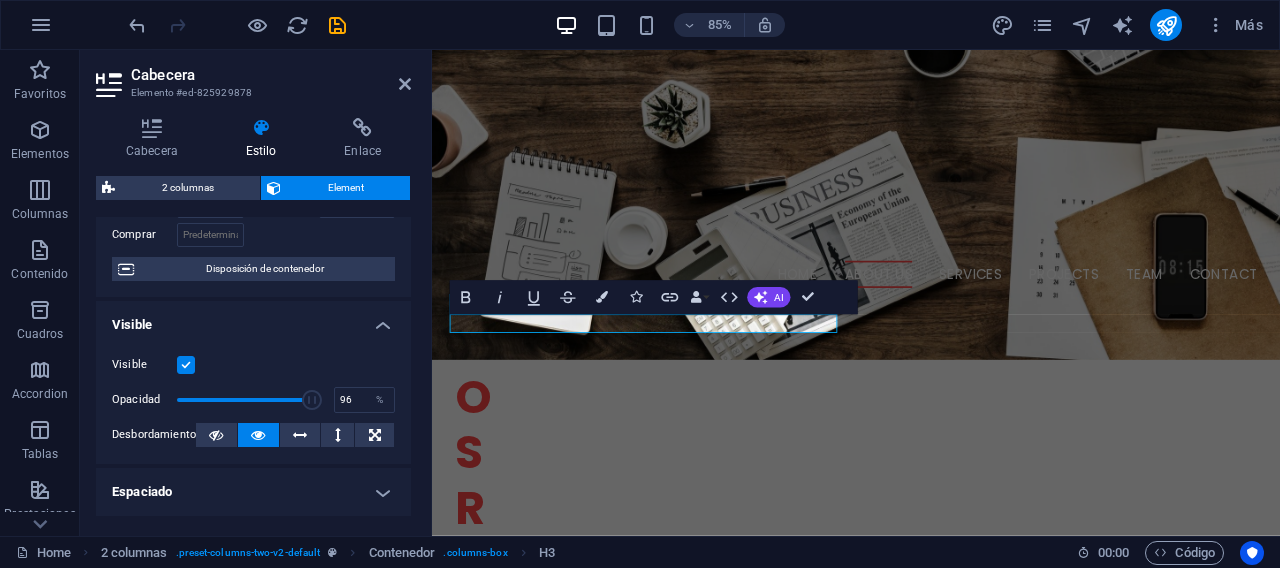 type on "100" 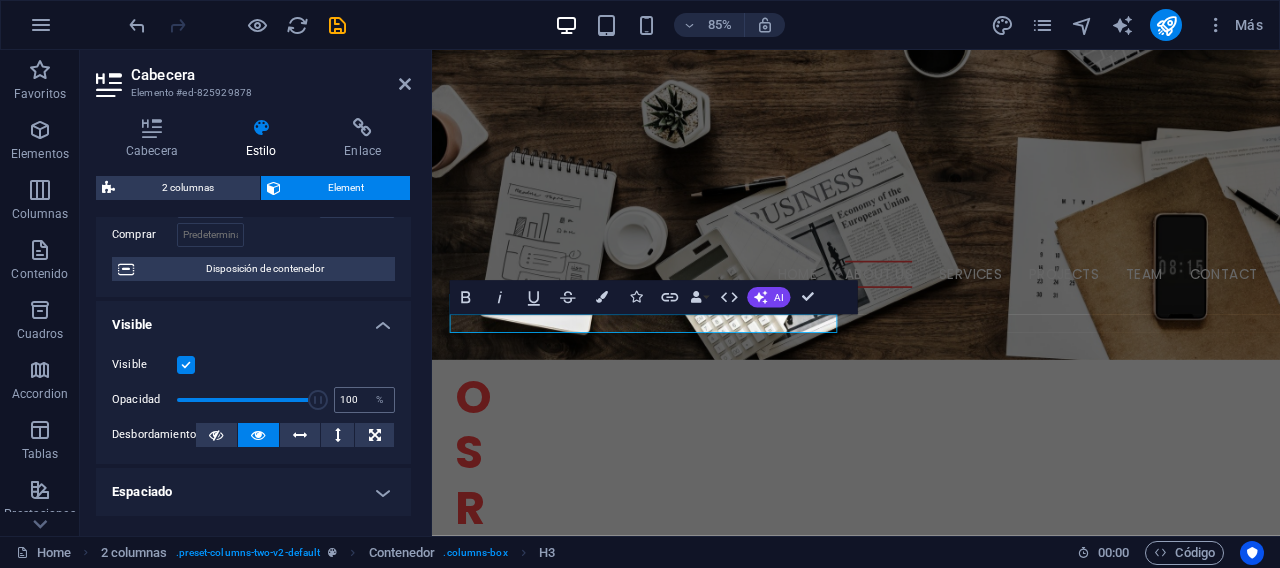 drag, startPoint x: 298, startPoint y: 401, endPoint x: 327, endPoint y: 410, distance: 30.364452 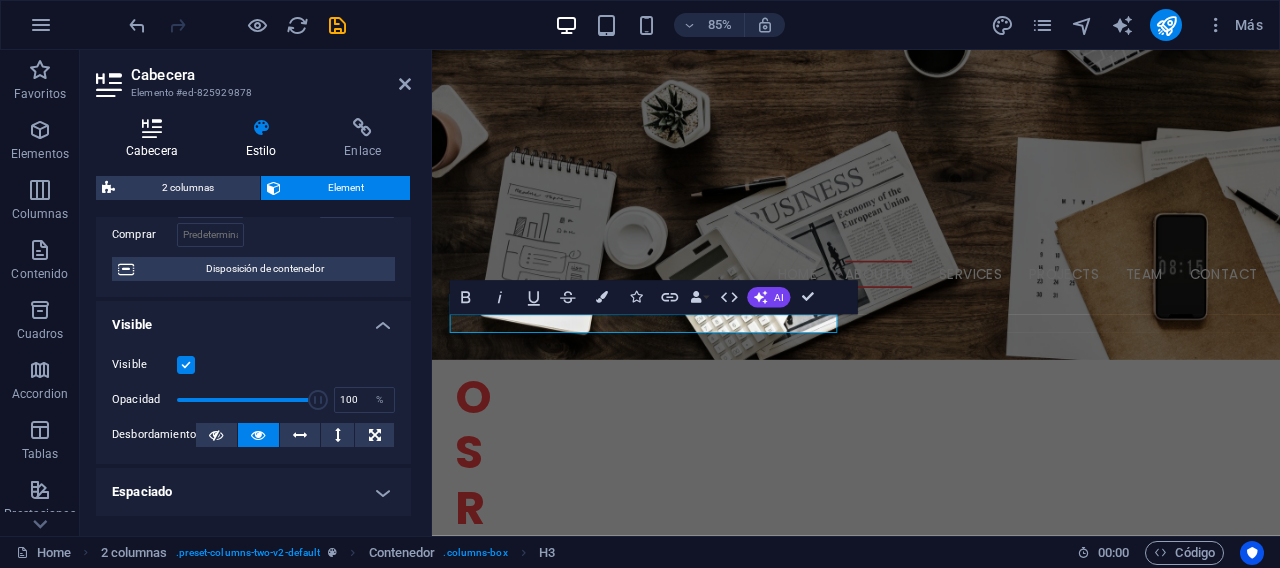 click at bounding box center [152, 128] 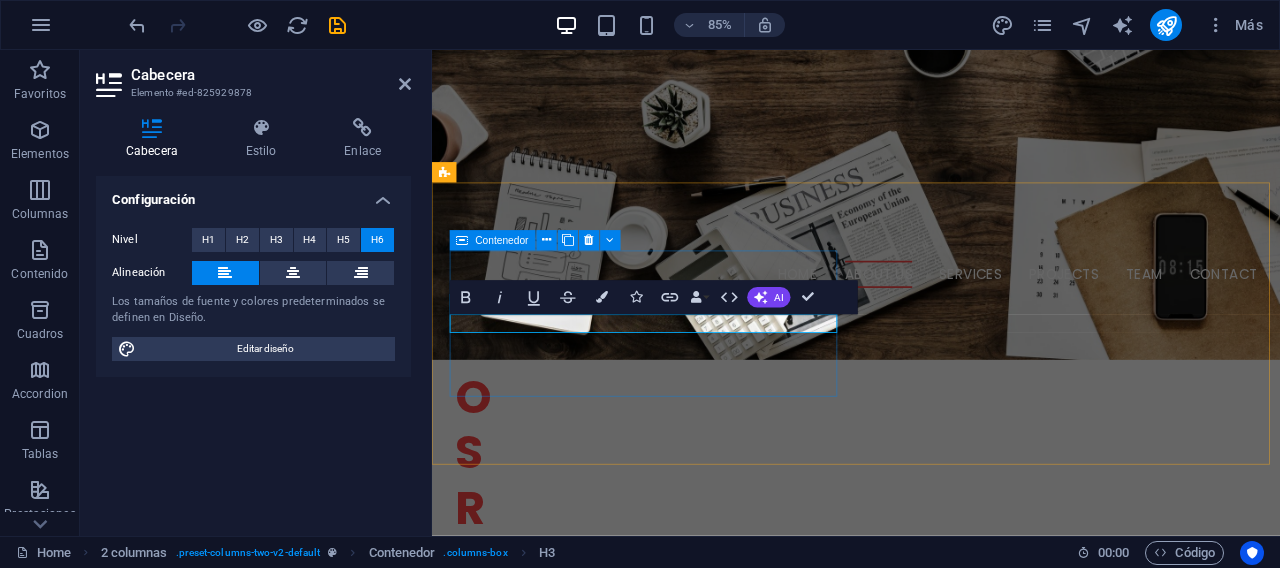 drag, startPoint x: 531, startPoint y: 381, endPoint x: 444, endPoint y: 372, distance: 87.46428 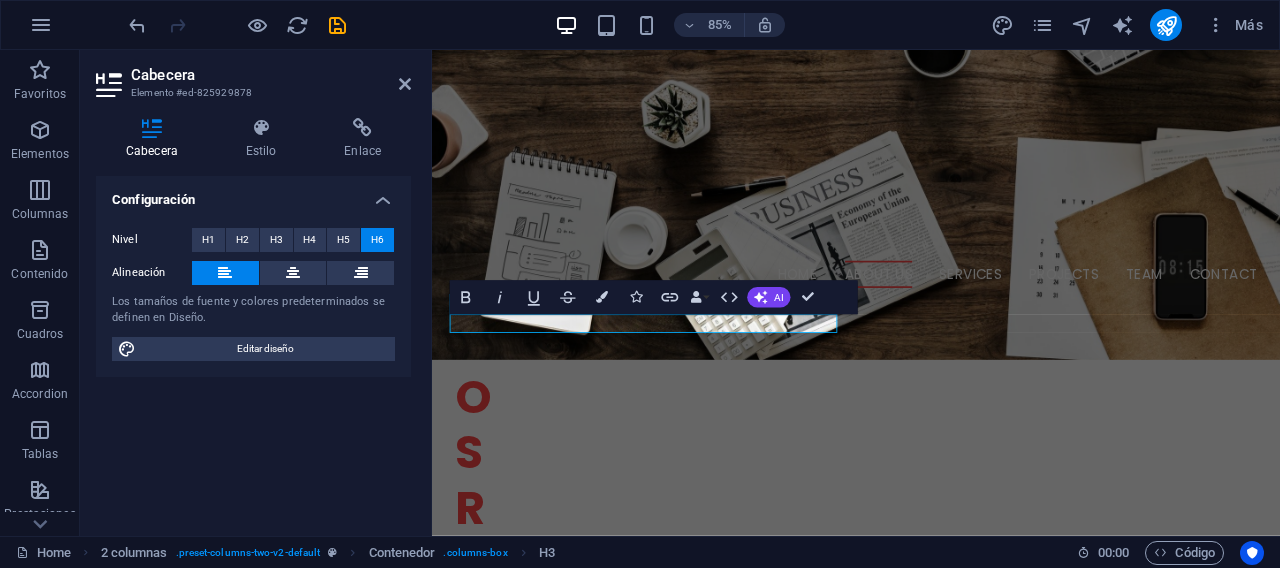 click on "H6" at bounding box center (377, 240) 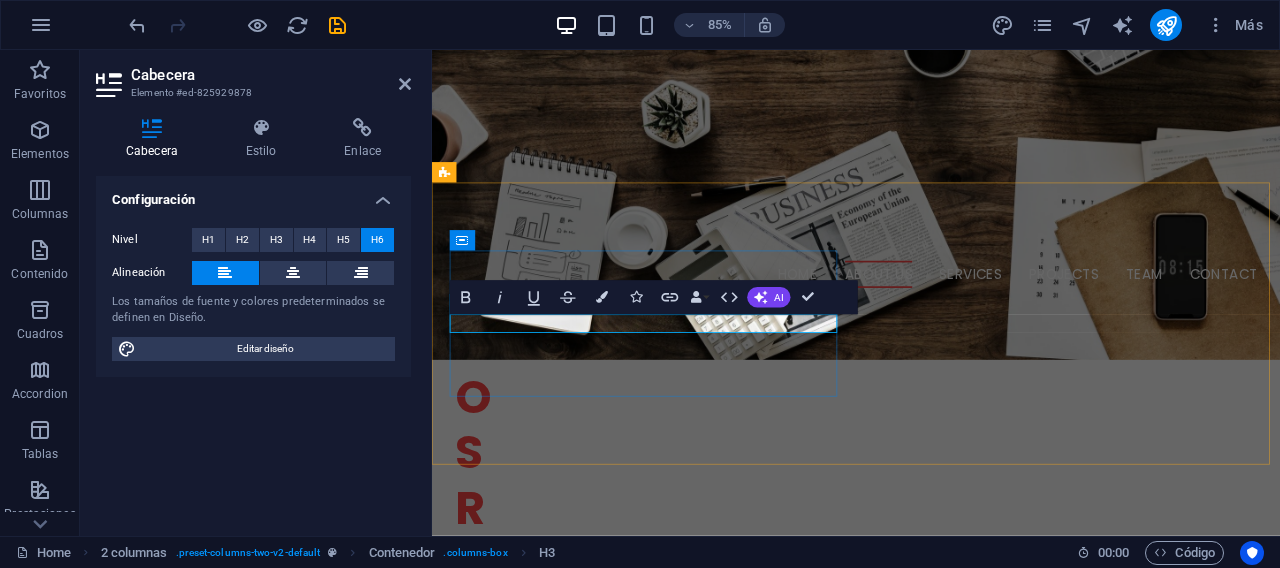 click on "​" at bounding box center (676, 937) 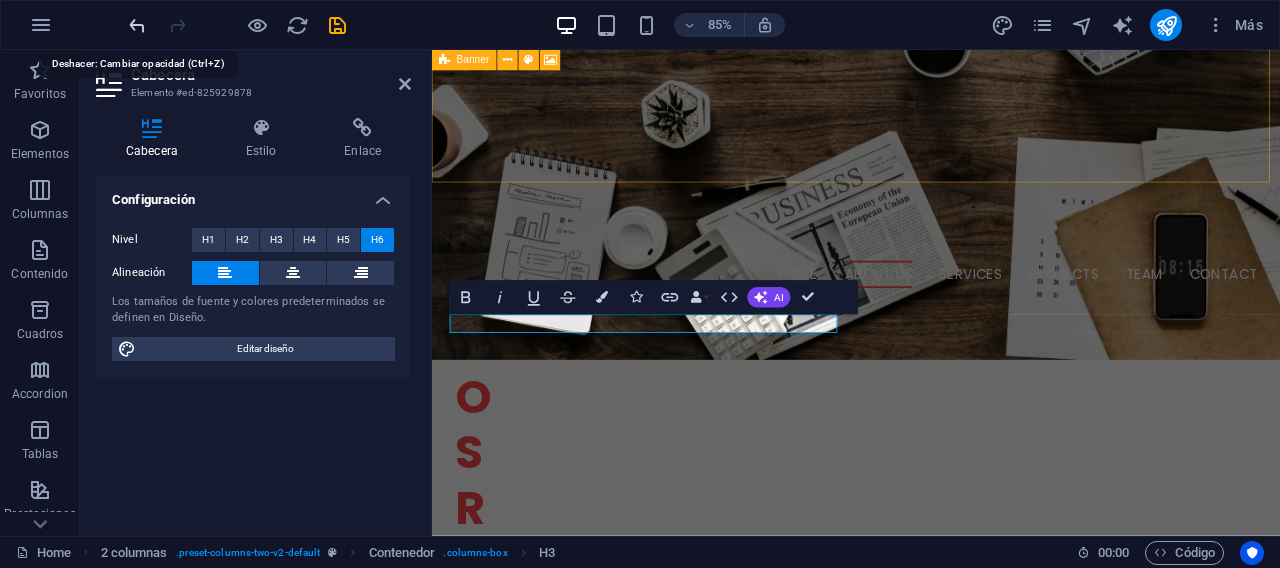 click at bounding box center [137, 25] 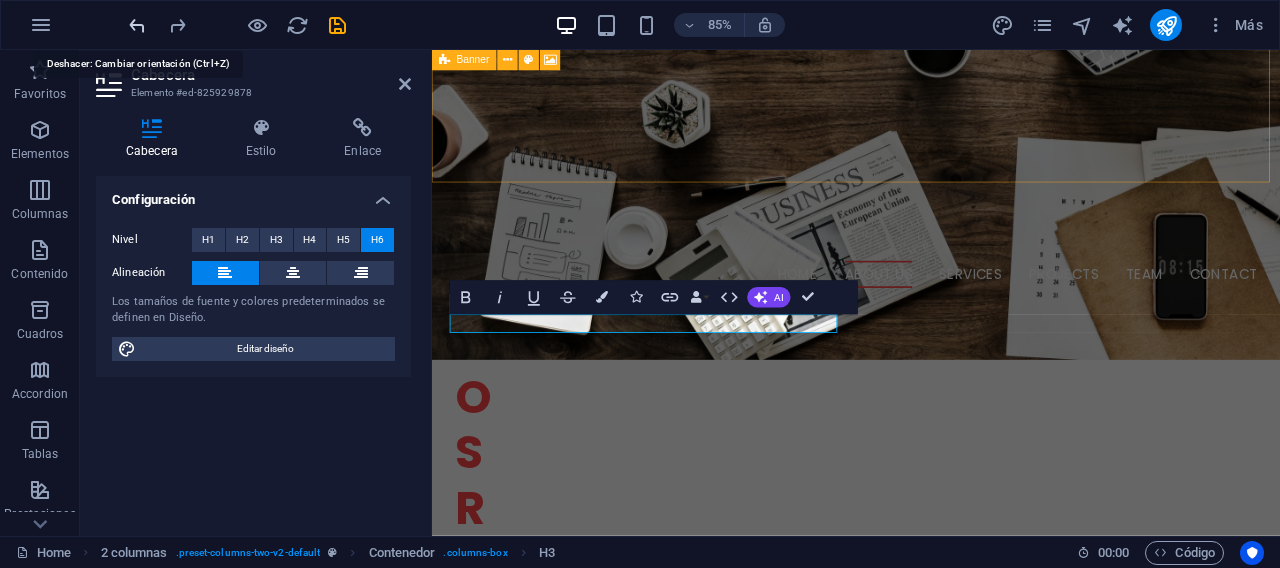 click at bounding box center [137, 25] 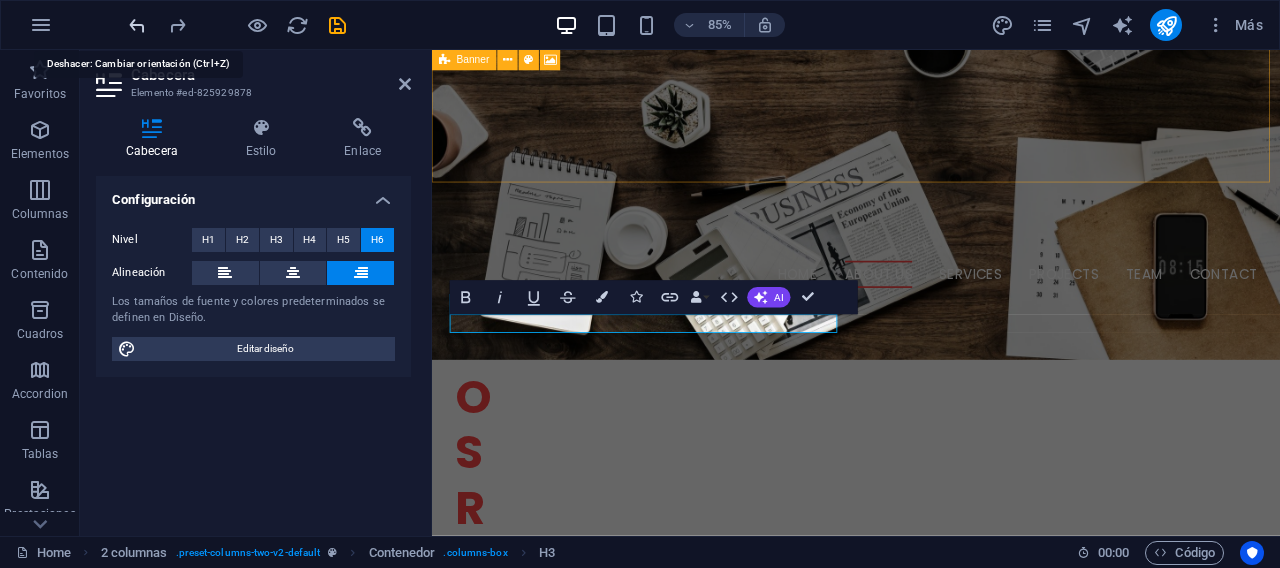click at bounding box center [137, 25] 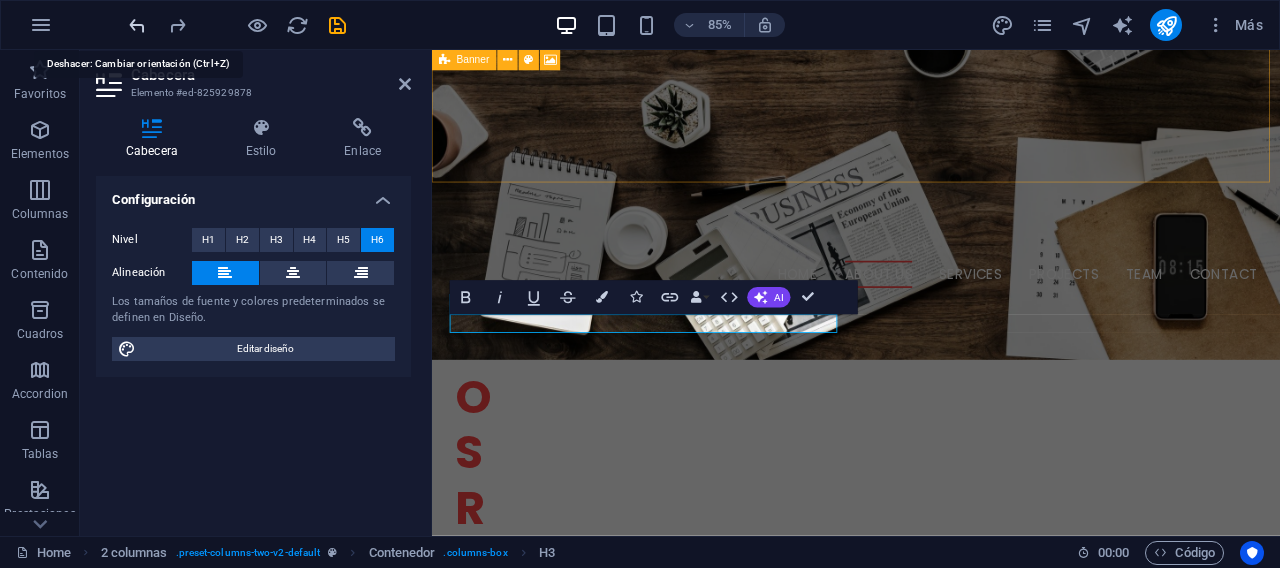 click at bounding box center [137, 25] 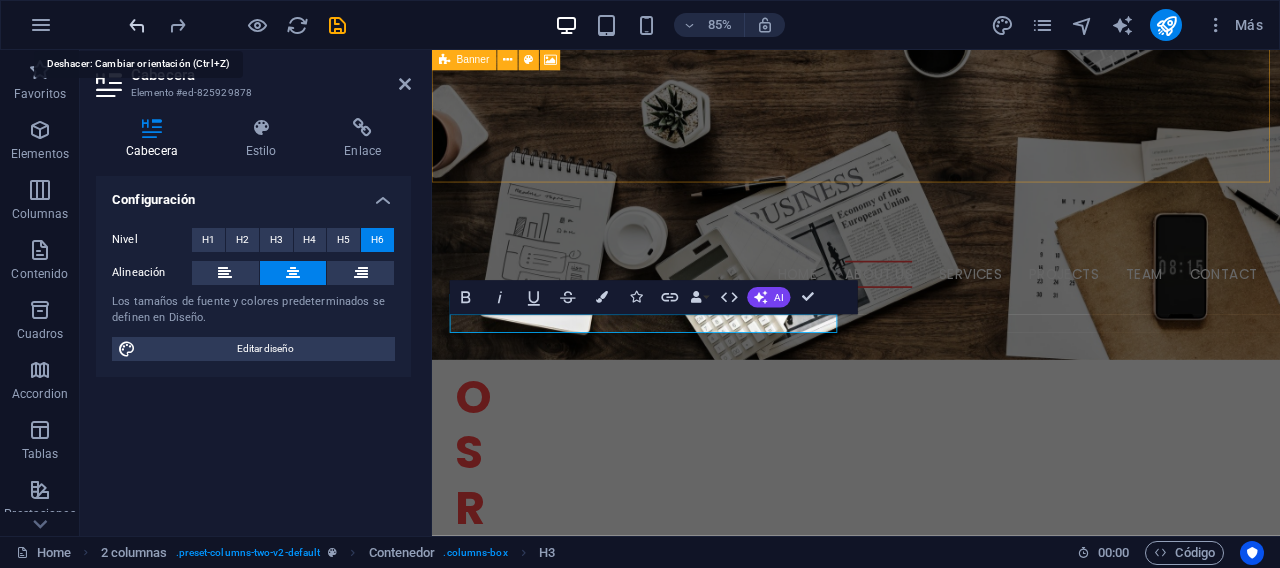 click at bounding box center [137, 25] 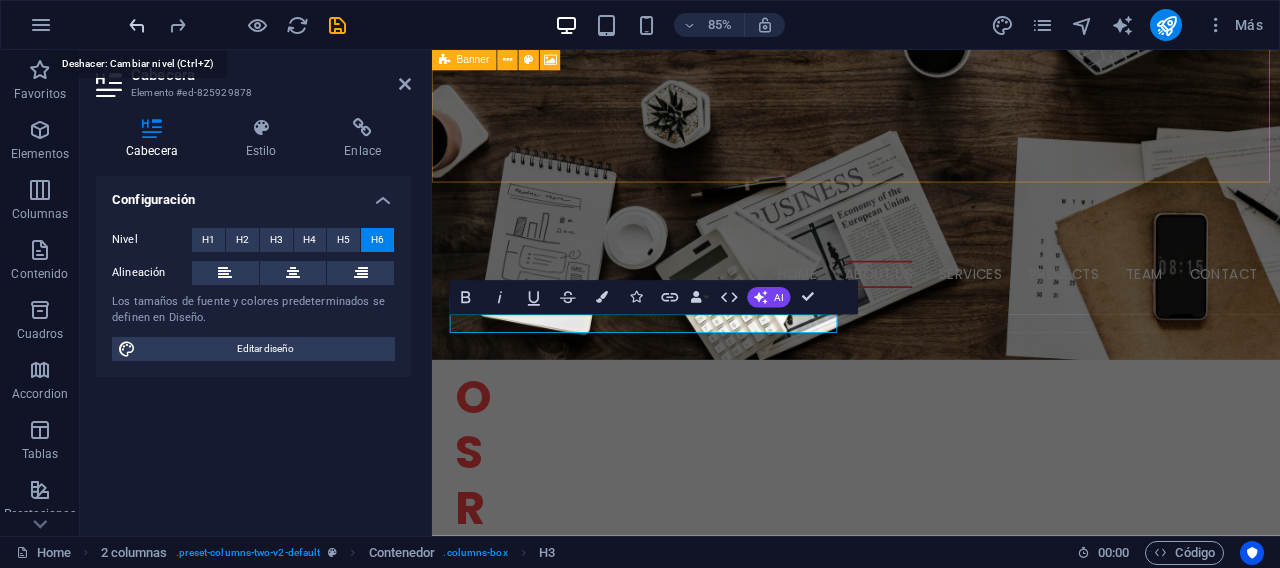 click at bounding box center (137, 25) 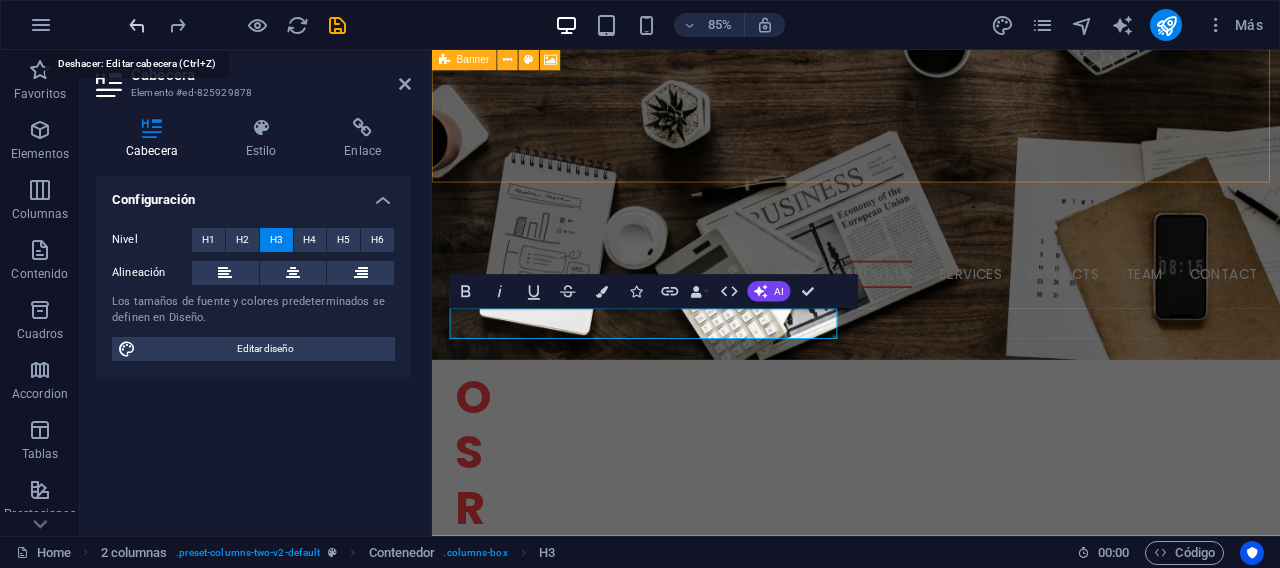 click at bounding box center (137, 25) 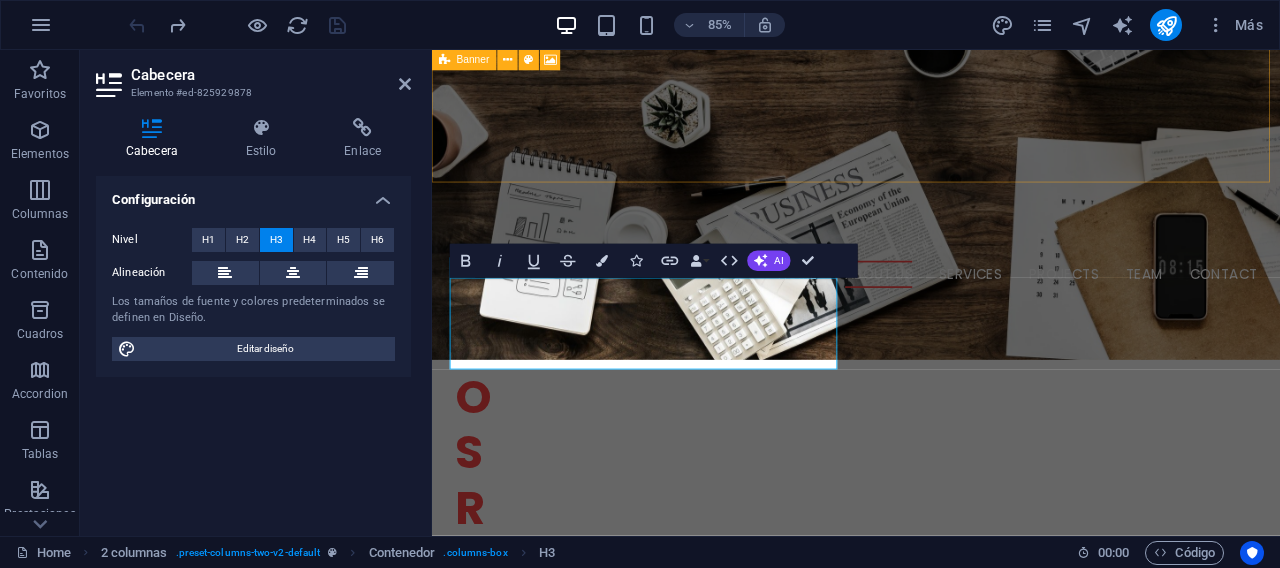 click at bounding box center [237, 25] 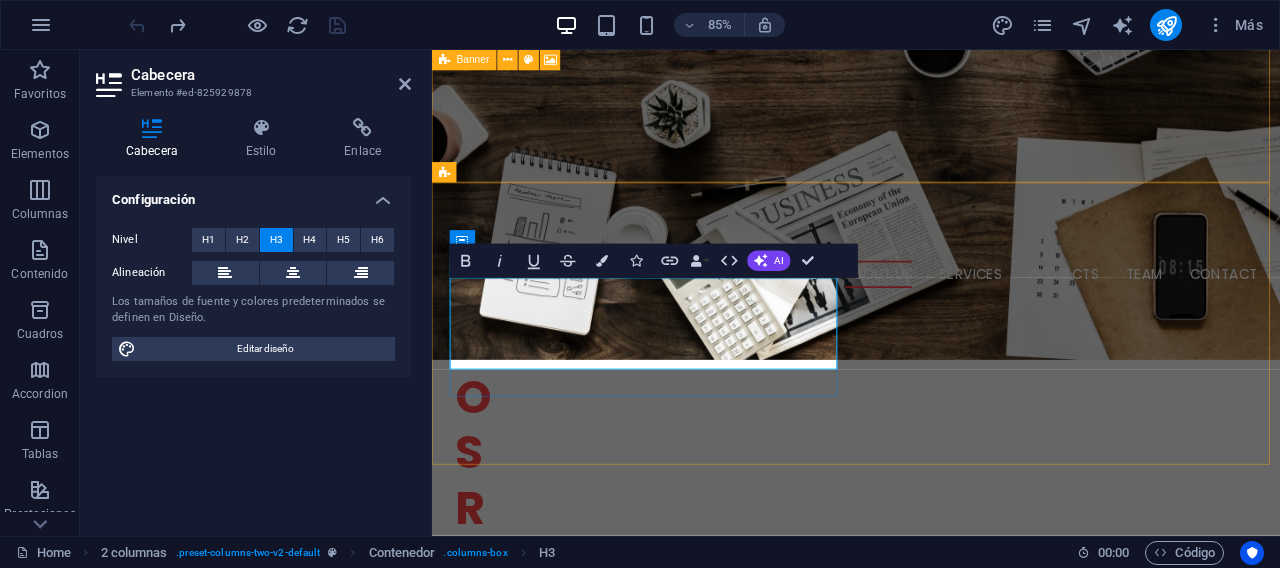 click on "W e are a dynamic team of creative people and Marketing Experts." at bounding box center [676, 980] 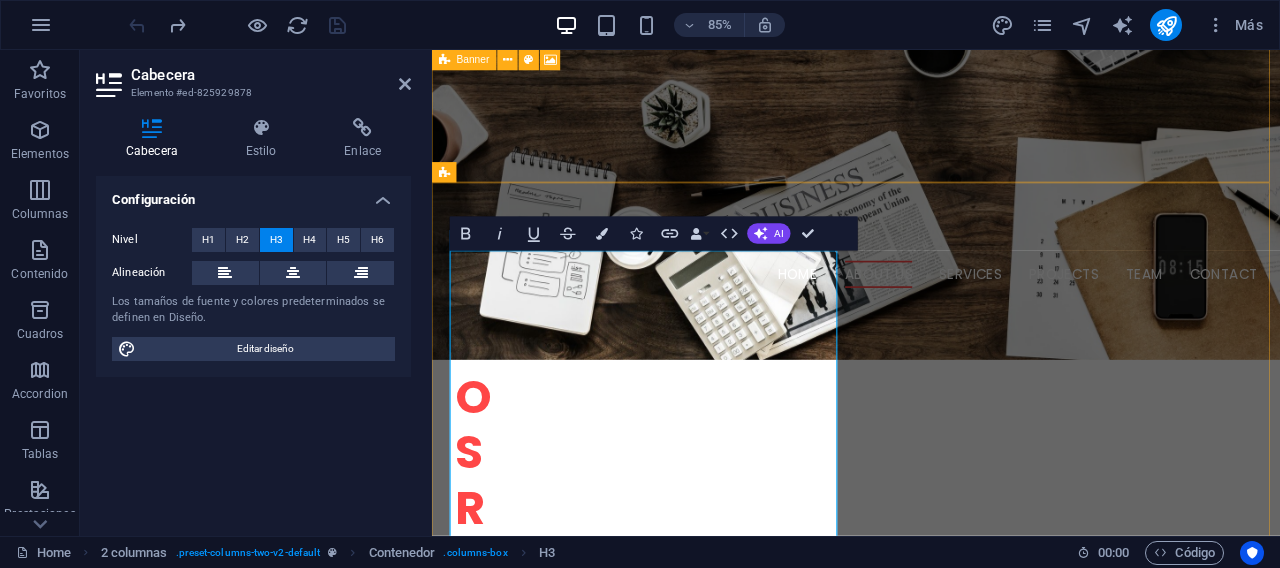 drag, startPoint x: 710, startPoint y: 383, endPoint x: 454, endPoint y: 331, distance: 261.22787 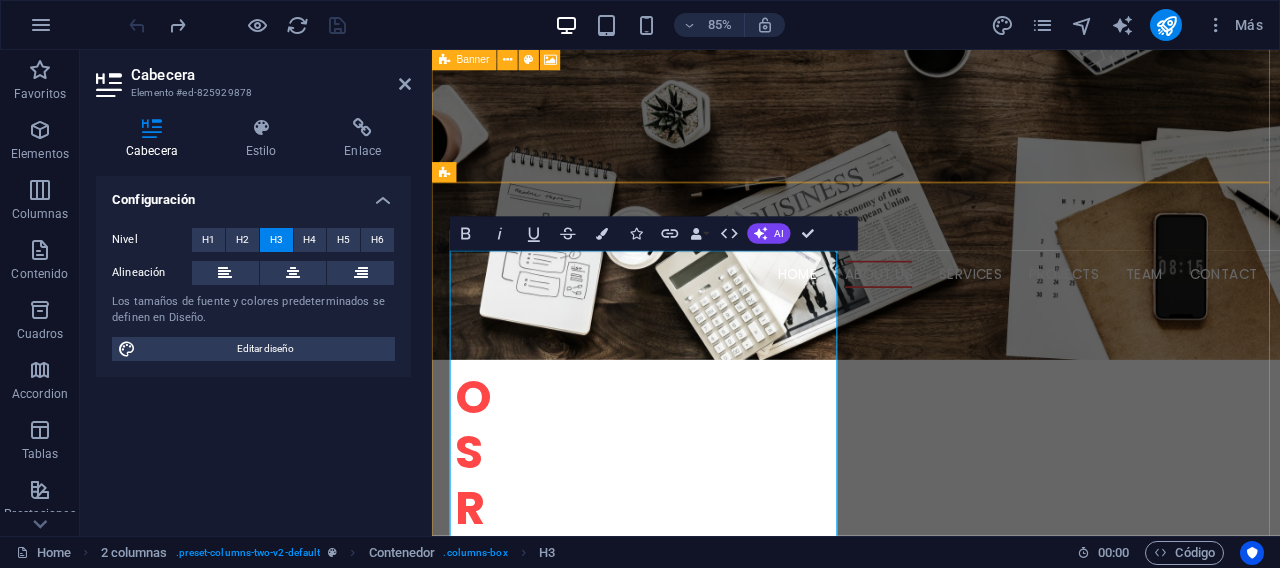 drag, startPoint x: 692, startPoint y: 308, endPoint x: 445, endPoint y: 306, distance: 247.0081 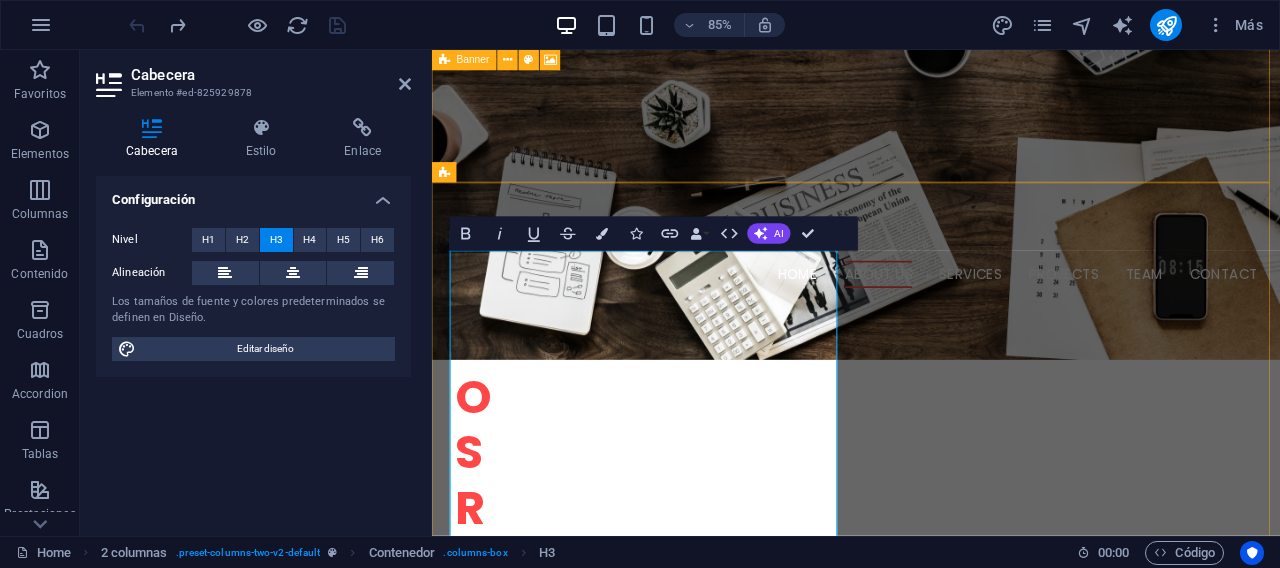 click on "​ Soy Técnico e Ingeniero en Sistemas con especialización en Ciberseguridad. Me apasiona la tecnología, la protección digital y la enseñanza. Con años de experiencia en redes de comunicación, programación, hardware, software y administración de sistemas operativos, combino habilidades técnicas con vocación docente para fortalecer capacidades en empresas y personas." at bounding box center (676, 1160) 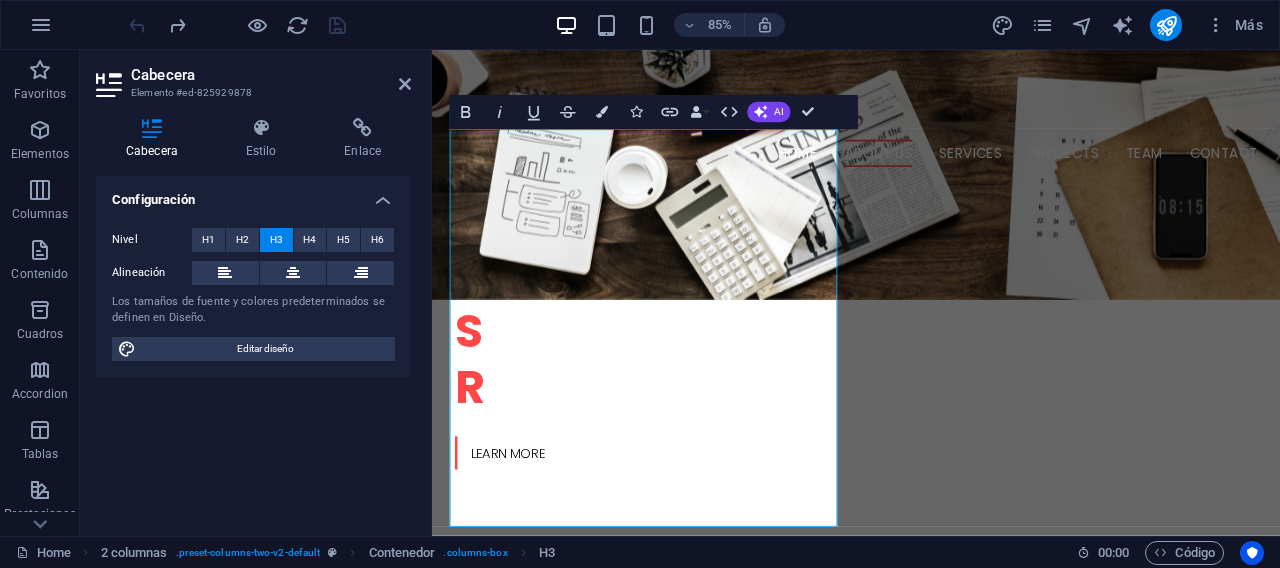 scroll, scrollTop: 798, scrollLeft: 0, axis: vertical 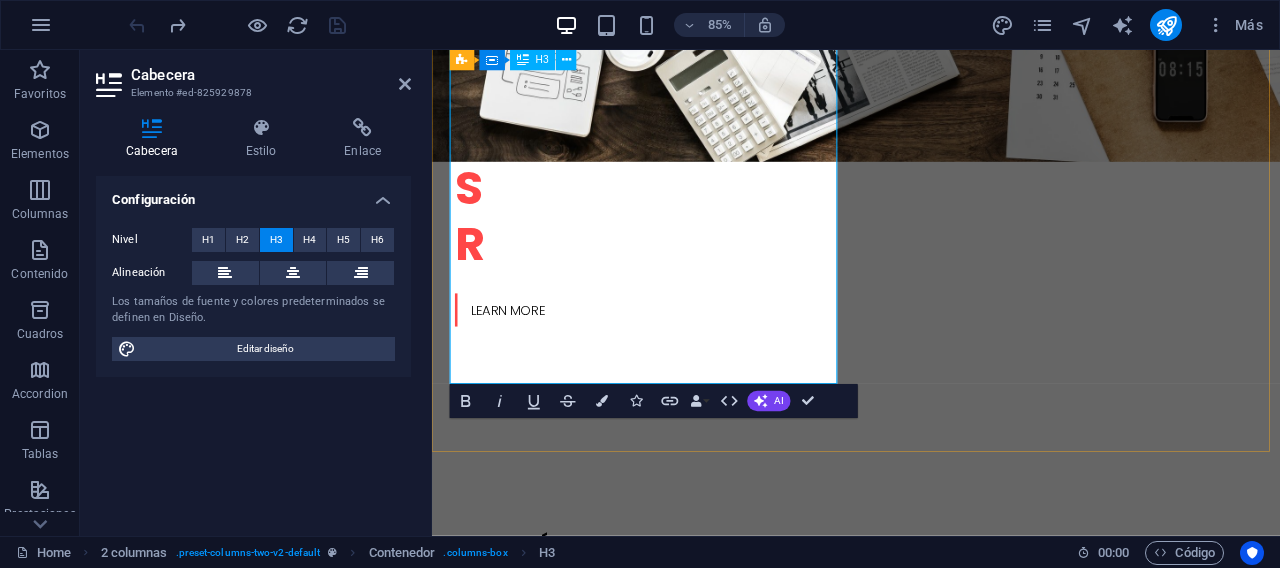 drag, startPoint x: 520, startPoint y: 241, endPoint x: 494, endPoint y: 251, distance: 27.856777 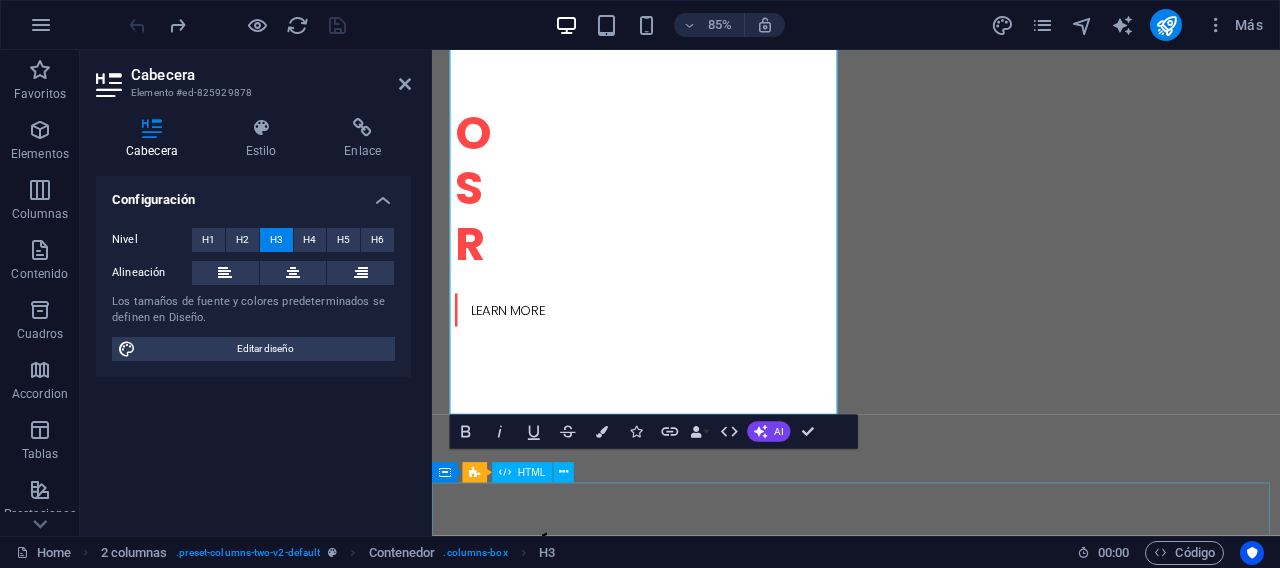 click at bounding box center [931, 1795] 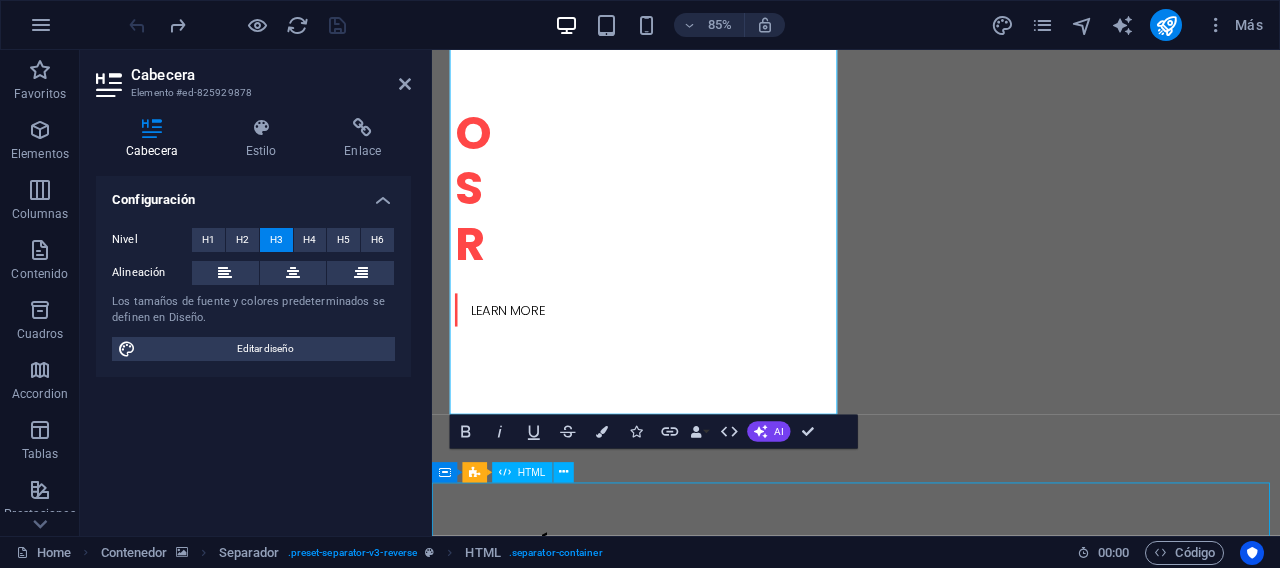 scroll, scrollTop: 1103, scrollLeft: 0, axis: vertical 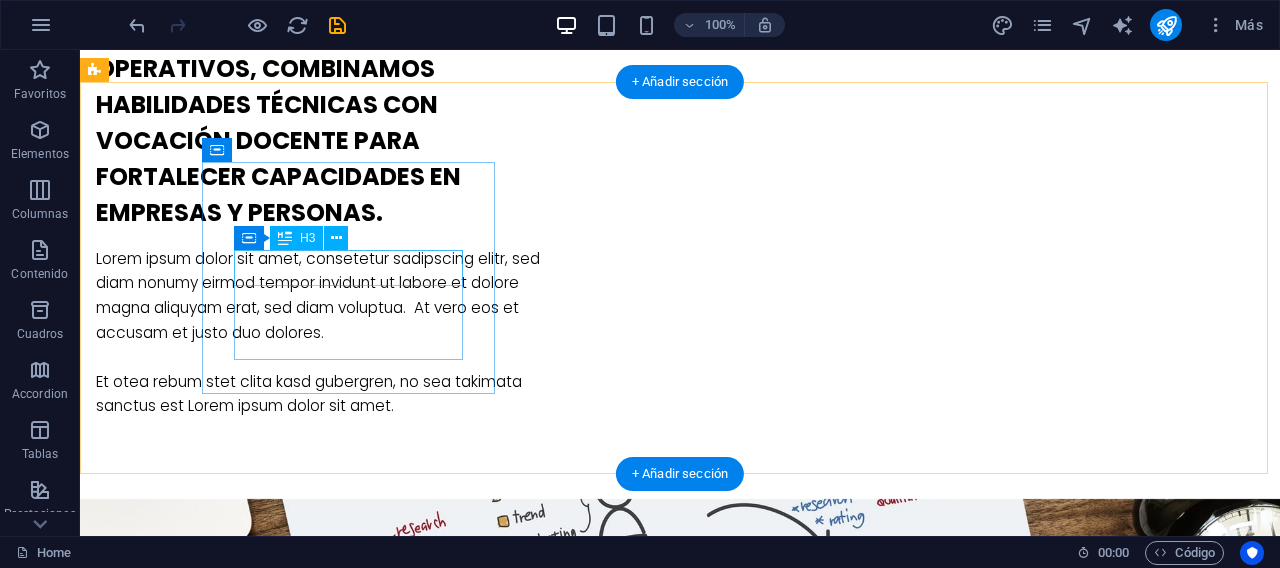 click on "Analytics" at bounding box center [242, 1421] 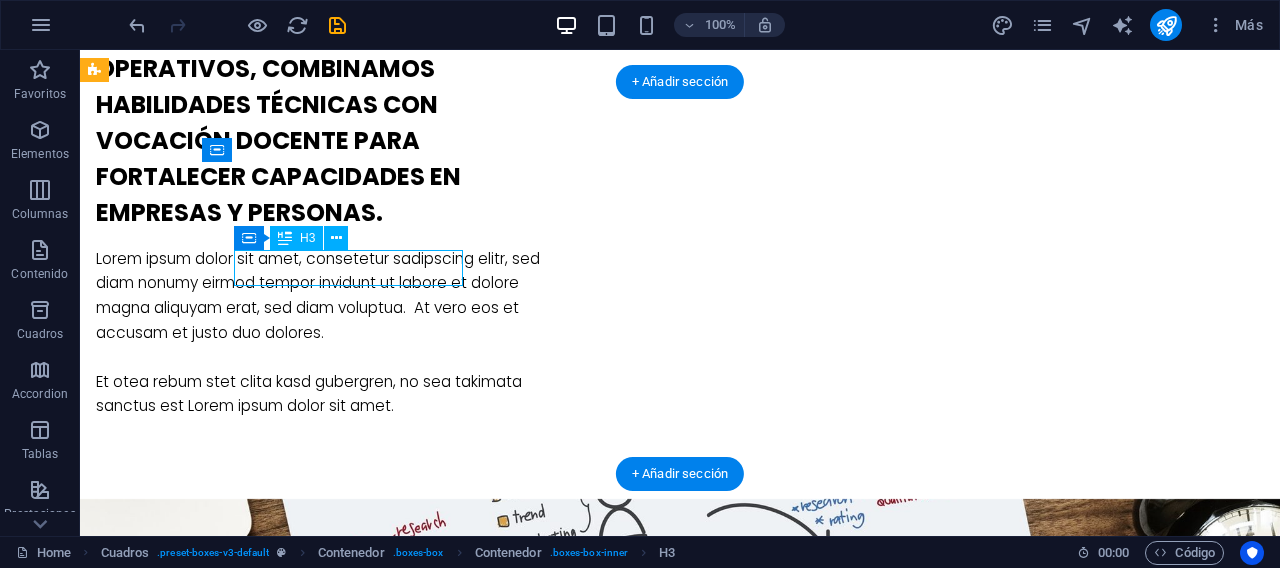 click on "Analytics" at bounding box center (242, 1421) 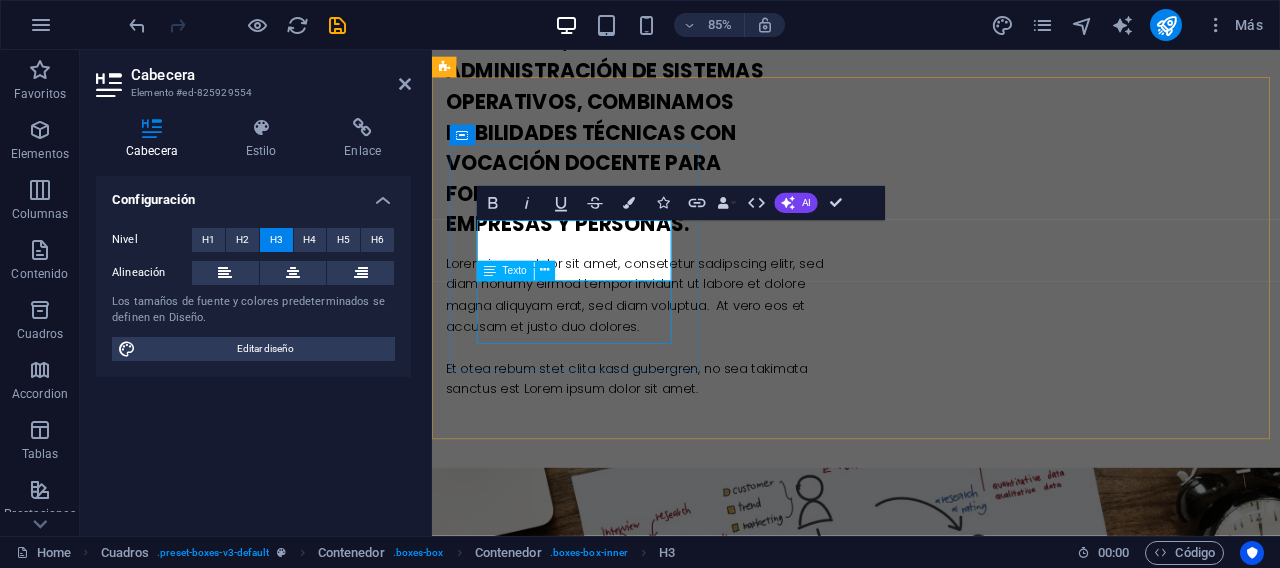 click on "Lorem ipsum dolor sit amet, consectetur adipisicing elit. Veritatis, dolorem!" at bounding box center (594, 1555) 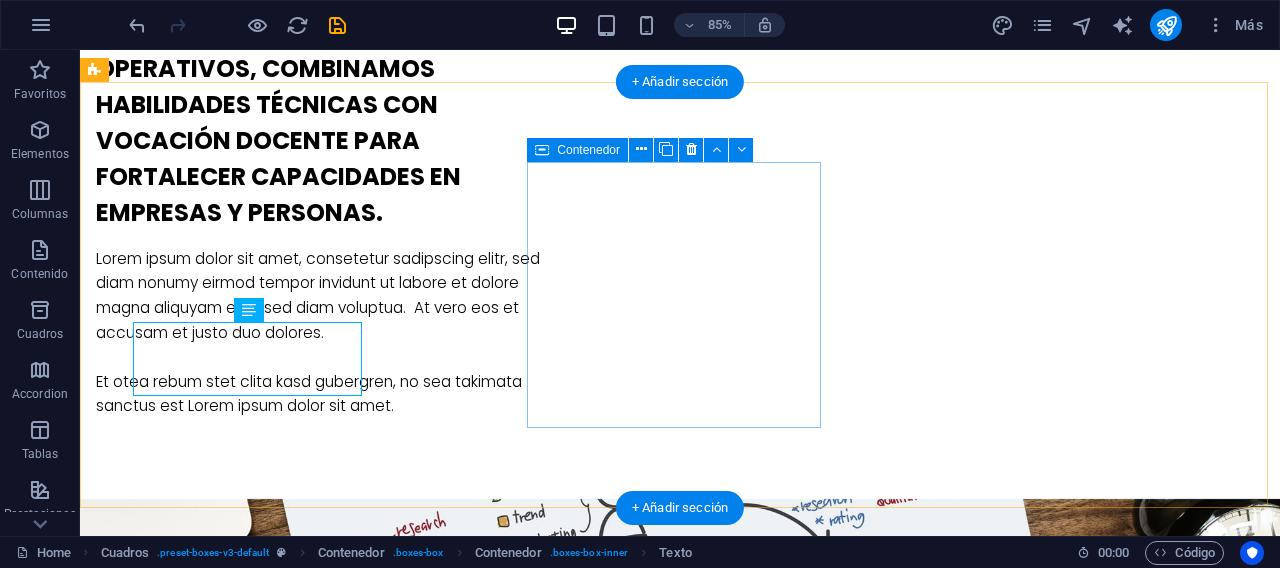 click on "Strategies Lorem ipsum dolor sit amet, consectetur adipisicing elit. Veritatis, dolorem!" at bounding box center [242, 1713] 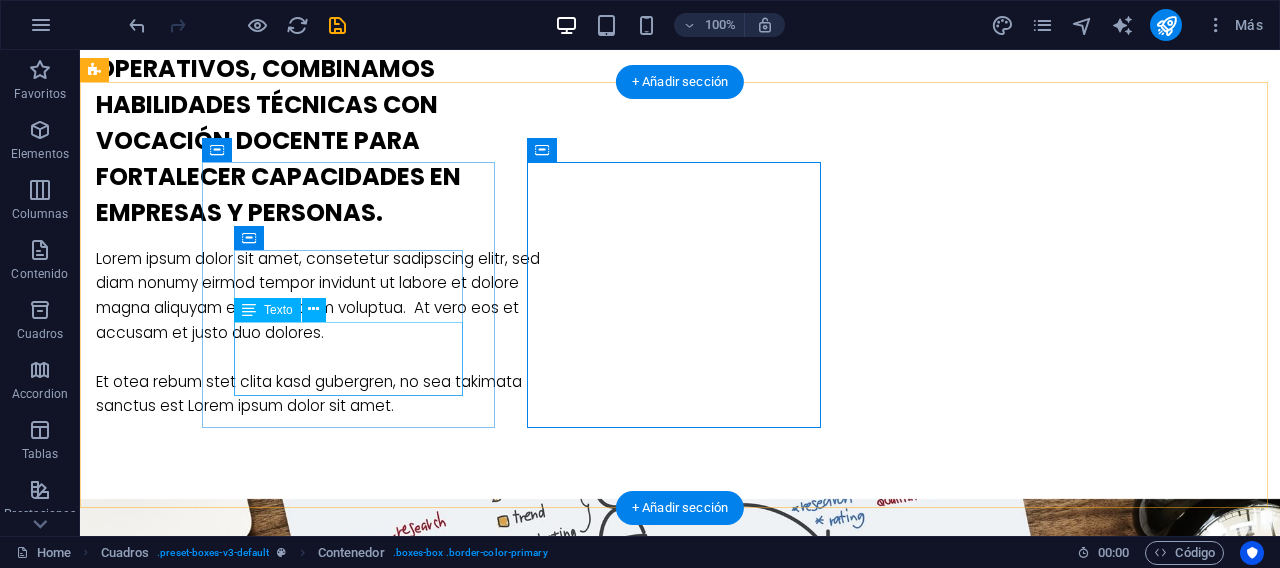 click on "Lorem ipsum dolor sit amet, consectetur adipisicing elit. Veritatis, dolorem!" at bounding box center [242, 1512] 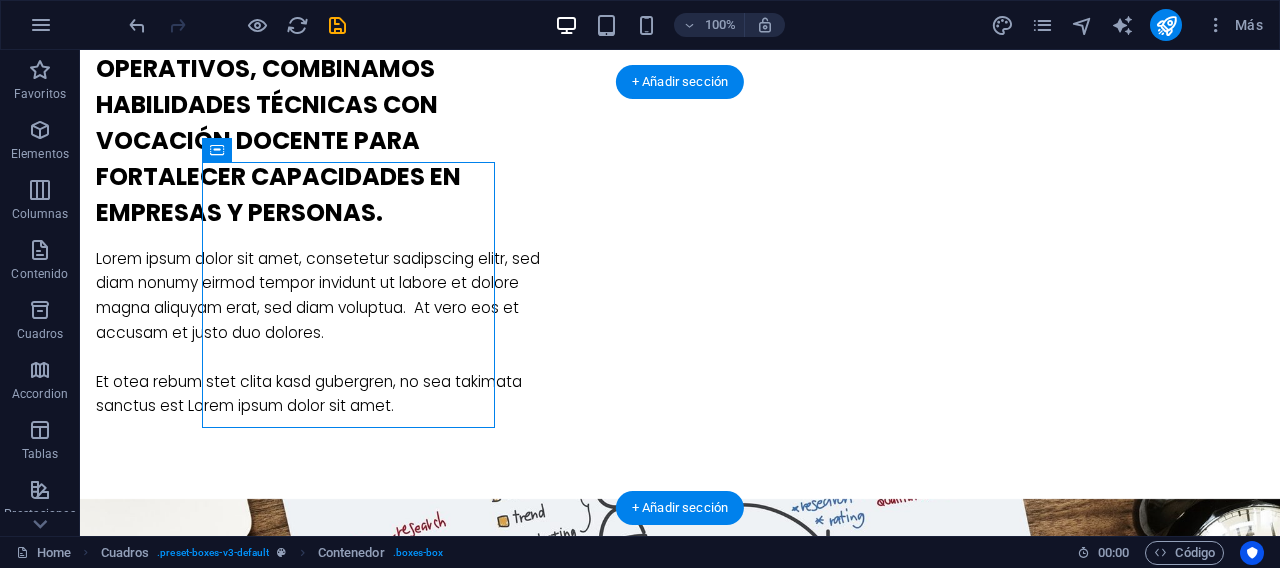 drag, startPoint x: 463, startPoint y: 385, endPoint x: 449, endPoint y: 394, distance: 16.643316 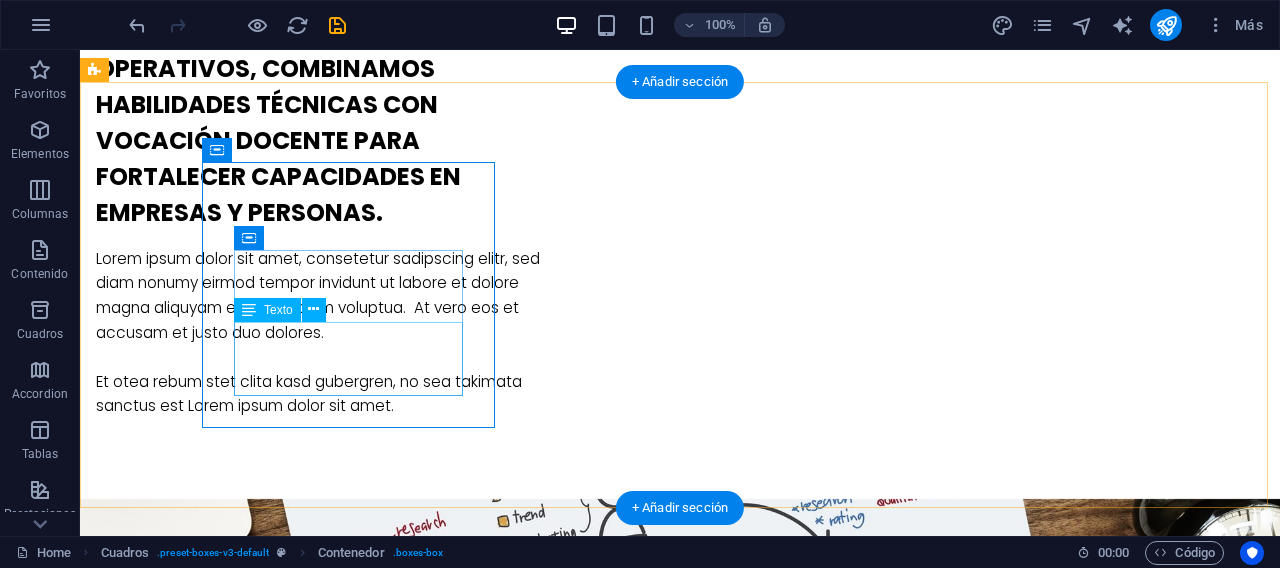 click on "Lorem ipsum dolor sit amet, consectetur adipisicing elit. Veritatis, dolorem!" at bounding box center (242, 1512) 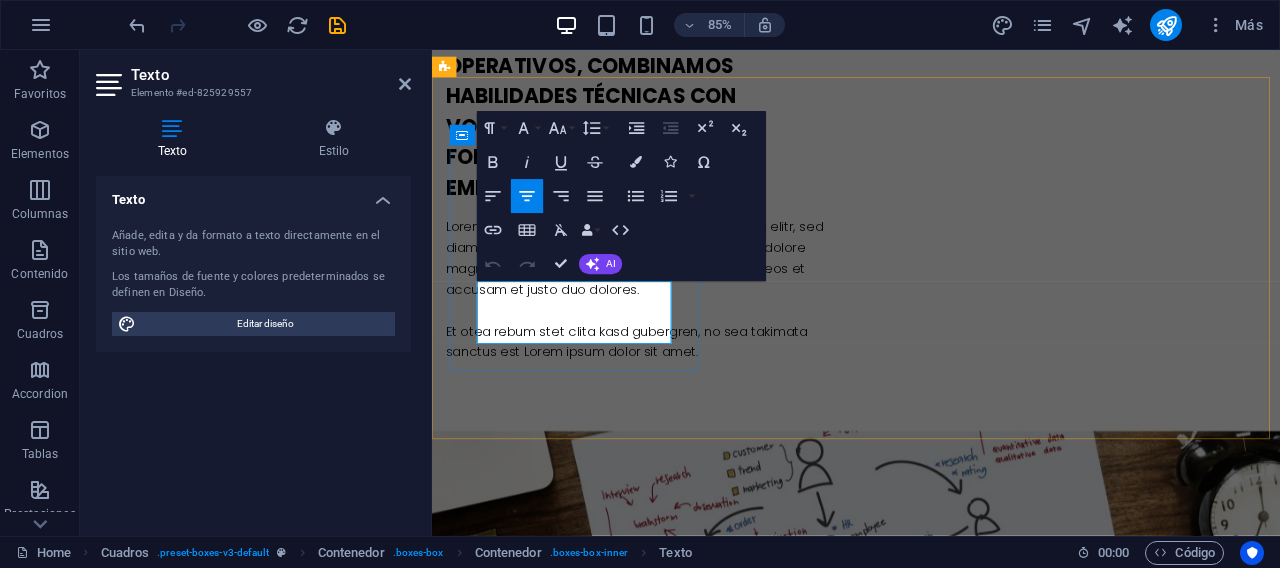 drag, startPoint x: 679, startPoint y: 376, endPoint x: 496, endPoint y: 326, distance: 189.70767 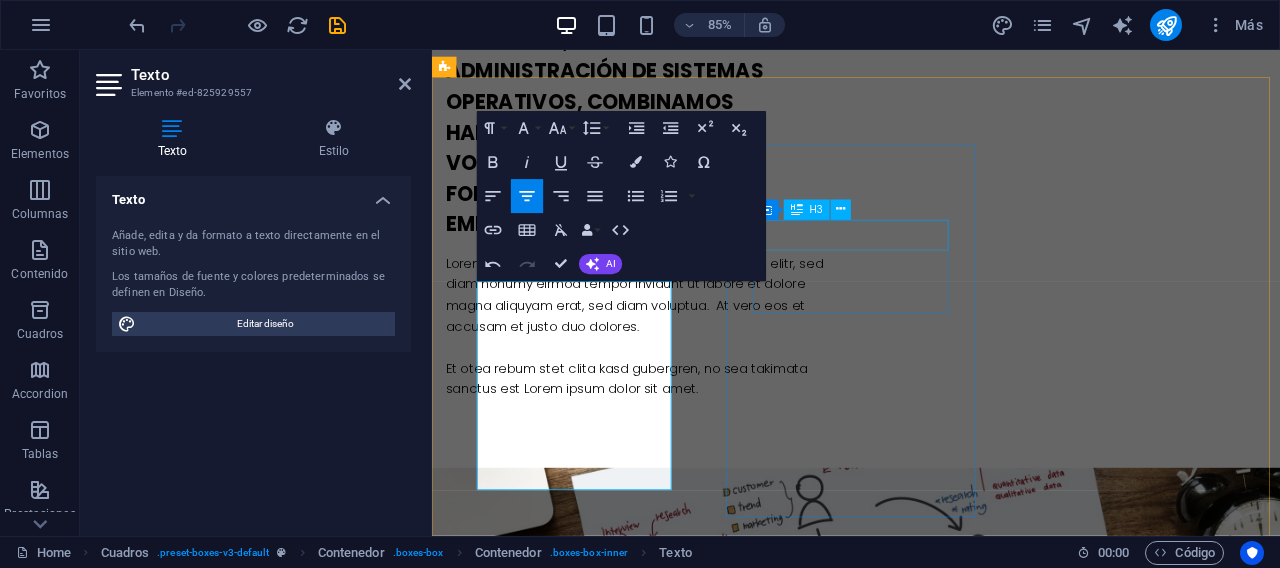 click on "Strategies" at bounding box center [594, 2016] 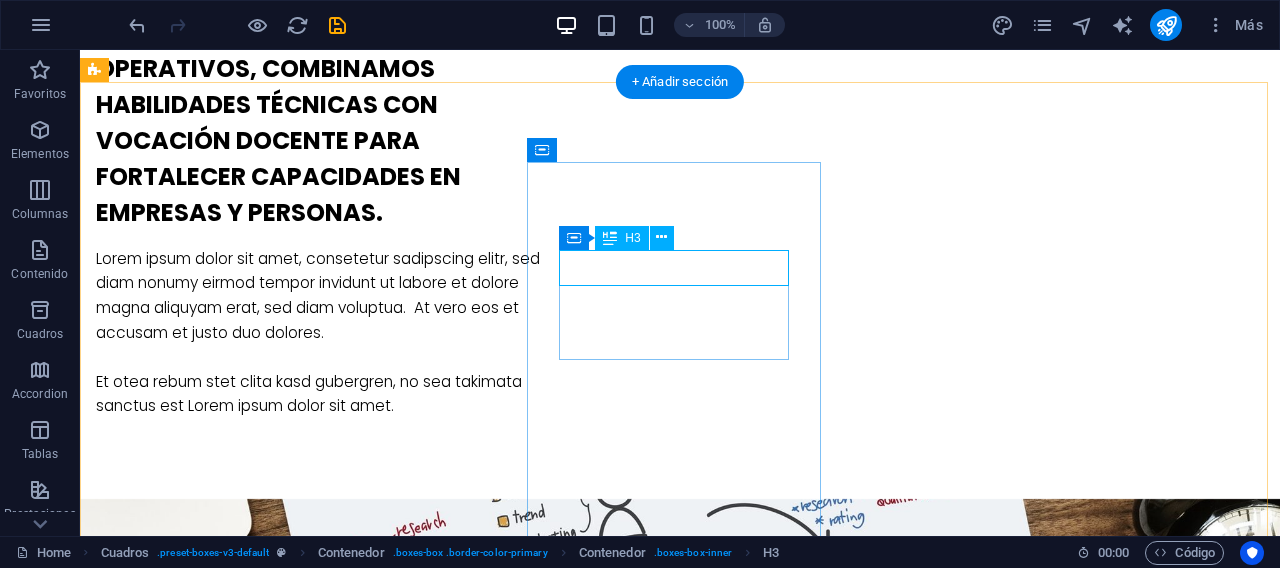 click on "Strategies" at bounding box center (242, 1973) 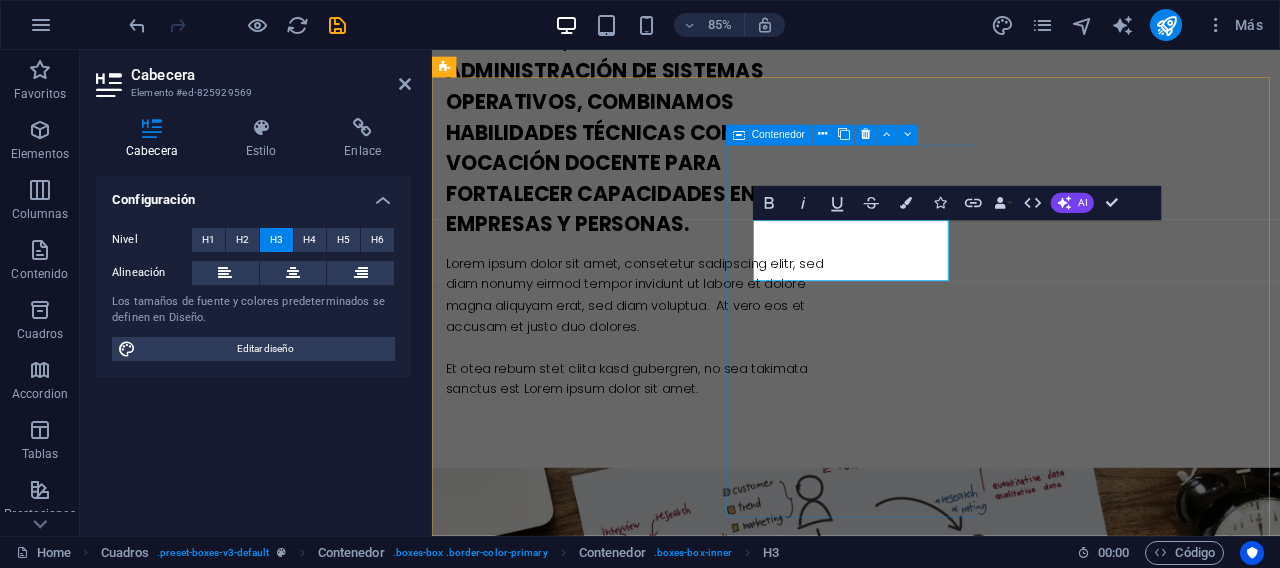 click on "🌐 Redes de Comunicación Lorem ipsum dolor sit amet, consectetur adipisicing elit. Veritatis, dolorem!" at bounding box center [594, 2044] 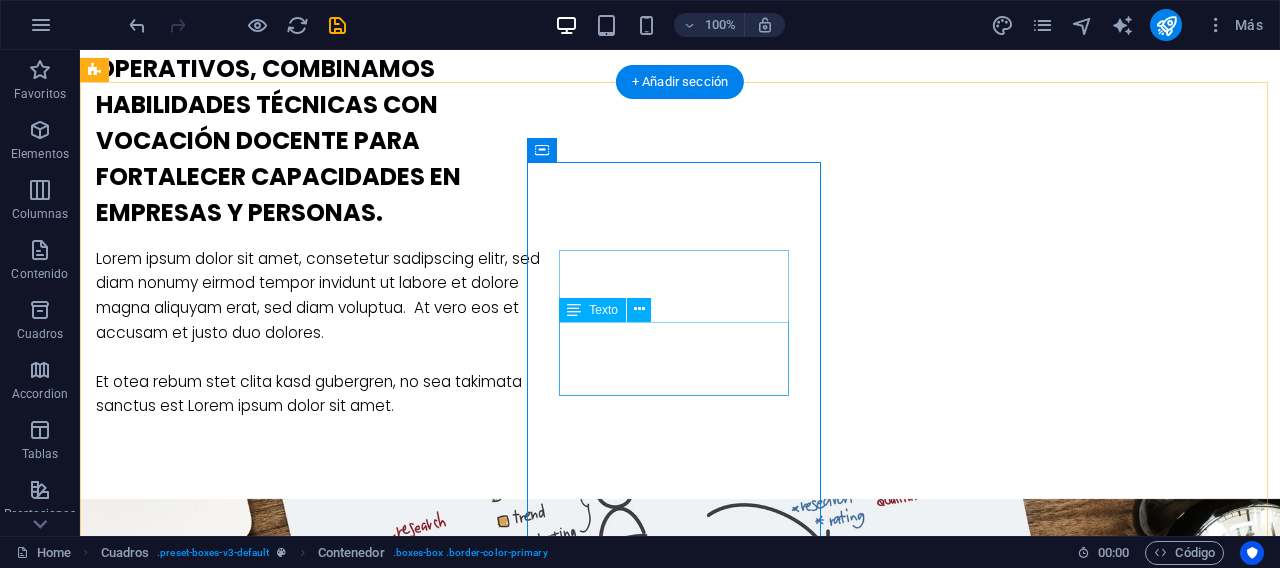 click on "Lorem ipsum dolor sit amet, consectetur adipisicing elit. Veritatis, dolorem!" at bounding box center [242, 2064] 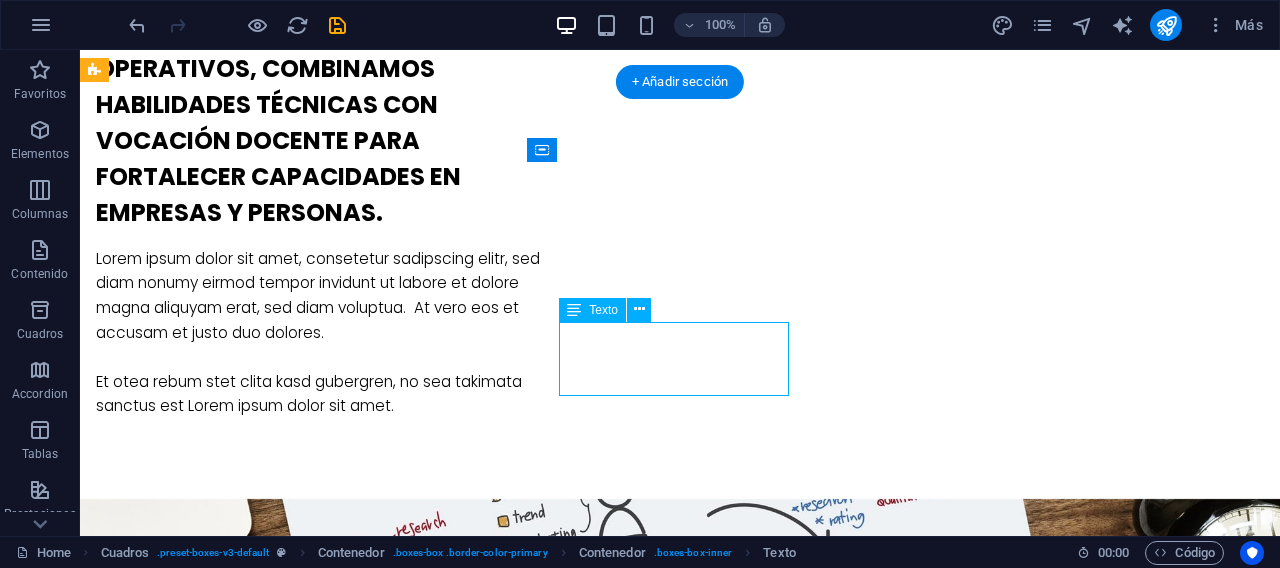 click on "Lorem ipsum dolor sit amet, consectetur adipisicing elit. Veritatis, dolorem!" at bounding box center [242, 2064] 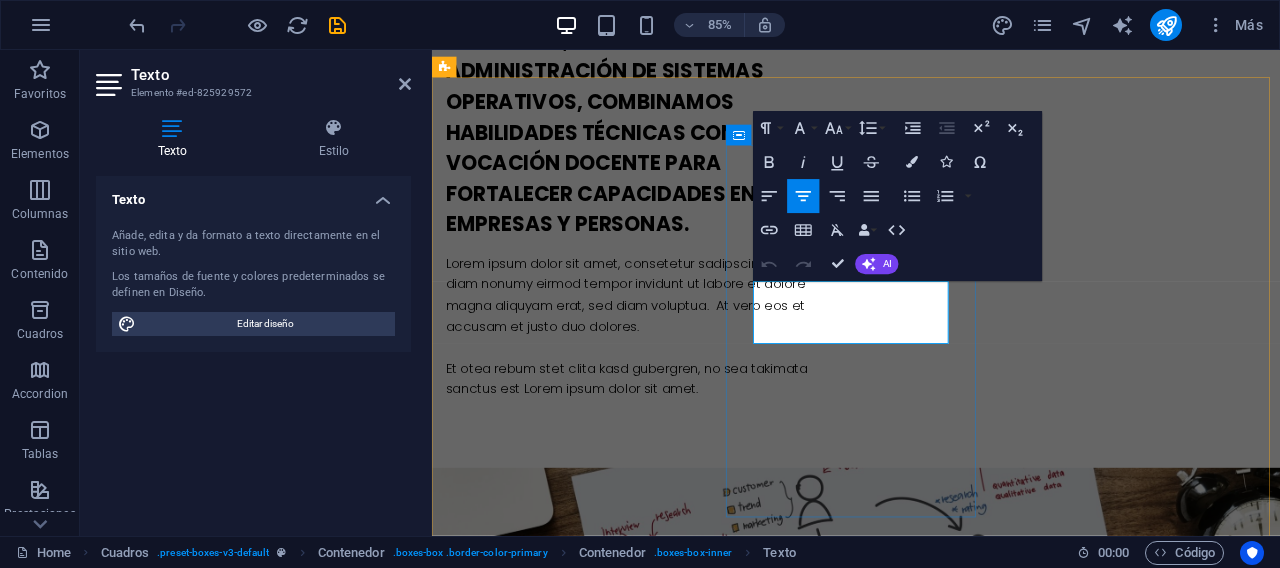 drag, startPoint x: 992, startPoint y: 374, endPoint x: 756, endPoint y: 336, distance: 239.03975 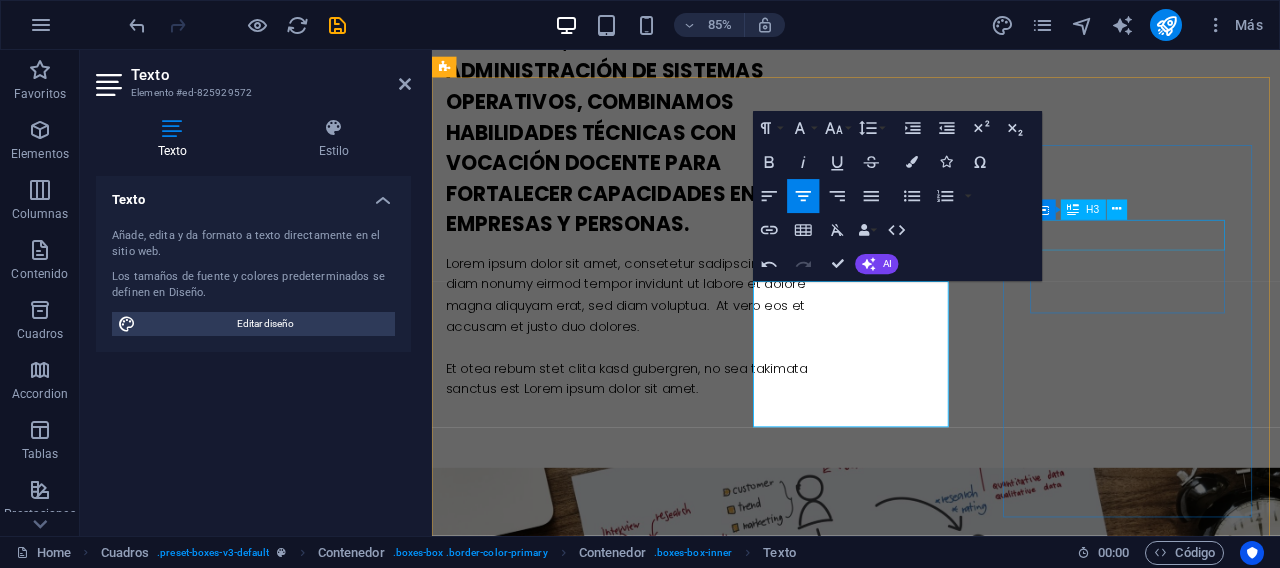 click on "Great Results" at bounding box center [594, 2471] 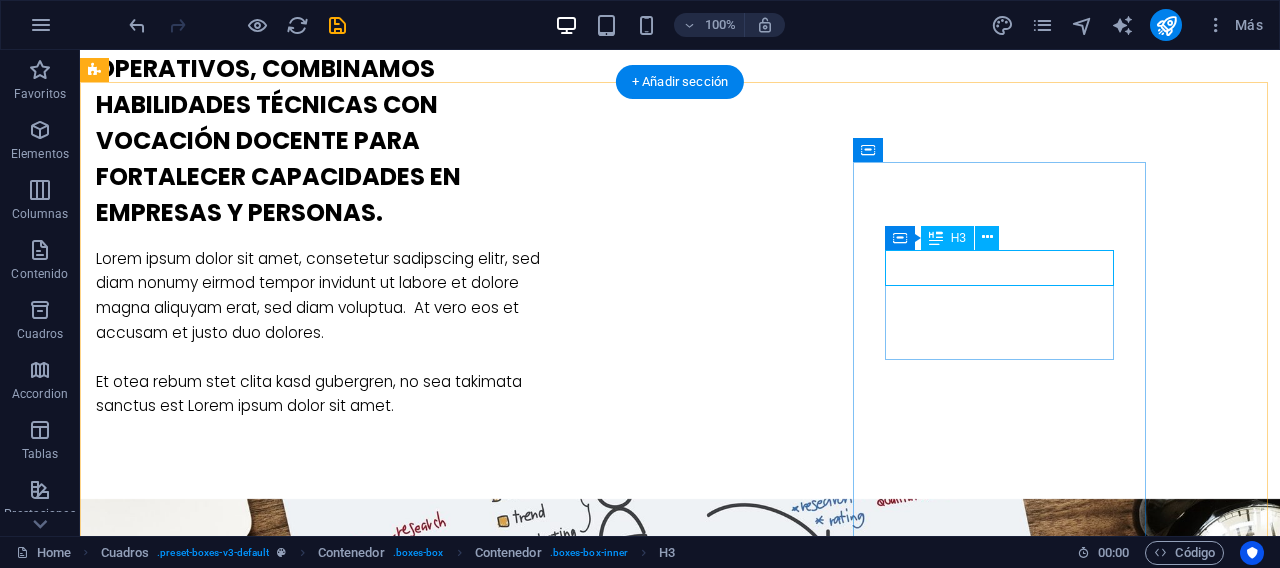 click on "Great Results" at bounding box center [242, 2428] 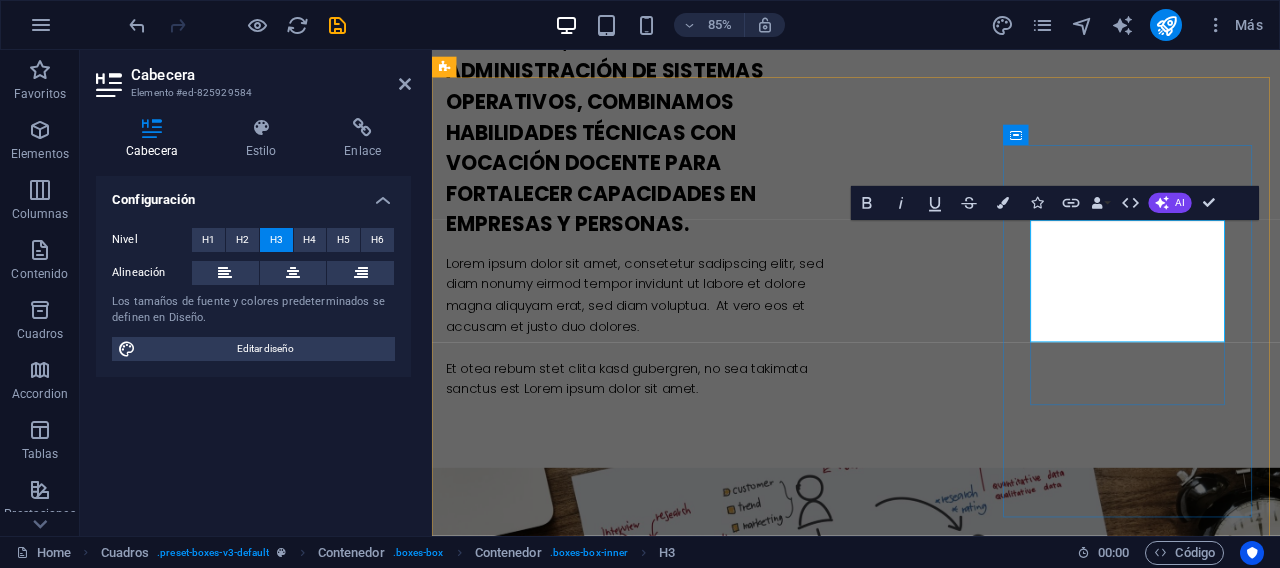 drag, startPoint x: 1211, startPoint y: 365, endPoint x: 1181, endPoint y: 334, distance: 43.13931 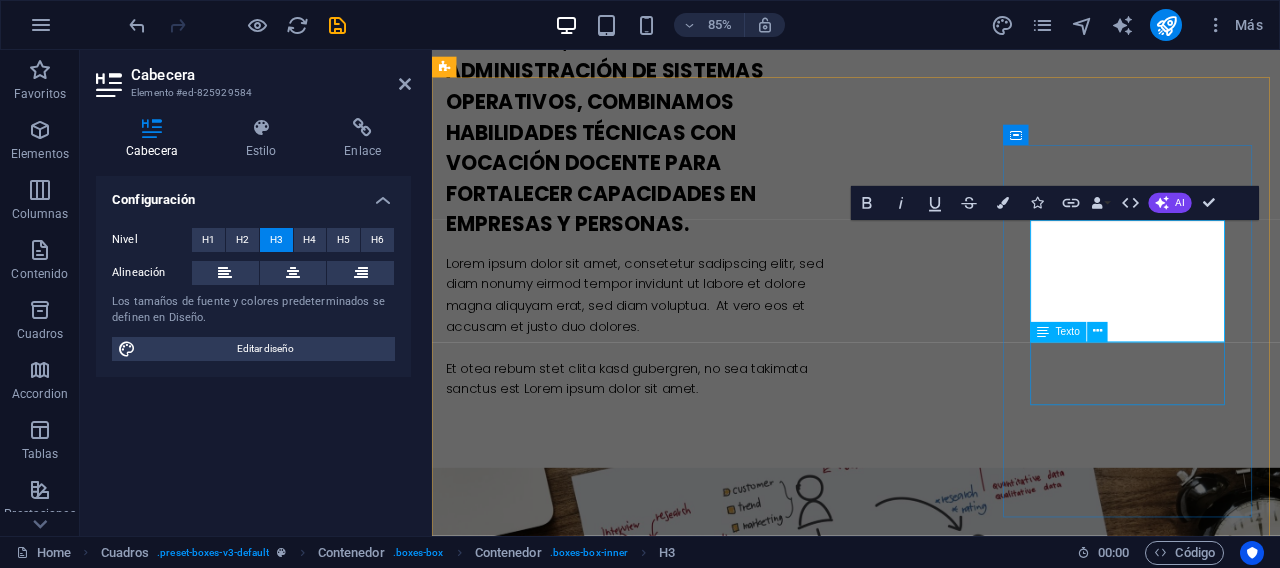 click on "Lorem ipsum dolor sit amet, consectetur adipisicing elit. Veritatis, dolorem!" at bounding box center [594, 2634] 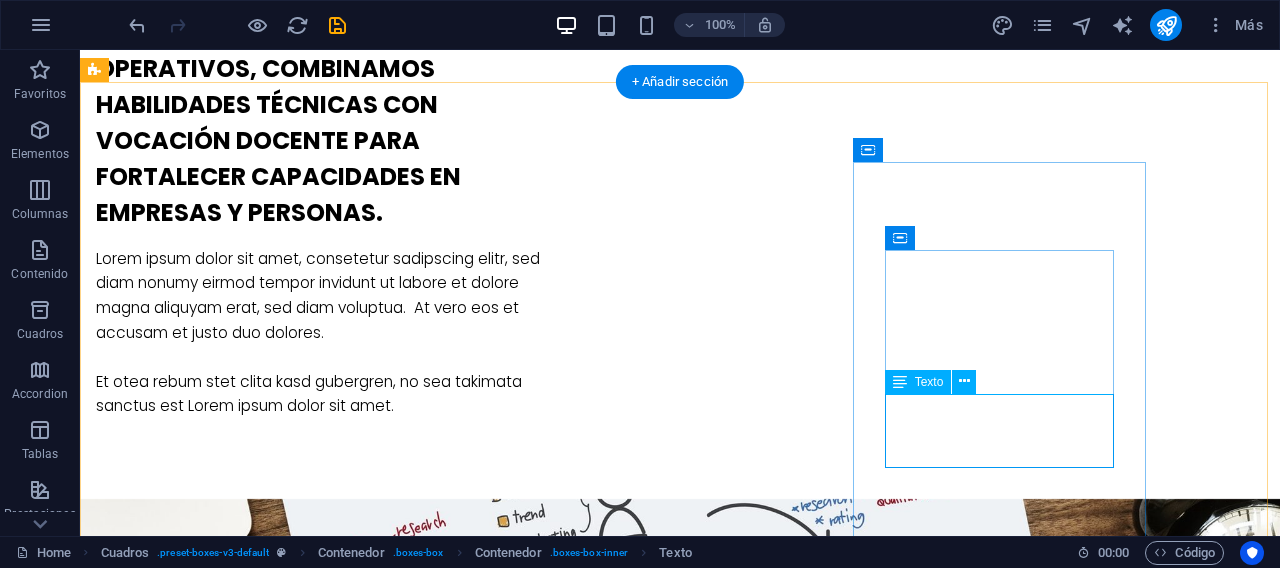 click on "Lorem ipsum dolor sit amet, consectetur adipisicing elit. Veritatis, dolorem!" at bounding box center [242, 2591] 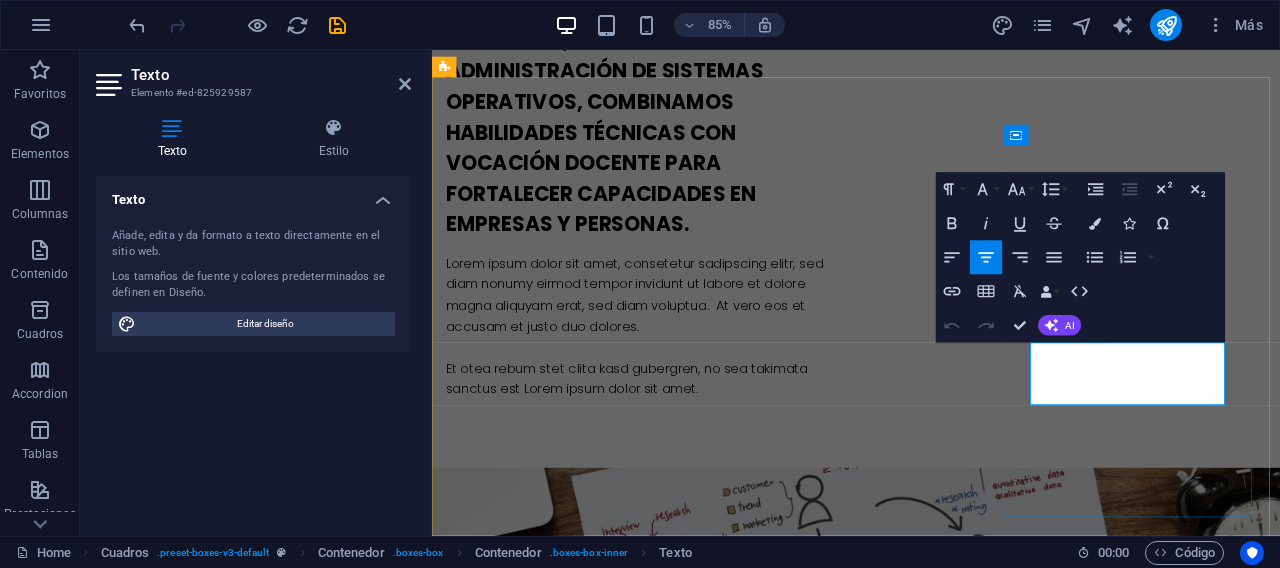 drag, startPoint x: 1296, startPoint y: 452, endPoint x: 1146, endPoint y: 395, distance: 160.46495 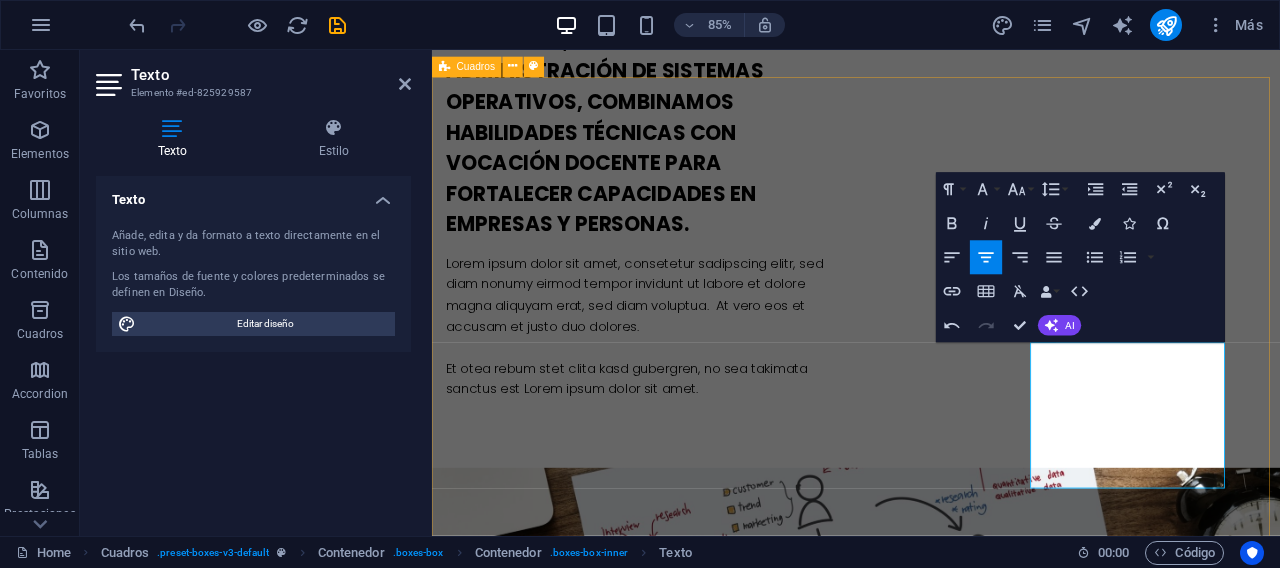 click on "🔐 Ciberseguridad Auditoría de seguridad en redes y sistemas Implementación de protocolos seguros (WEP, WPA2, WPA2-Enterprise, etc.) Simulacros y guías prácticas de seguridad informática Capacitación en buenas prácticas para usuarios y empresas 🌐 Redes de Comunicación Diseño, configuración y optimización de redes LAN/WAN Diagnóstico de fallas y rendimiento de red Soluciones con herramientas como Telnet y Nmap 💾 Administración de Sistemas Operativos Instalación y configuración de Windows, Linux y otros entornos Automatización de tareas y mantenimiento preventivo Gestión de usuarios, políticas y respaldo de datos" at bounding box center (931, 2116) 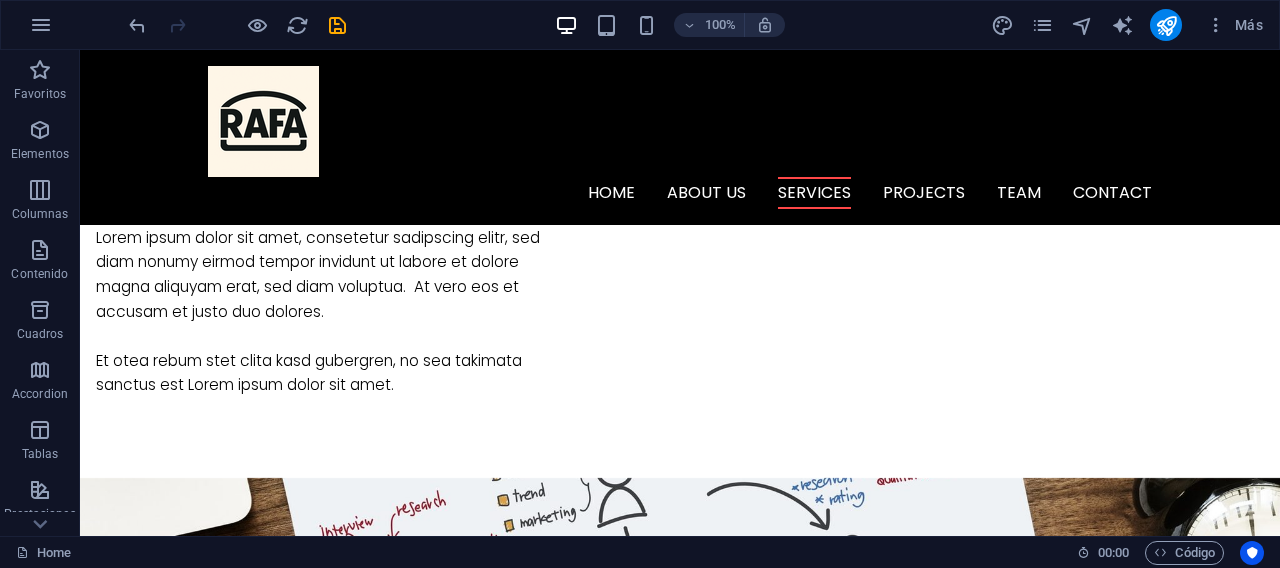 scroll, scrollTop: 1659, scrollLeft: 0, axis: vertical 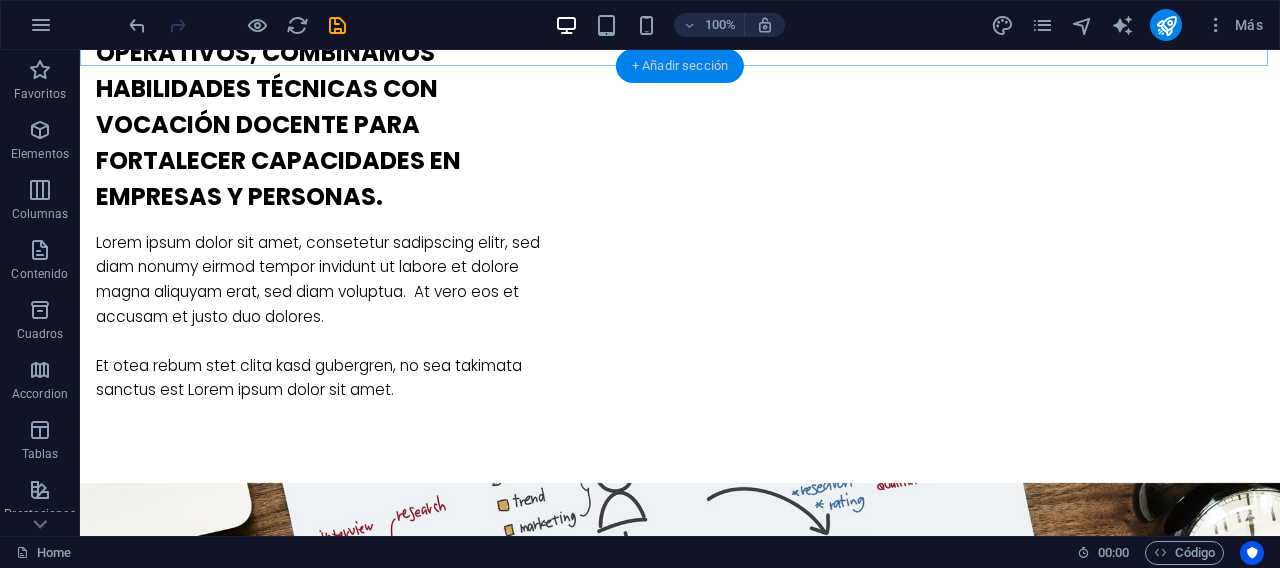 click on "+ Añadir sección" at bounding box center (680, 66) 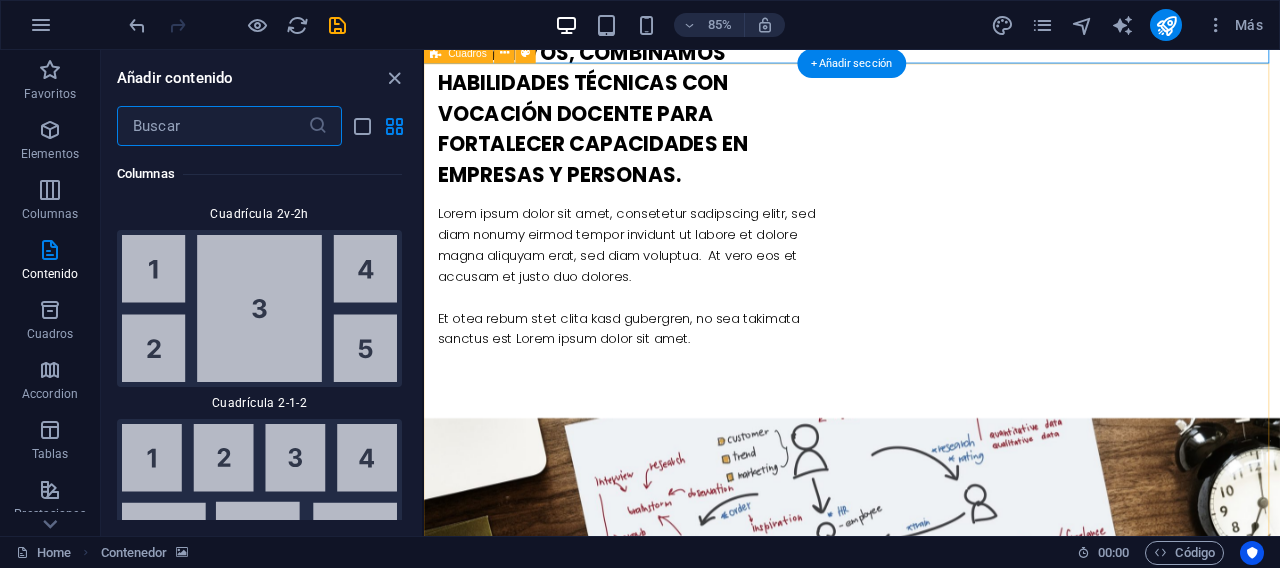 scroll, scrollTop: 6892, scrollLeft: 0, axis: vertical 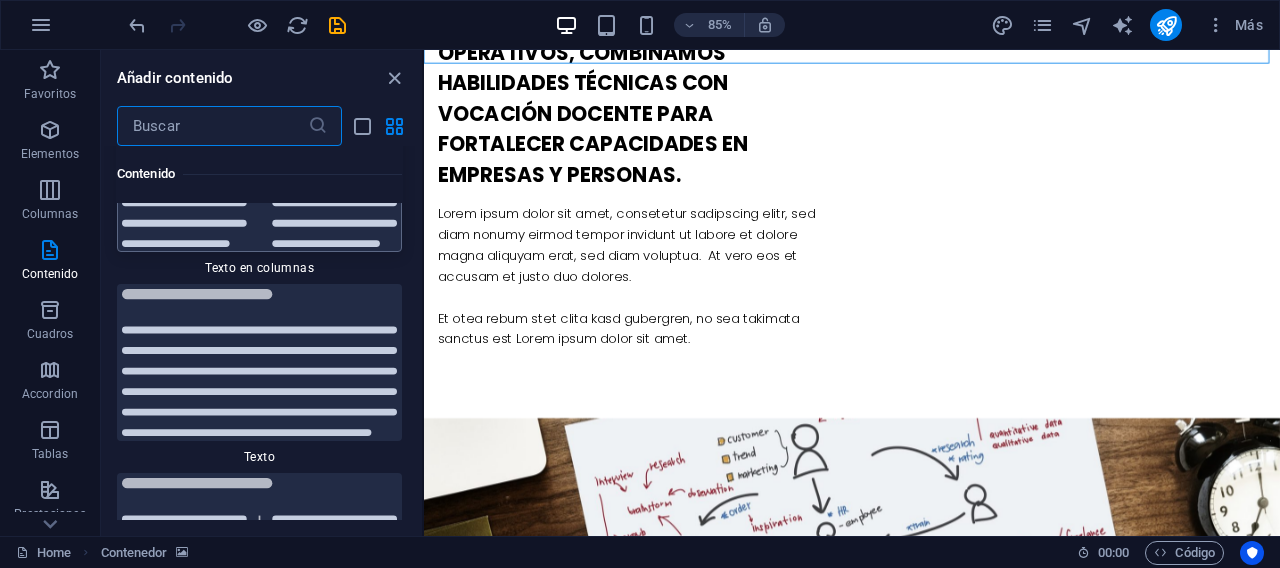 click at bounding box center [259, 174] 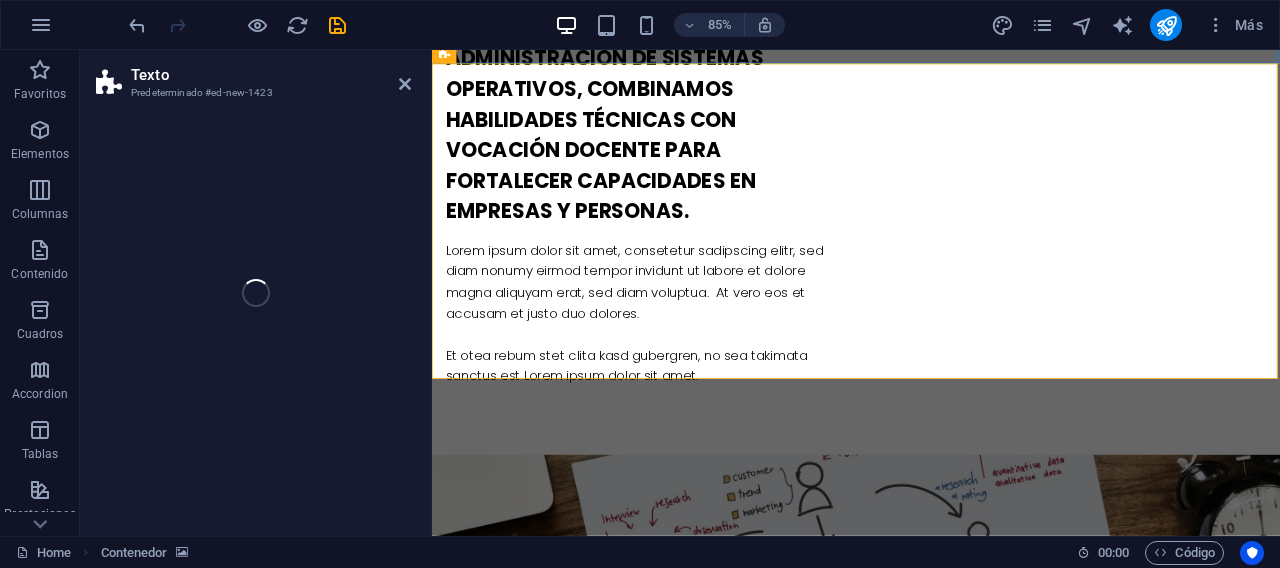 select on "rem" 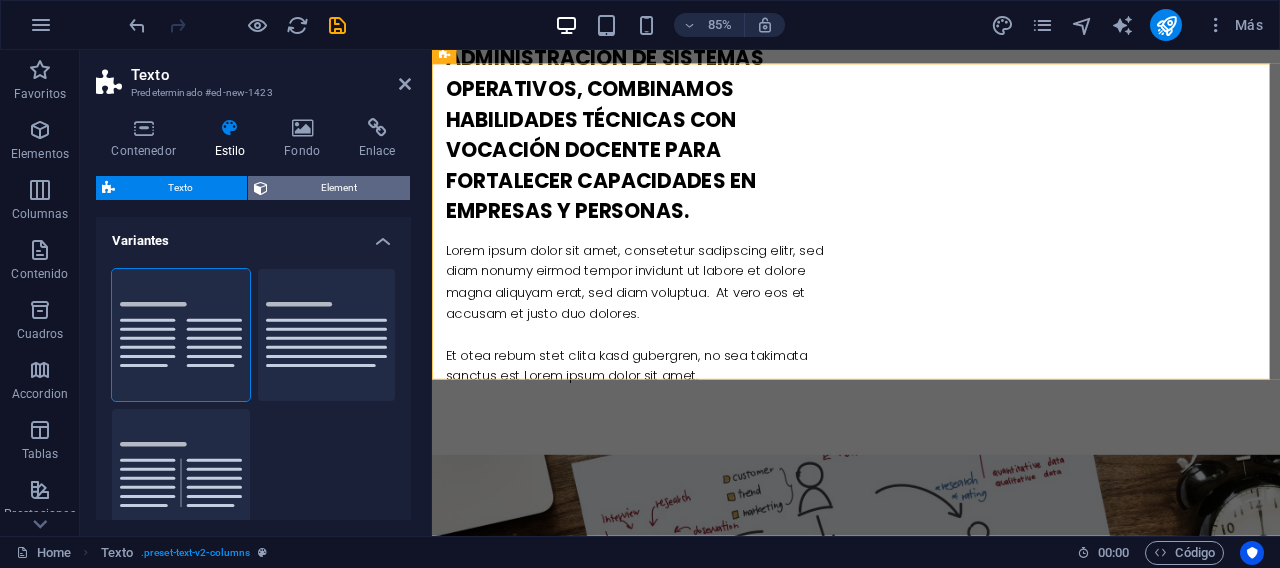 click on "Element" at bounding box center (339, 188) 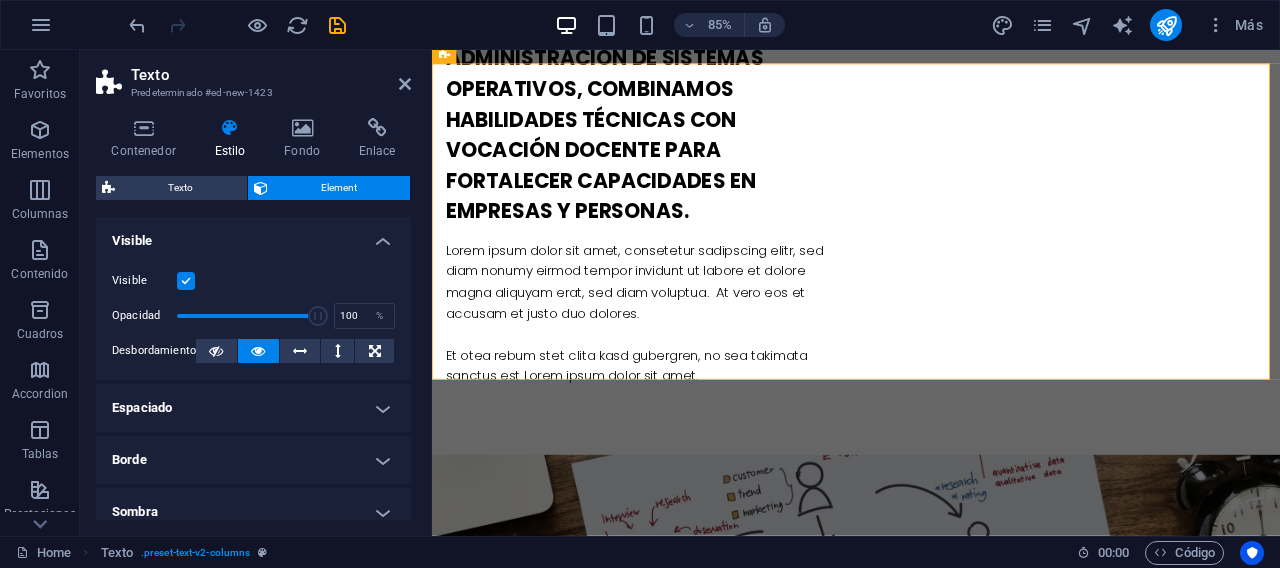 scroll, scrollTop: 147, scrollLeft: 0, axis: vertical 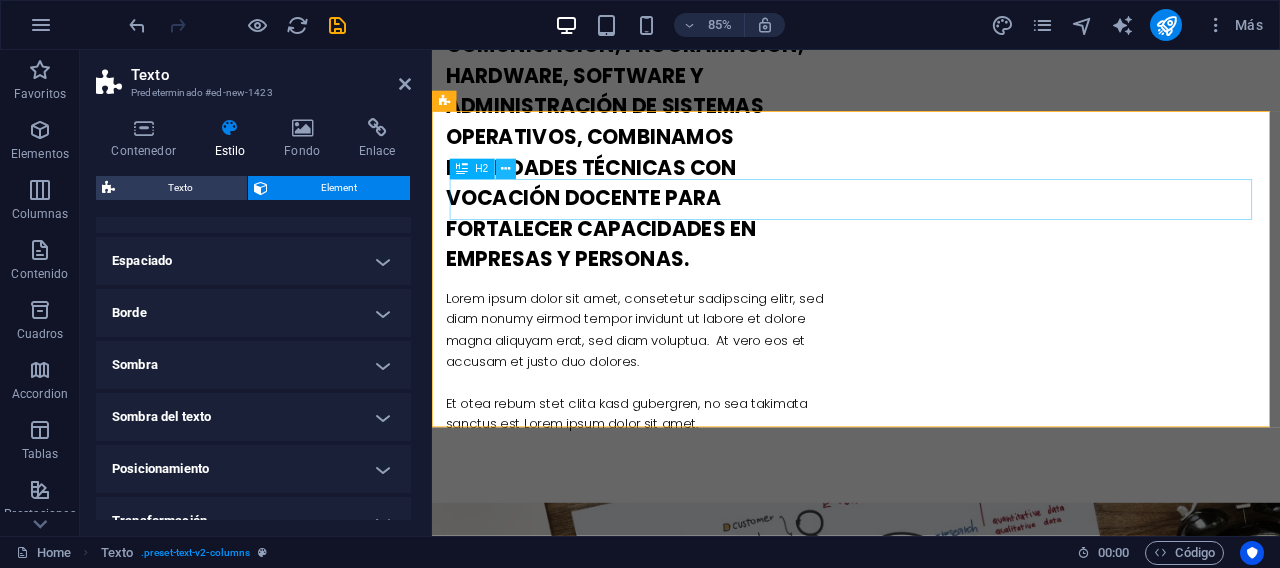 click at bounding box center (506, 169) 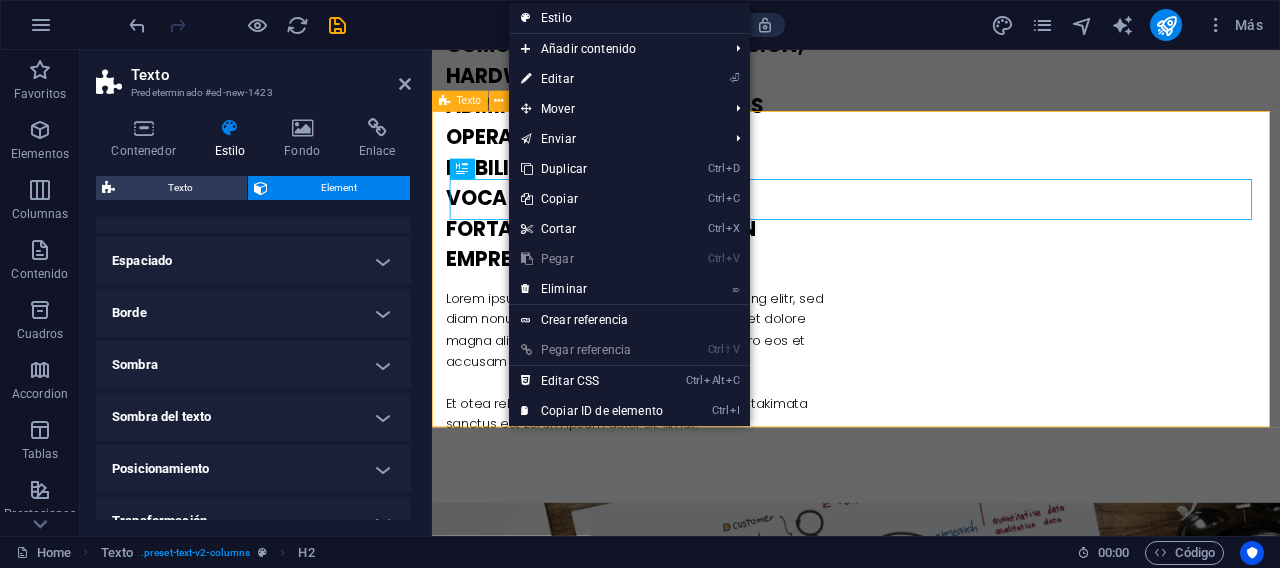 click on "Headline Lorem ipsum dolor sitope amet, consectetur adipisicing elitip. Massumenda, dolore, cum vel modi asperiores consequatur suscipit quidem ducimus eveniet iure expedita consecteture odiogil voluptatum similique fugit voluptates atem accusamus quae quas dolorem tenetur facere tempora maiores adipisci reiciendis accusantium voluptatibus id voluptate tempore dolor harum nisi amet! Nobis, eaque. Aenean commodo ligula eget dolor. Lorem ipsum dolor sit amet, consectetuer adipiscing elit leget odiogil voluptatum similique fugit voluptates dolor. Libero assumenda, dolore, cum vel modi asperiores consequatur." at bounding box center (931, 1496) 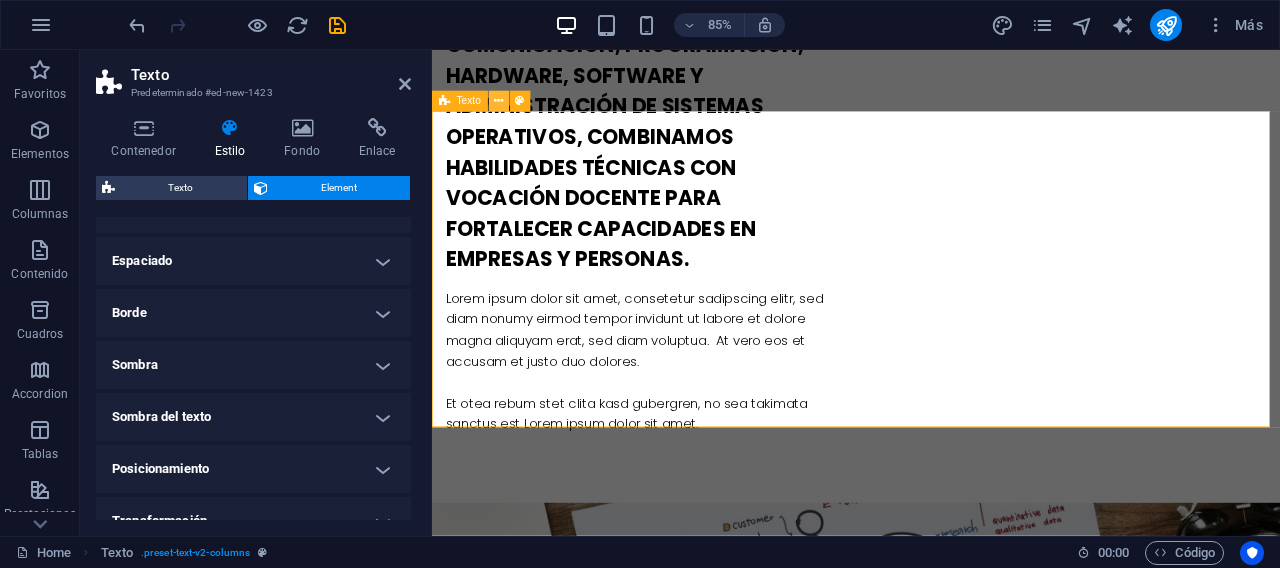 click at bounding box center [499, 101] 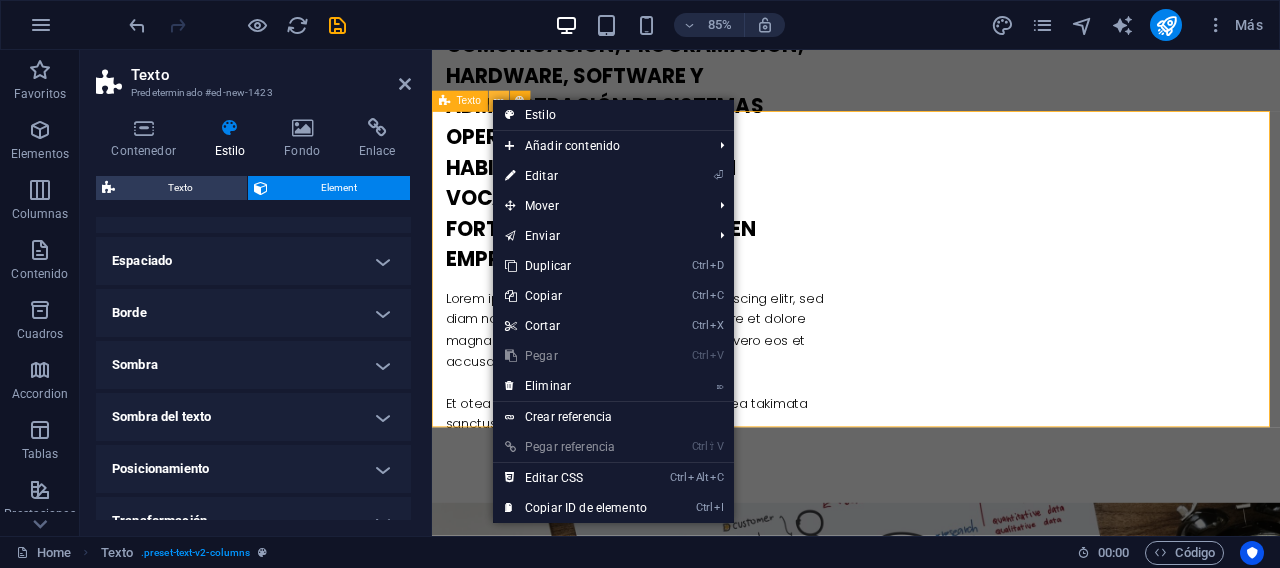 click at bounding box center [499, 101] 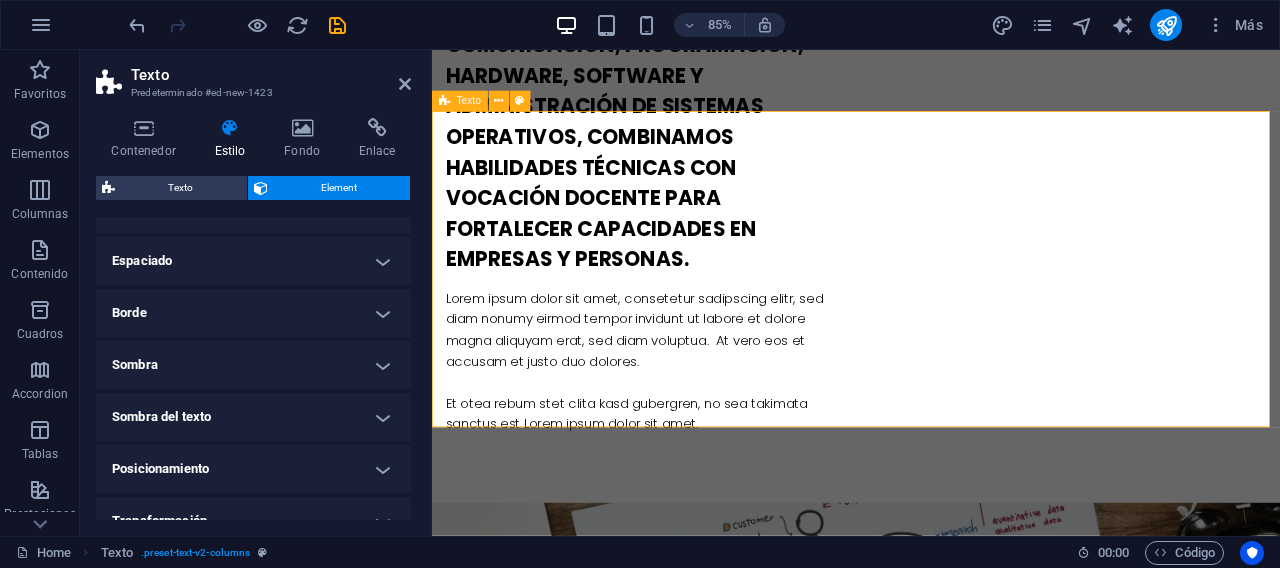 click on "Headline Lorem ipsum dolor sitope amet, consectetur adipisicing elitip. Massumenda, dolore, cum vel modi asperiores consequatur suscipit quidem ducimus eveniet iure expedita consecteture odiogil voluptatum similique fugit voluptates atem accusamus quae quas dolorem tenetur facere tempora maiores adipisci reiciendis accusantium voluptatibus id voluptate tempore dolor harum nisi amet! Nobis, eaque. Aenean commodo ligula eget dolor. Lorem ipsum dolor sit amet, consectetuer adipiscing elit leget odiogil voluptatum similique fugit voluptates dolor. Libero assumenda, dolore, cum vel modi asperiores consequatur." at bounding box center [931, 1496] 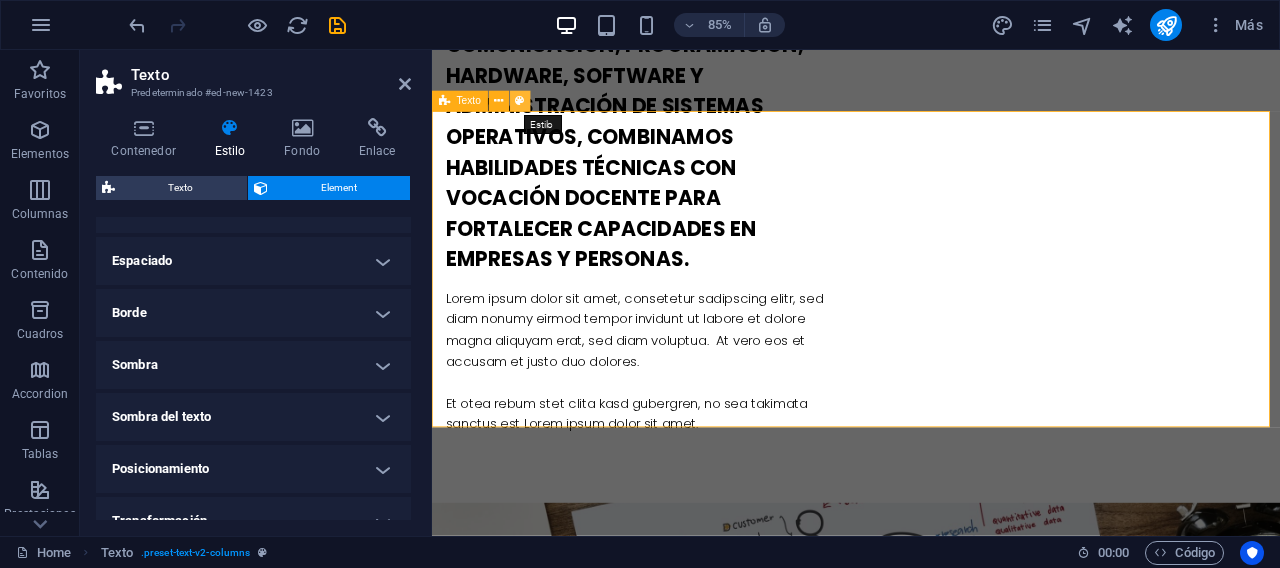 click at bounding box center [519, 101] 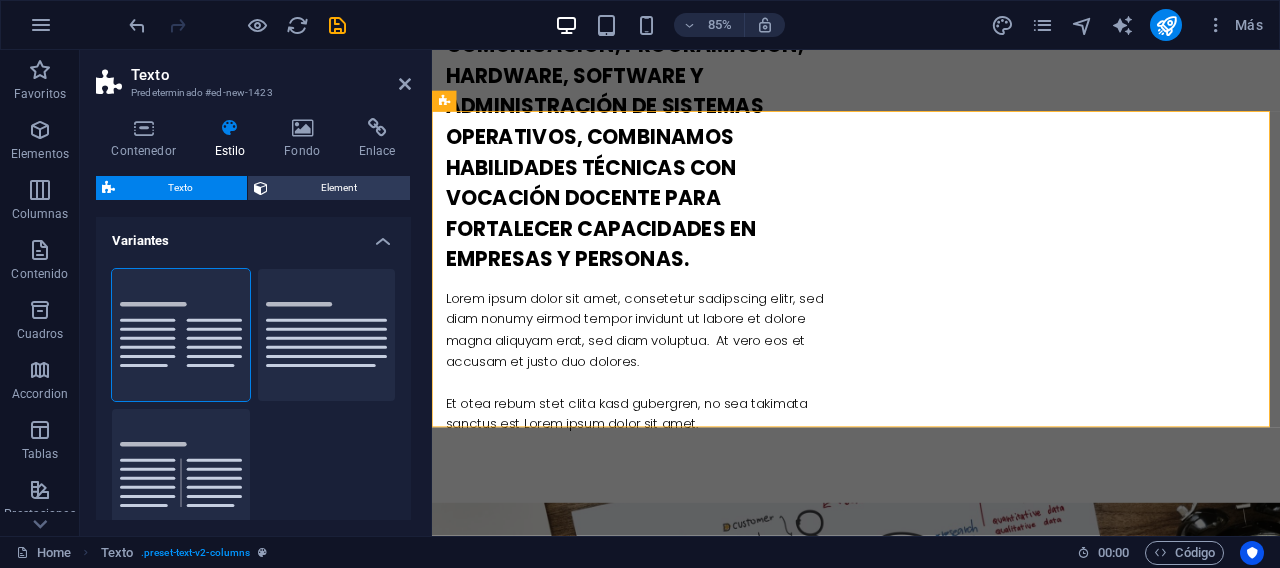 scroll, scrollTop: 1570, scrollLeft: 0, axis: vertical 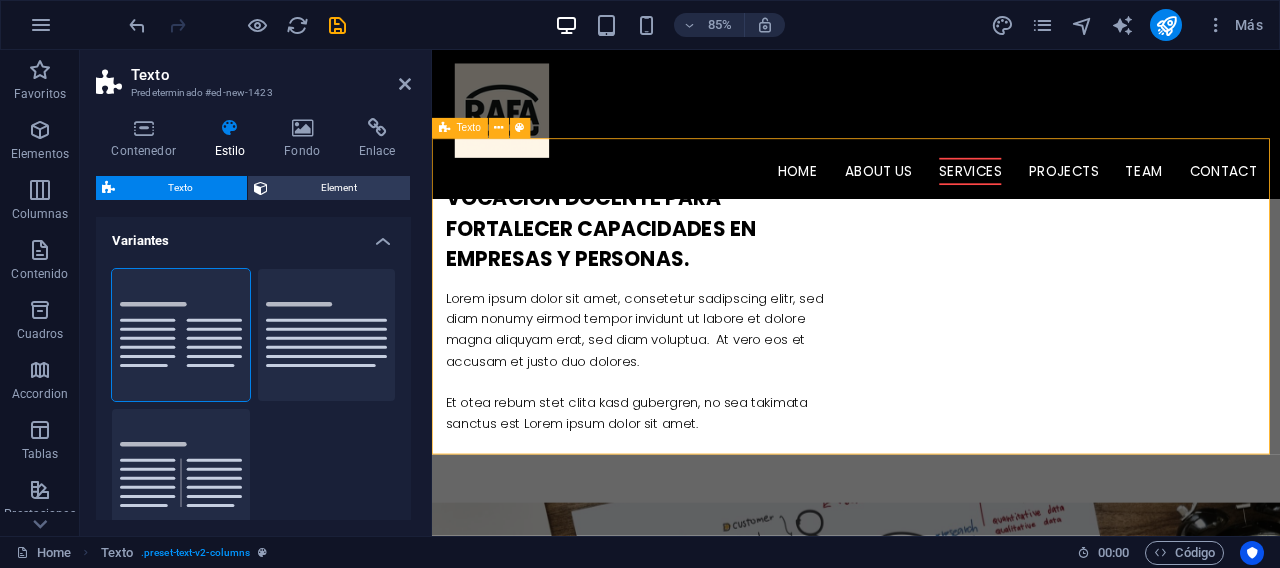 click on "Headline Lorem ipsum dolor sitope amet, consectetur adipisicing elitip. Massumenda, dolore, cum vel modi asperiores consequatur suscipit quidem ducimus eveniet iure expedita consecteture odiogil voluptatum similique fugit voluptates atem accusamus quae quas dolorem tenetur facere tempora maiores adipisci reiciendis accusantium voluptatibus id voluptate tempore dolor harum nisi amet! Nobis, eaque. Aenean commodo ligula eget dolor. Lorem ipsum dolor sit amet, consectetuer adipiscing elit leget odiogil voluptatum similique fugit voluptates dolor. Libero assumenda, dolore, cum vel modi asperiores consequatur." at bounding box center (931, 1496) 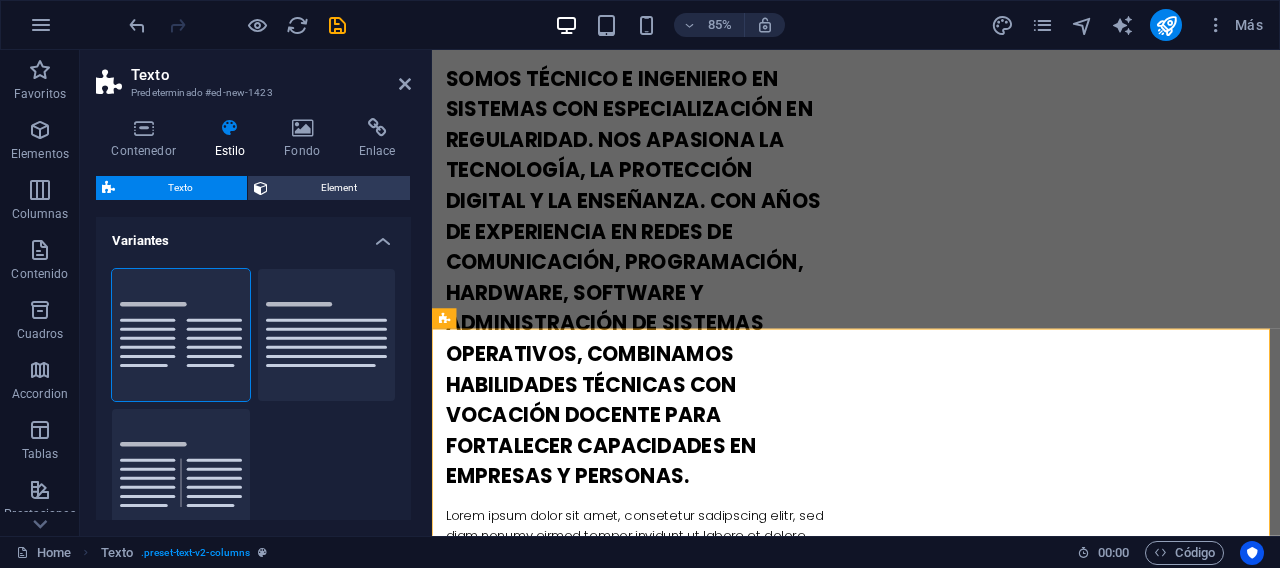 scroll, scrollTop: 1475, scrollLeft: 0, axis: vertical 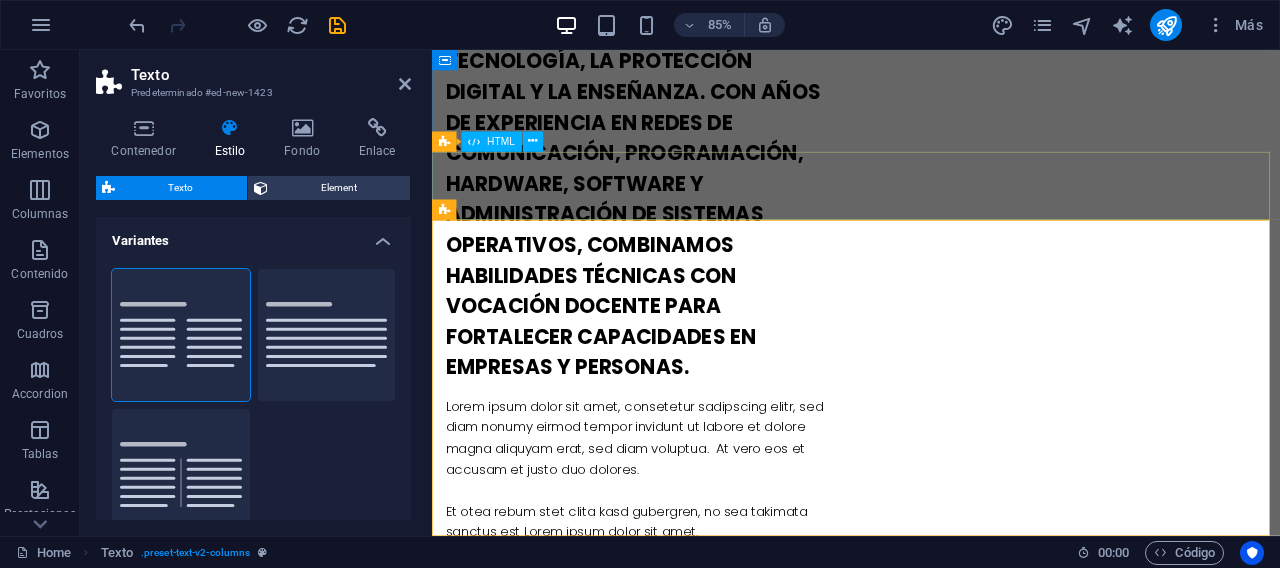 click at bounding box center [931, 1406] 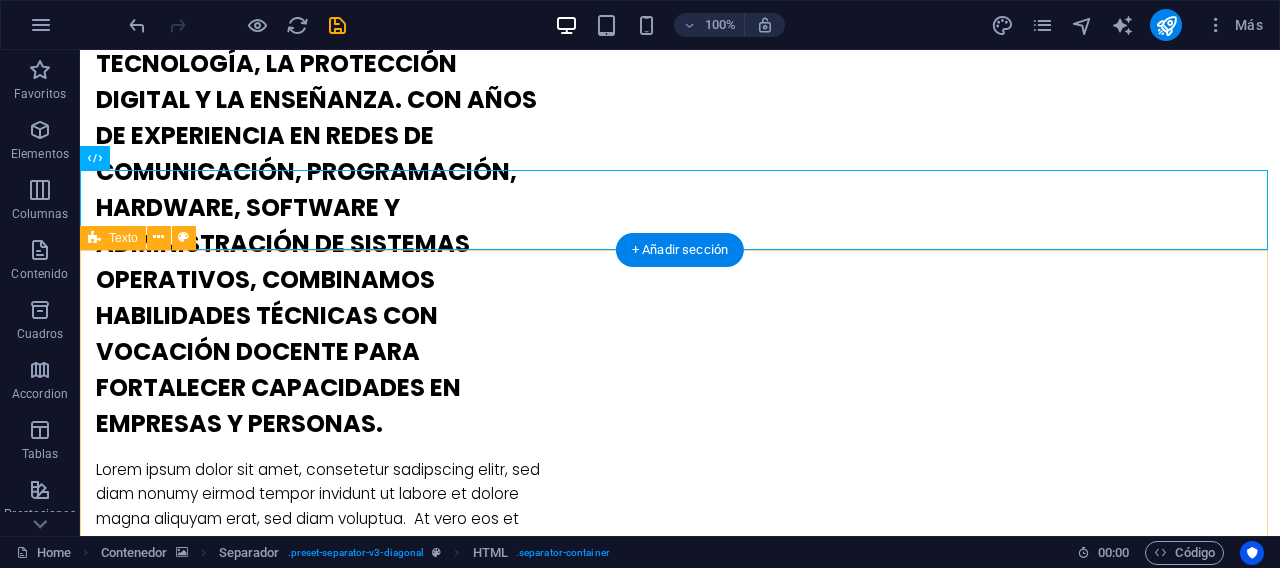 click on "Headline Lorem ipsum dolor sitope amet, consectetur adipisicing elitip. Massumenda, dolore, cum vel modi asperiores consequatur suscipit quidem ducimus eveniet iure expedita consecteture odiogil voluptatum similique fugit voluptates atem accusamus quae quas dolorem tenetur facere tempora maiores adipisci reiciendis accusantium voluptatibus id voluptate tempore dolor harum nisi amet! Nobis, eaque. Aenean commodo ligula eget dolor. Lorem ipsum dolor sit amet, consectetuer adipiscing elit leget odiogil voluptatum similique fugit voluptates dolor. Libero assumenda, dolore, cum vel modi asperiores consequatur." at bounding box center (680, 1623) 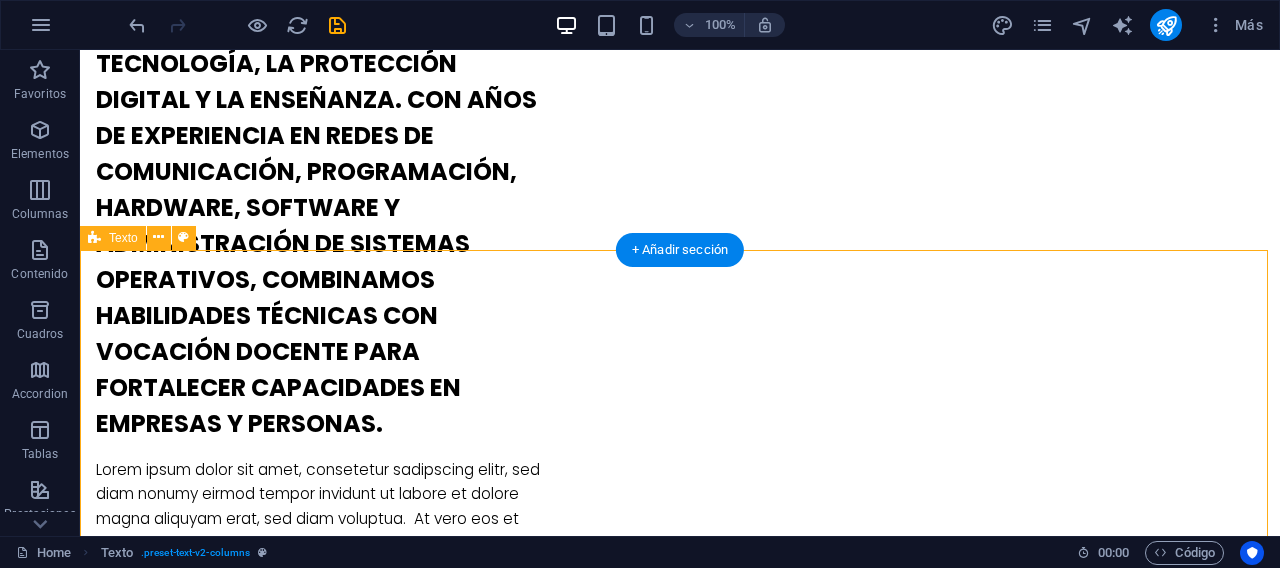 click on "Headline Lorem ipsum dolor sitope amet, consectetur adipisicing elitip. Massumenda, dolore, cum vel modi asperiores consequatur suscipit quidem ducimus eveniet iure expedita consecteture odiogil voluptatum similique fugit voluptates atem accusamus quae quas dolorem tenetur facere tempora maiores adipisci reiciendis accusantium voluptatibus id voluptate tempore dolor harum nisi amet! Nobis, eaque. Aenean commodo ligula eget dolor. Lorem ipsum dolor sit amet, consectetuer adipiscing elit leget odiogil voluptatum similique fugit voluptates dolor. Libero assumenda, dolore, cum vel modi asperiores consequatur." at bounding box center [680, 1623] 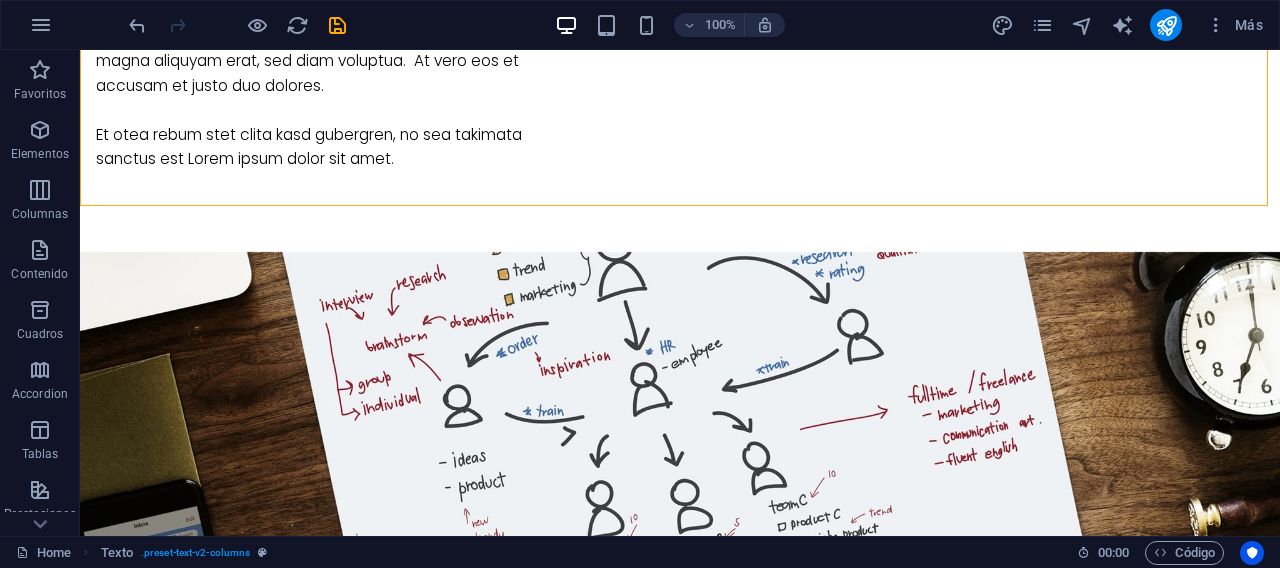 scroll, scrollTop: 1919, scrollLeft: 0, axis: vertical 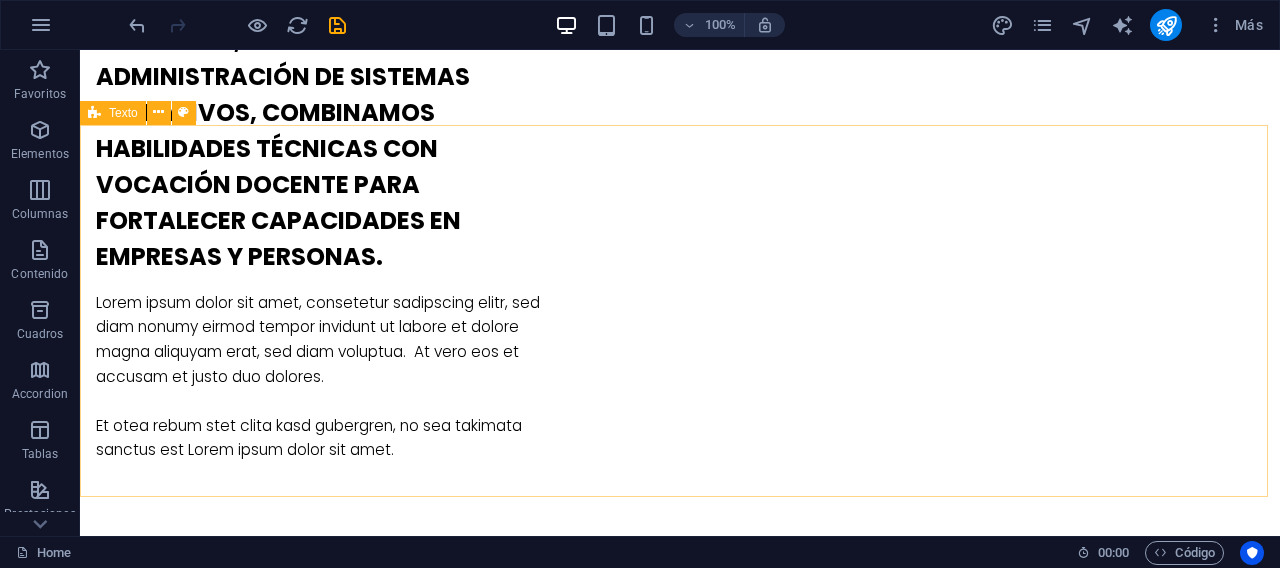 click on "Texto" at bounding box center [113, 113] 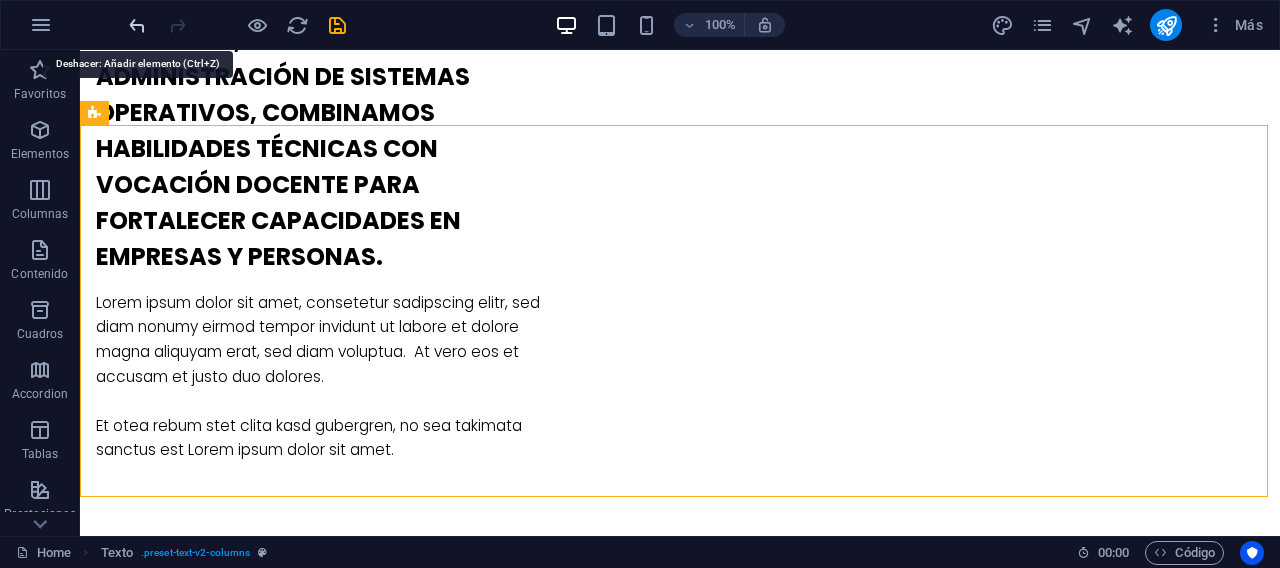 click at bounding box center (137, 25) 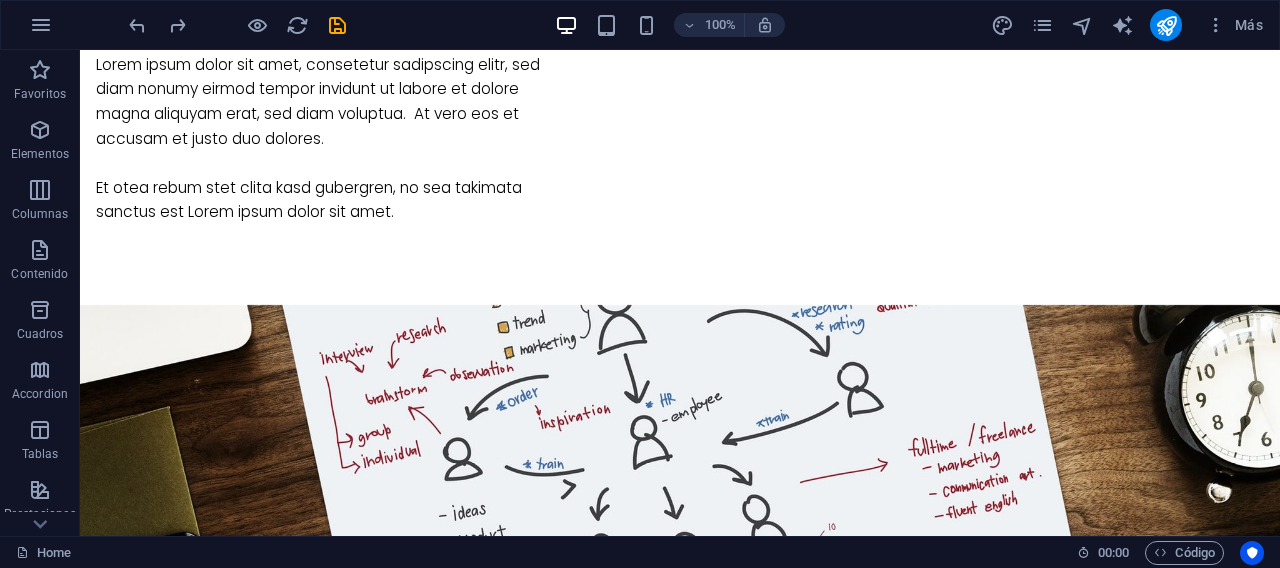 scroll, scrollTop: 1878, scrollLeft: 0, axis: vertical 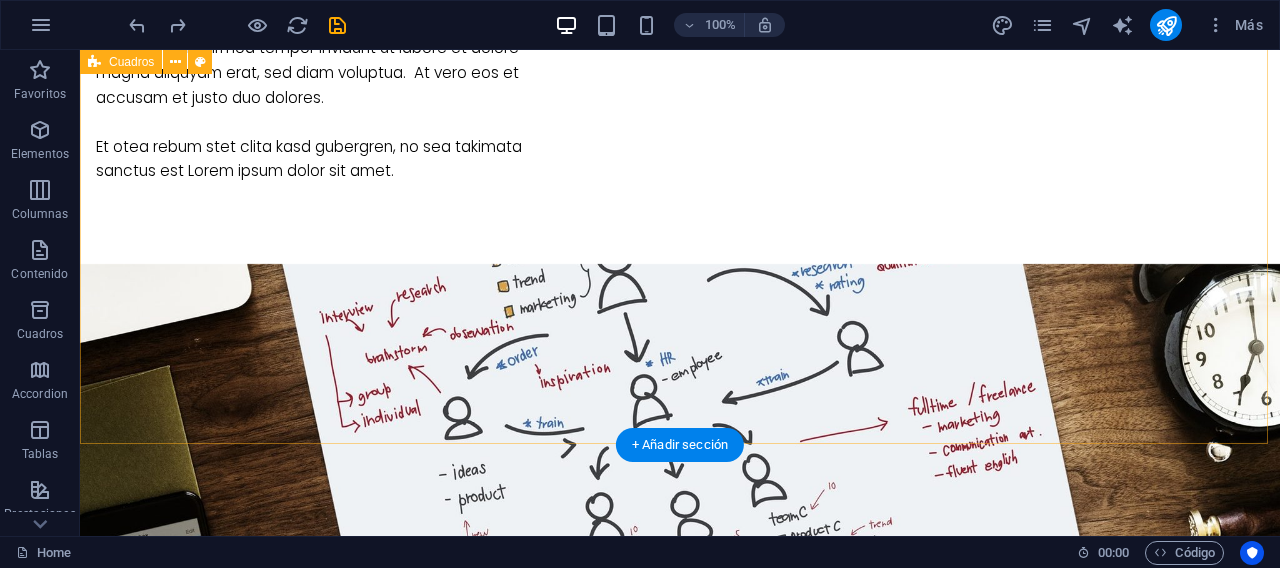 click on "🔐 Ciberseguridad Auditoría de seguridad en redes y sistemas Implementación de protocolos seguros (WEP, WPA2, WPA2-Enterprise, etc.) Simulacros y guías prácticas de seguridad informática Capacitación en buenas prácticas para usuarios y empresas 🌐 Redes de Comunicación Diseño, configuración y optimización de redes LAN/WAN Diagnóstico de fallas y rendimiento de red Soluciones con herramientas como Telnet y Nmap 💾 Administración de Sistemas Operativos Instalación y configuración de Windows, Linux y otros entornos Automatización de tareas y mantenimiento preventivo Gestión de usuarios, políticas y respaldo de datos" at bounding box center (680, 1838) 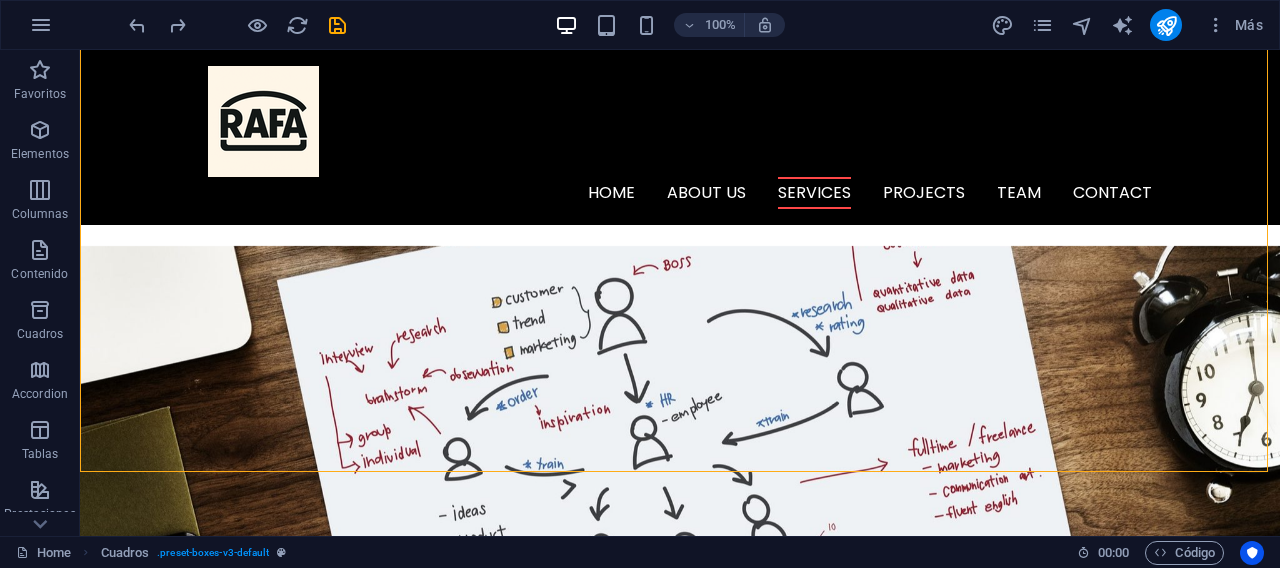 scroll, scrollTop: 1850, scrollLeft: 0, axis: vertical 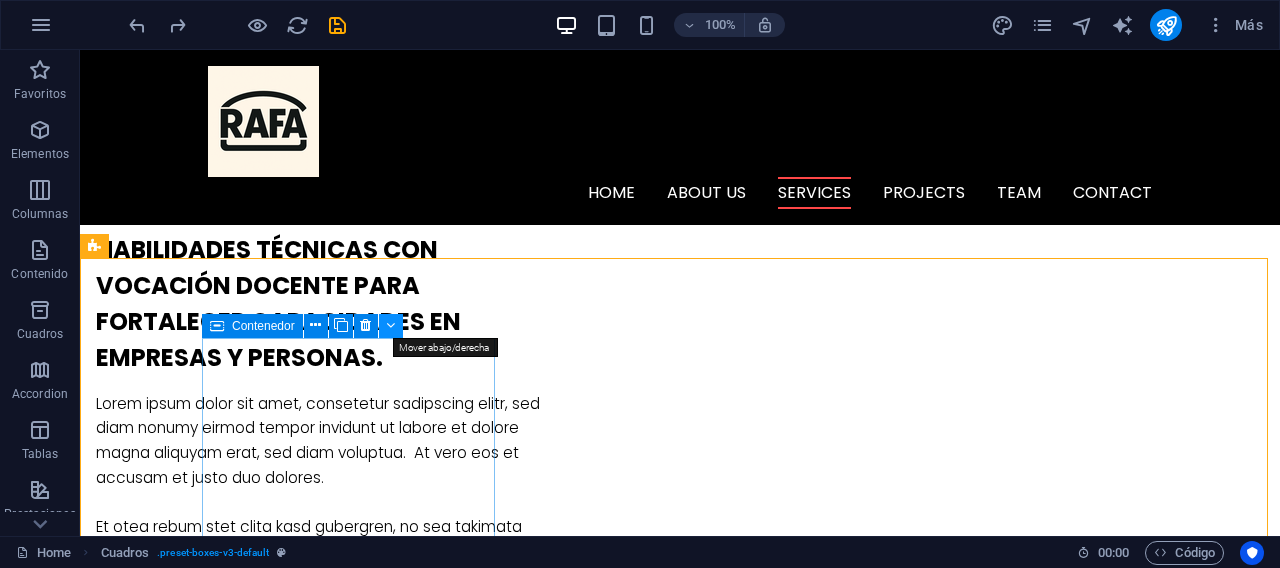 click at bounding box center (390, 325) 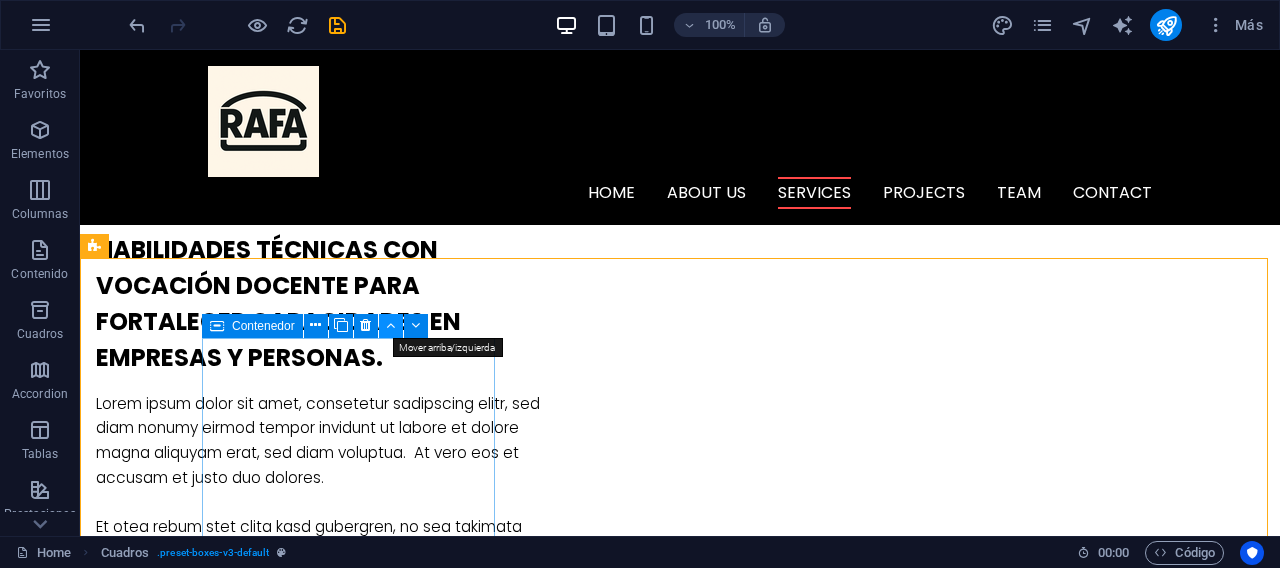 click at bounding box center [390, 325] 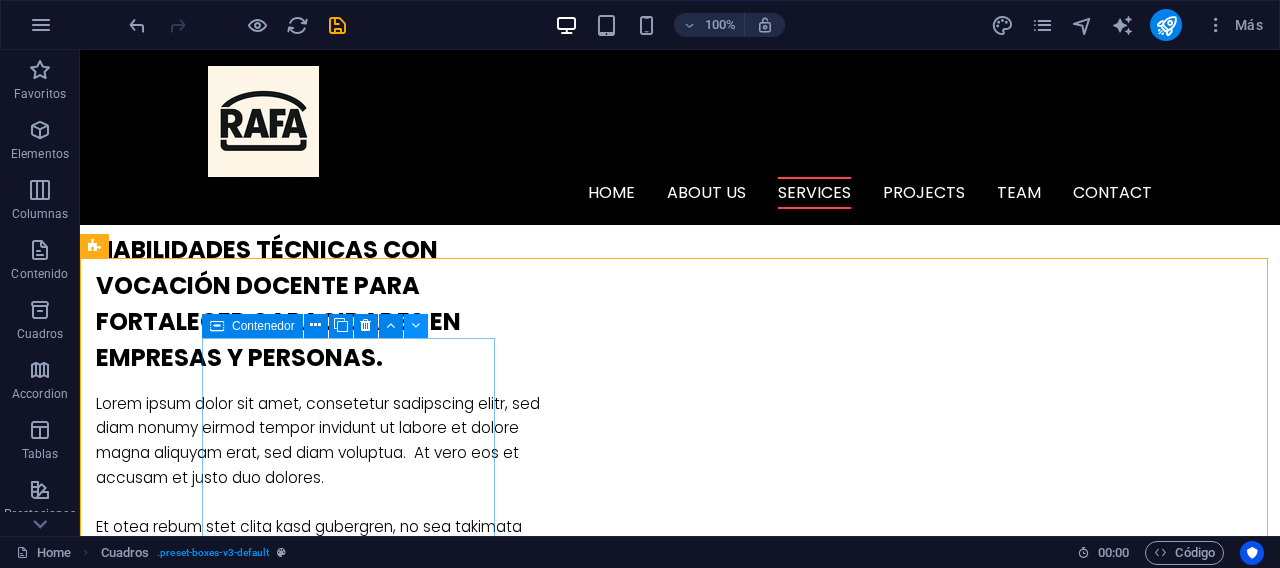 click at bounding box center [416, 326] 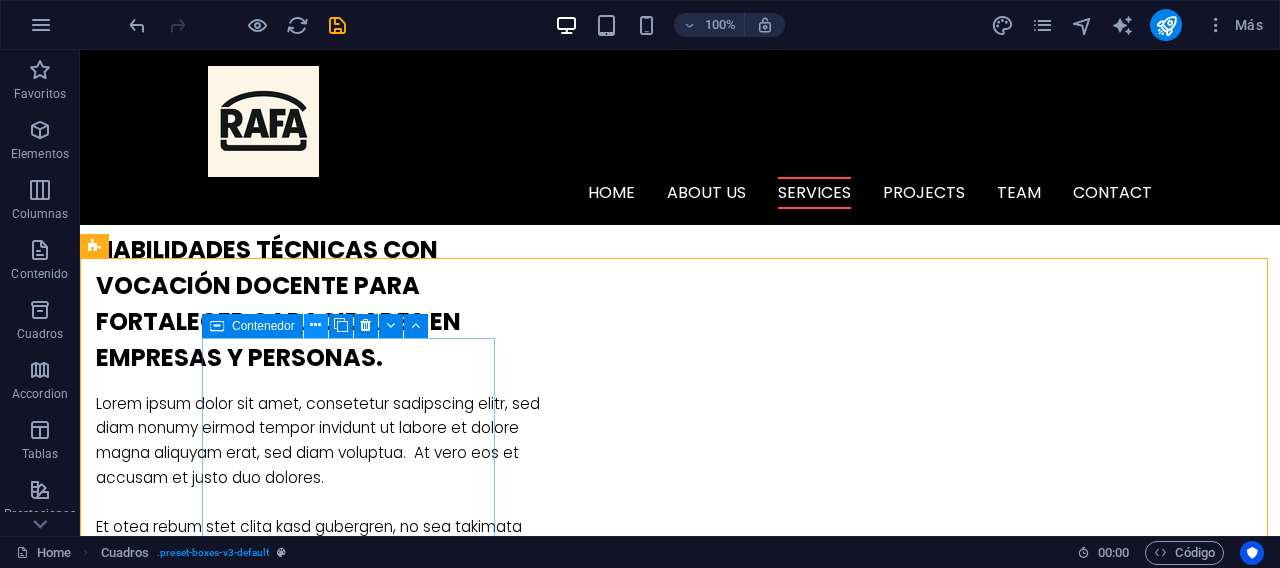 click at bounding box center (315, 325) 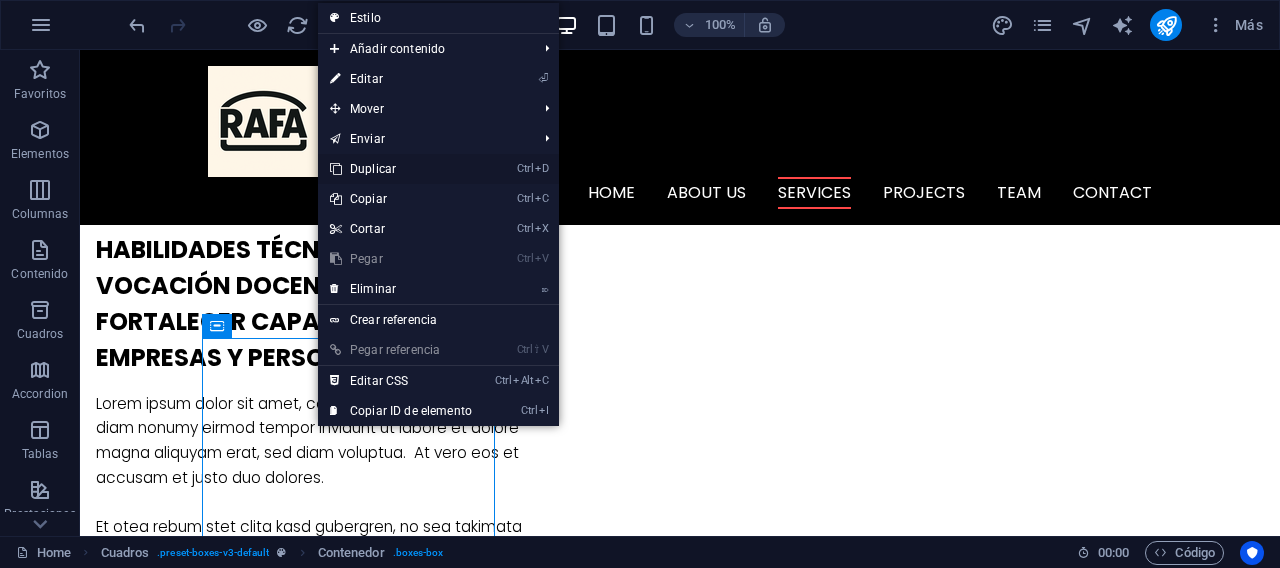 click on "Ctrl D  Duplicar" at bounding box center [401, 169] 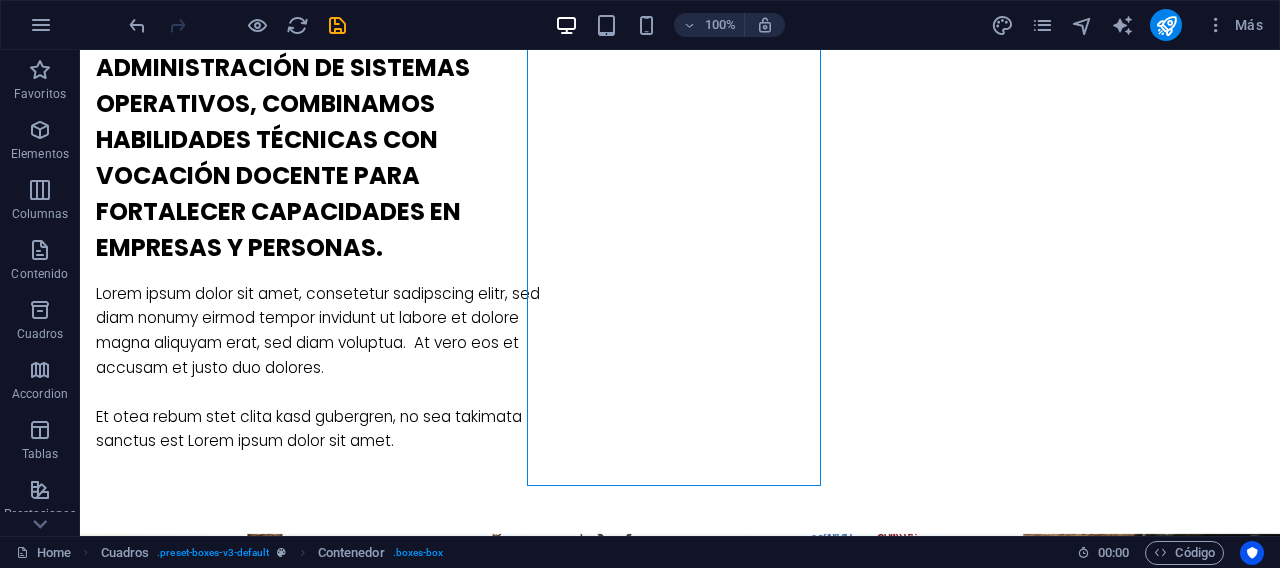 scroll, scrollTop: 1756, scrollLeft: 0, axis: vertical 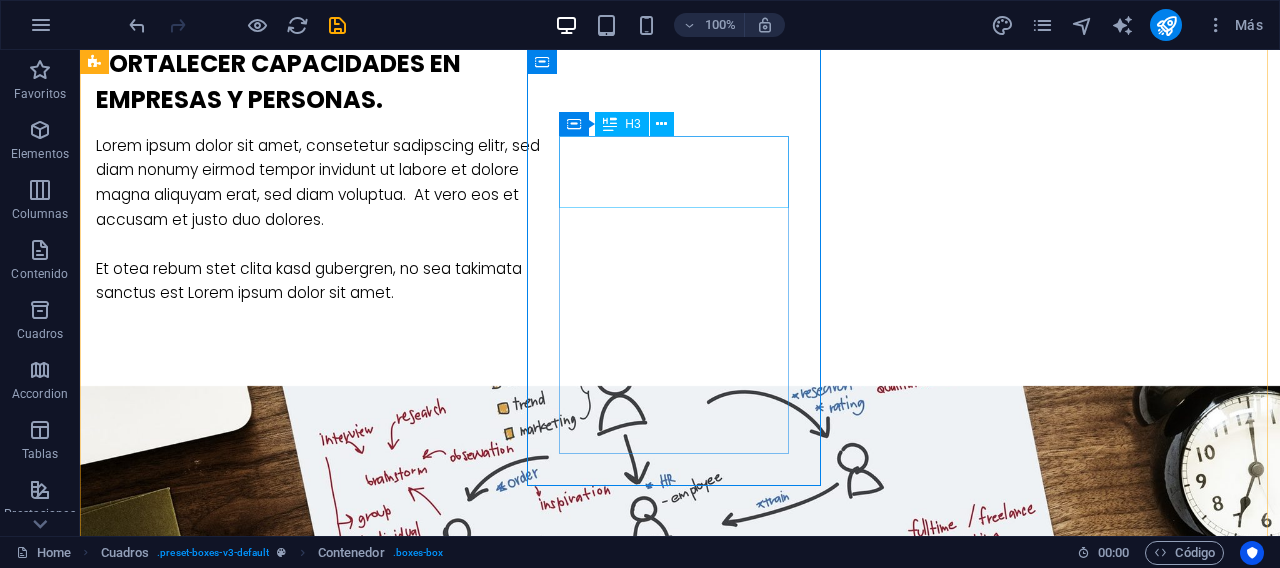 click on "🔐 Ciberseguridad" at bounding box center [242, 1878] 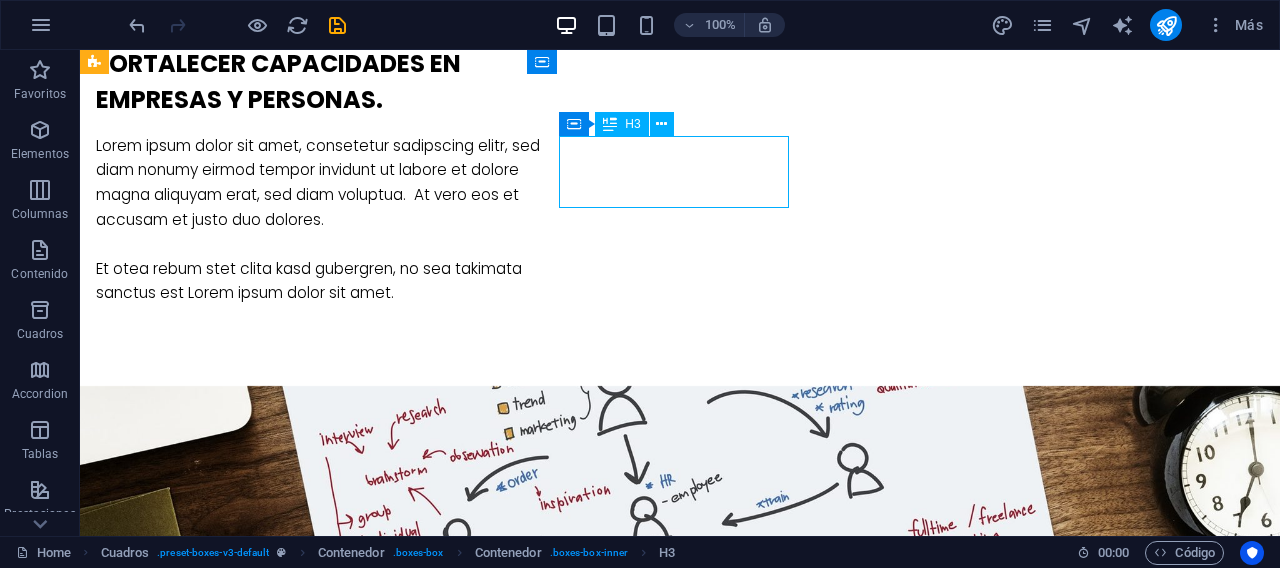 click on "🔐 Ciberseguridad" at bounding box center [242, 1878] 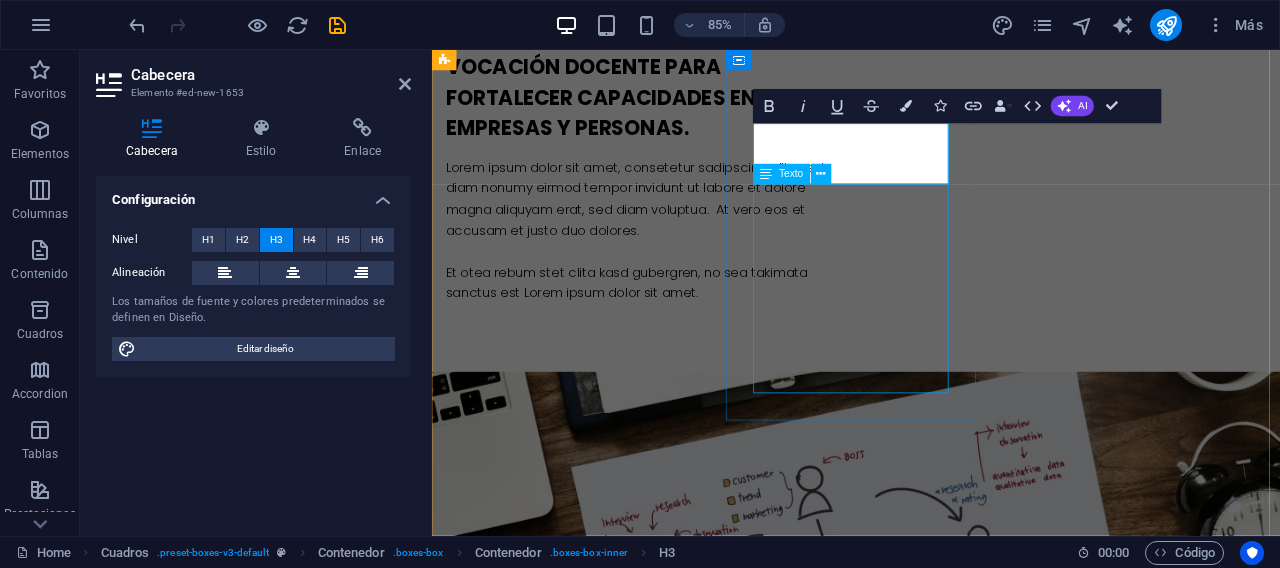 click on "Auditoría de seguridad en redes y sistemas Implementación de protocolos seguros (WEP, WPA2, WPA2-Enterprise, etc.) Simulacros y guías prácticas de seguridad informática Capacitación en buenas prácticas para usuarios y empresas" at bounding box center [594, 2129] 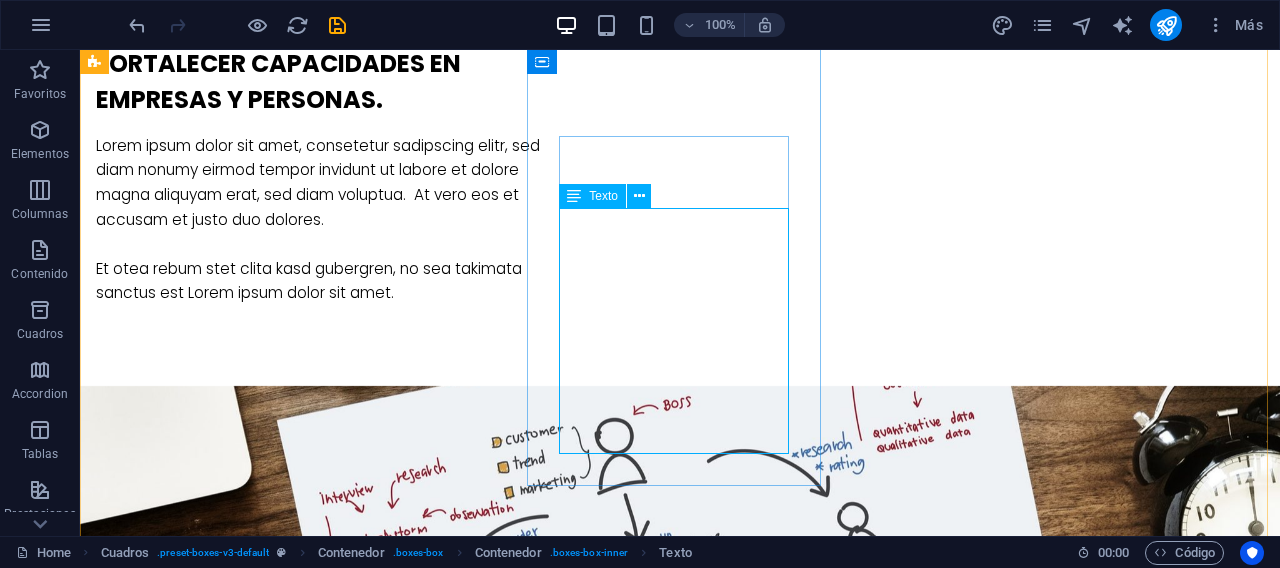 click on "Auditoría de seguridad en redes y sistemas Implementación de protocolos seguros (WEP, WPA2, WPA2-Enterprise, etc.) Simulacros y guías prácticas de seguridad informática Capacitación en buenas prácticas para usuarios y empresas" at bounding box center [242, 2086] 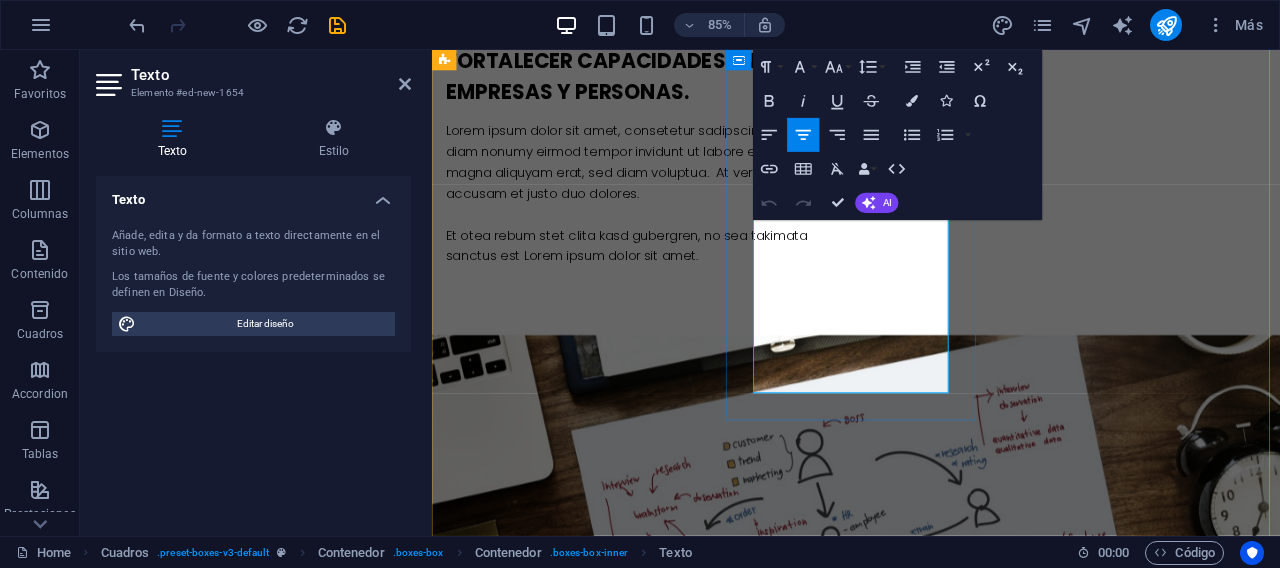 drag, startPoint x: 924, startPoint y: 409, endPoint x: 841, endPoint y: 206, distance: 219.31256 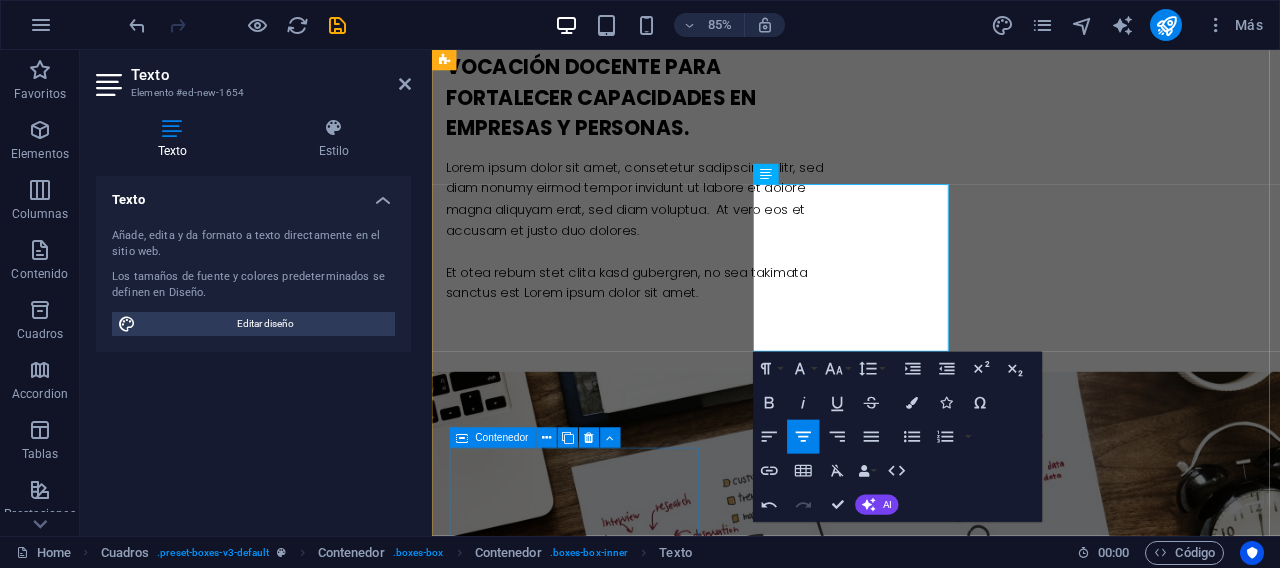 click on "💾 Administración de Sistemas Operativos Instalación y configuración de Windows, Linux y otros entornos Automatización de tareas y mantenimiento preventivo Gestión de usuarios, políticas y respaldo de datos" at bounding box center (594, 3010) 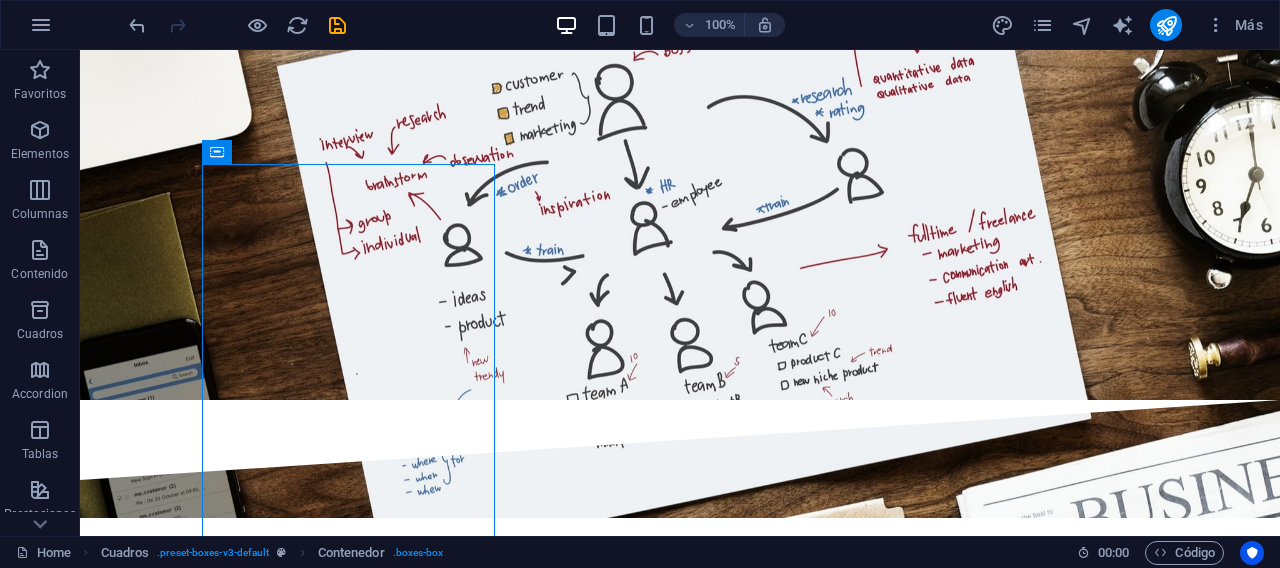 scroll, scrollTop: 2140, scrollLeft: 0, axis: vertical 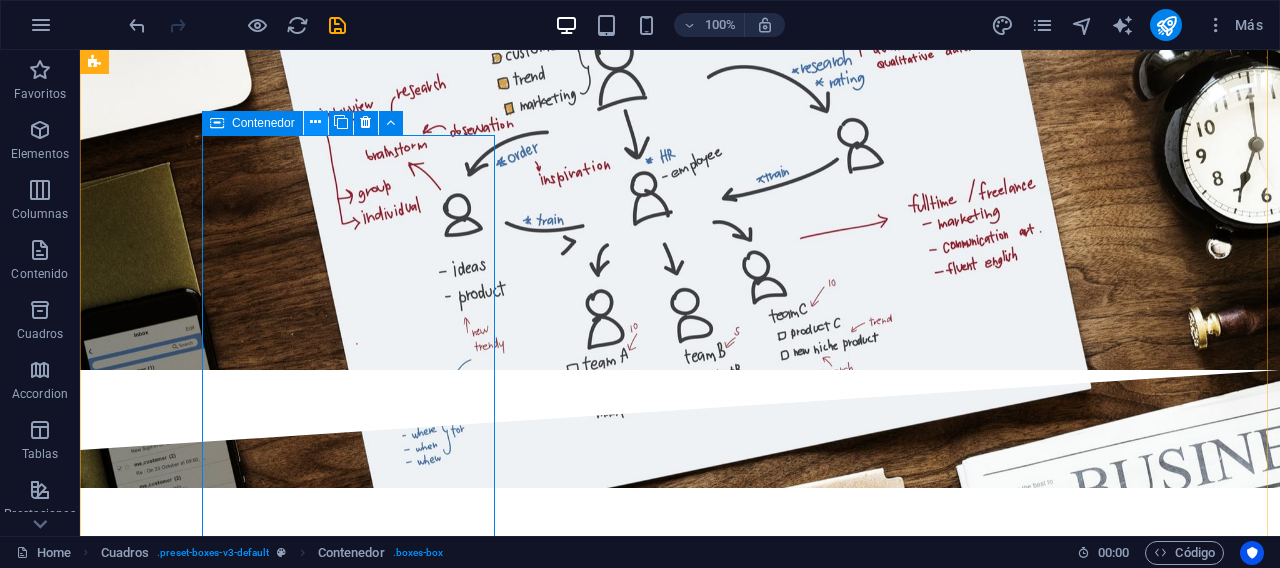 click at bounding box center [315, 122] 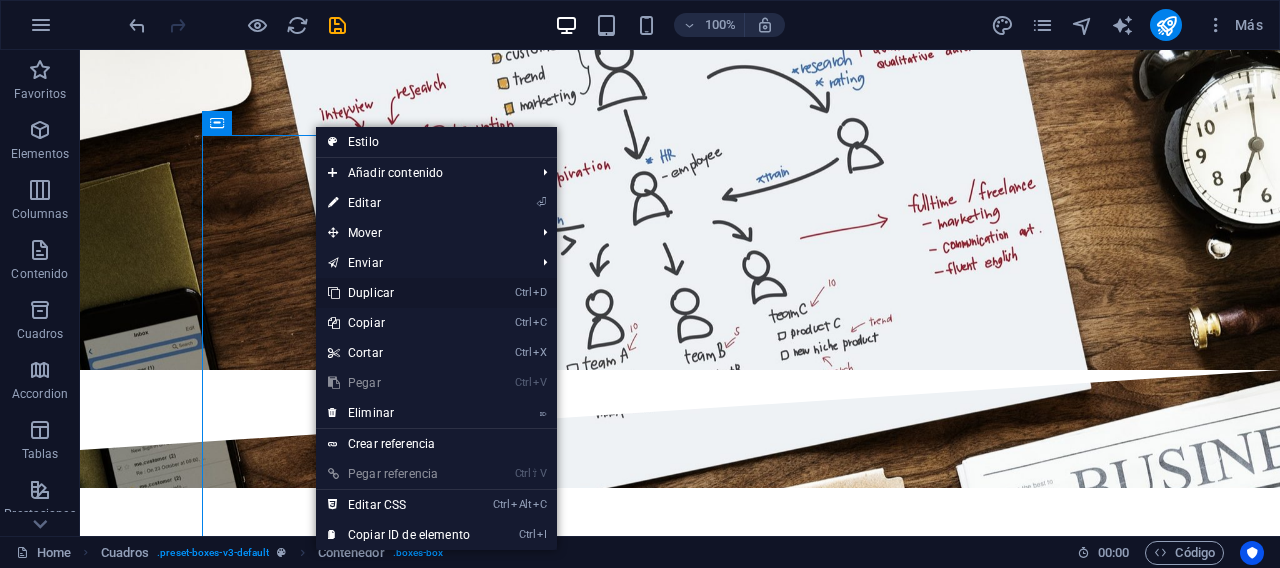 click on "Ctrl D  Duplicar" at bounding box center (399, 293) 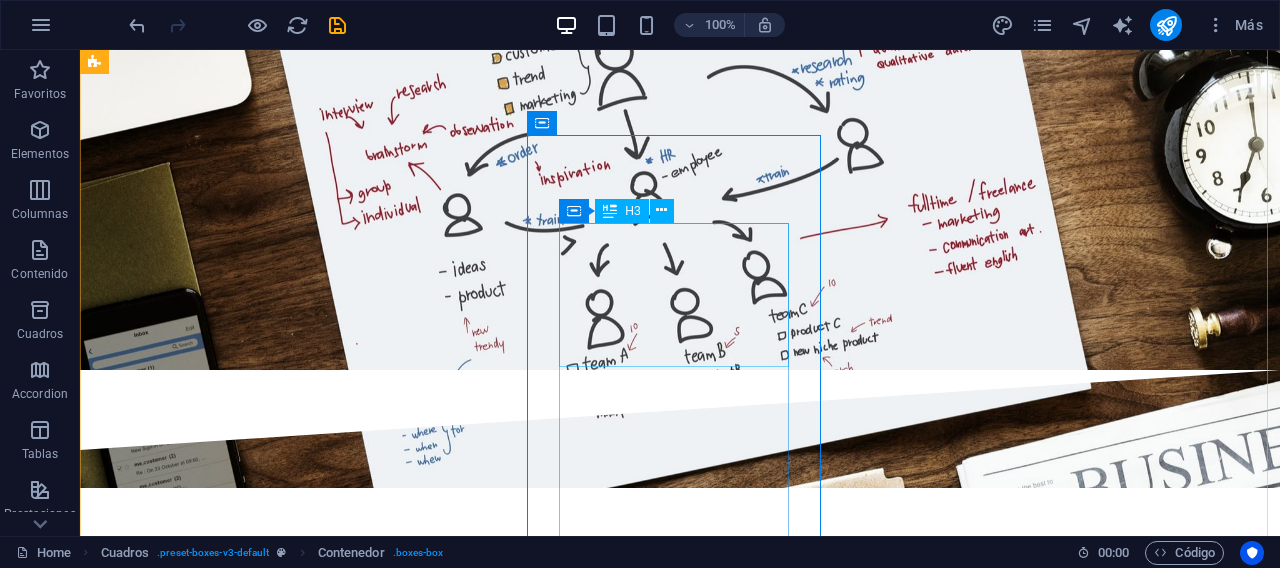 click on "💾 Administración de Sistemas Operativos" at bounding box center (242, 3014) 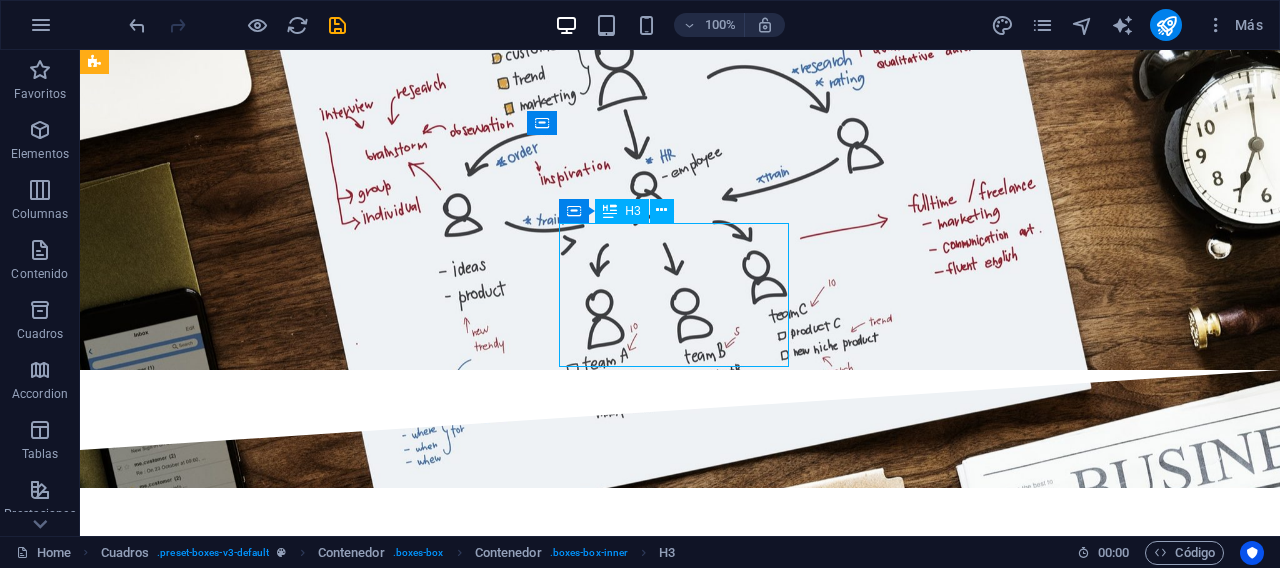 click on "💾 Administración de Sistemas Operativos" at bounding box center [242, 3014] 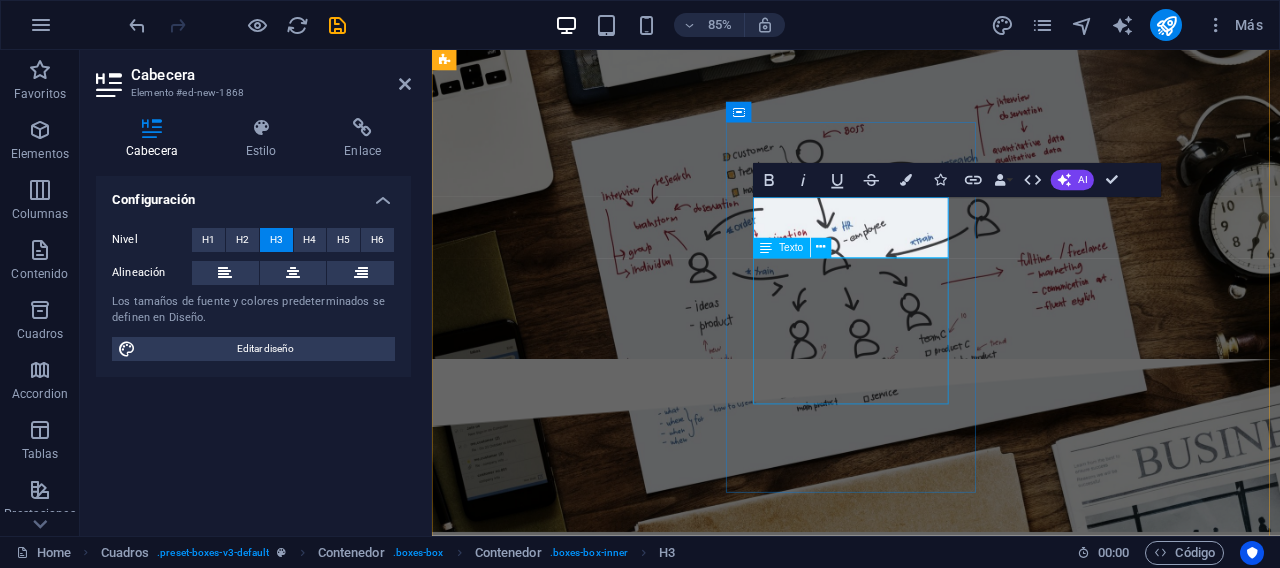 click on "Instalación y configuración de Windows, Linux y otros entornos Automatización de tareas y mantenimiento preventivo Gestión de usuarios, políticas y respaldo de datos" at bounding box center [594, 3180] 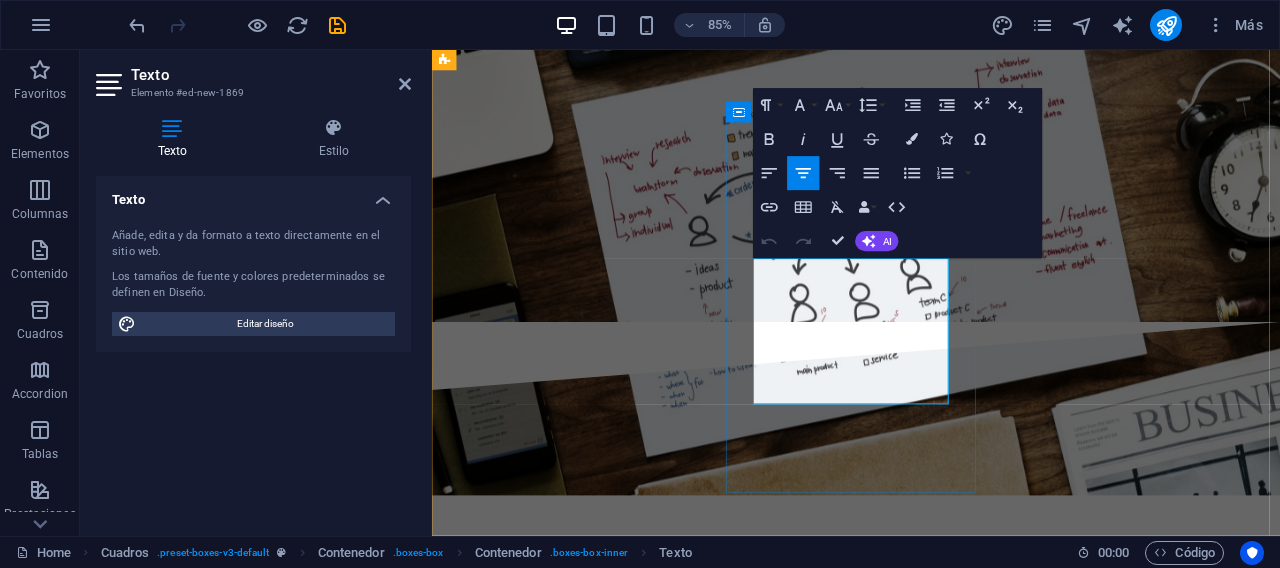 drag, startPoint x: 1017, startPoint y: 454, endPoint x: 819, endPoint y: 303, distance: 249.00803 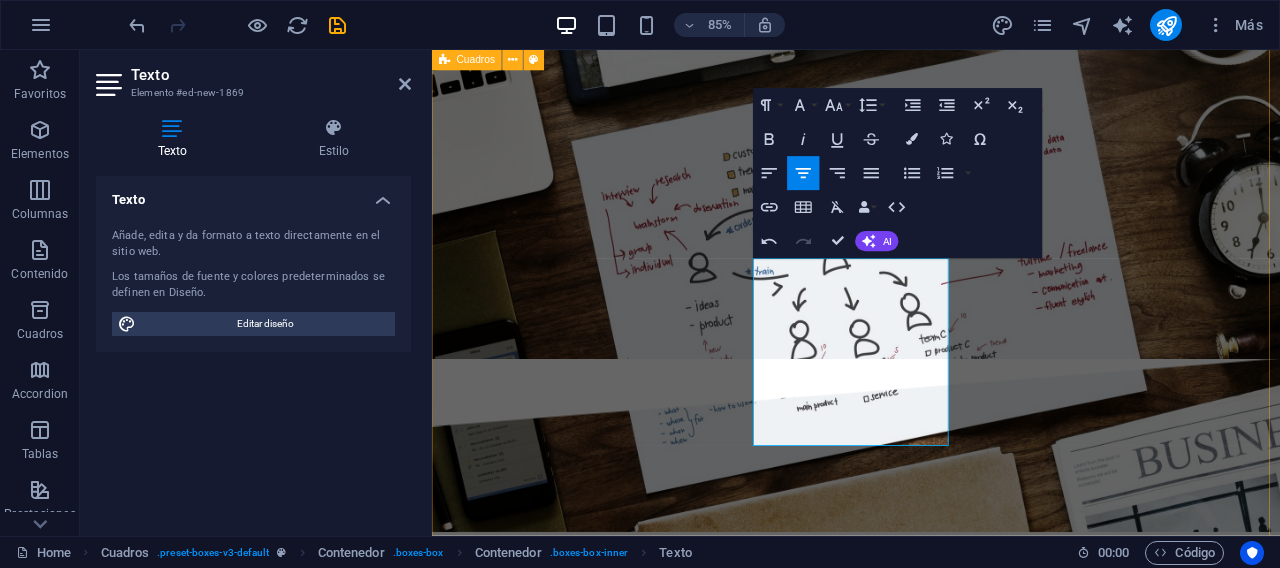 click on "🔐 Ciberseguridad Auditoría de seguridad en redes y sistemas Implementación de protocolos seguros (WEP, WPA2, WPA2-Enterprise, etc.) Simulacros y guías prácticas de seguridad informática Capacitación en buenas prácticas para usuarios y empresas 💡 Desarrollo y Programación Au Aplicaciones web adaptadas a distintos sectores Scripts y macros con VBA para automatización en Excel Integración de bases de datos con MongoDB y otras tecnologías 🌐 Redes de Comunicación Diseño, configuración y optimización de redes LAN/WAN Diagnóstico de fallas y rendimiento de red Soluciones con herramientas como Telnet y Nmap 💾 Administración de Sistemas Operativos Instalación y configuración de Windows, Linux y otros entornos Automatización de tareas y mantenimiento preventivo Gestión de usuarios, políticas y respaldo de datos 🧑‍🏫 Formación Académica Cursos y talleres para empresas y grupos educativos Capacitación personalizada en informática, ciberseguridad y redes" at bounding box center [931, 2134] 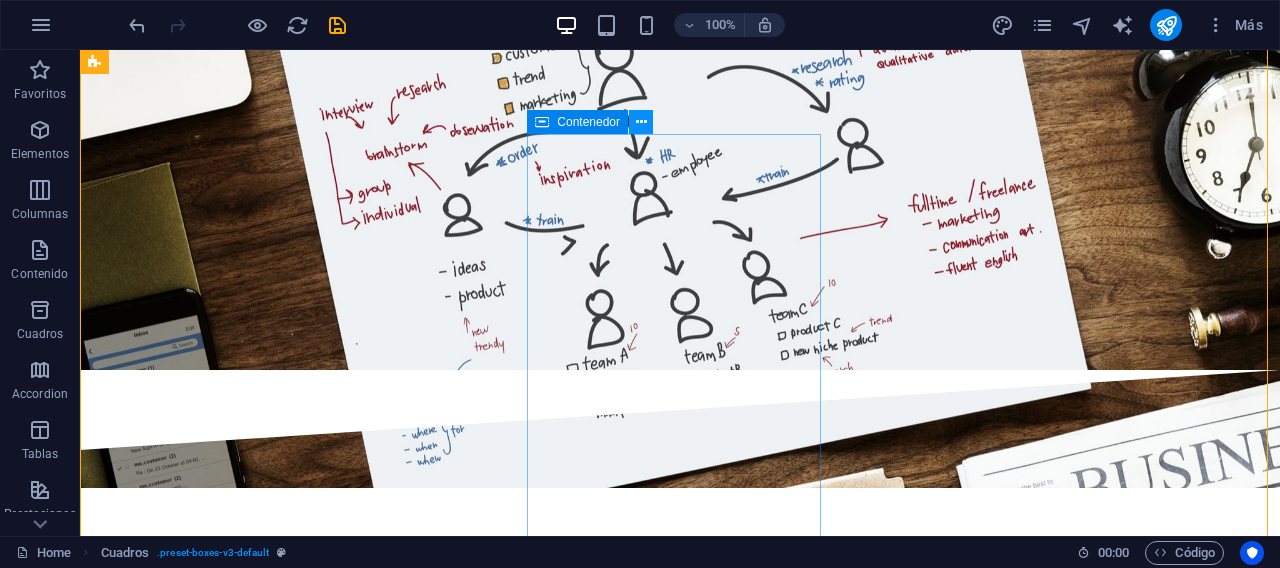 click at bounding box center (641, 122) 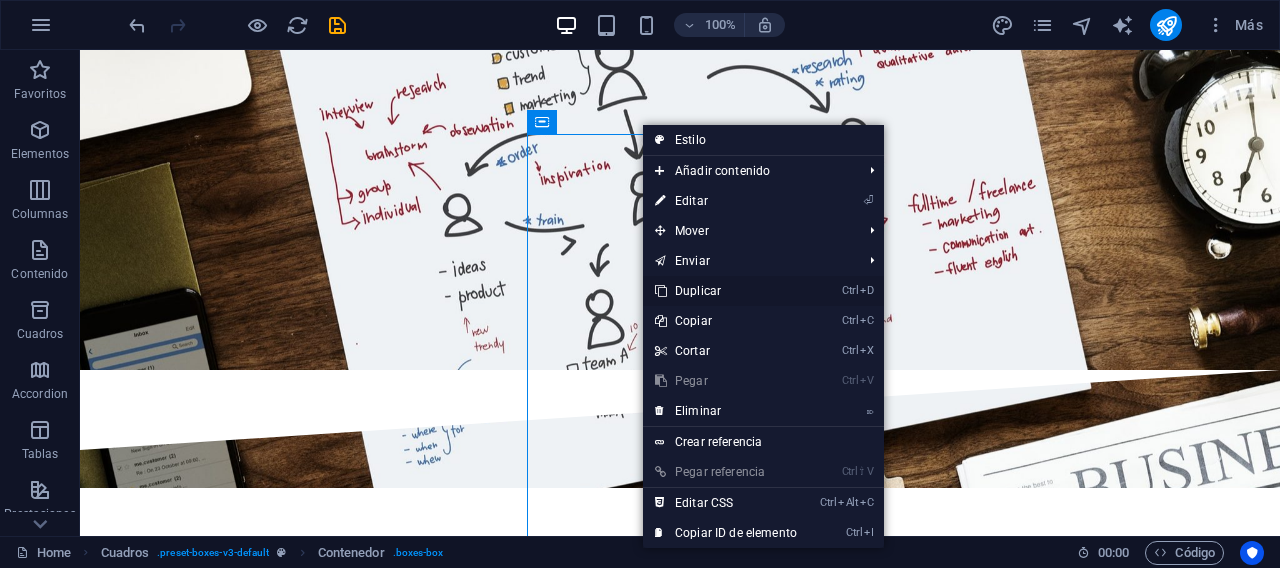 click on "Ctrl D  Duplicar" at bounding box center [726, 291] 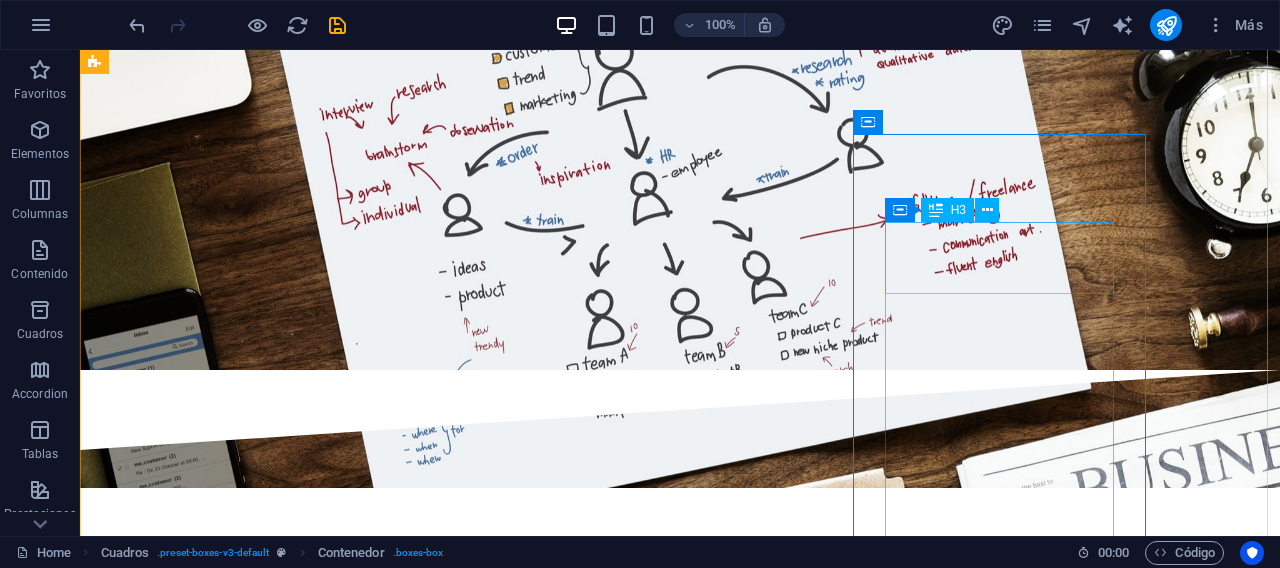 click on "🧑‍🏫 Formación Académica" at bounding box center (242, 3505) 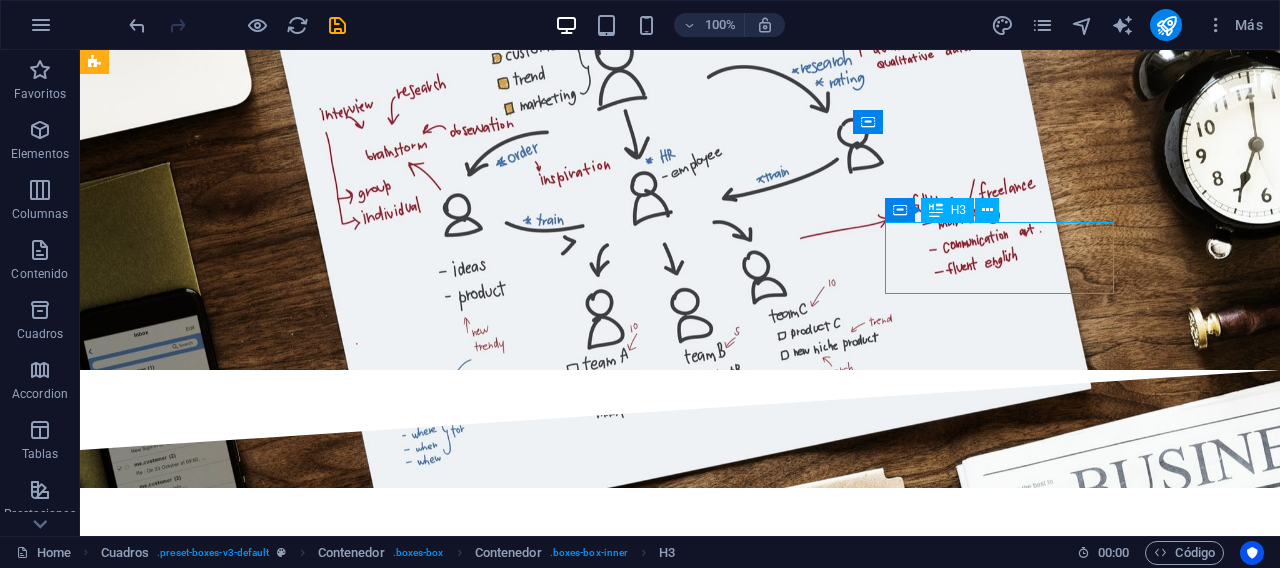 click on "🧑‍🏫 Formación Académica" at bounding box center (242, 3505) 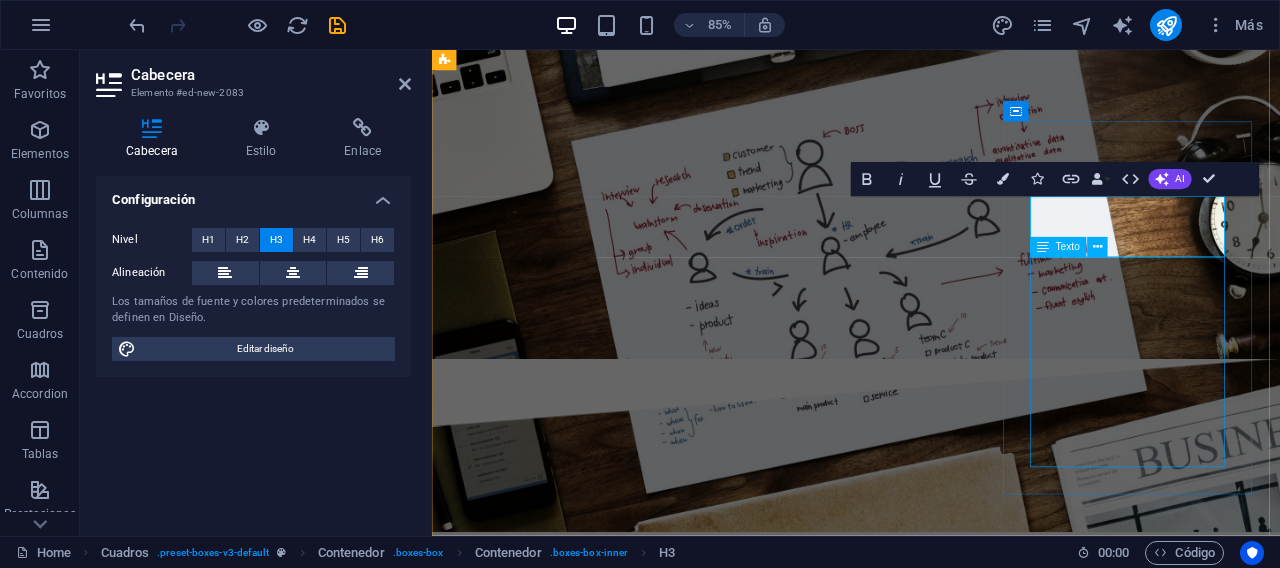 click on "Cursos y talleres para empresas y grupos educativos Capacitación personalizada en informática, ciberseguridad y redes Materiales didácticos, ejercicios prácticos y videos explicativos" at bounding box center [594, 3743] 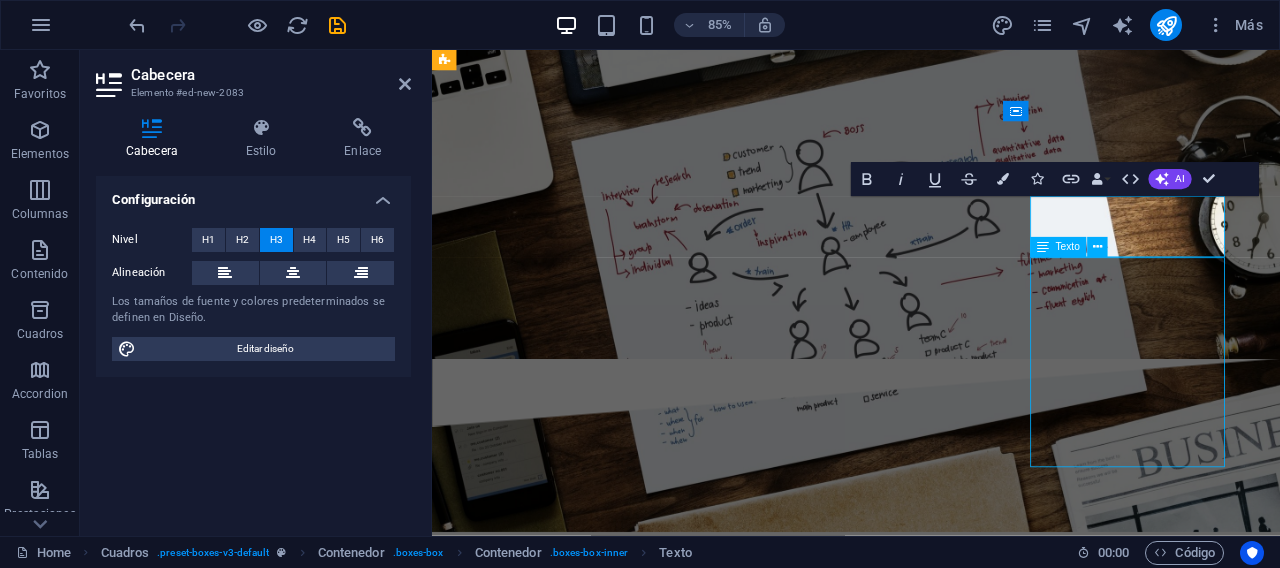 click on "Cursos y talleres para empresas y grupos educativos Capacitación personalizada en informática, ciberseguridad y redes Materiales didácticos, ejercicios prácticos y videos explicativos" at bounding box center (594, 3743) 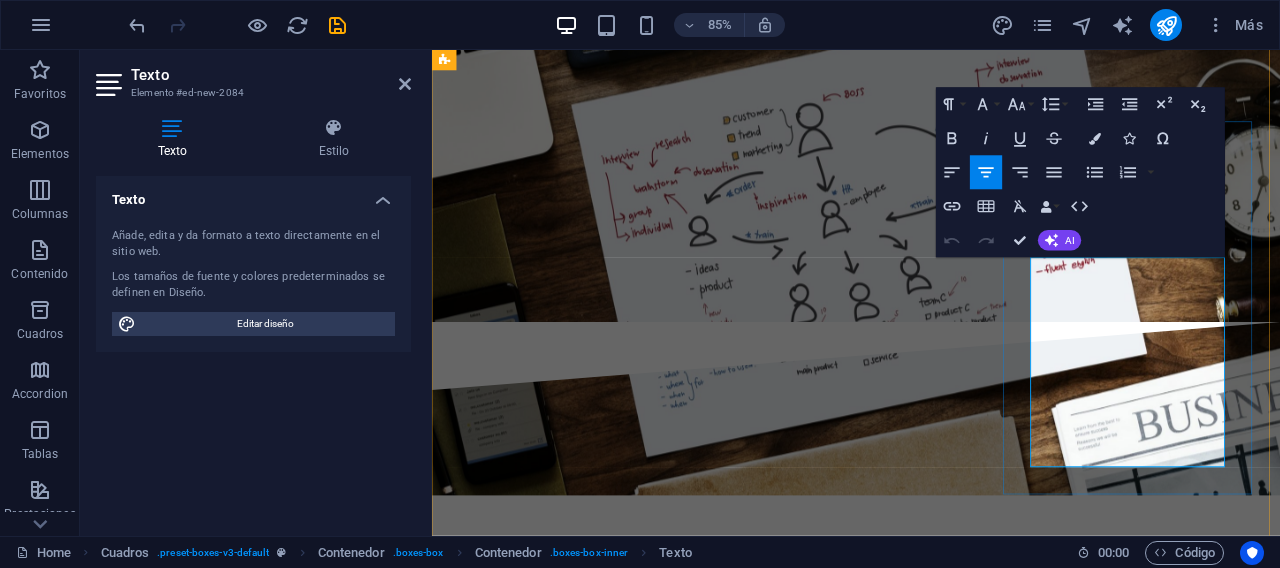 drag, startPoint x: 1321, startPoint y: 535, endPoint x: 1144, endPoint y: 305, distance: 290.22232 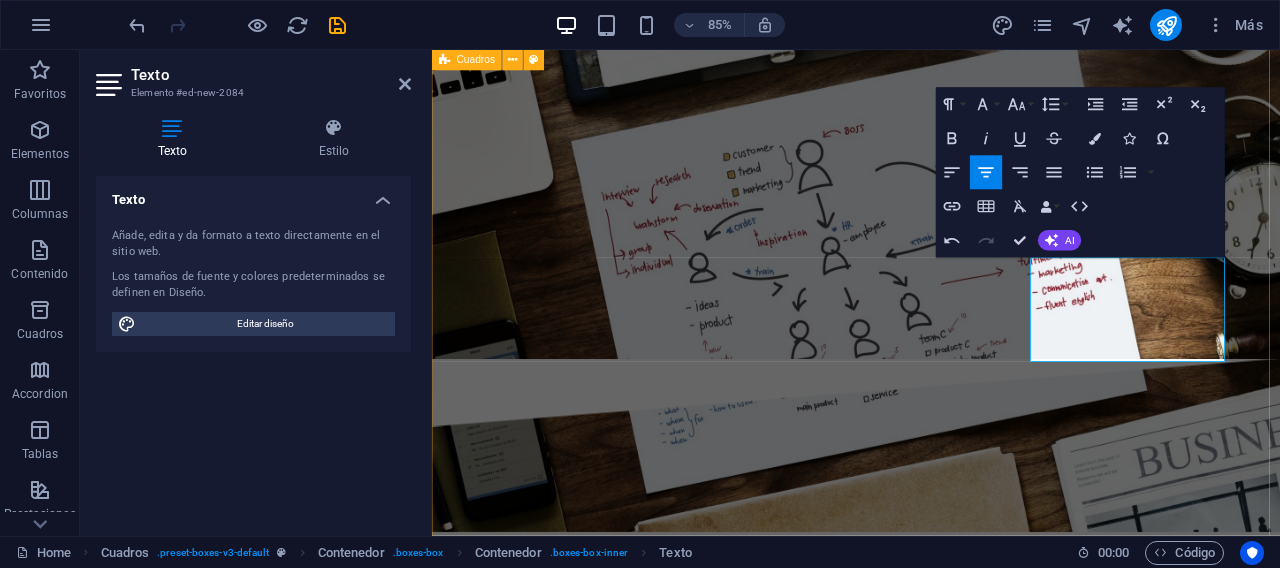 click on "🔐 Ciberseguridad Auditoría de seguridad en redes y sistemas Implementación de protocolos seguros (WEP, WPA2, WPA2-Enterprise, etc.) Simulacros y guías prácticas de seguridad informática Capacitación en buenas prácticas para usuarios y empresas 💡 Desarrollo y Programación Au Aplicaciones web adaptadas a distintos sectores Scripts y macros con VBA para automatización en Excel Integración de bases de datos con MongoDB y otras tecnologías 🌐 Redes de Comunicación Diseño, configuración y optimización de redes LAN/WAN Diagnóstico de fallas y rendimiento de red Soluciones con herramientas como Telnet y Nmap 💾 Administración de Sistemas Operativos Instalación y configuración de Windows, Linux y otros entornos Automatización de tareas y mantenimiento preventivo Gestión de usuarios, políticas y respaldo de datos 🧑‍🏫 Formación Académica Cursos y talleres para empresas y grupos educativos Capacitación personalizada en informática, ciberseguridad y redes" at bounding box center [931, 2349] 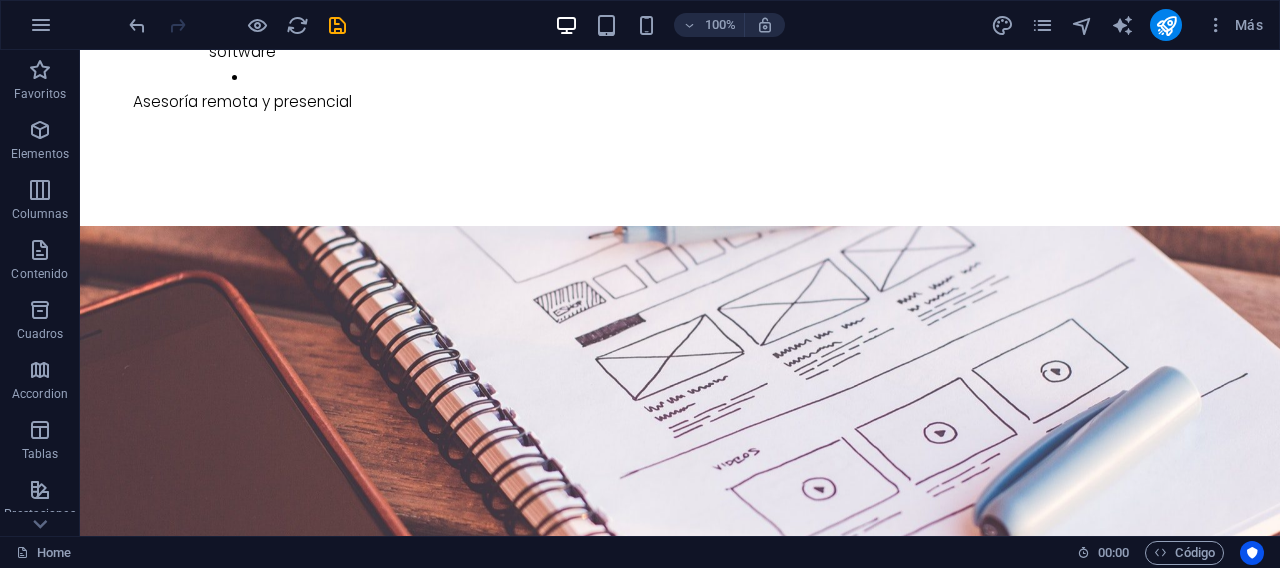 scroll, scrollTop: 5773, scrollLeft: 0, axis: vertical 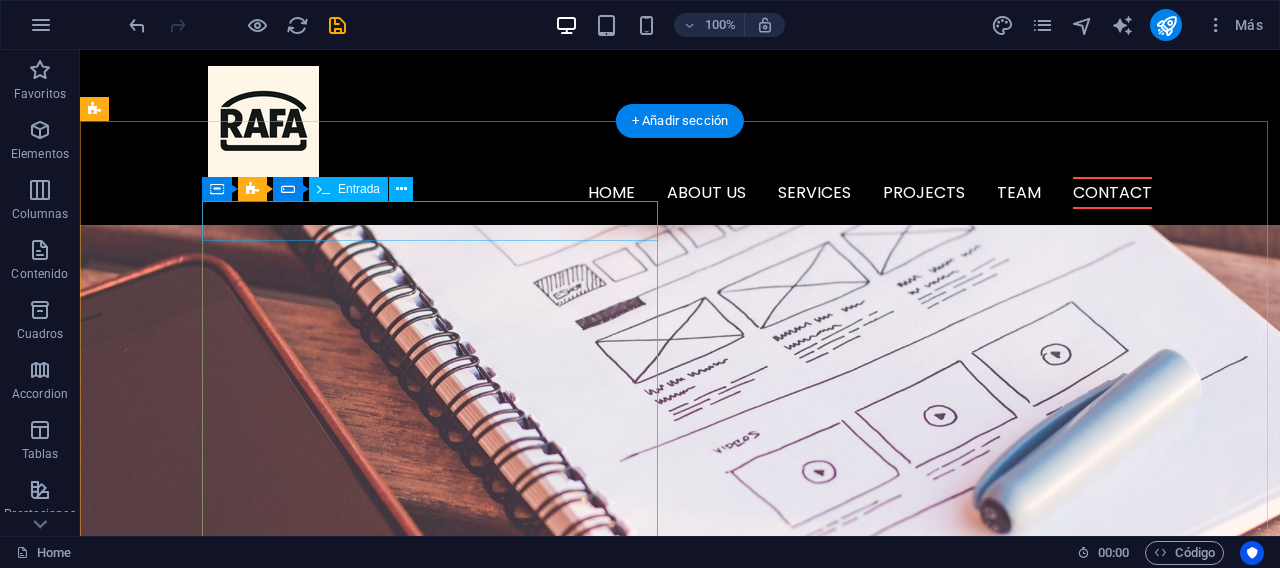 click at bounding box center [324, 5860] 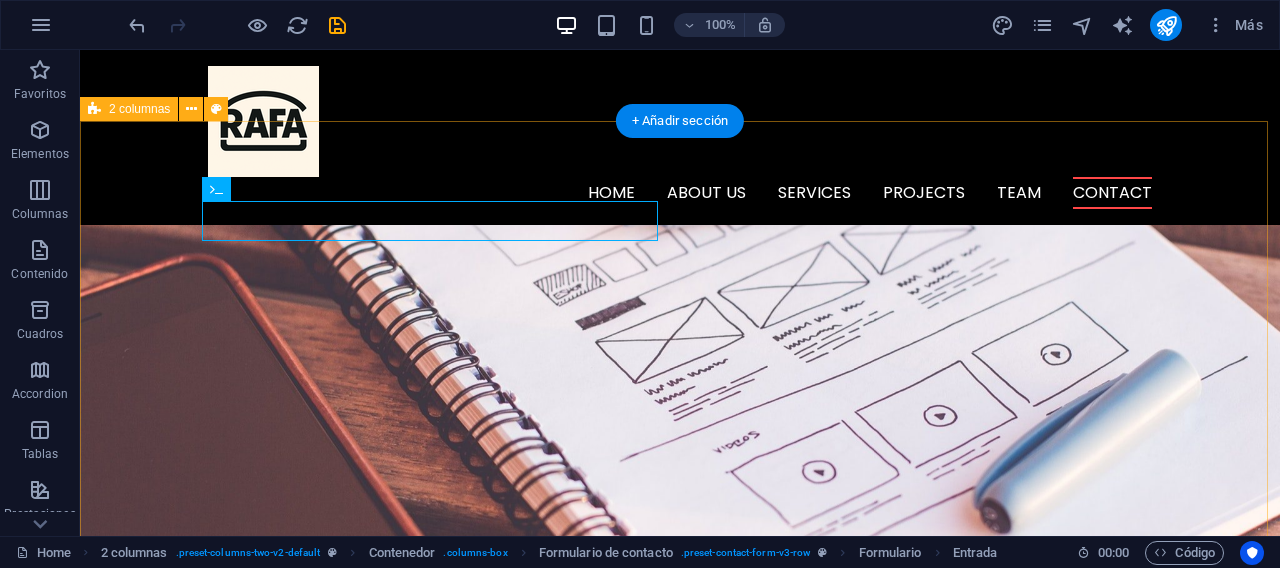 click on "I have read and understand the privacy policy. ¿Ilegible? Cargar nuevo Submit Suelta el contenido aquí o  Añadir elementos  Pegar portapapeles" at bounding box center (680, 6361) 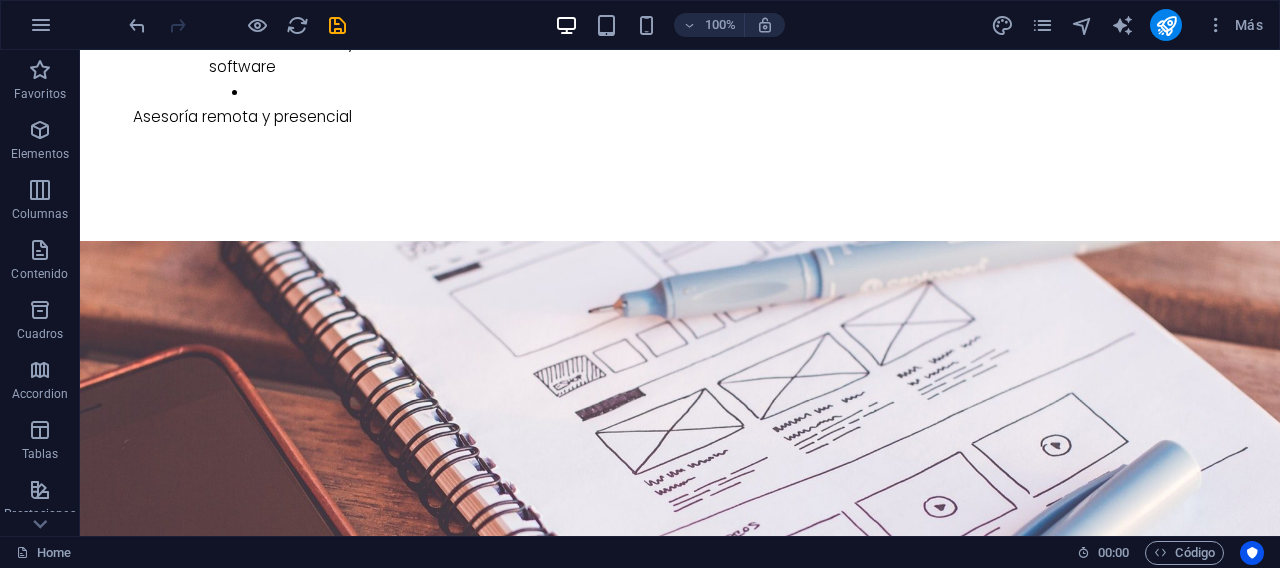 scroll, scrollTop: 5832, scrollLeft: 0, axis: vertical 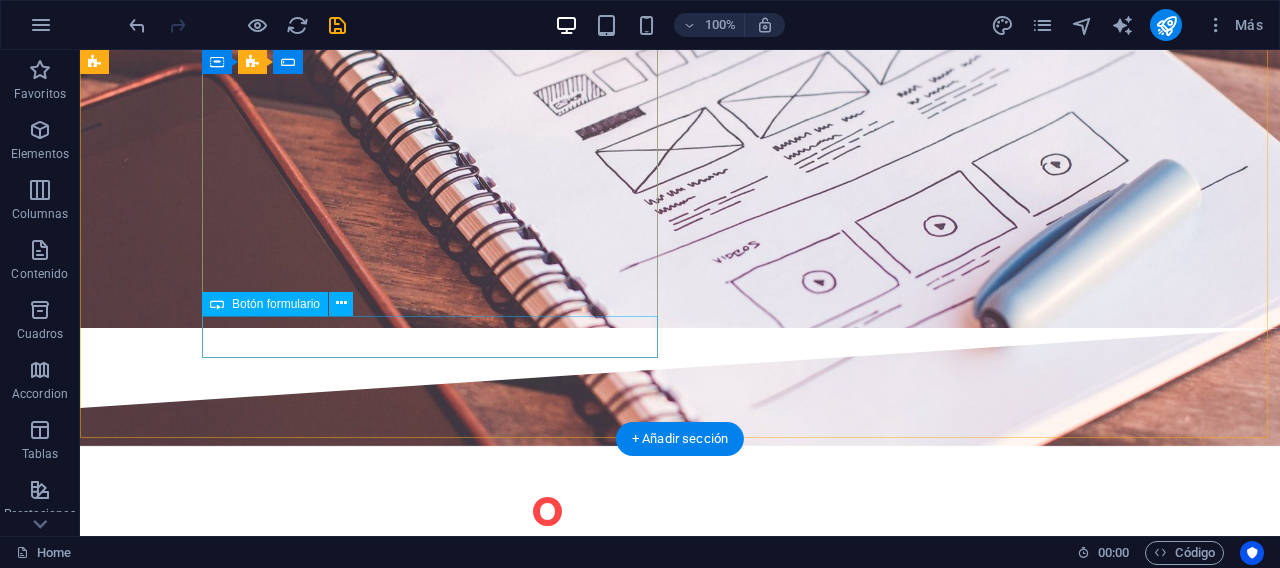 click on "Submit" at bounding box center (324, 6017) 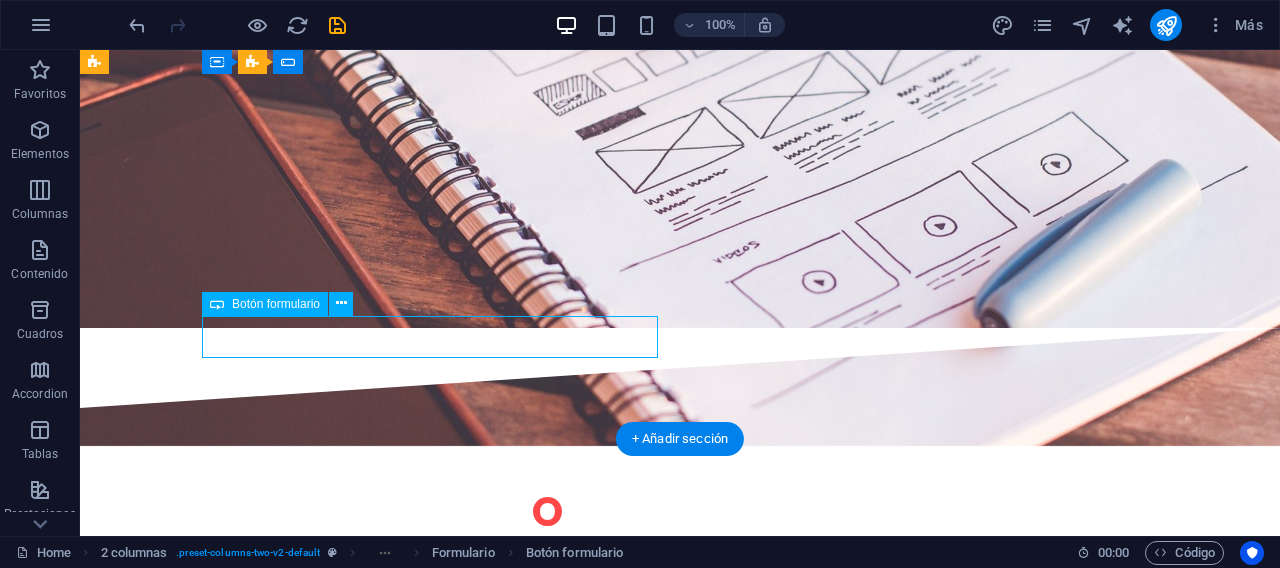 click on "Submit" at bounding box center [324, 6017] 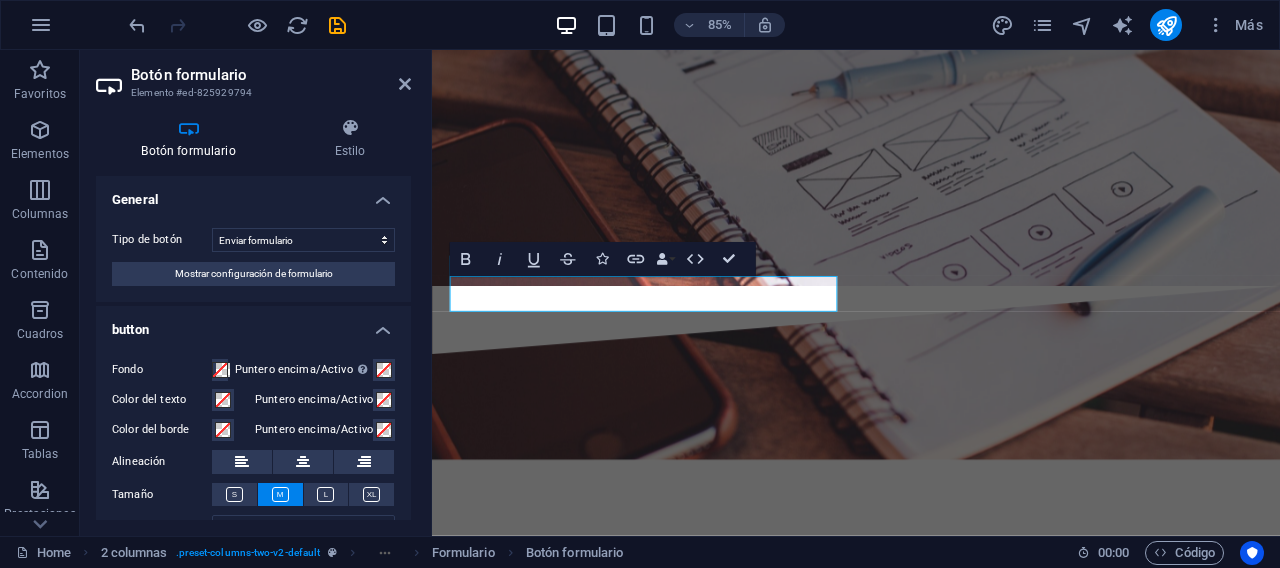 click at bounding box center (188, 128) 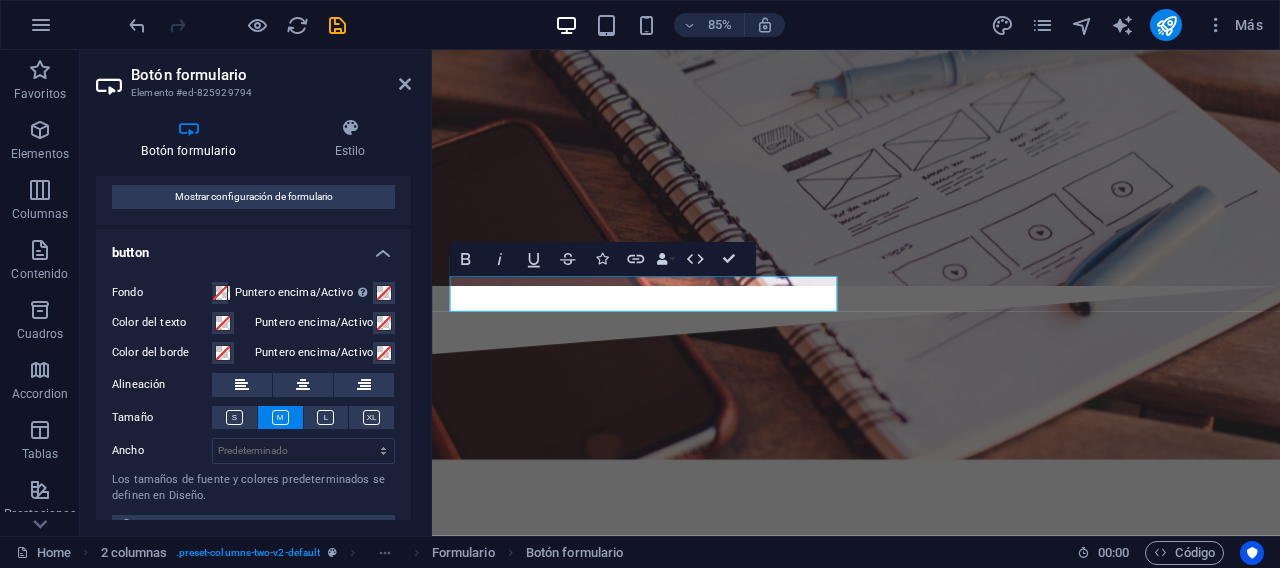 scroll, scrollTop: 112, scrollLeft: 0, axis: vertical 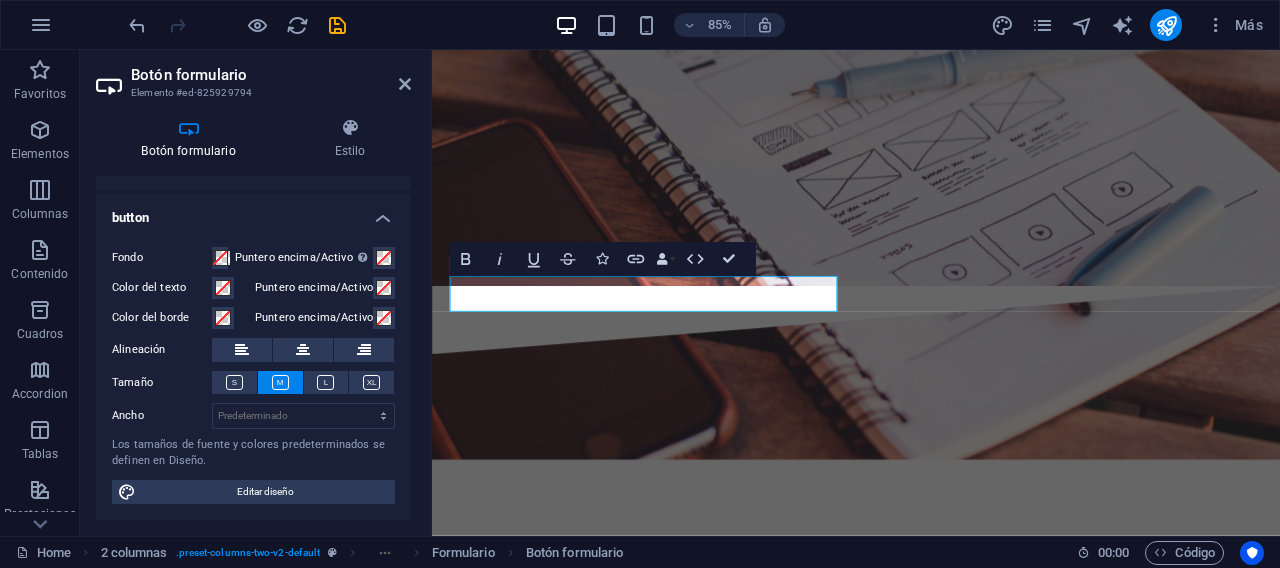 click at bounding box center [188, 128] 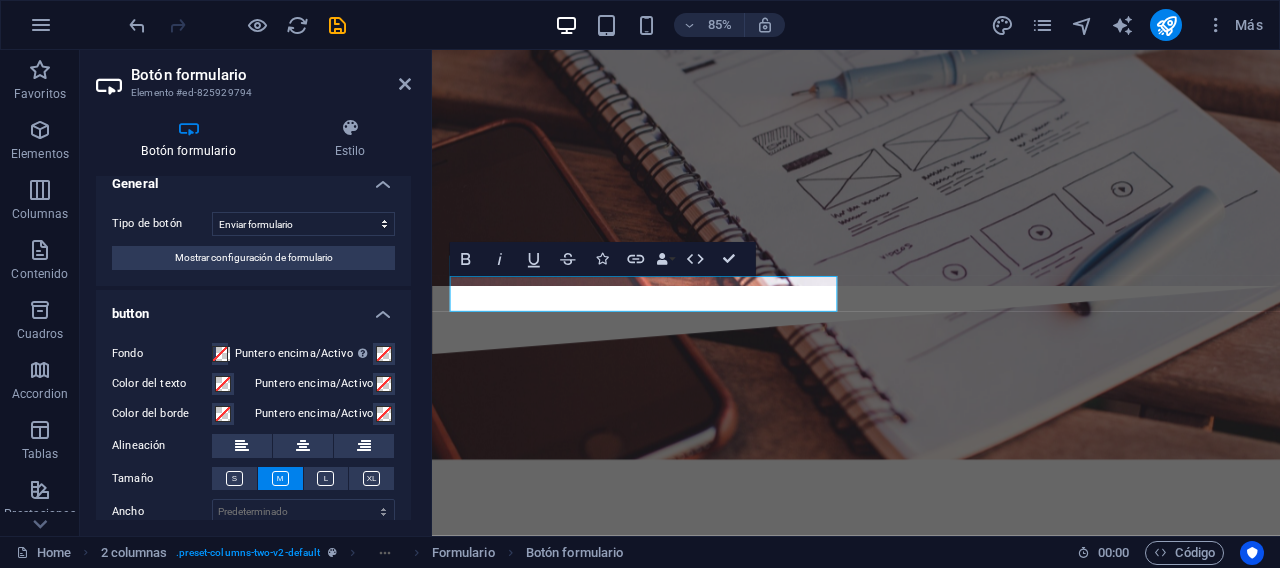 scroll, scrollTop: 7, scrollLeft: 0, axis: vertical 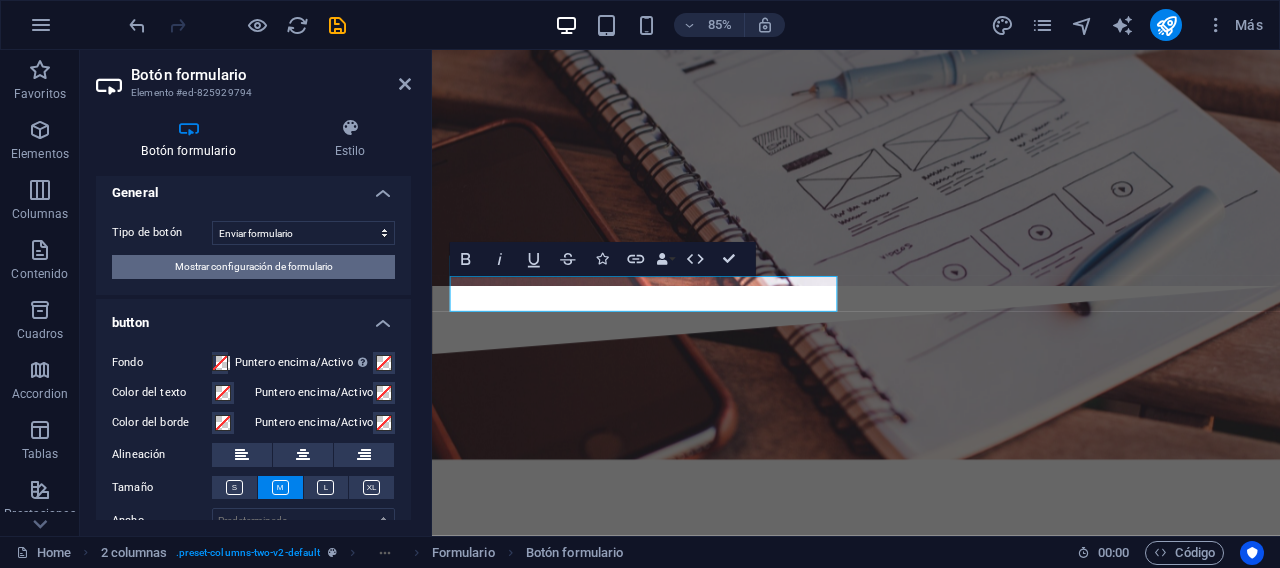 click on "Mostrar configuración de formulario" at bounding box center (254, 267) 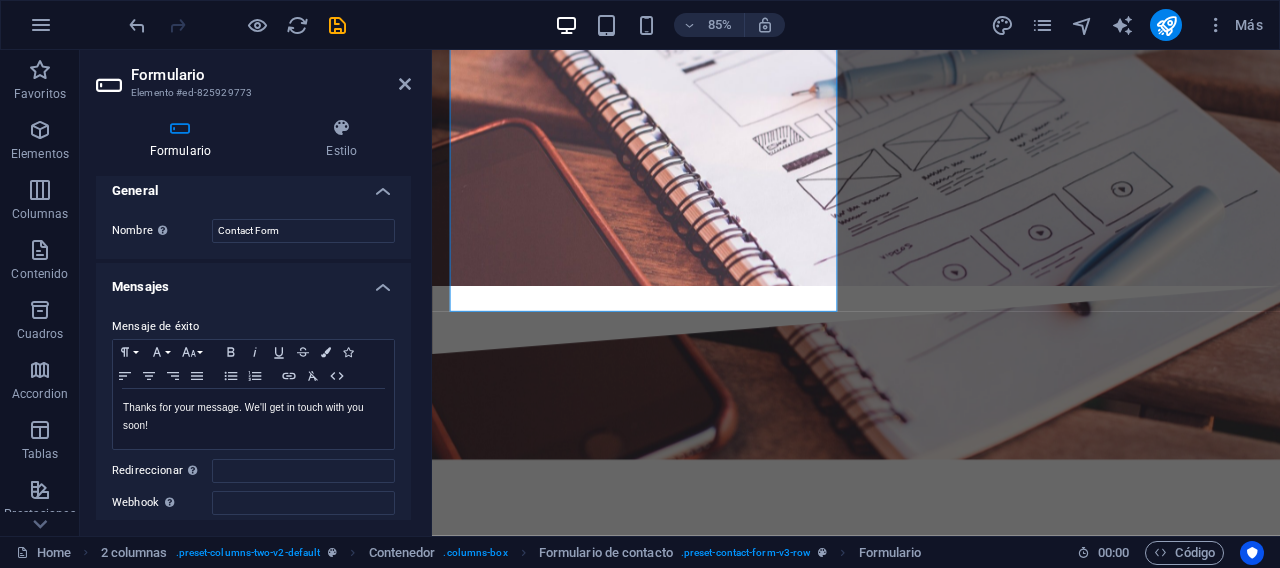 scroll, scrollTop: 0, scrollLeft: 0, axis: both 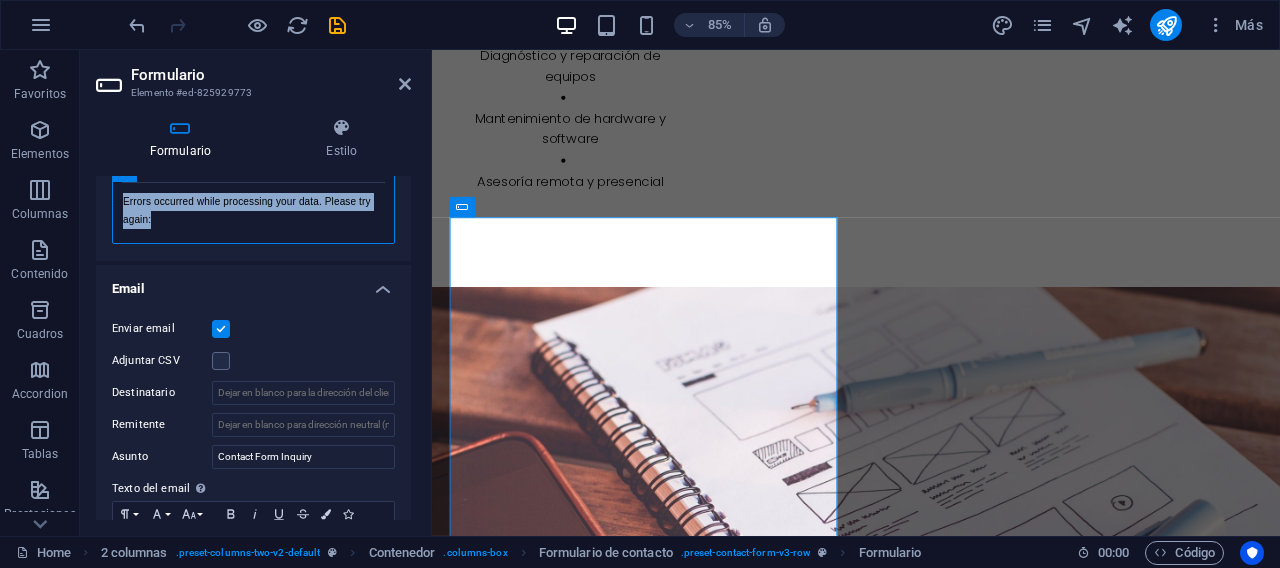 drag, startPoint x: 242, startPoint y: 230, endPoint x: 111, endPoint y: 195, distance: 135.59499 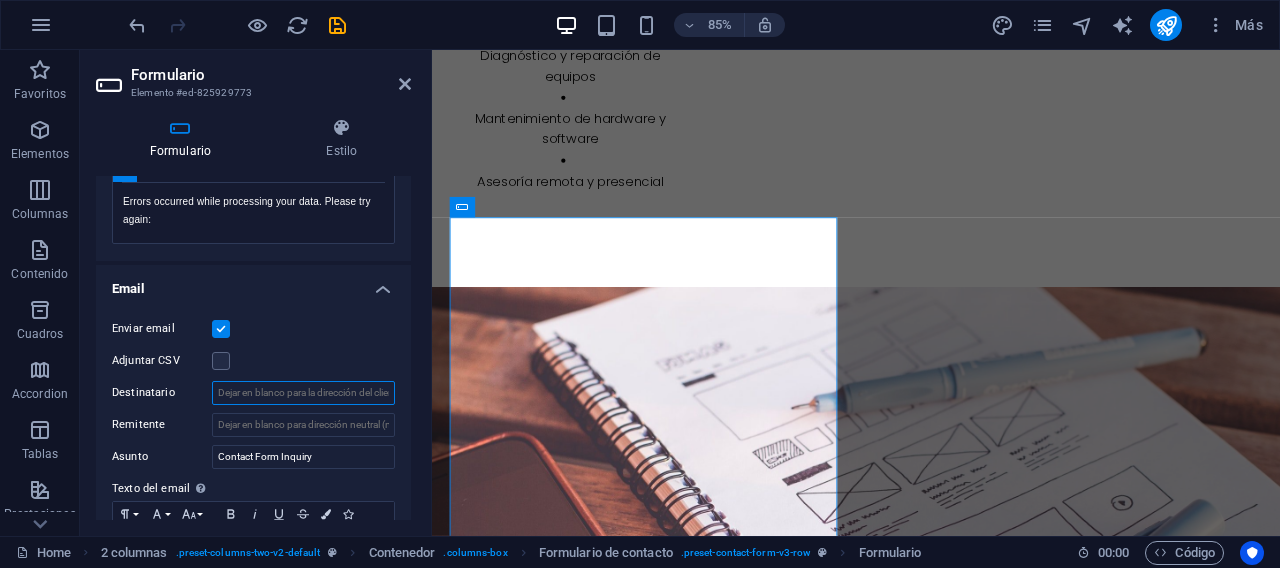 click on "Destinatario" at bounding box center (303, 393) 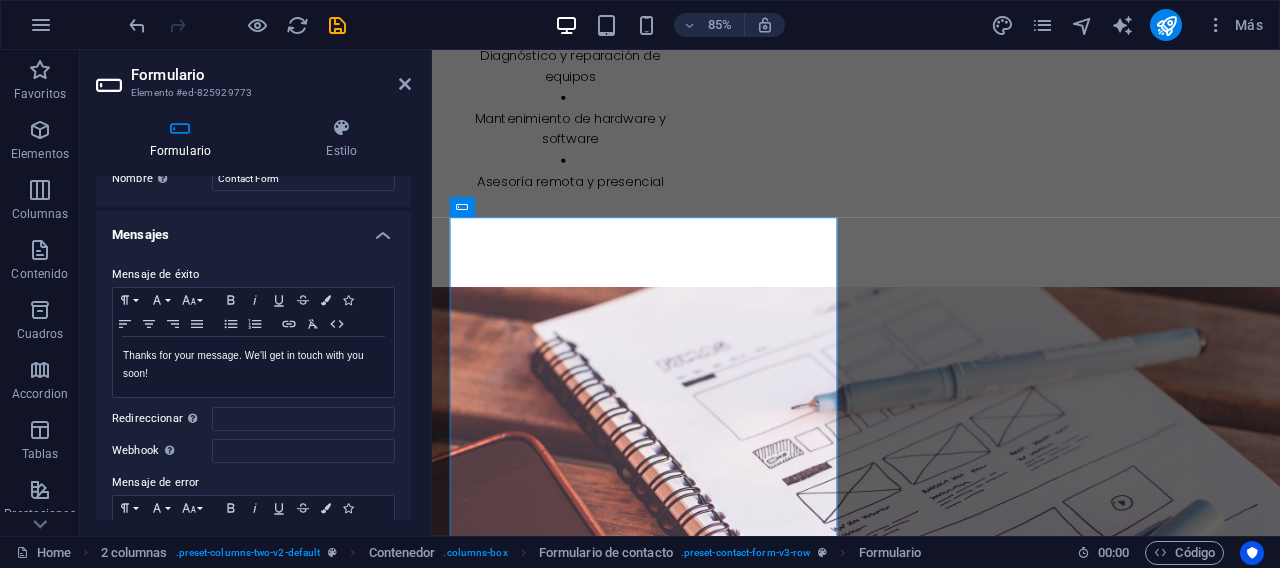 scroll, scrollTop: 0, scrollLeft: 0, axis: both 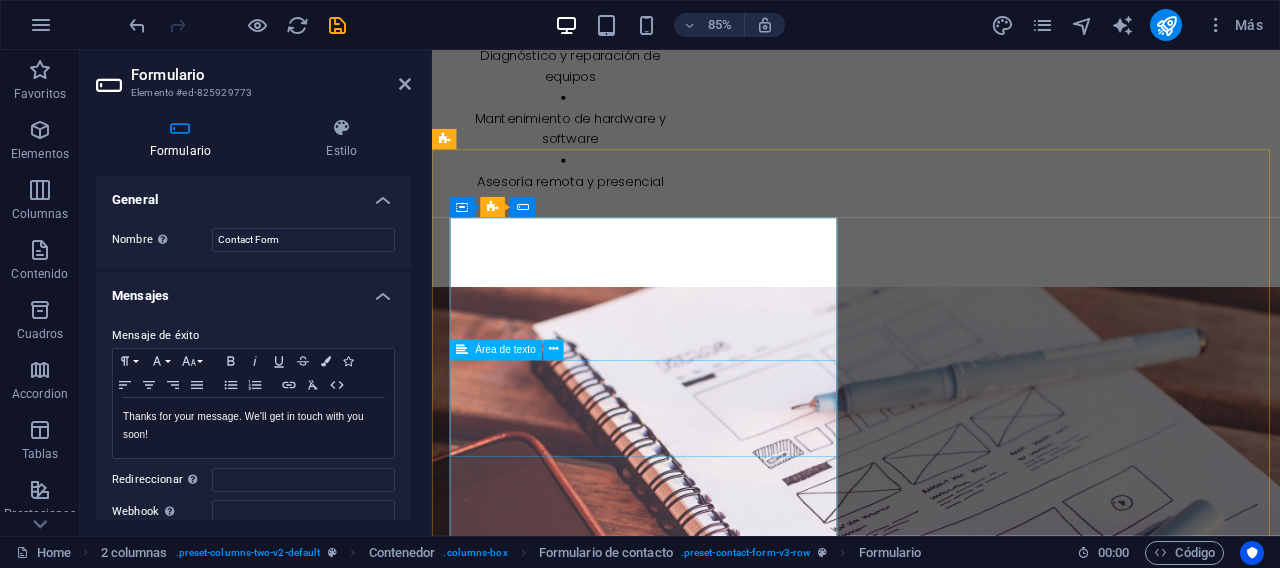 type on "rafa@raafamam-com" 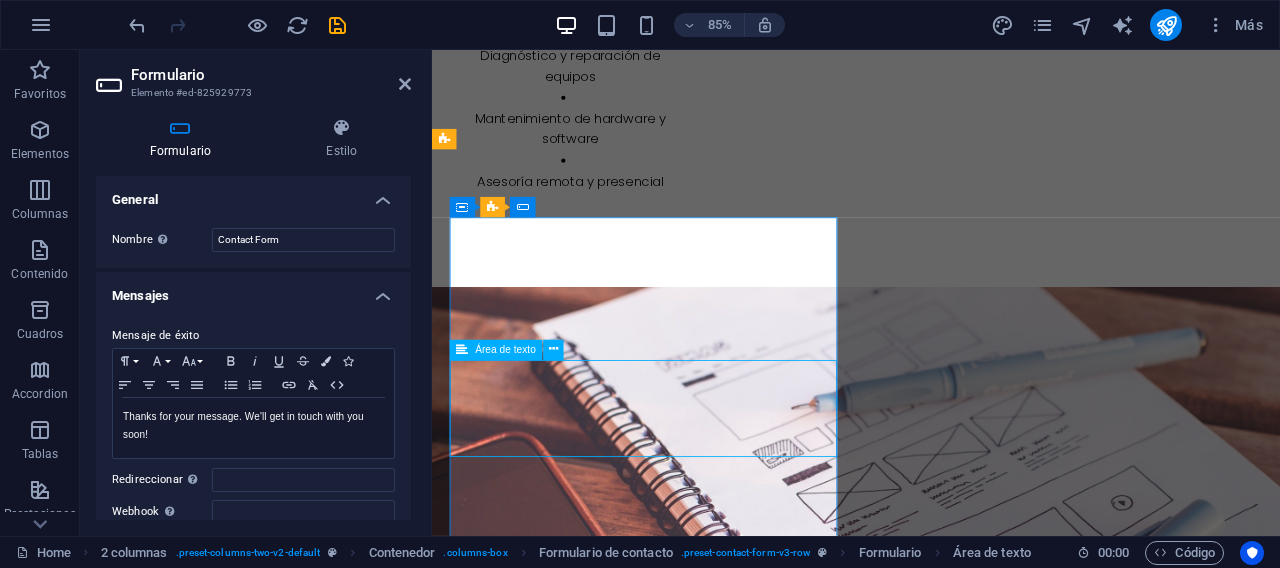 click at bounding box center (666, 6187) 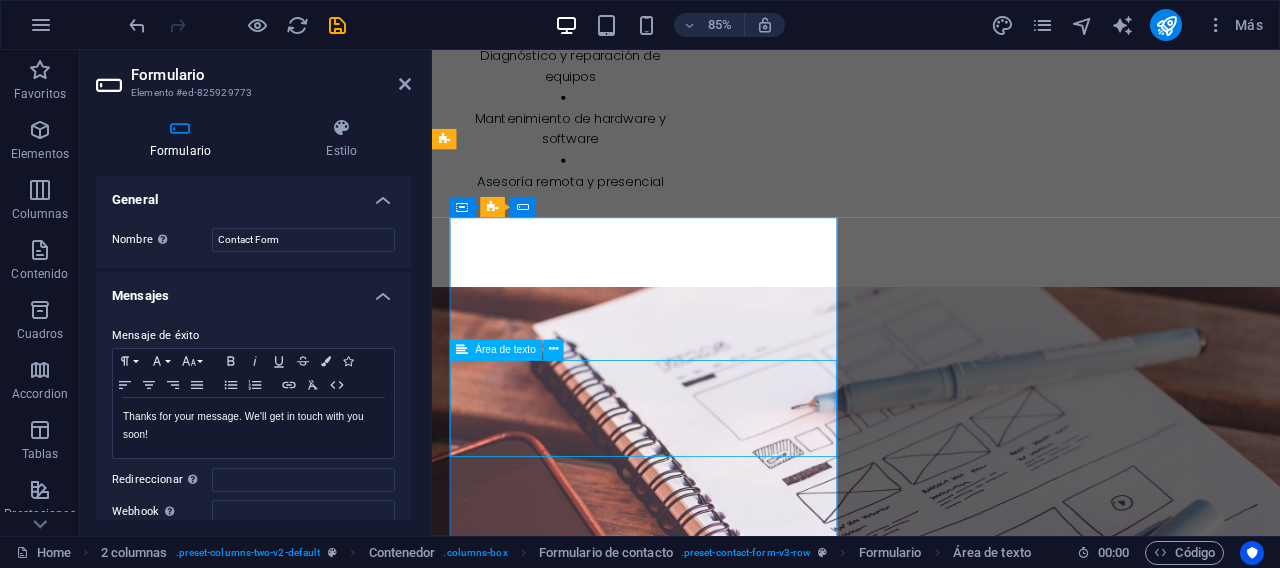 click at bounding box center (666, 6187) 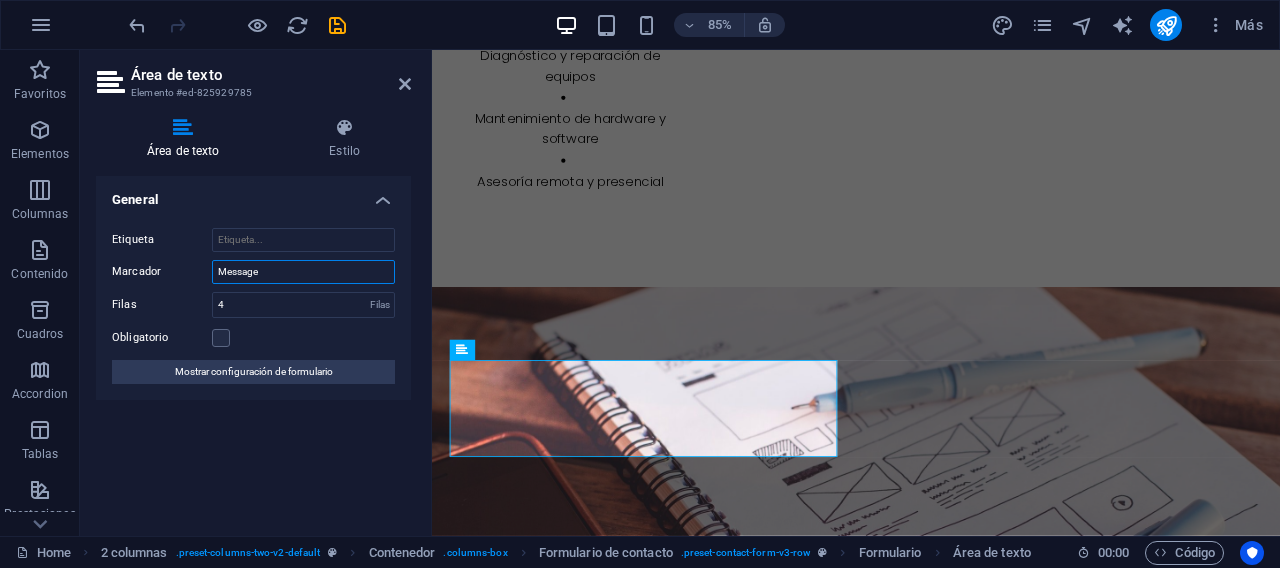 drag, startPoint x: 331, startPoint y: 278, endPoint x: 270, endPoint y: 325, distance: 77.00649 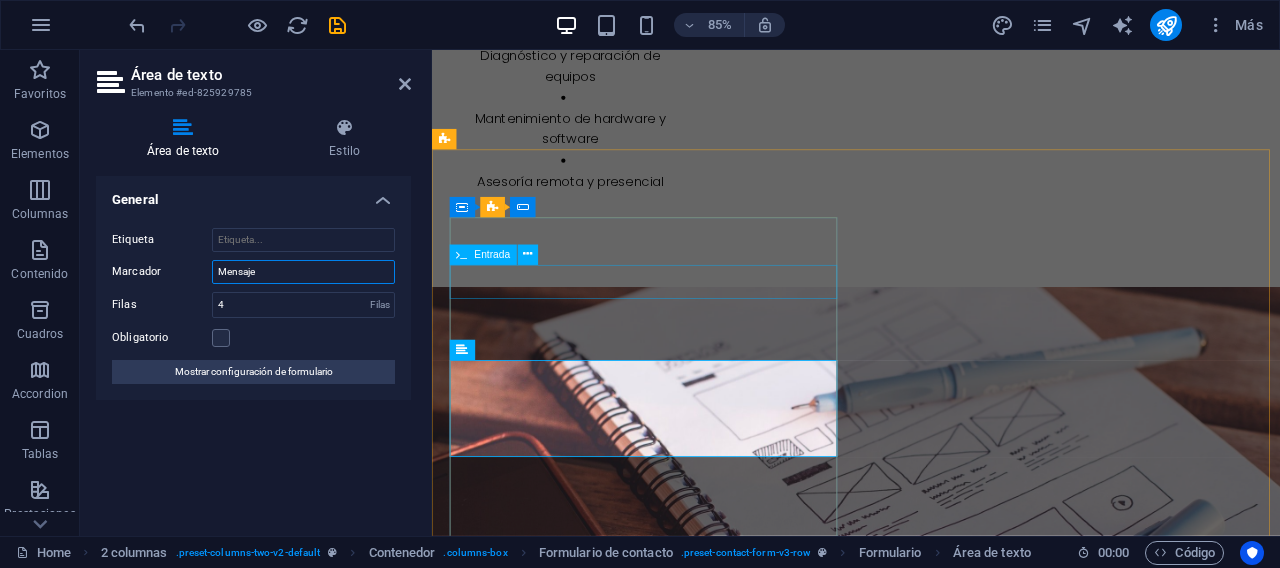 type on "Mensaje" 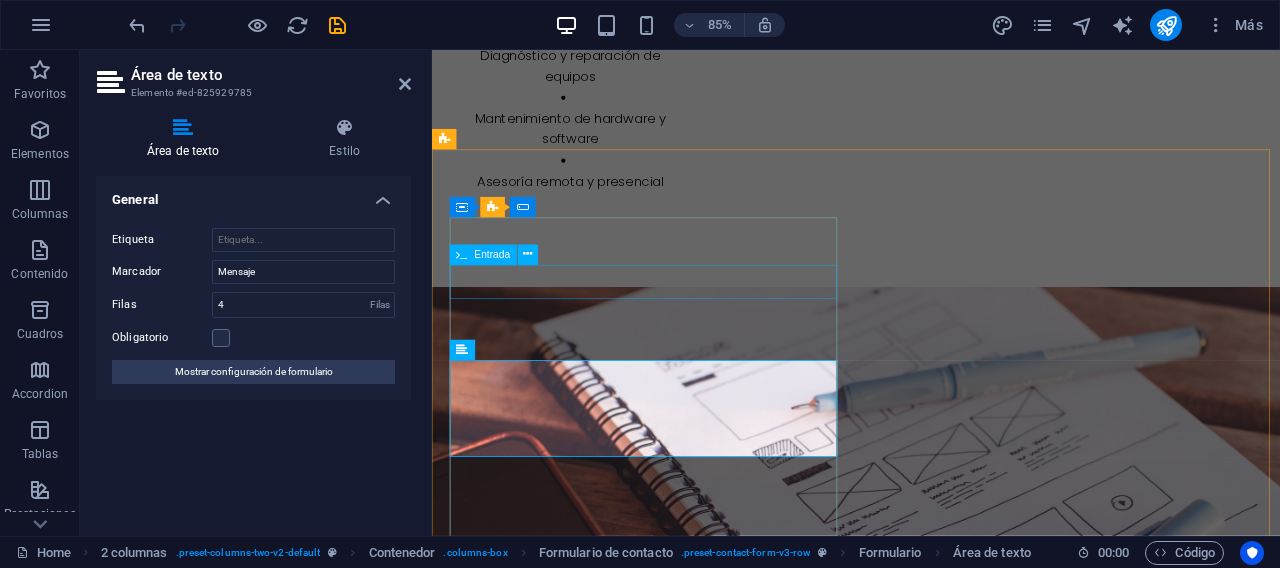 click at bounding box center [676, 6037] 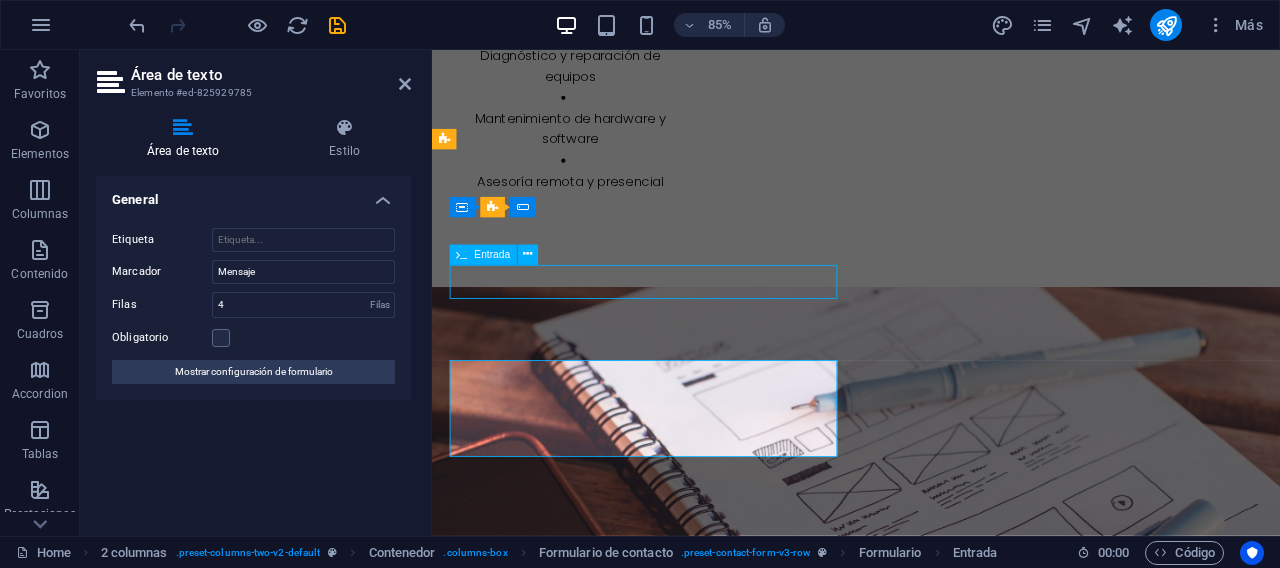 click at bounding box center (676, 6037) 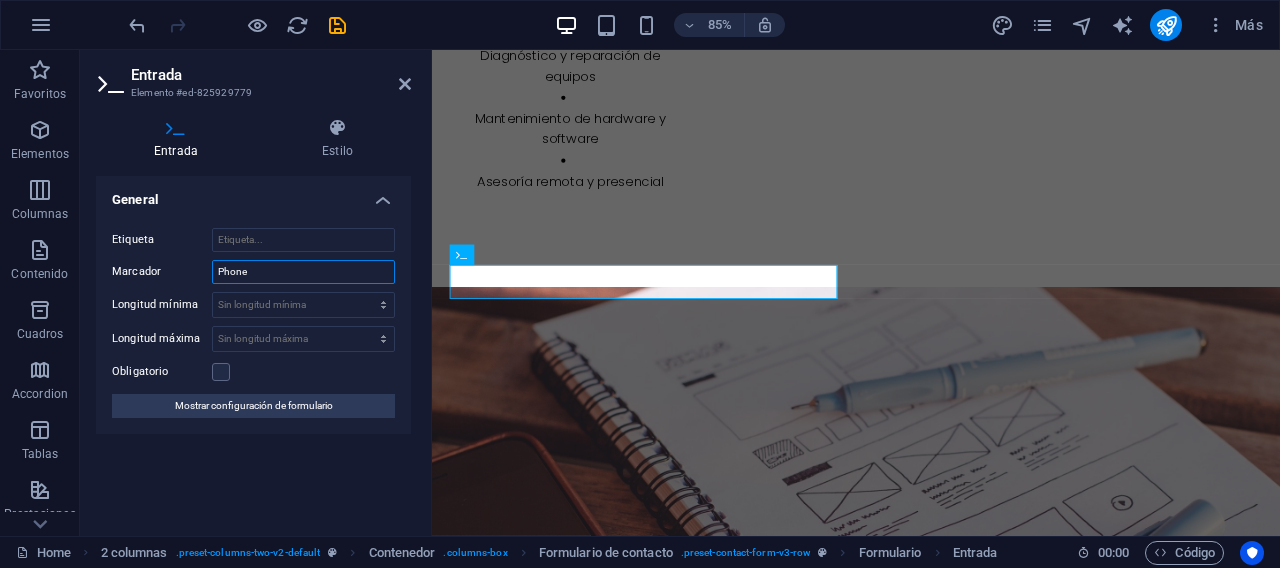 click on "Phone" at bounding box center (303, 272) 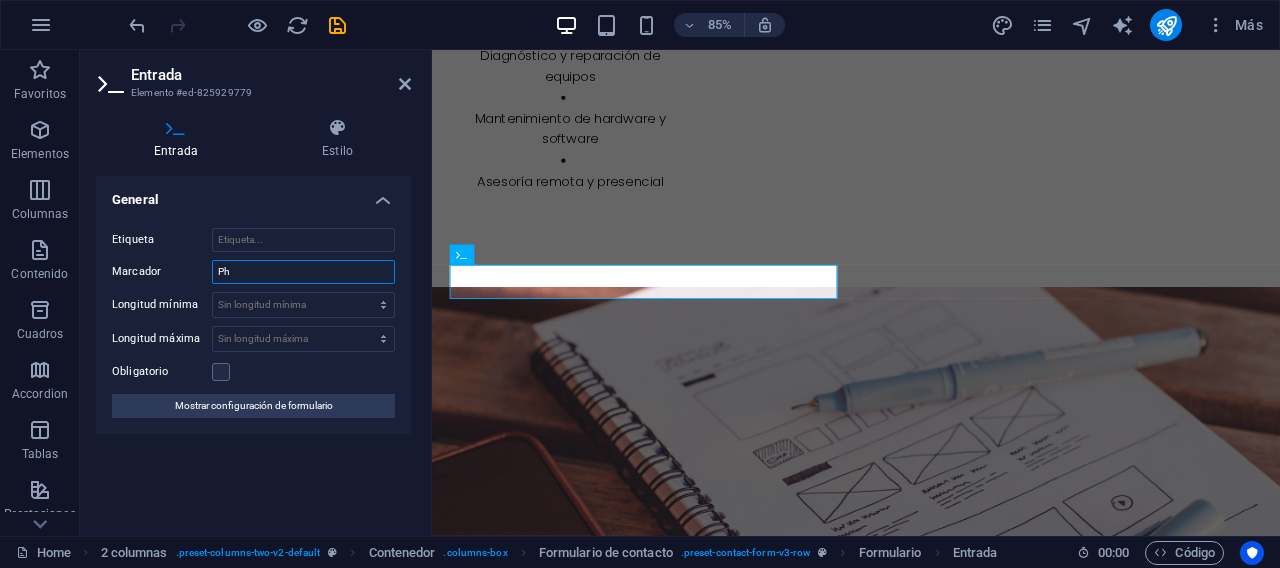 type on "P" 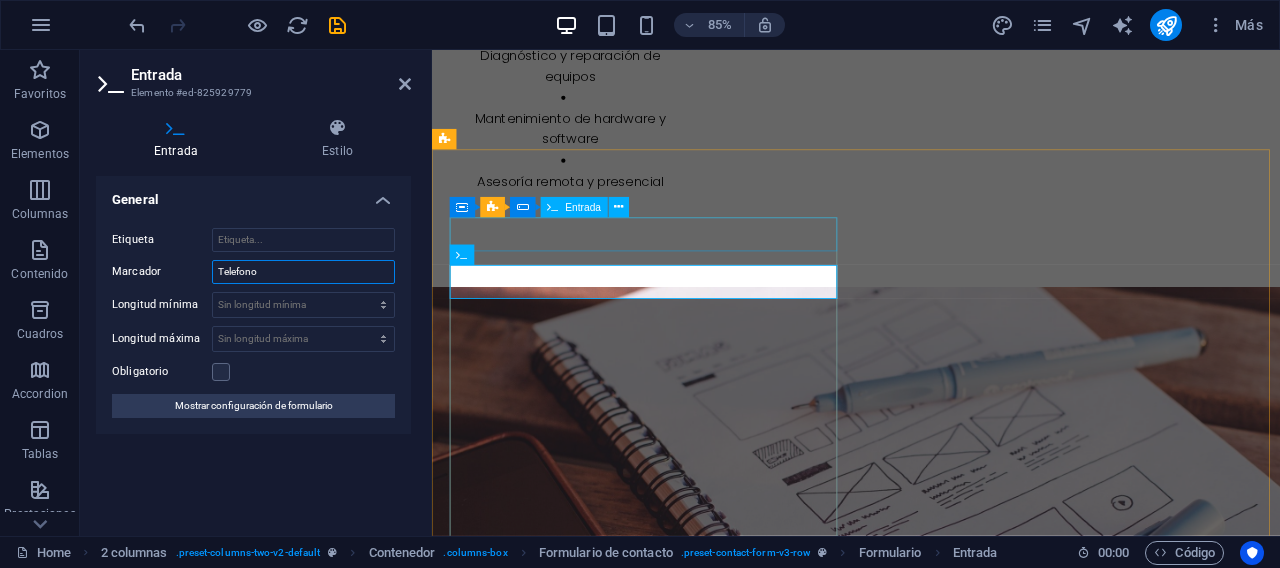 type on "Telefono" 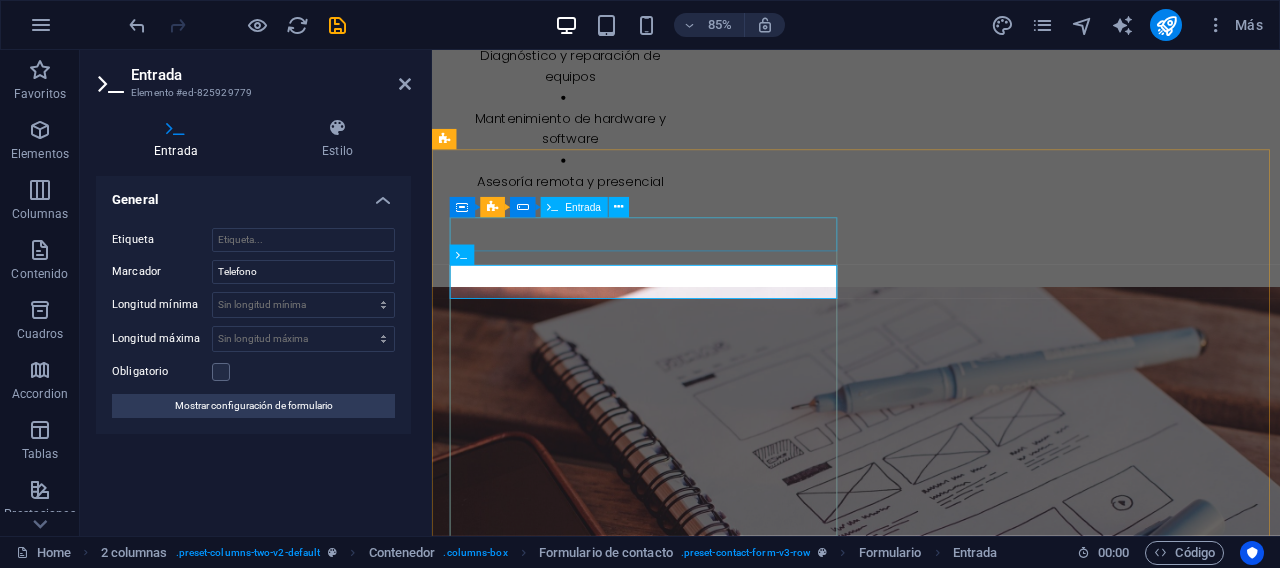 click at bounding box center (676, 5980) 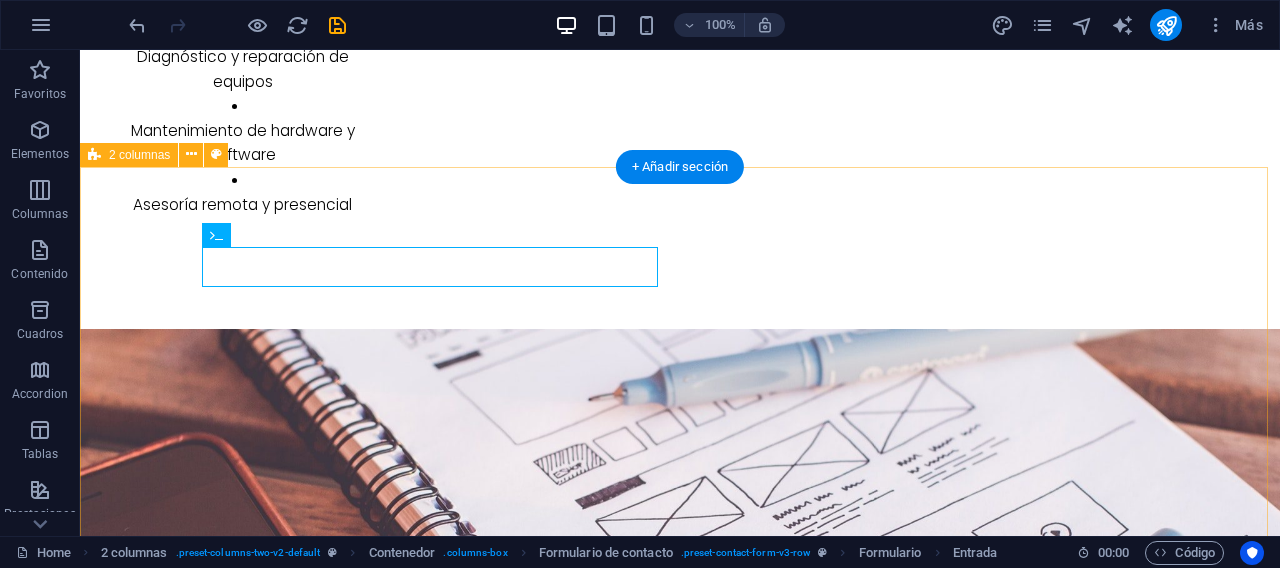 click on "I have read and understand the privacy policy. ¿Ilegible? Cargar nuevo Submit Suelta el contenido aquí o  Añadir elementos  Pegar portapapeles" at bounding box center (680, 6481) 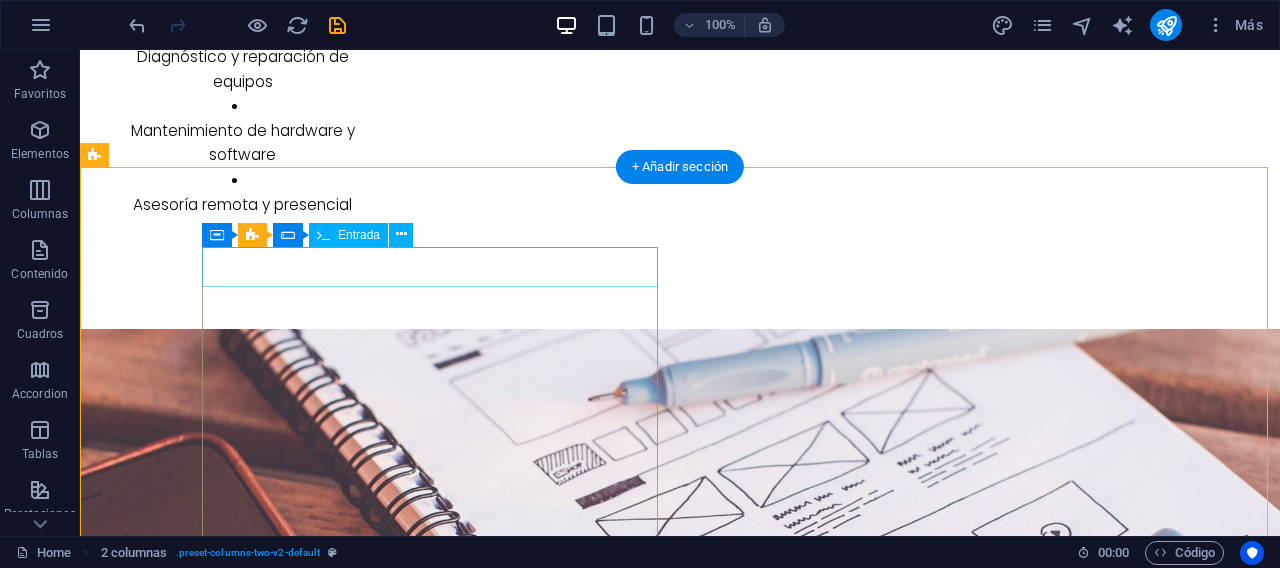 click at bounding box center [324, 5980] 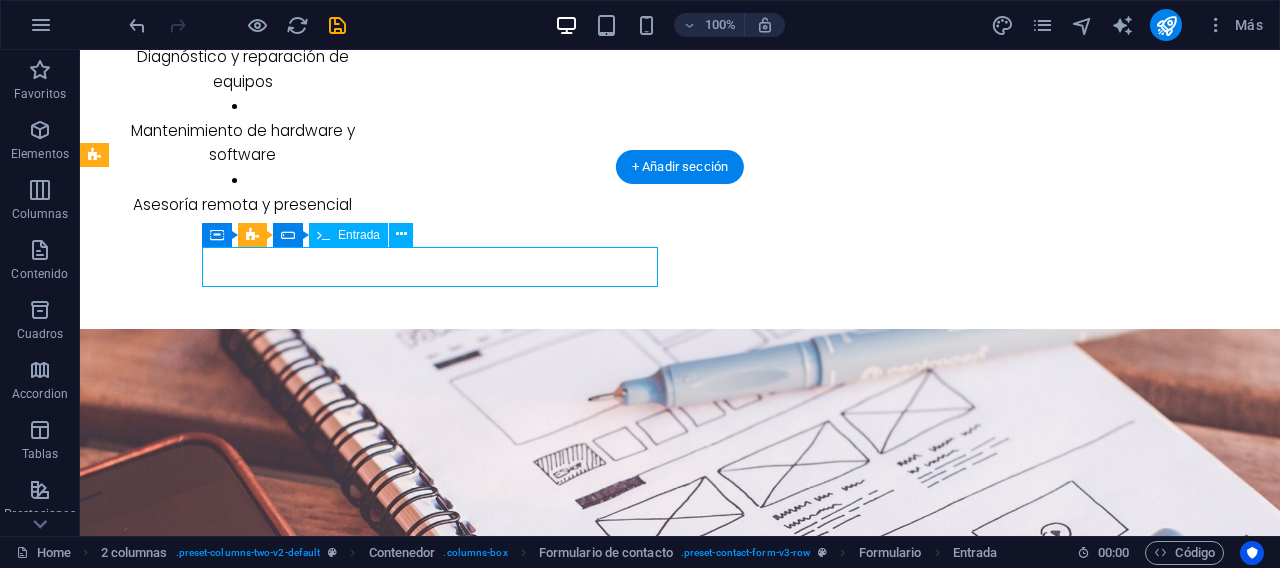 click at bounding box center [324, 5980] 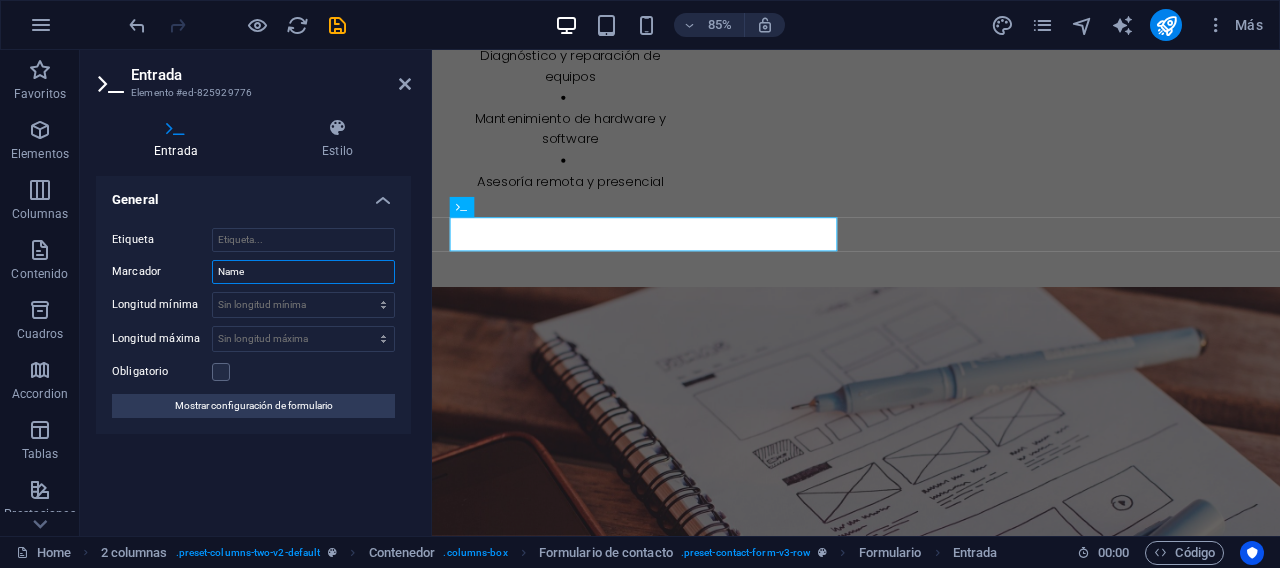 click on "Name" at bounding box center [303, 272] 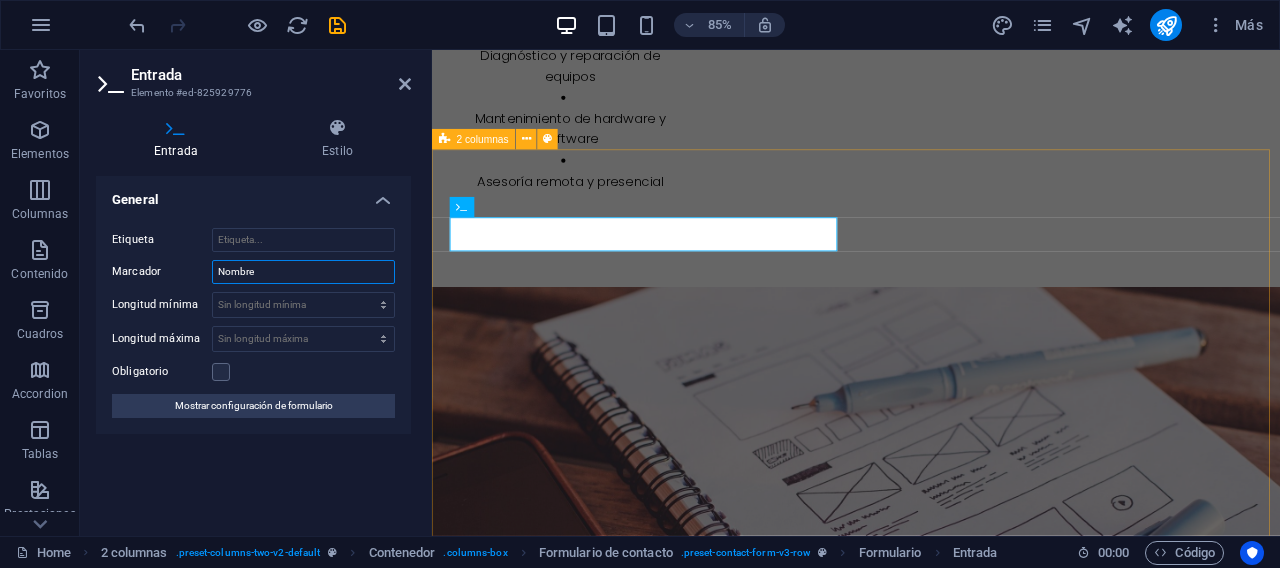 type on "Nombre" 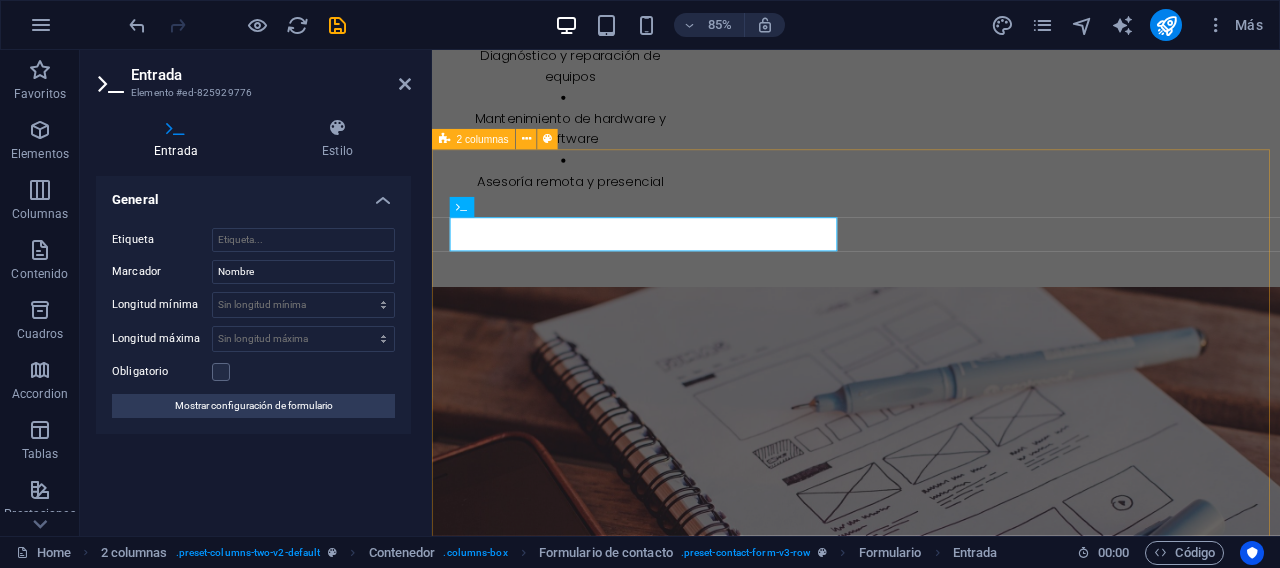 click on "I have read and understand the privacy policy. ¿Ilegible? Cargar nuevo Submit Suelta el contenido aquí o  Añadir elementos  Pegar portapapeles" at bounding box center (931, 6481) 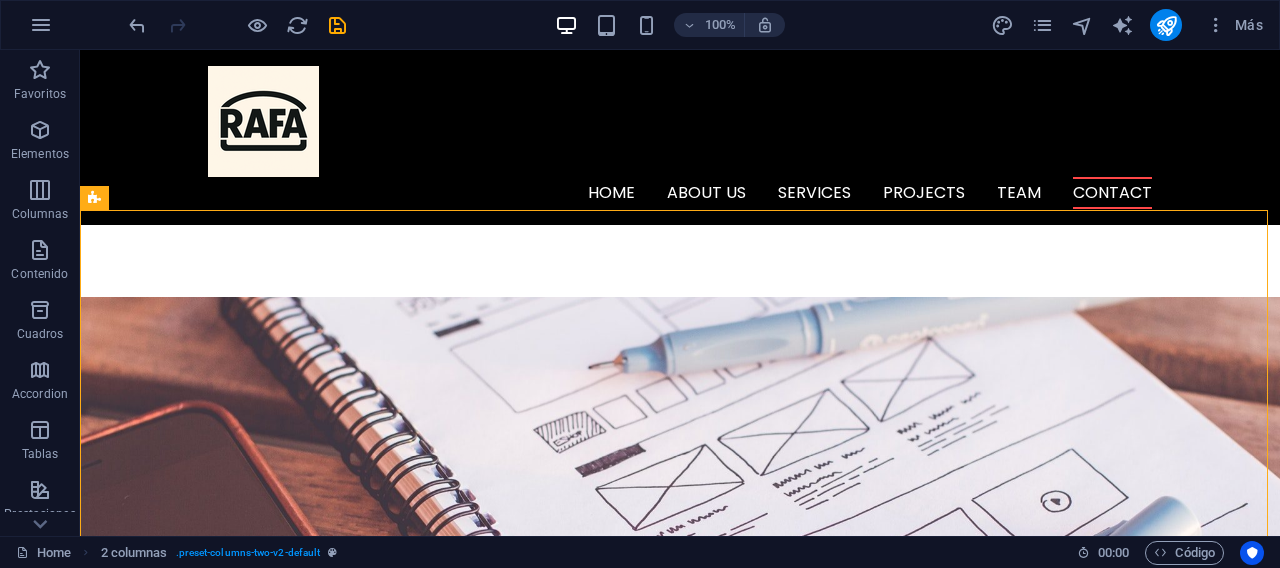 scroll, scrollTop: 5670, scrollLeft: 0, axis: vertical 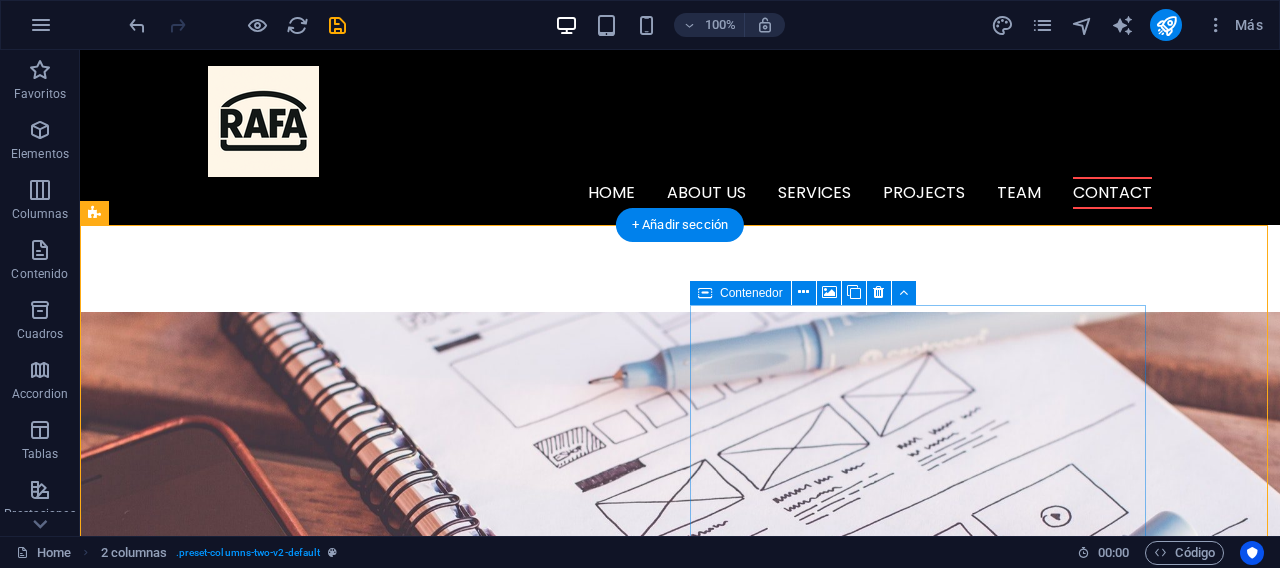 click on "Suelta el contenido aquí o  Añadir elementos  Pegar portapapeles" at bounding box center [324, 6915] 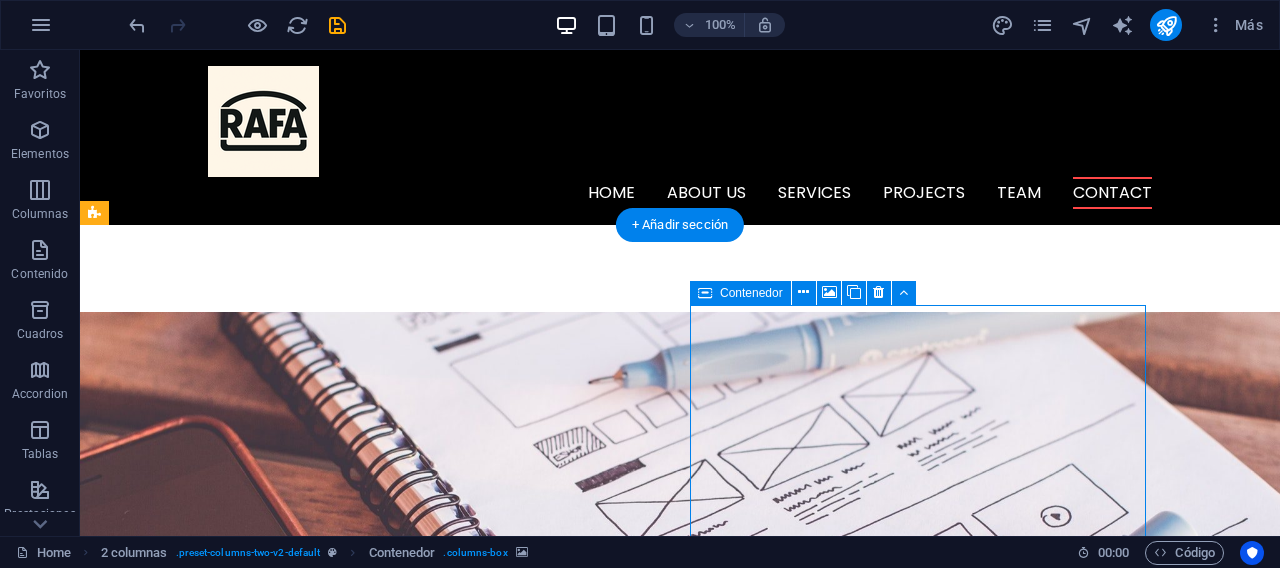 click on "Suelta el contenido aquí o  Añadir elementos  Pegar portapapeles" at bounding box center (324, 6915) 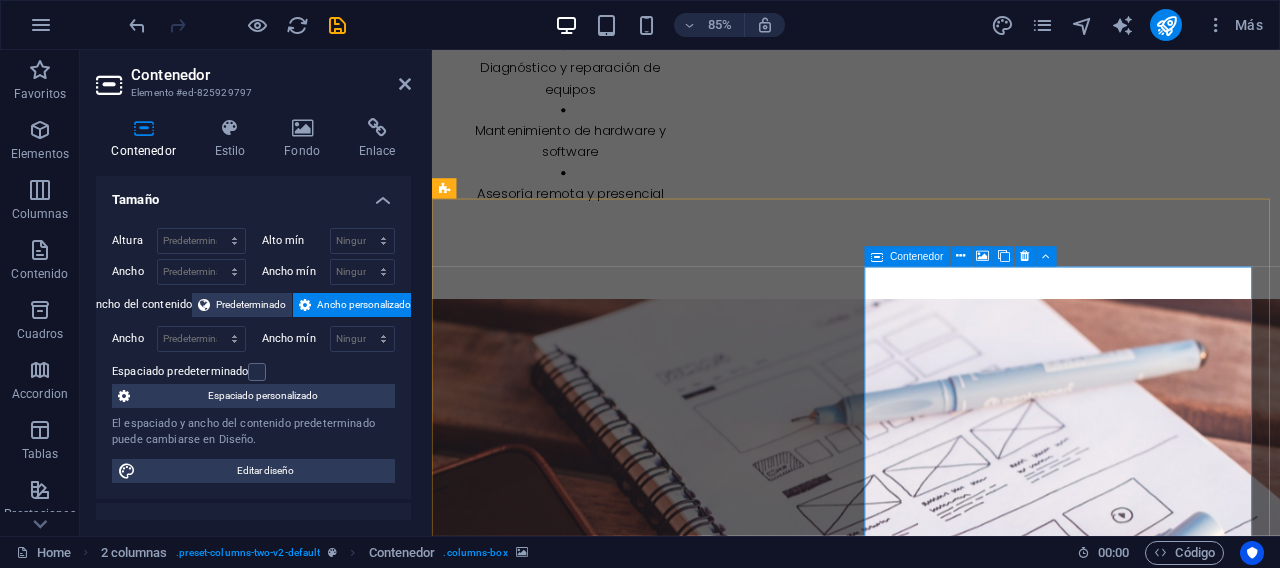 click on "Suelta el contenido aquí o  Añadir elementos  Pegar portapapeles" at bounding box center (676, 6947) 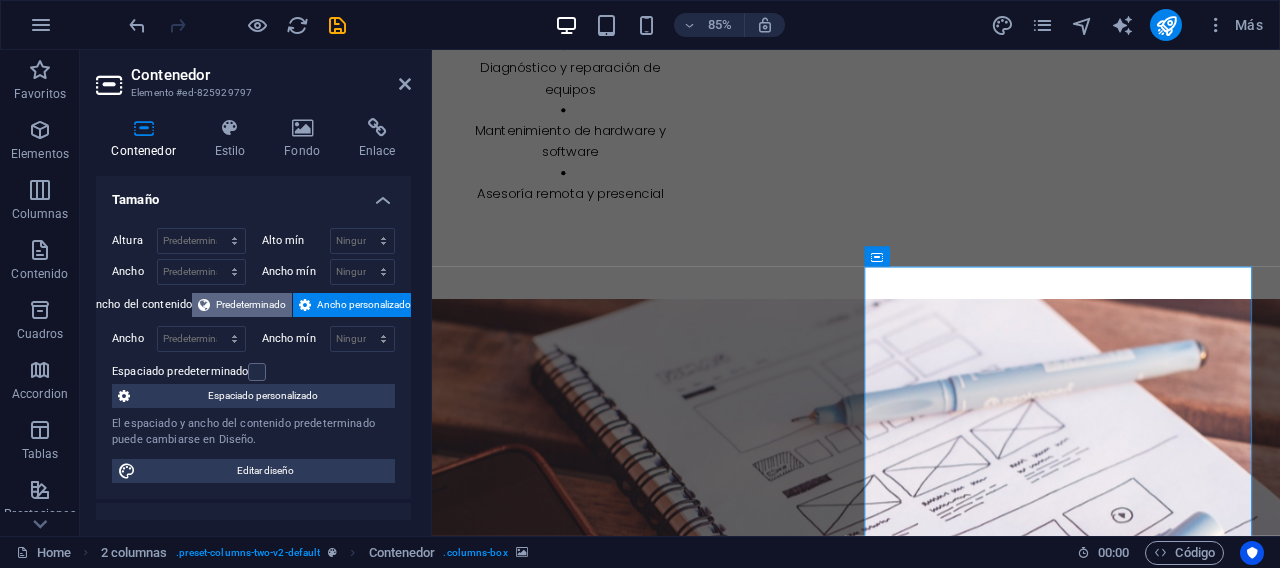 click on "Predeterminado" at bounding box center (251, 305) 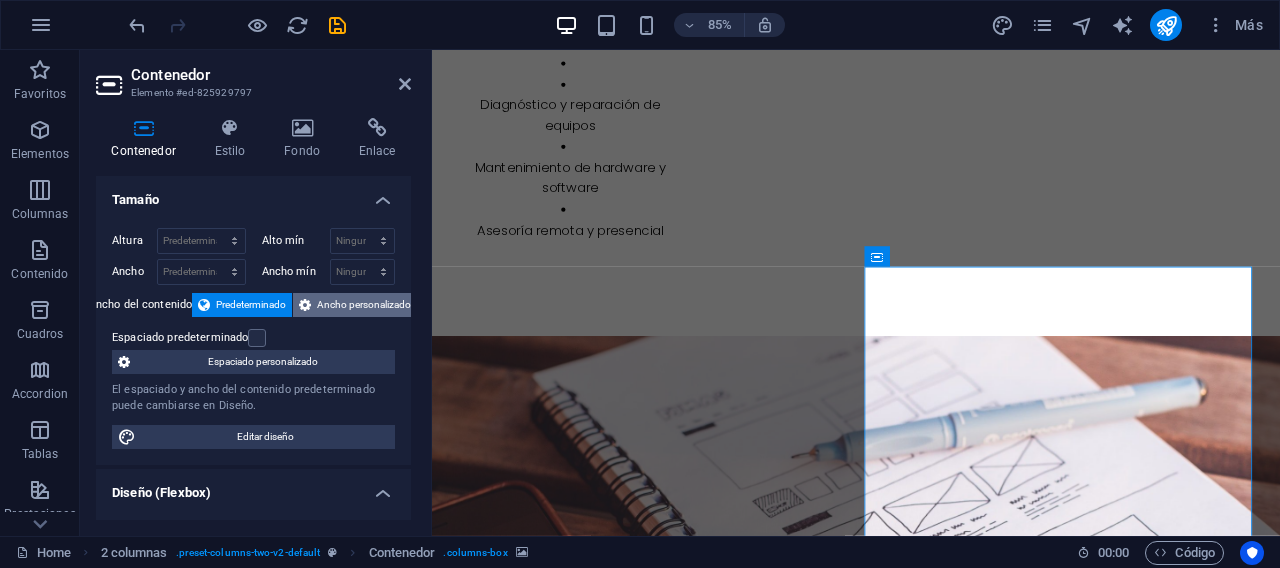 click on "Ancho personalizado" at bounding box center [364, 305] 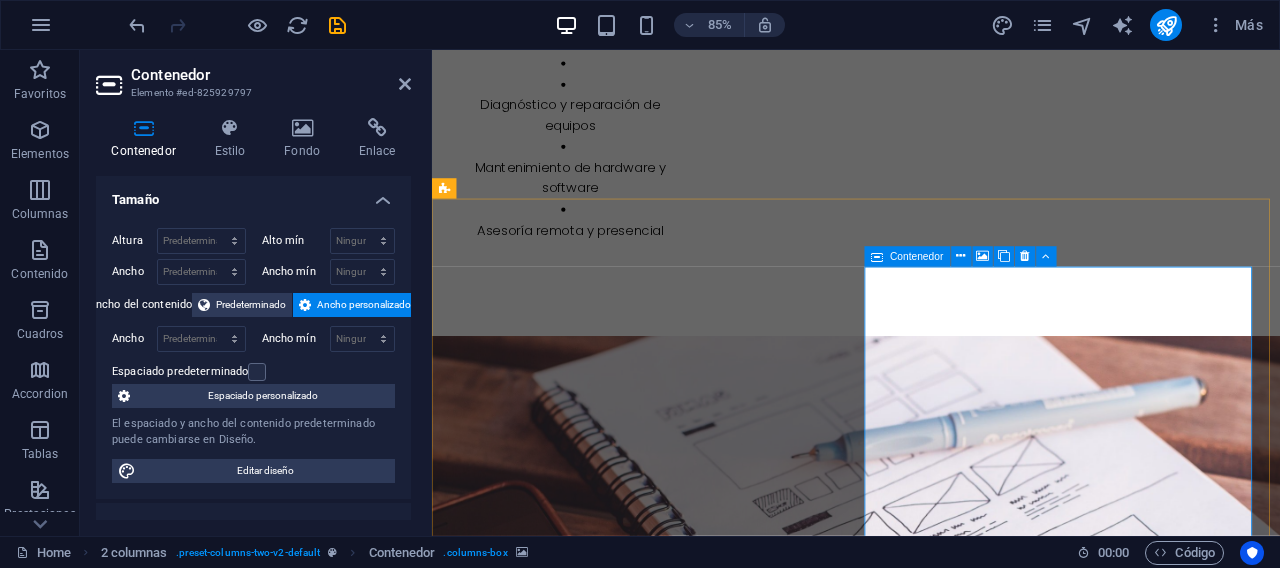 click on "Suelta el contenido aquí o  Añadir elementos  Pegar portapapeles" at bounding box center (676, 6990) 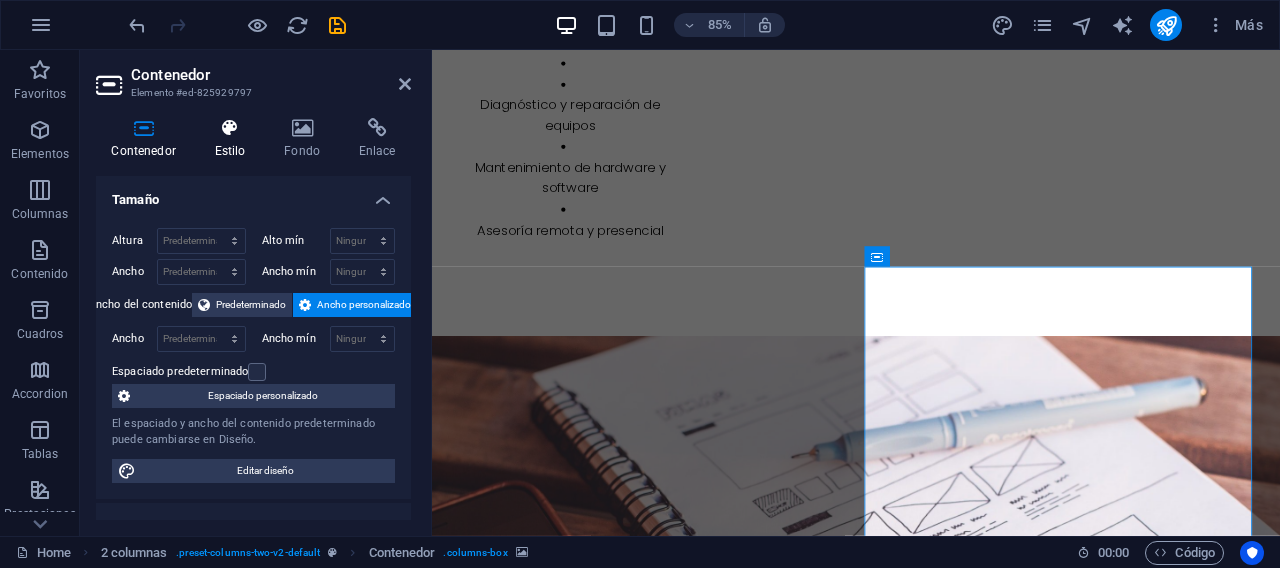 click at bounding box center (230, 128) 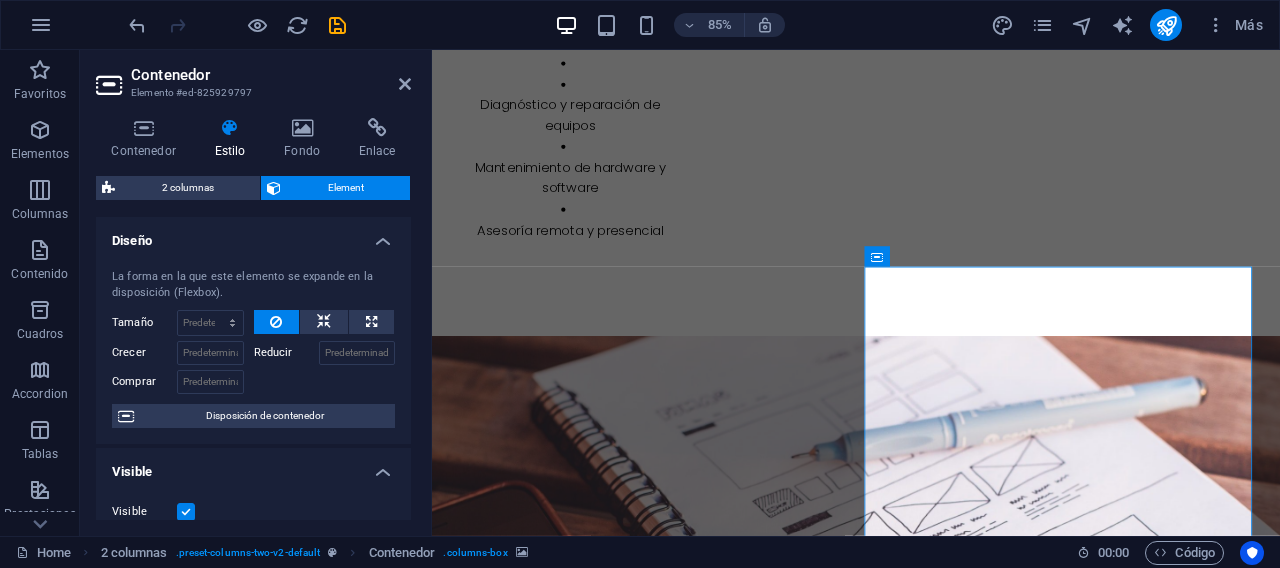 scroll, scrollTop: 147, scrollLeft: 0, axis: vertical 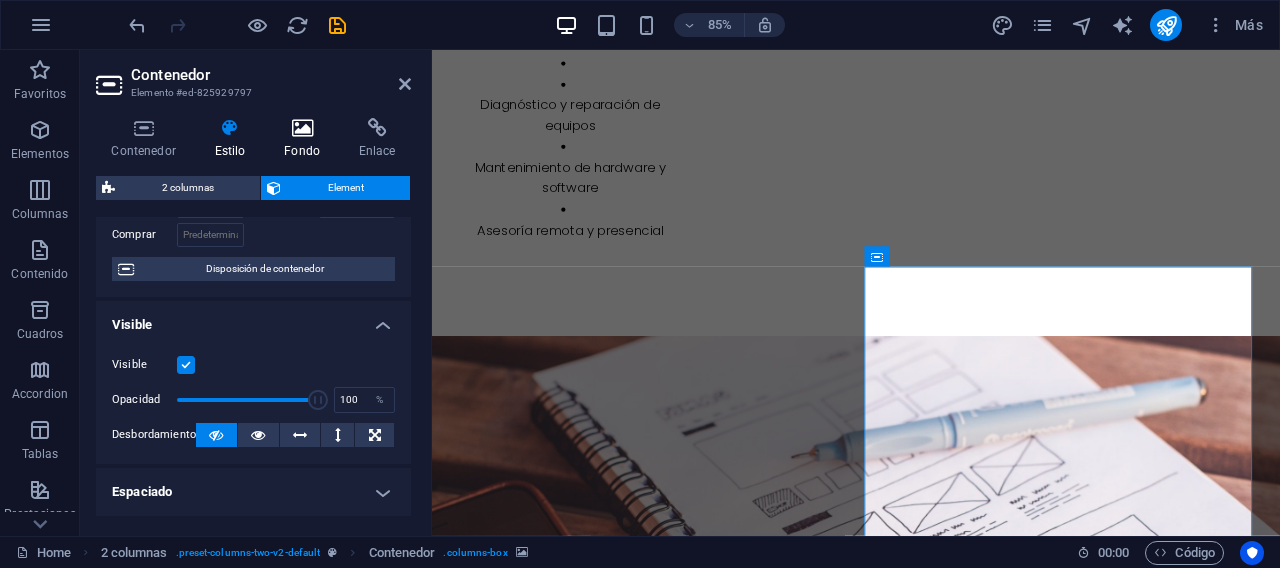 click on "Fondo" at bounding box center [306, 139] 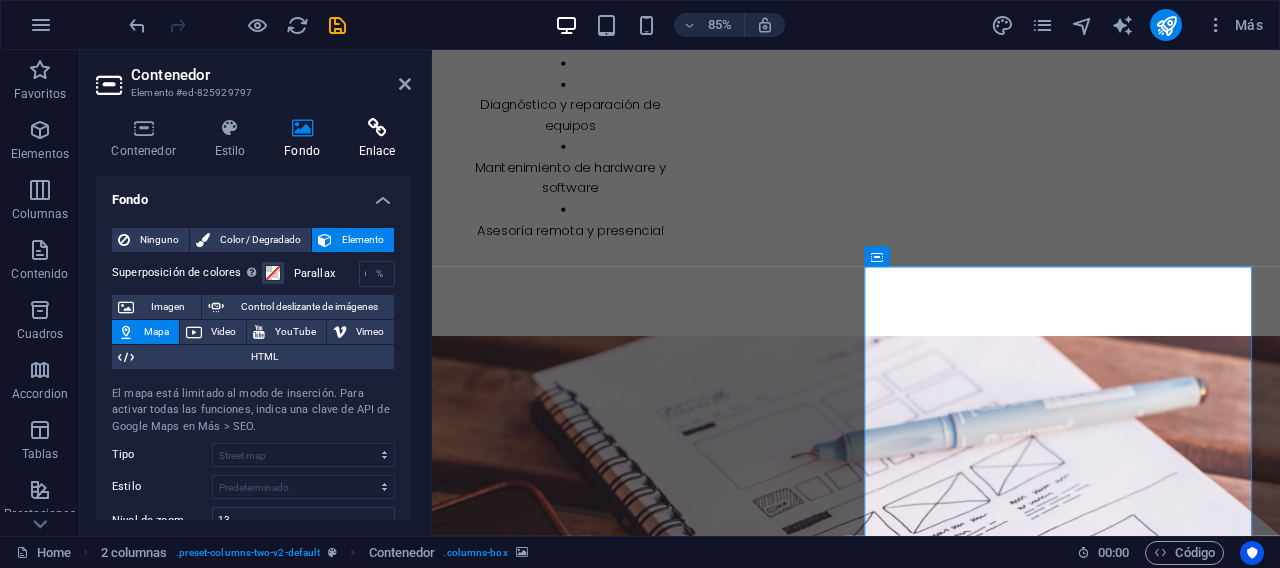 click on "Enlace" at bounding box center (377, 139) 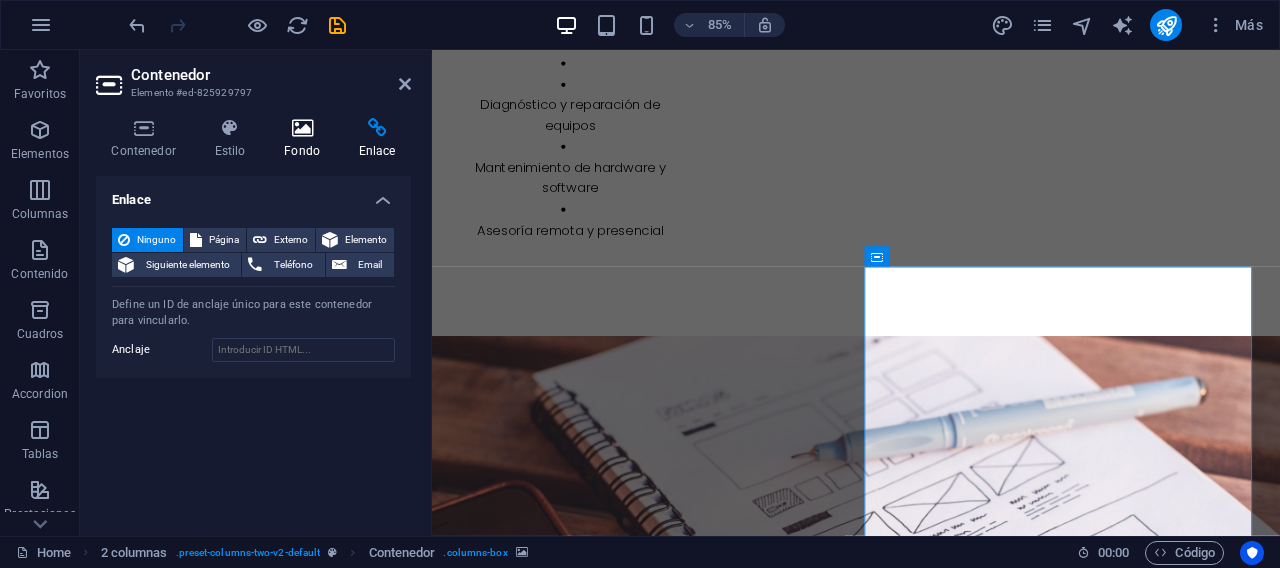 click on "Fondo" at bounding box center [306, 139] 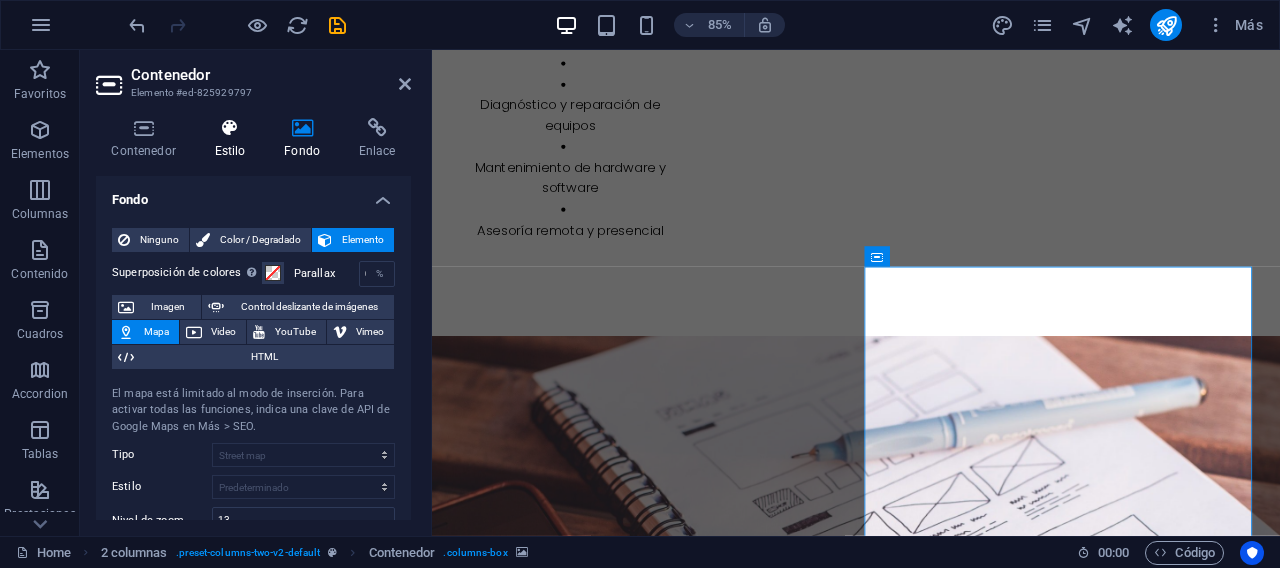click on "Estilo" at bounding box center (234, 139) 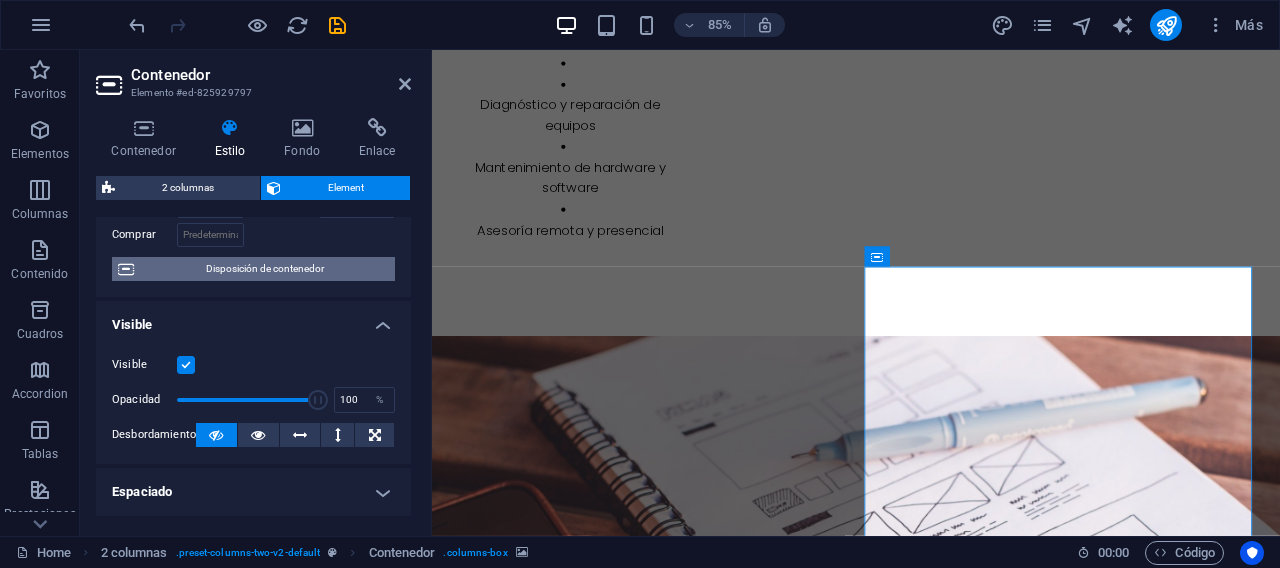 click on "Disposición de contenedor" at bounding box center [264, 269] 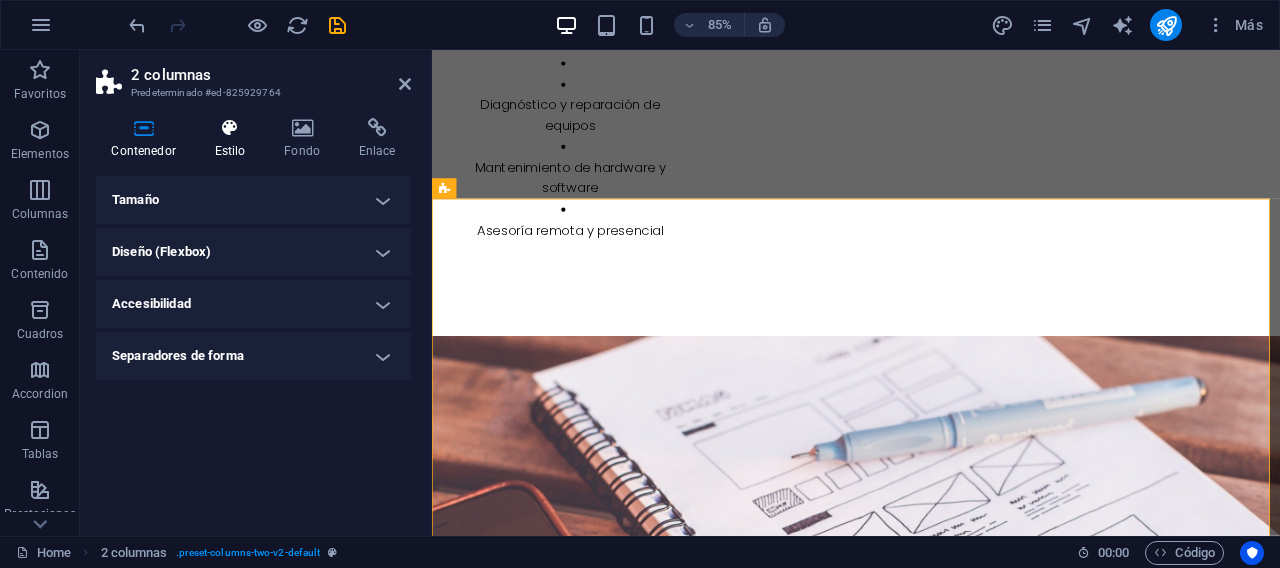 click at bounding box center [230, 128] 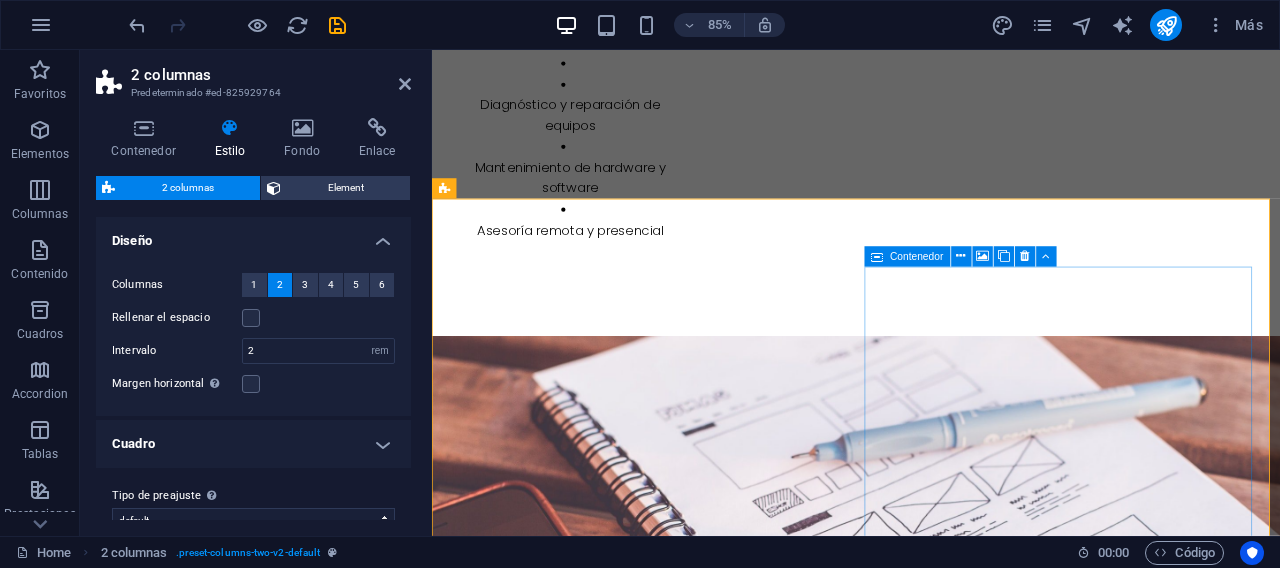 click on "Suelta el contenido aquí o  Añadir elementos  Pegar portapapeles" at bounding box center [676, 6990] 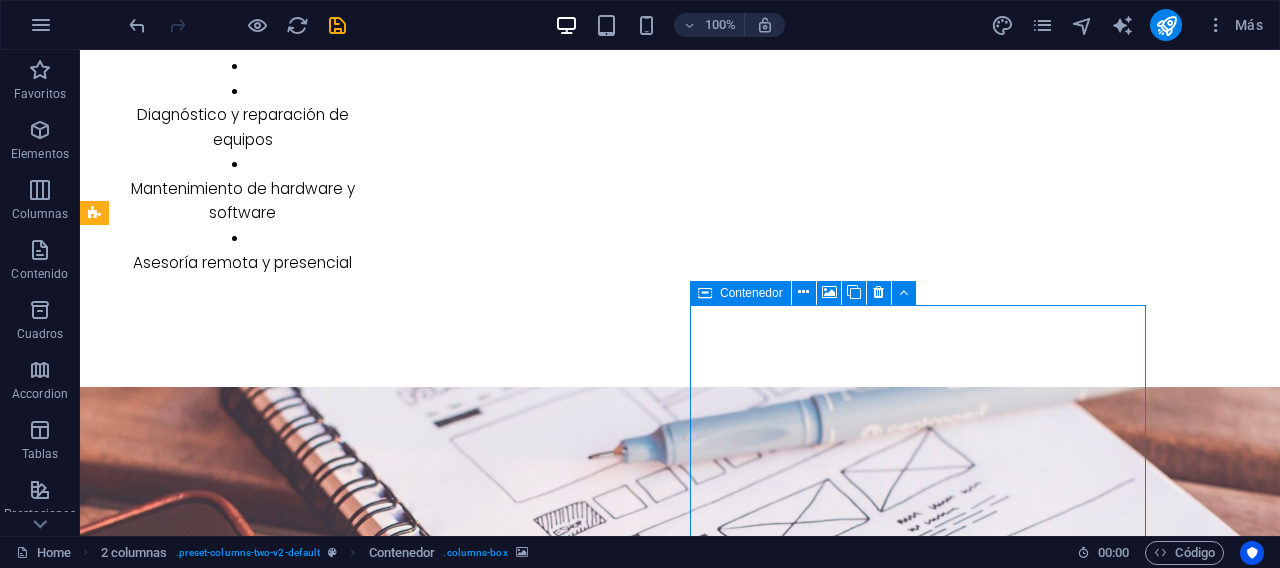 click on "Suelta el contenido aquí o  Añadir elementos  Pegar portapapeles" at bounding box center (324, 6990) 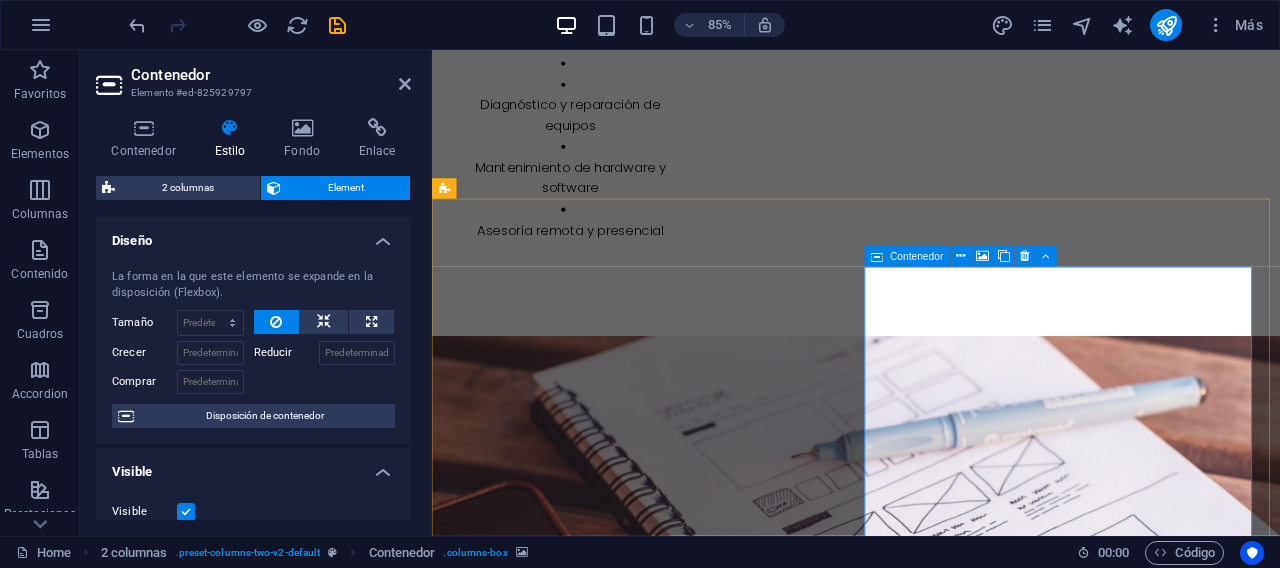 click on "Añadir elementos" at bounding box center (605, 7020) 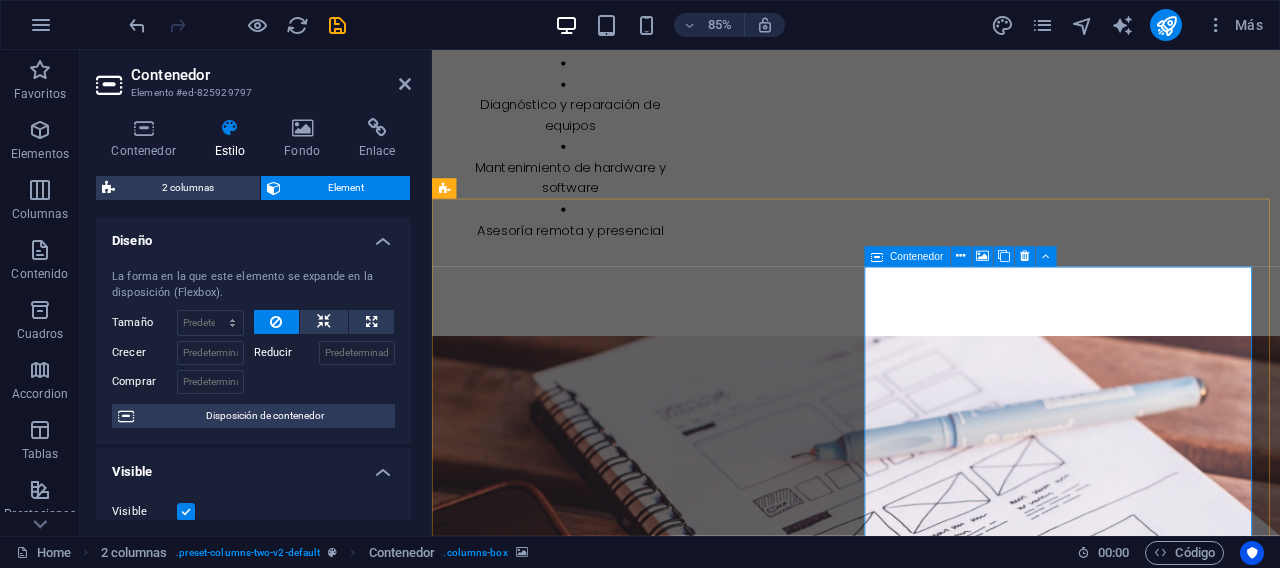click on "Añadir elementos" at bounding box center (605, 7020) 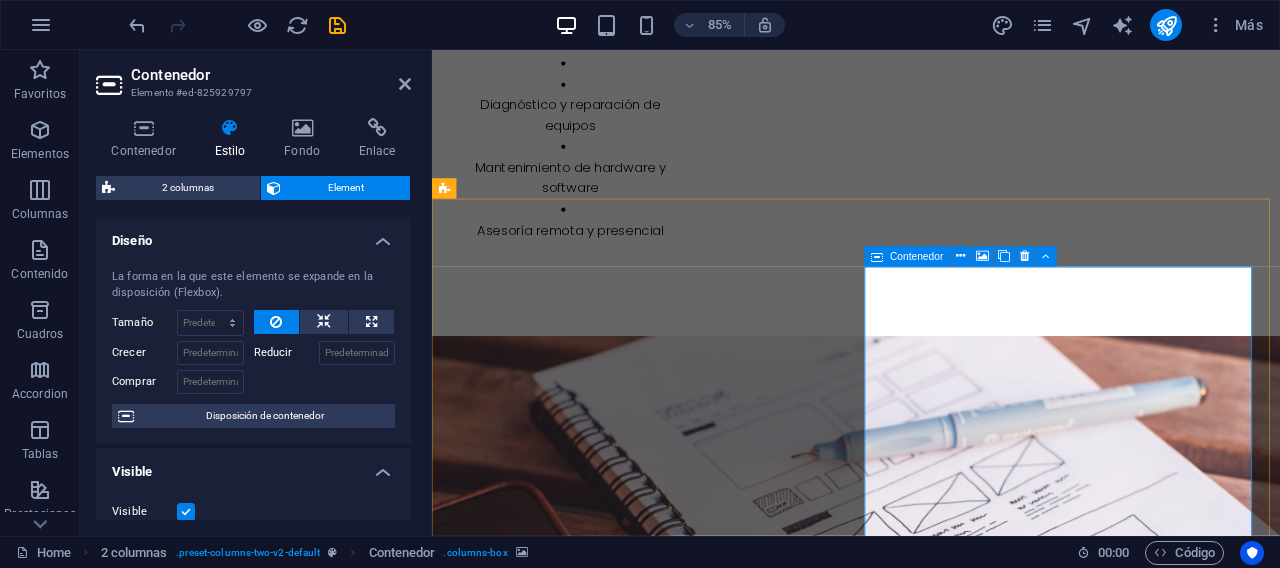 click on "Suelta el contenido aquí o  Añadir elementos  Pegar portapapeles" at bounding box center [676, 6990] 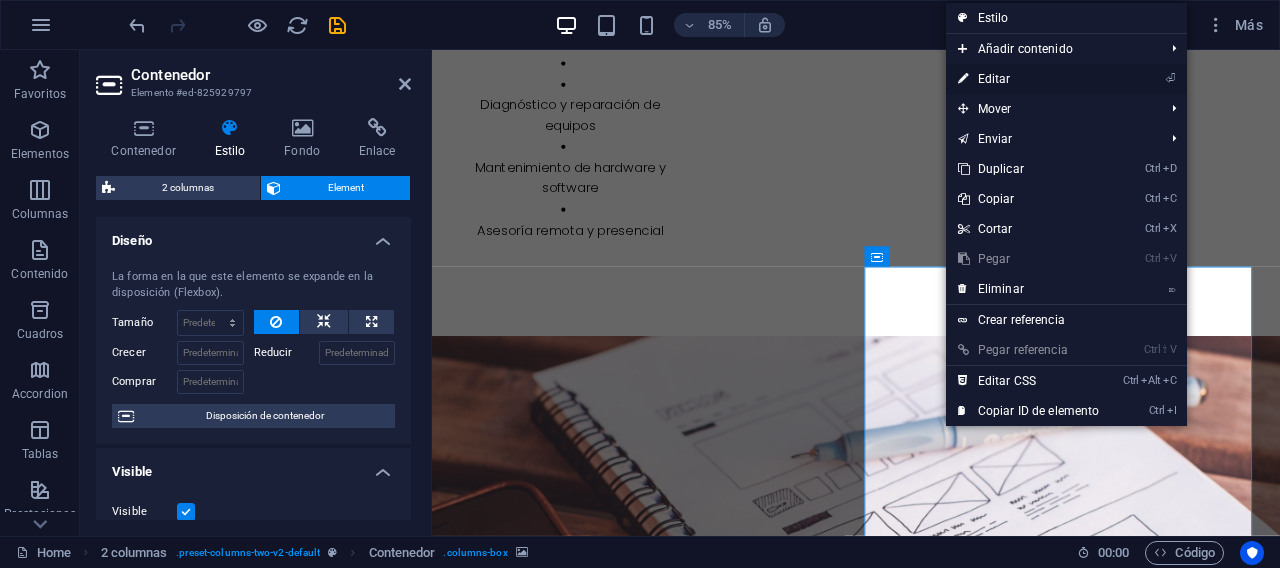 click on "⏎  Editar" at bounding box center (1029, 79) 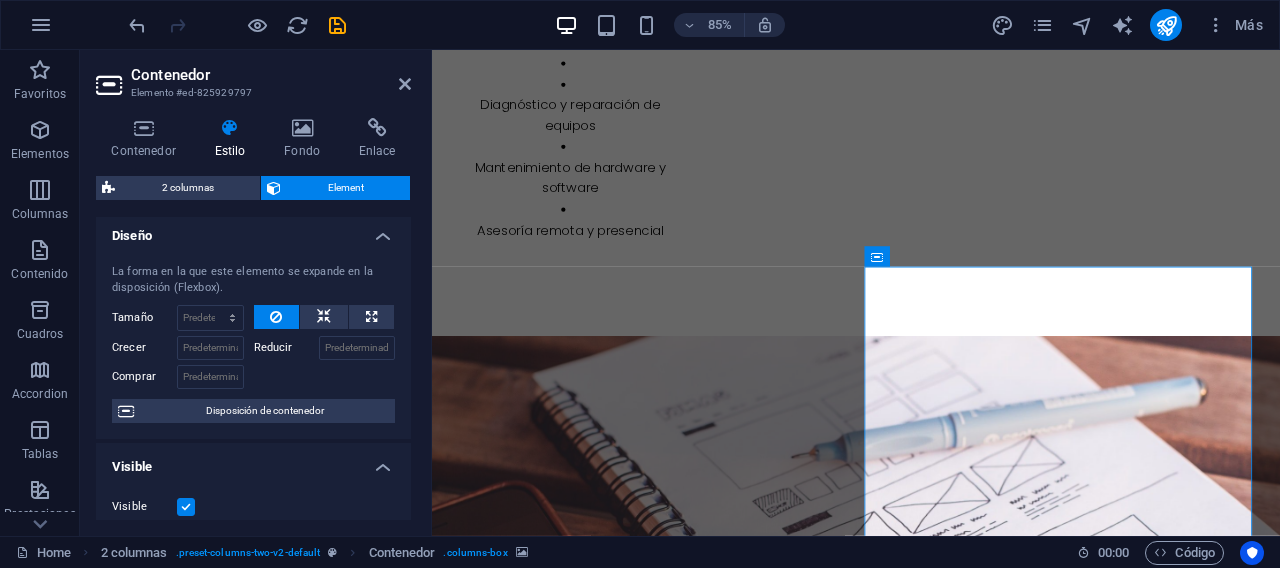 scroll, scrollTop: 0, scrollLeft: 0, axis: both 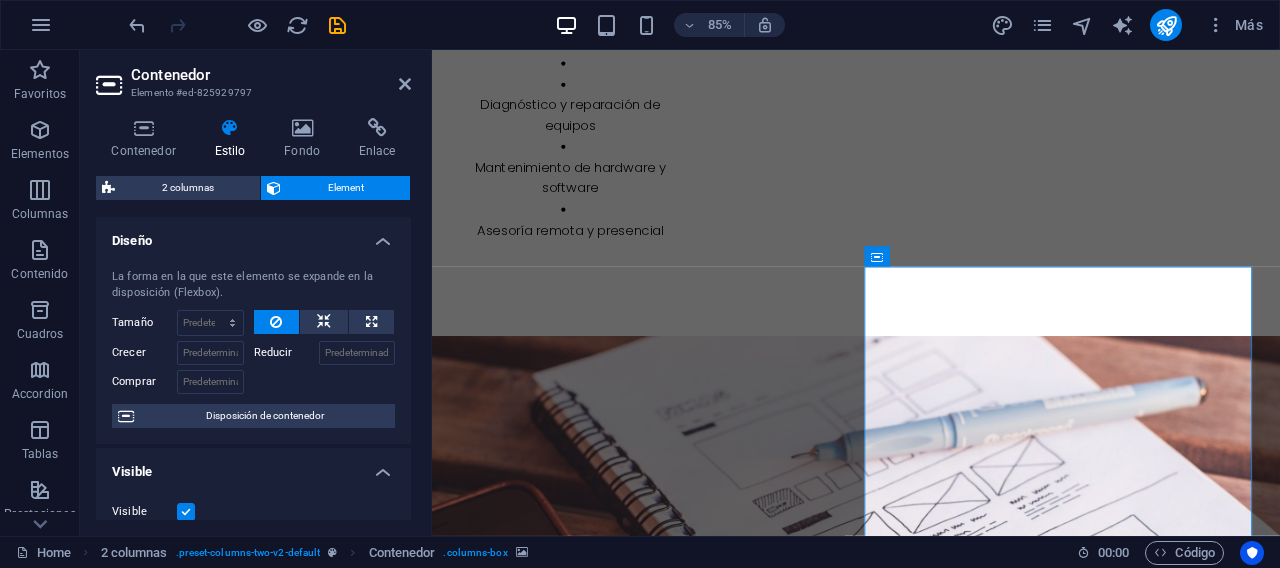 click on "Diseño" at bounding box center [253, 235] 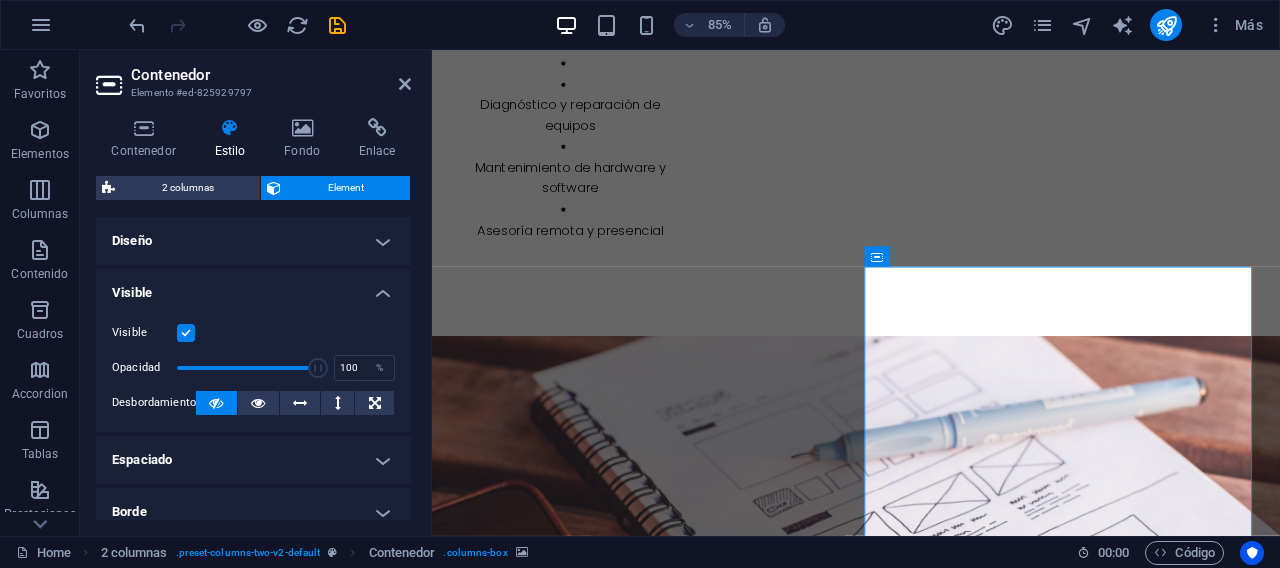 click on "Visible" at bounding box center (253, 287) 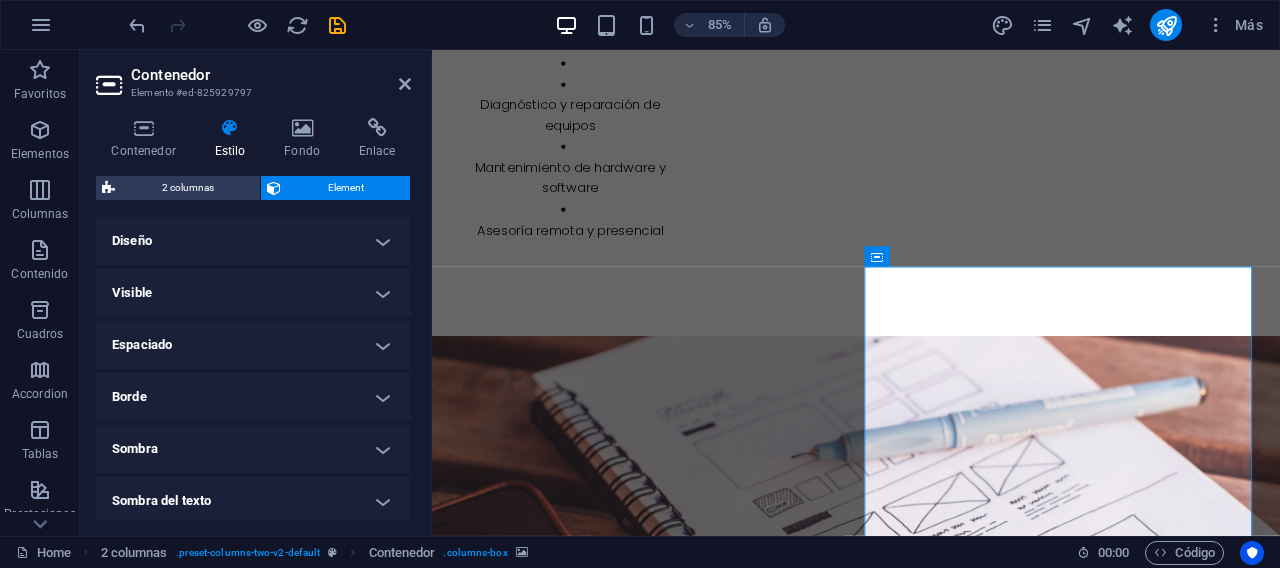 click on "Visible" at bounding box center [253, 293] 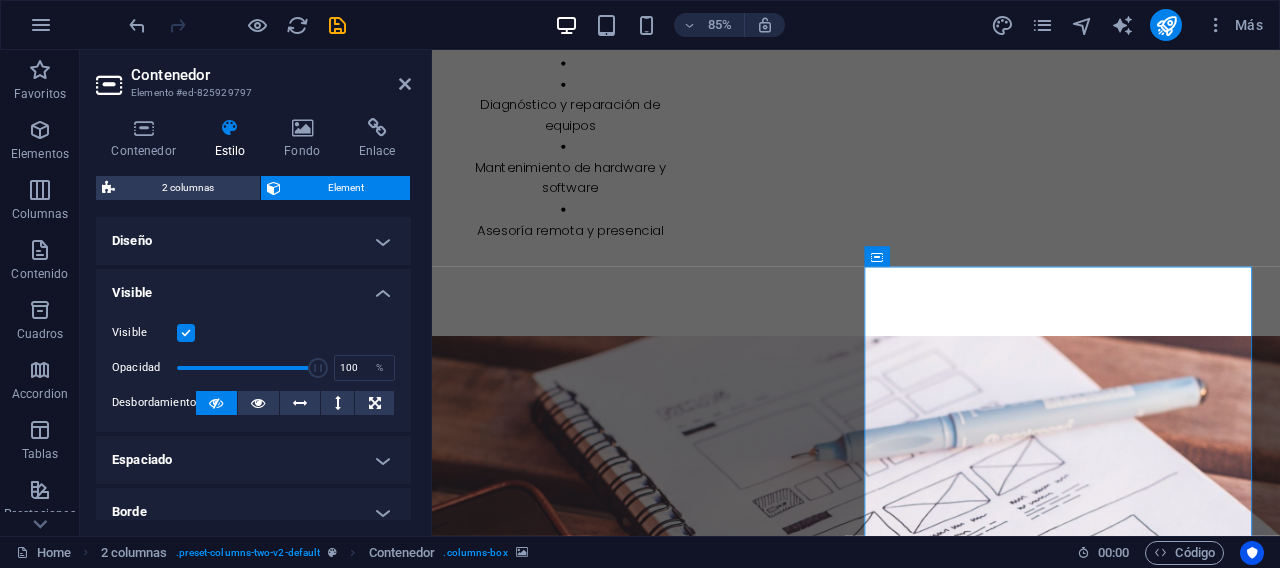 click on "Visible" at bounding box center [253, 287] 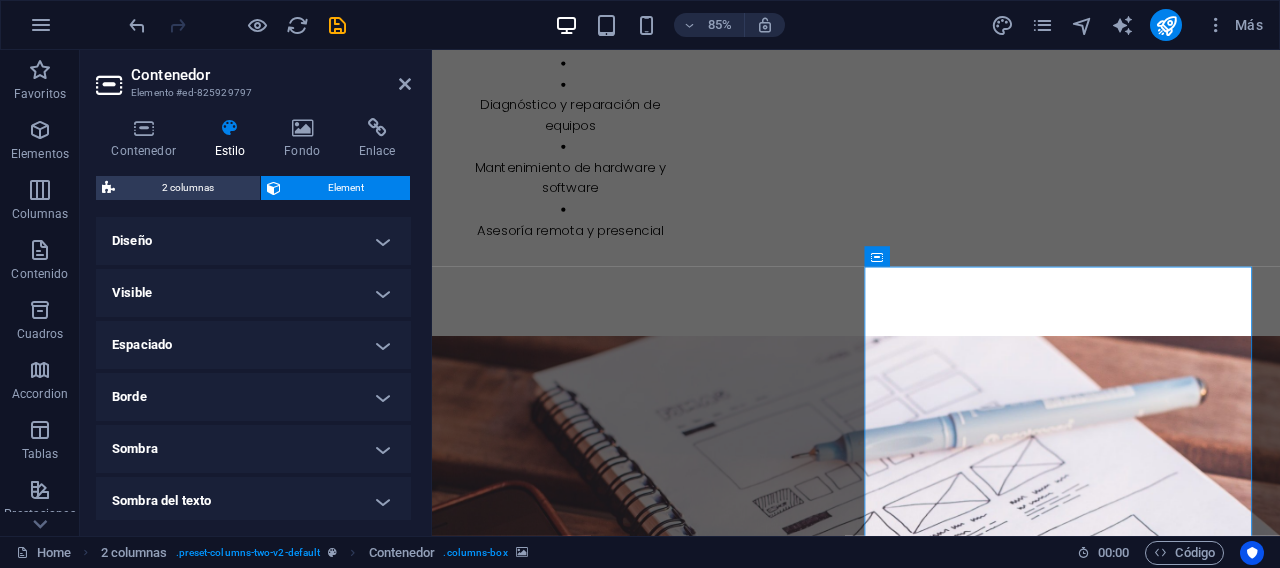 click on "Espaciado" at bounding box center (253, 345) 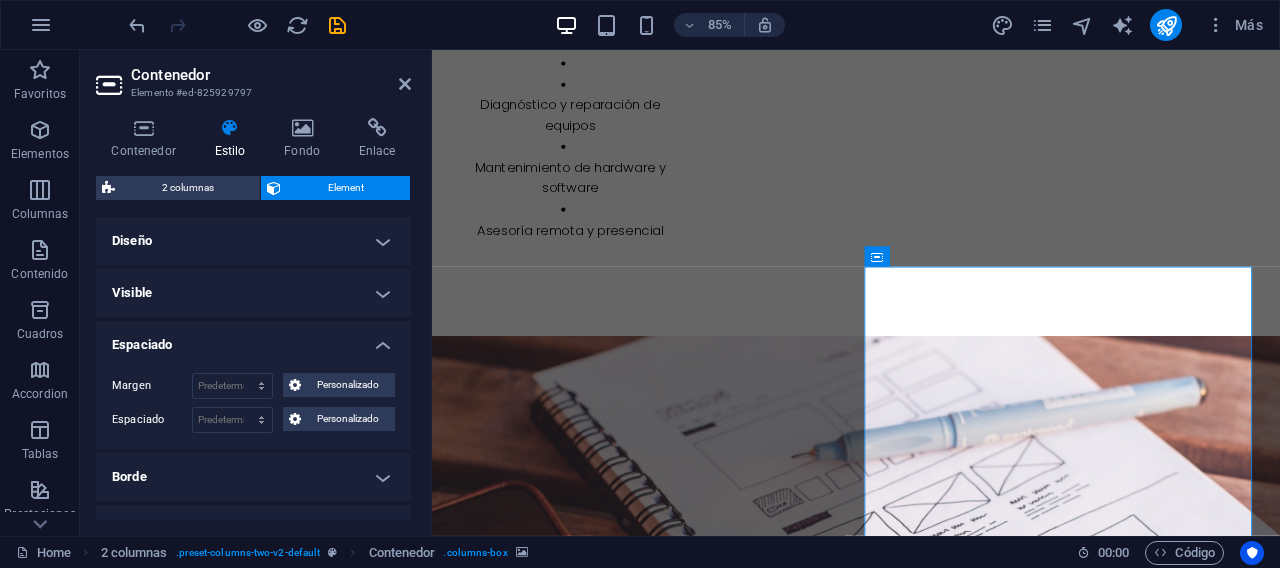 click on "Espaciado" at bounding box center (253, 339) 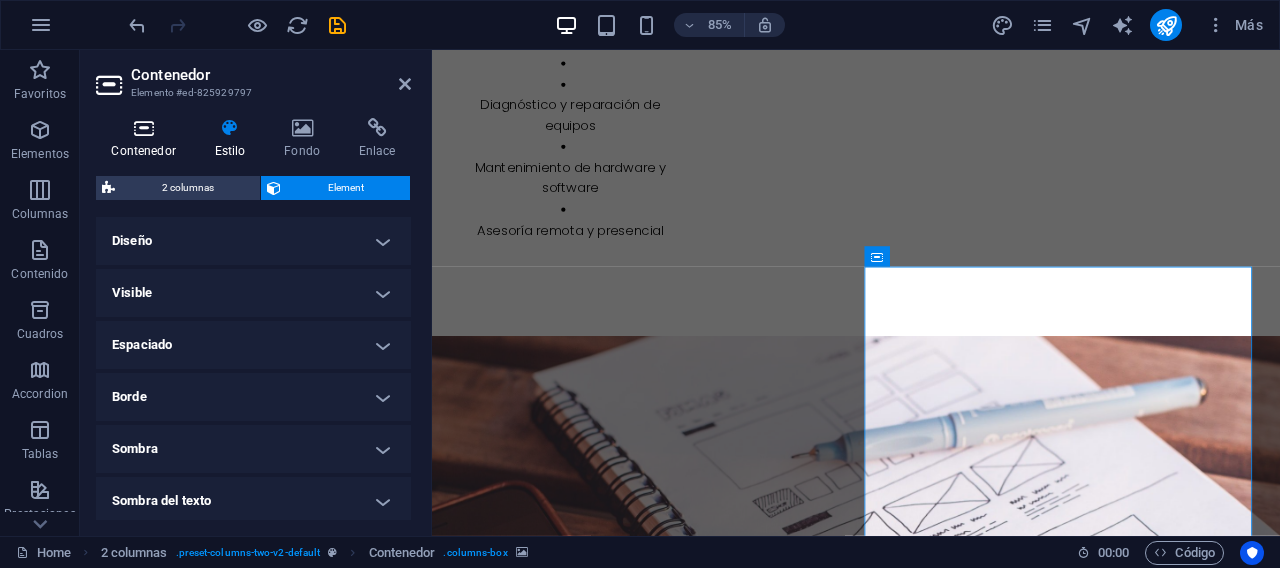 click on "Contenedor" at bounding box center [147, 139] 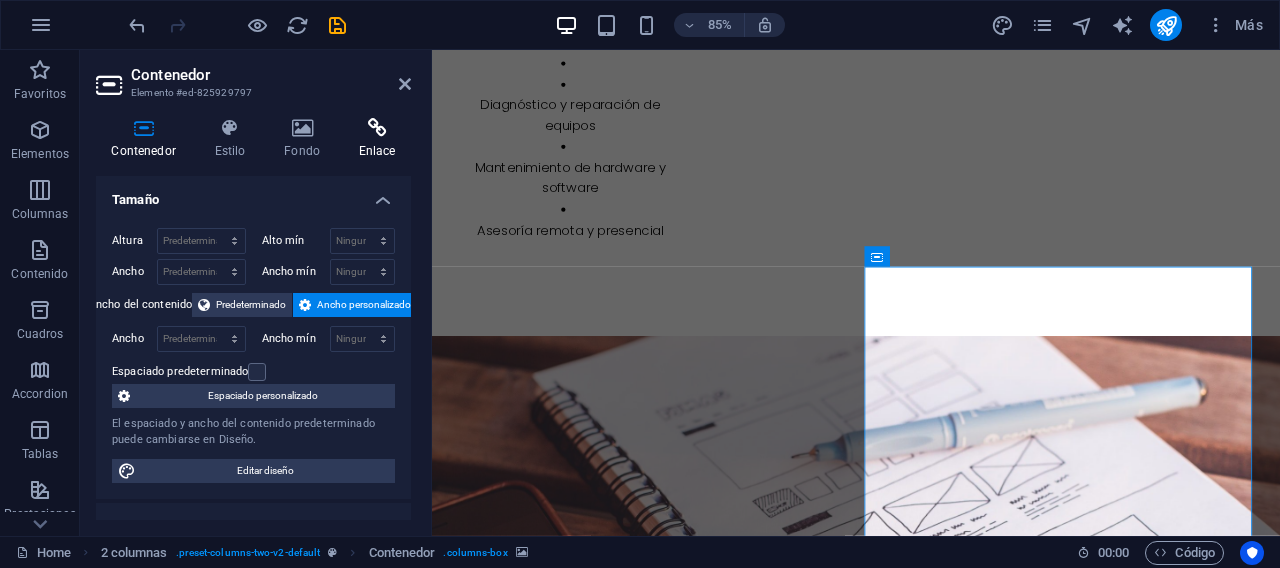 click at bounding box center [377, 128] 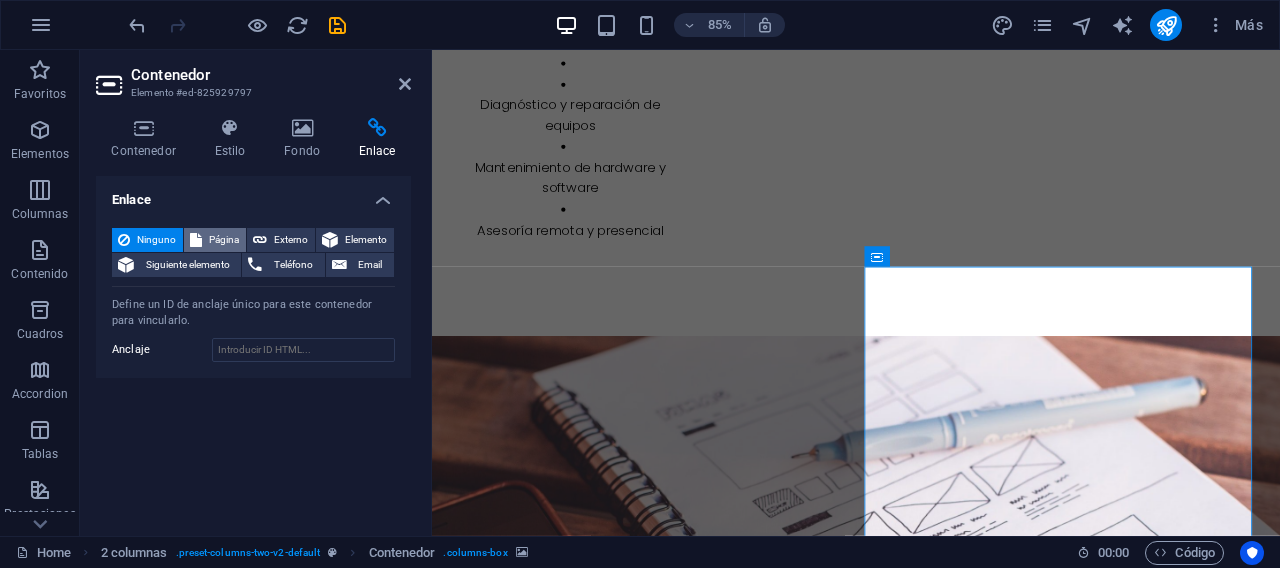 click on "Página" at bounding box center (215, 240) 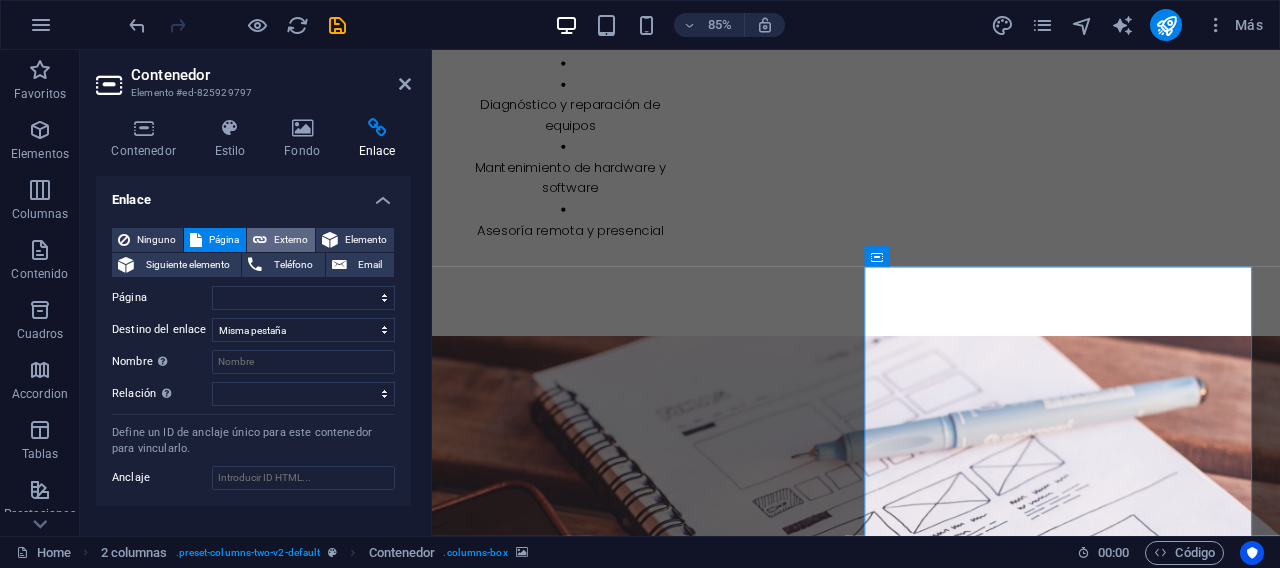 click on "Externo" at bounding box center [291, 240] 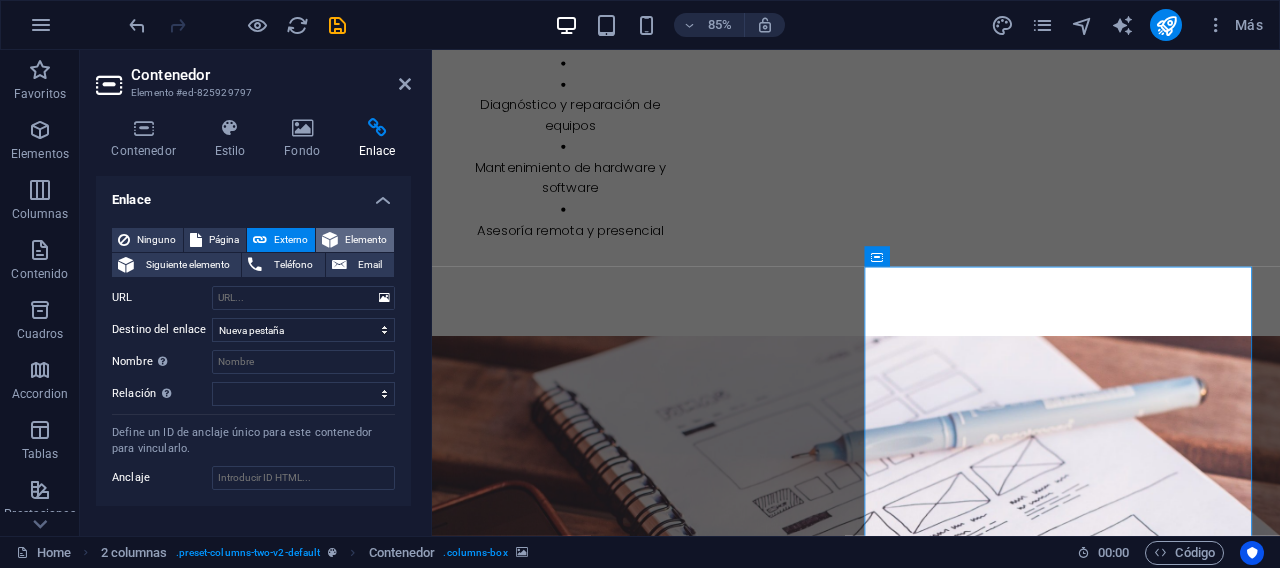 click on "Elemento" at bounding box center (366, 240) 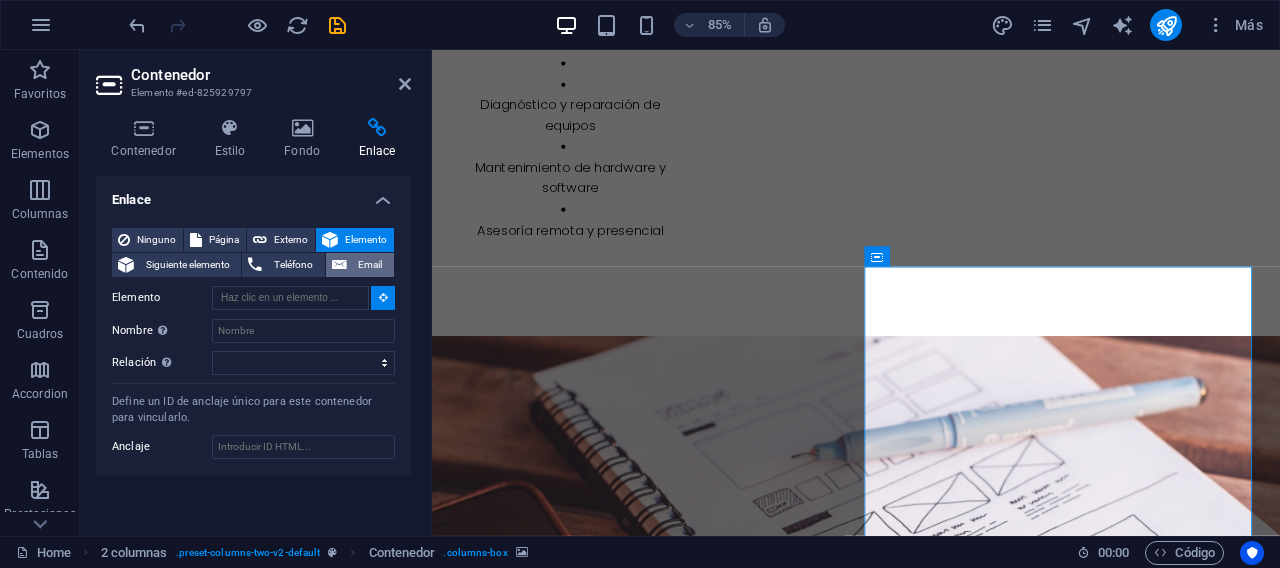 click at bounding box center [339, 265] 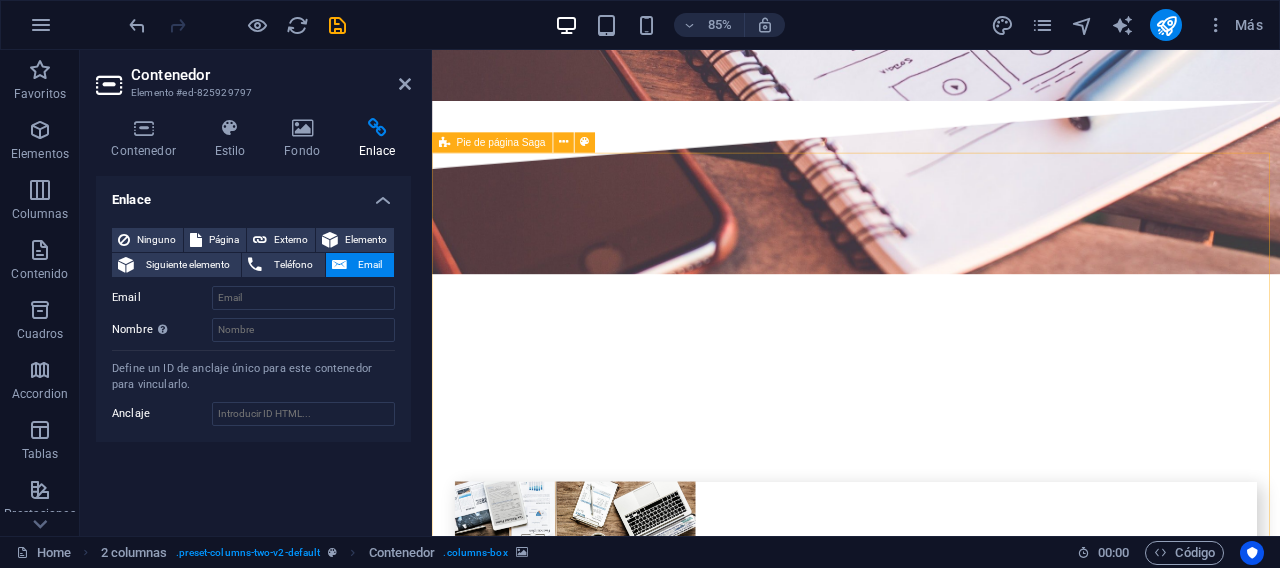 scroll, scrollTop: 6500, scrollLeft: 0, axis: vertical 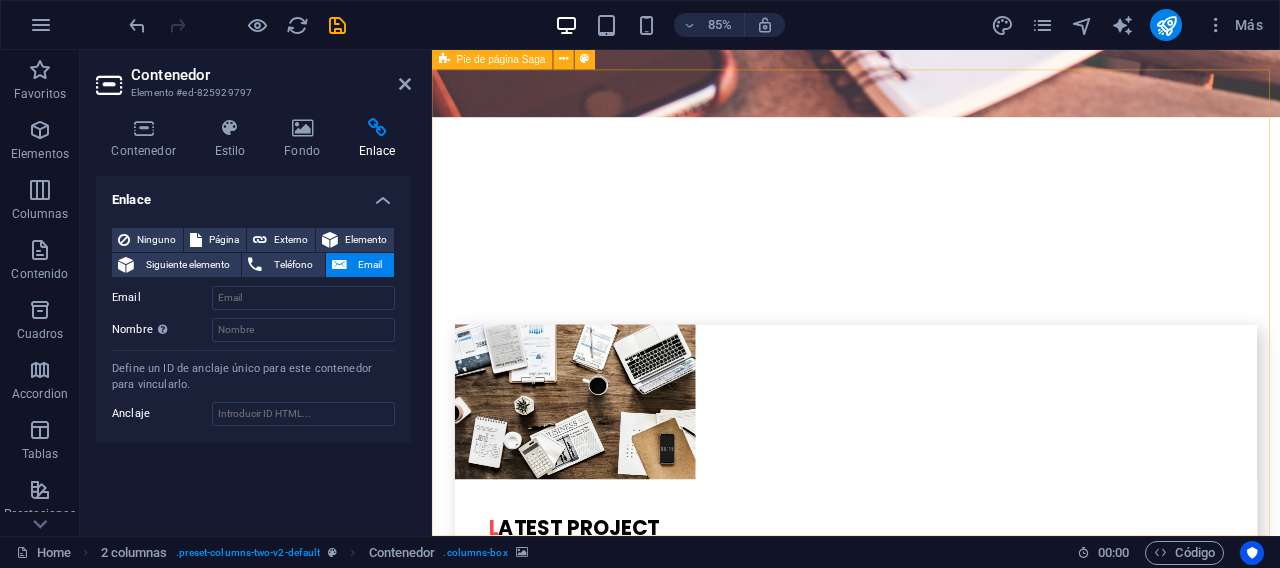 drag, startPoint x: 1418, startPoint y: 531, endPoint x: 1397, endPoint y: 612, distance: 83.677956 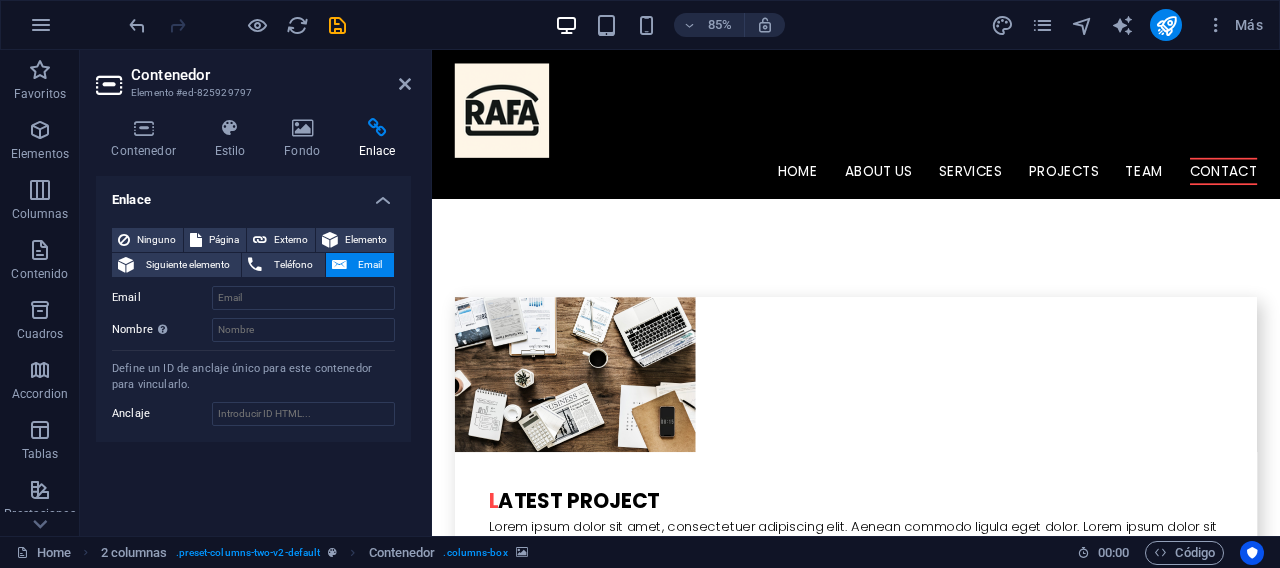 scroll, scrollTop: 6198, scrollLeft: 0, axis: vertical 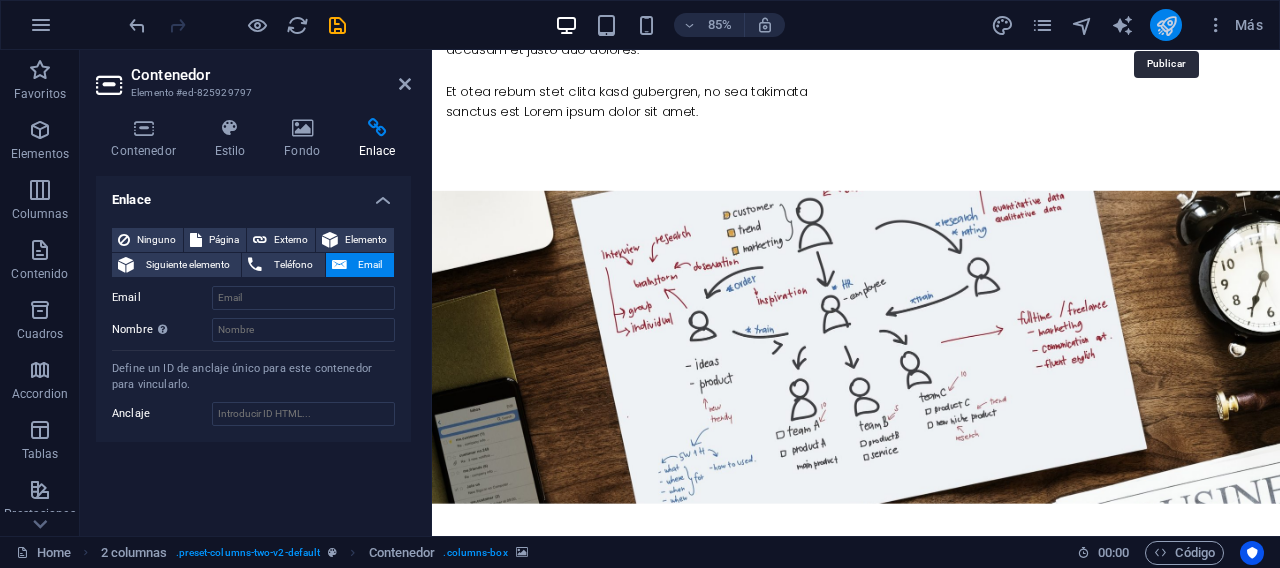 click at bounding box center [1166, 25] 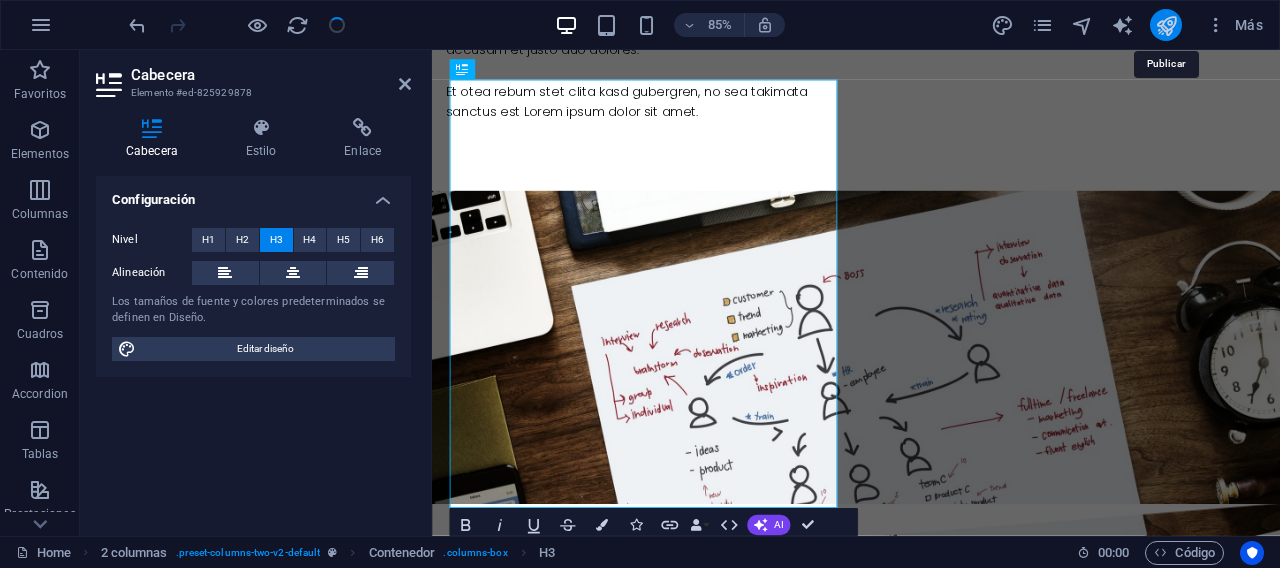 scroll, scrollTop: 688, scrollLeft: 0, axis: vertical 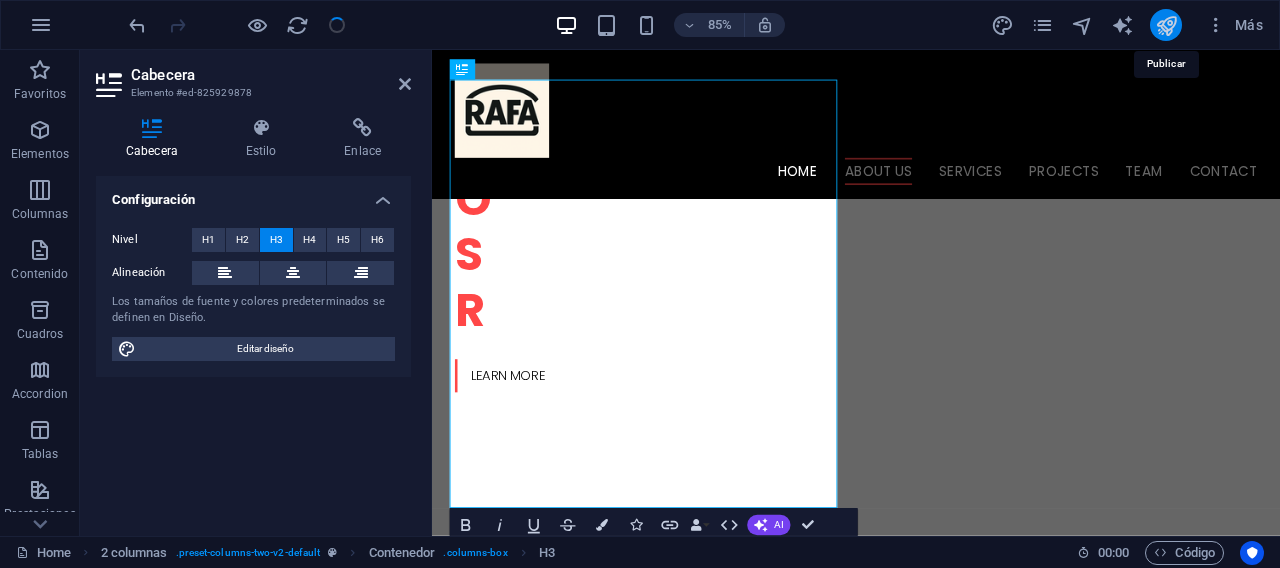 click at bounding box center [1166, 25] 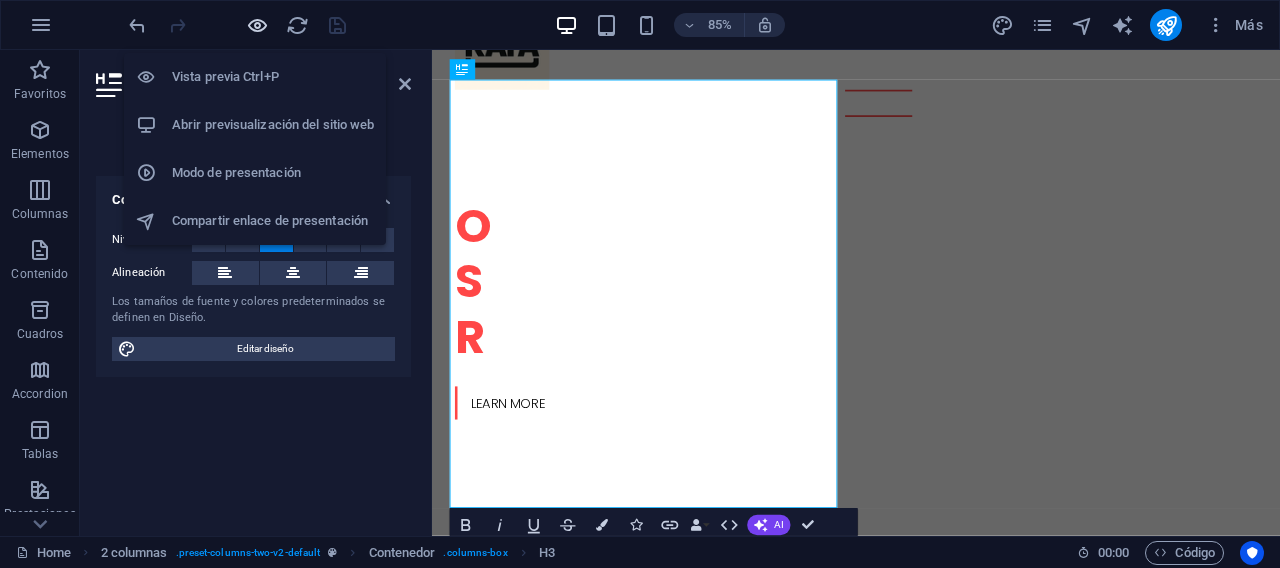 click at bounding box center [257, 25] 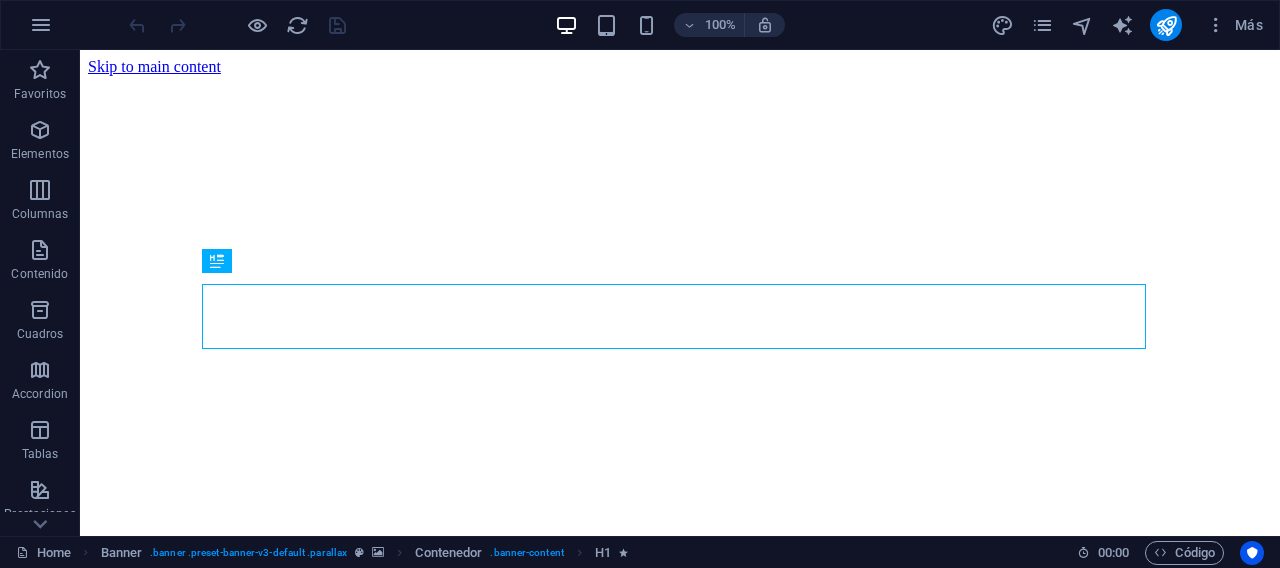 scroll, scrollTop: 0, scrollLeft: 0, axis: both 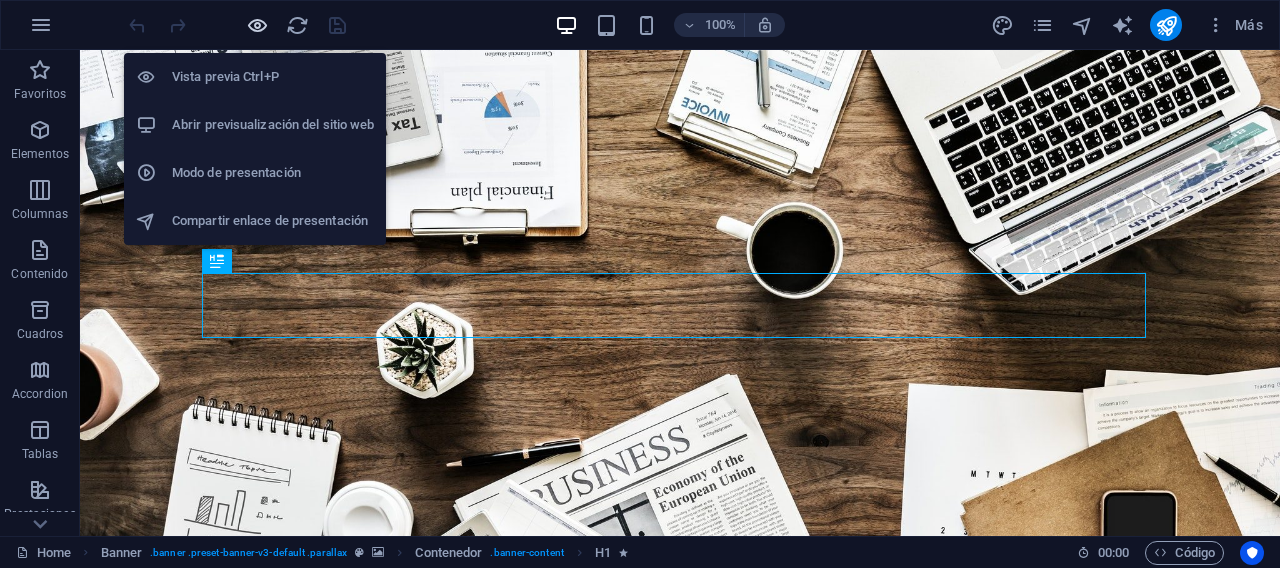 click at bounding box center [257, 25] 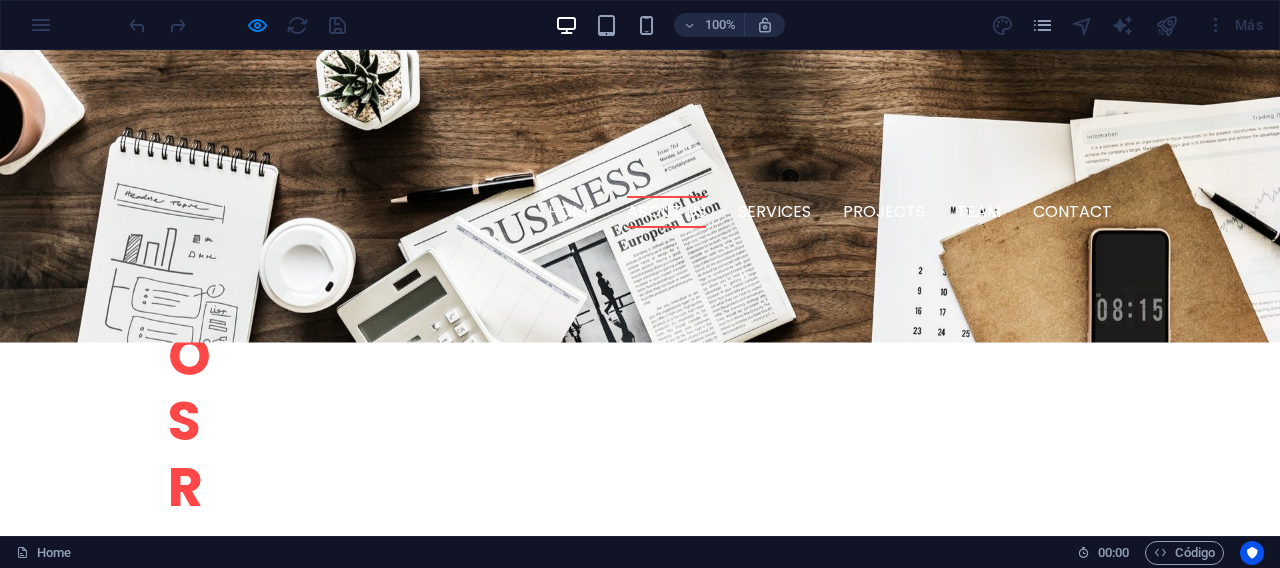 scroll, scrollTop: 576, scrollLeft: 0, axis: vertical 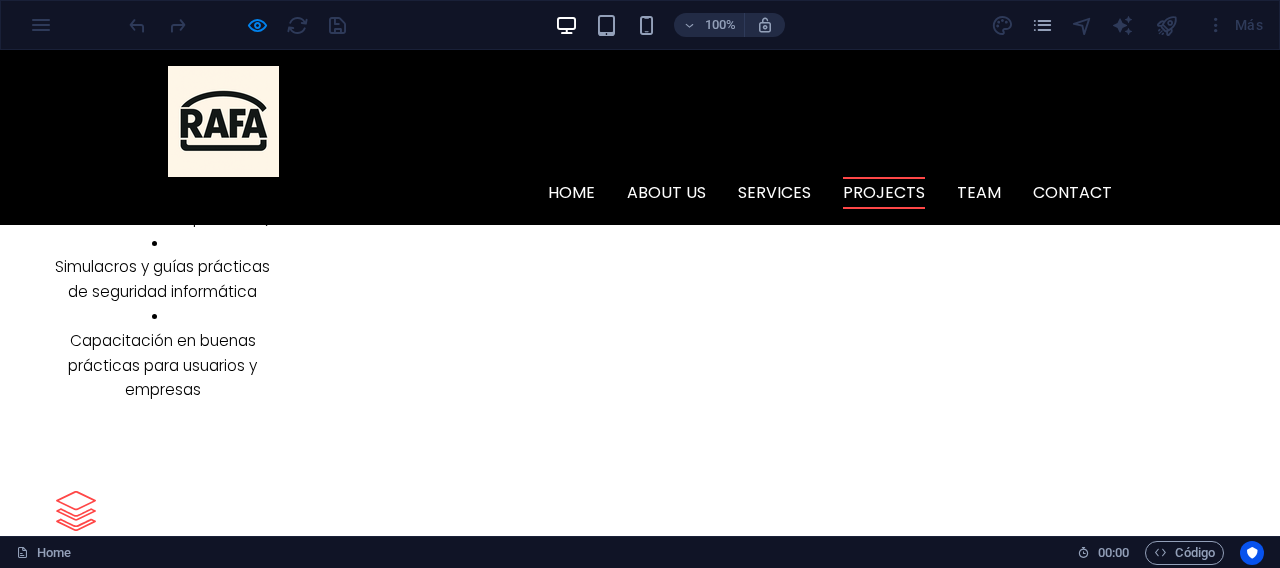 click on "Lorem ipsum dolor sit amet, consectetuer adipiscing elit. Aenean commodo ligula eget dolor. Lorem ipsum dolor sit amet, consectetuer adipiscing elit leget dolor. Lorem ipsum dolor sit amet, consectetuer adipiscing elit. Aenean commodo ligula eget dolor. Lorem ipsum dolor sit amet, consectetuer adipiscing elit dolor consectetuer adipiscing elit leget dolor. Lorem elit saget ipsum dolor sit amet, consectetuer." at bounding box center (640, 4078) 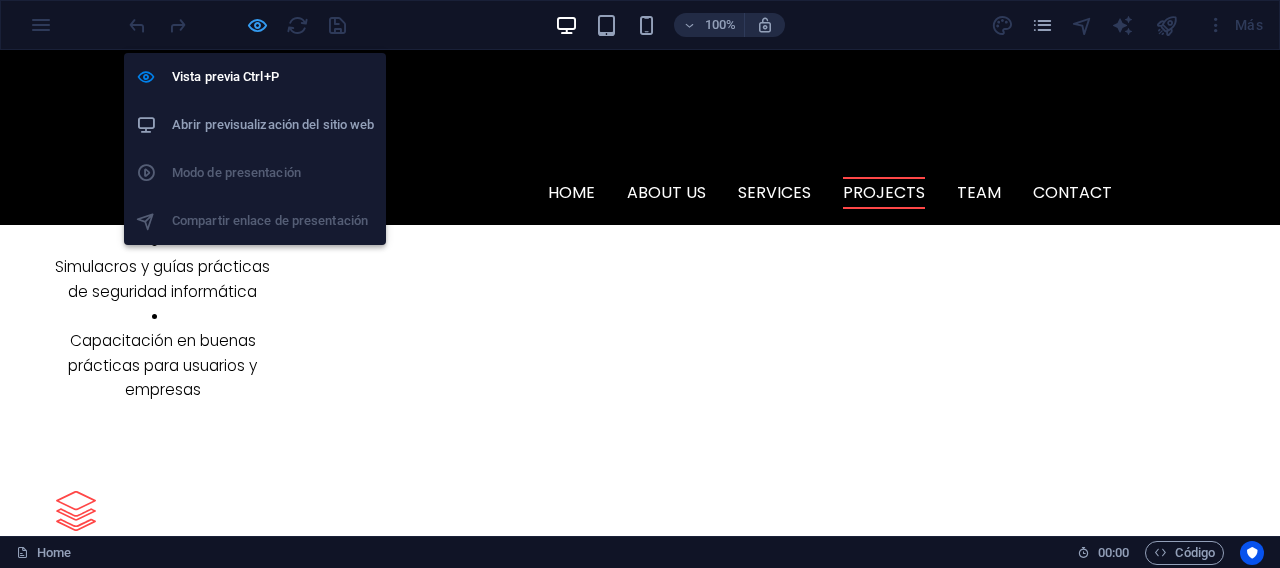 click at bounding box center (257, 25) 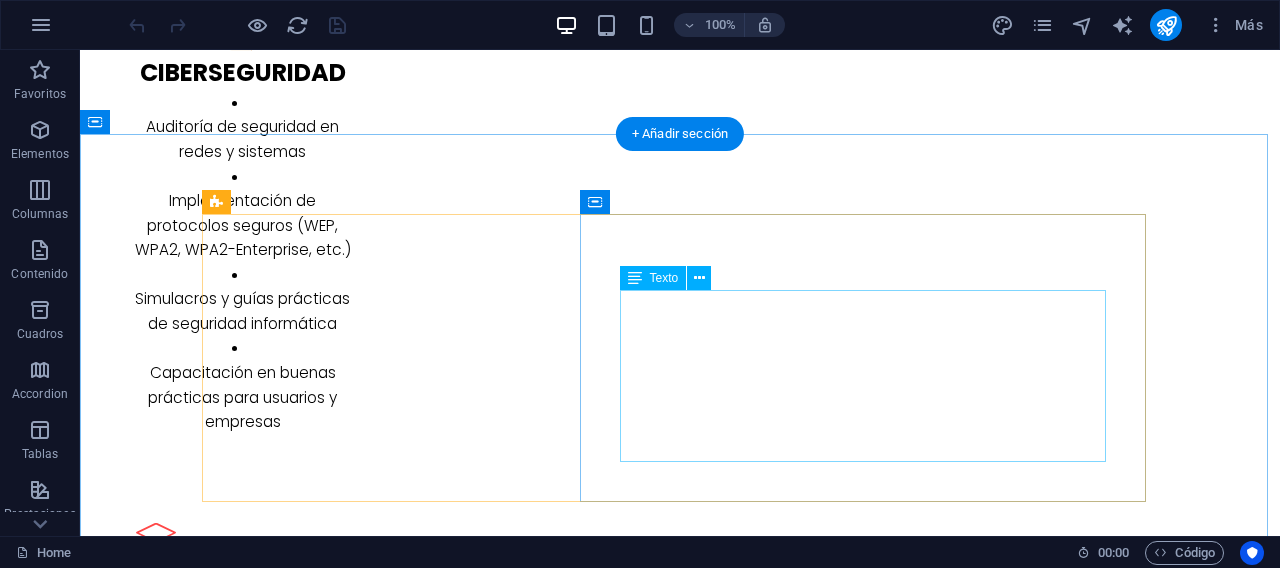 click on "Lorem ipsum dolor sit amet, consectetuer adipiscing elit. Aenean commodo ligula eget dolor. Lorem ipsum dolor sit amet, consectetuer adipiscing elit leget dolor. Lorem ipsum dolor sit amet, consectetuer adipiscing elit. Aenean commodo ligula eget dolor. Lorem ipsum dolor sit amet, consectetuer adipiscing elit dolor consectetuer adipiscing elit leget dolor. Lorem elit saget ipsum dolor sit amet, consectetuer." at bounding box center (680, 4110) 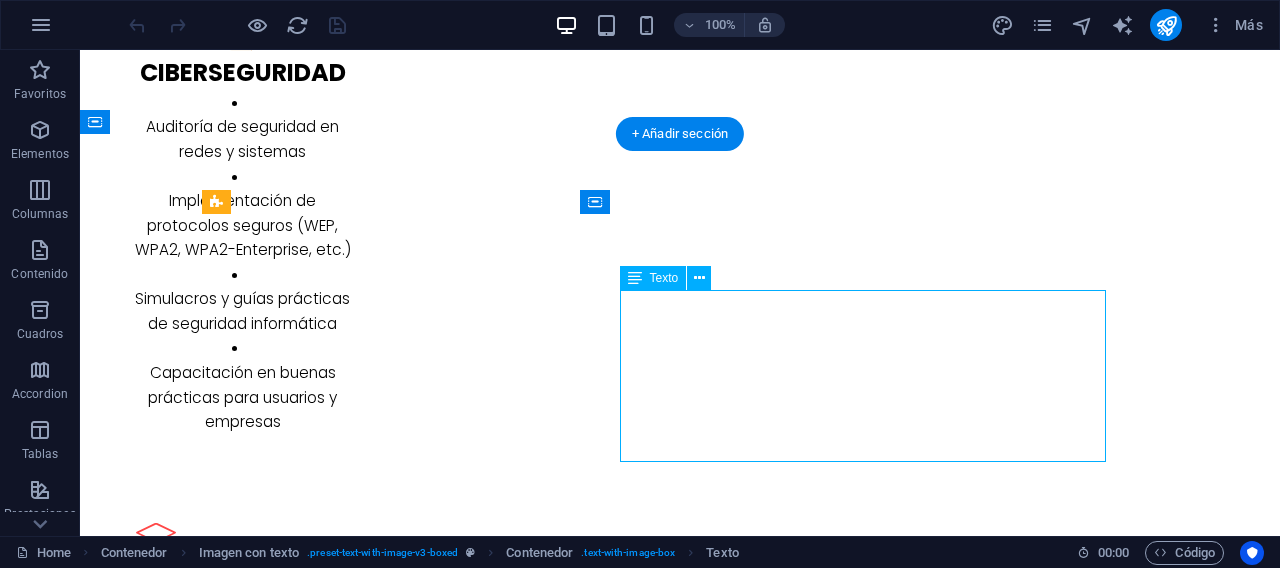 click on "Lorem ipsum dolor sit amet, consectetuer adipiscing elit. Aenean commodo ligula eget dolor. Lorem ipsum dolor sit amet, consectetuer adipiscing elit leget dolor. Lorem ipsum dolor sit amet, consectetuer adipiscing elit. Aenean commodo ligula eget dolor. Lorem ipsum dolor sit amet, consectetuer adipiscing elit dolor consectetuer adipiscing elit leget dolor. Lorem elit saget ipsum dolor sit amet, consectetuer." at bounding box center (680, 4110) 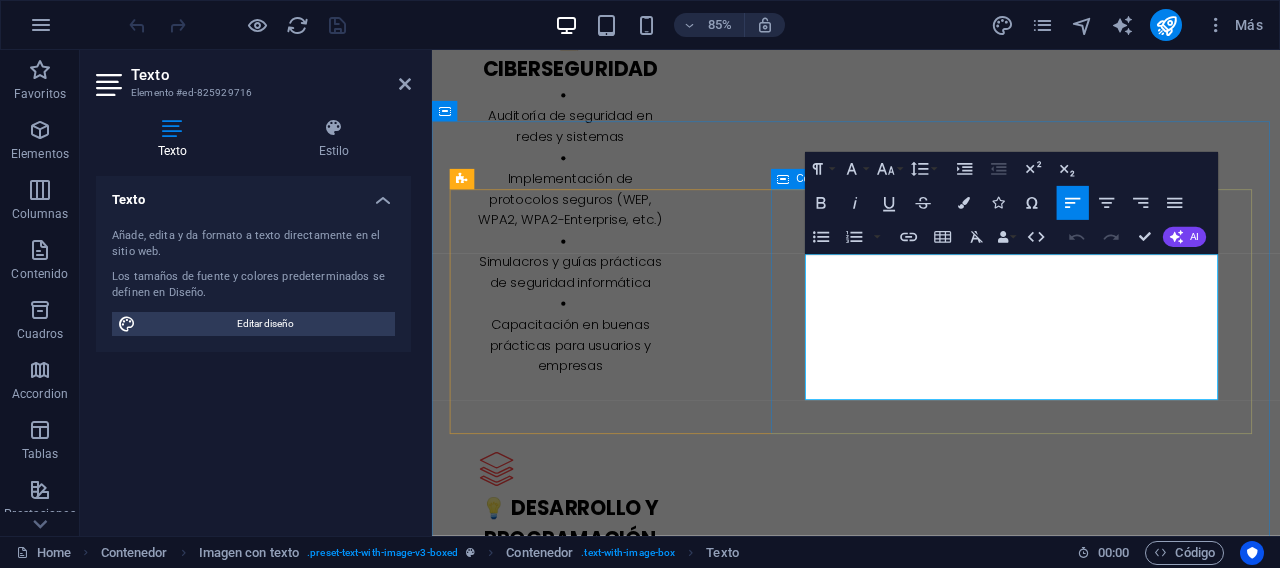 drag, startPoint x: 1274, startPoint y: 429, endPoint x: 1074, endPoint y: 443, distance: 200.4894 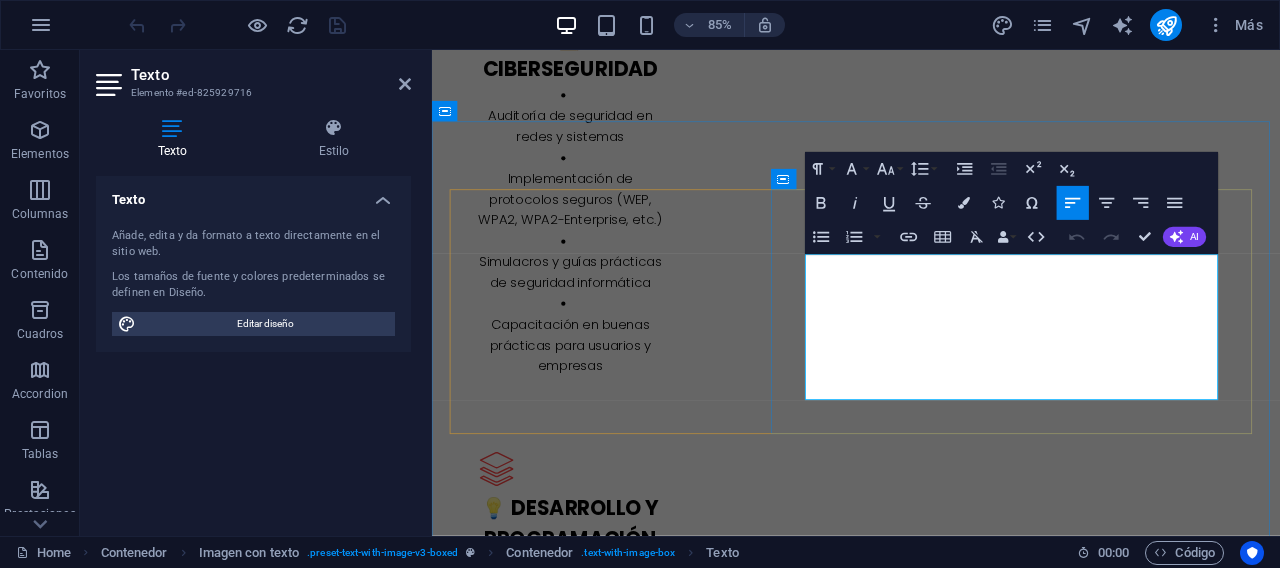 drag, startPoint x: 1266, startPoint y: 454, endPoint x: 871, endPoint y: 305, distance: 422.1682 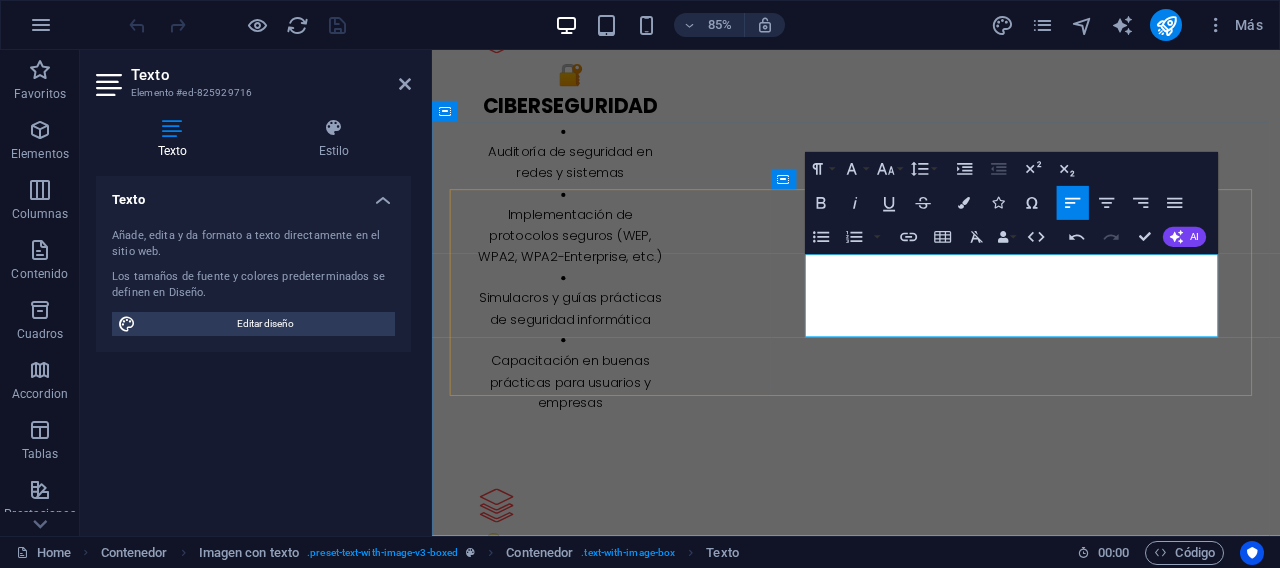 drag, startPoint x: 945, startPoint y: 303, endPoint x: 944, endPoint y: 317, distance: 14.035668 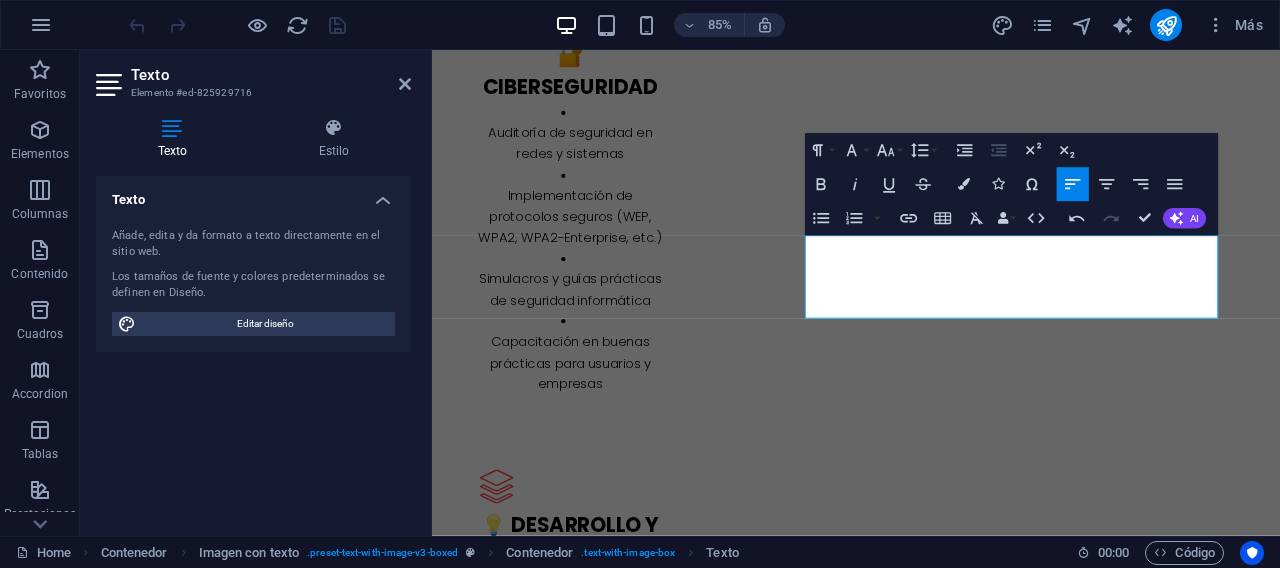scroll, scrollTop: 3063, scrollLeft: 0, axis: vertical 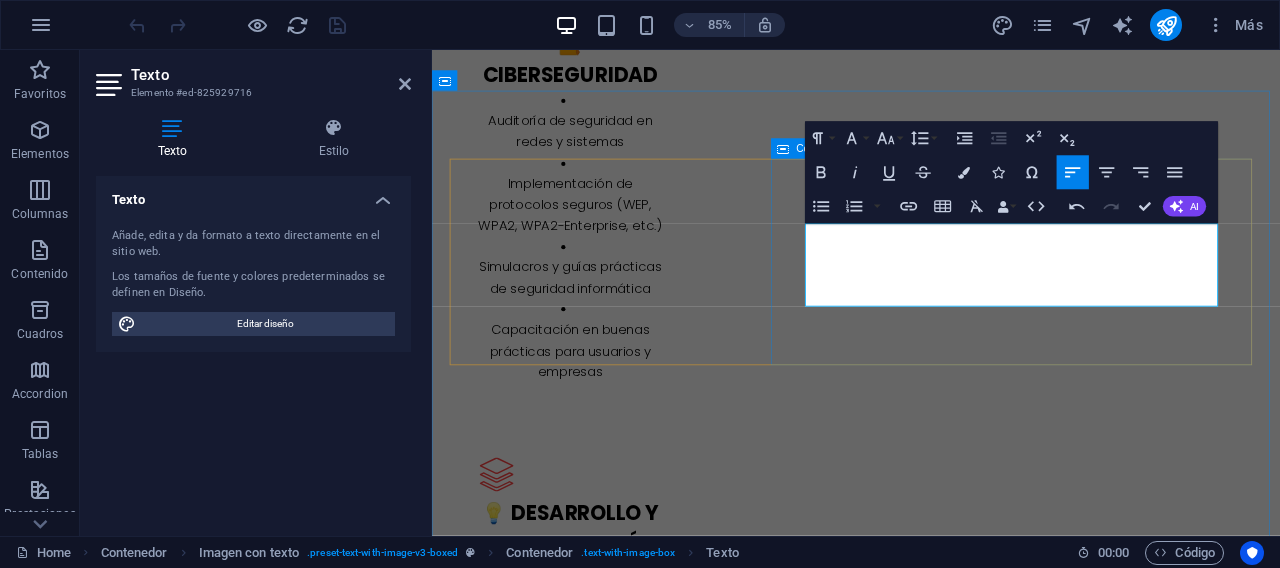 click on "L atest Project en mis labores como docente, lidero iniciativas que combinan tecnología, educación y ciberseguridad para generar impacto real. Estos son algunos de nuestros proyectos más representativos:" at bounding box center (931, 4074) 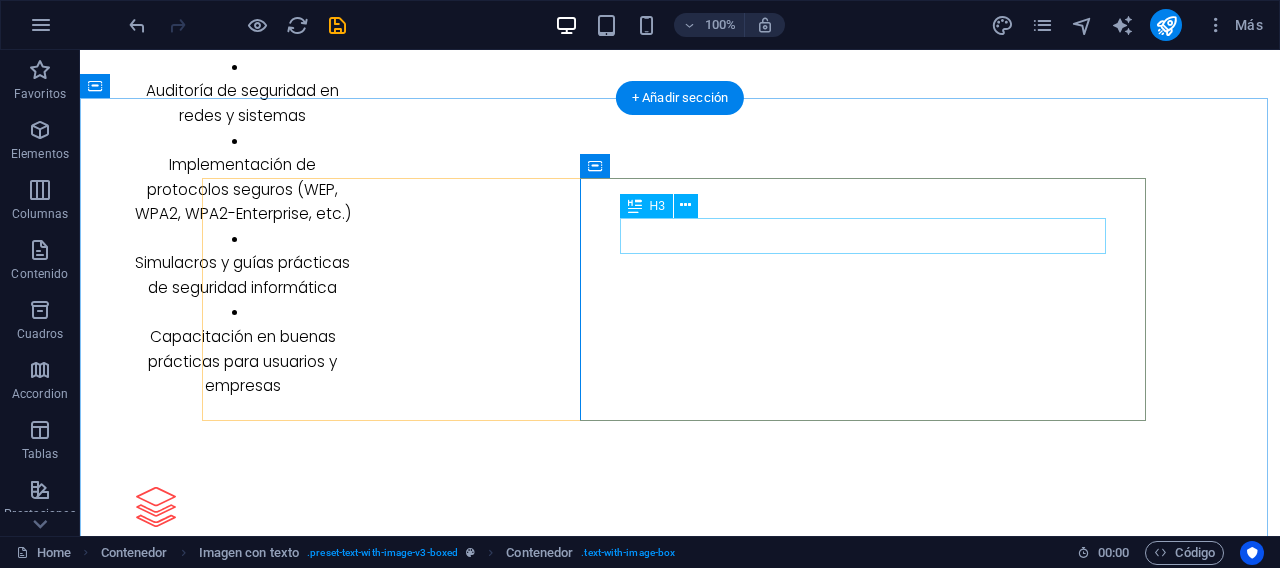 click on "L atest Project" at bounding box center [680, 4007] 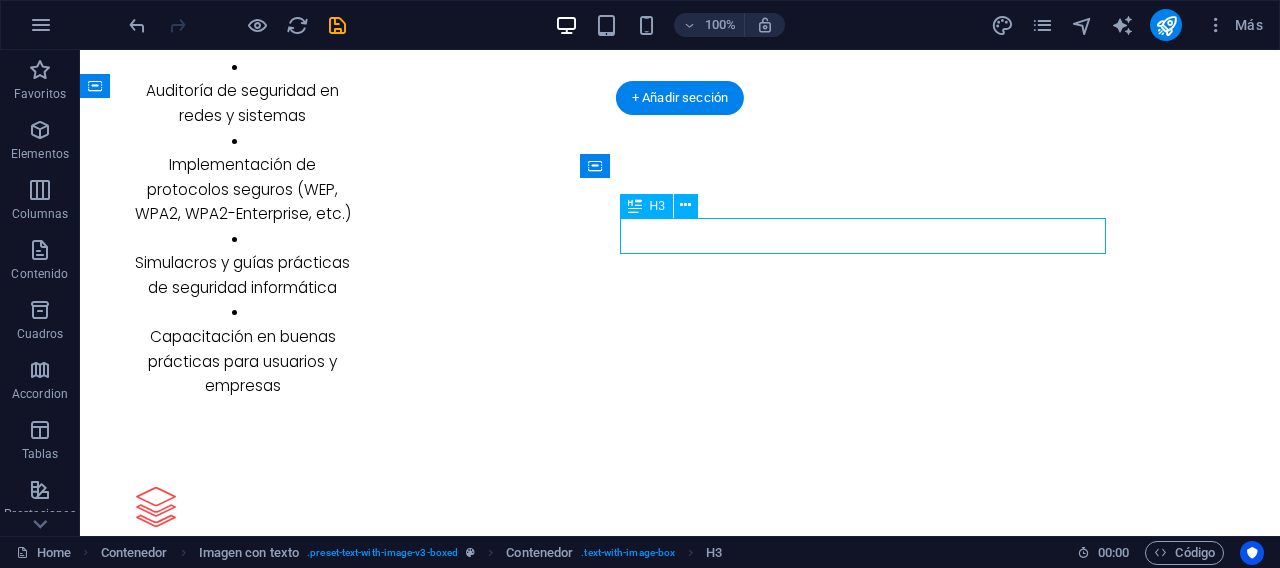 click on "L atest Project" at bounding box center [680, 4007] 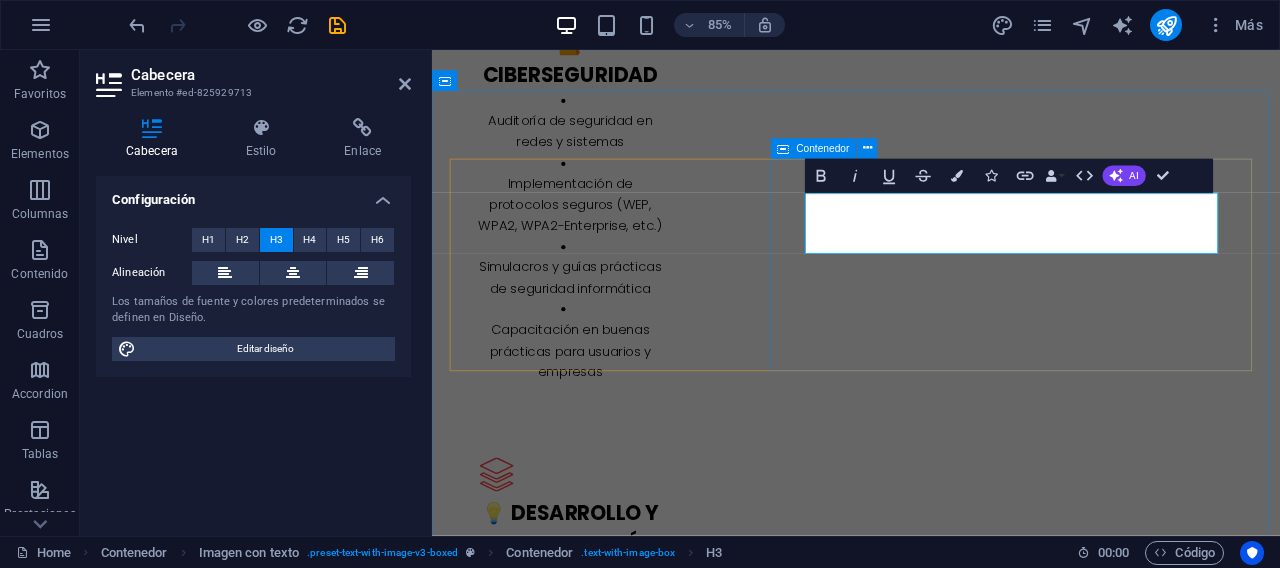 click on "🔧 Formación Técnica Personalizada en mis labores como docente, lidero iniciativas que combinan tecnología, educación y ciberseguridad para generar impacto real. Estos son algunos de nuestros proyectos más representativos:" at bounding box center [931, 4074] 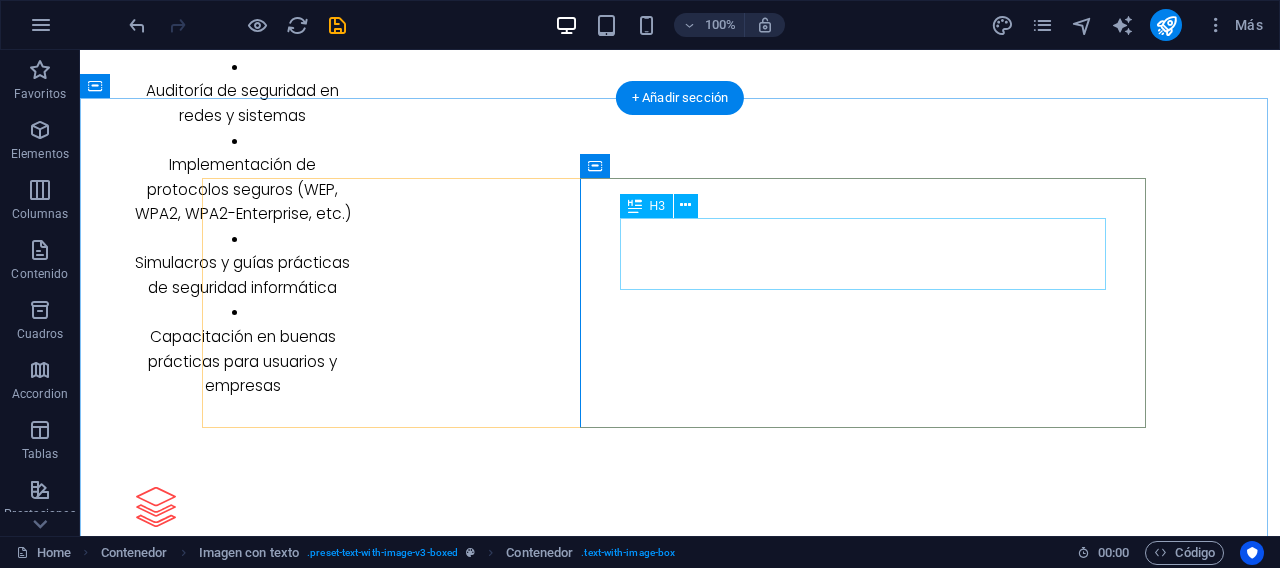 click on "🔧 Formación Técnica Personalizada" at bounding box center (680, 4007) 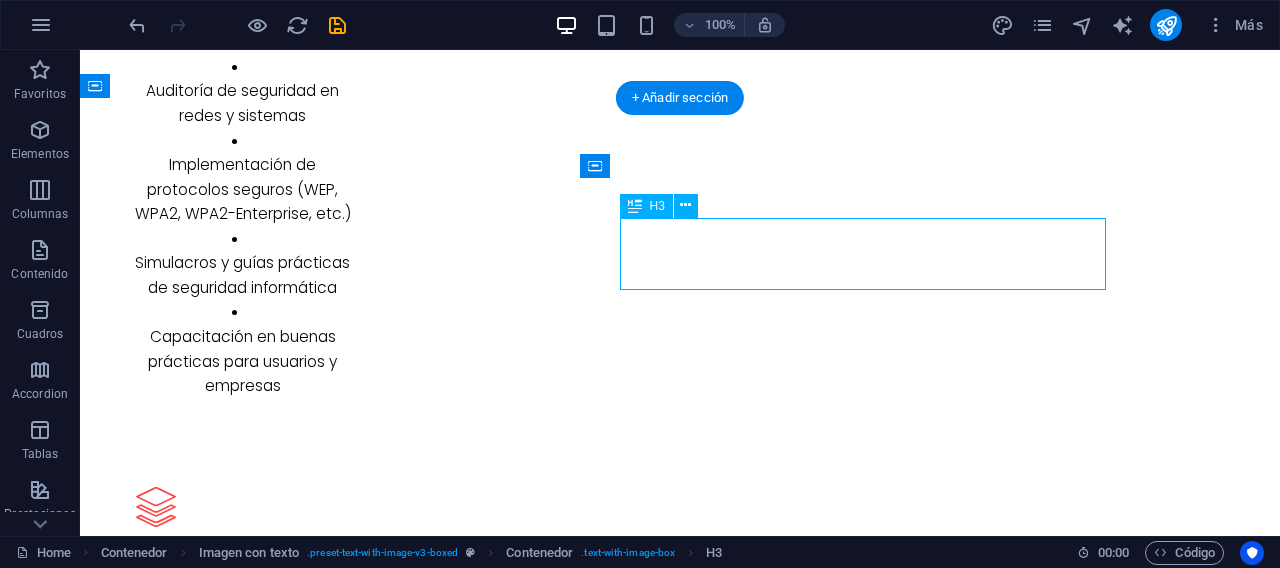 click on "🔧 Formación Técnica Personalizada" at bounding box center (680, 4007) 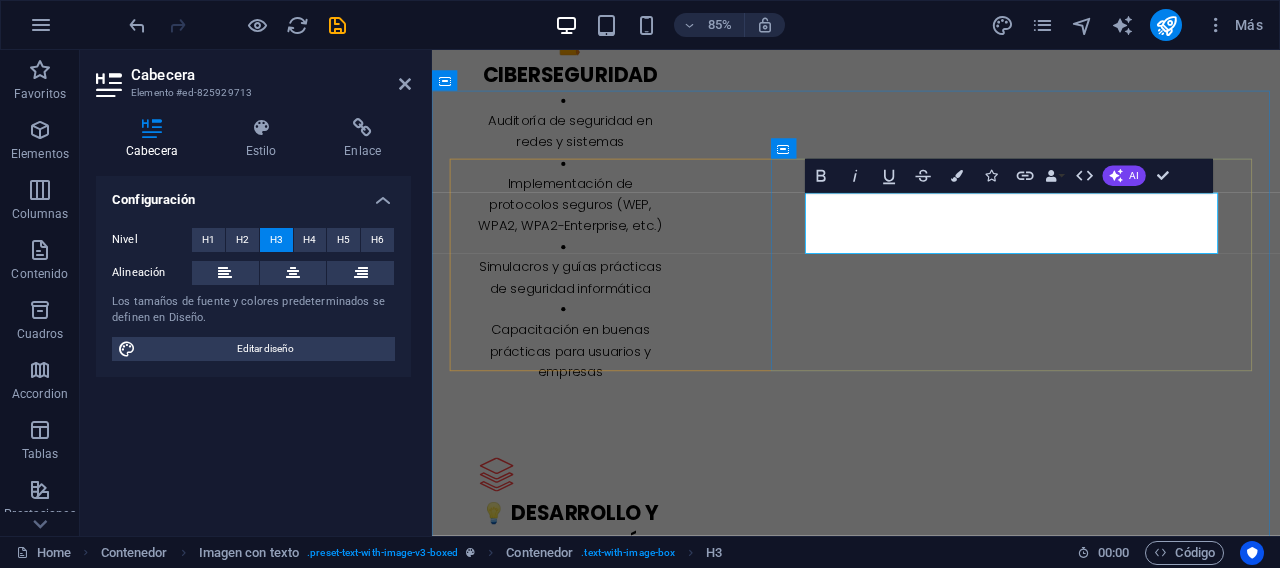 click on "🔧 Formación Técnica Personalizada" at bounding box center (931, 4050) 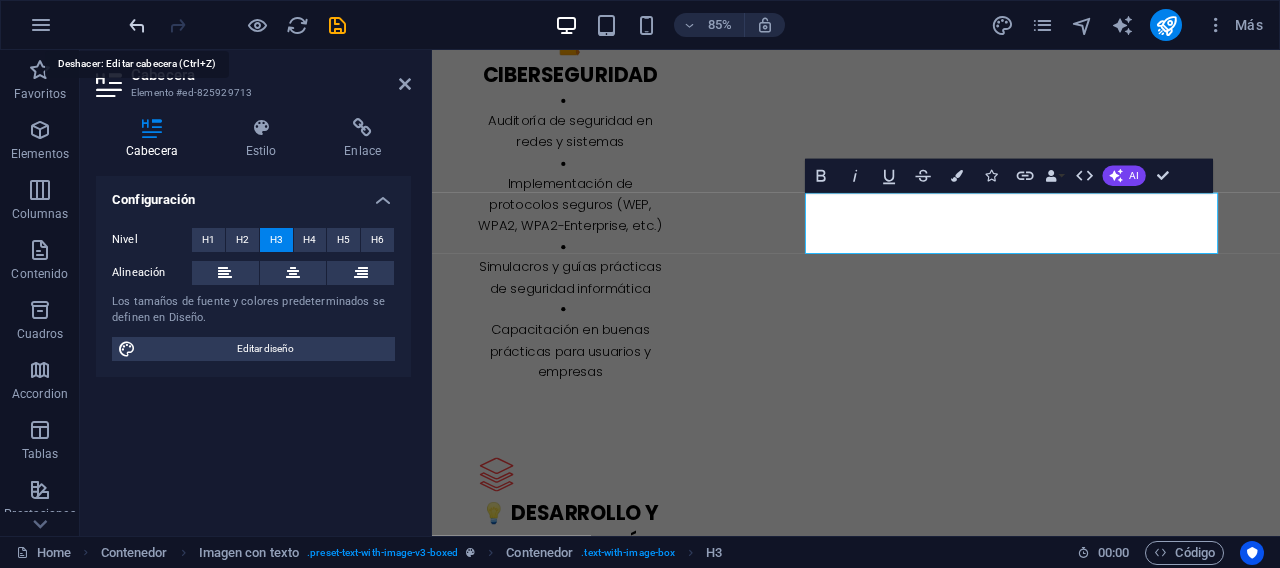 click at bounding box center (137, 25) 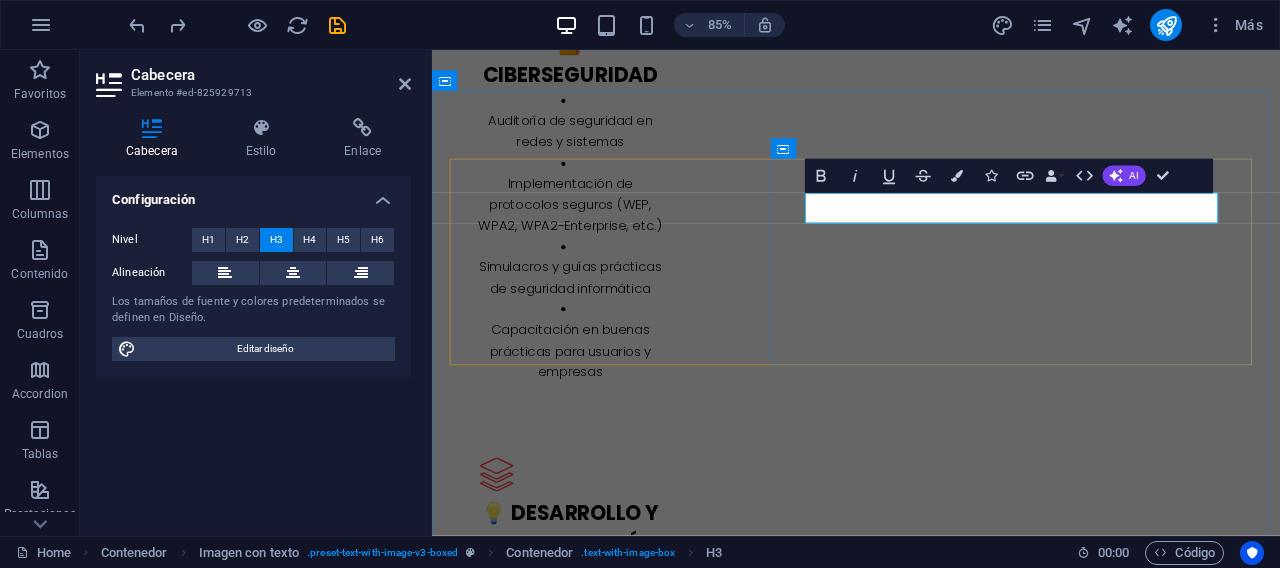 drag, startPoint x: 1090, startPoint y: 244, endPoint x: 963, endPoint y: 234, distance: 127.39309 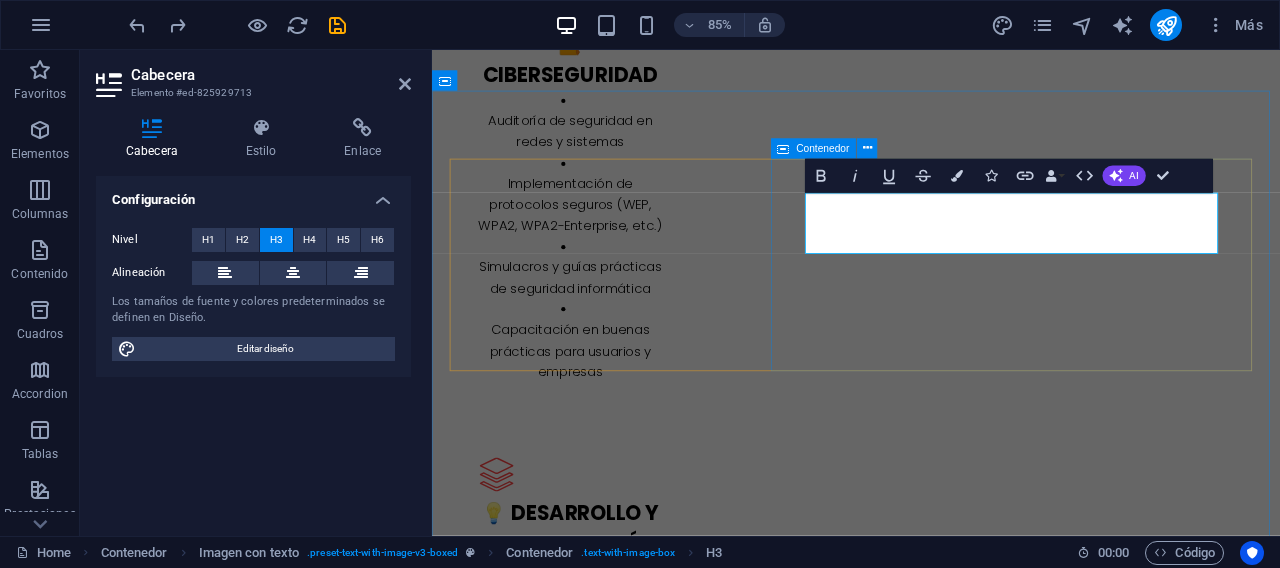 drag, startPoint x: 963, startPoint y: 234, endPoint x: 868, endPoint y: 237, distance: 95.047356 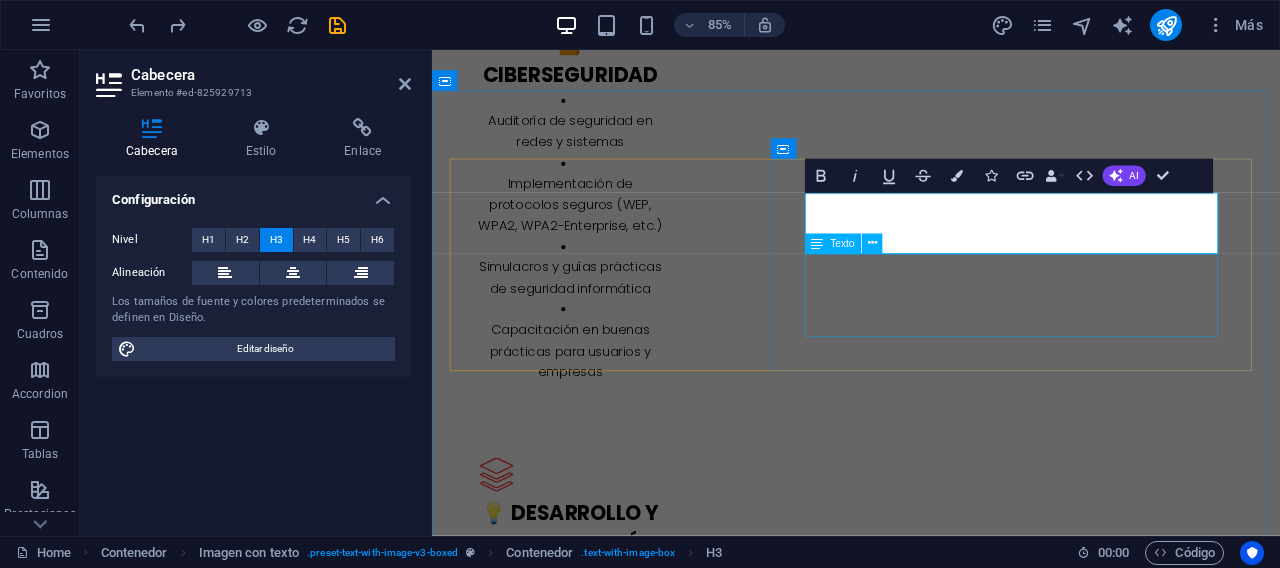 click on "en mis labores como docente, lidero iniciativas que combinan tecnología, educación y ciberseguridad para generar impacto real. Estos son algunos de nuestros proyectos más representativos:" at bounding box center [931, 4092] 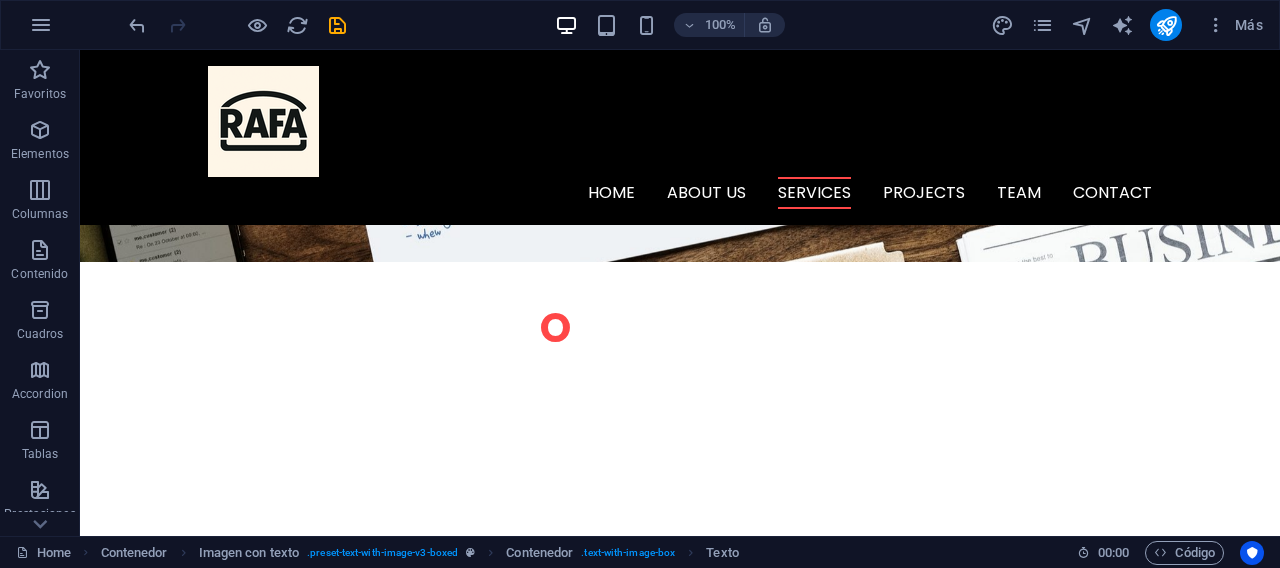 scroll, scrollTop: 2246, scrollLeft: 0, axis: vertical 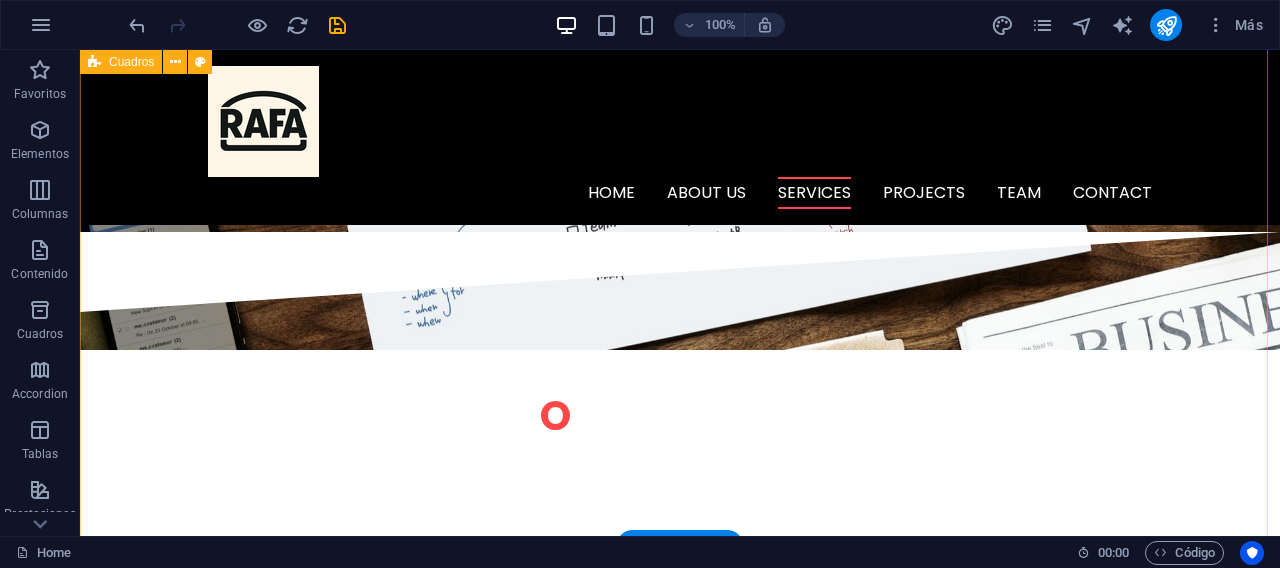 click on "🔐 Ciberseguridad Auditoría de seguridad en redes y sistemas Implementación de protocolos seguros (WEP, WPA2, WPA2-Enterprise, etc.) Simulacros y guías prácticas de seguridad informática Capacitación en buenas prácticas para usuarios y empresas 💡 Desarrollo y Programación Au Aplicaciones web adaptadas a distintos sectores Scripts y macros con VBA para automatización en Excel Integración de bases de datos con MongoDB y otras tecnologías 🌐 Redes de Comunicación Diseño, configuración y optimización de redes LAN/WAN Diagnóstico de fallas y rendimiento de red Soluciones con herramientas como Telnet y Nmap 💾 Administración de Sistemas Operativos Instalación y configuración de Windows, Linux y otros entornos Automatización de tareas y mantenimiento preventivo Gestión de usuarios, políticas y respaldo de datos 🧑‍🏫 Formación Académica Cursos y talleres para empresas y grupos educativos Capacitación personalizada en informática, ciberseguridad y redes" at bounding box center (680, 2168) 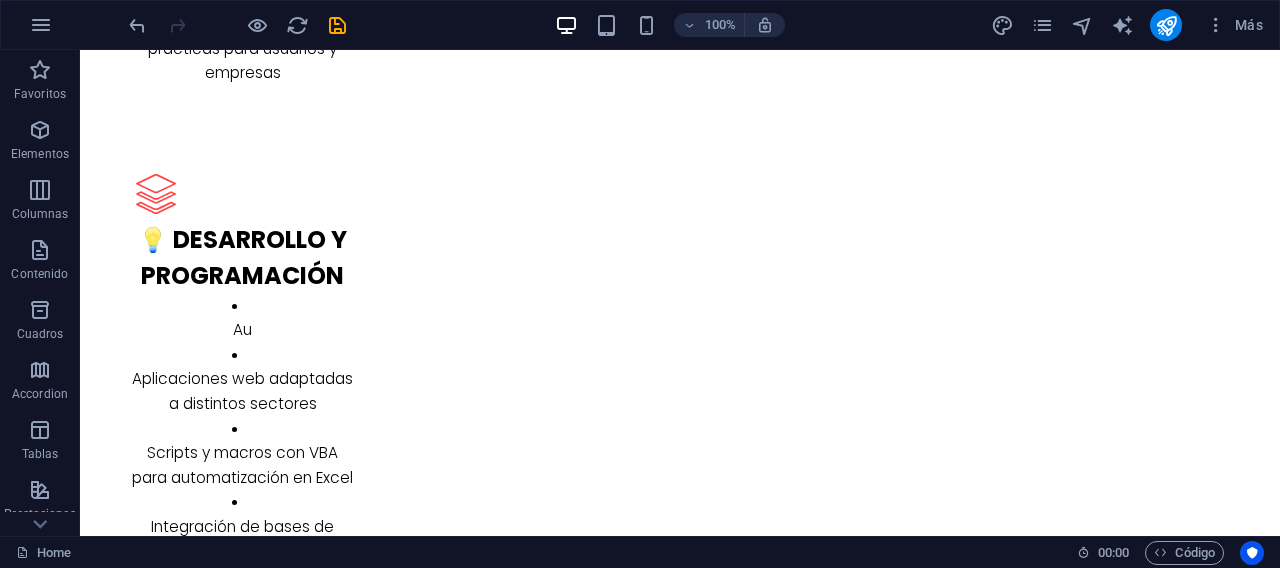 scroll, scrollTop: 3494, scrollLeft: 0, axis: vertical 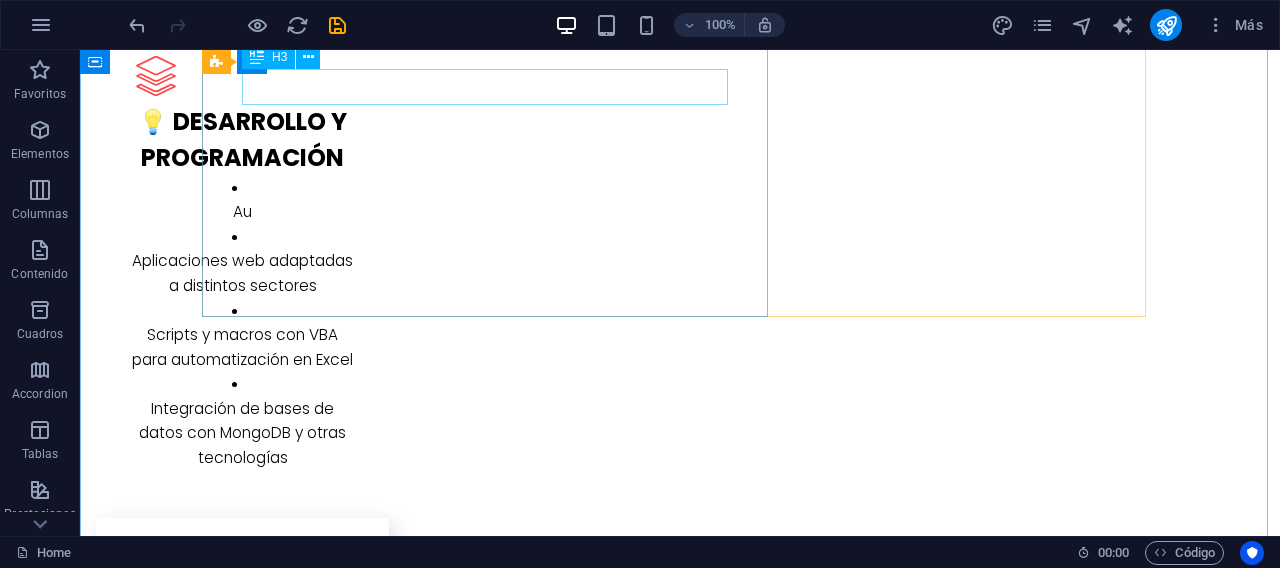 click on "L atest Project" at bounding box center (680, 3773) 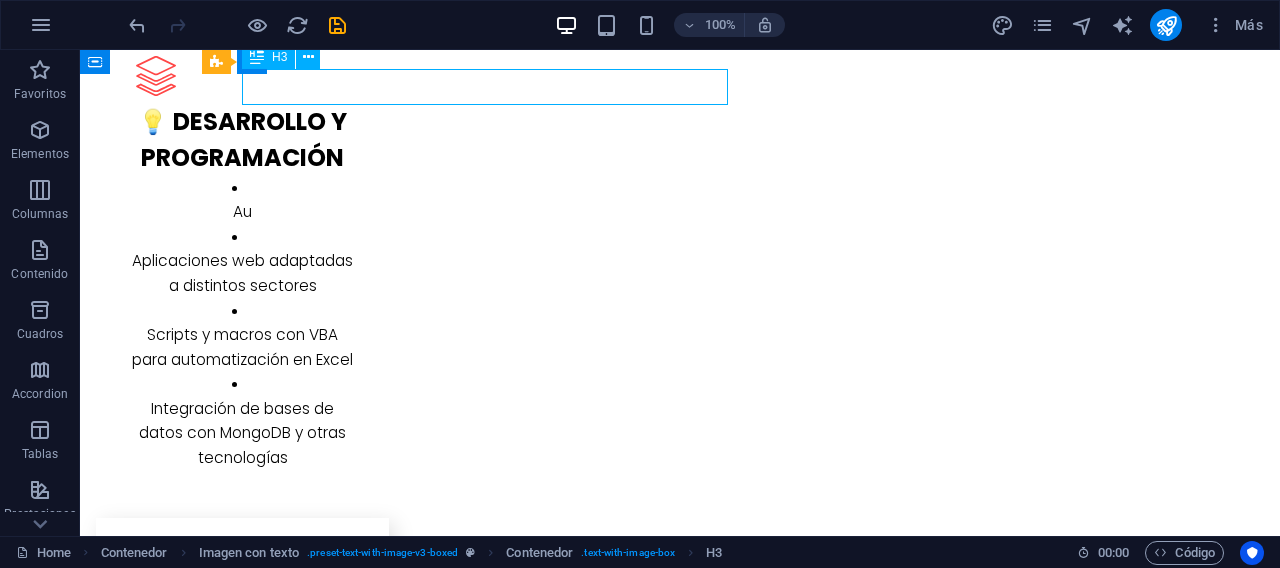 click on "L atest Project" at bounding box center [680, 3773] 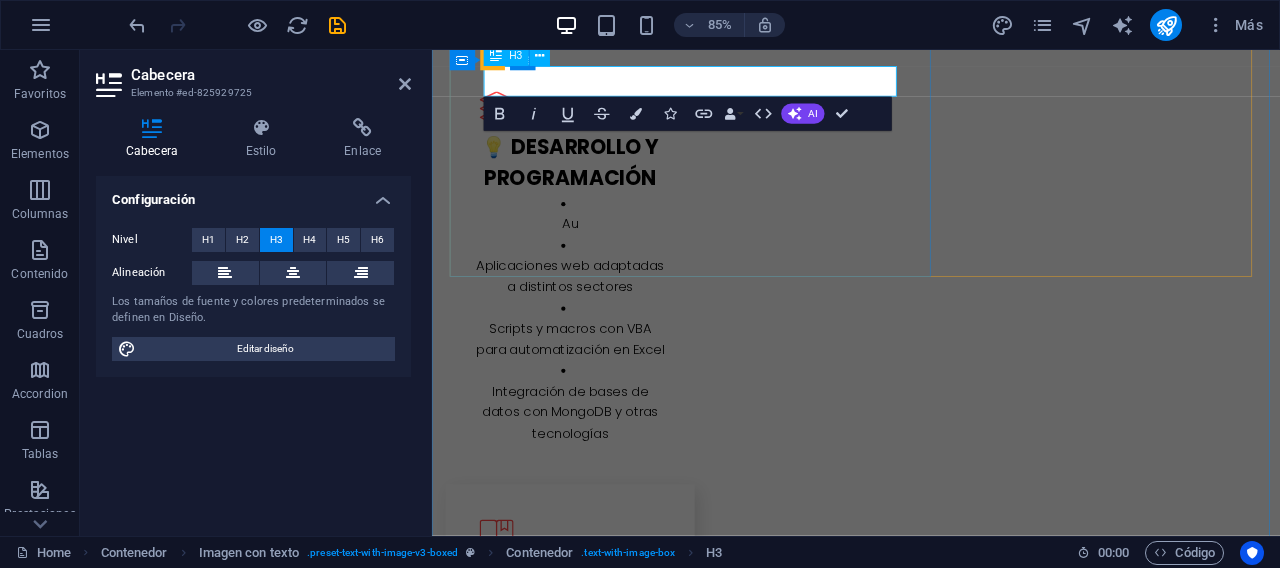 click on "L atest Project" at bounding box center (931, 3816) 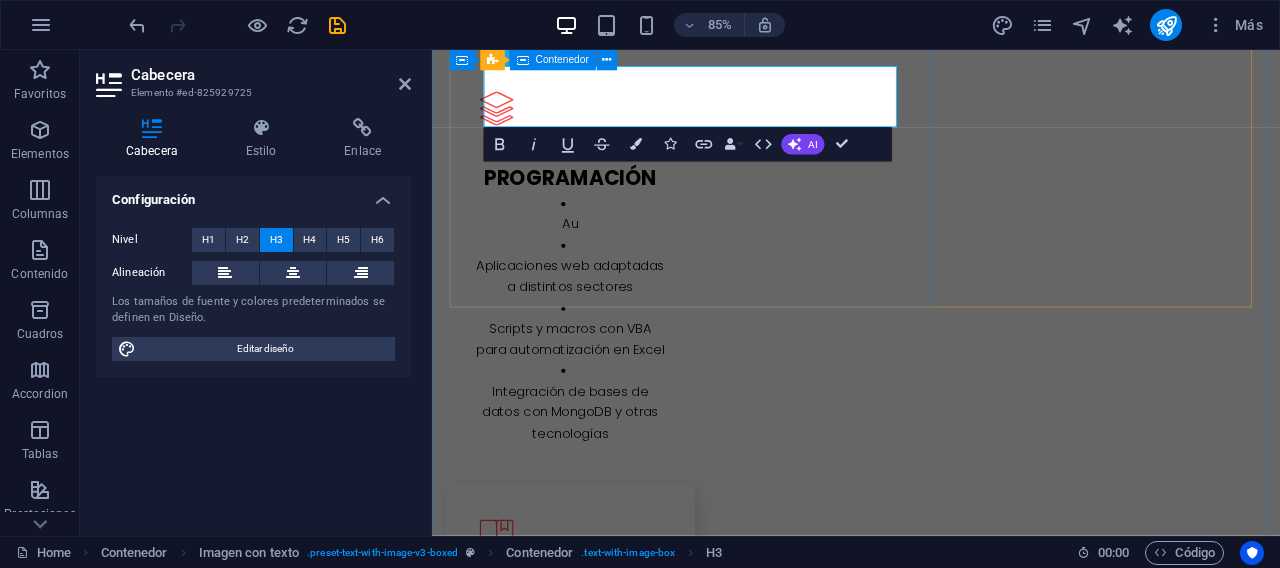 drag, startPoint x: 587, startPoint y: 91, endPoint x: 478, endPoint y: 88, distance: 109.041275 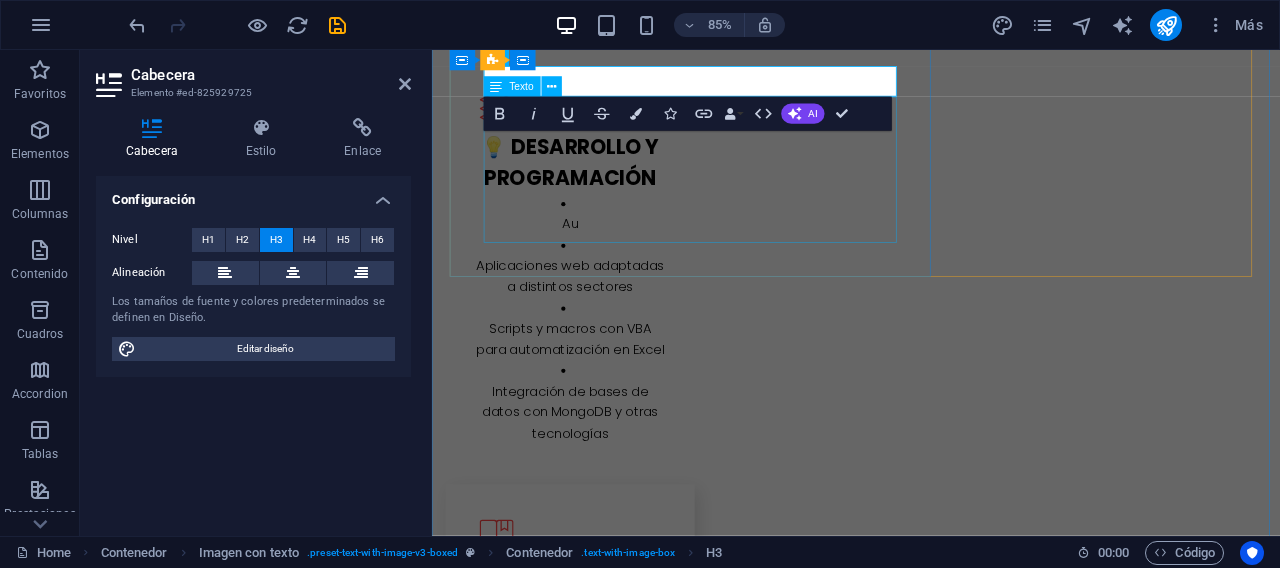 click on "Lorem ipsum dolor sit amet, consectetuer adipiscing elit. Aenean commodo ligula eget dolor. Lorem ipsum dolor sit amet, consectetuer adipiscing elit leget dolor. Lorem ipsum dolor sit amet, consectetuer adipiscing elit. Aenean commodo ligula eget dolor. Lorem ipsum dolor sit amet, consectetuer adipiscing elit dolor consectetuer adipiscing elit leget dolor. Lorem elit saget ipsum dolor sit amet, consectetuer." at bounding box center (931, 3883) 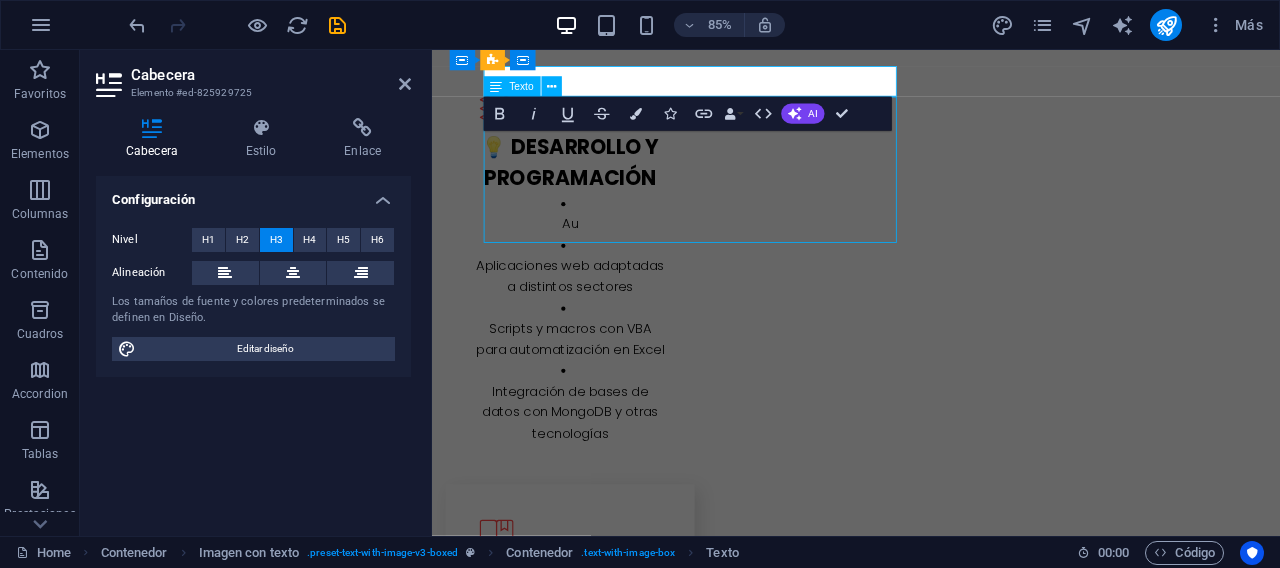 click on "Lorem ipsum dolor sit amet, consectetuer adipiscing elit. Aenean commodo ligula eget dolor. Lorem ipsum dolor sit amet, consectetuer adipiscing elit leget dolor. Lorem ipsum dolor sit amet, consectetuer adipiscing elit. Aenean commodo ligula eget dolor. Lorem ipsum dolor sit amet, consectetuer adipiscing elit dolor consectetuer adipiscing elit leget dolor. Lorem elit saget ipsum dolor sit amet, consectetuer." at bounding box center [931, 3883] 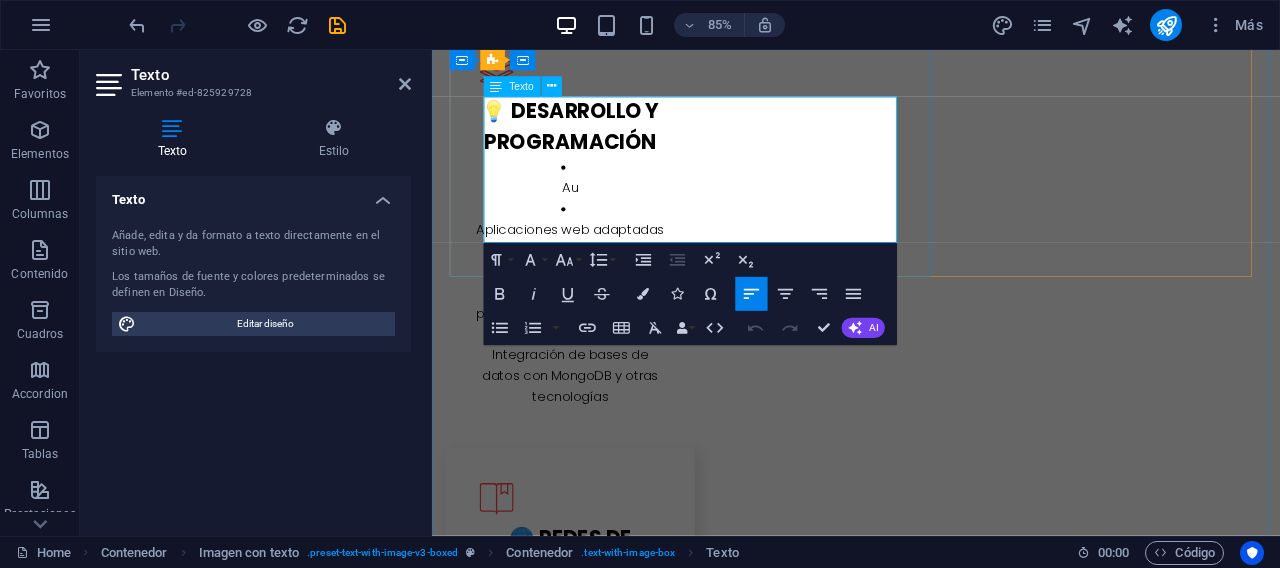 drag, startPoint x: 899, startPoint y: 258, endPoint x: 537, endPoint y: 125, distance: 385.65918 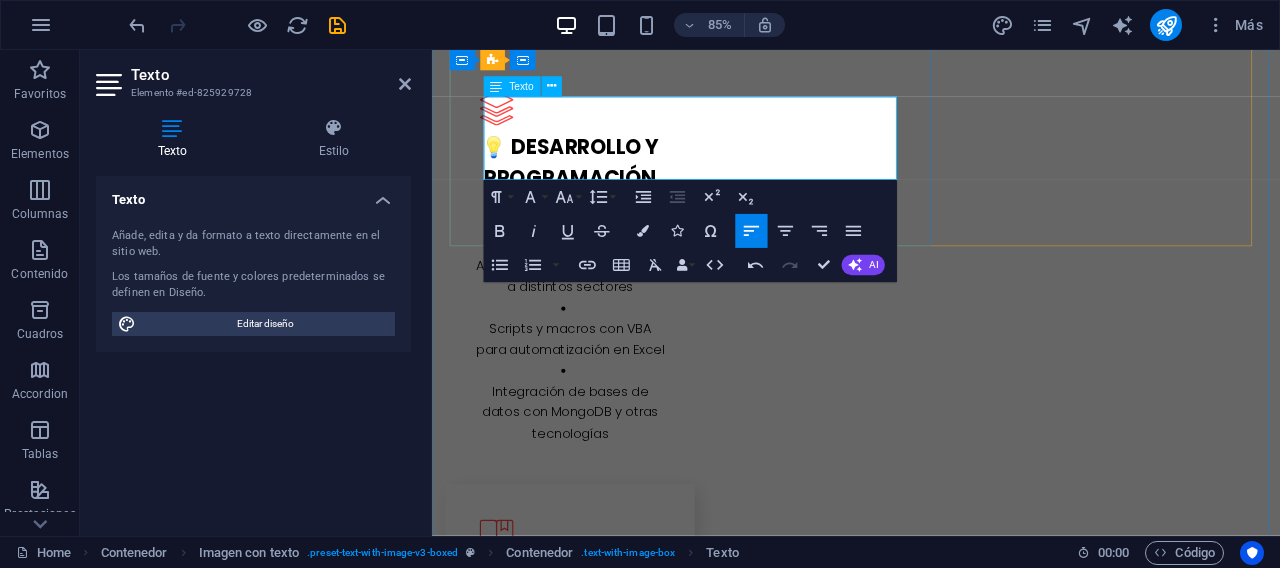 click on "LoremCreación de entornos seguros para la enseñanza de protocolos WEP, WPA2 y WPA2-Enterprise, usando herramientas como Nmap y Telnet. Los simuladores permiten entrenar a usuarios y técnicos en escenarios reales de vulnerabilidades." at bounding box center (931, 3871) 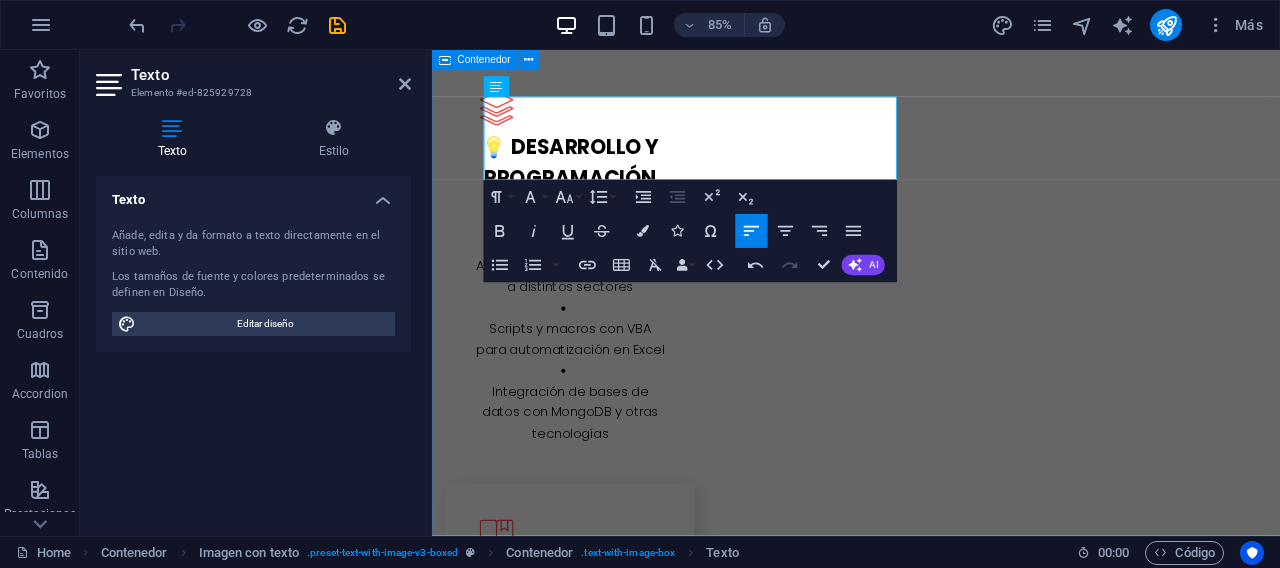click on "🔧 Formación Técnica Personalizada en mis labores como docente, lidero iniciativas que combinan tecnología, educación y ciberseguridad para generar impacto real. Estos son algunos de nuestros proyectos más representativos: 🧩 Simuladores de Ciberseguridad Creación de entornos seguros para la enseñanza de protocolos WEP, WPA2 y WPA2-Enterprise, usando herramientas como Nmap y Telnet. Los simuladores permiten entrenar a usuarios y técnicos en escenarios reales de vulnerabilidades. L atest Project Lorem ipsum dolor sit amet, consectetuer adipiscing elit. Aenean commodo ligula eget dolor. Lorem ipsum dolor sit amet, consectetuer adipiscing elit leget dolor. Lorem ipsum dolor sit amet, consectetuer adipiscing elit. Aenean commodo ligula eget dolor. Lorem ipsum dolor sit amet, consectetuer adipiscing elit dolor consectetuer adipiscing elit leget dolor. Lorem elit saget ipsum dolor sit amet, consectetuer. L atest Project" at bounding box center (931, 4193) 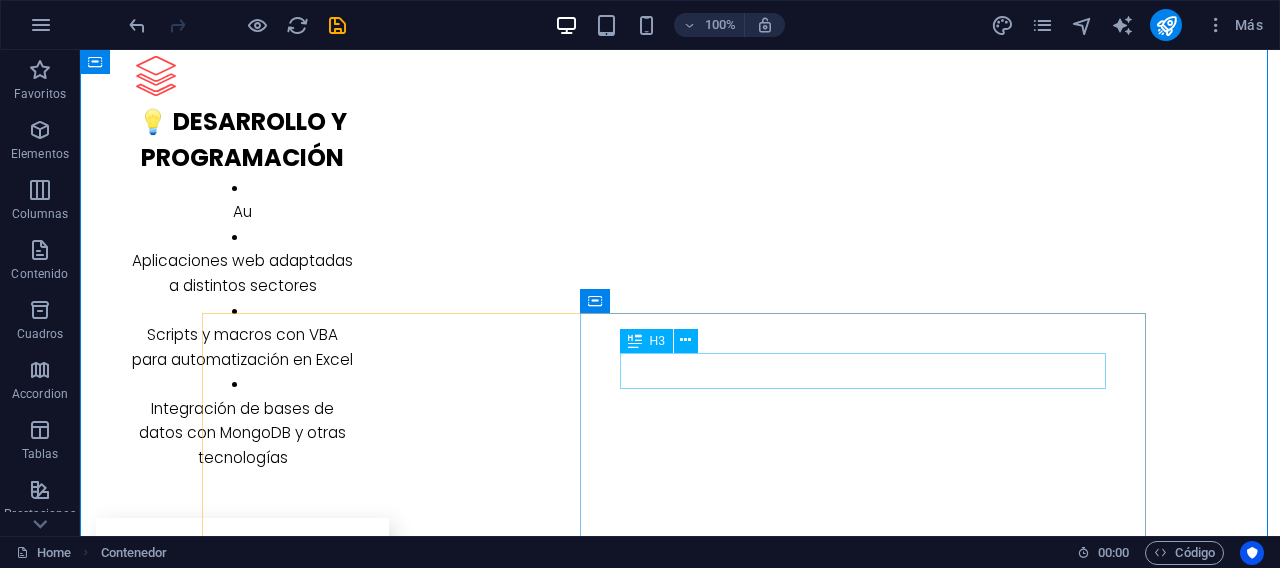 click on "L atest Project" at bounding box center [680, 4373] 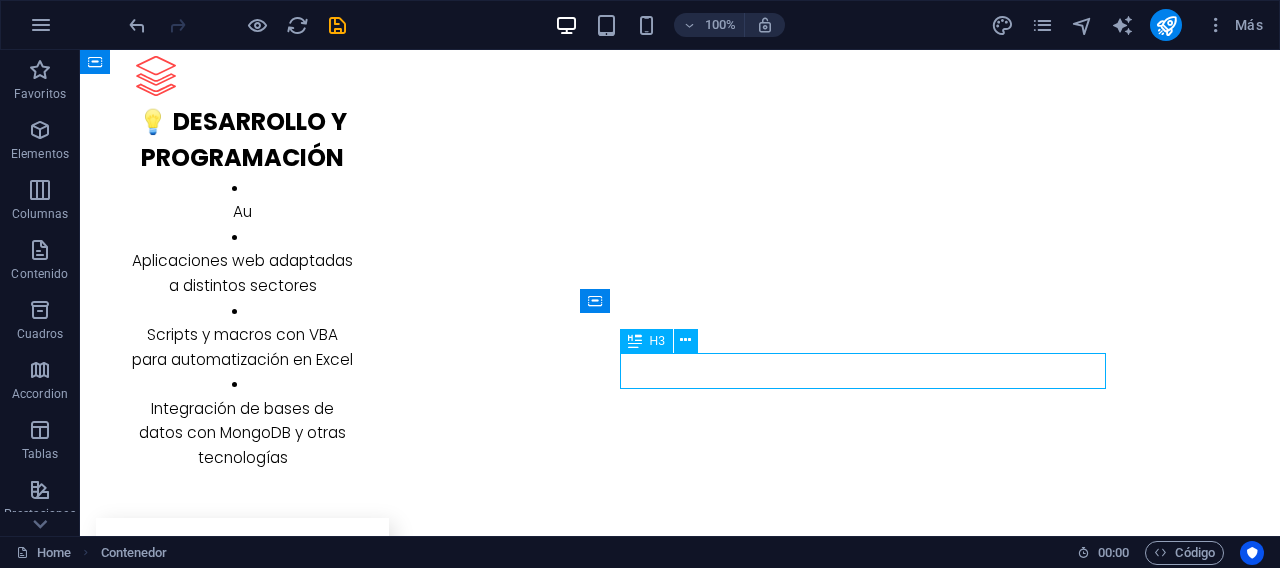 click on "L atest Project" at bounding box center [680, 4373] 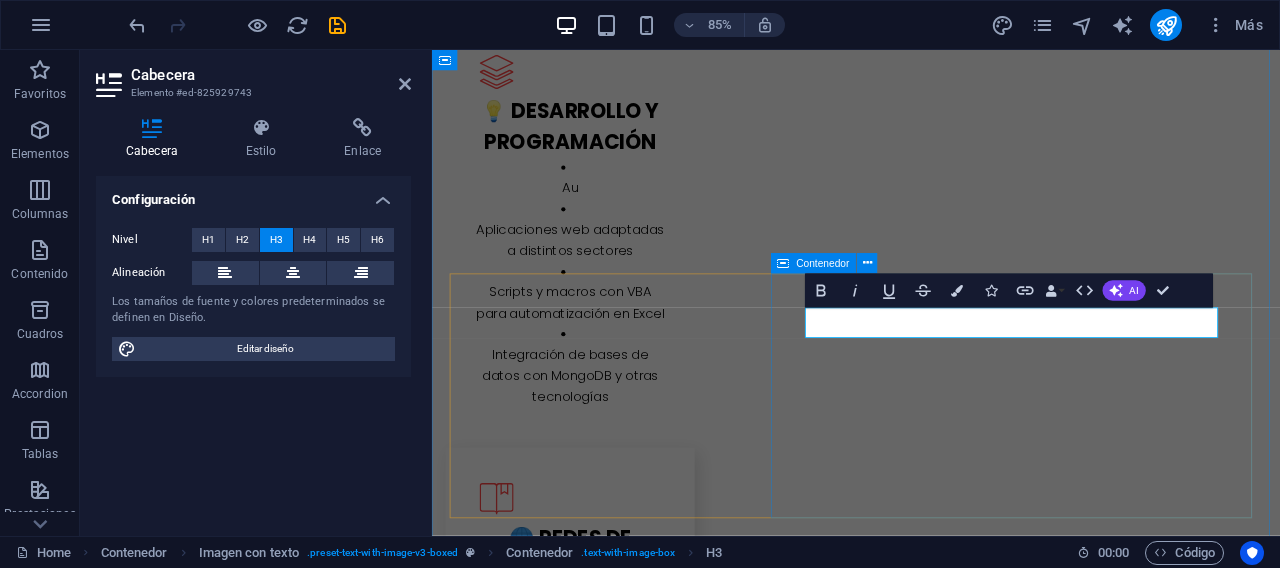 drag, startPoint x: 1083, startPoint y: 362, endPoint x: 874, endPoint y: 346, distance: 209.61154 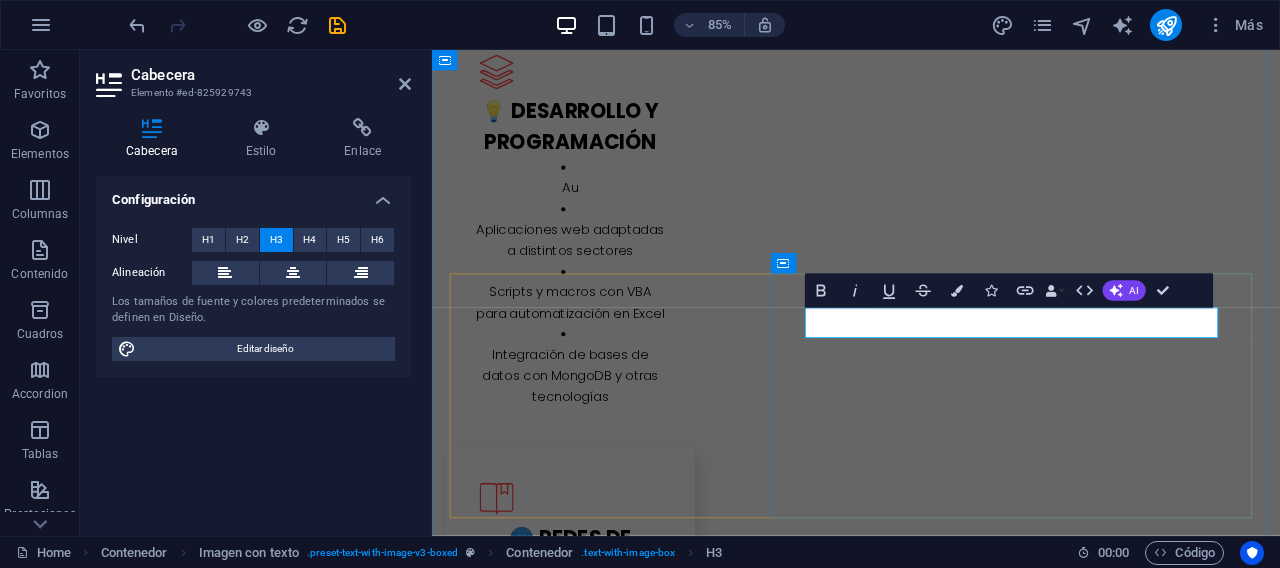 click on "L atest Project" at bounding box center (931, 4373) 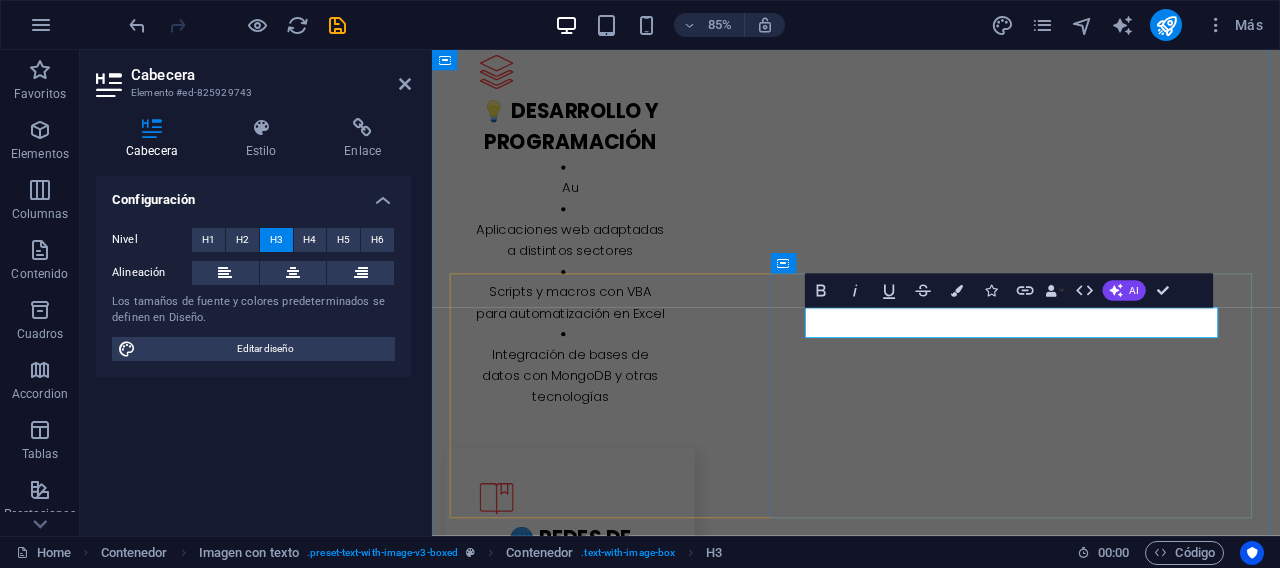 drag, startPoint x: 1091, startPoint y: 369, endPoint x: 906, endPoint y: 366, distance: 185.02432 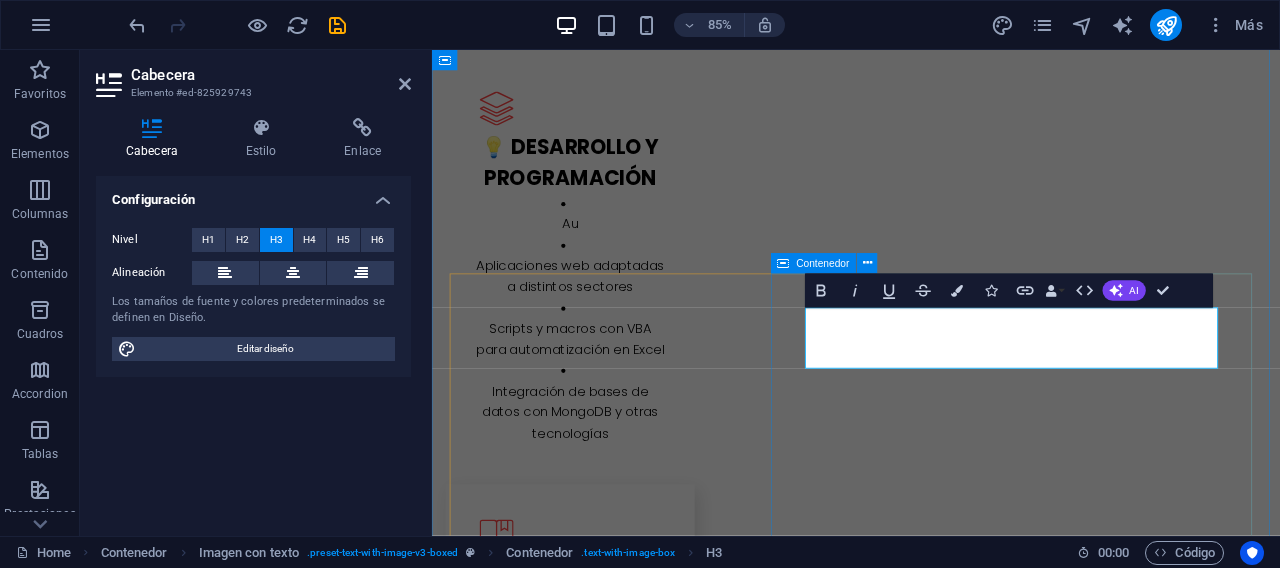 drag, startPoint x: 908, startPoint y: 370, endPoint x: 834, endPoint y: 366, distance: 74.10803 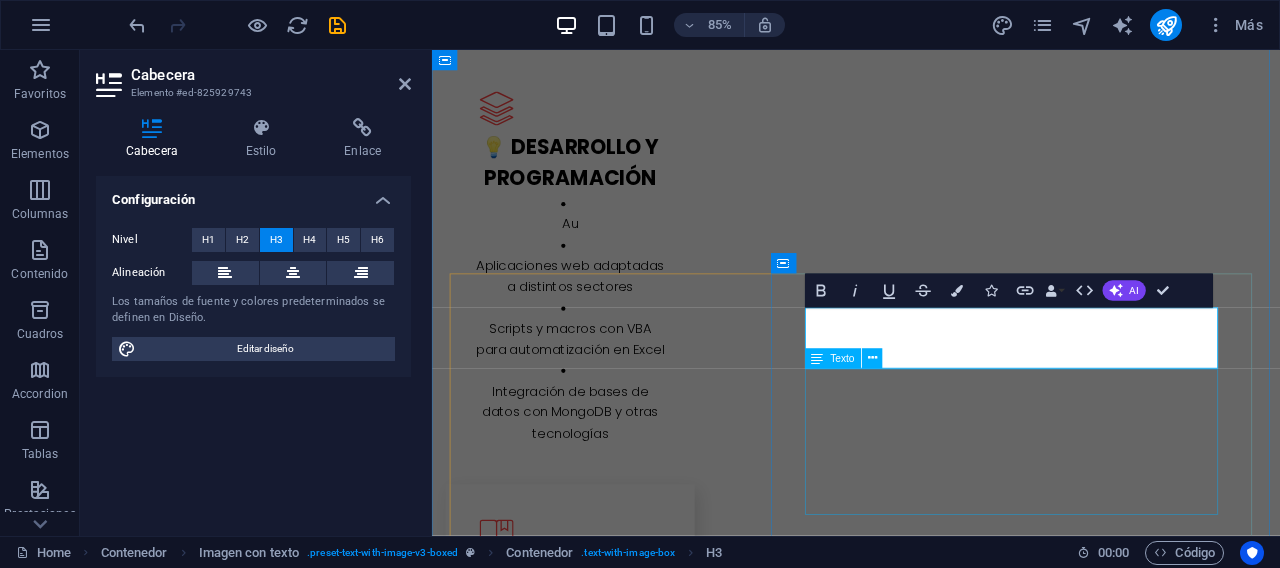 click on "Lorem ipsum dolor sit amet, consectetuer adipiscing elit. Aenean commodo ligula eget dolor. Lorem ipsum dolor sit amet, consectetuer adipiscing elit leget dolor. Lorem ipsum dolor sit amet, consectetuer adipiscing elit. Aenean commodo ligula eget dolor. Lorem ipsum dolor sit amet, consectetuer adipiscing elit dolor consectetuer adipiscing elit leget dolor. Lorem elit saget ipsum dolor sit amet, consectetuer." at bounding box center [931, 4483] 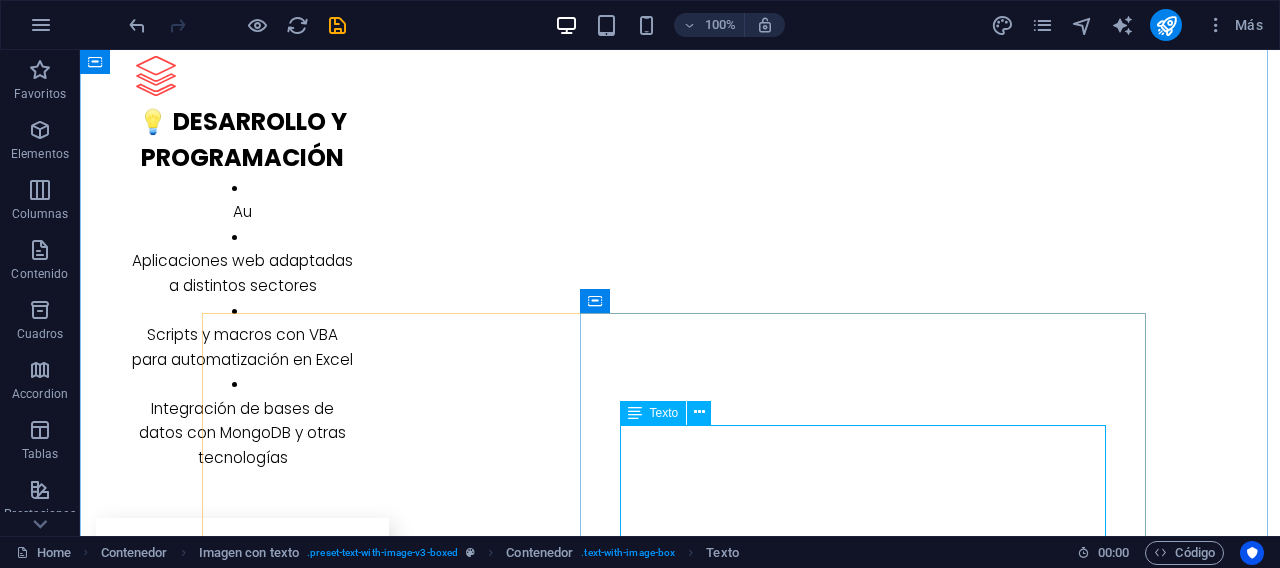 click on "Lorem ipsum dolor sit amet, consectetuer adipiscing elit. Aenean commodo ligula eget dolor. Lorem ipsum dolor sit amet, consectetuer adipiscing elit leget dolor. Lorem ipsum dolor sit amet, consectetuer adipiscing elit. Aenean commodo ligula eget dolor. Lorem ipsum dolor sit amet, consectetuer adipiscing elit dolor consectetuer adipiscing elit leget dolor. Lorem elit saget ipsum dolor sit amet, consectetuer." at bounding box center (680, 4440) 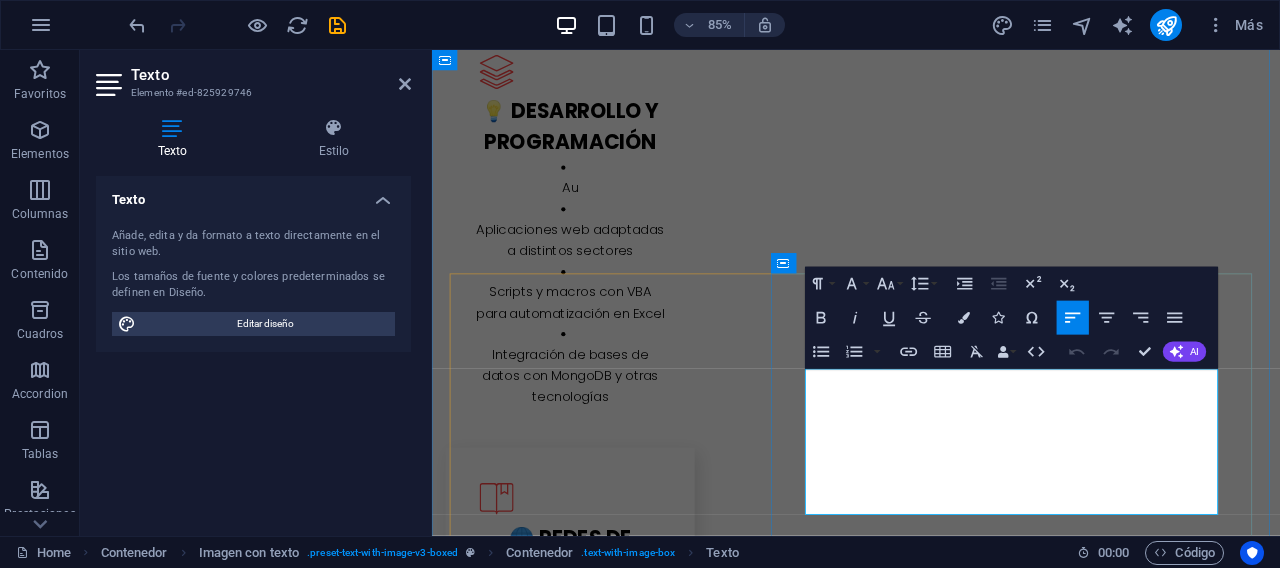 drag, startPoint x: 1284, startPoint y: 591, endPoint x: 890, endPoint y: 443, distance: 420.88004 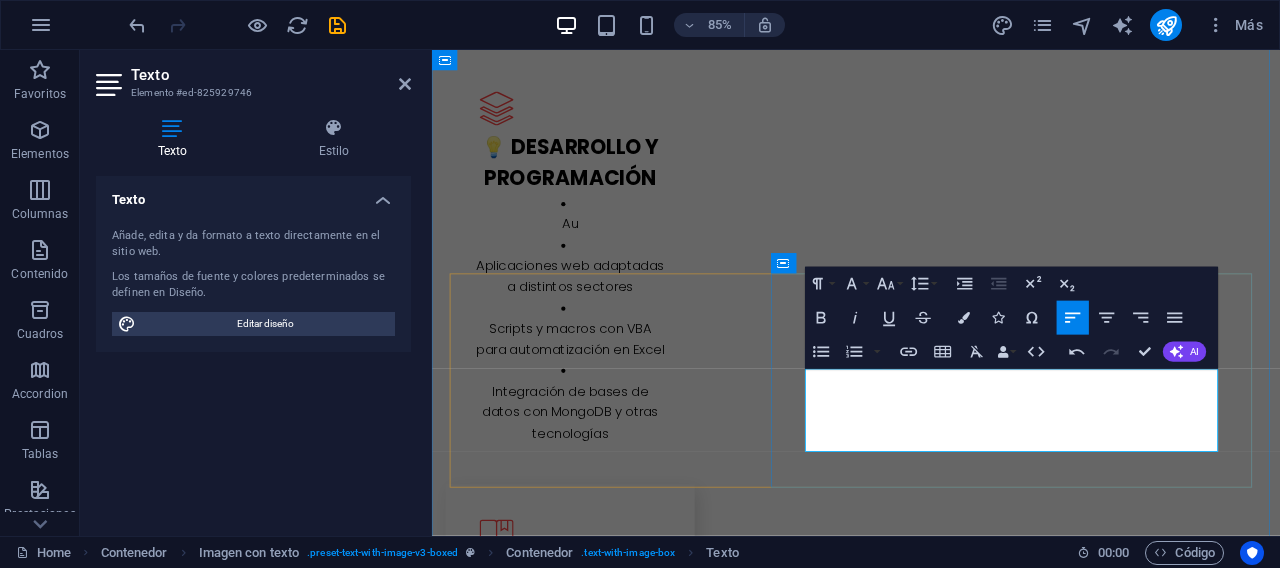 drag, startPoint x: 883, startPoint y: 441, endPoint x: 921, endPoint y: 475, distance: 50.990196 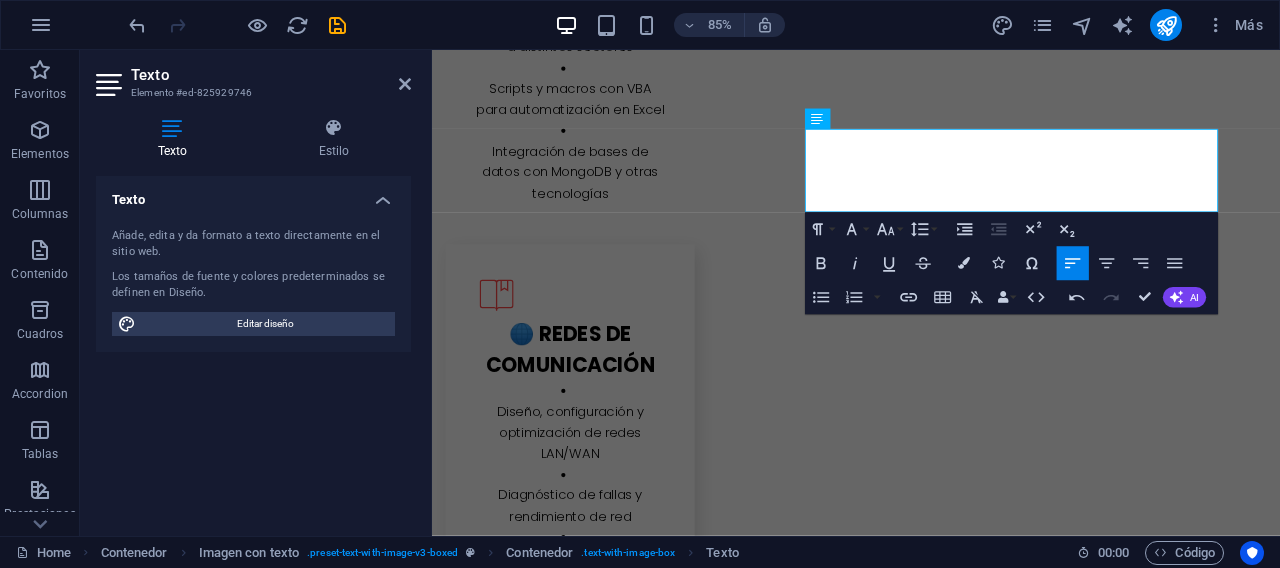 scroll, scrollTop: 3790, scrollLeft: 0, axis: vertical 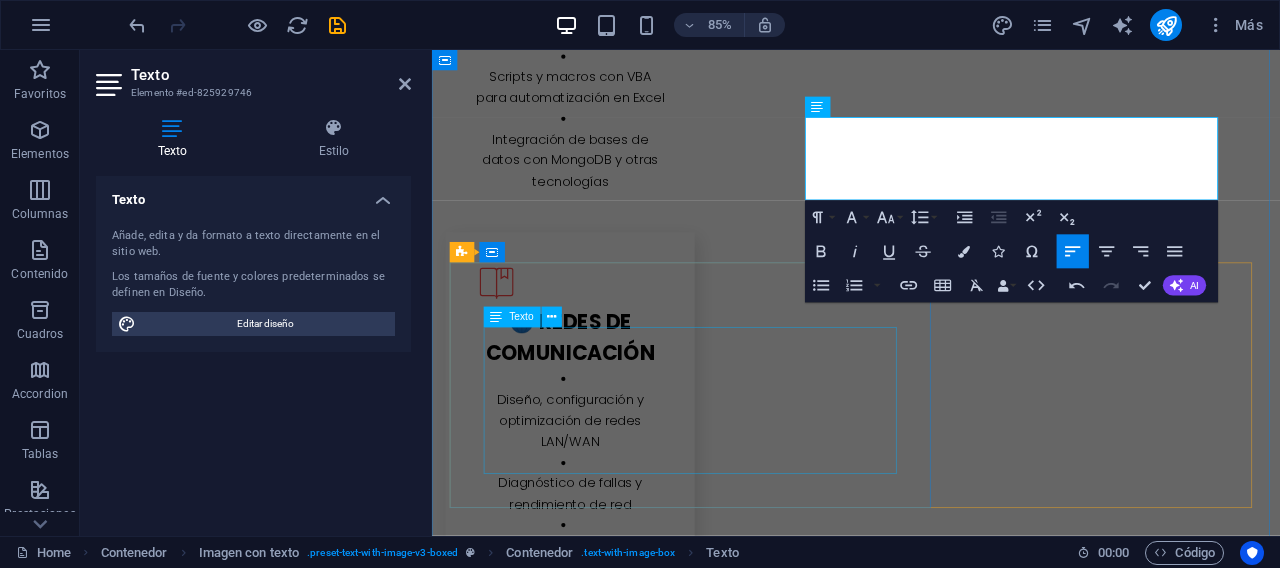 click on "Lorem ipsum dolor sit amet, consectetuer adipiscing elit. Aenean commodo ligula eget dolor. Lorem ipsum dolor sit amet, consectetuer adipiscing elit leget dolor. Lorem ipsum dolor sit amet, consectetuer adipiscing elit. Aenean commodo ligula eget dolor. Lorem ipsum dolor sit amet, consectetuer adipiscing elit dolor consectetuer adipiscing elit leget dolor. Lorem elit saget ipsum dolor sit amet, consectetuer." at bounding box center (931, 4384) 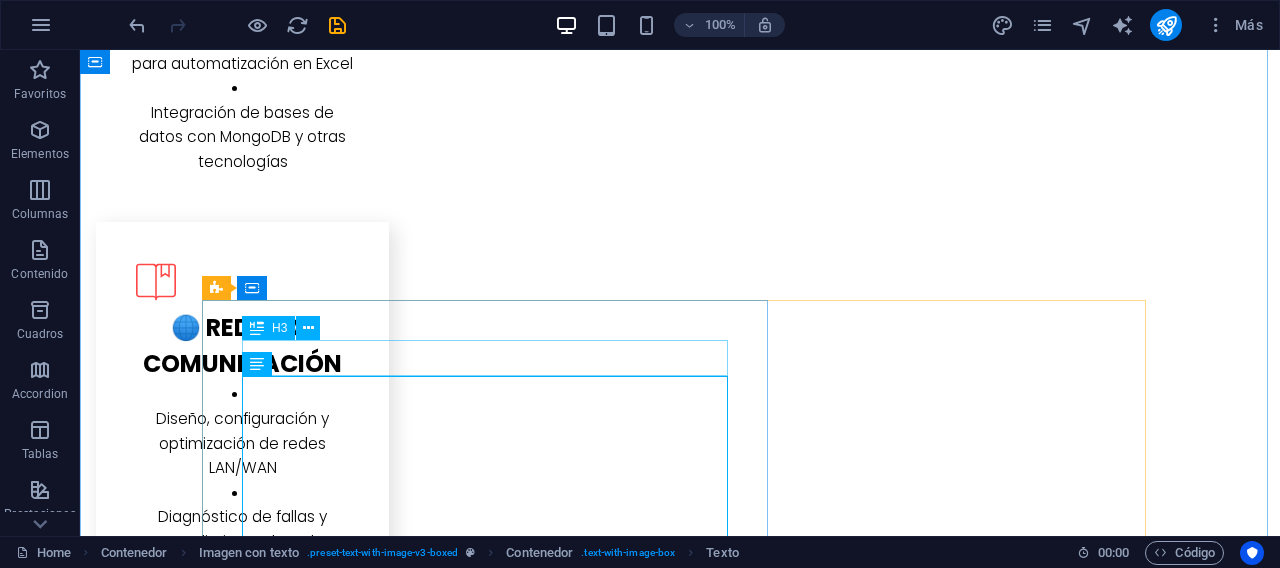 click on "L atest Project" at bounding box center (680, 4274) 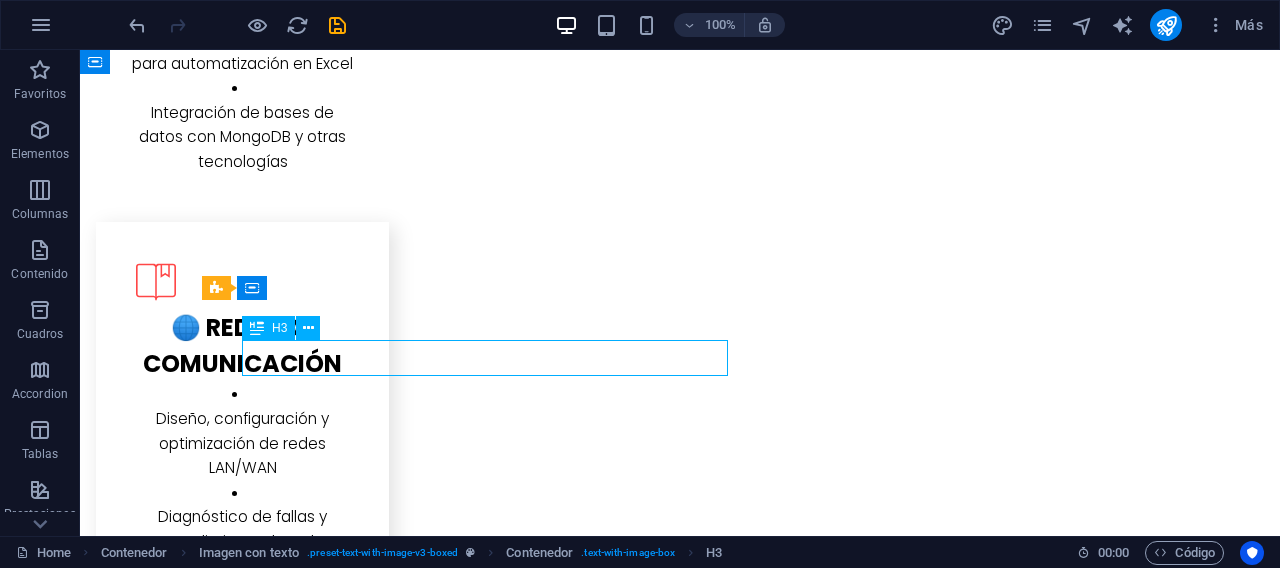 click on "L atest Project" at bounding box center (680, 4274) 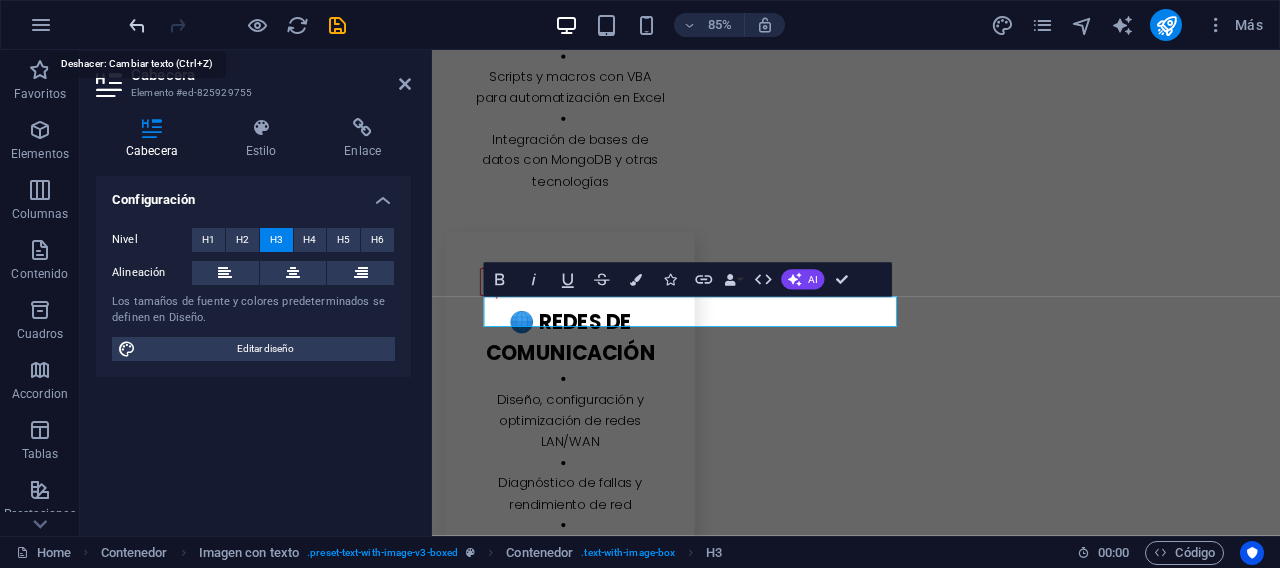 click at bounding box center [137, 25] 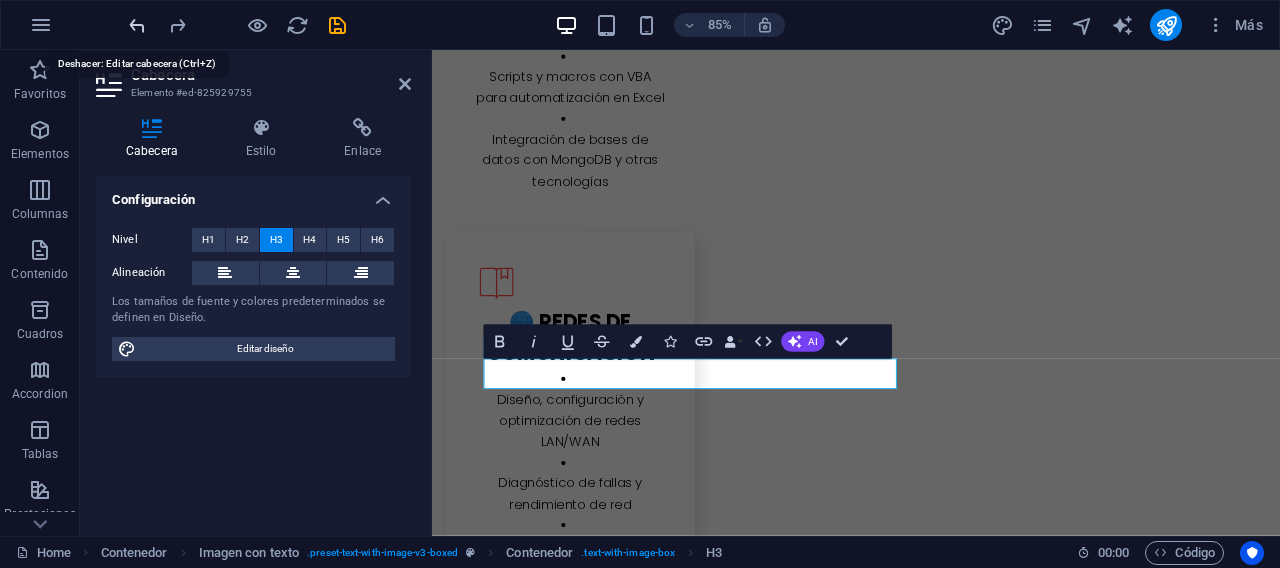 click at bounding box center (137, 25) 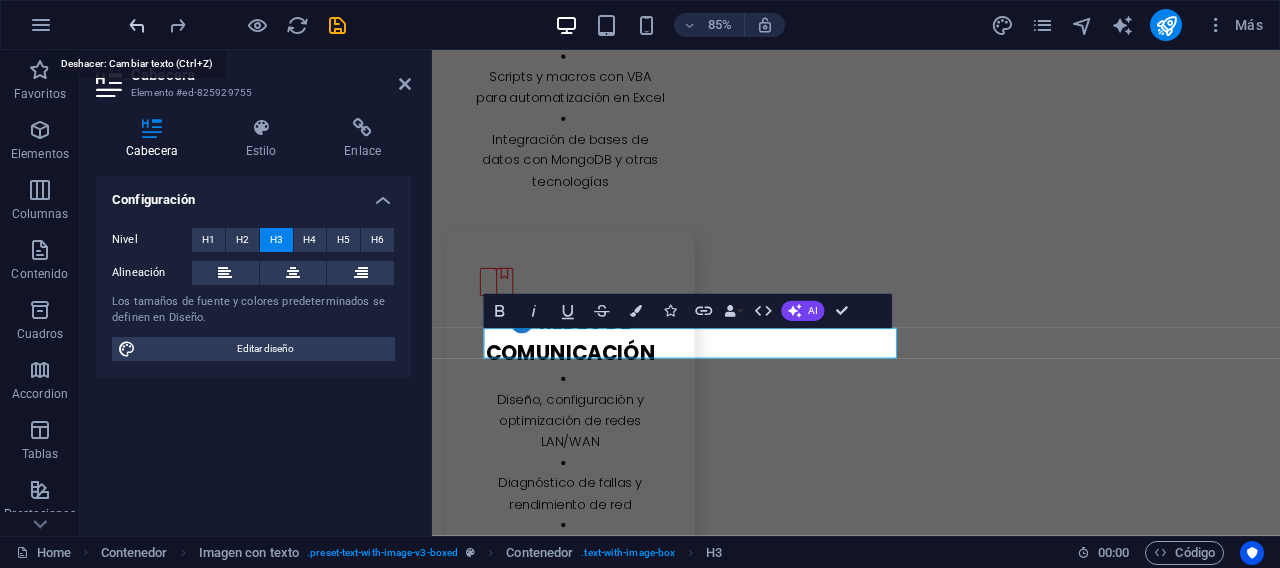 click at bounding box center [137, 25] 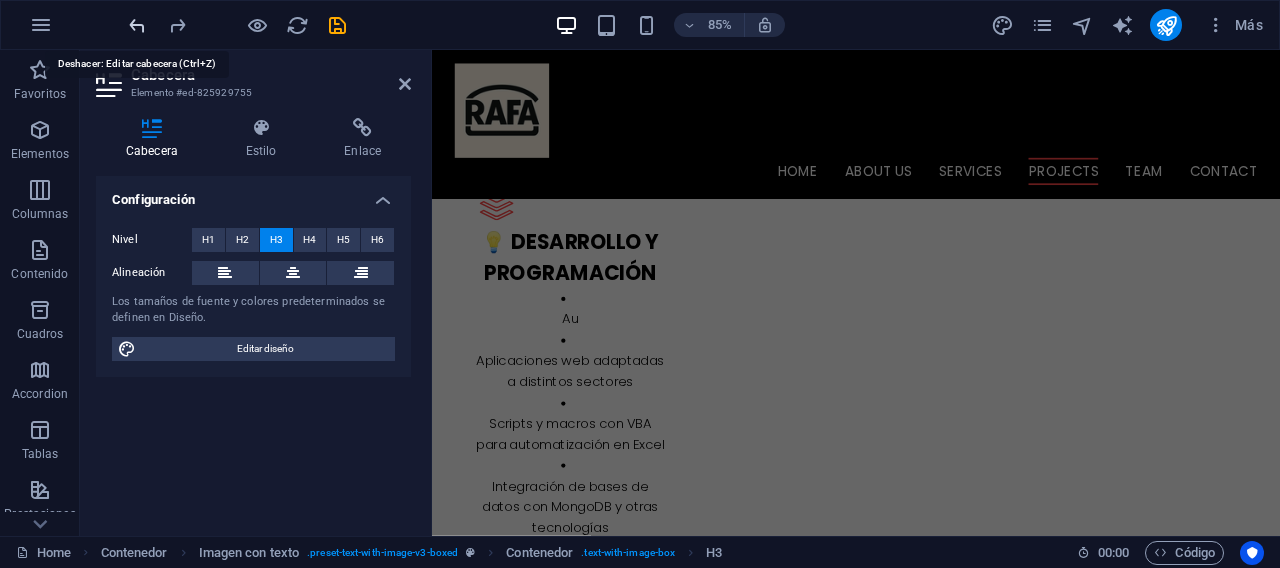 scroll, scrollTop: 3349, scrollLeft: 0, axis: vertical 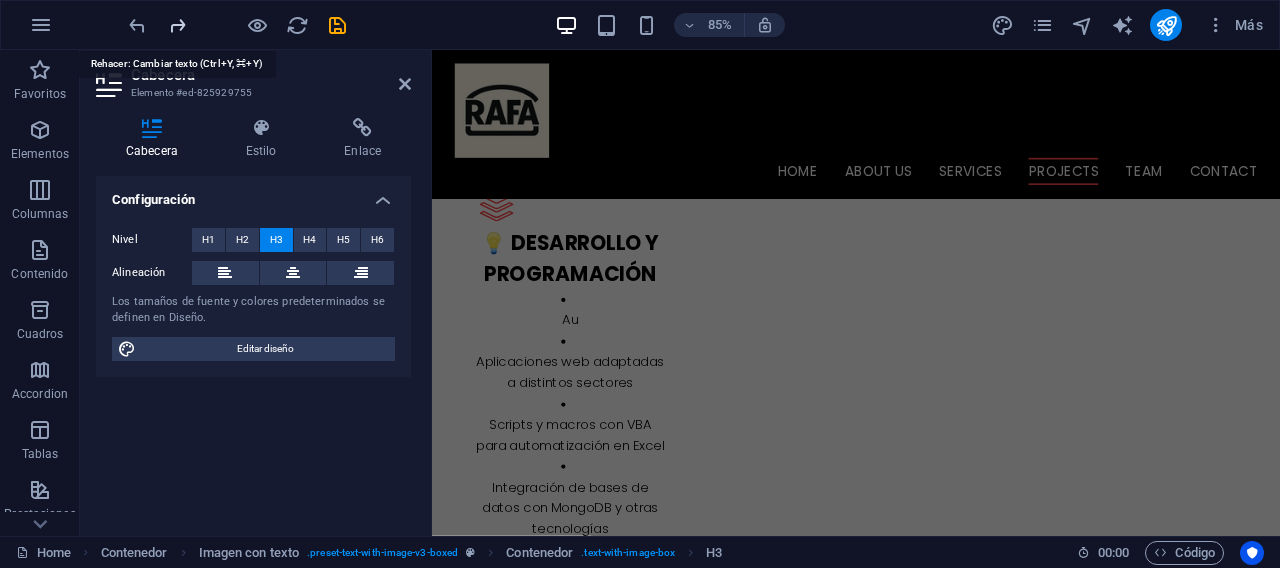 click at bounding box center [177, 25] 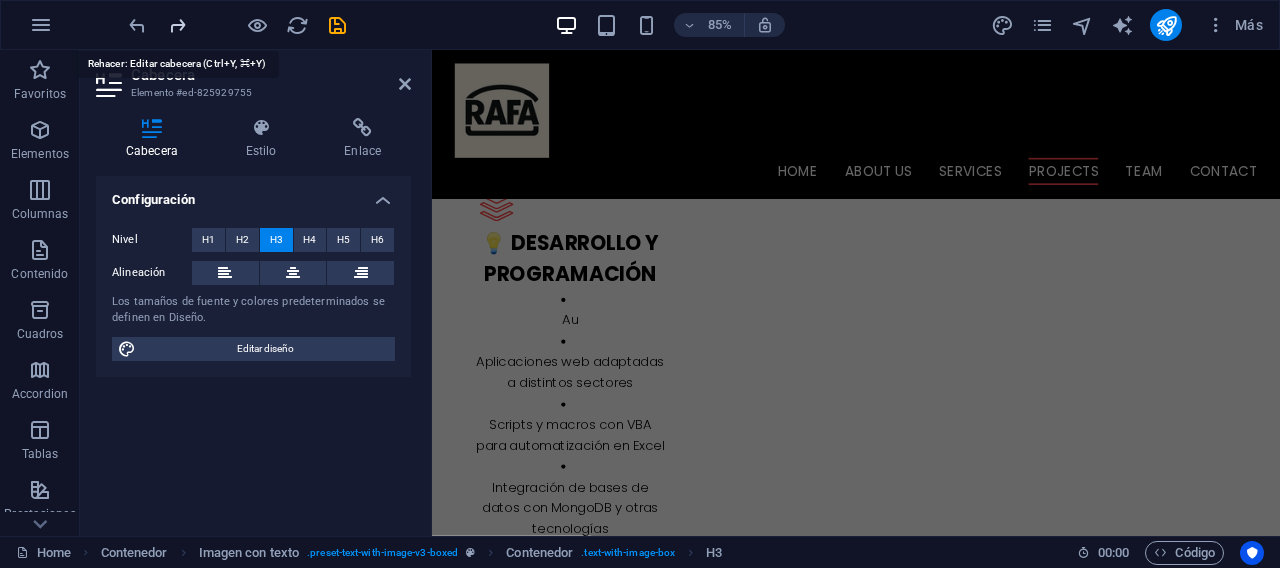 click at bounding box center [177, 25] 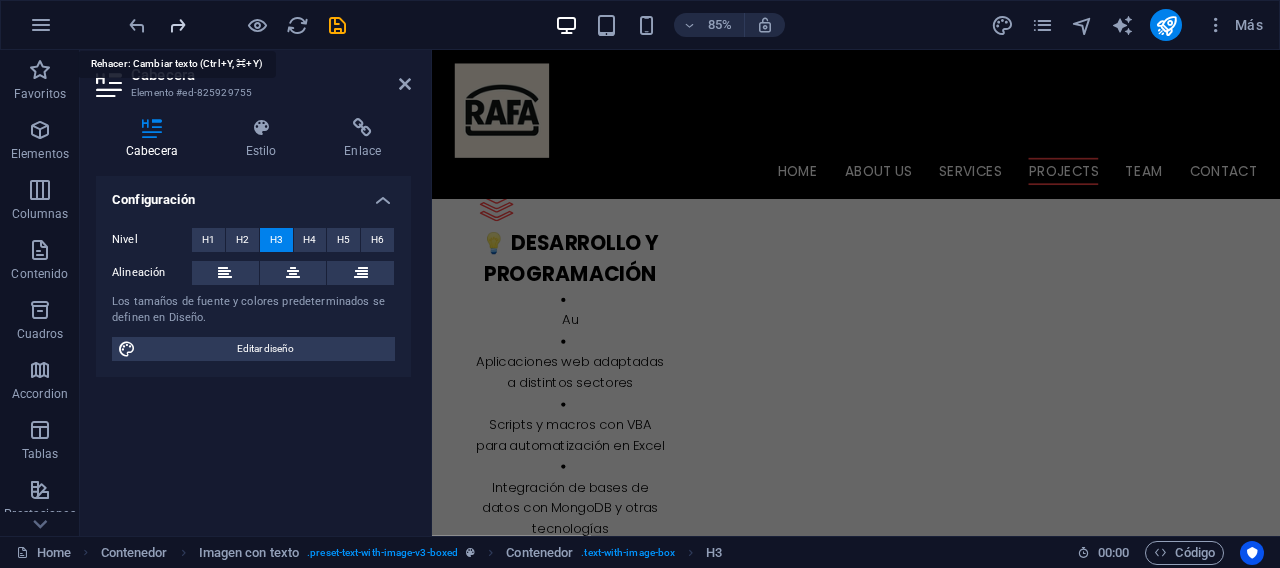 click at bounding box center (177, 25) 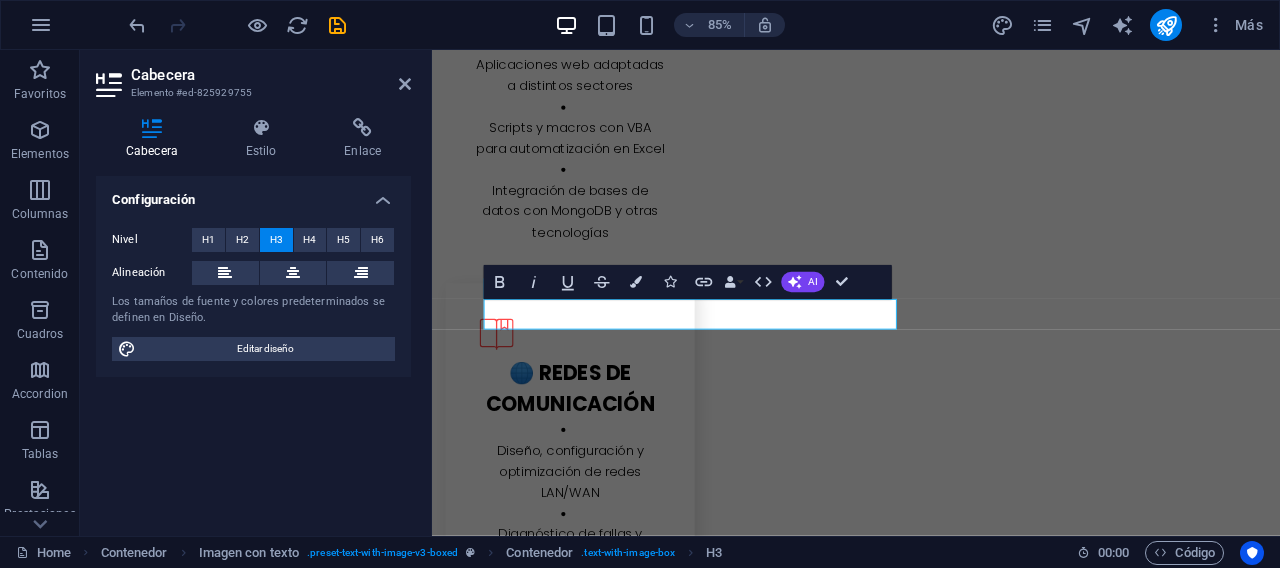 scroll, scrollTop: 3787, scrollLeft: 0, axis: vertical 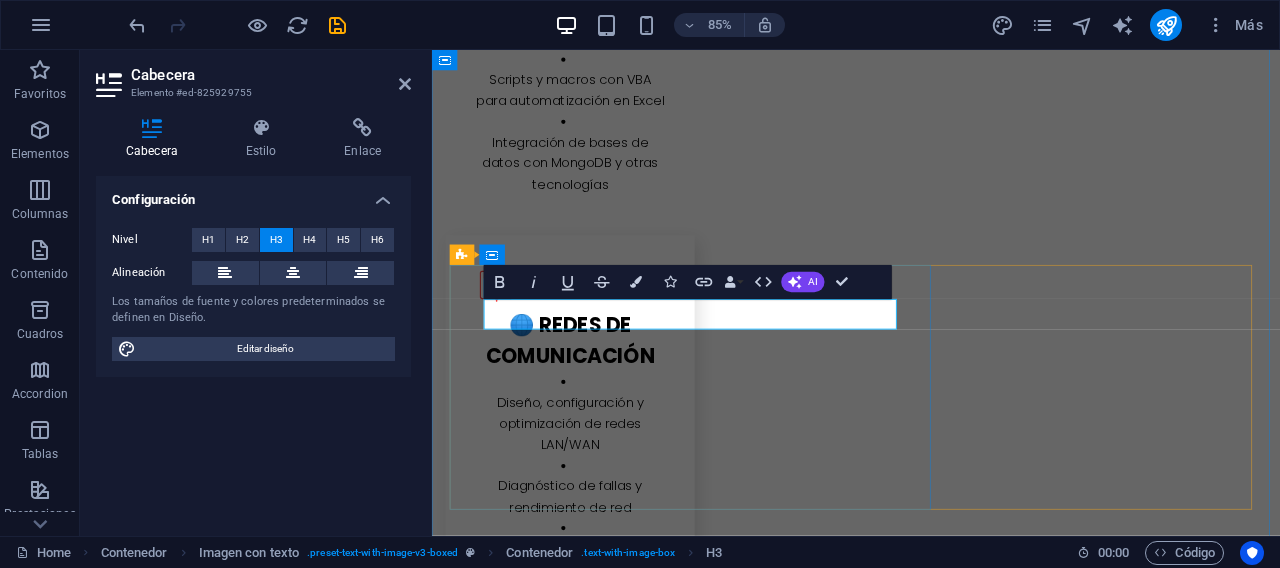 click on "📊 Automatización con VBA" at bounding box center (687, 4319) 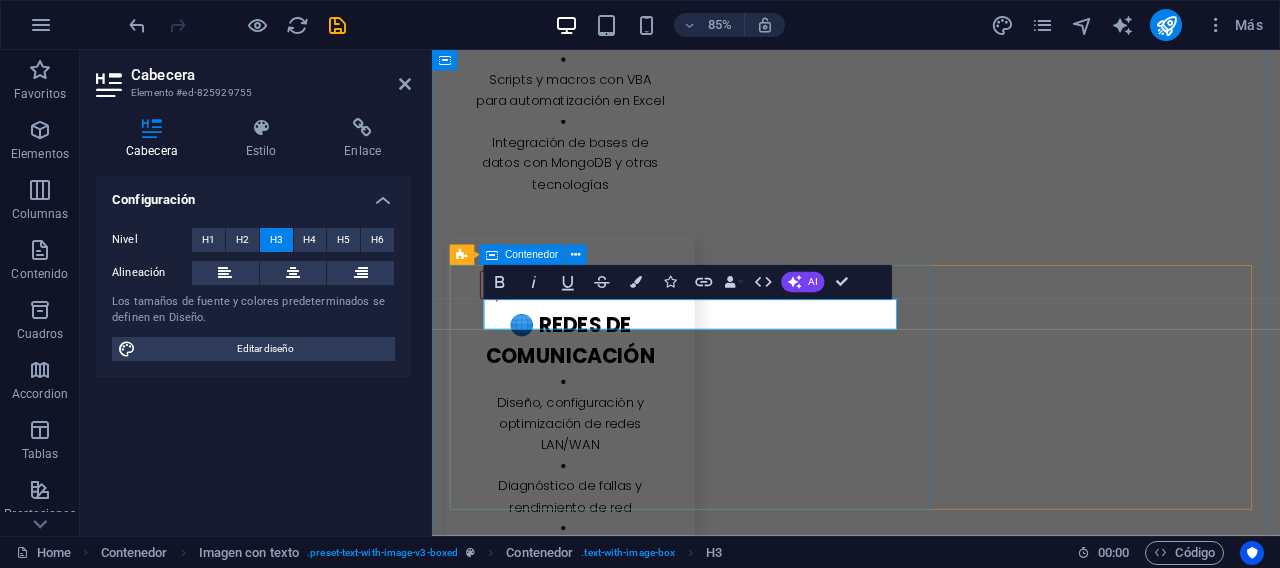 drag, startPoint x: 877, startPoint y: 362, endPoint x: 443, endPoint y: 339, distance: 434.609 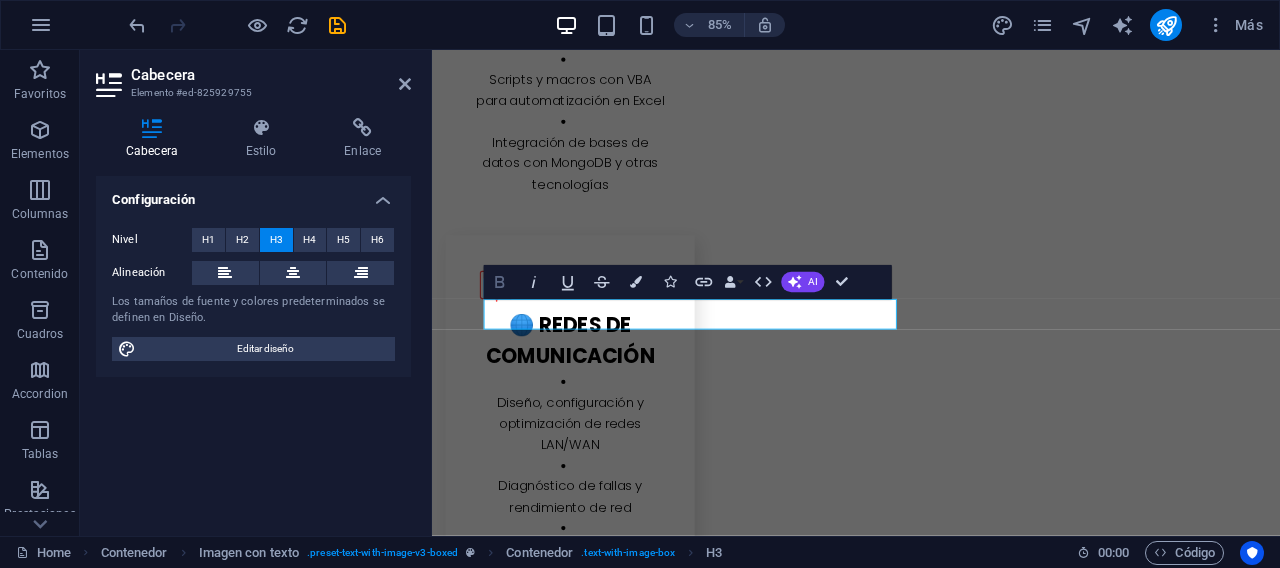 click on "Bold" at bounding box center [500, 282] 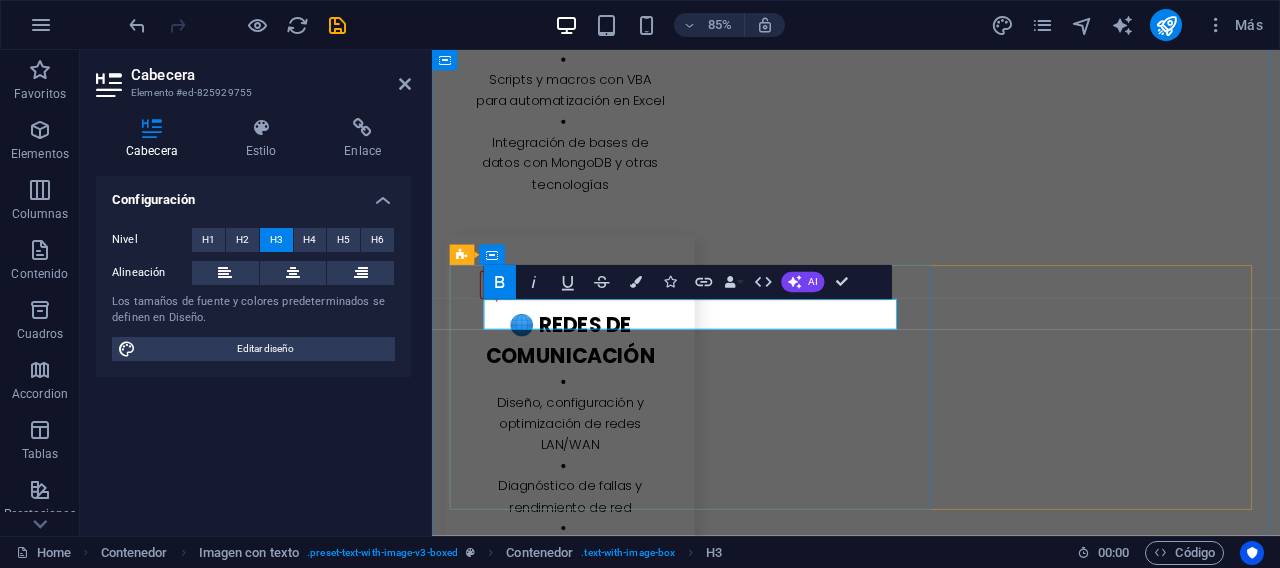 click on "📊  Automatización con VBA" at bounding box center (931, 4320) 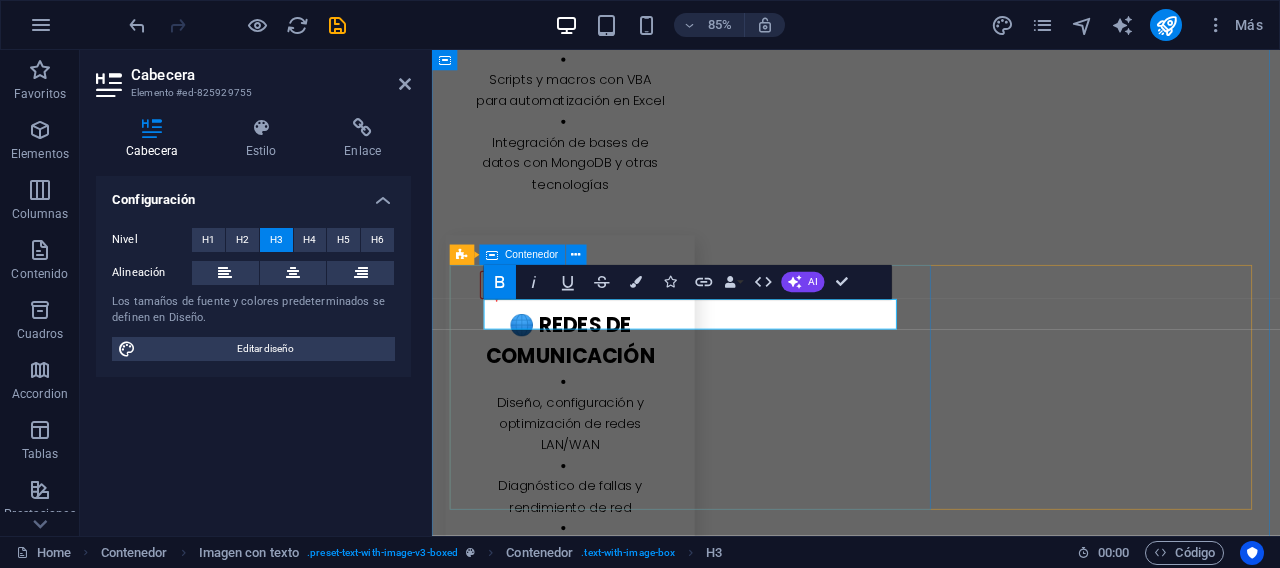 click on "Bold" at bounding box center [500, 282] 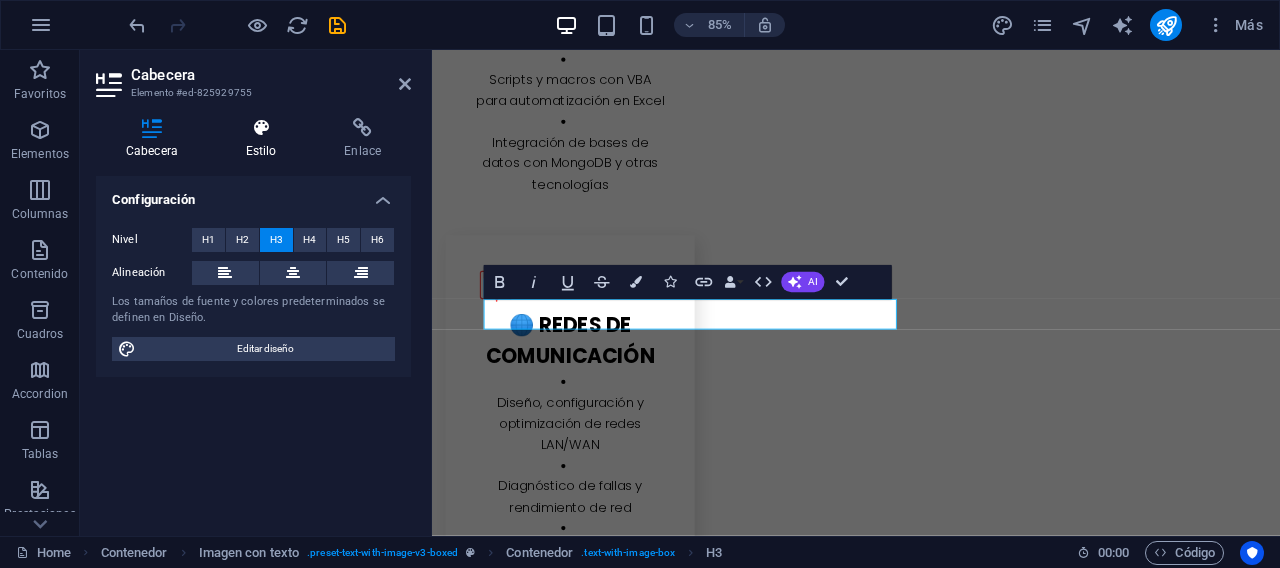 click on "Estilo" at bounding box center (265, 139) 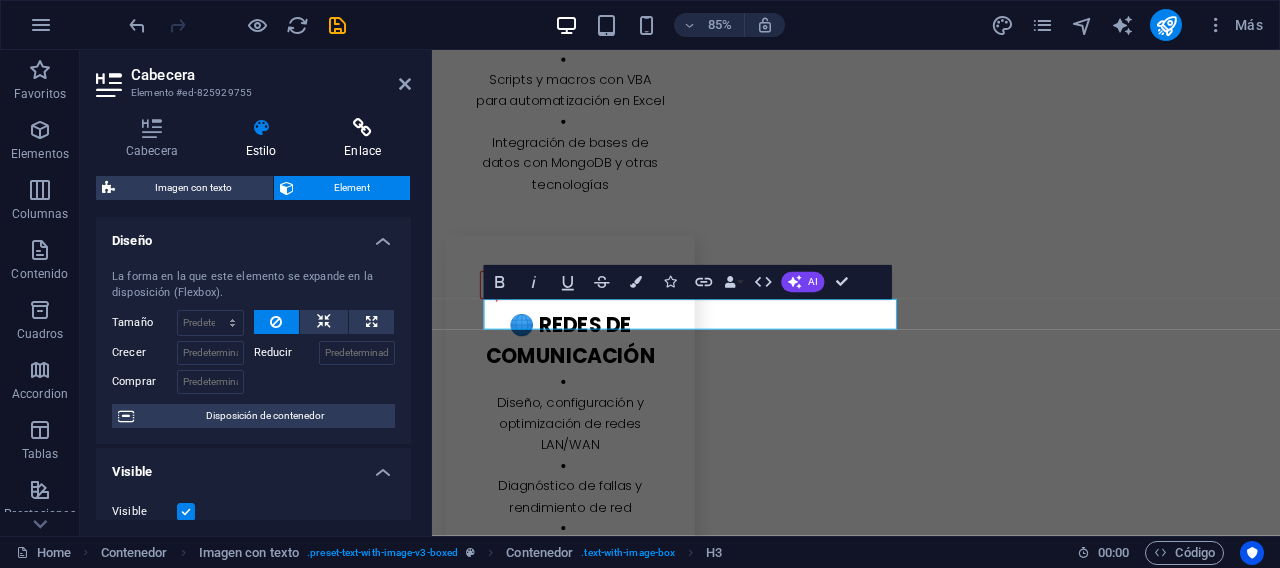 click at bounding box center (362, 128) 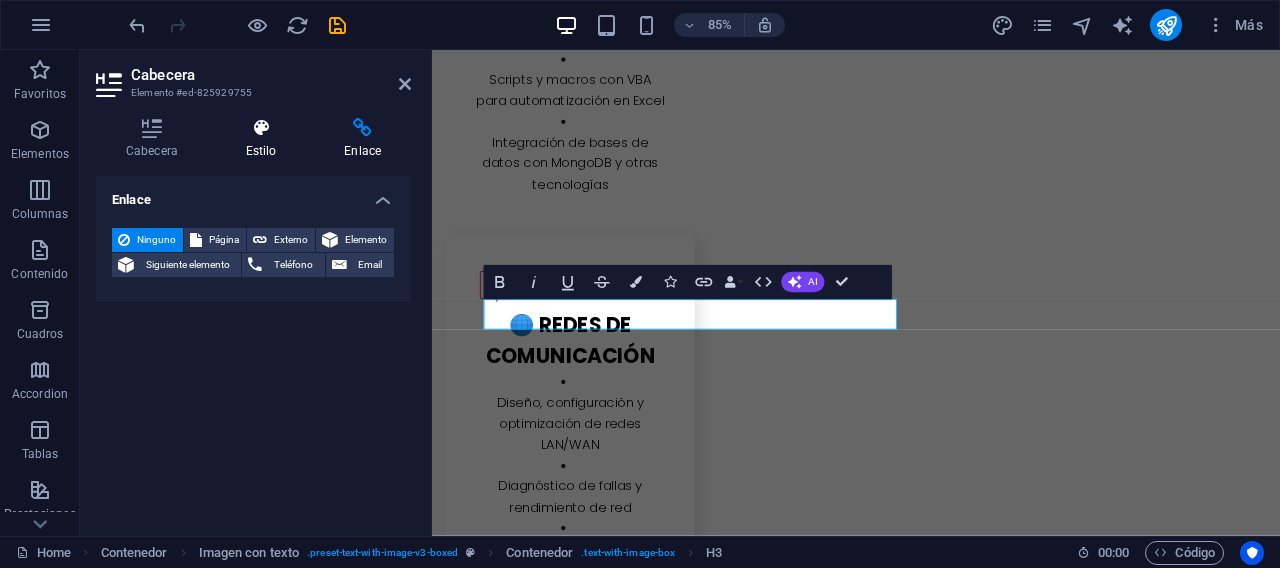 click on "Estilo" at bounding box center [265, 139] 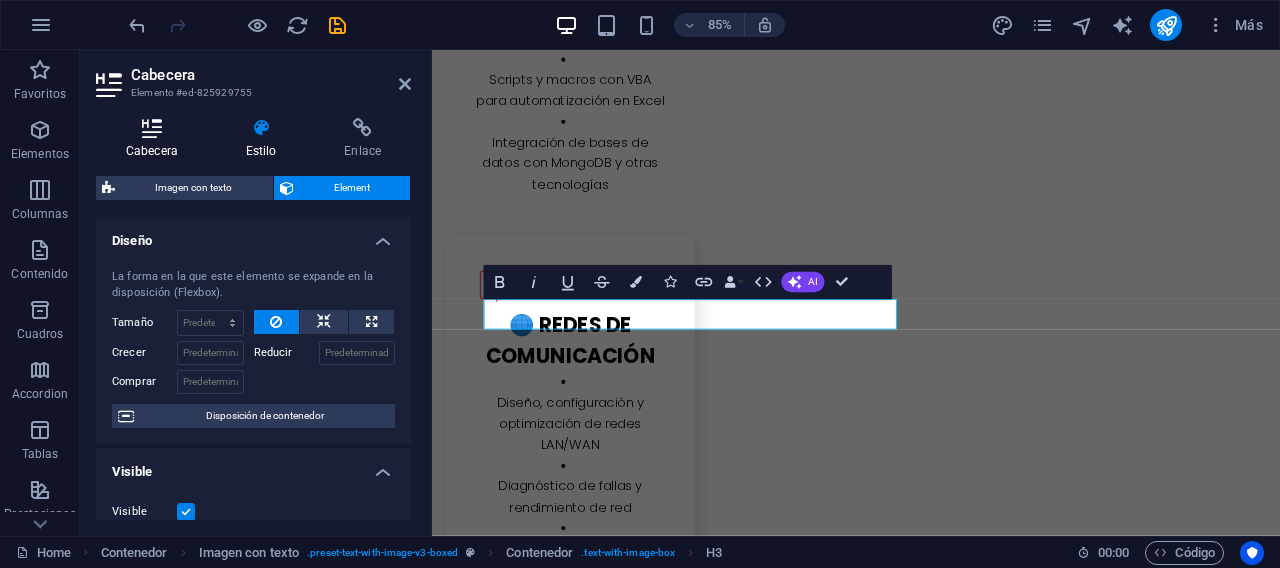 click on "Cabecera" at bounding box center (156, 139) 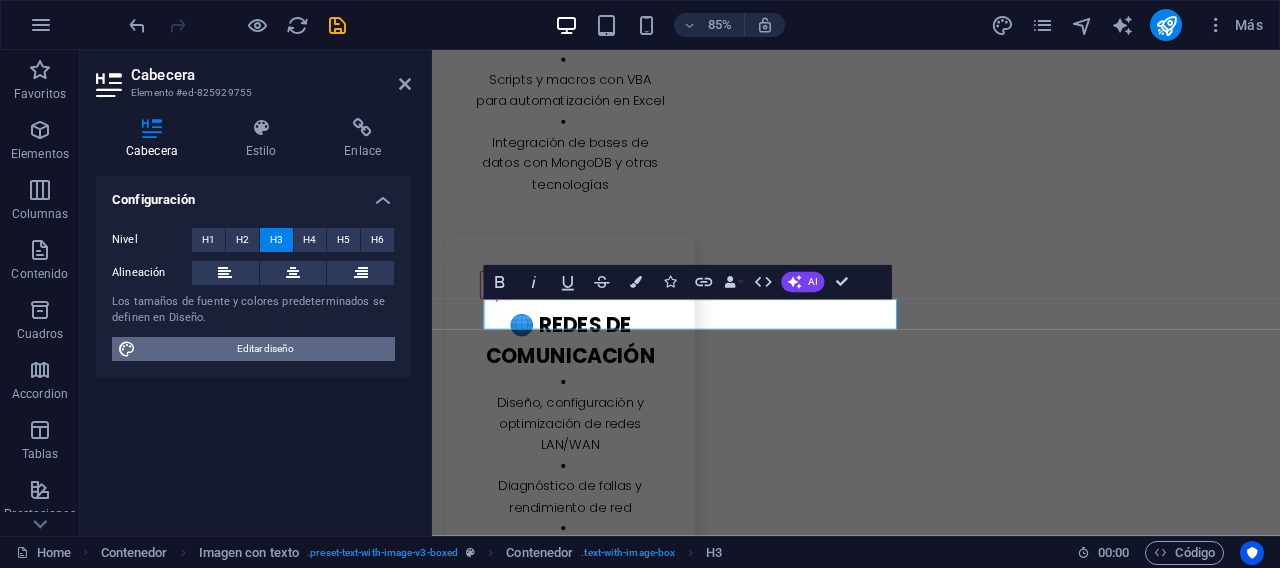 click on "Editar diseño" at bounding box center [265, 349] 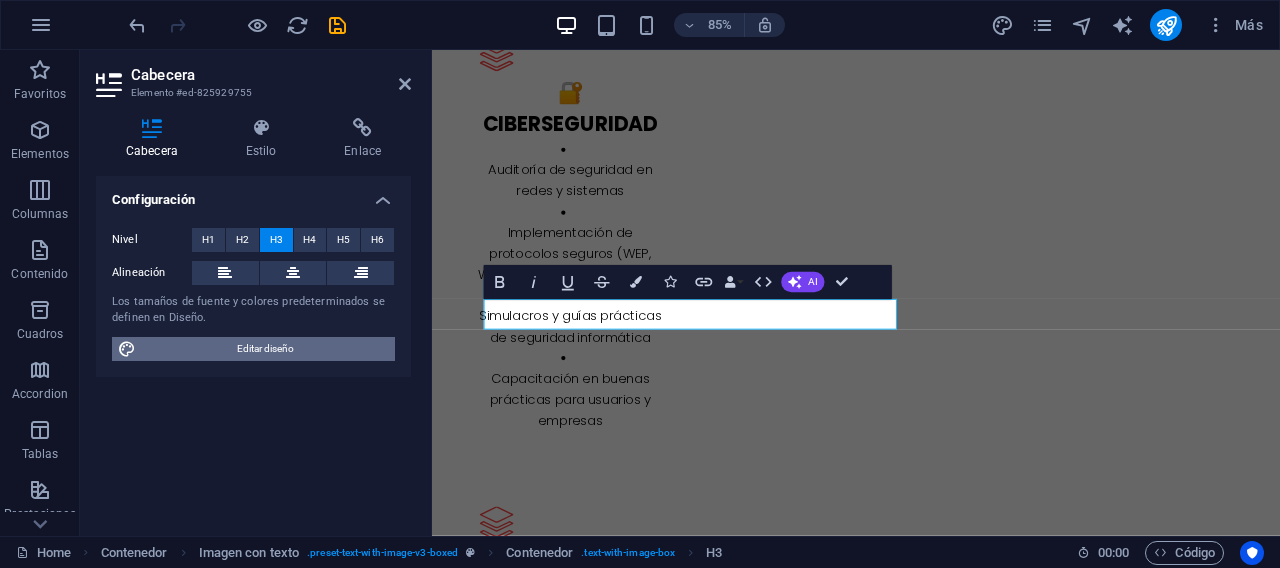 scroll, scrollTop: 4533, scrollLeft: 0, axis: vertical 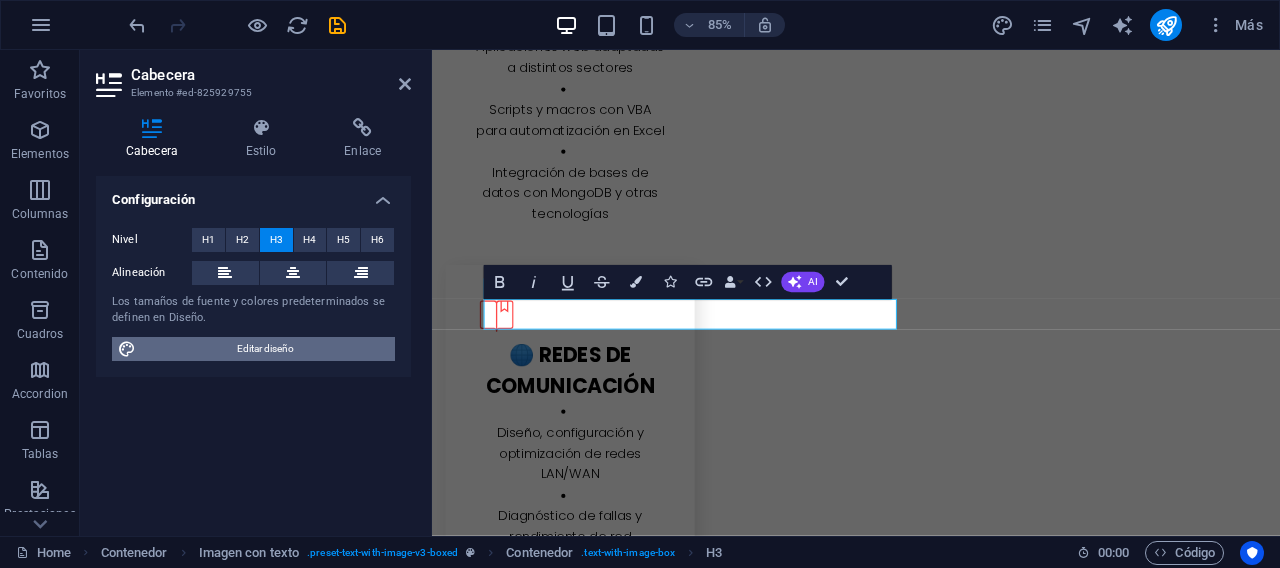 select on "rem" 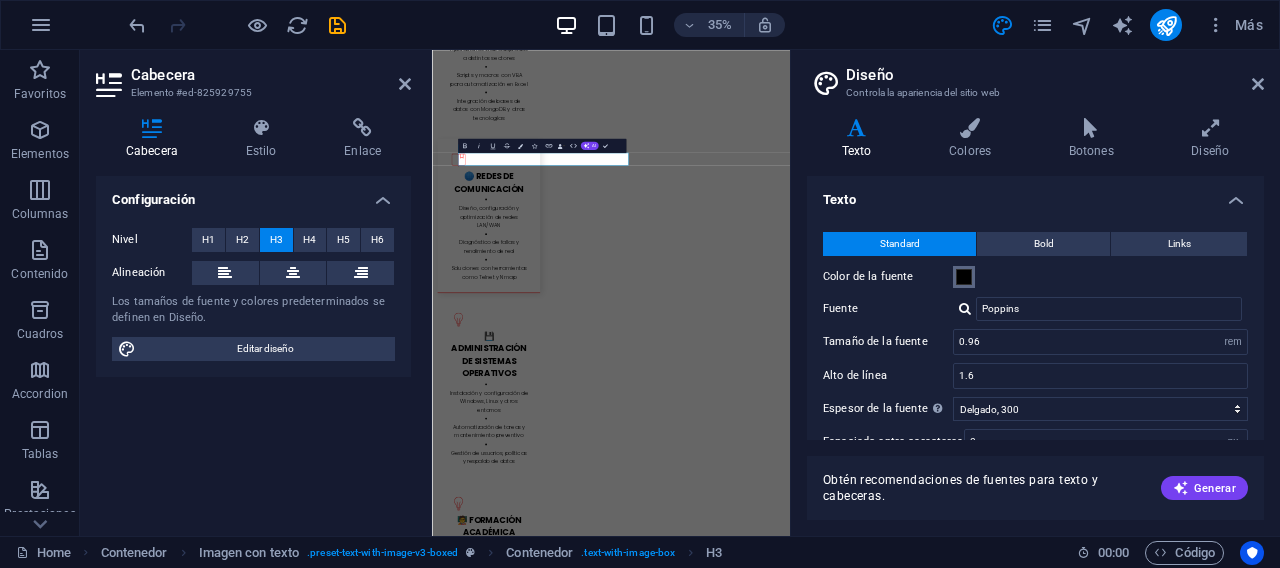 click at bounding box center (964, 277) 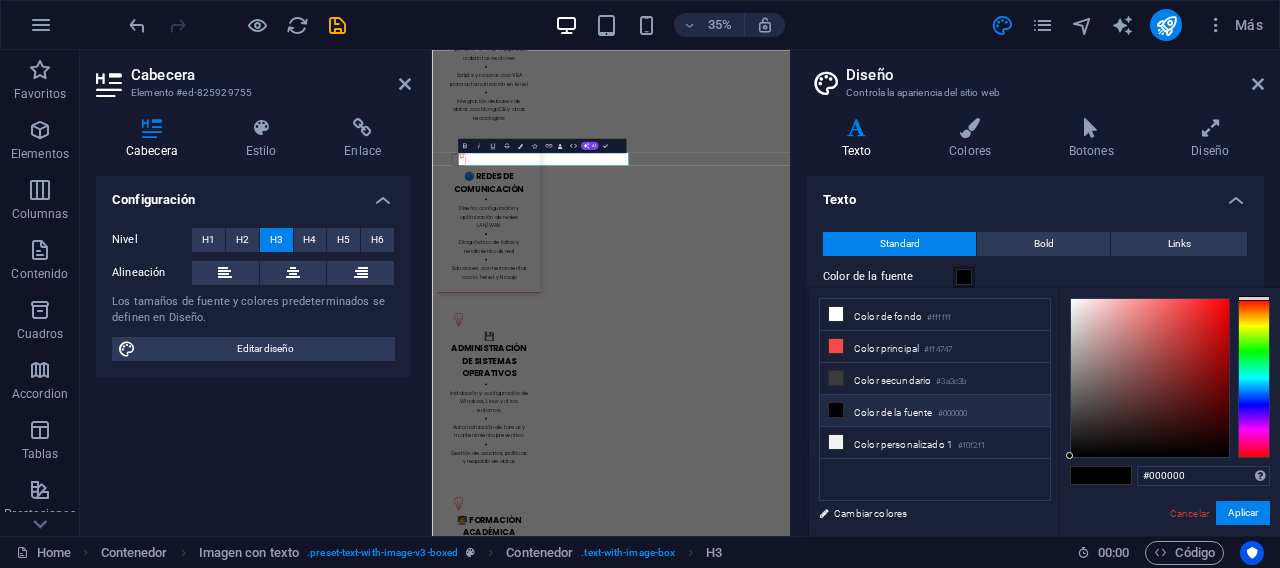 click at bounding box center [836, 410] 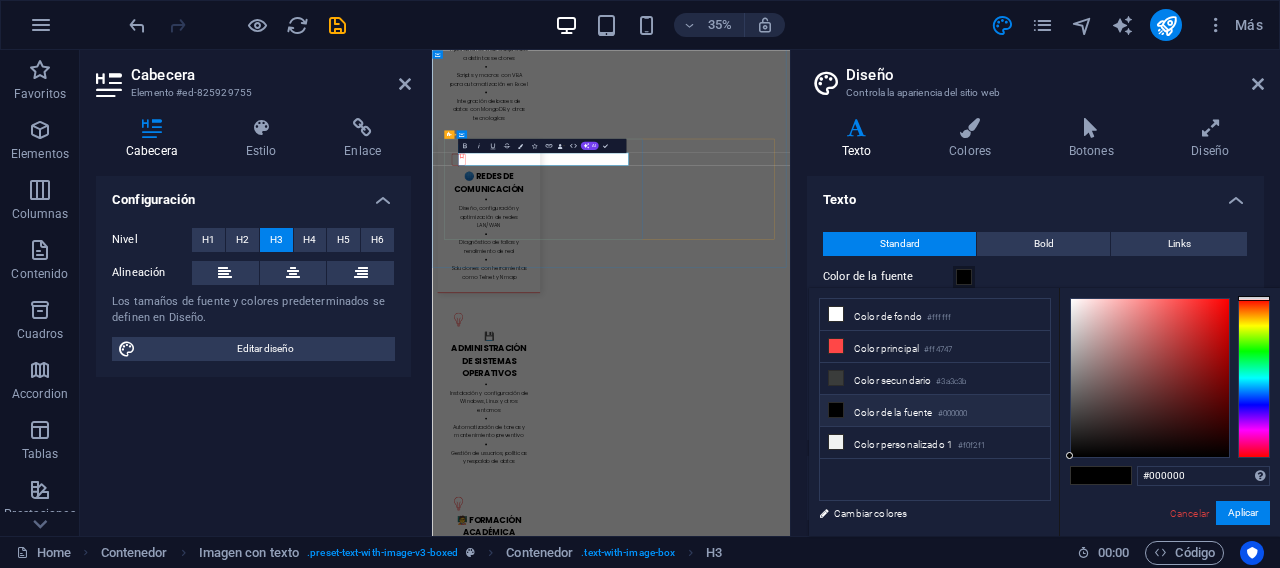 click on "📊 Automatización con VBA" at bounding box center (944, 4355) 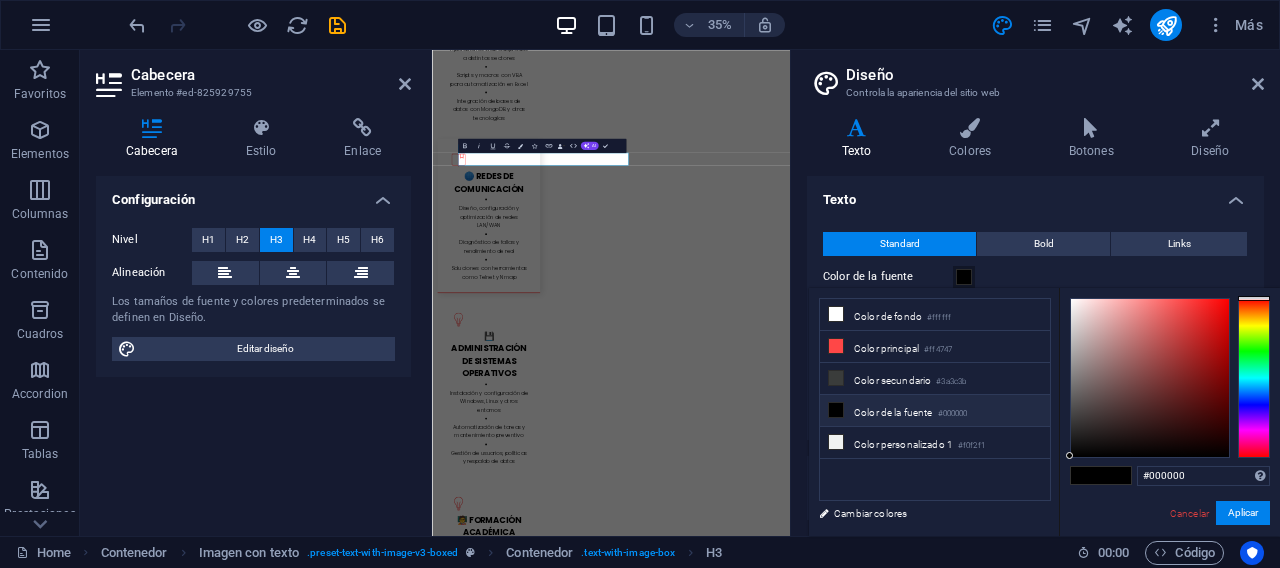 click at bounding box center (836, 410) 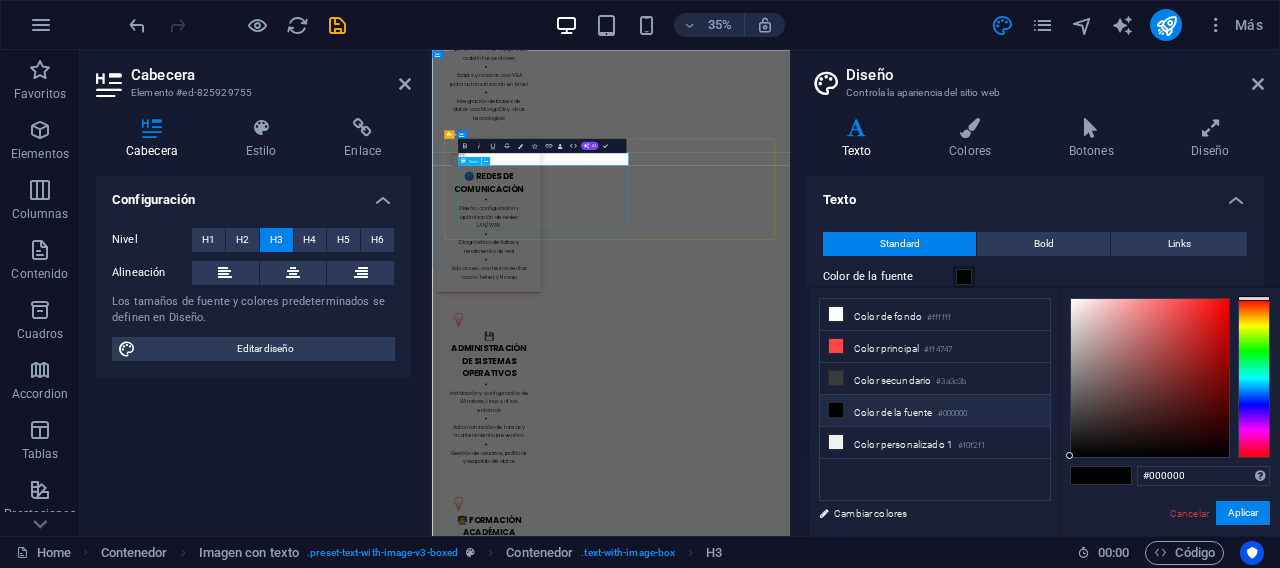 click on "Lorem ipsum dolor sit amet, consectetuer adipiscing elit. Aenean commodo ligula eget dolor. Lorem ipsum dolor sit amet, consectetuer adipiscing elit leget dolor. Lorem ipsum dolor sit amet, consectetuer adipiscing elit. Aenean commodo ligula eget dolor. Lorem ipsum dolor sit amet, consectetuer adipiscing elit dolor consectetuer adipiscing elit leget dolor. Lorem elit saget ipsum dolor sit amet, consectetuer." at bounding box center [944, 4422] 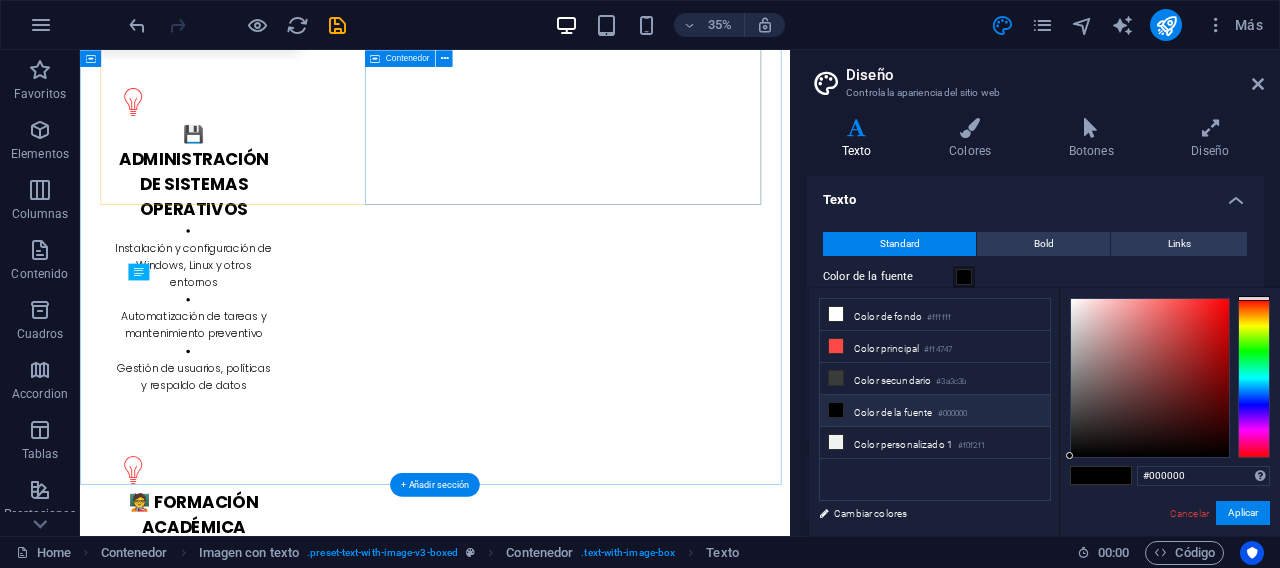 scroll, scrollTop: 3838, scrollLeft: 0, axis: vertical 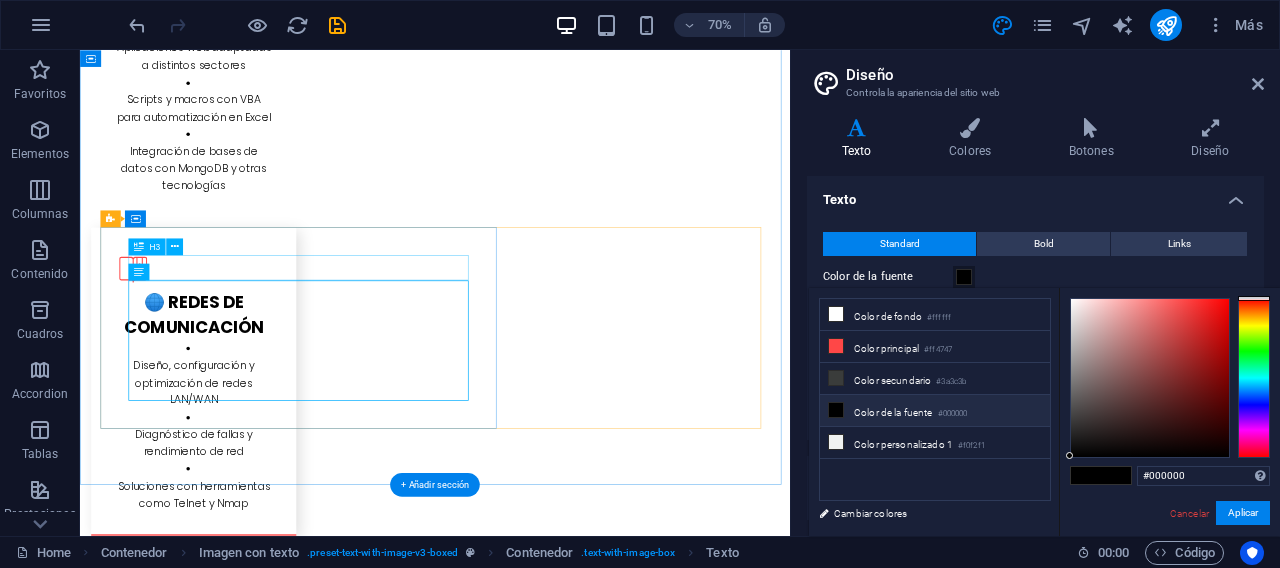 click on "📊 Automatización con VBA" at bounding box center [587, 4355] 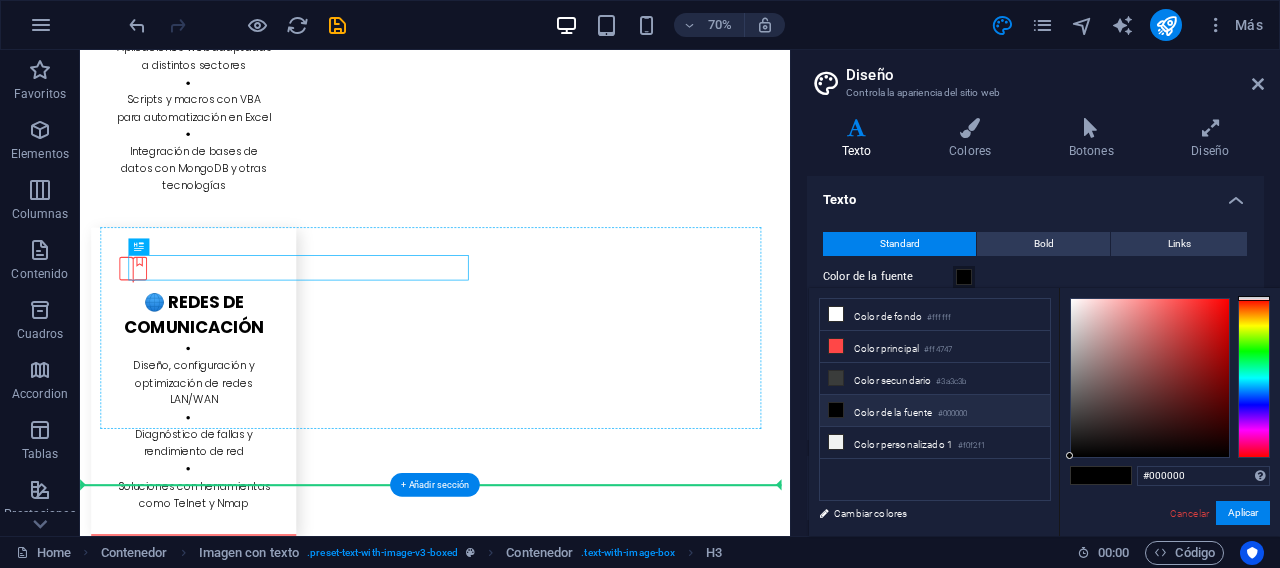 drag, startPoint x: 517, startPoint y: 343, endPoint x: 501, endPoint y: 343, distance: 16 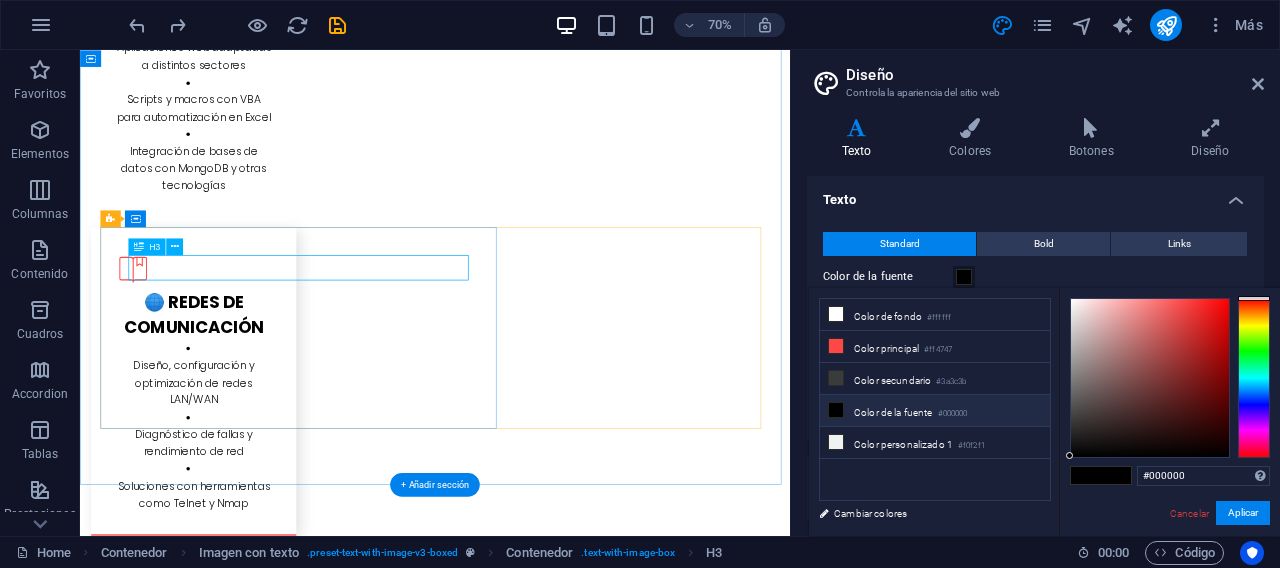 click on "📊 Automatización con VBA" at bounding box center [587, 4355] 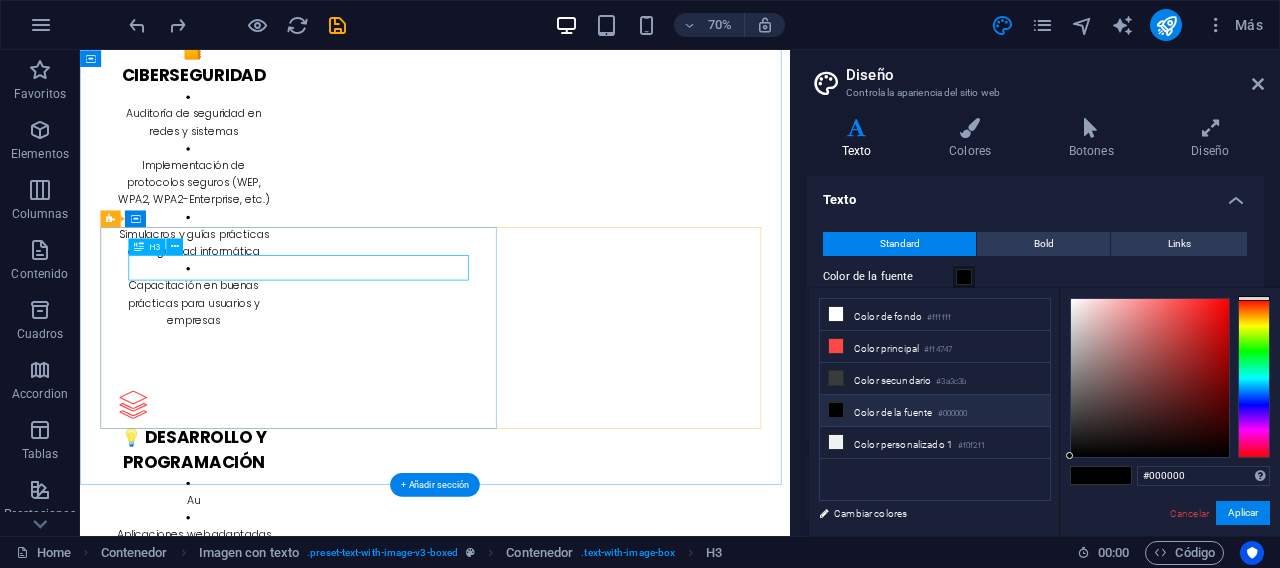 scroll, scrollTop: 4533, scrollLeft: 0, axis: vertical 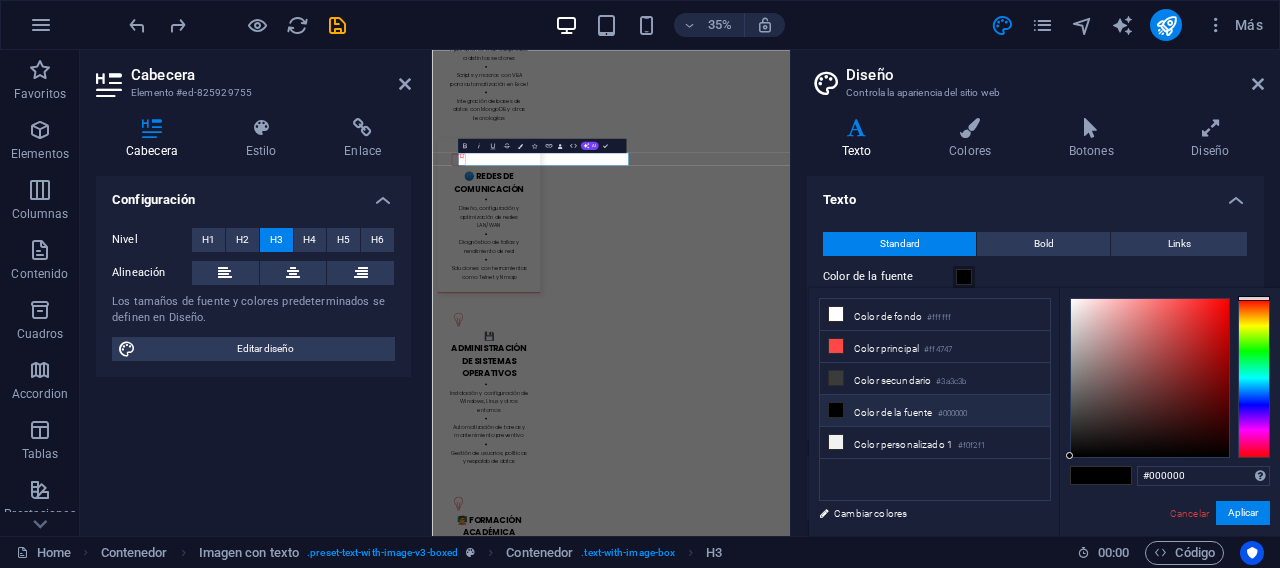 click at bounding box center [856, 128] 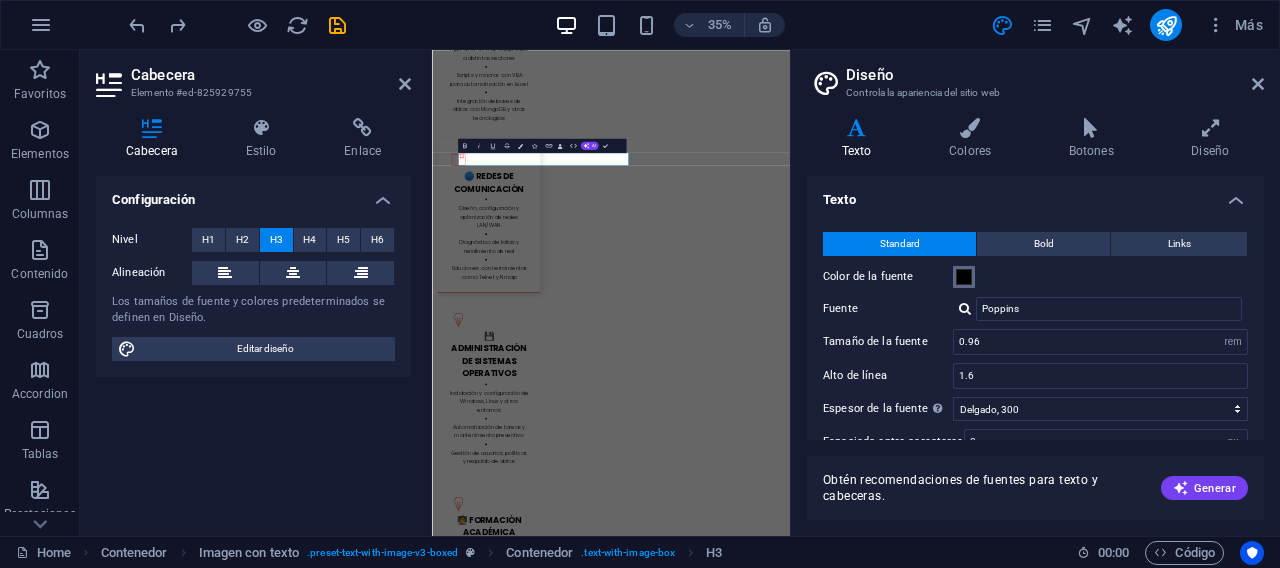 click at bounding box center (964, 277) 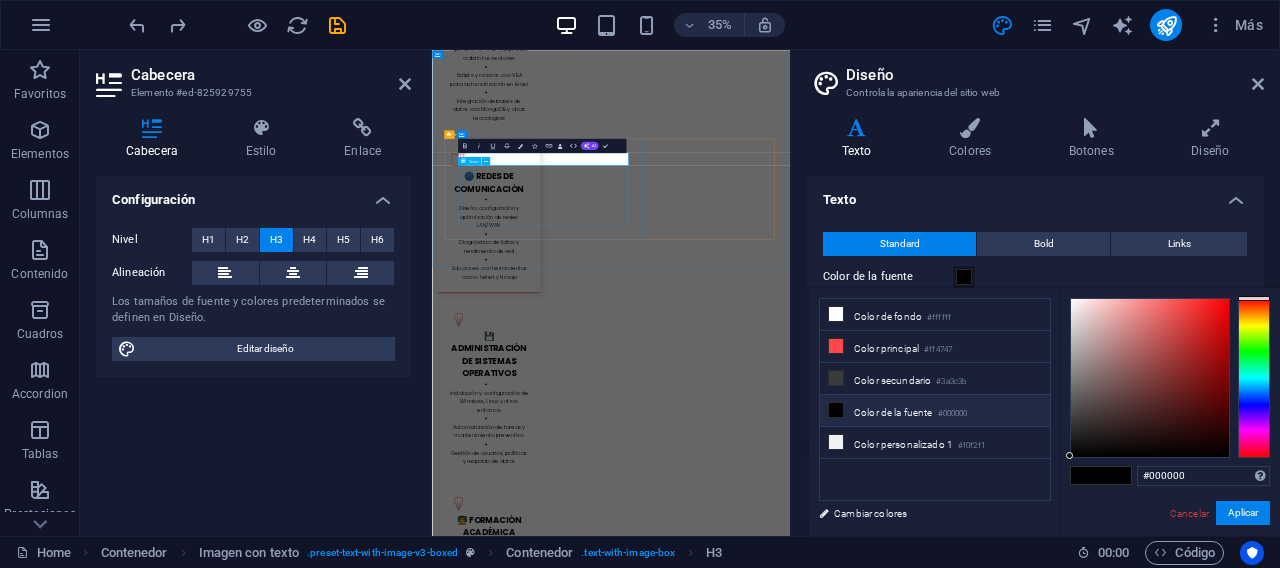 click on "Lorem ipsum dolor sit amet, consectetuer adipiscing elit. Aenean commodo ligula eget dolor. Lorem ipsum dolor sit amet, consectetuer adipiscing elit leget dolor. Lorem ipsum dolor sit amet, consectetuer adipiscing elit. Aenean commodo ligula eget dolor. Lorem ipsum dolor sit amet, consectetuer adipiscing elit dolor consectetuer adipiscing elit leget dolor. Lorem elit saget ipsum dolor sit amet, consectetuer." at bounding box center [944, 4422] 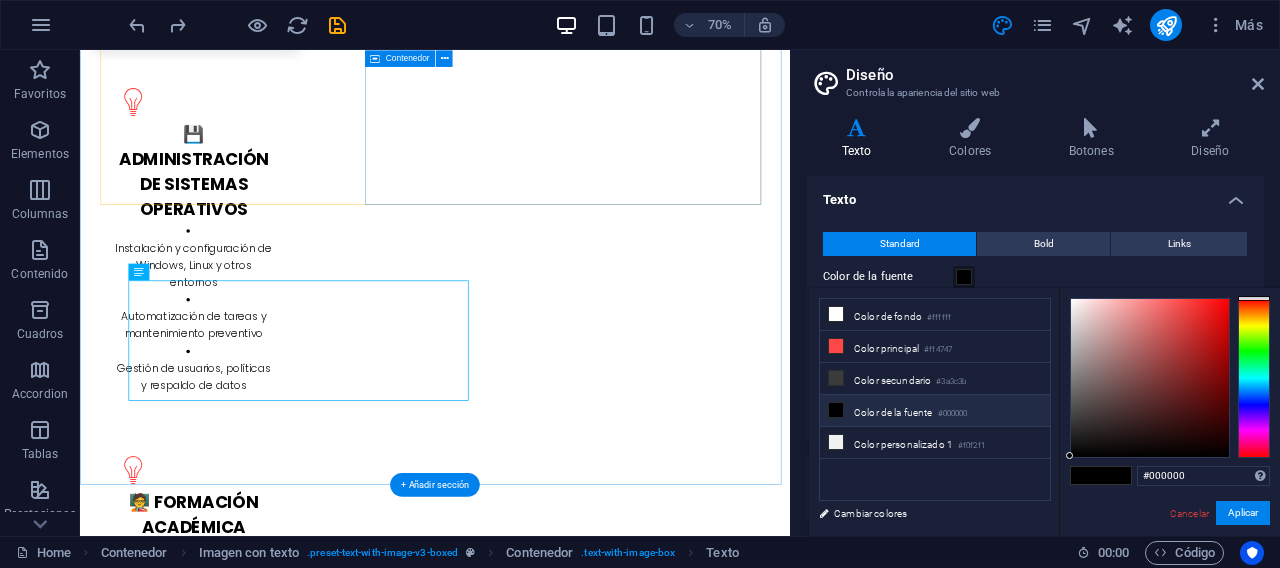 scroll, scrollTop: 3838, scrollLeft: 0, axis: vertical 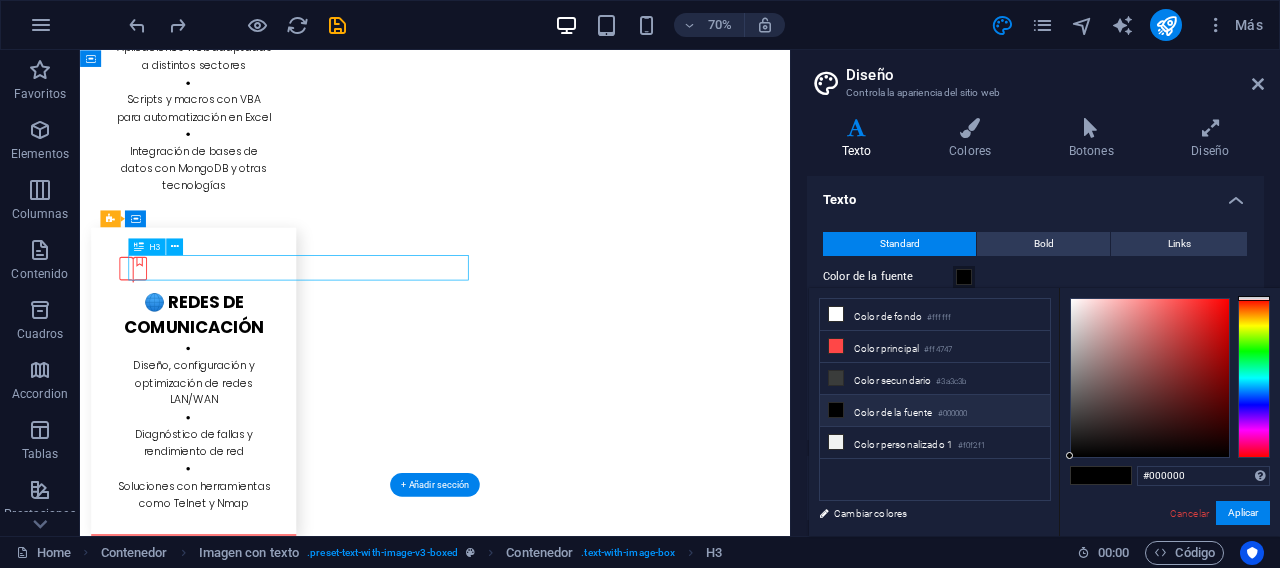 drag, startPoint x: 516, startPoint y: 359, endPoint x: 484, endPoint y: 347, distance: 34.176014 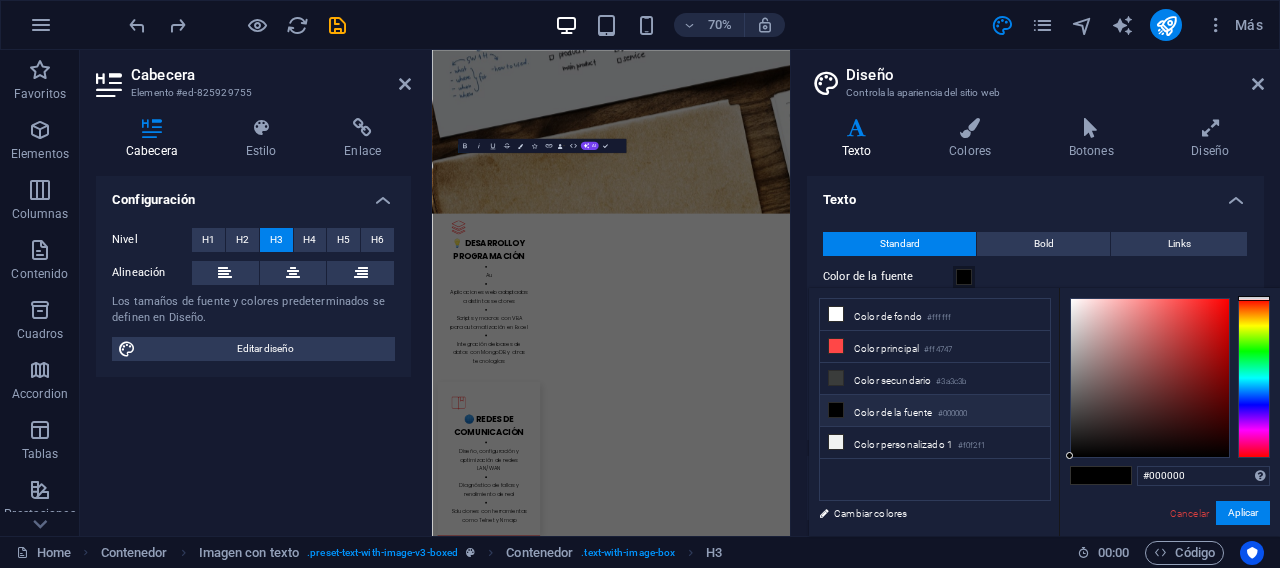 scroll, scrollTop: 4533, scrollLeft: 0, axis: vertical 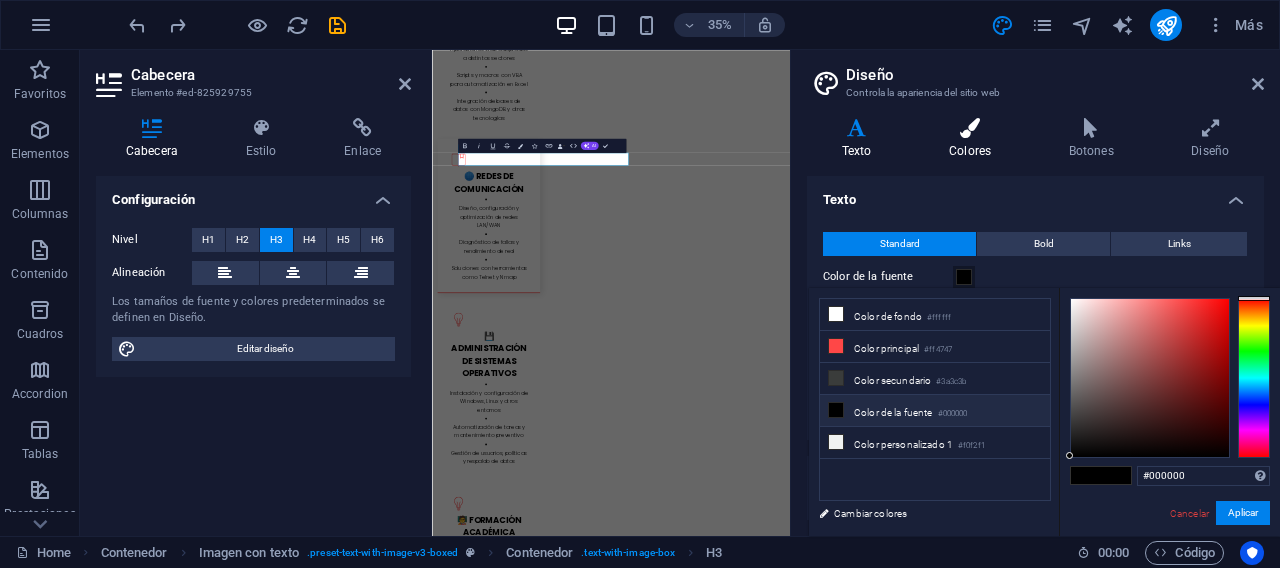 click on "Colores" at bounding box center (974, 139) 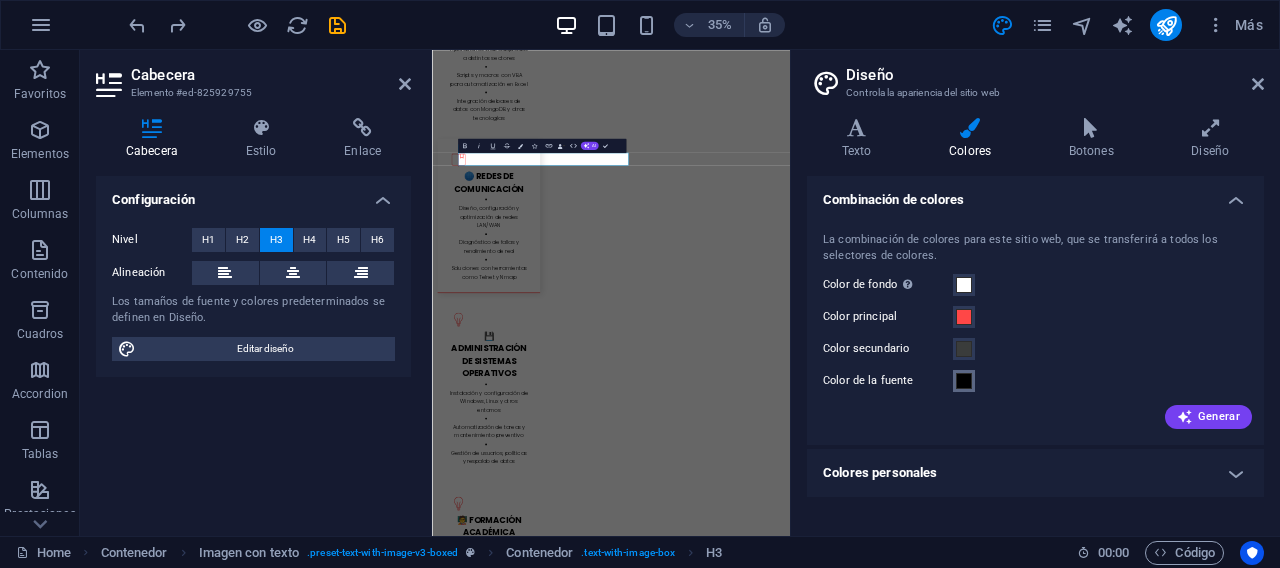 click at bounding box center [964, 381] 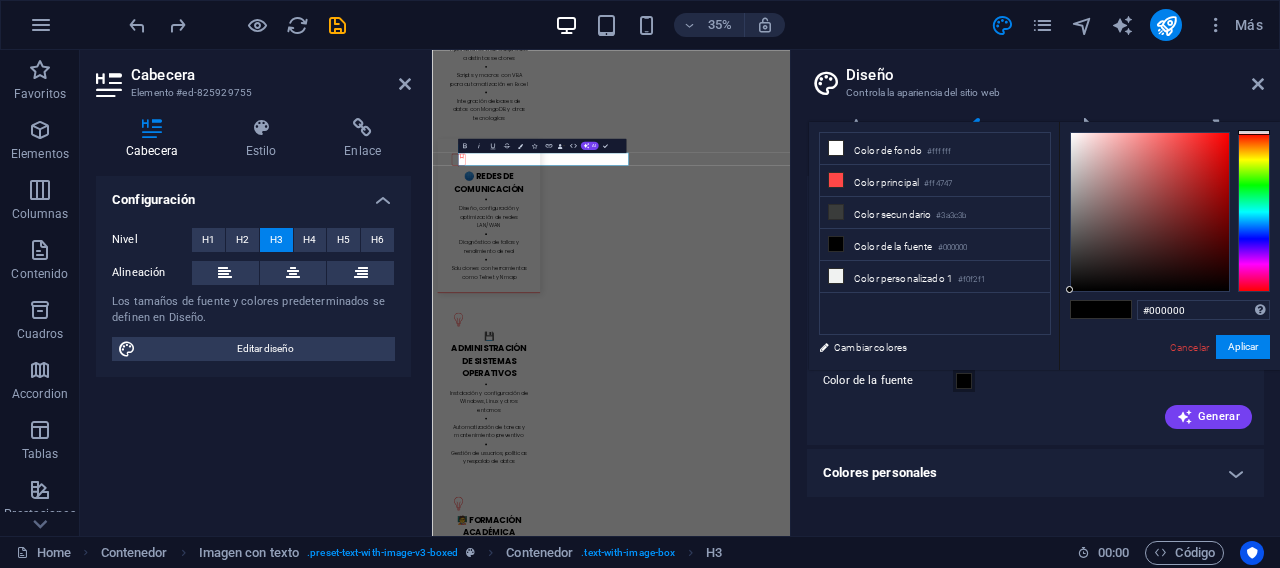 click at bounding box center [964, 381] 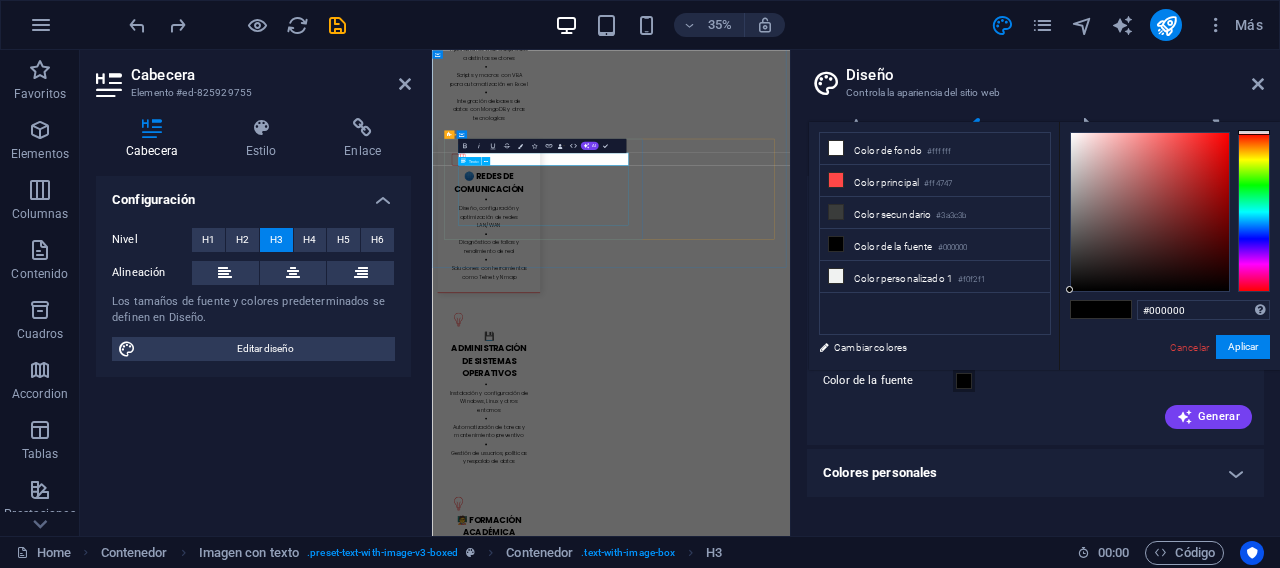 click on "Lorem ipsum dolor sit amet, consectetuer adipiscing elit. Aenean commodo ligula eget dolor. Lorem ipsum dolor sit amet, consectetuer adipiscing elit leget dolor. Lorem ipsum dolor sit amet, consectetuer adipiscing elit. Aenean commodo ligula eget dolor. Lorem ipsum dolor sit amet, consectetuer adipiscing elit dolor consectetuer adipiscing elit leget dolor. Lorem elit saget ipsum dolor sit amet, consectetuer." at bounding box center (944, 4422) 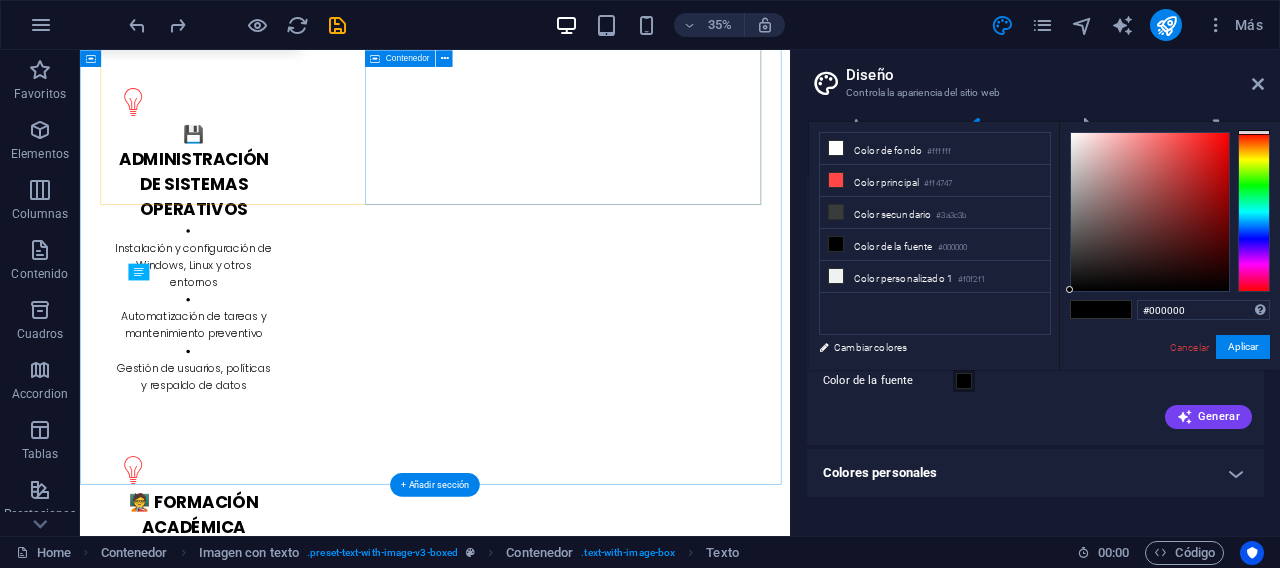 scroll, scrollTop: 3838, scrollLeft: 0, axis: vertical 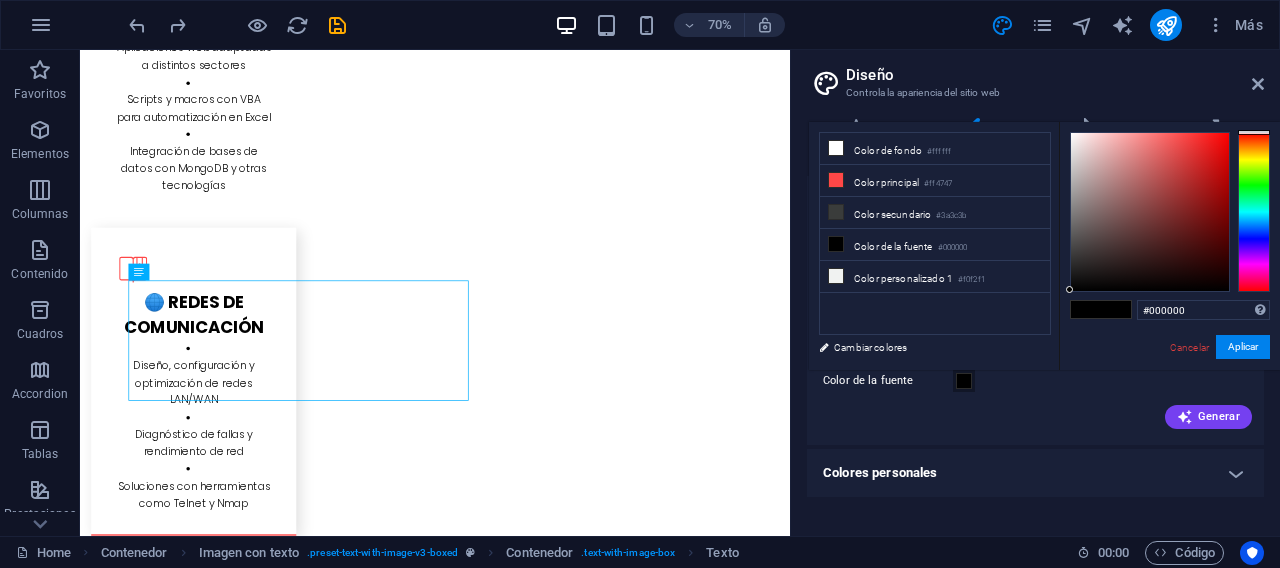 click on "Diseño Controla la apariencia del sitio web Variantes  Texto  Colores  Botones  Diseño Texto Standard Bold Links Color de la fuente Fuente Poppins Tamaño de la fuente 0.96 rem px Alto de línea 1.6 Espesor de la fuente Para mostrar el espesor de la fuente correctamente, puede que deba activarse.  Gestionar fuentes Fino, 100 Extra delgado, 200 Delgado, 300 Normal, 400 Medio, 500 Seminegrita, 600 Negrita, 700 Extra negrita, 800 Negro, 900 Espaciado entre caracteres 0 rem px Estilo de fuente Transformación del texto Tt TT tt Alineación del texto Espesor de la fuente Para mostrar el espesor de la fuente correctamente, puede que deba activarse.  Gestionar fuentes Fino, 100 Extra delgado, 200 Delgado, 300 Normal, 400 Medio, 500 Seminegrita, 600 Negrita, 700 Extra negrita, 800 Negro, 900 Default Hover / Active Color de la fuente Color de la fuente Decoración Ninguno Decoración Ninguno Duración de la transición 0.3 s Función de la transición Lentitud Entrada lenta Salida lenta Entrada/salida lenta Lineal 0" at bounding box center (1035, 293) 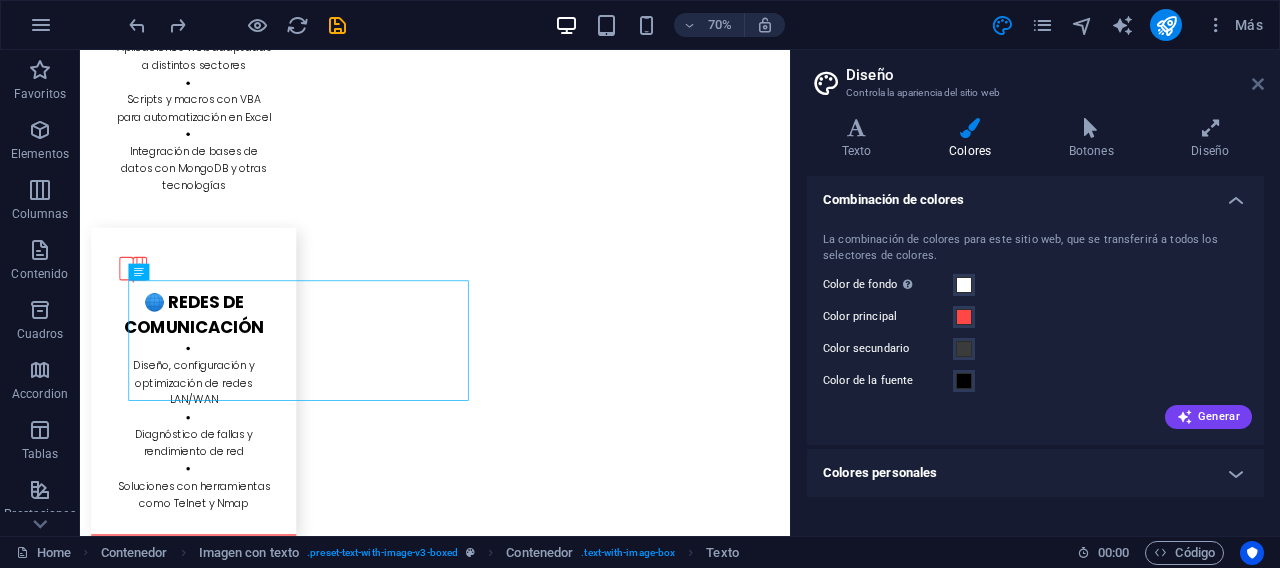 click at bounding box center (1258, 84) 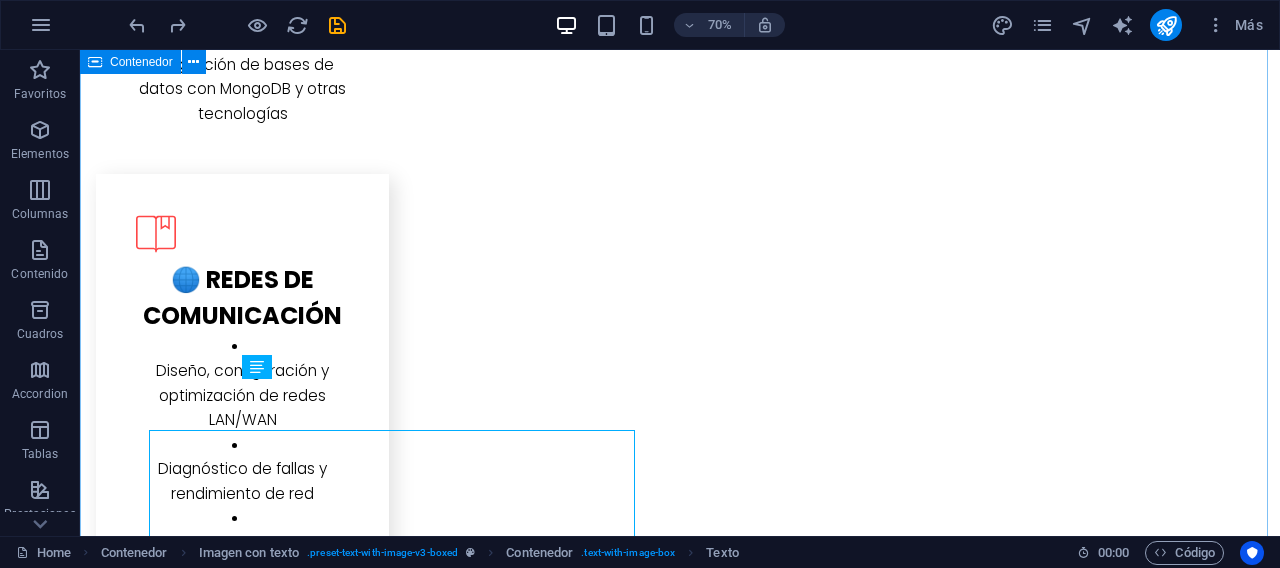 scroll, scrollTop: 3787, scrollLeft: 0, axis: vertical 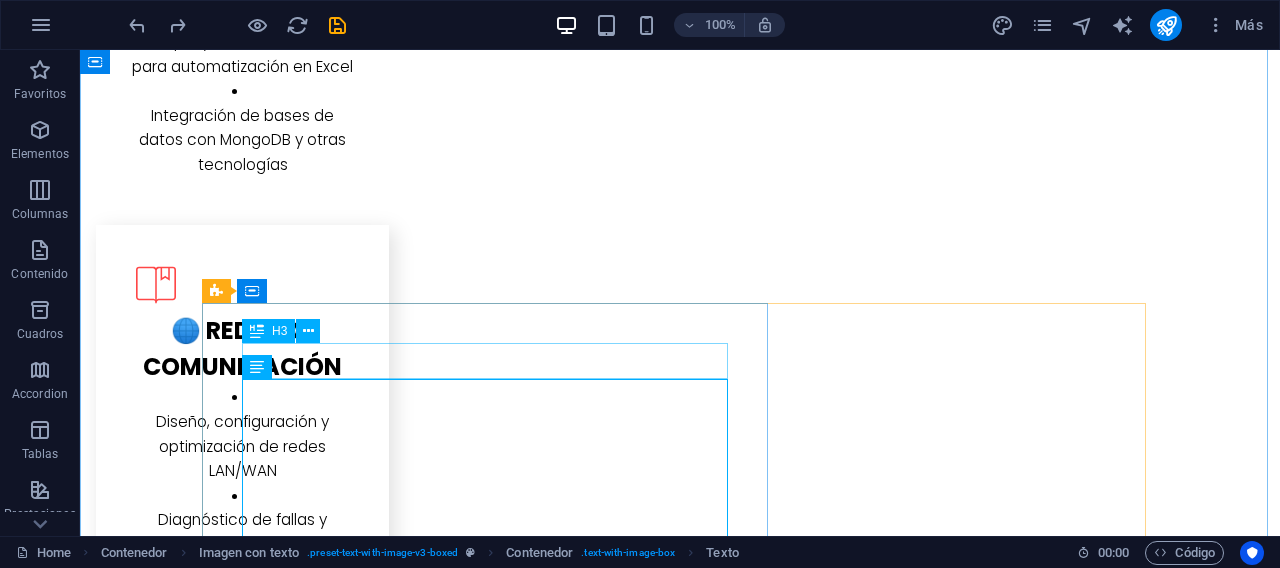click on "📊 Automatización con VBA" at bounding box center (680, 4277) 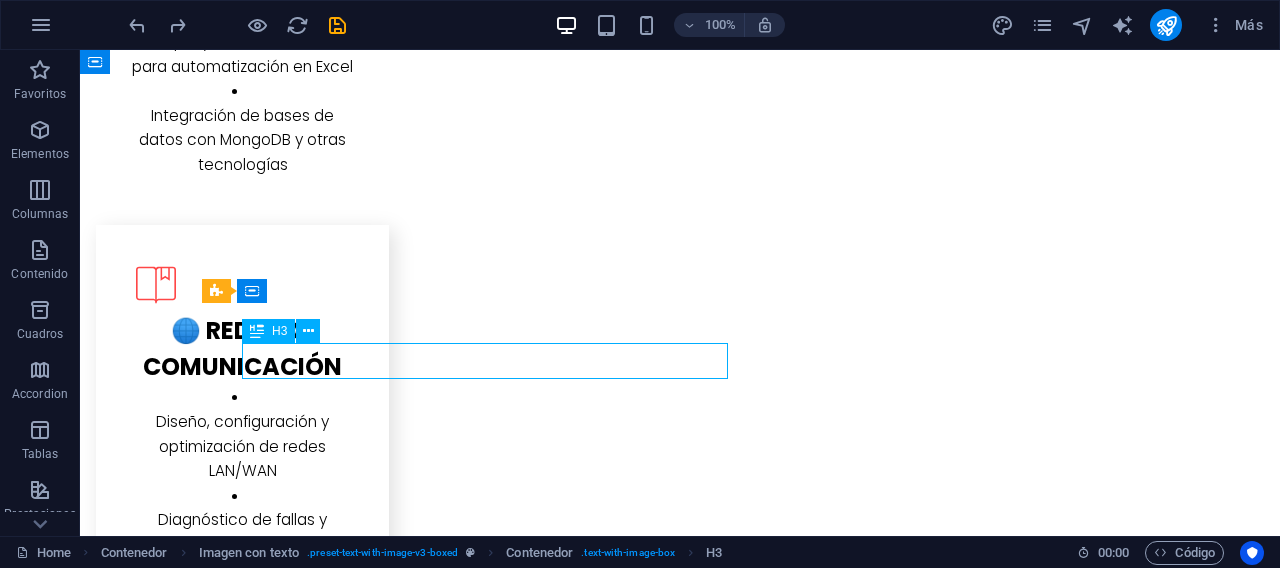 click on "📊 Automatización con VBA" at bounding box center (680, 4277) 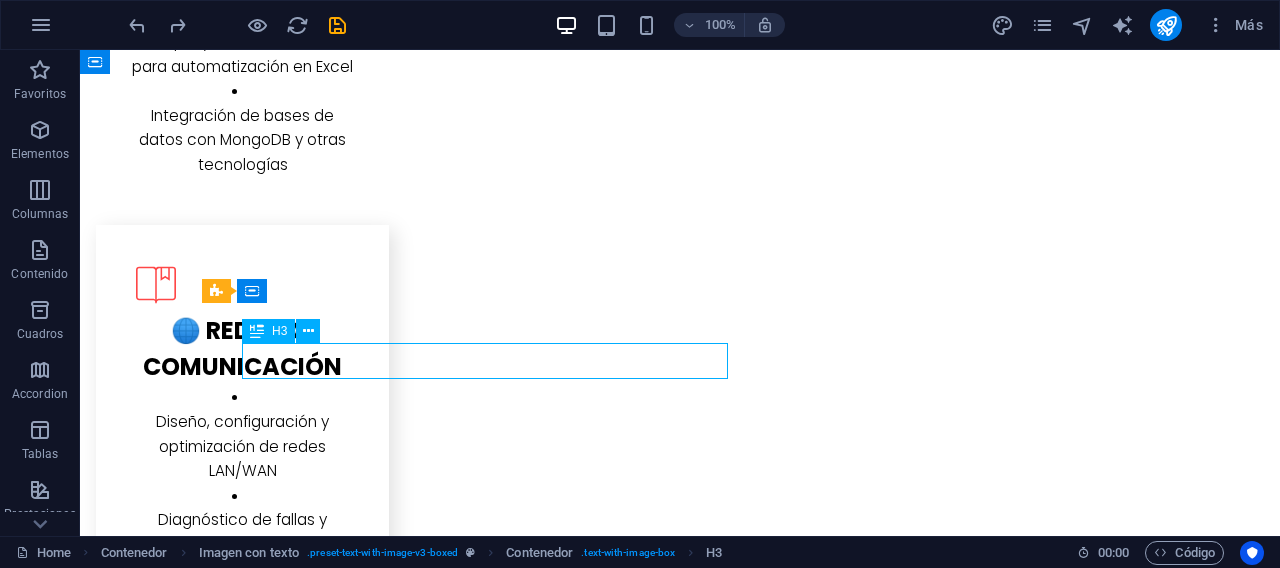 click on "📊 Automatización con VBA" at bounding box center [680, 4277] 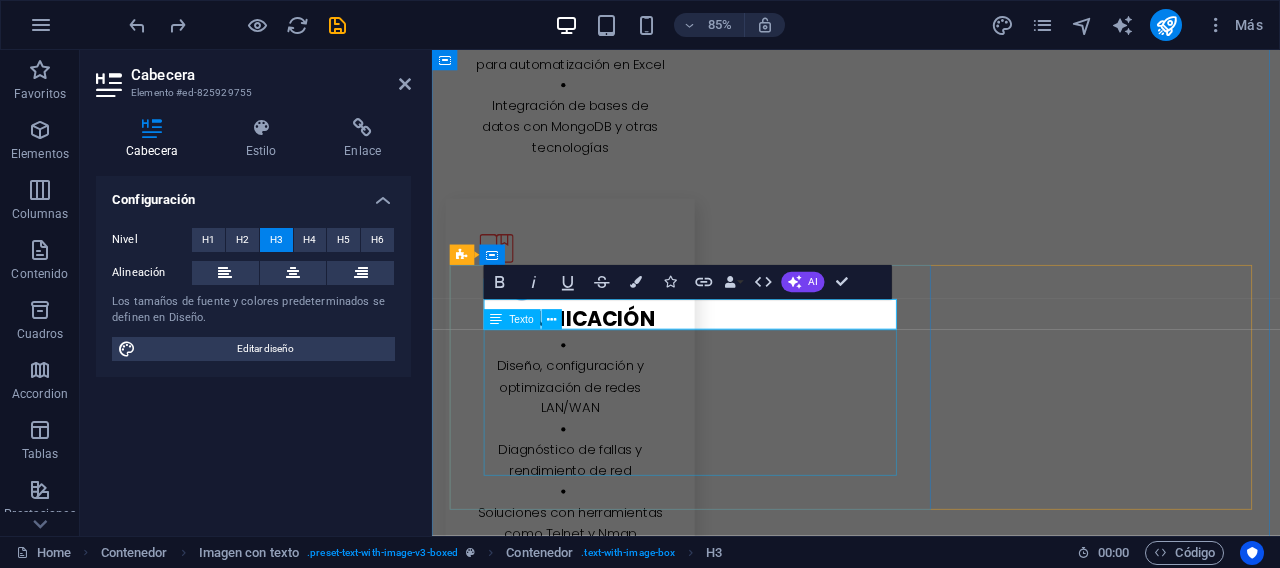 drag, startPoint x: 894, startPoint y: 543, endPoint x: 1178, endPoint y: 467, distance: 293.9932 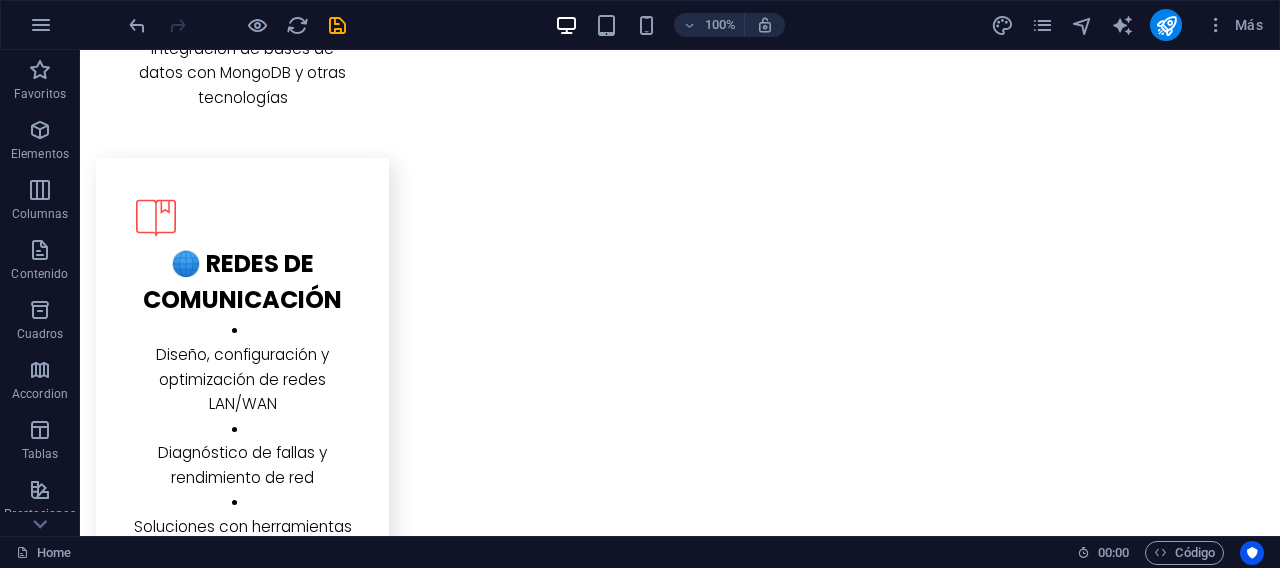 scroll, scrollTop: 3869, scrollLeft: 0, axis: vertical 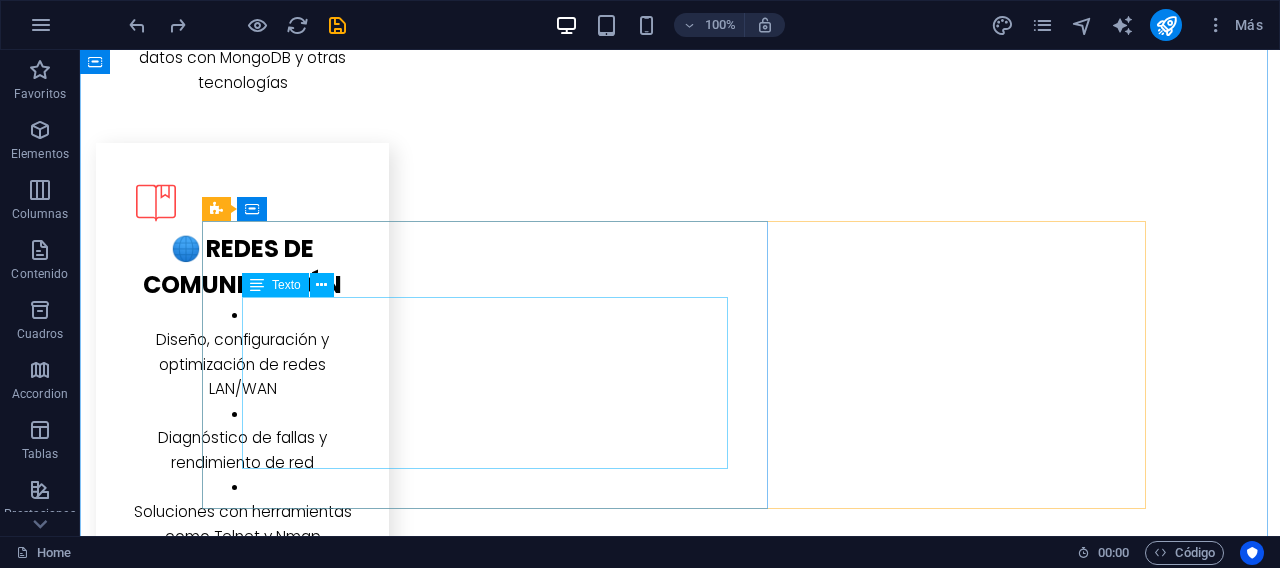 click on "Lorem ipsum dolor sit amet, consectetuer adipiscing elit. Aenean commodo ligula eget dolor. Lorem ipsum dolor sit amet, consectetuer adipiscing elit leget dolor. Lorem ipsum dolor sit amet, consectetuer adipiscing elit. Aenean commodo ligula eget dolor. Lorem ipsum dolor sit amet, consectetuer adipiscing elit dolor consectetuer adipiscing elit leget dolor. Lorem elit saget ipsum dolor sit amet, consectetuer." at bounding box center [680, 4262] 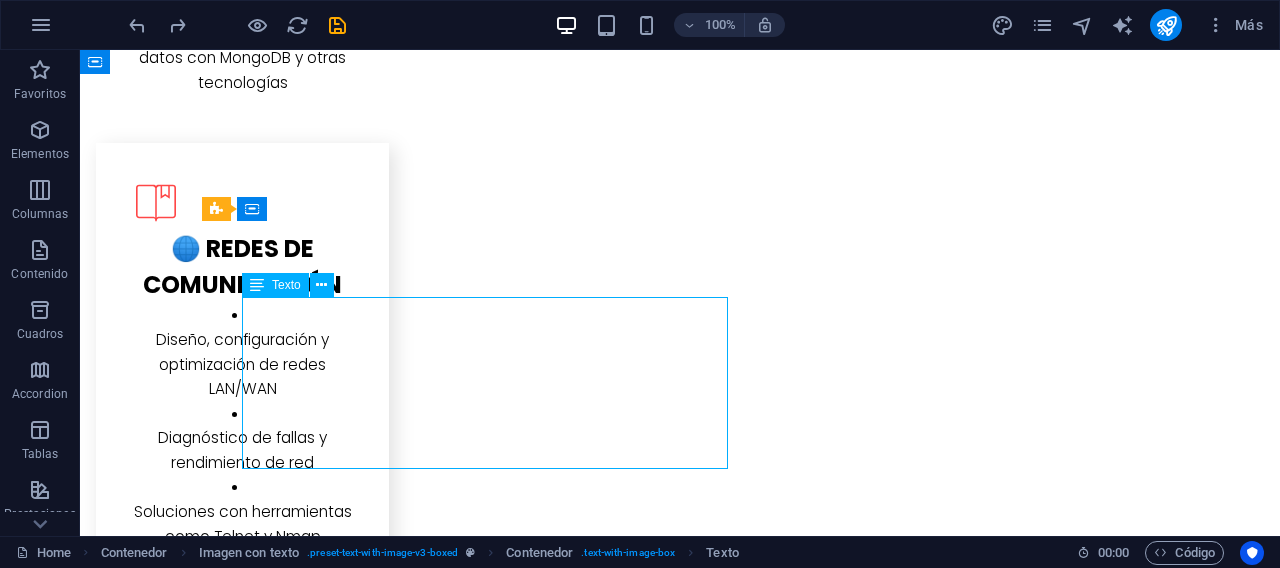 click on "Lorem ipsum dolor sit amet, consectetuer adipiscing elit. Aenean commodo ligula eget dolor. Lorem ipsum dolor sit amet, consectetuer adipiscing elit leget dolor. Lorem ipsum dolor sit amet, consectetuer adipiscing elit. Aenean commodo ligula eget dolor. Lorem ipsum dolor sit amet, consectetuer adipiscing elit dolor consectetuer adipiscing elit leget dolor. Lorem elit saget ipsum dolor sit amet, consectetuer." at bounding box center [680, 4262] 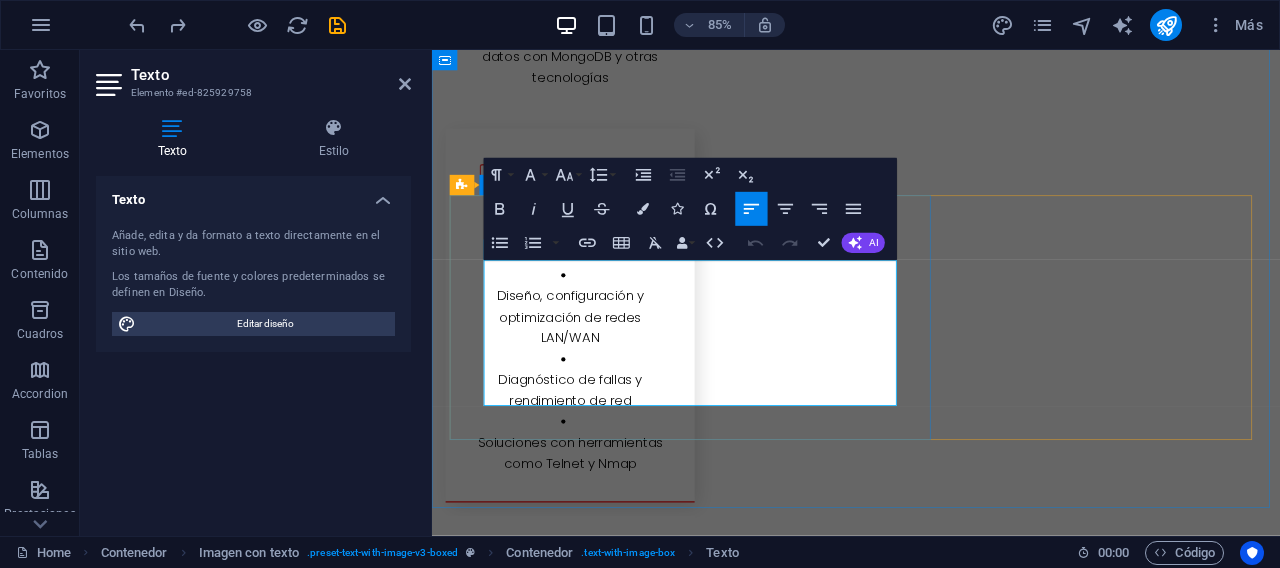 drag, startPoint x: 894, startPoint y: 445, endPoint x: 464, endPoint y: 295, distance: 455.4119 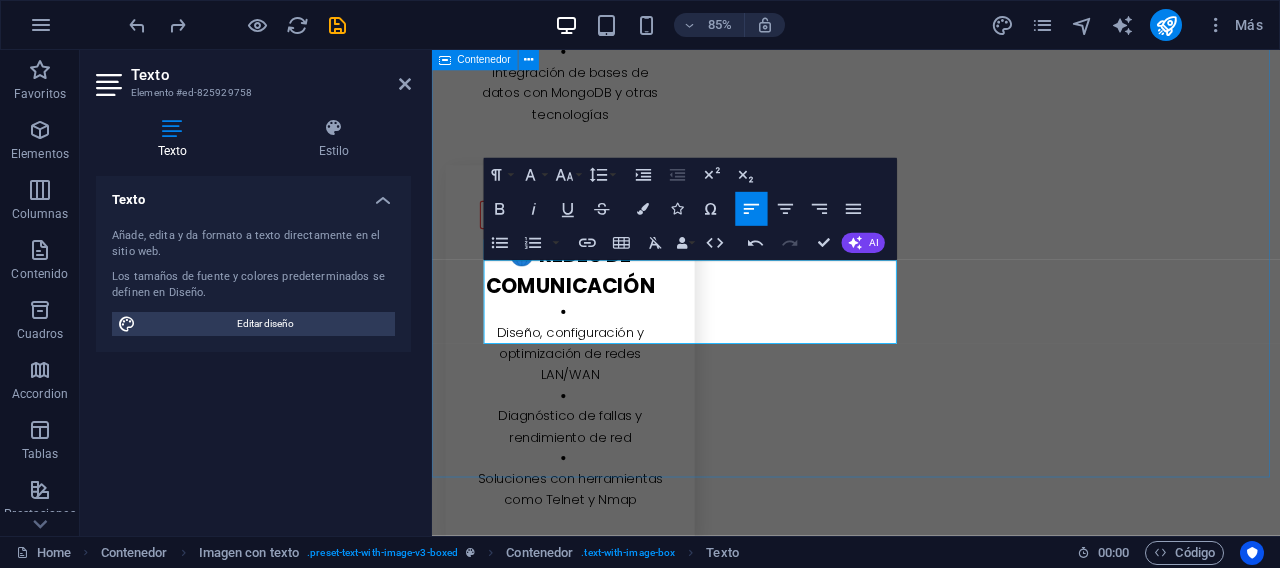 click on "🔧 Formación Técnica Personalizada en mis labores como docente, lidero iniciativas que combinan tecnología, educación y ciberseguridad para generar impacto real. Estos son algunos de nuestros proyectos más representativos: 🧩 Simuladores de Ciberseguridad Creación de entornos seguros para la enseñanza de protocolos WEP, WPA2 y WPA2-Enterprise, usando herramientas como Nmap y Telnet. Los simuladores permiten entrenar a usuarios y técnicos en escenarios reales de vulnerabilidades. 🧑‍💻 Desarrollo Web y Marketing Digital Diseño de estrategias web y contenido digital para promocionar los servicios de ASING. Incluye redacción profesional, optimización SEO y material visual corporativo como logotipos, banners y portafolios. 📊 Automatización con VBA Aplicaciones en Excel para control de campañas de marketing, consumo de materiales en plantas de producción, y análisis de datos. Los proyectos incorporan macros, validaciones y paneles interactivos para mejorar decisiones empresariales." at bounding box center [931, 3781] 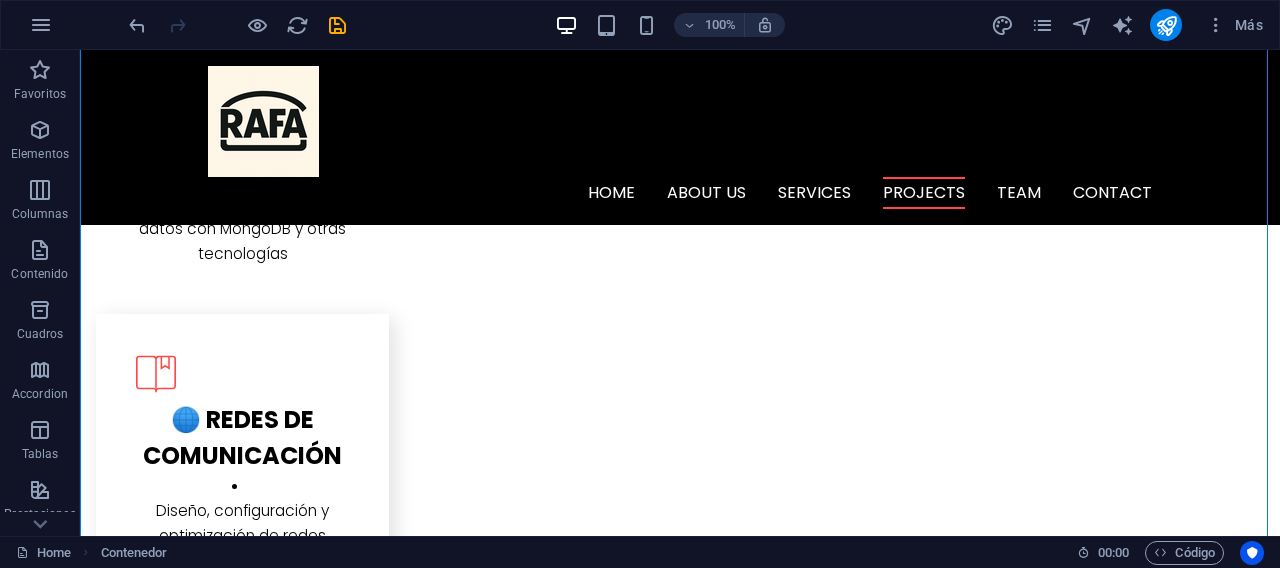 scroll, scrollTop: 3580, scrollLeft: 0, axis: vertical 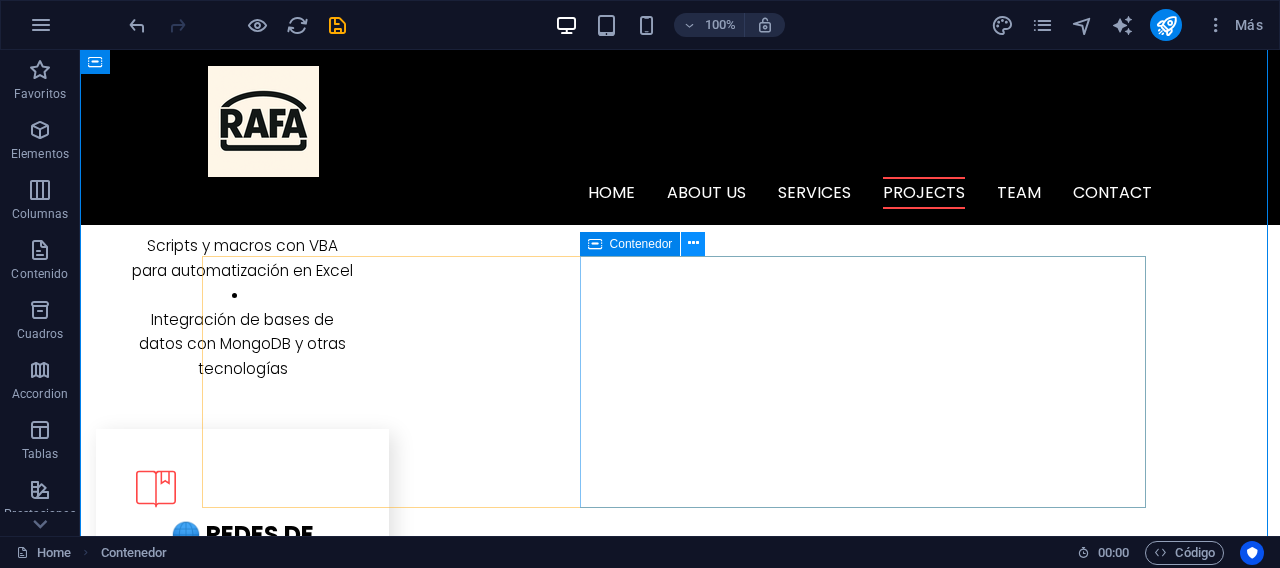 click at bounding box center (693, 244) 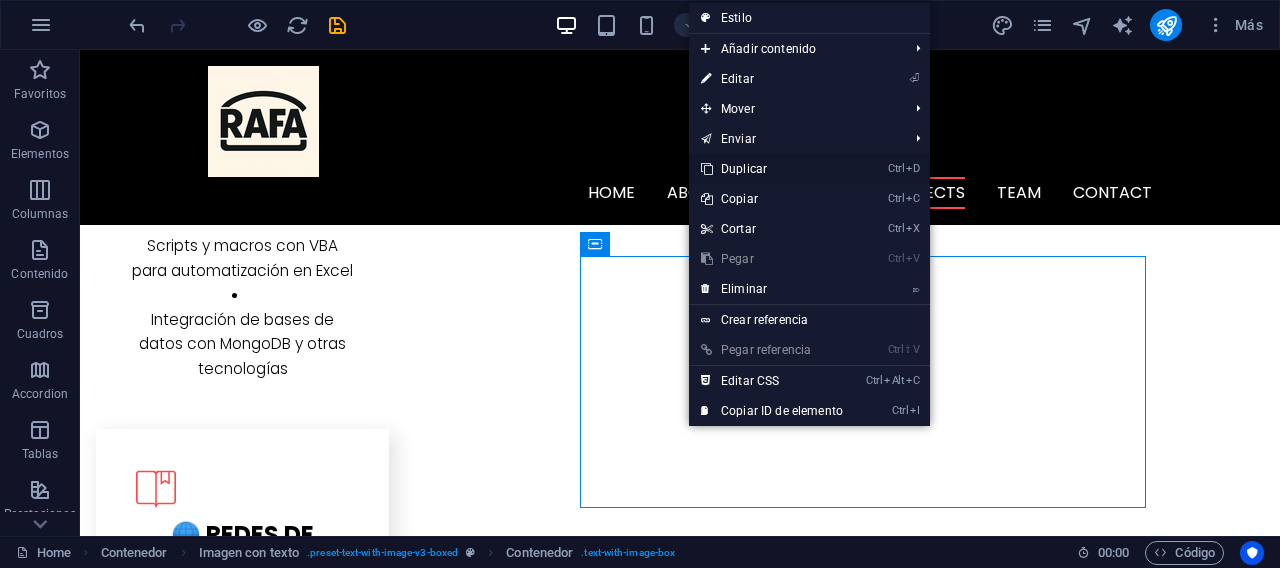 click on "Ctrl D  Duplicar" at bounding box center [772, 169] 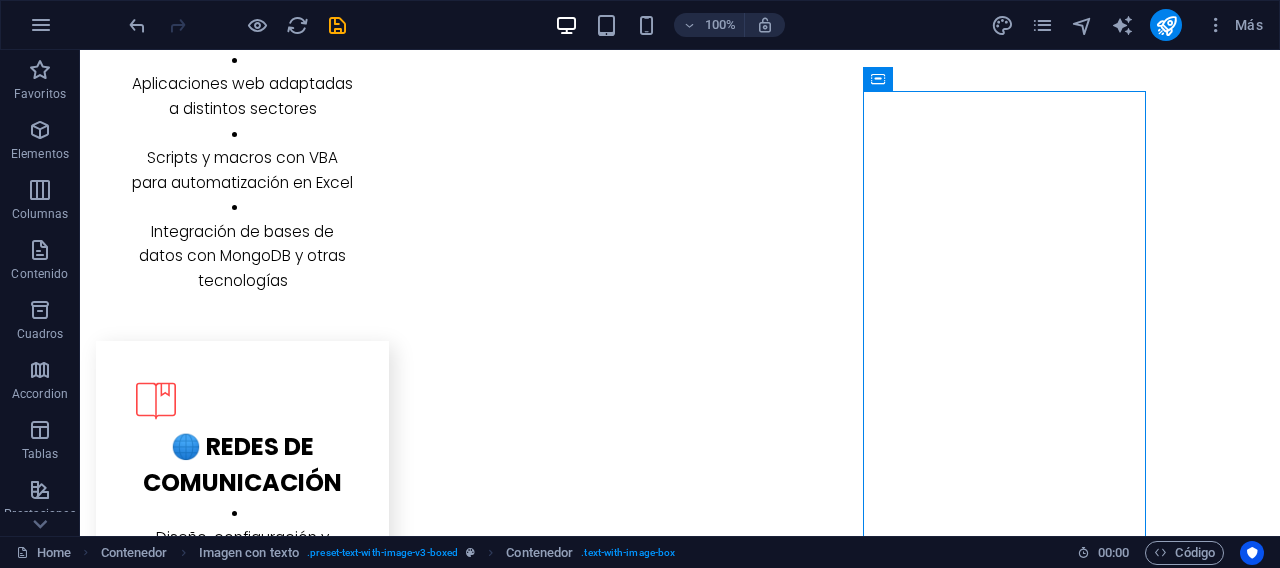 scroll, scrollTop: 3746, scrollLeft: 0, axis: vertical 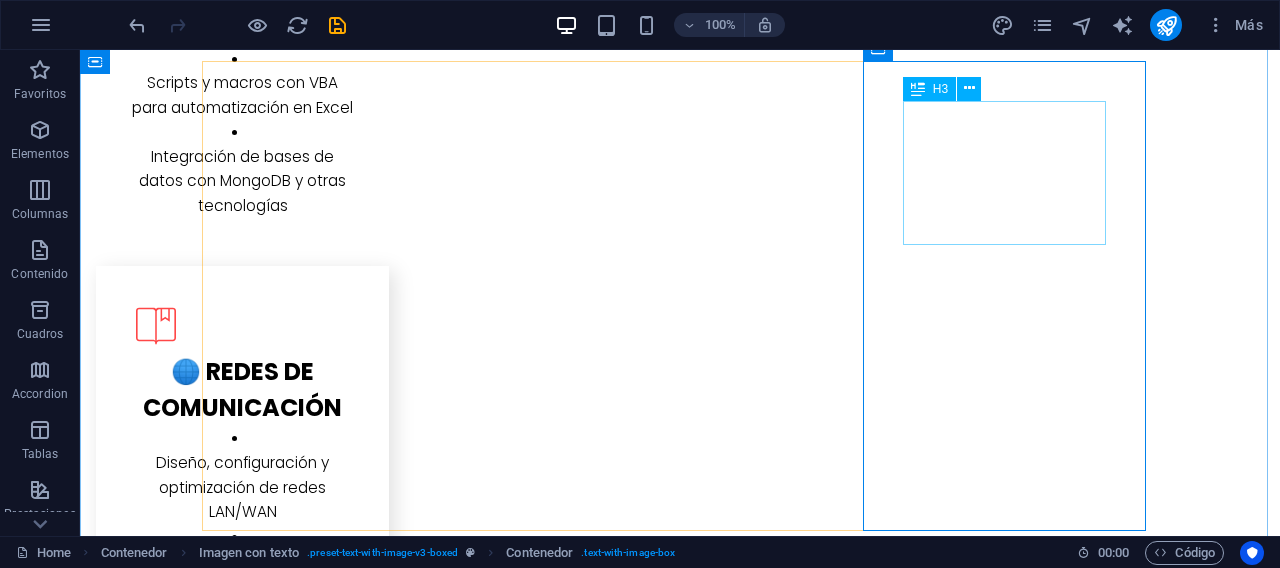 click on "🧑‍💻 Desarrollo Web y Marketing Digital" at bounding box center (680, 4286) 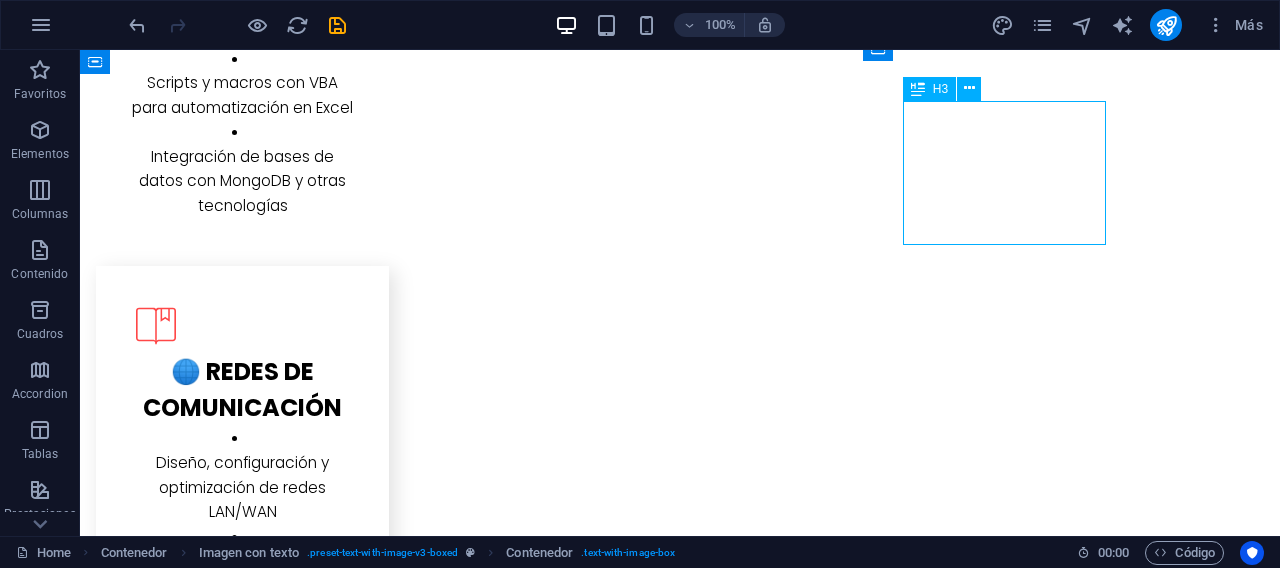 click on "🧑‍💻 Desarrollo Web y Marketing Digital" at bounding box center [680, 4286] 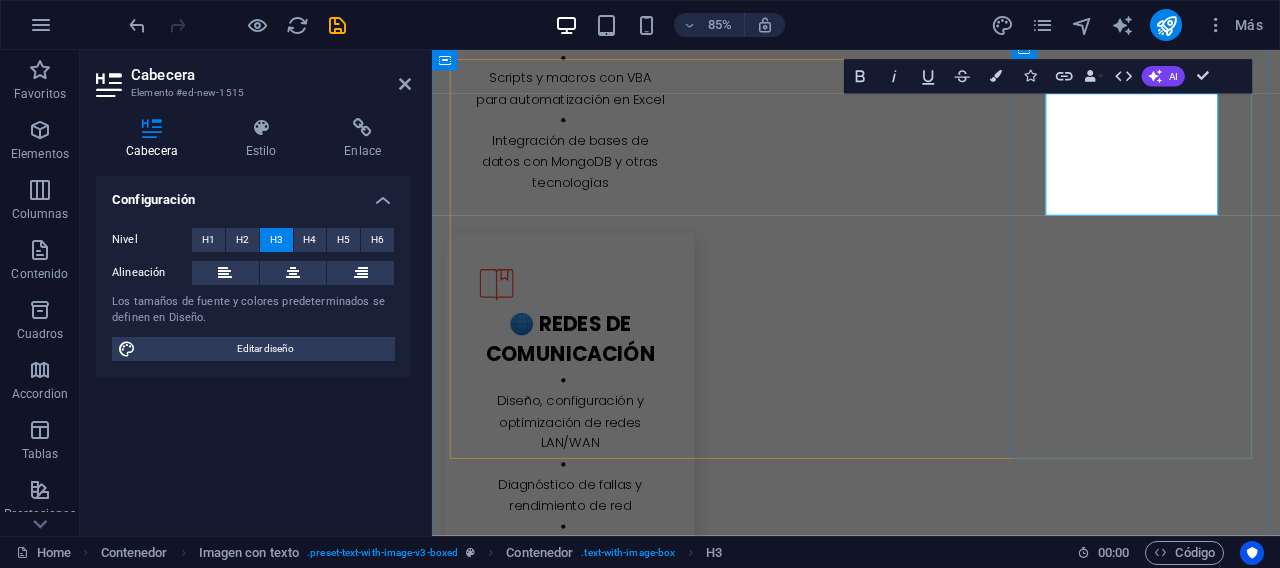 drag, startPoint x: 1256, startPoint y: 217, endPoint x: 1219, endPoint y: 192, distance: 44.65423 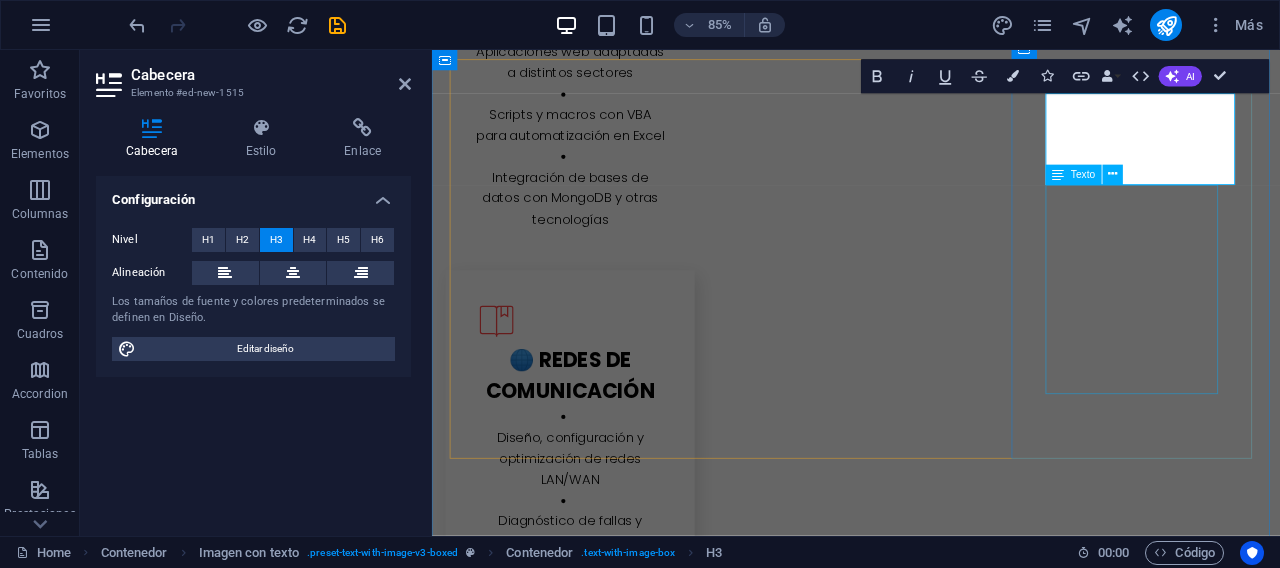 click on "Diseño de estrategias web y contenido digital para promocionar los servicios de ASING. Incluye redacción profesional, optimización SEO y material visual corporativo como logotipos, banners y portafolios." at bounding box center (931, 4371) 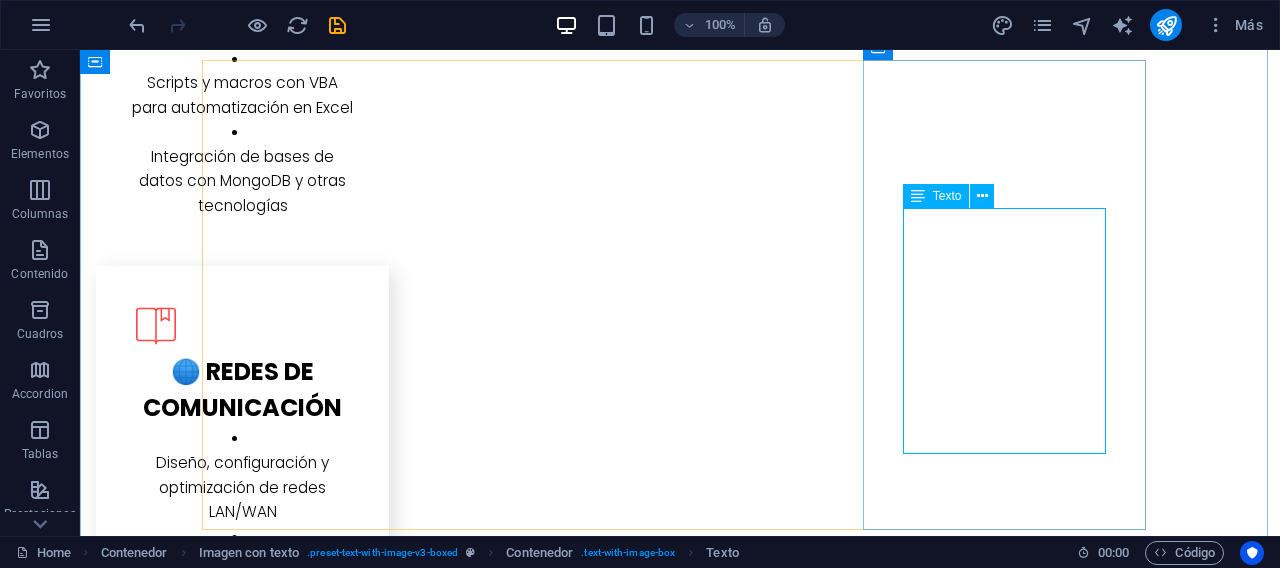 click on "Diseño de estrategias web y contenido digital para promocionar los servicios de ASING. Incluye redacción profesional, optimización SEO y material visual corporativo como logotipos, banners y portafolios." at bounding box center (680, 4328) 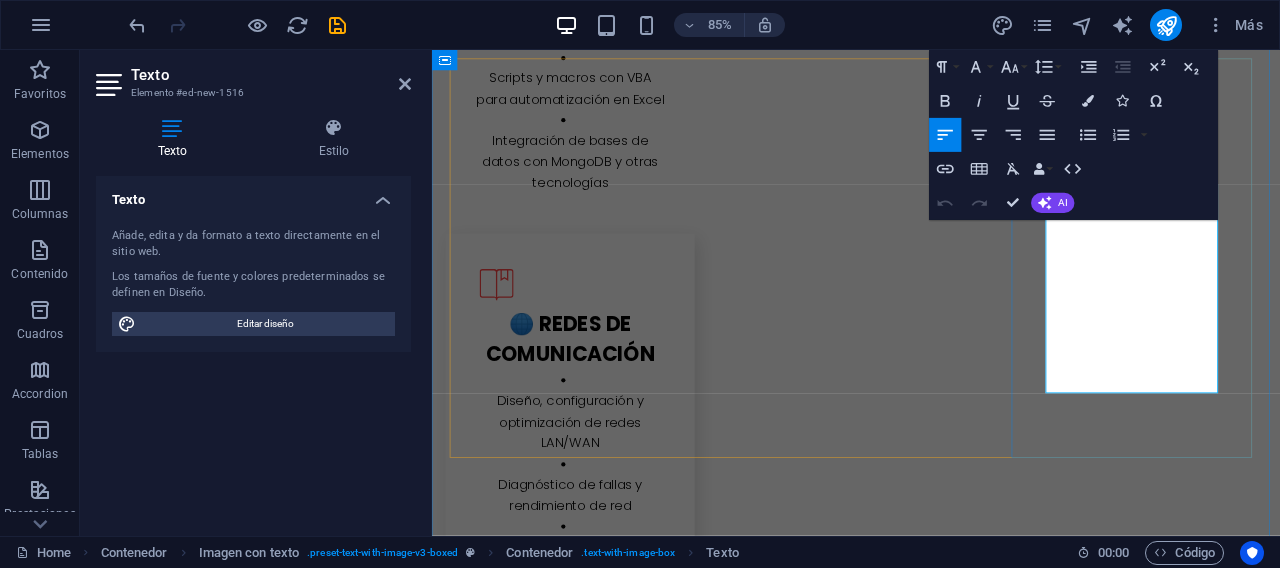 drag, startPoint x: 1257, startPoint y: 438, endPoint x: 1160, endPoint y: 252, distance: 209.77368 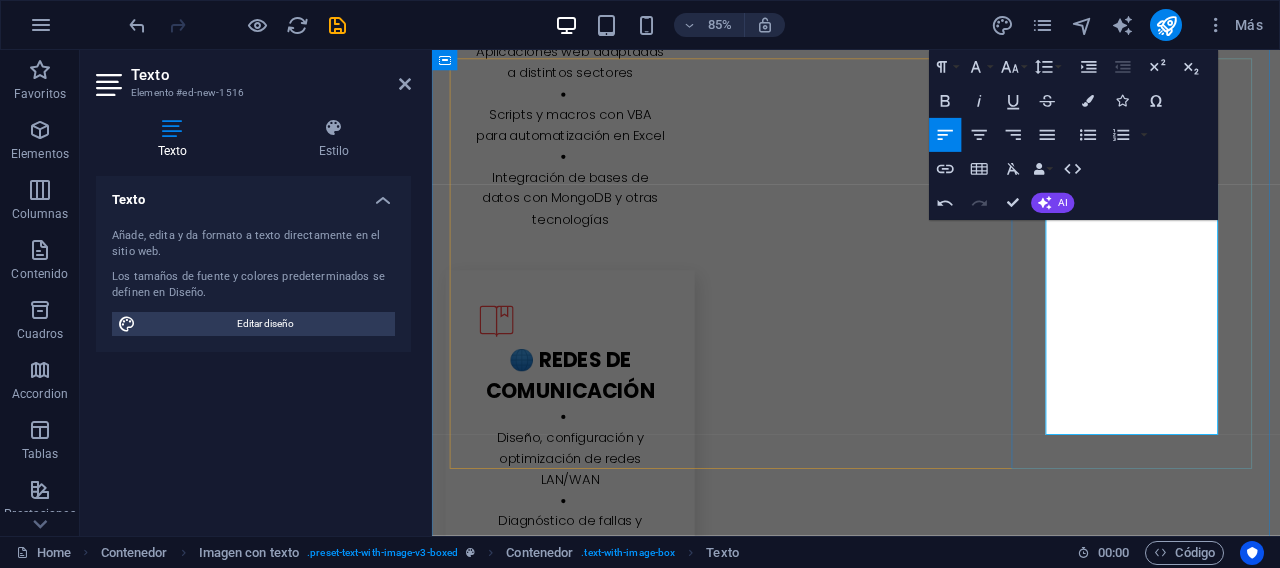 click on "Aplicaciones en Excel para control de campañas de marketing, consumo de materiales en plantas de producción, y análisis de datos. Los proyectos incorporan macros, validaciones y paneles interactivos para mejorar decisiones empresariales." at bounding box center (931, 4409) 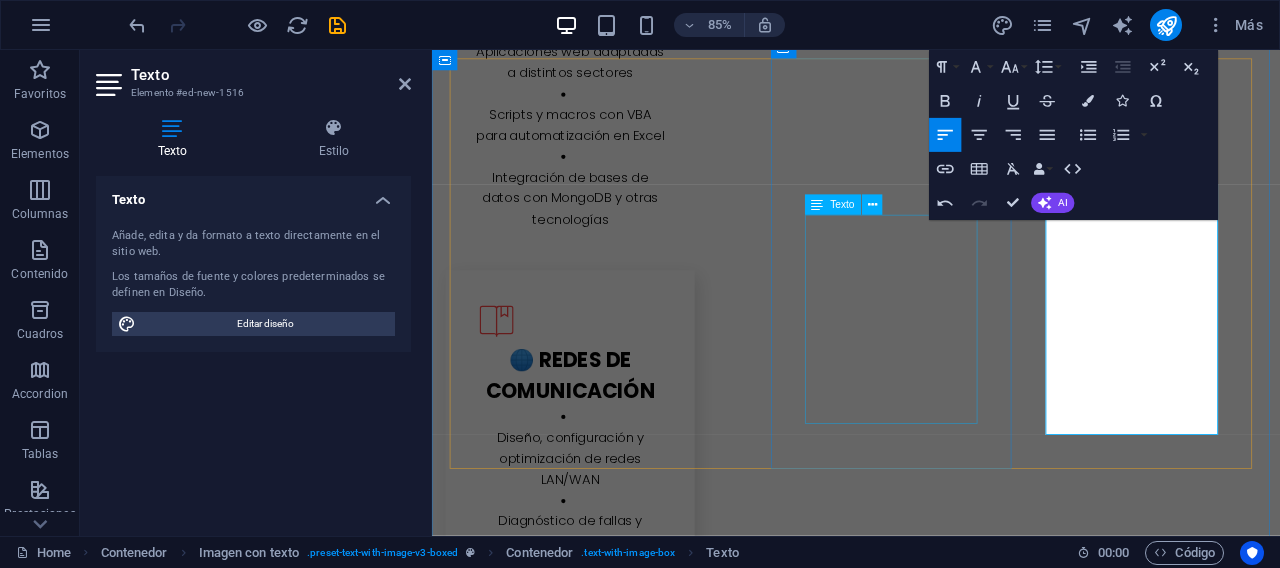 click on "Diseño de estrategias web y contenido digital para promocionar los servicios de ASING. Incluye redacción profesional, optimización SEO y material visual corporativo como logotipos, banners y portafolios." at bounding box center (931, 4206) 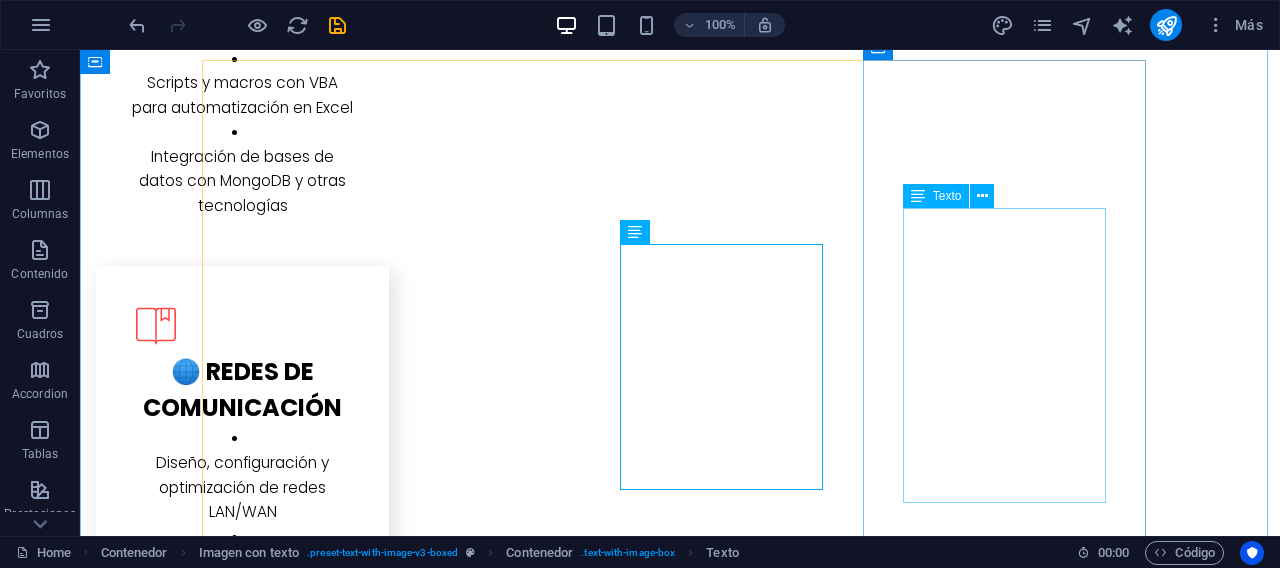 click on "Diseño de estrategias web y Aplicaciones en Excel para control de campañas de marketing, consumo de materiales en plantas de producción, y análisis de datos. Los proyectos incorporan macros, validaciones y paneles interactivos para mejorar decisiones empresariales." at bounding box center (680, 4353) 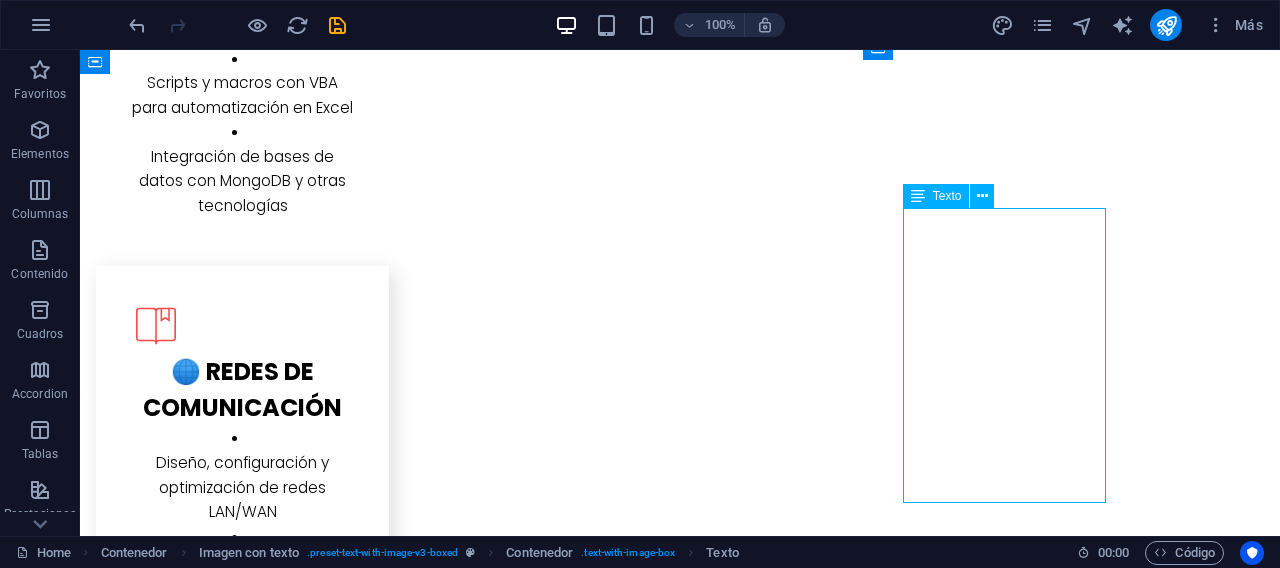 click on "Diseño de estrategias web y Aplicaciones en Excel para control de campañas de marketing, consumo de materiales en plantas de producción, y análisis de datos. Los proyectos incorporan macros, validaciones y paneles interactivos para mejorar decisiones empresariales." at bounding box center (680, 4353) 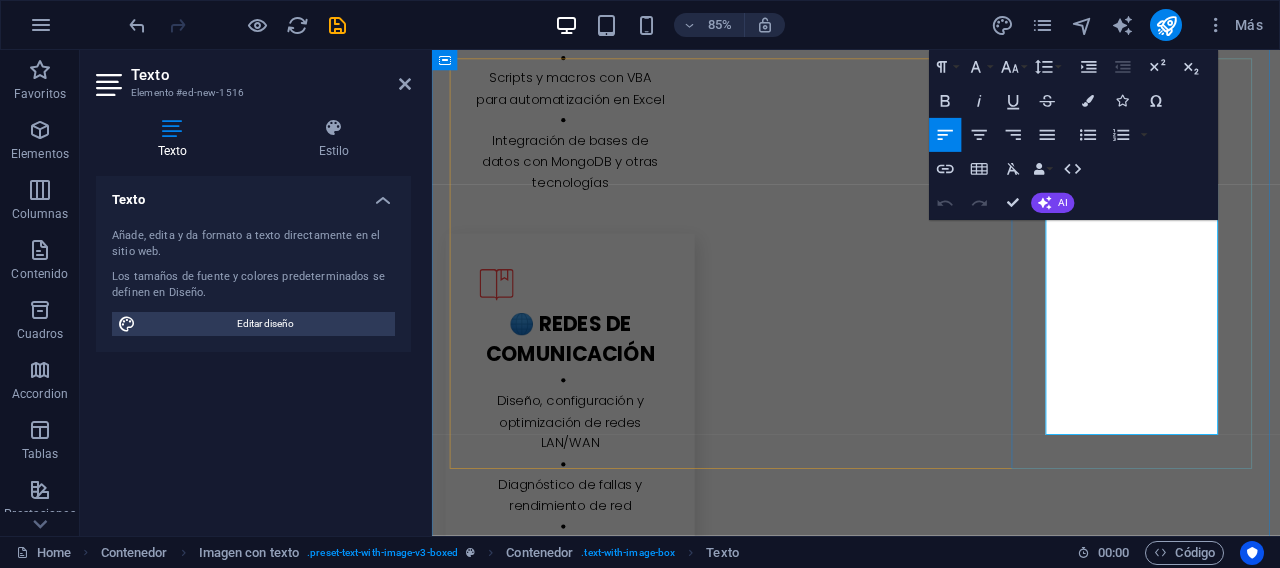 click on "Aplicaciones en Excel para control de campañas de marketing, consumo de materiales en plantas de producción, y análisis de datos. Los proyectos incorporan macros, validaciones y paneles interactivos para mejorar decisiones empresariales." at bounding box center (931, 4366) 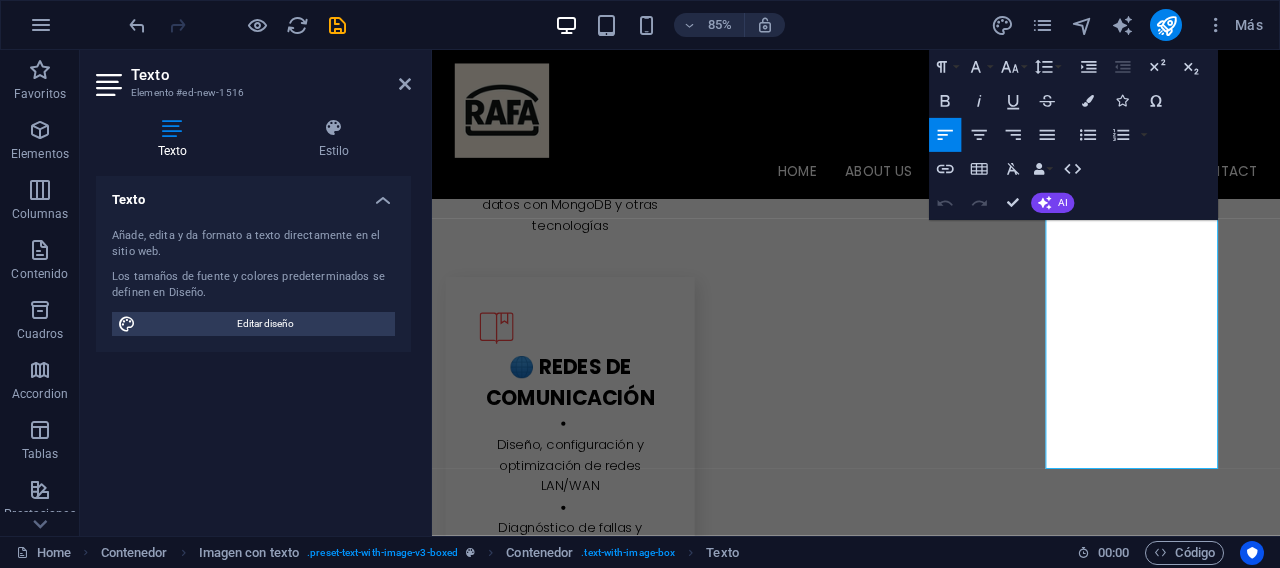 scroll, scrollTop: 3604, scrollLeft: 0, axis: vertical 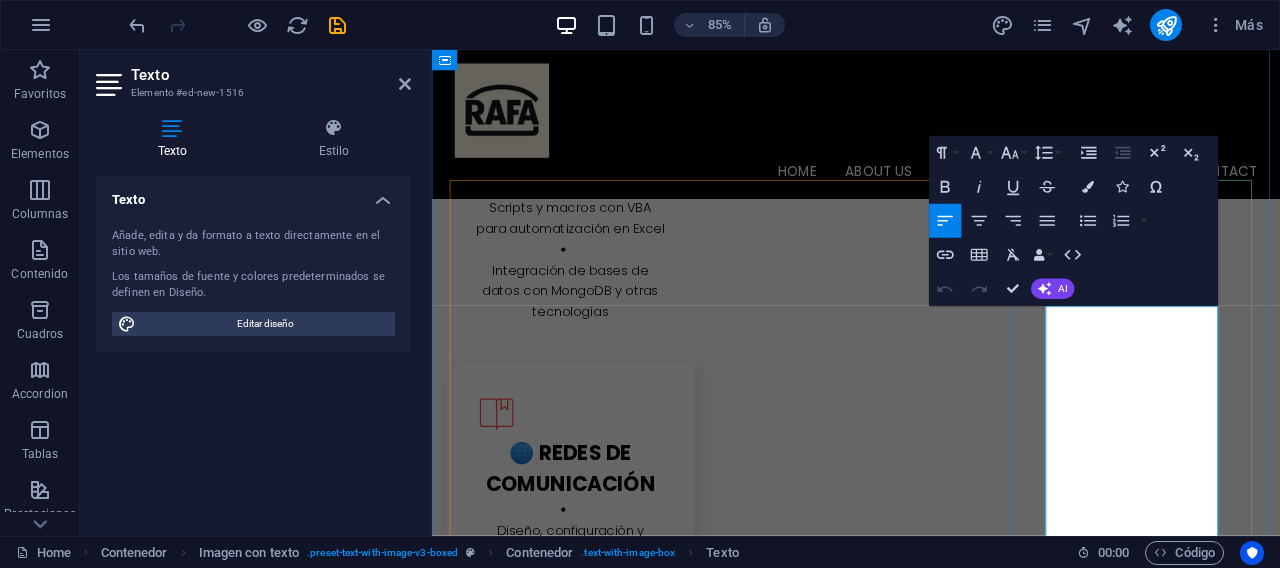 drag, startPoint x: 1170, startPoint y: 379, endPoint x: 1152, endPoint y: 364, distance: 23.43075 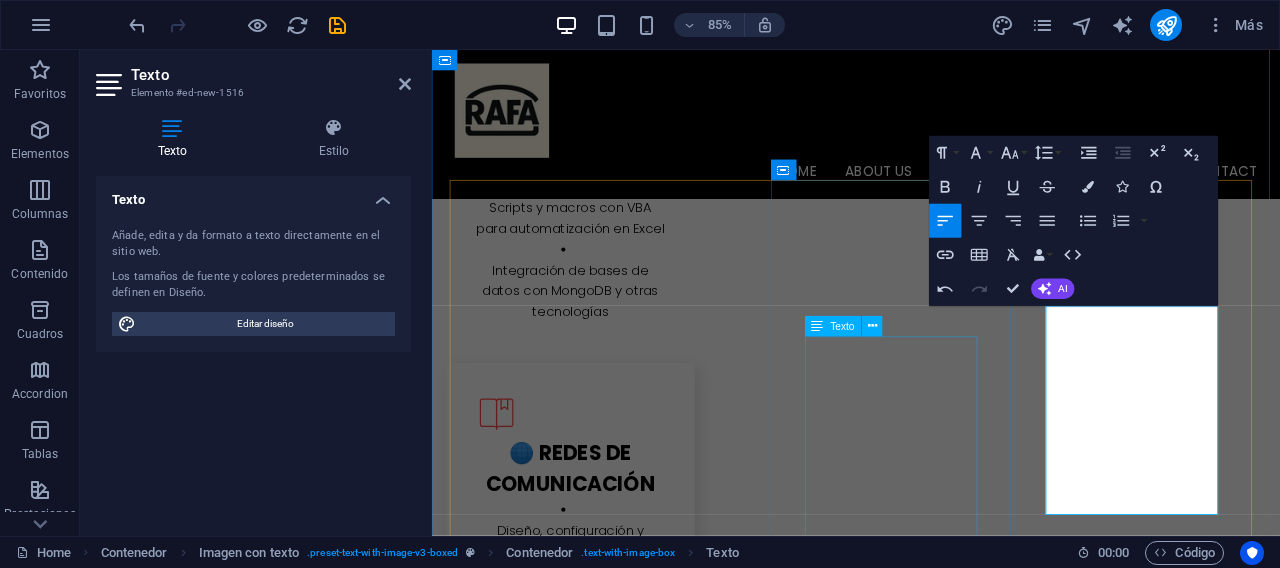 click on "Diseño de estrategias web y contenido digital para promocionar los servicios de ASING. Incluye redacción profesional, optimización SEO y material visual corporativo como logotipos, banners y portafolios." at bounding box center [931, 4316] 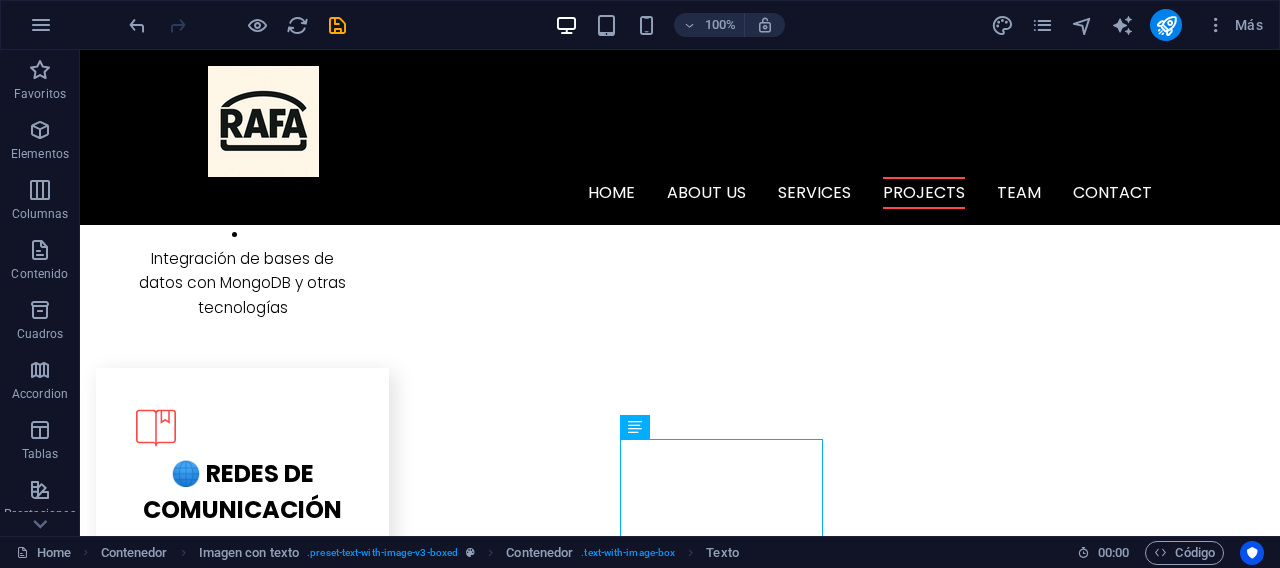 scroll, scrollTop: 3552, scrollLeft: 0, axis: vertical 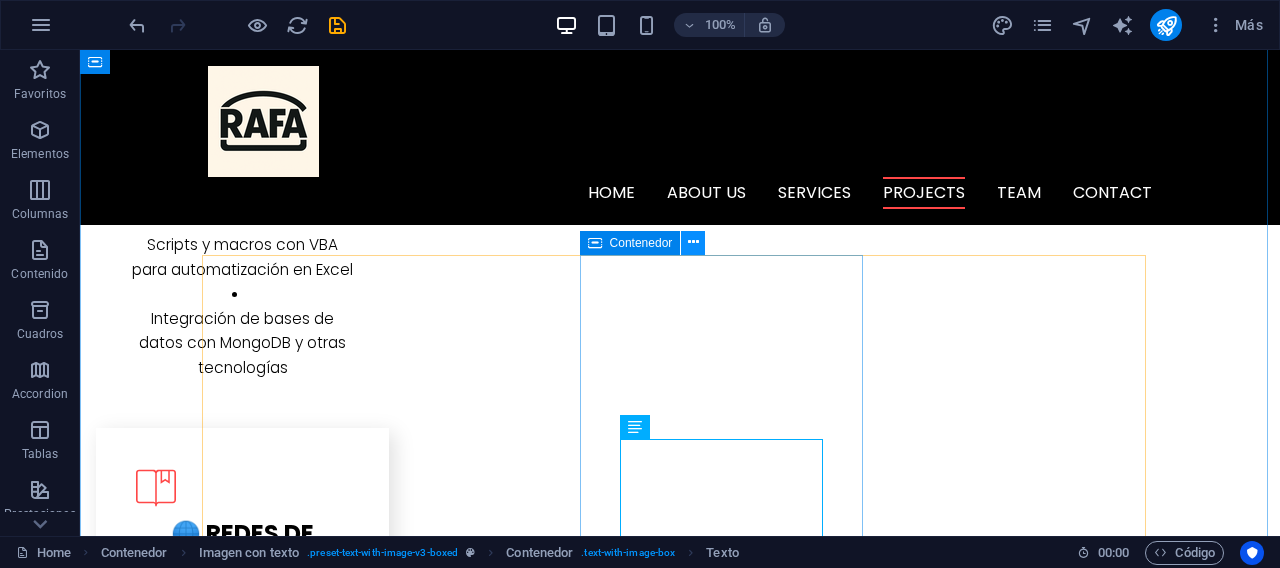 click at bounding box center (693, 242) 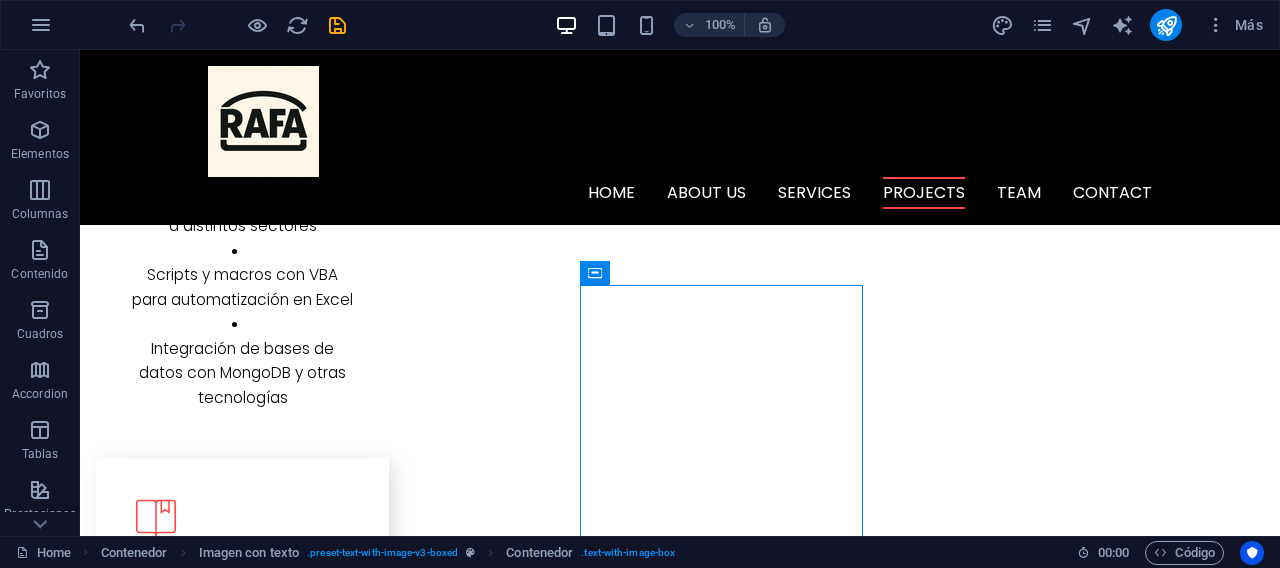 scroll, scrollTop: 3507, scrollLeft: 0, axis: vertical 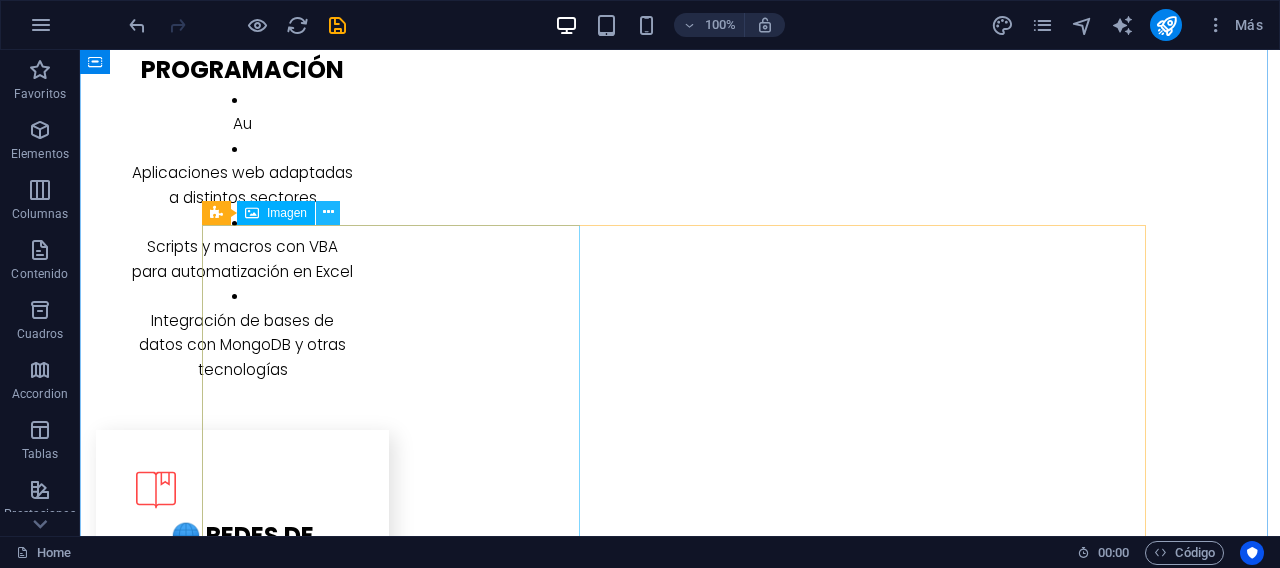 click at bounding box center [328, 212] 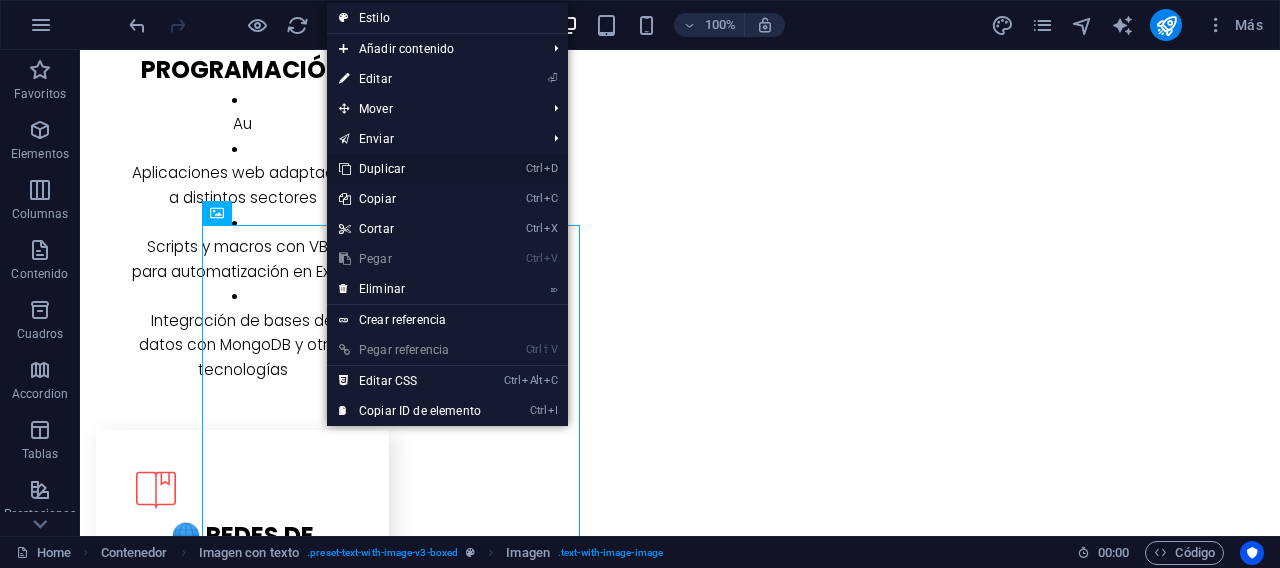 click at bounding box center [344, 169] 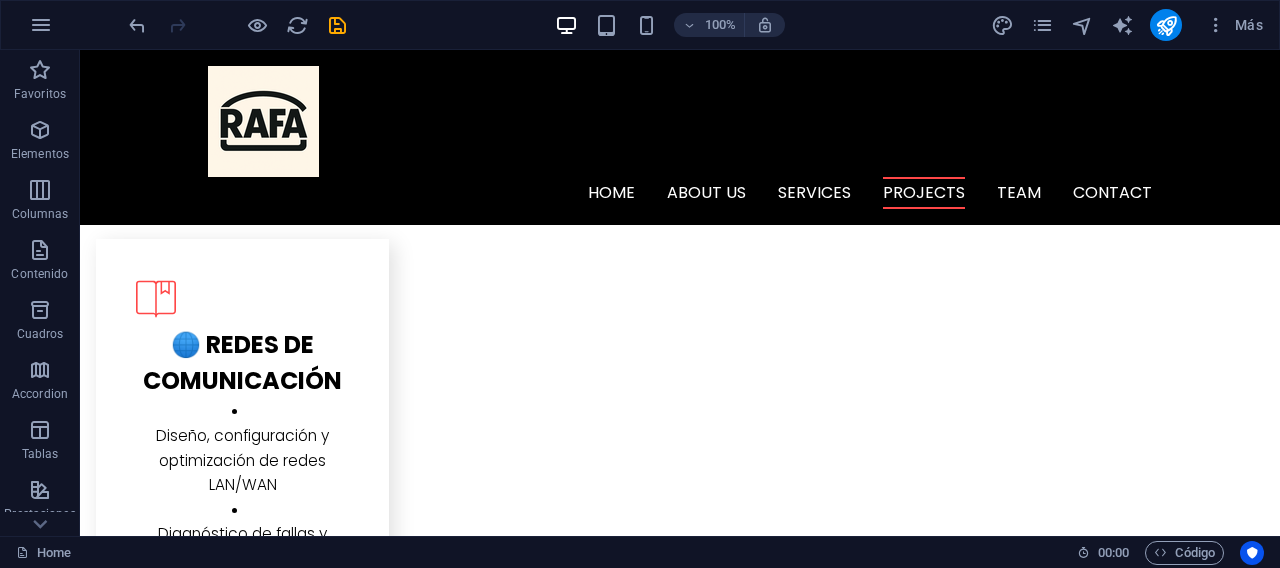 scroll, scrollTop: 3661, scrollLeft: 0, axis: vertical 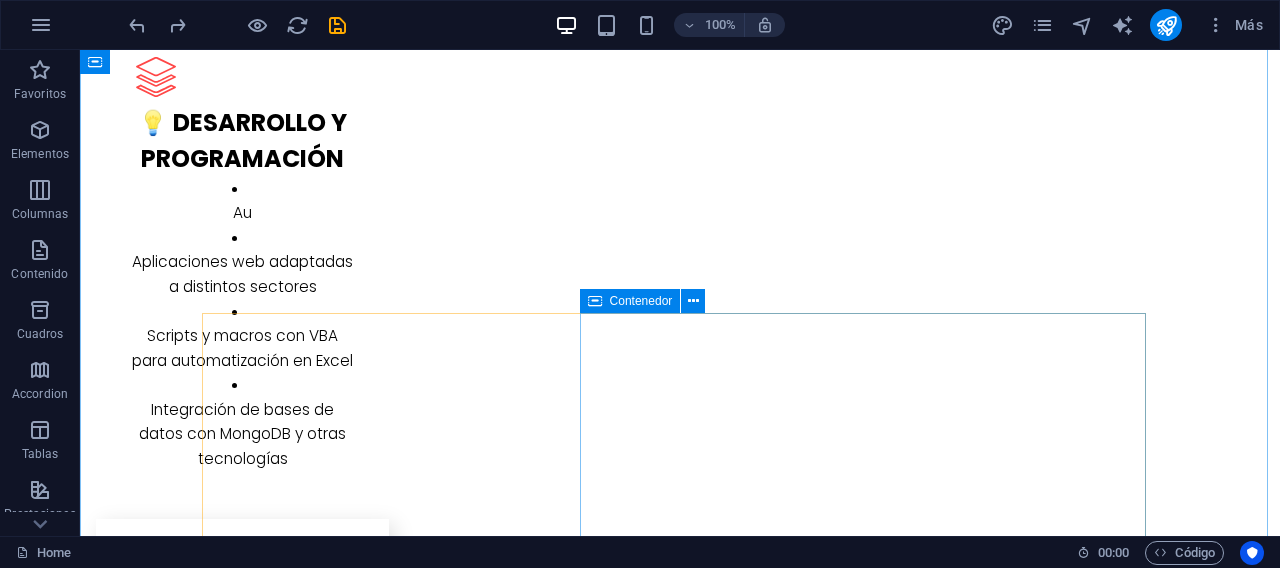 click at bounding box center [595, 301] 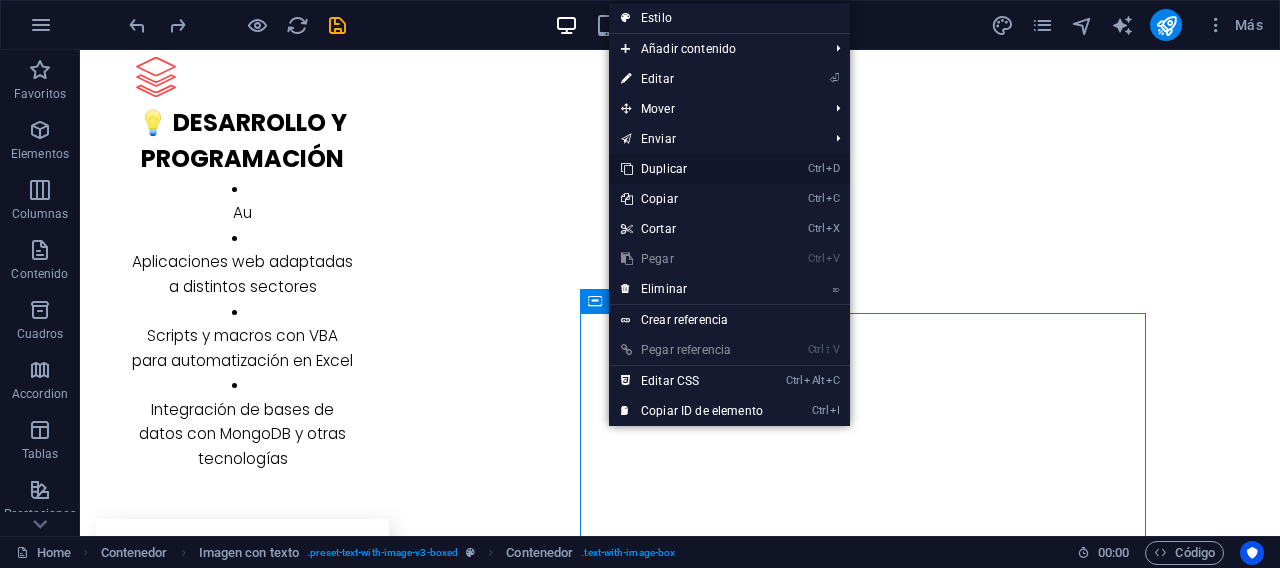 click on "Ctrl D  Duplicar" at bounding box center (692, 169) 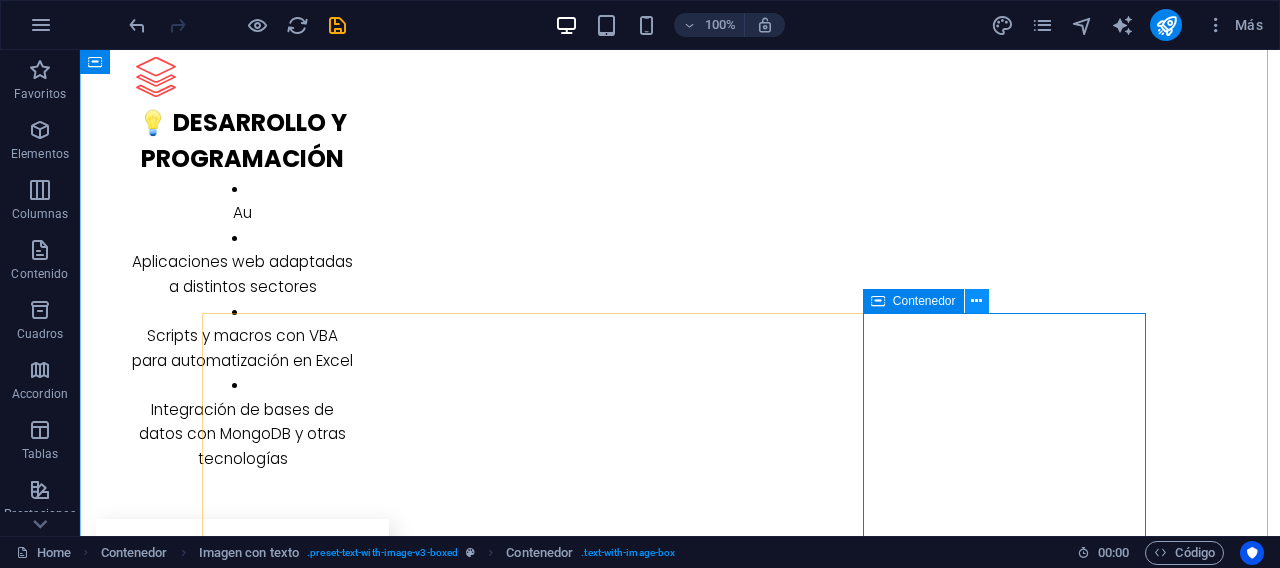 click at bounding box center [976, 301] 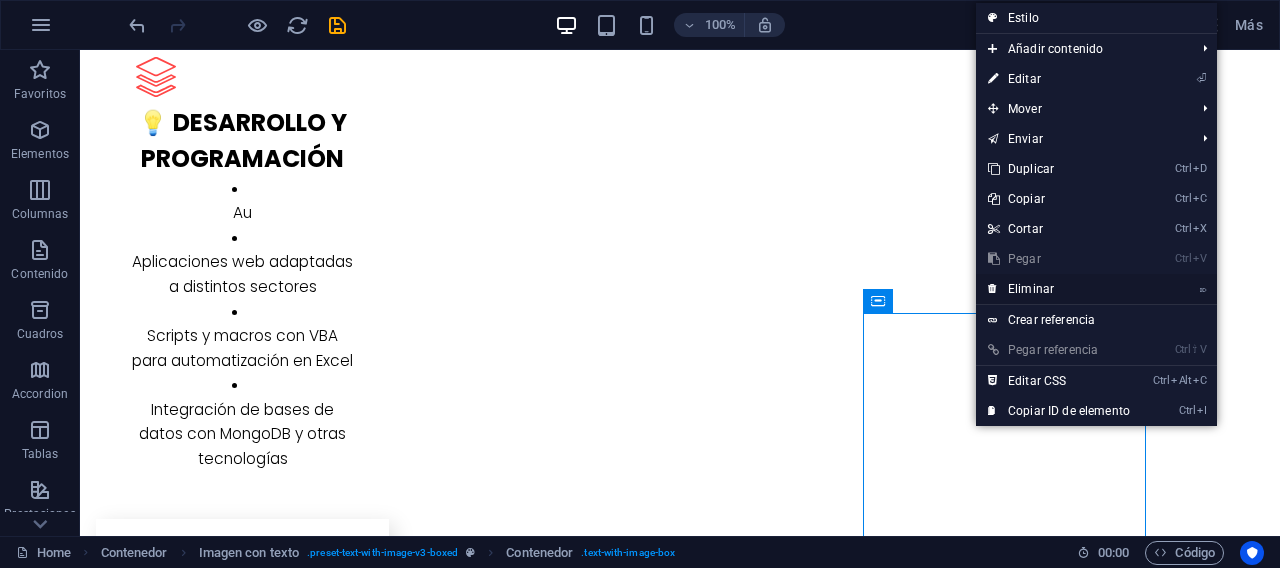 click on "⌦  Eliminar" at bounding box center (1059, 289) 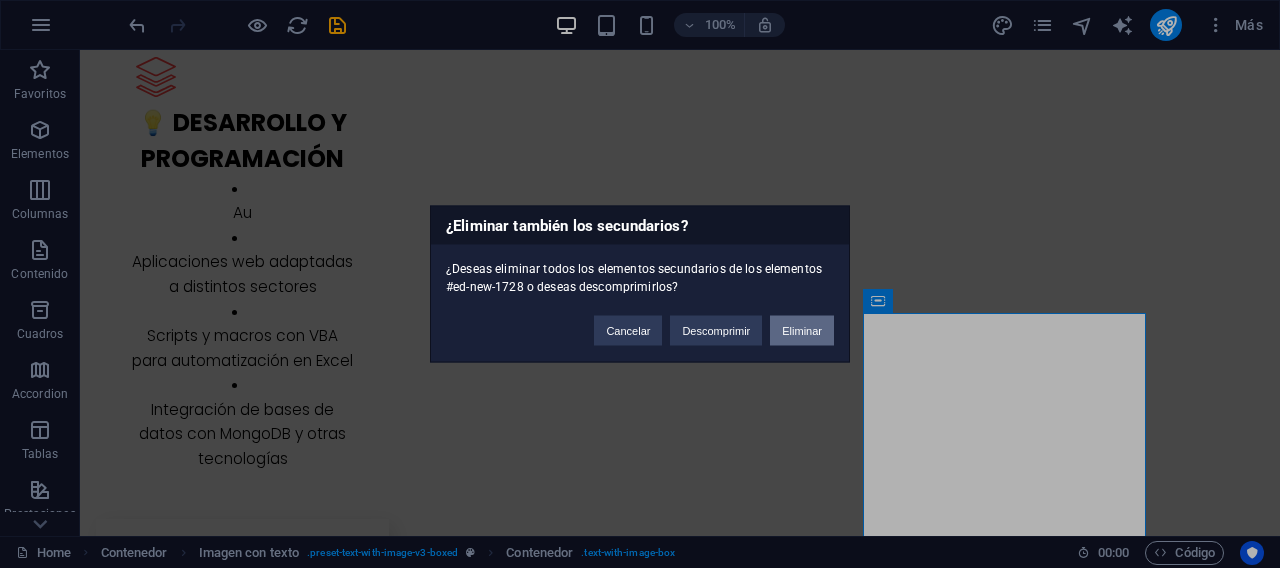 click on "Eliminar" at bounding box center [802, 331] 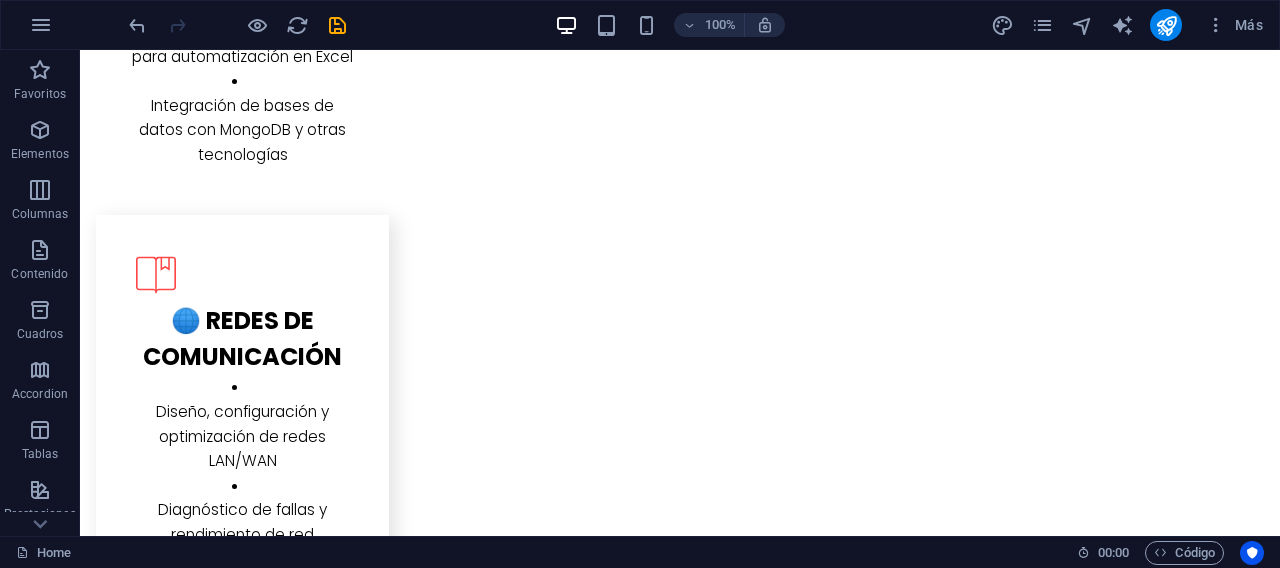 scroll, scrollTop: 3825, scrollLeft: 0, axis: vertical 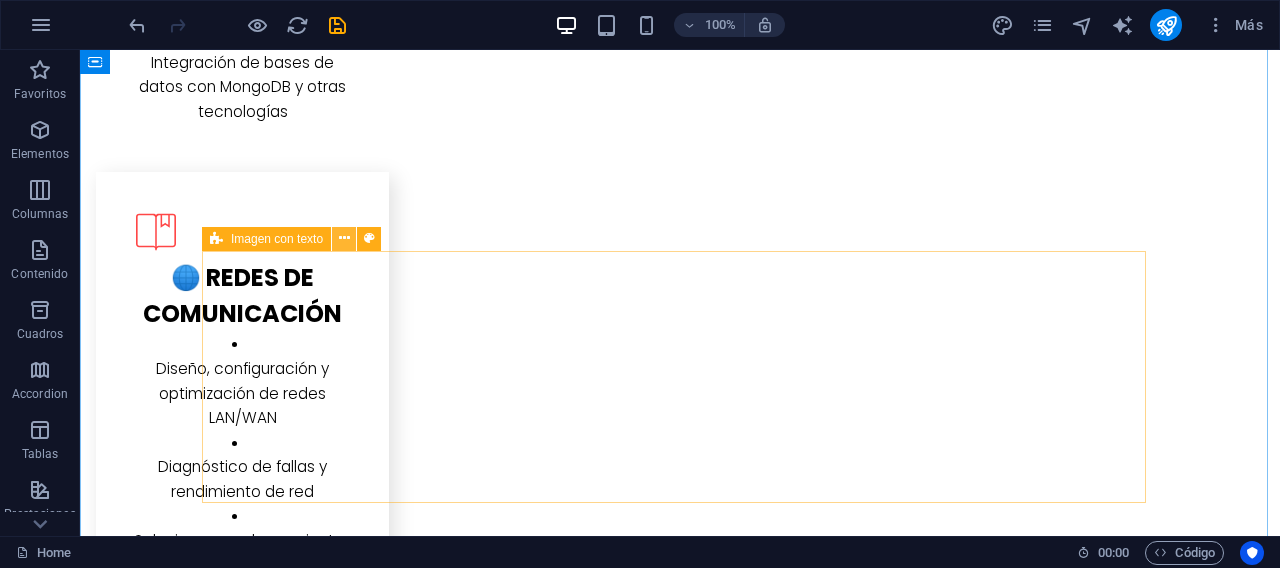 click at bounding box center [344, 238] 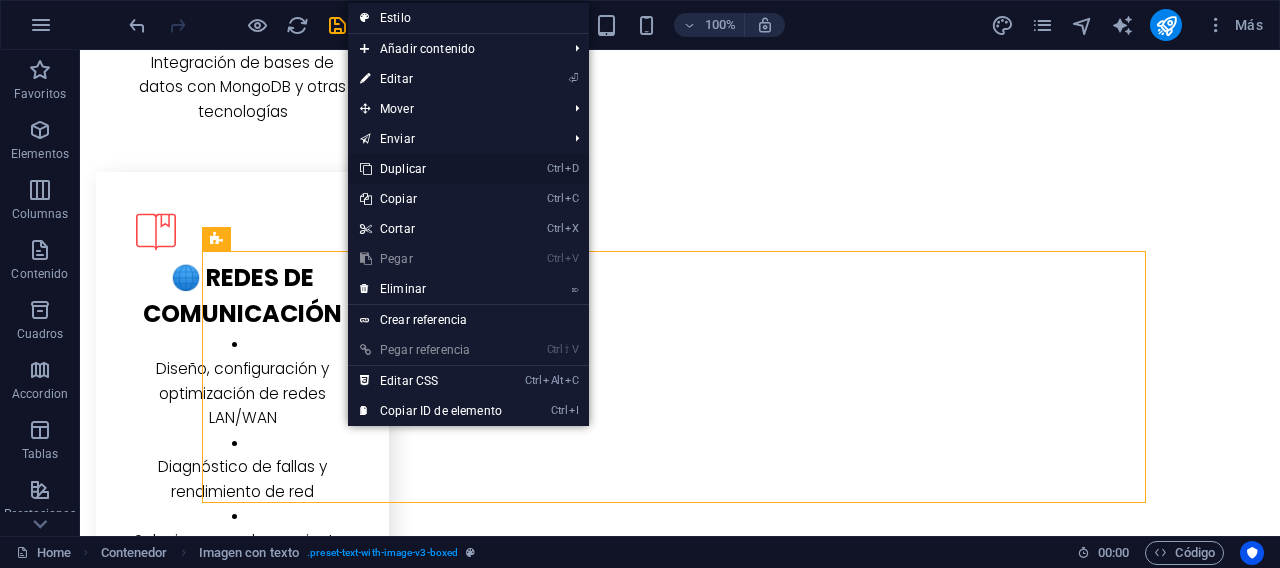 click on "Ctrl D  Duplicar" at bounding box center [431, 169] 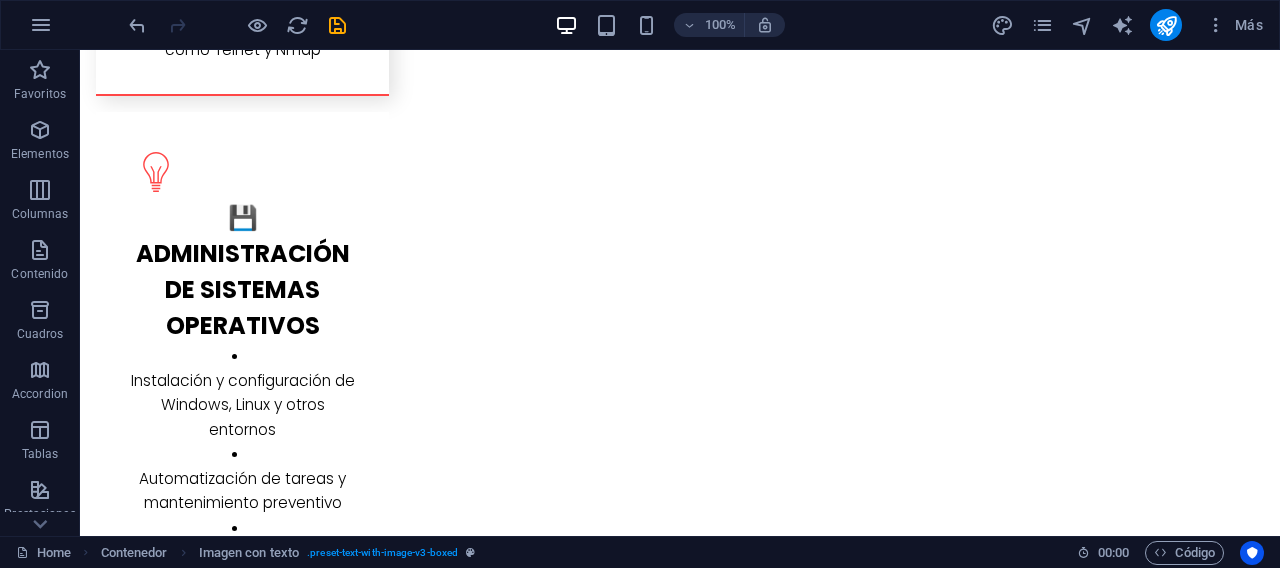 scroll, scrollTop: 3813, scrollLeft: 0, axis: vertical 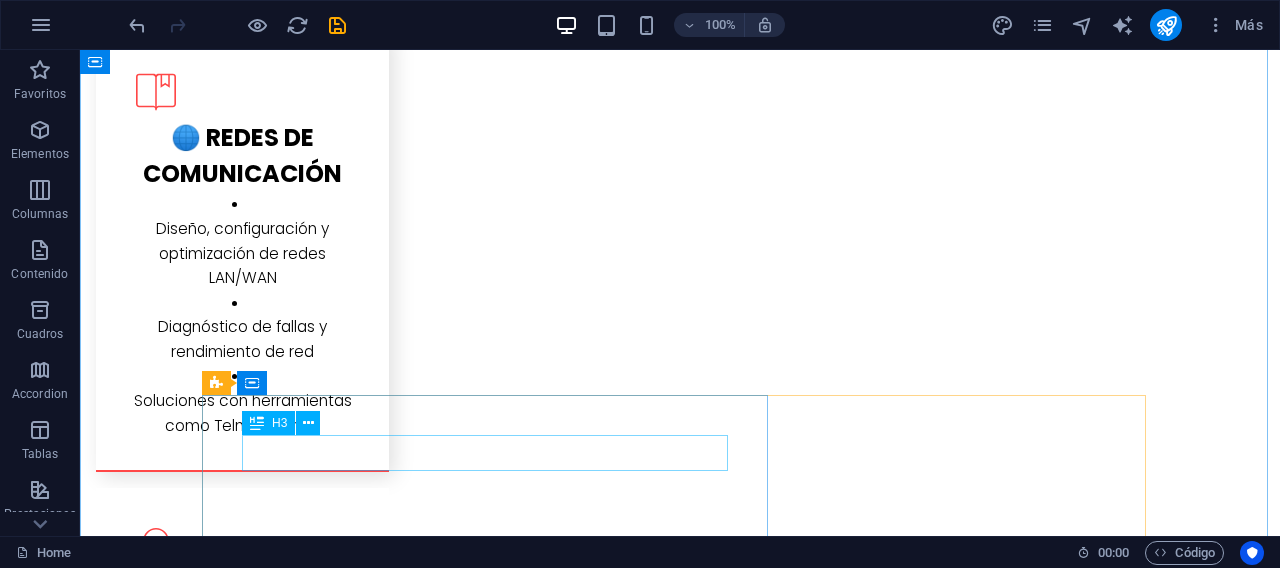 click on "📊 Automatización con VBA" at bounding box center (680, 4495) 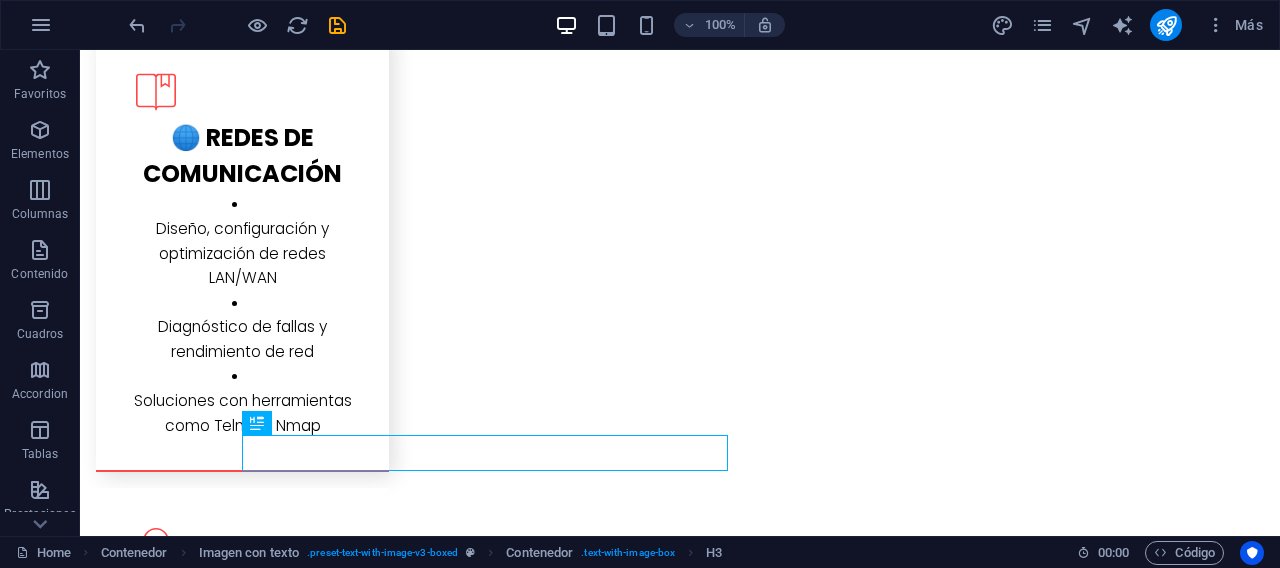 scroll, scrollTop: 3934, scrollLeft: 0, axis: vertical 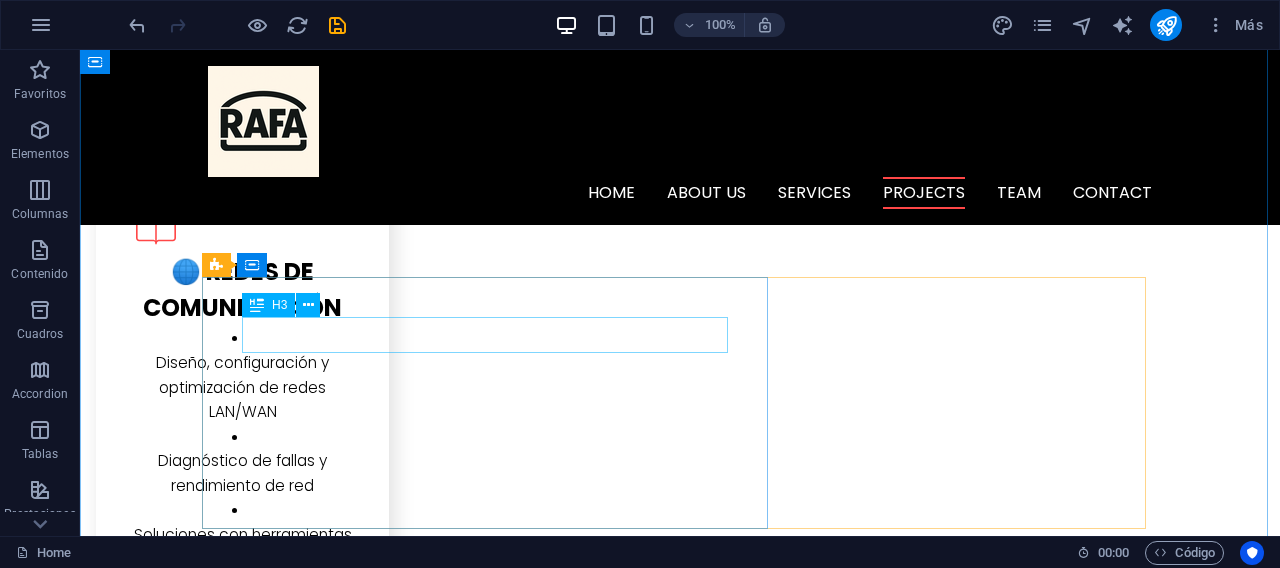 click on "📊 Automatización con VBA" at bounding box center (680, 4218) 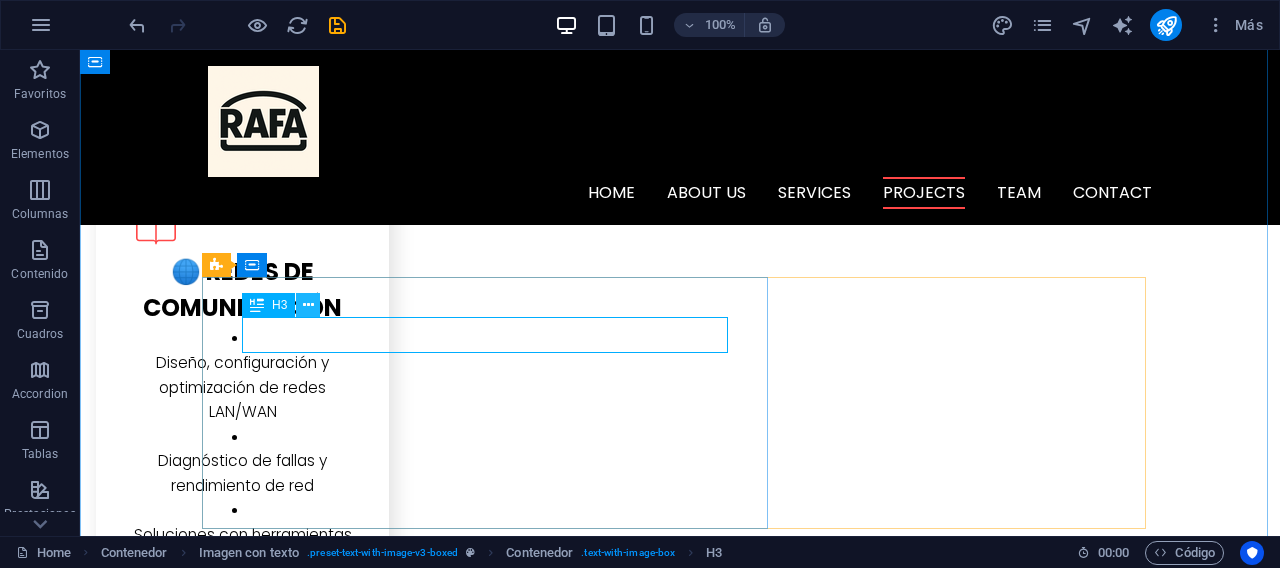 click at bounding box center (308, 305) 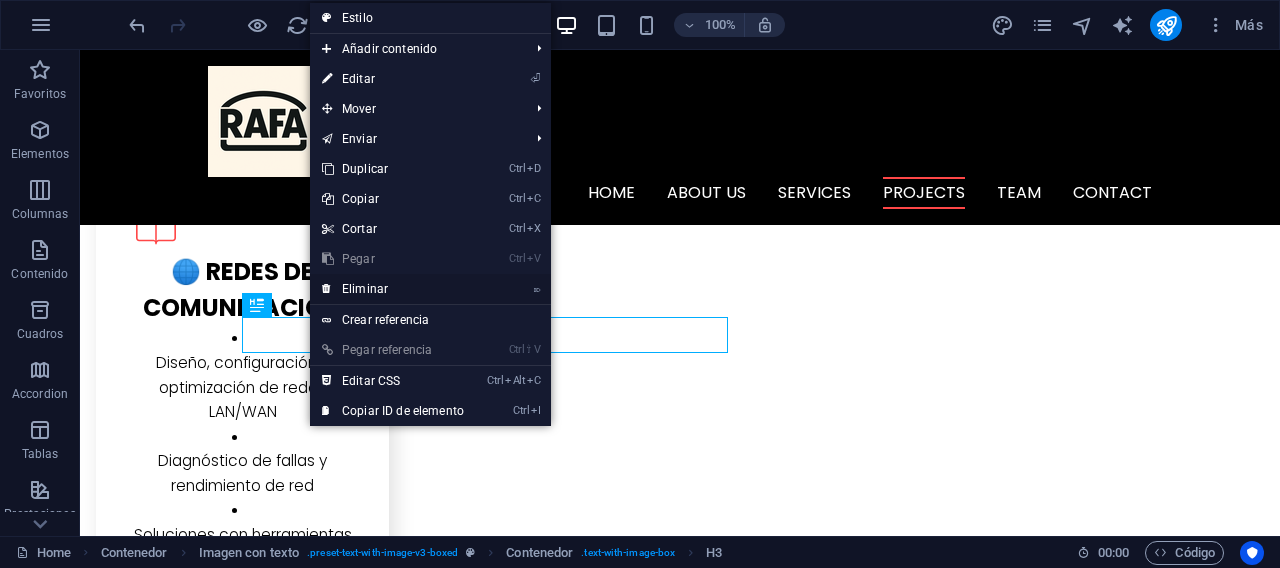 click on "⌦  Eliminar" at bounding box center (393, 289) 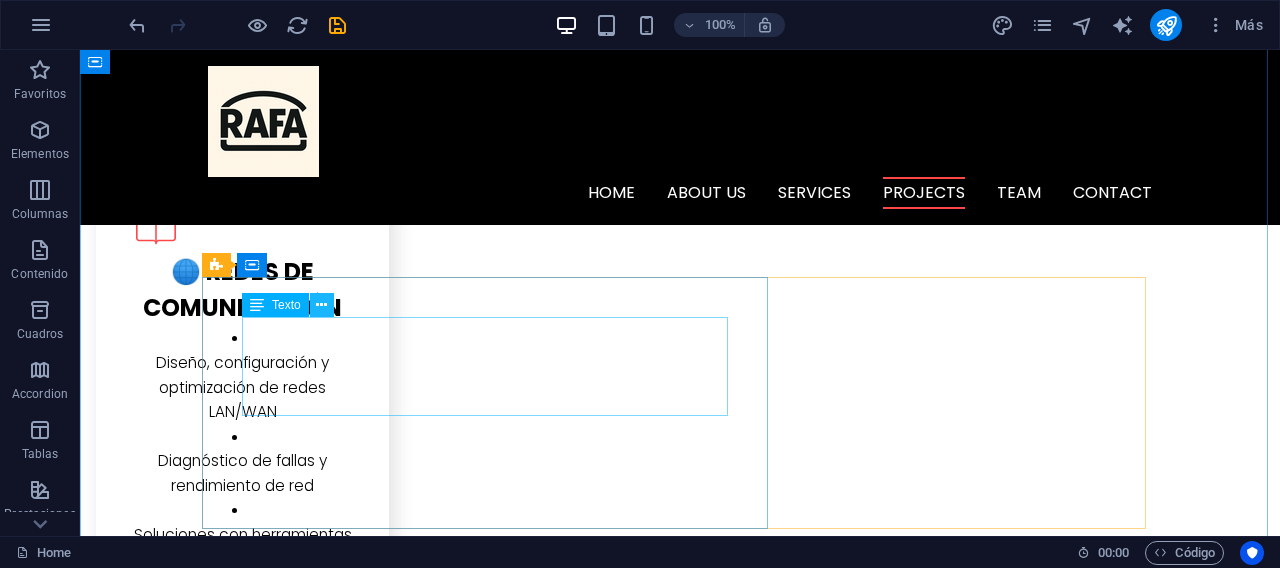 click at bounding box center [322, 305] 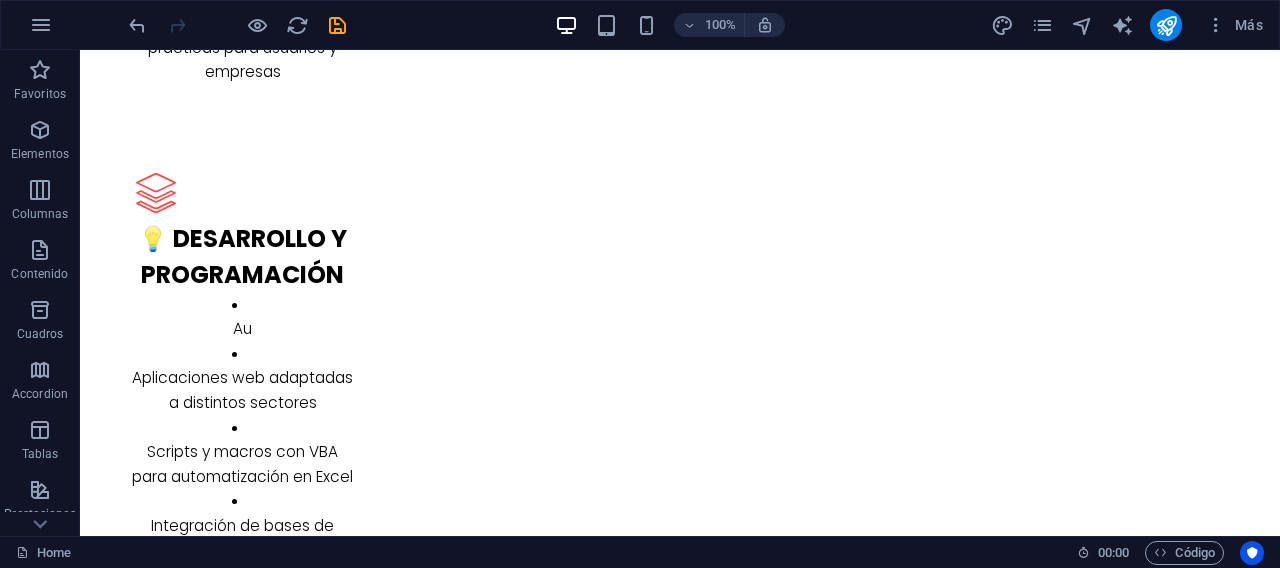 scroll, scrollTop: 3437, scrollLeft: 0, axis: vertical 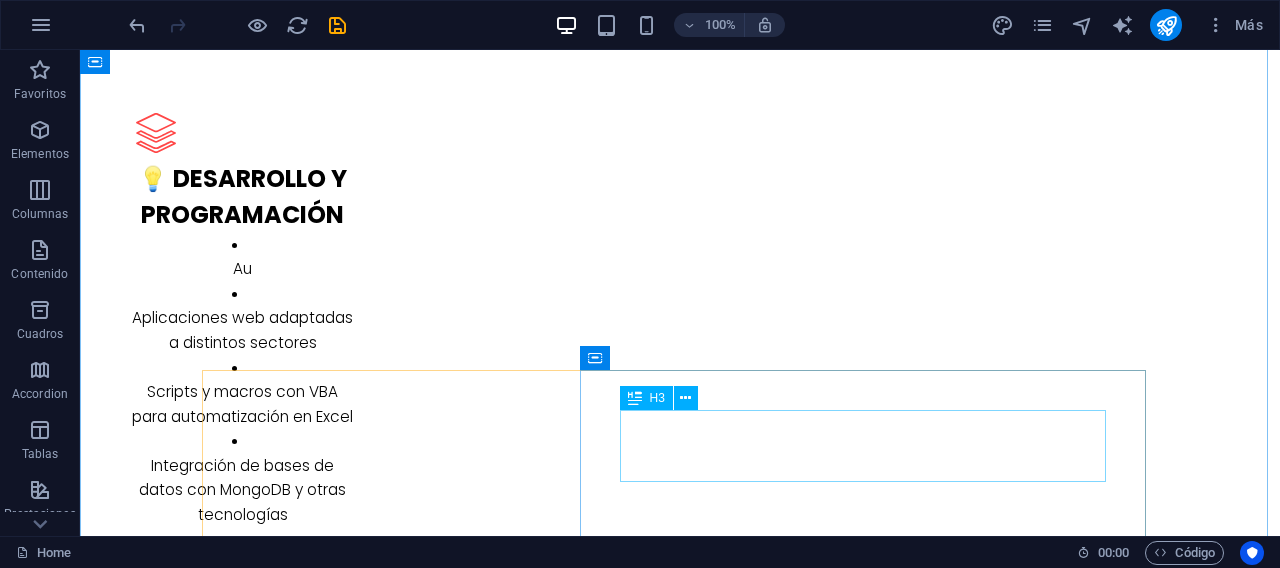 click on "🧑‍💻 Desarrollo Web y Marketing Digital" at bounding box center (680, 4430) 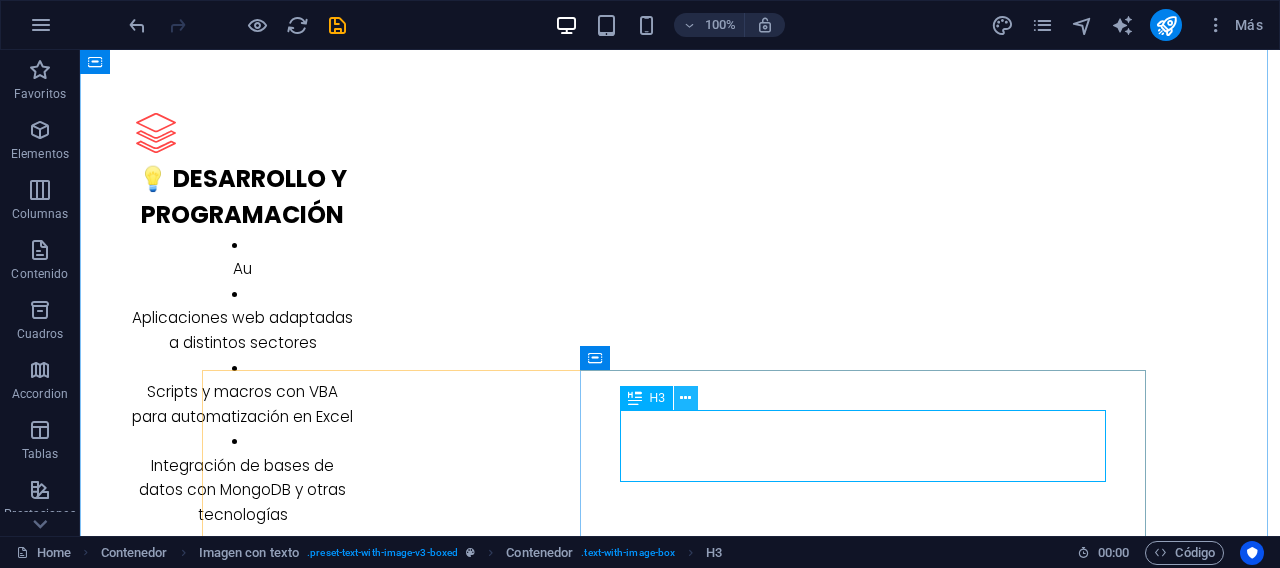 click at bounding box center [686, 398] 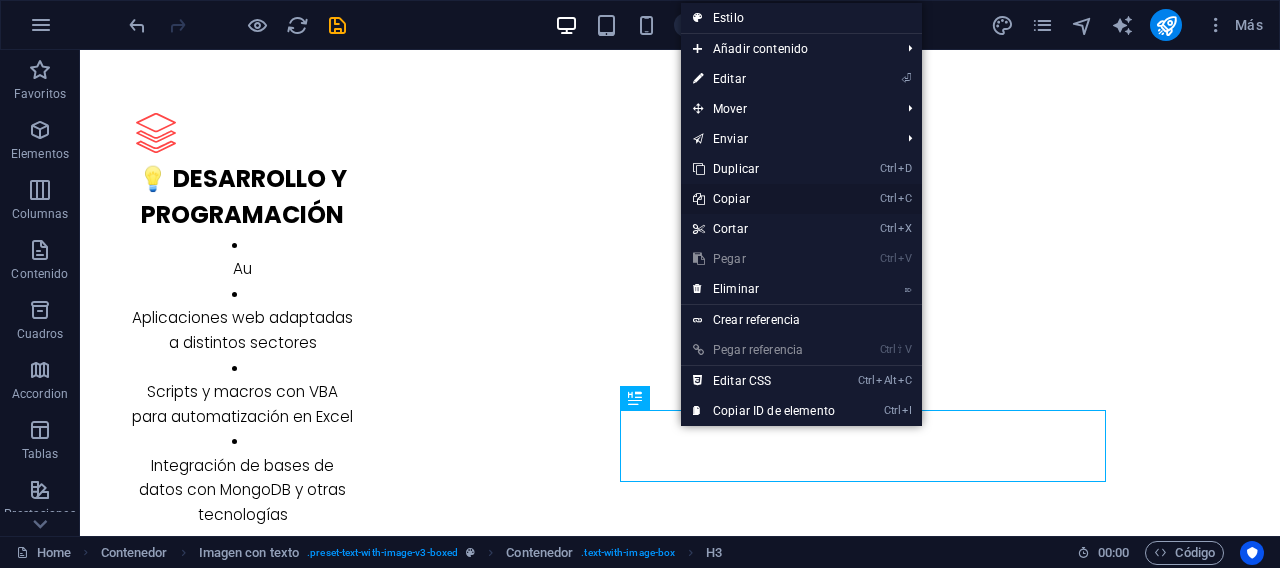 click on "Ctrl C  Copiar" at bounding box center (764, 199) 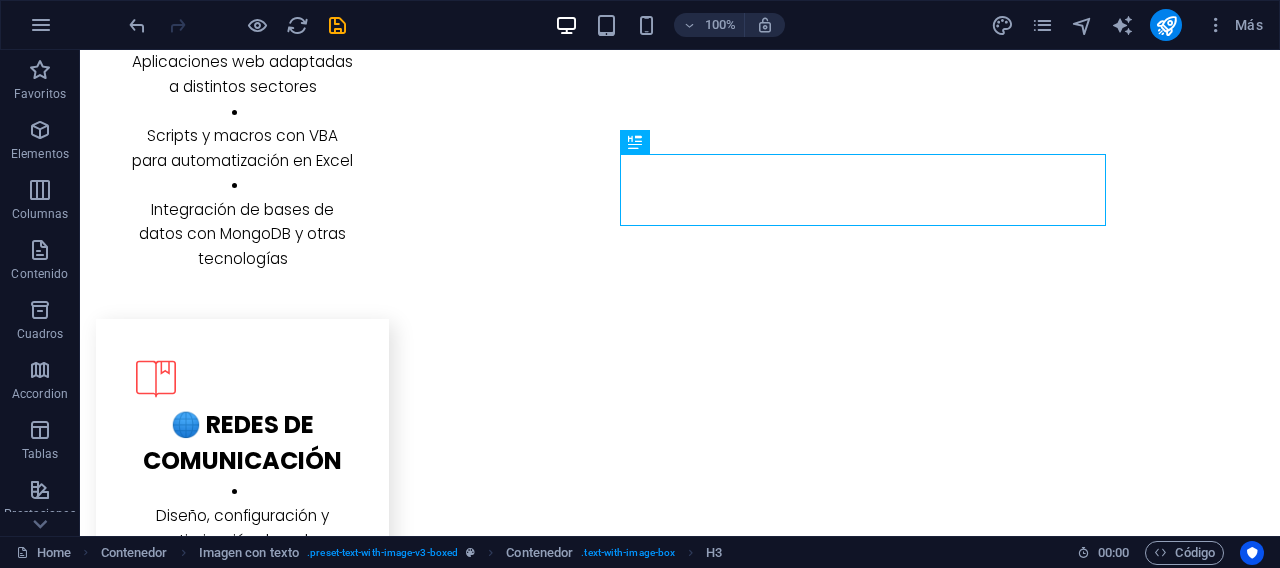 scroll, scrollTop: 3814, scrollLeft: 0, axis: vertical 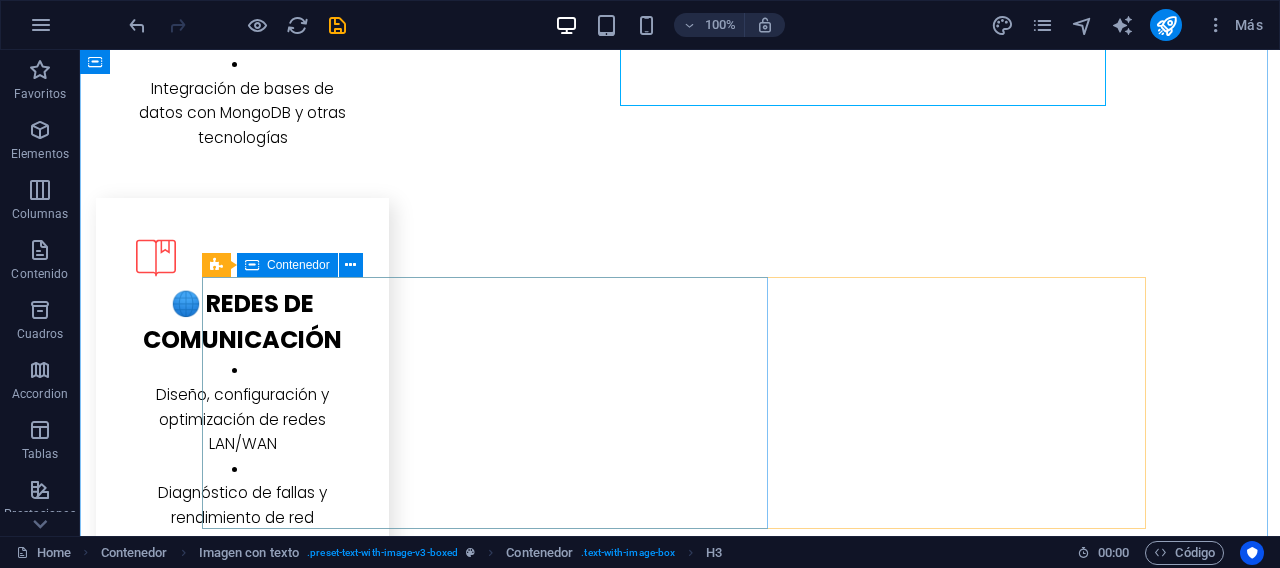 click on "Aplicaciones en Excel para control de campañas de marketing, consumo de materiales en plantas de producción, y análisis de datos. Los proyectos incorporan macros, validaciones y paneles interactivos para mejorar decisiones empresariales." at bounding box center (680, 4269) 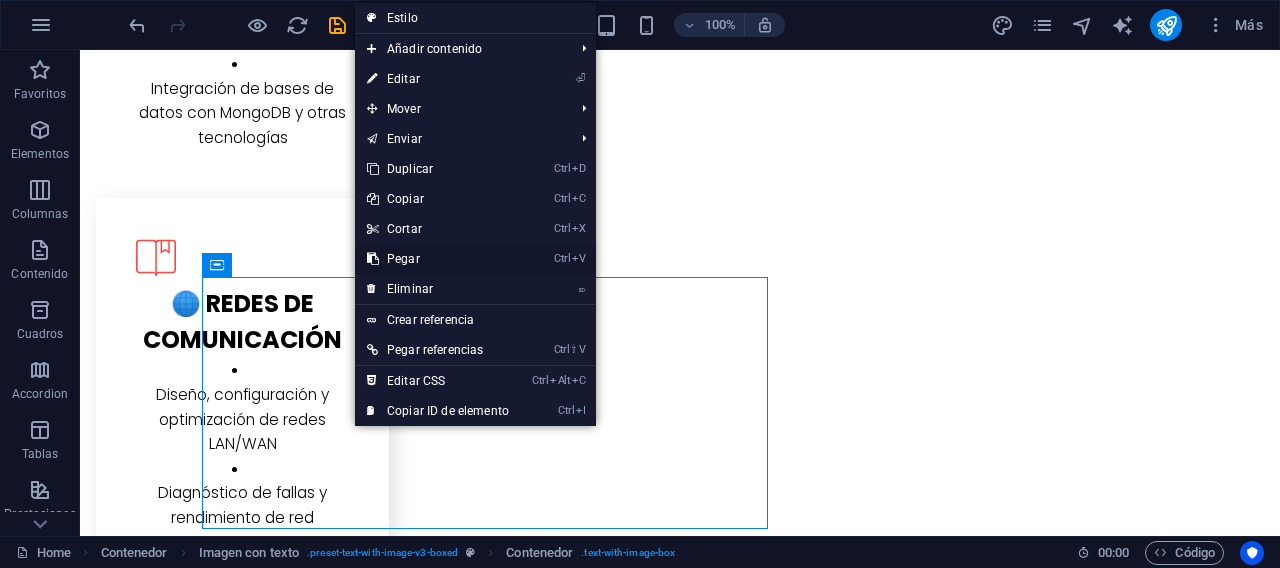 click on "Ctrl V  Pegar" at bounding box center (438, 259) 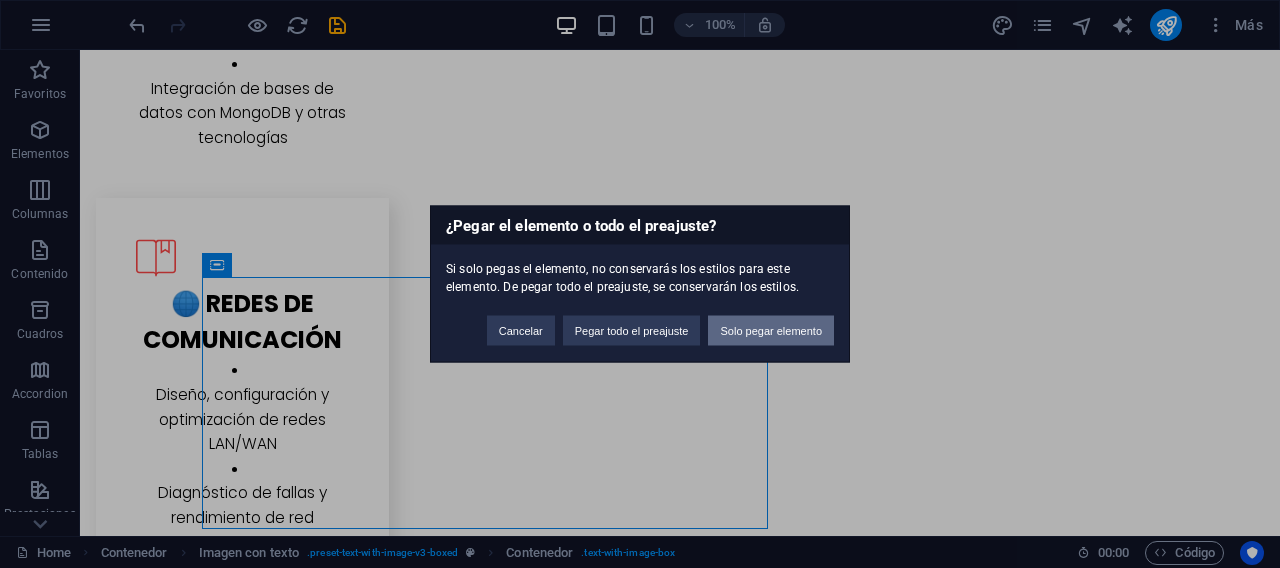 click on "Solo pegar elemento" at bounding box center [771, 331] 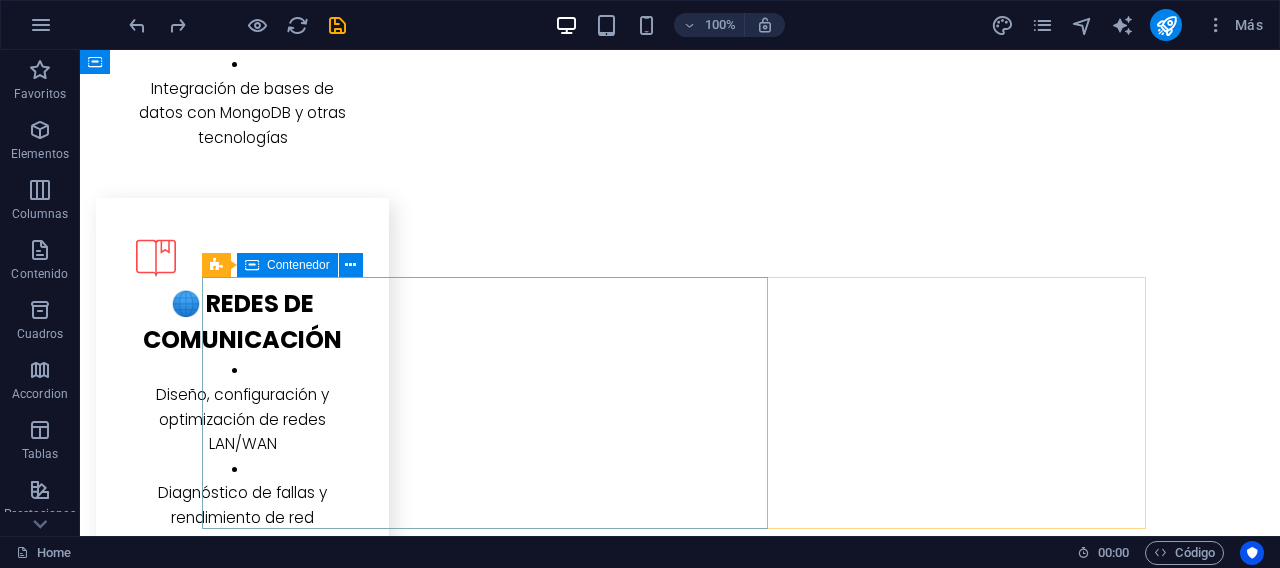 click on "Aplicaciones en Excel para control de campañas de marketing, consumo de materiales en plantas de producción, y análisis de datos. Los proyectos incorporan macros, validaciones y paneles interactivos para mejorar decisiones empresariales." at bounding box center [680, 4269] 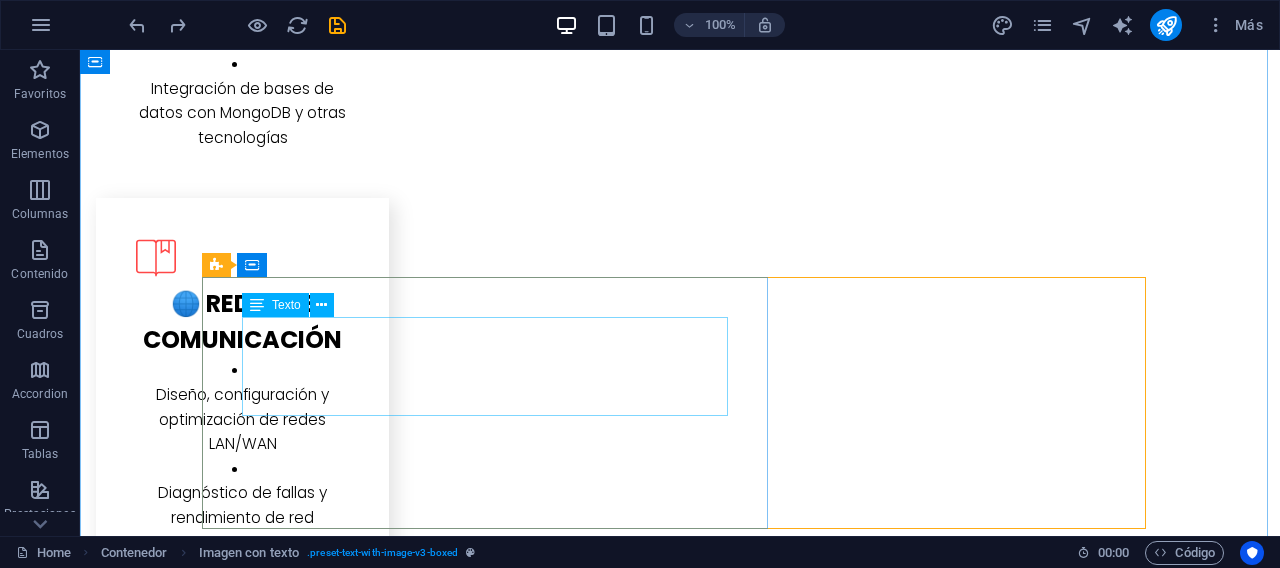click at bounding box center [257, 305] 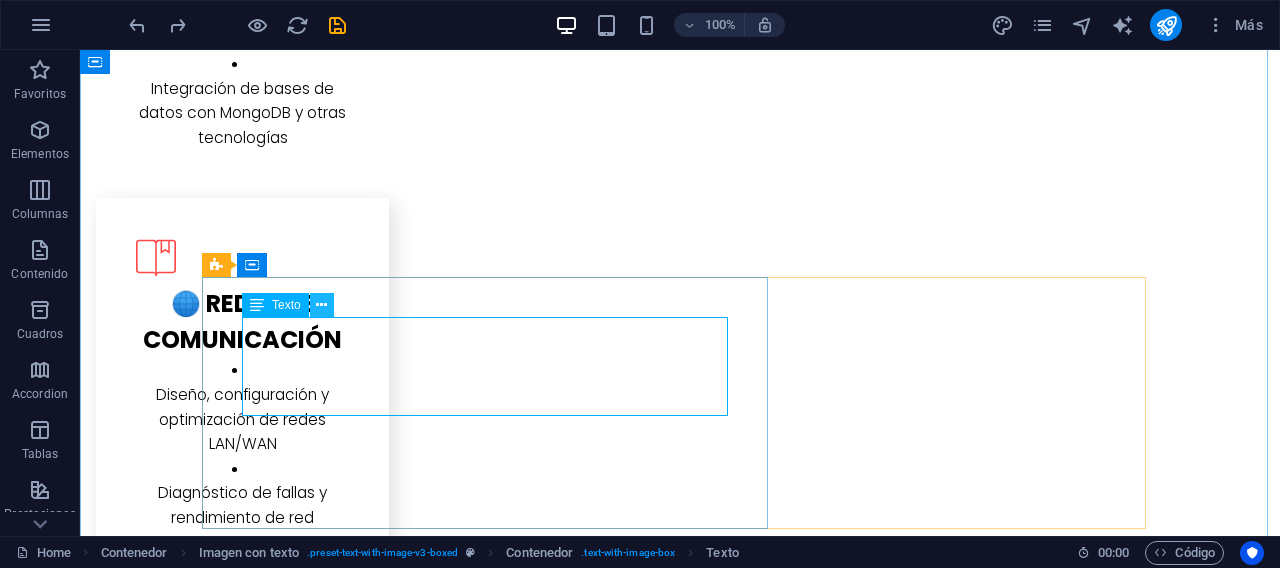 click at bounding box center (322, 305) 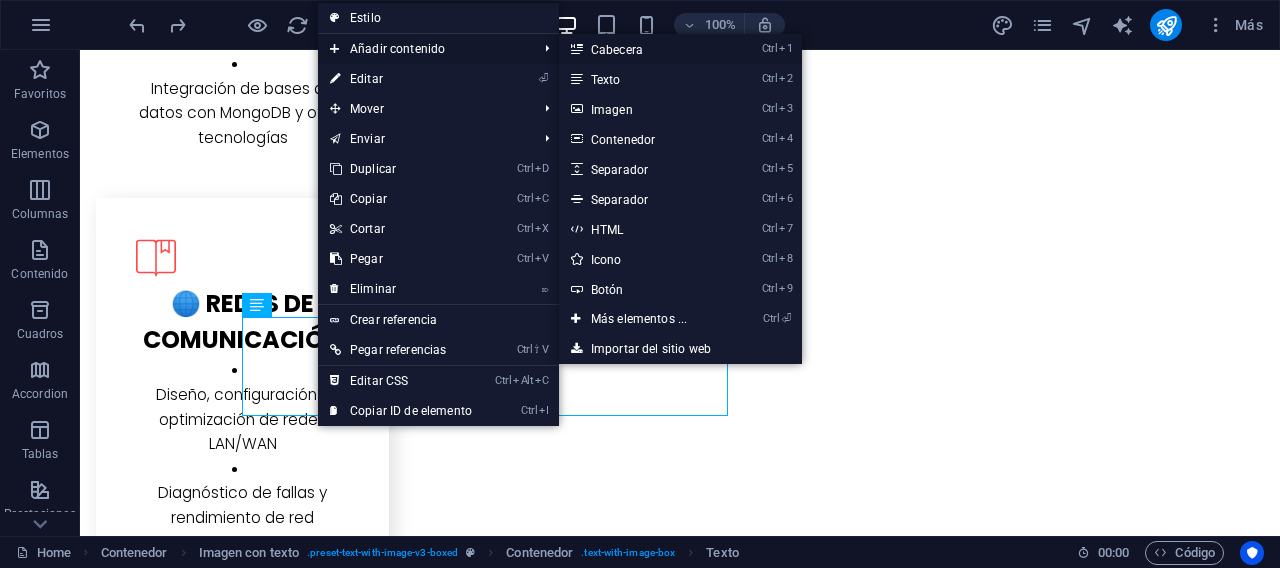 click on "Ctrl 1  Cabecera" at bounding box center [643, 49] 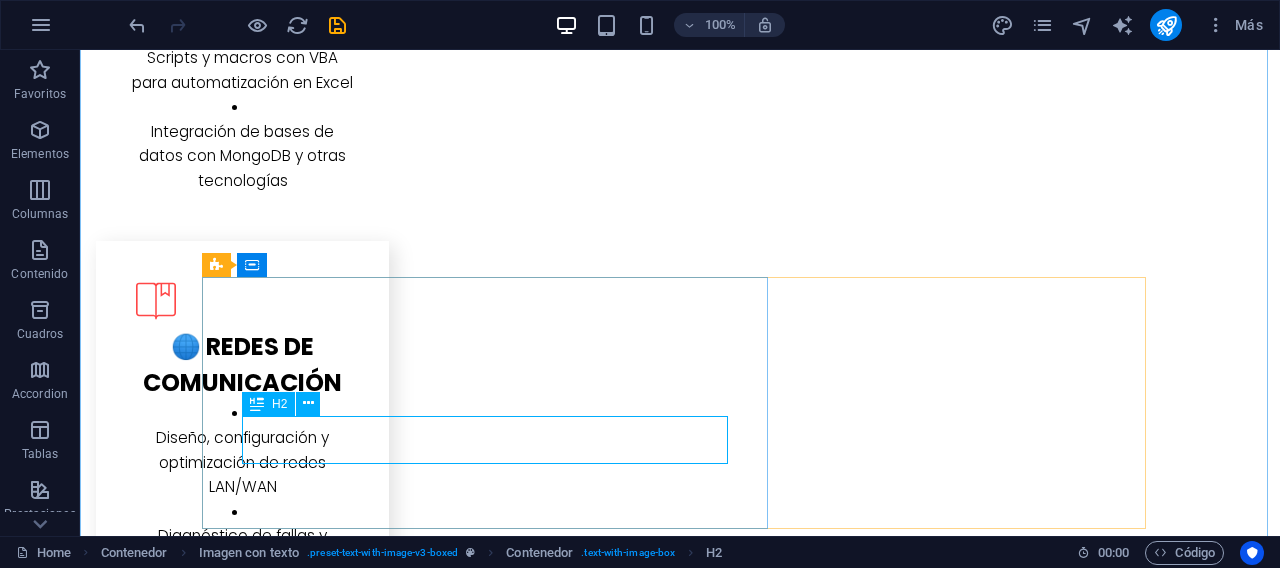 click on "Nueva cabecera" at bounding box center (680, 4373) 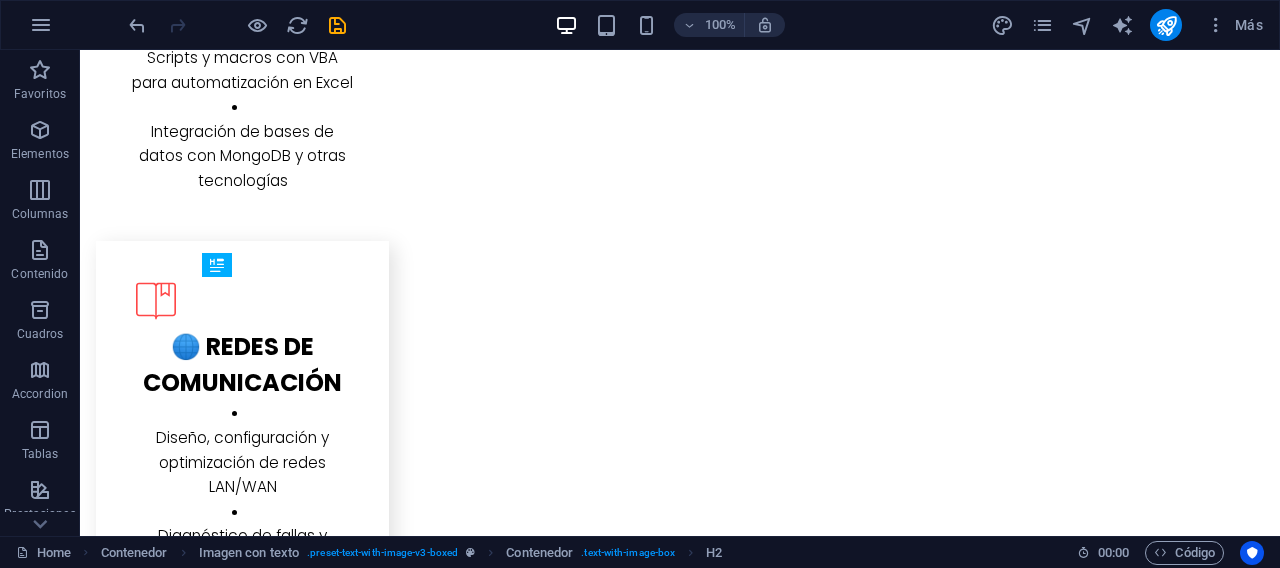 drag, startPoint x: 615, startPoint y: 421, endPoint x: 613, endPoint y: 369, distance: 52.03845 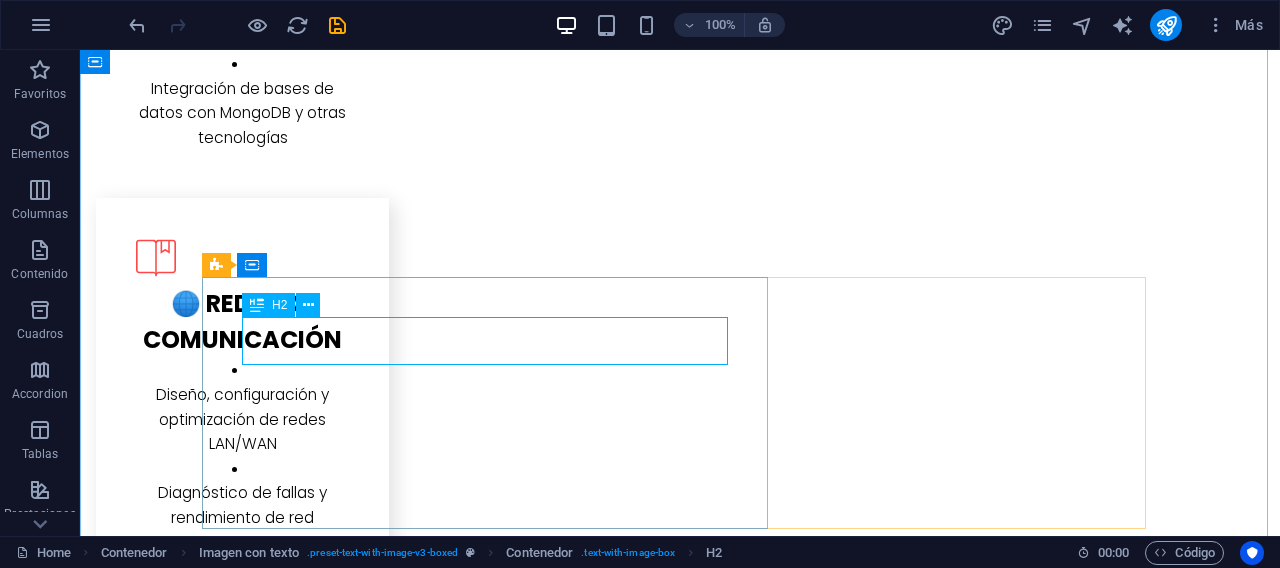 click on "Nueva cabecera" at bounding box center [680, 4256] 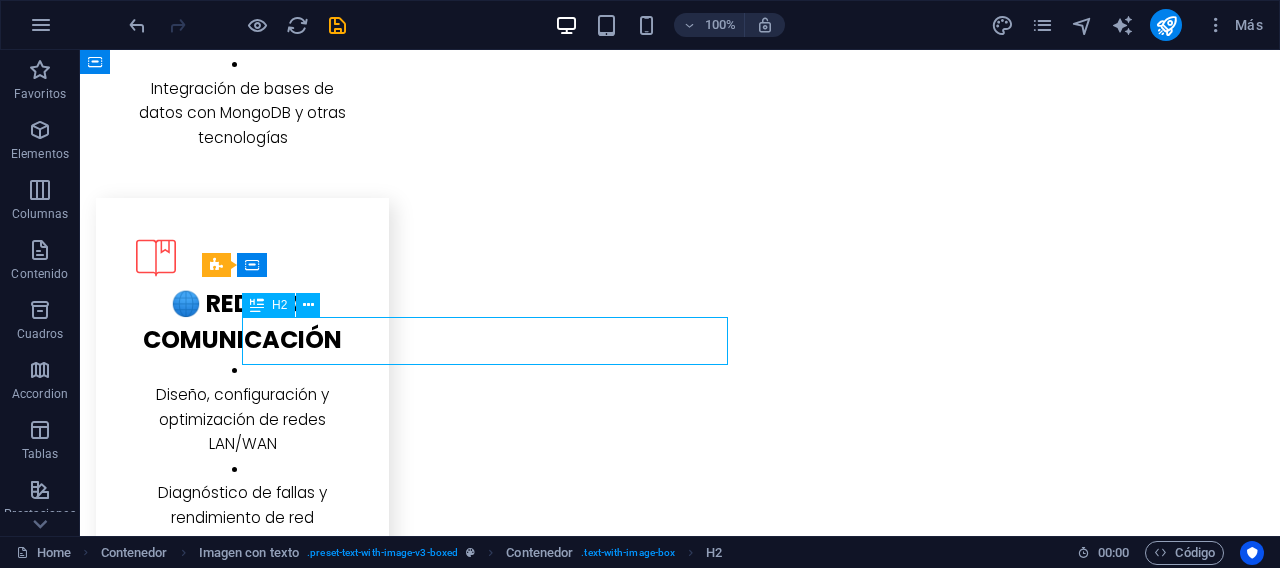 drag, startPoint x: 602, startPoint y: 341, endPoint x: 546, endPoint y: 332, distance: 56.718605 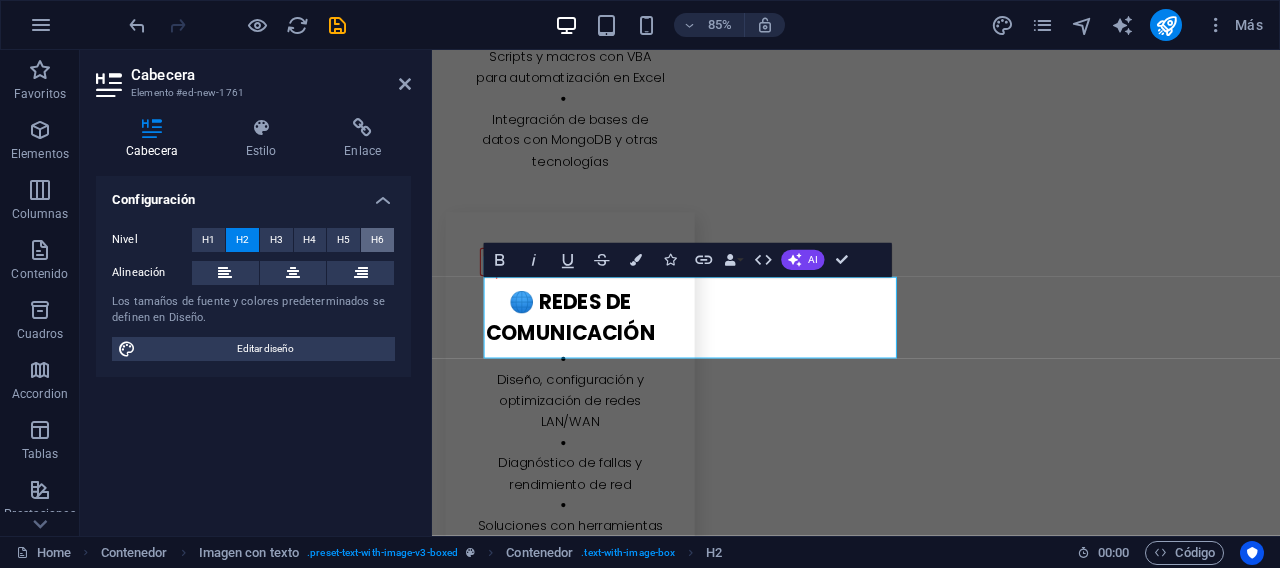 click on "H6" at bounding box center [377, 240] 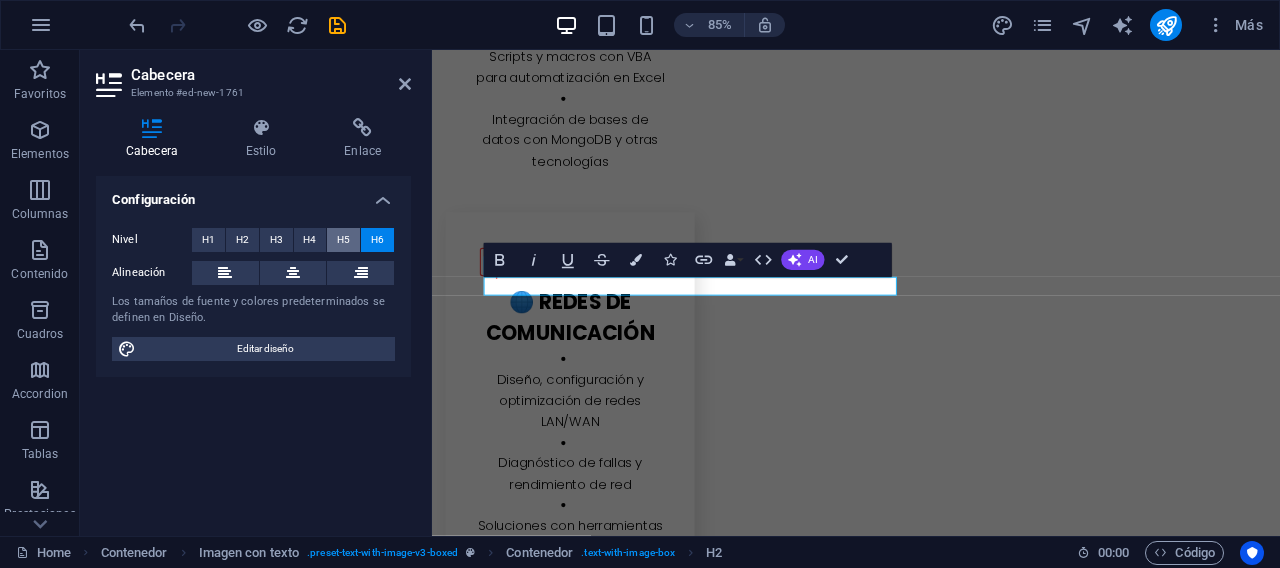 click on "H5" at bounding box center (343, 240) 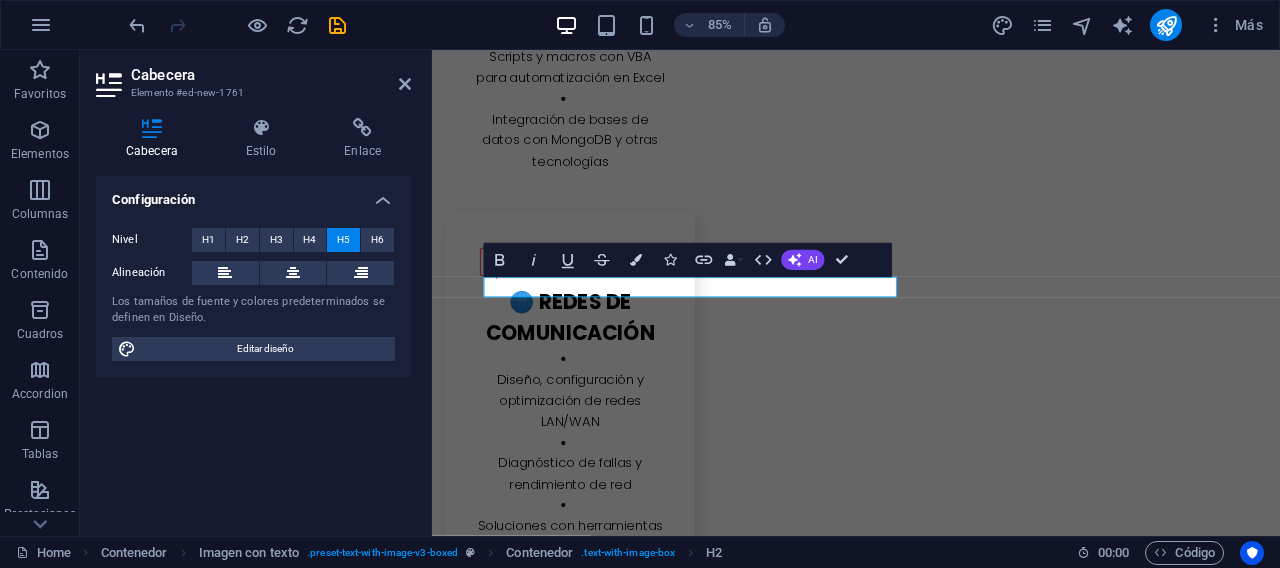 type 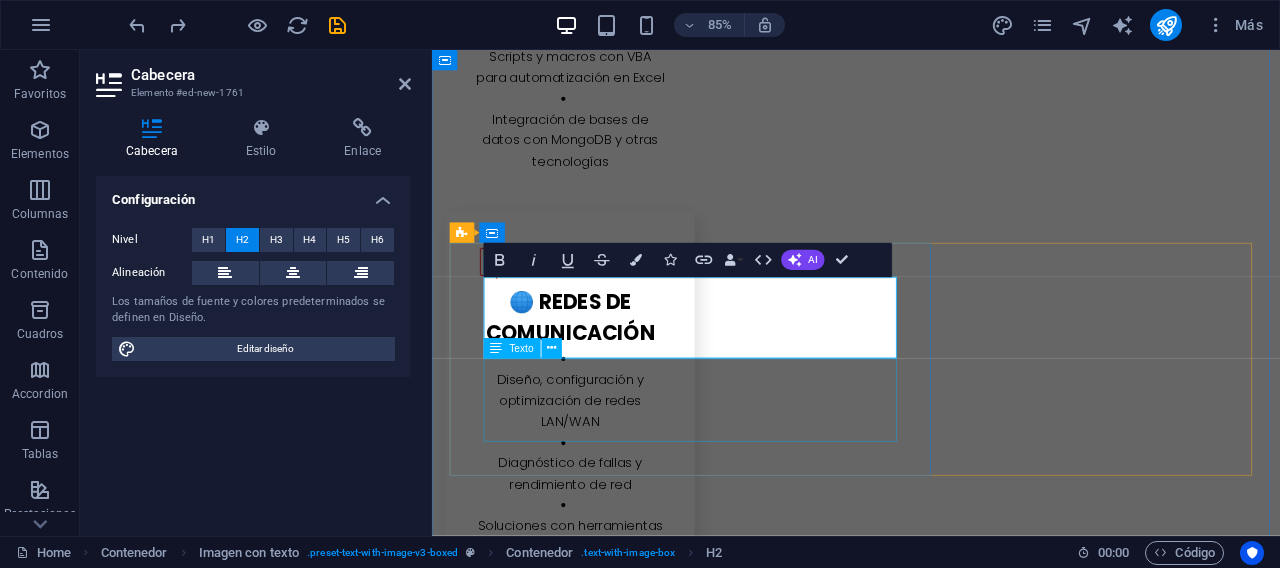 click on "Aplicaciones en Excel para control de campañas de marketing, consumo de materiales en plantas de producción, y análisis de datos. Los proyectos incorporan macros, validaciones y paneles interactivos para mejorar decisiones empresariales." at bounding box center (931, 4360) 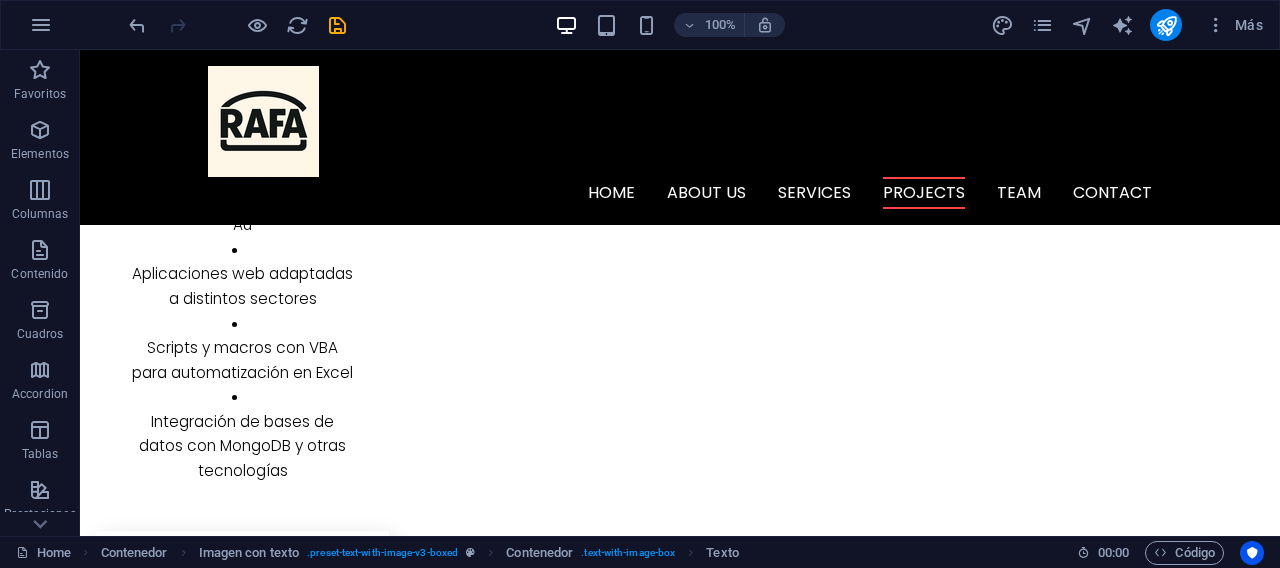 scroll, scrollTop: 3539, scrollLeft: 0, axis: vertical 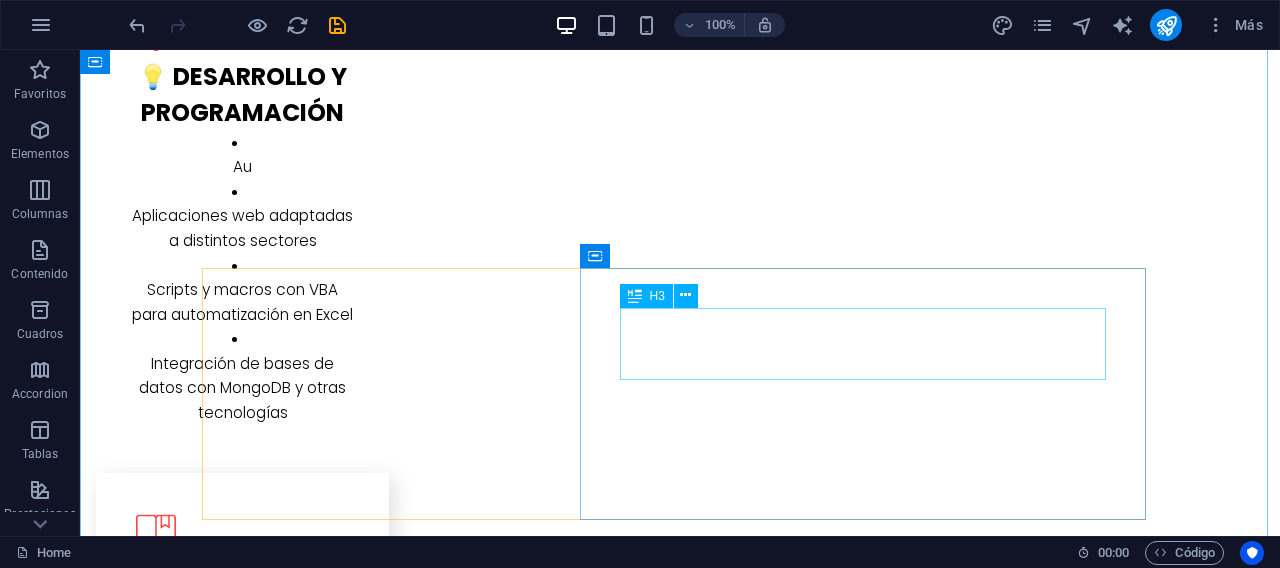 click on "🧑‍💻 Desarrollo Web y Marketing Digital" at bounding box center [680, 4328] 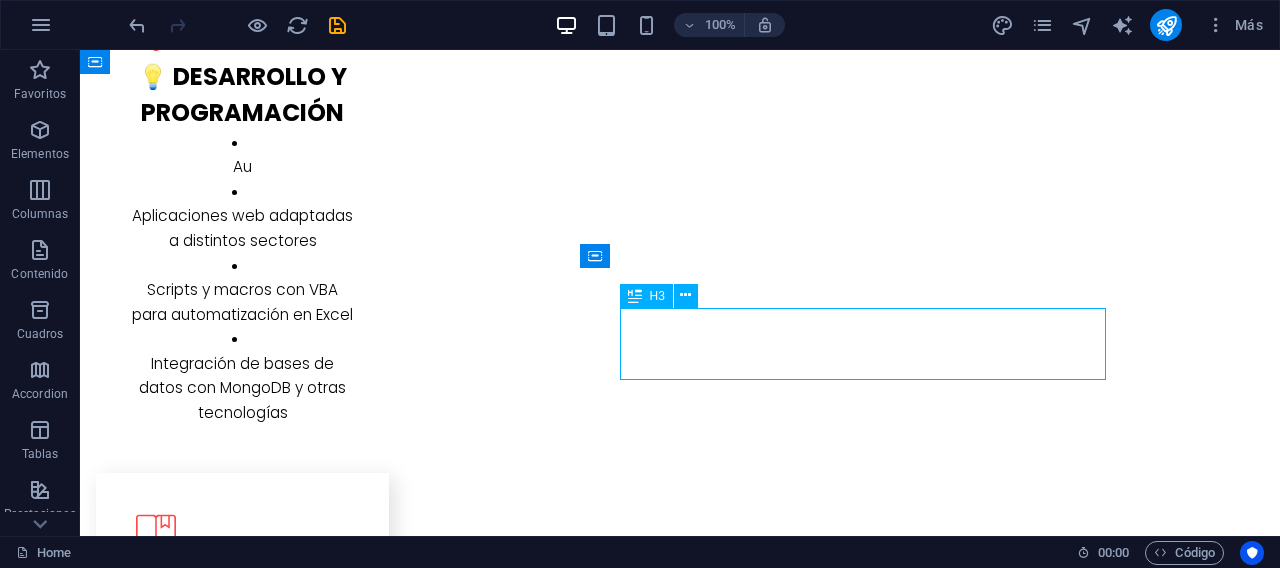 click on "🧑‍💻 Desarrollo Web y Marketing Digital" at bounding box center [680, 4328] 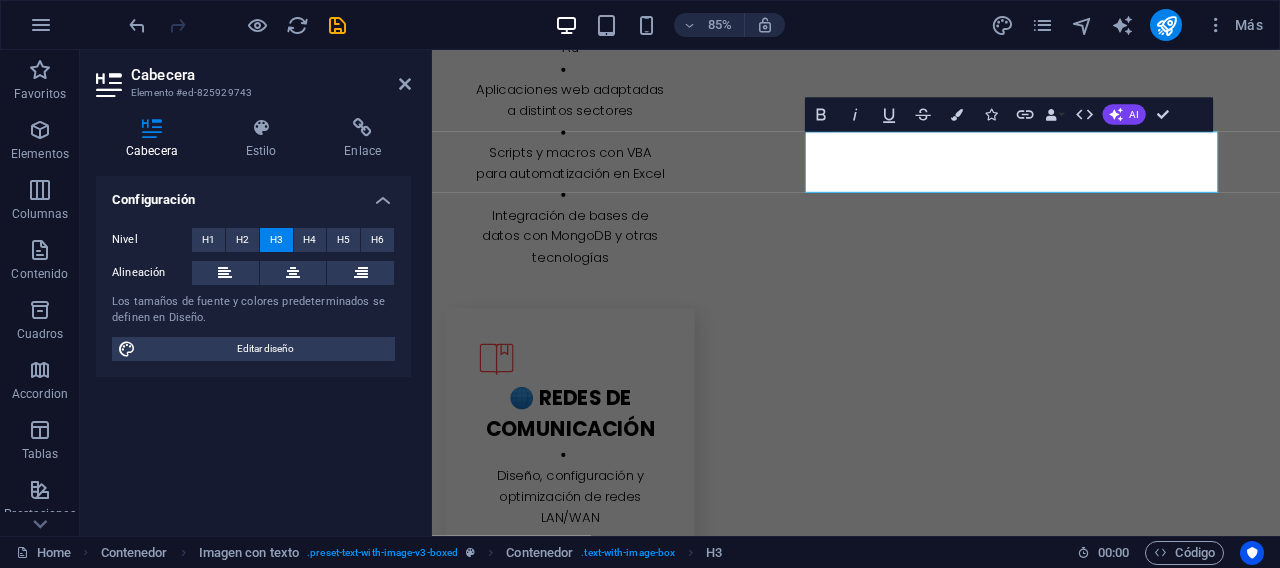 scroll, scrollTop: 3789, scrollLeft: 0, axis: vertical 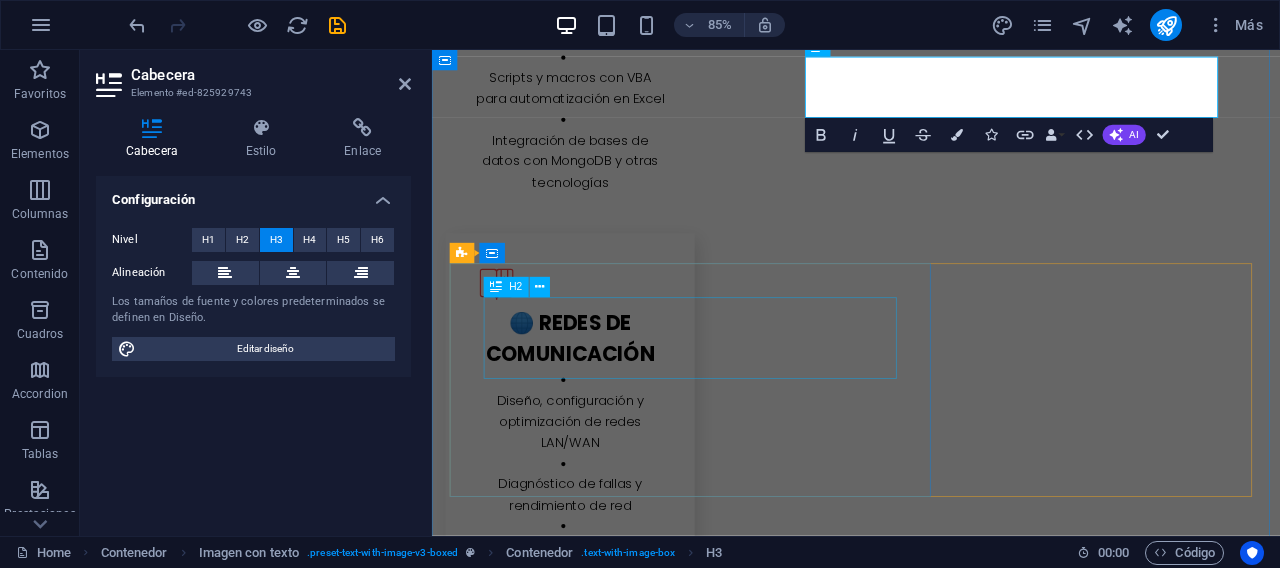 click on "📊 Automatización con VBA" at bounding box center [931, 4324] 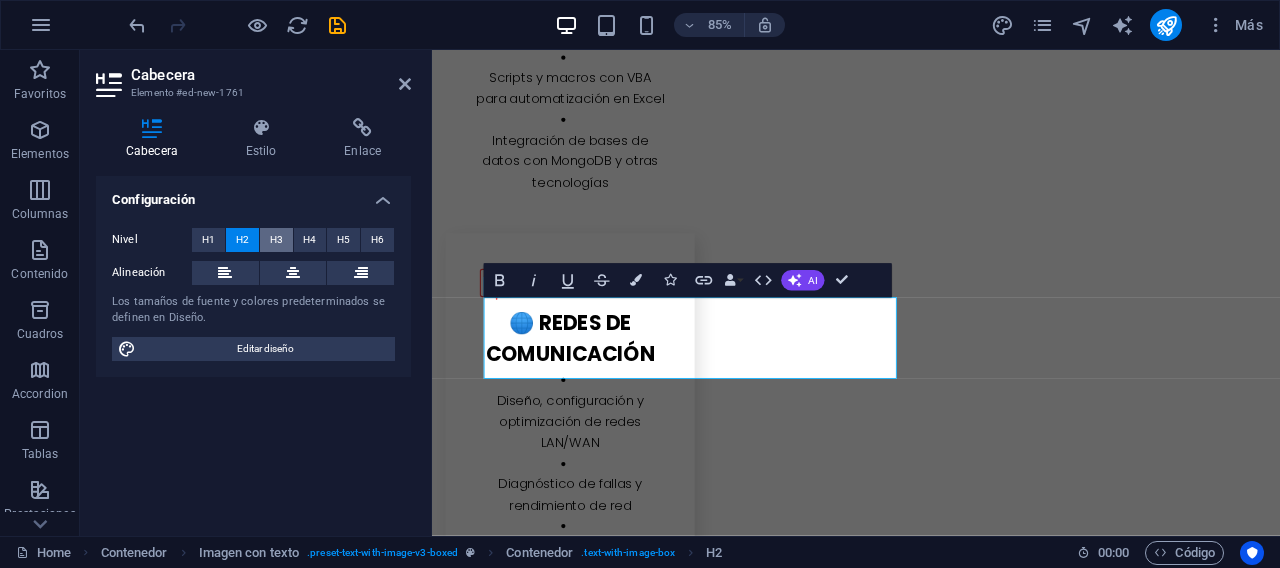 click on "H3" at bounding box center [276, 240] 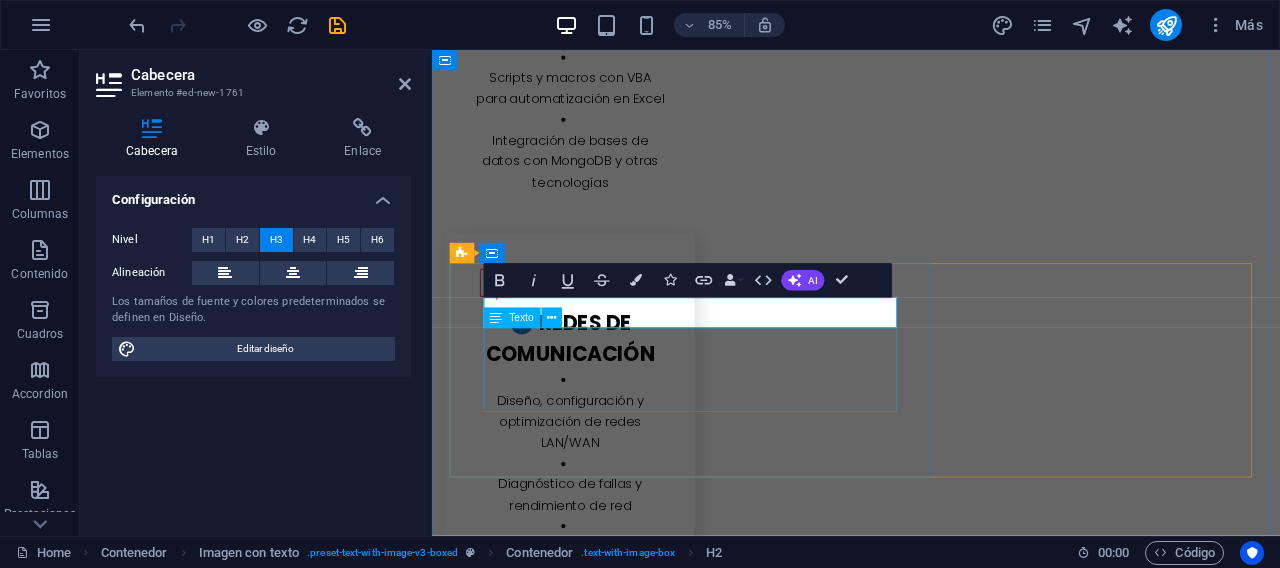 click on "Aplicaciones en Excel para control de campañas de marketing, consumo de materiales en plantas de producción, y análisis de datos. Los proyectos incorporan macros, validaciones y paneles interactivos para mejorar decisiones empresariales." at bounding box center (931, 4373) 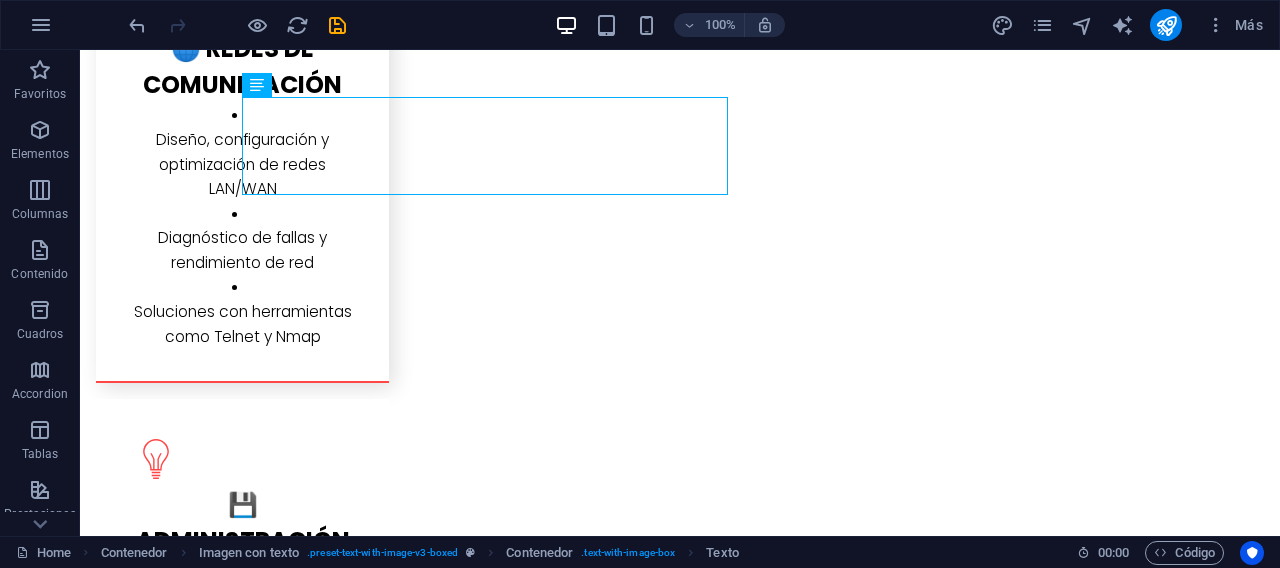 scroll, scrollTop: 4160, scrollLeft: 0, axis: vertical 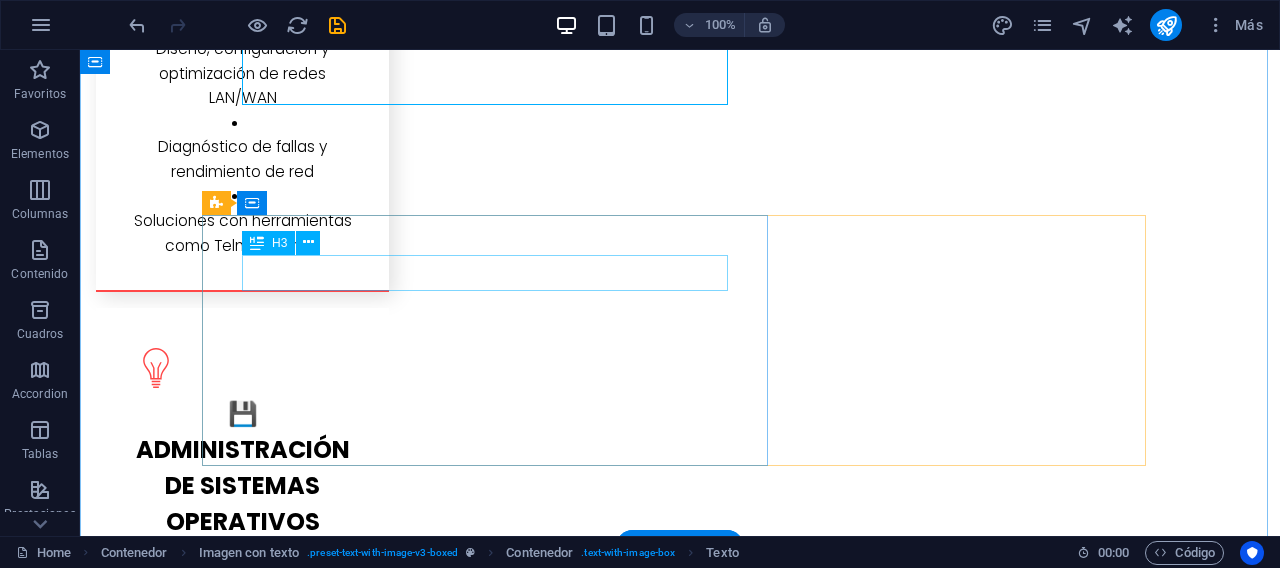 click on "📊 Automatización con VBA" at bounding box center [680, 4315] 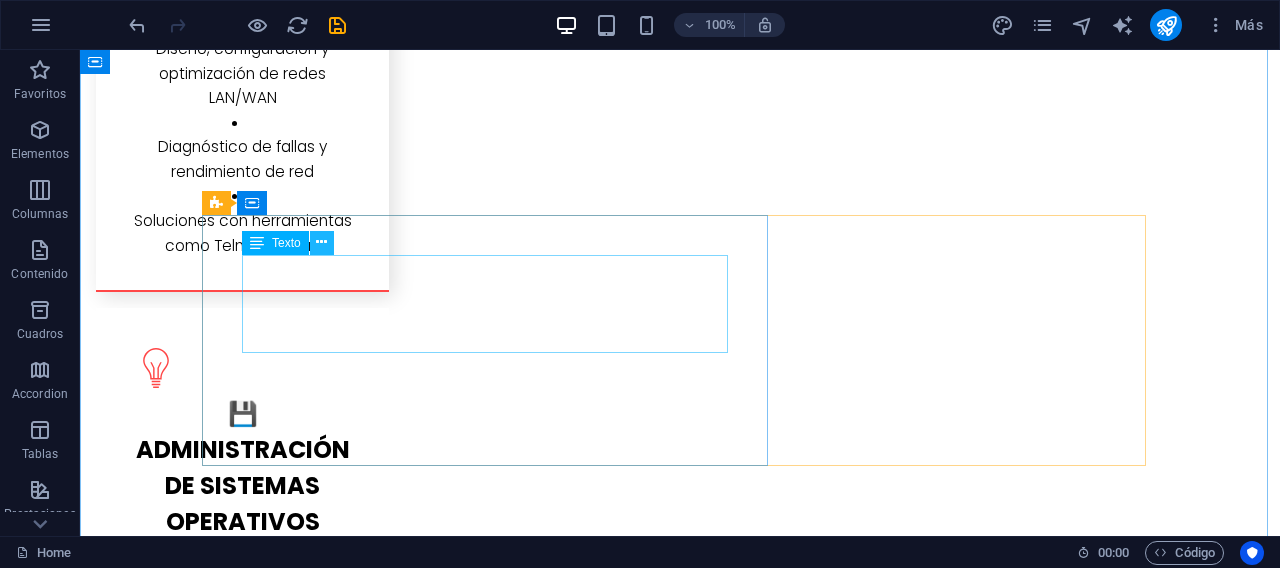 click at bounding box center (321, 242) 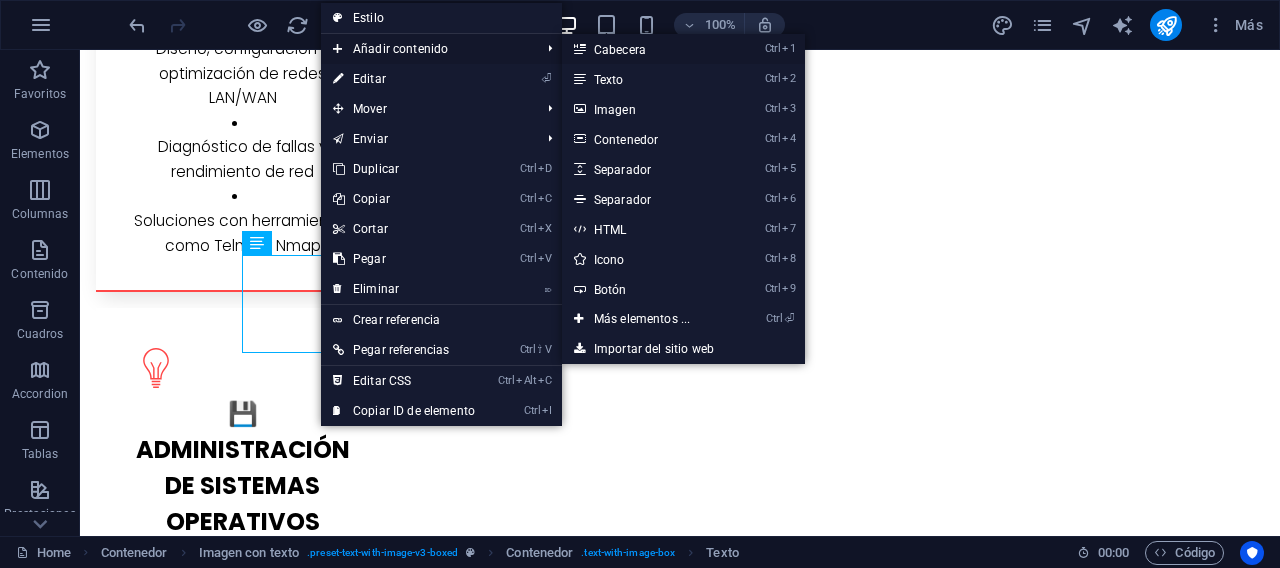 click on "Ctrl 1  Cabecera" at bounding box center (646, 49) 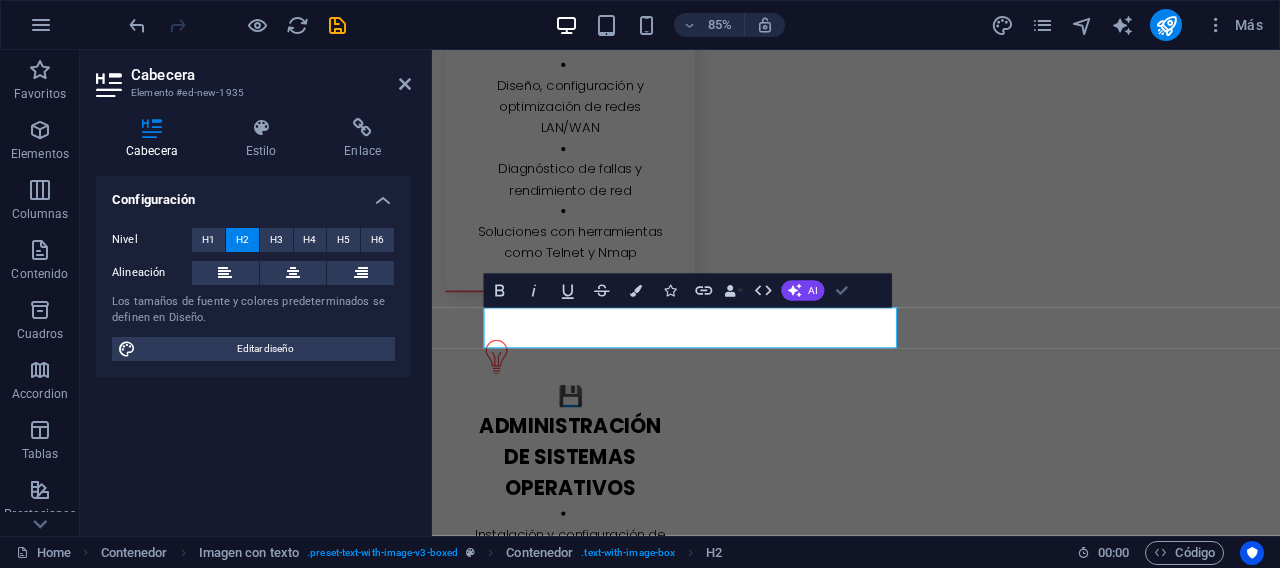 drag, startPoint x: 849, startPoint y: 297, endPoint x: 767, endPoint y: 250, distance: 94.51455 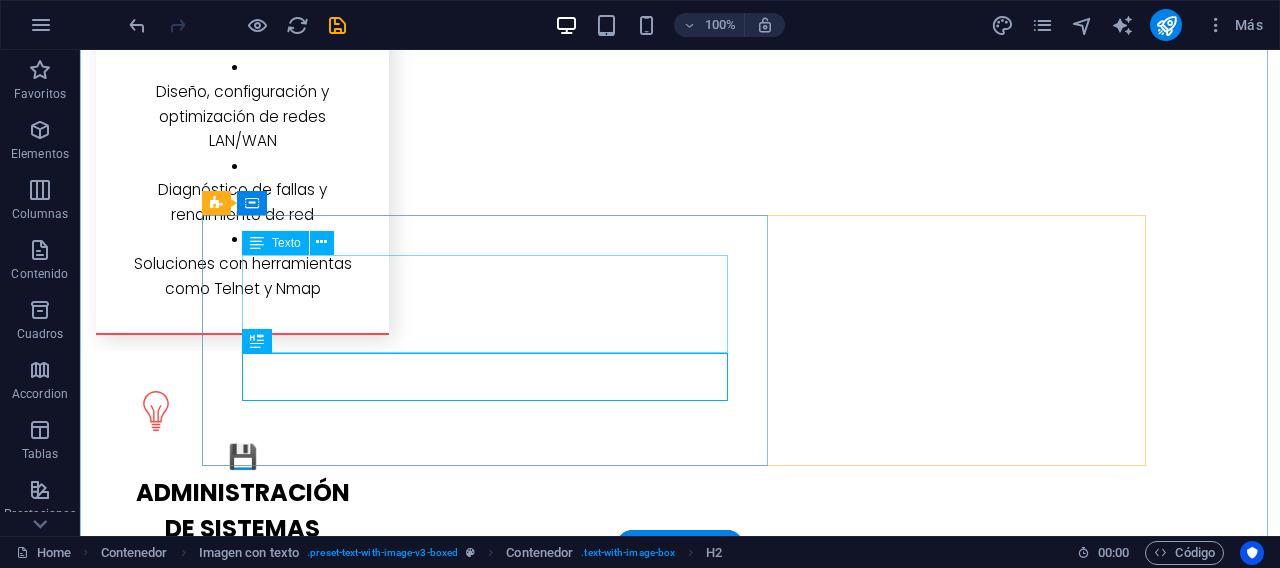 drag, startPoint x: 585, startPoint y: 357, endPoint x: 598, endPoint y: 312, distance: 46.840153 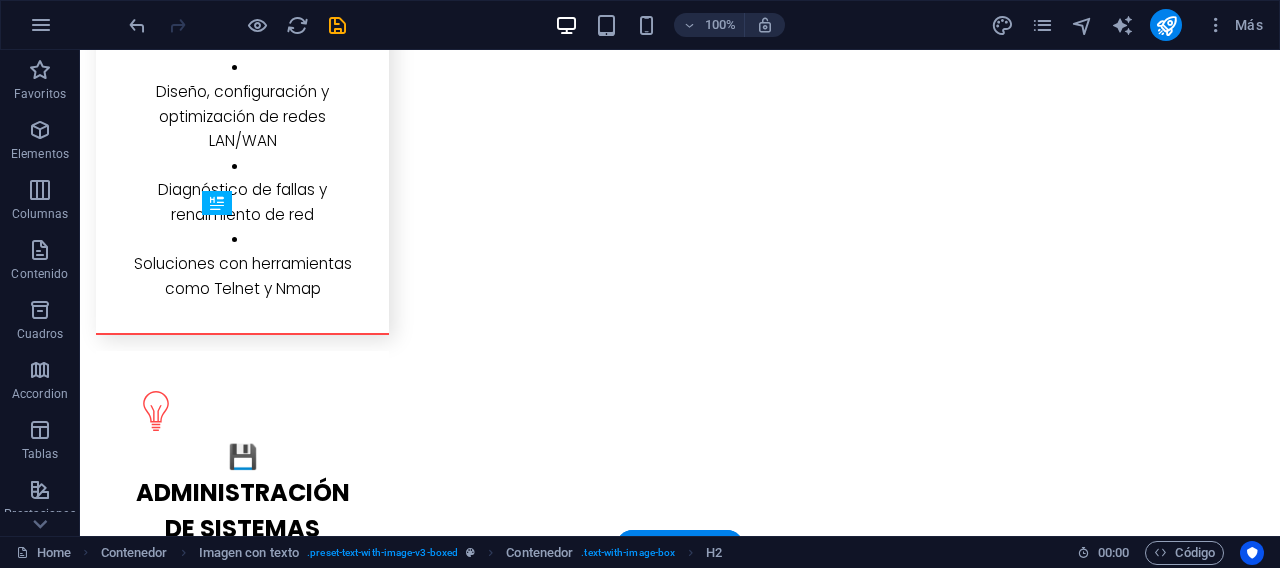 drag, startPoint x: 500, startPoint y: 372, endPoint x: 500, endPoint y: 343, distance: 29 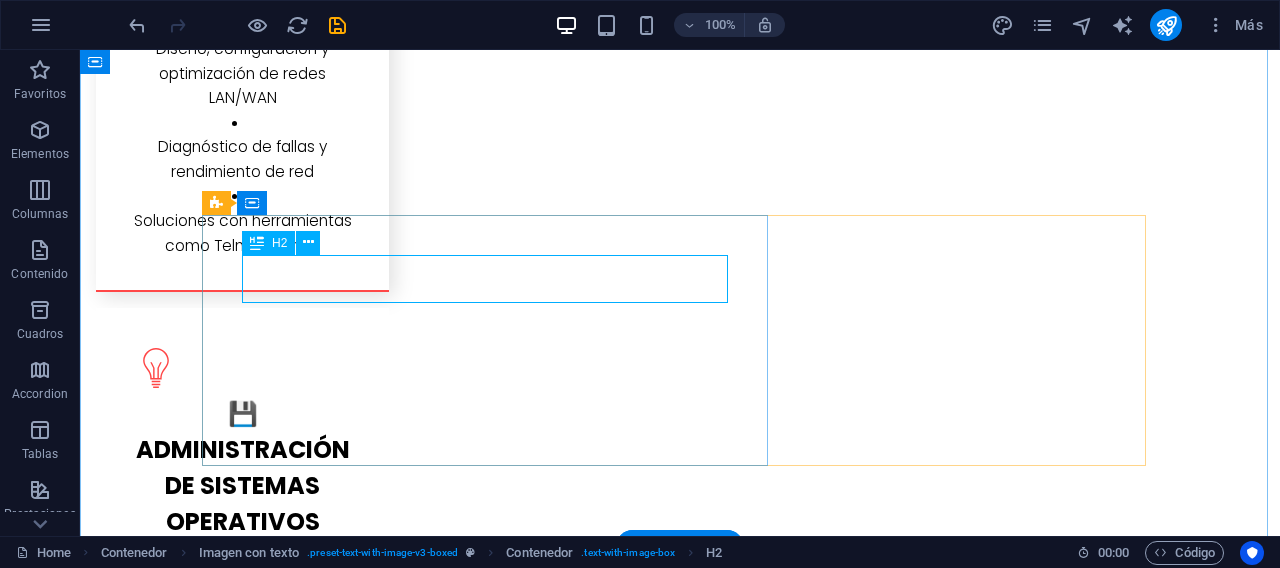 click on "Nueva cabecera" at bounding box center (680, 4321) 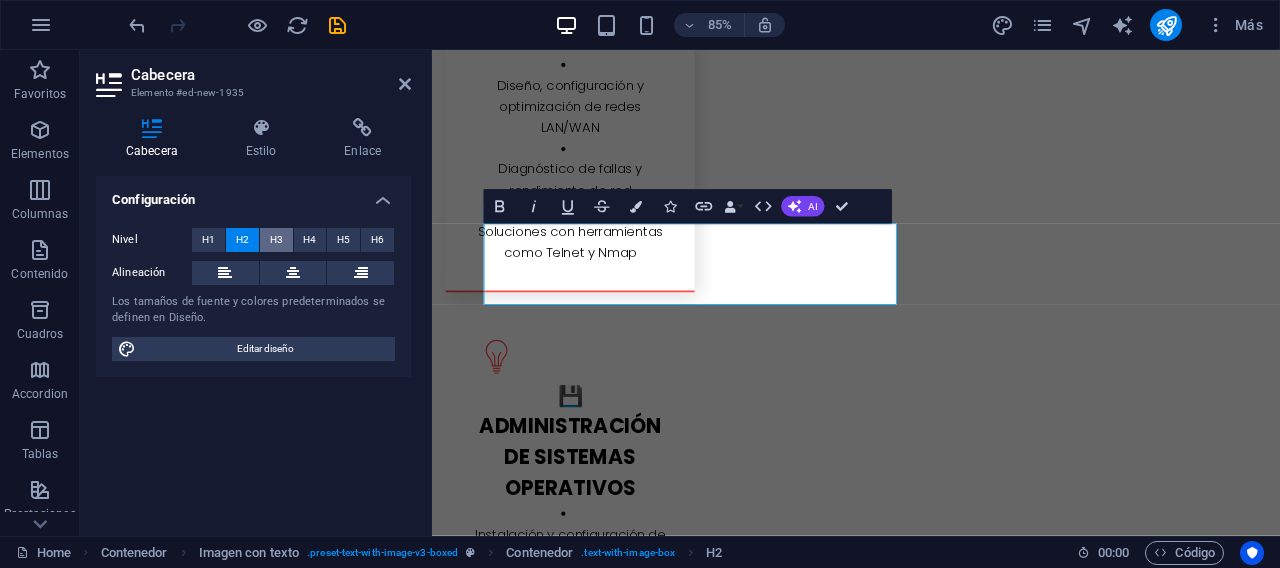 click on "H3" at bounding box center (276, 240) 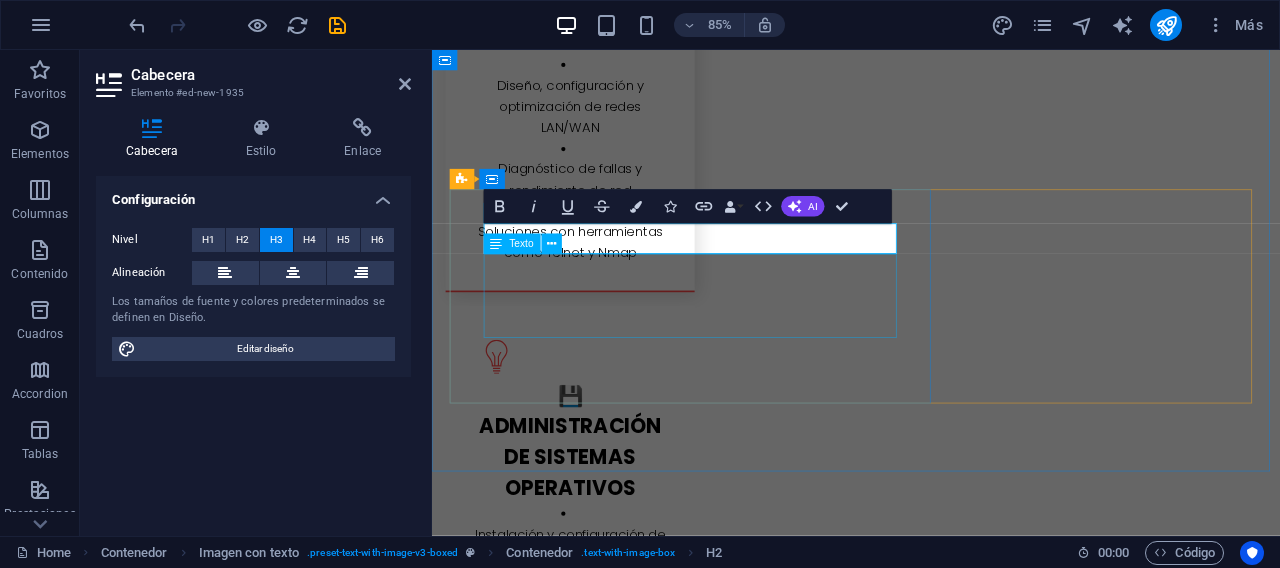 click on "Aplicaciones en Excel para control de campañas de marketing, consumo de materiales en plantas de producción, y análisis de datos. Los proyectos incorporan macros, validaciones y paneles interactivos para mejorar decisiones empresariales." at bounding box center (931, 4413) 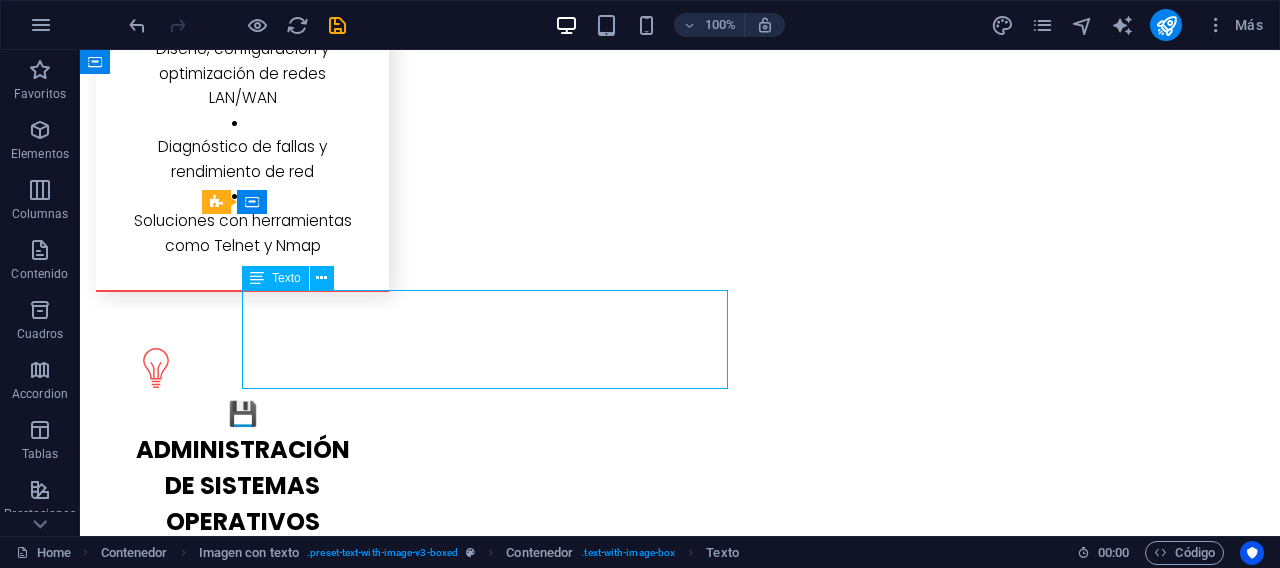 click on "Aplicaciones en Excel para control de campañas de marketing, consumo de materiales en plantas de producción, y análisis de datos. Los proyectos incorporan macros, validaciones y paneles interactivos para mejorar decisiones empresariales." at bounding box center (680, 4370) 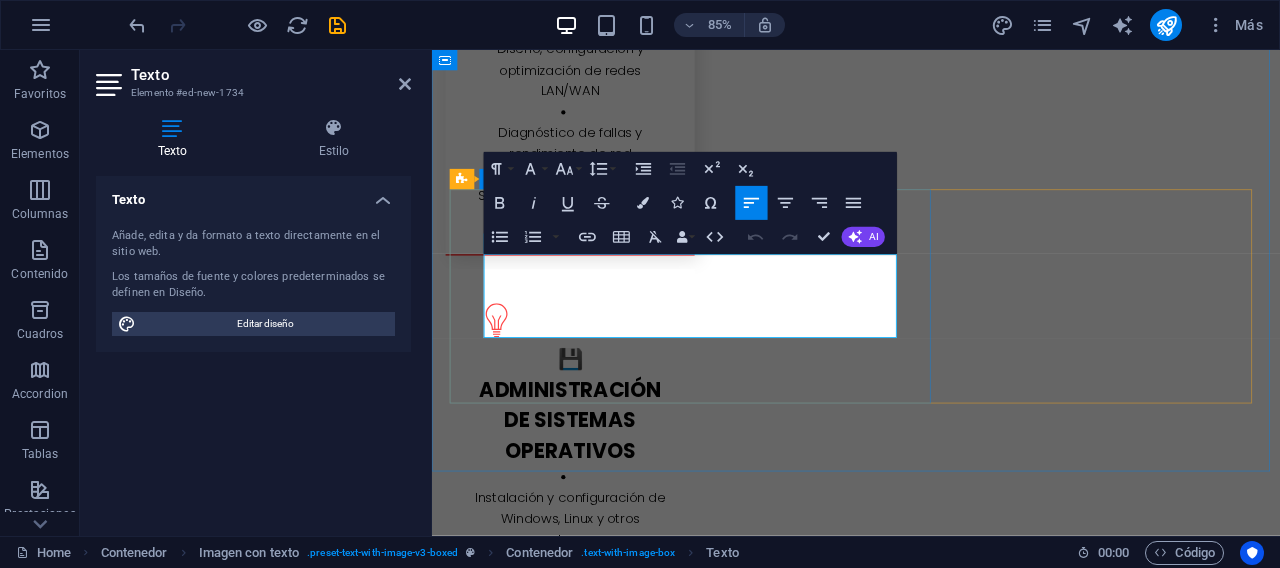 drag, startPoint x: 956, startPoint y: 374, endPoint x: 476, endPoint y: 279, distance: 489.31073 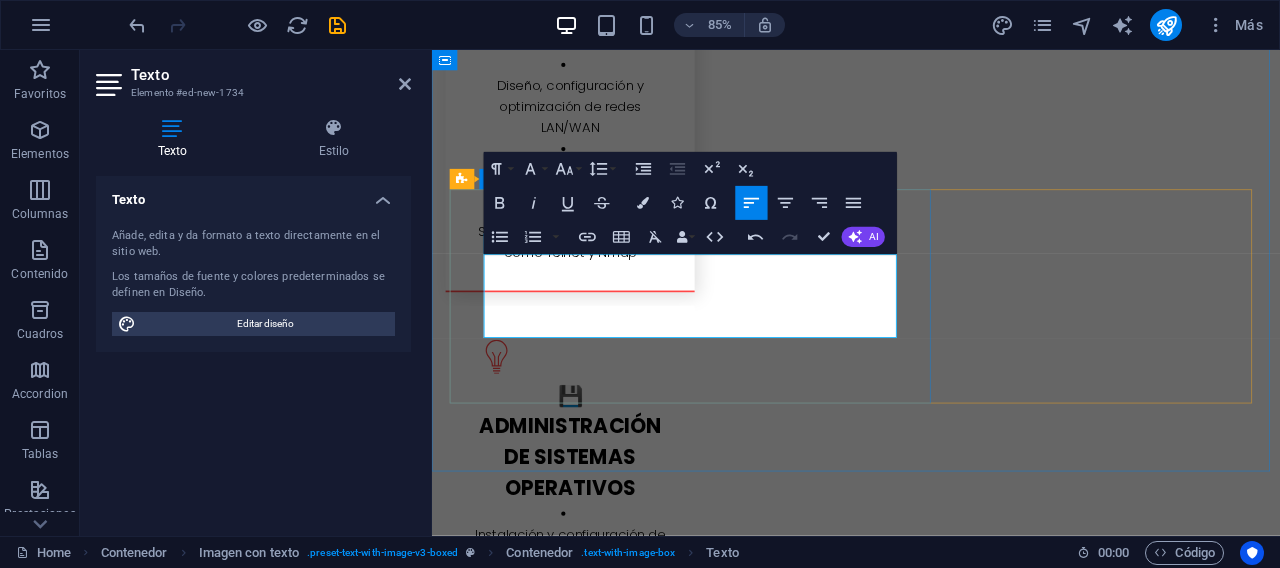 click on "🔗 Redes de Comunicación Implementación y diagnóstico de redes LAN/WAN. Uso de herramientas de análisis como Nmap y Telnet para detectar puntos de acceso, vulnerabilidades y mejorar la estructura interna de sistemas informáticos." at bounding box center (931, 4382) 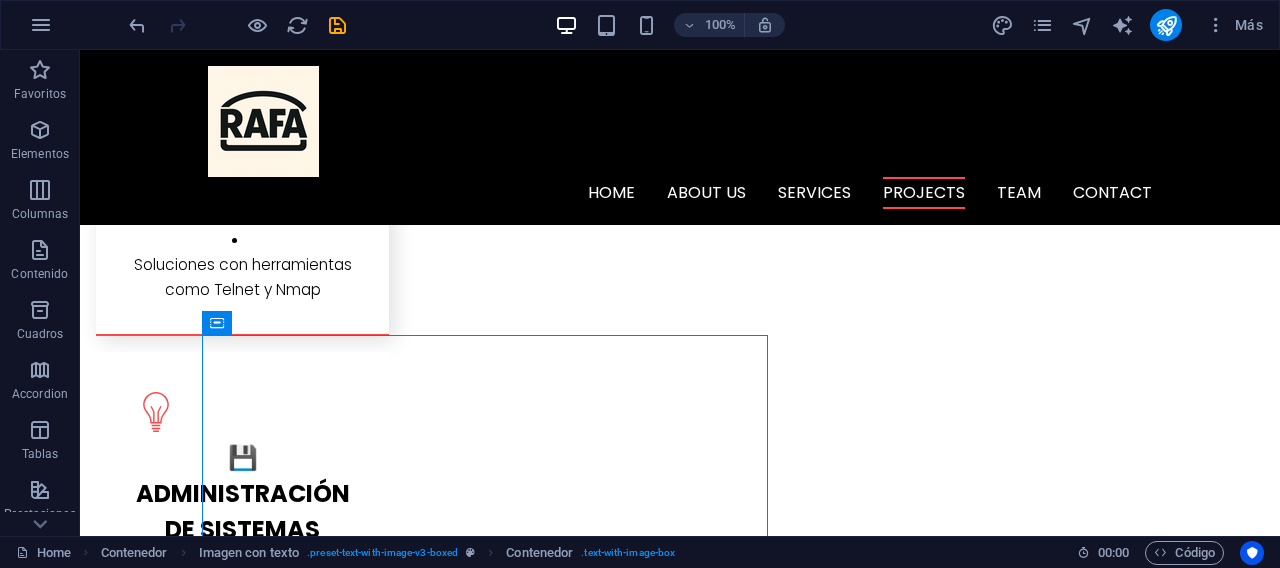scroll, scrollTop: 4220, scrollLeft: 0, axis: vertical 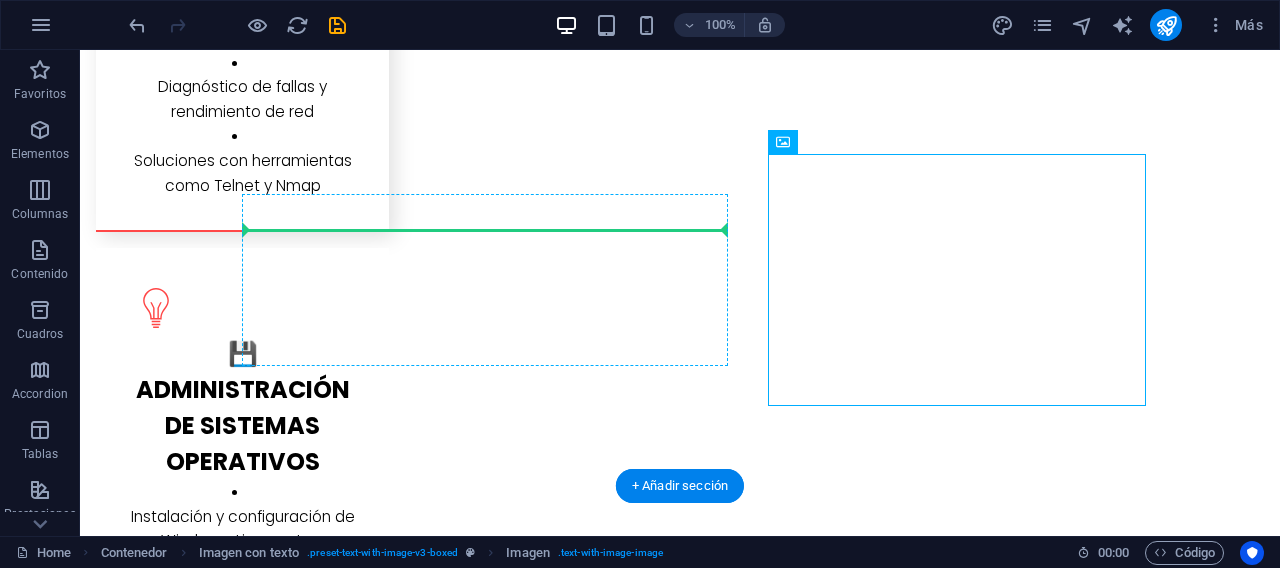 drag, startPoint x: 846, startPoint y: 267, endPoint x: 658, endPoint y: 272, distance: 188.06648 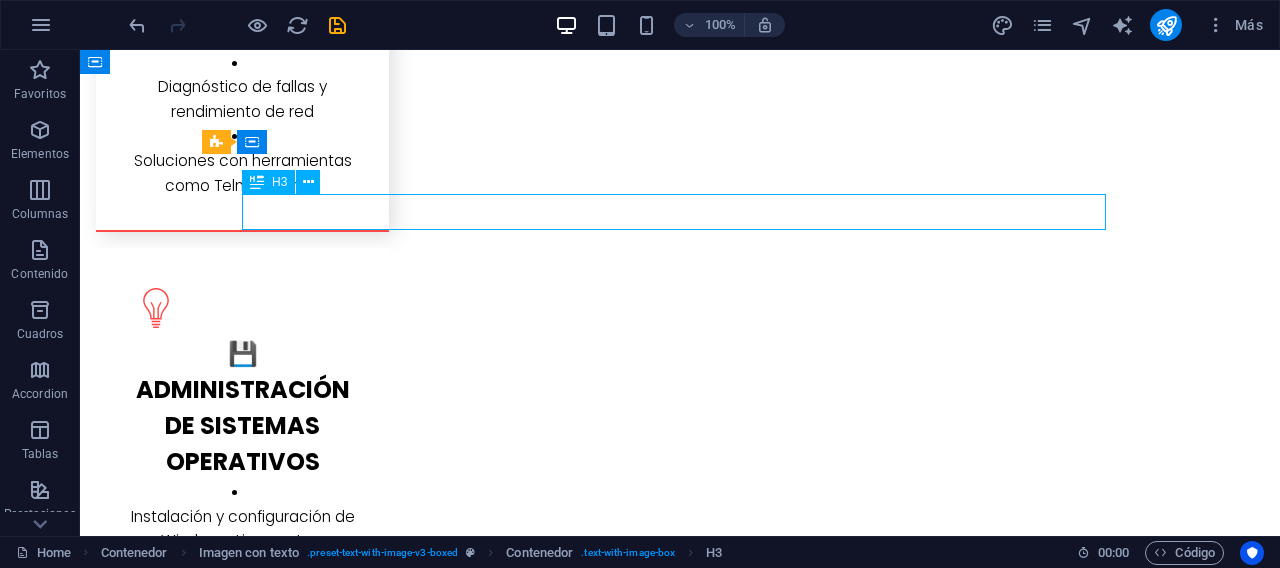 drag, startPoint x: 460, startPoint y: 201, endPoint x: 590, endPoint y: 222, distance: 131.68523 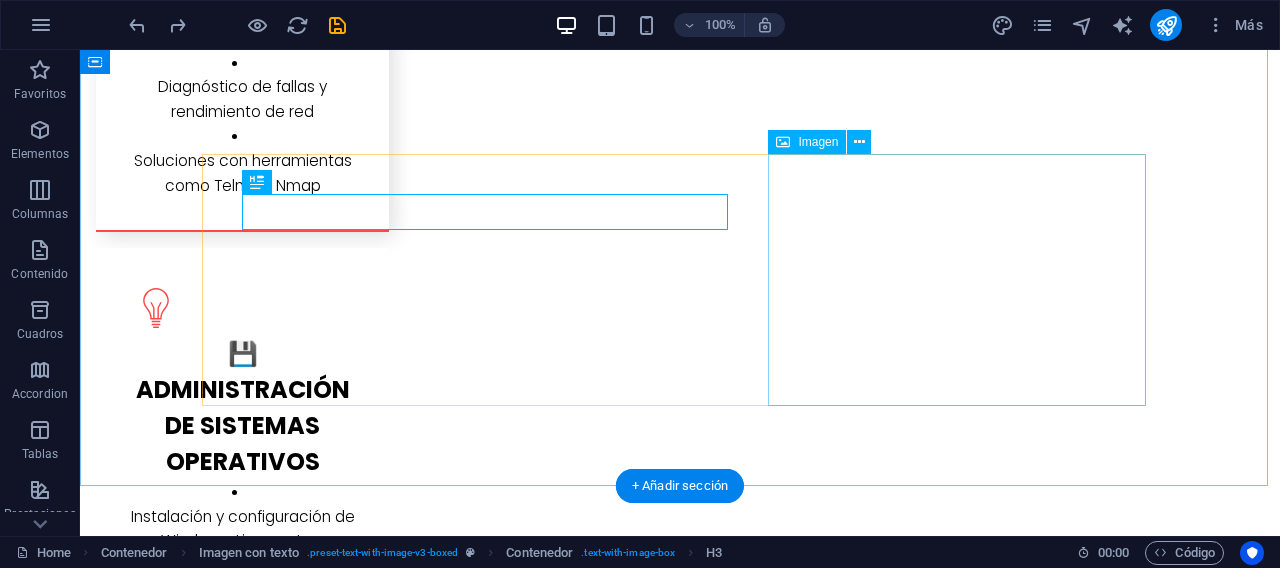 click at bounding box center (349, 4456) 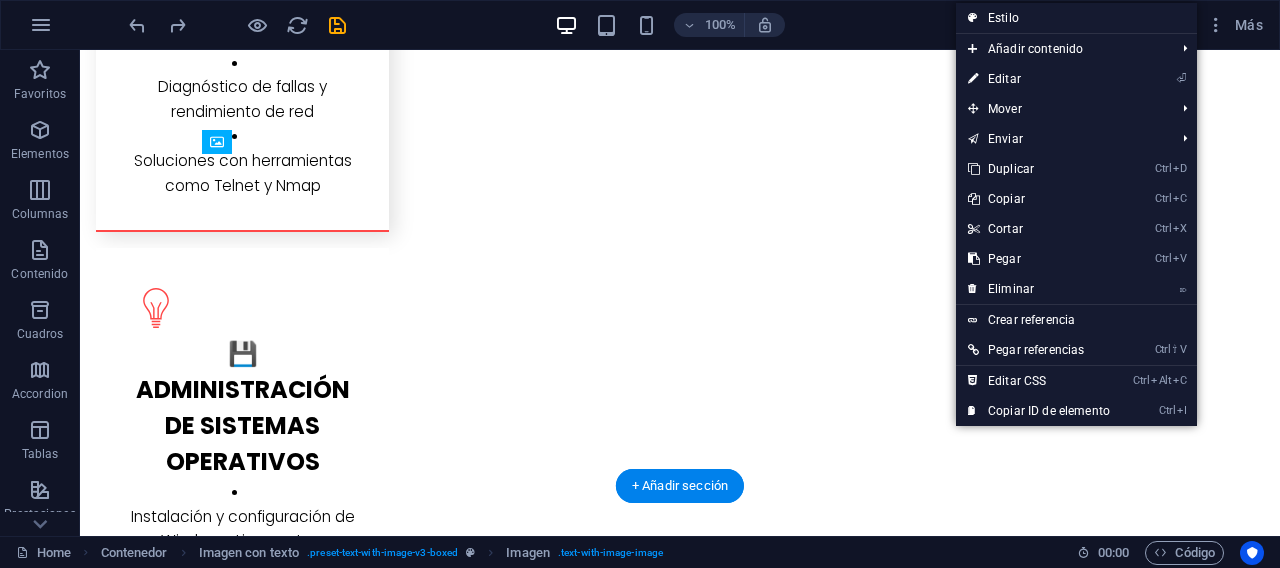 drag, startPoint x: 858, startPoint y: 236, endPoint x: 230, endPoint y: 241, distance: 628.0199 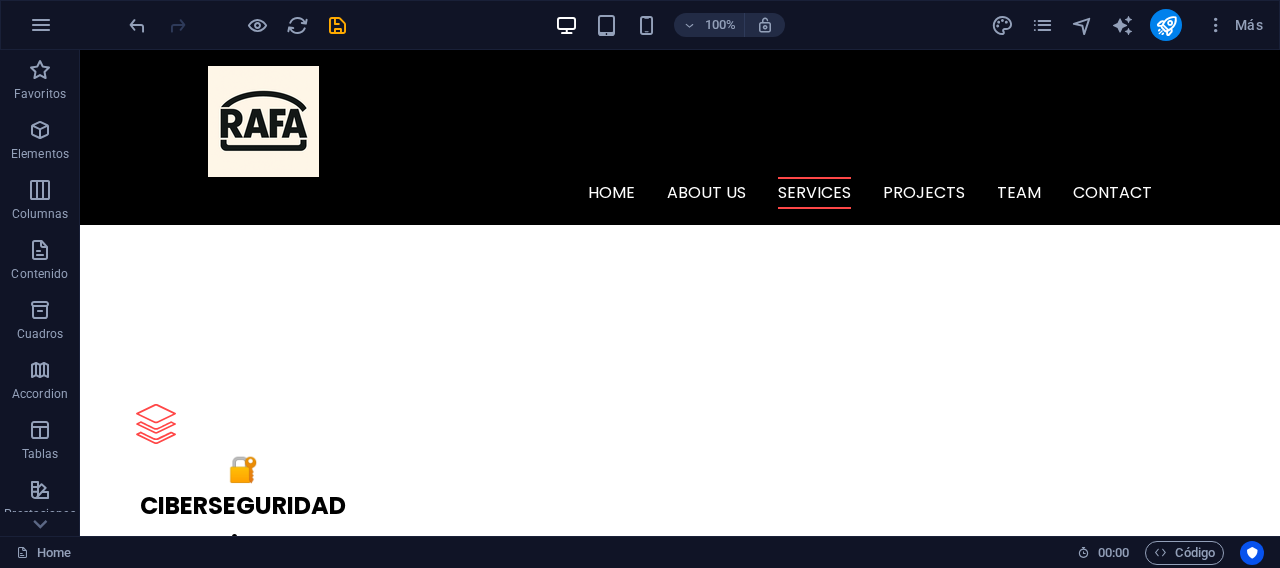 scroll, scrollTop: 2547, scrollLeft: 0, axis: vertical 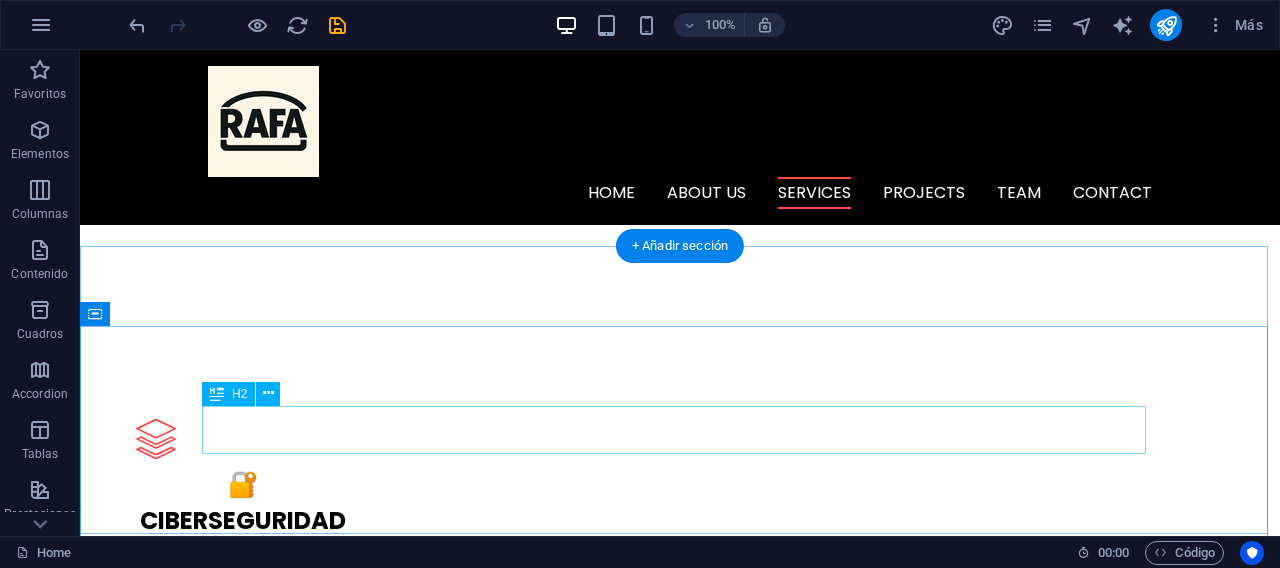 click on "O ur Projects" at bounding box center (680, 3987) 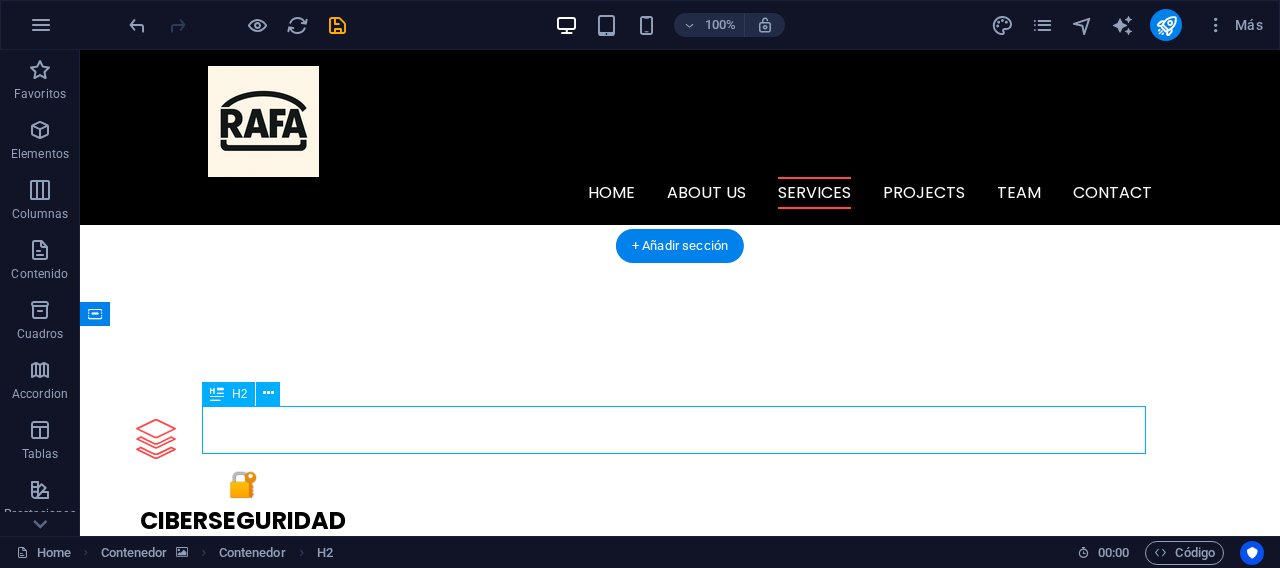 click on "O ur Projects" at bounding box center (680, 3987) 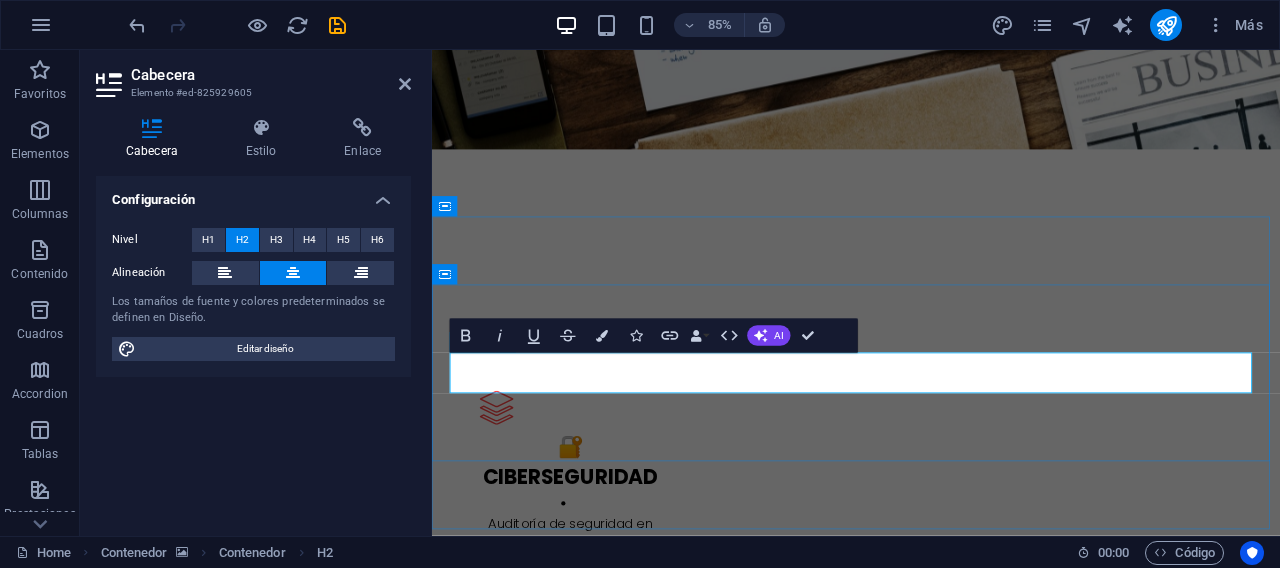 click on "O ur Projects" at bounding box center (931, 4019) 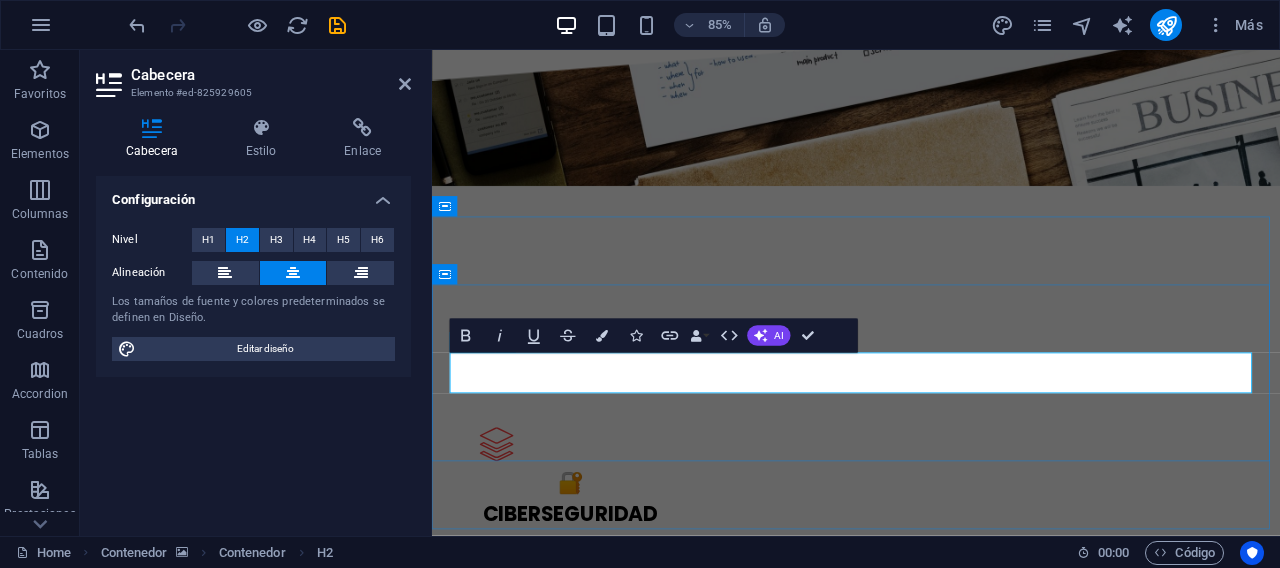 type 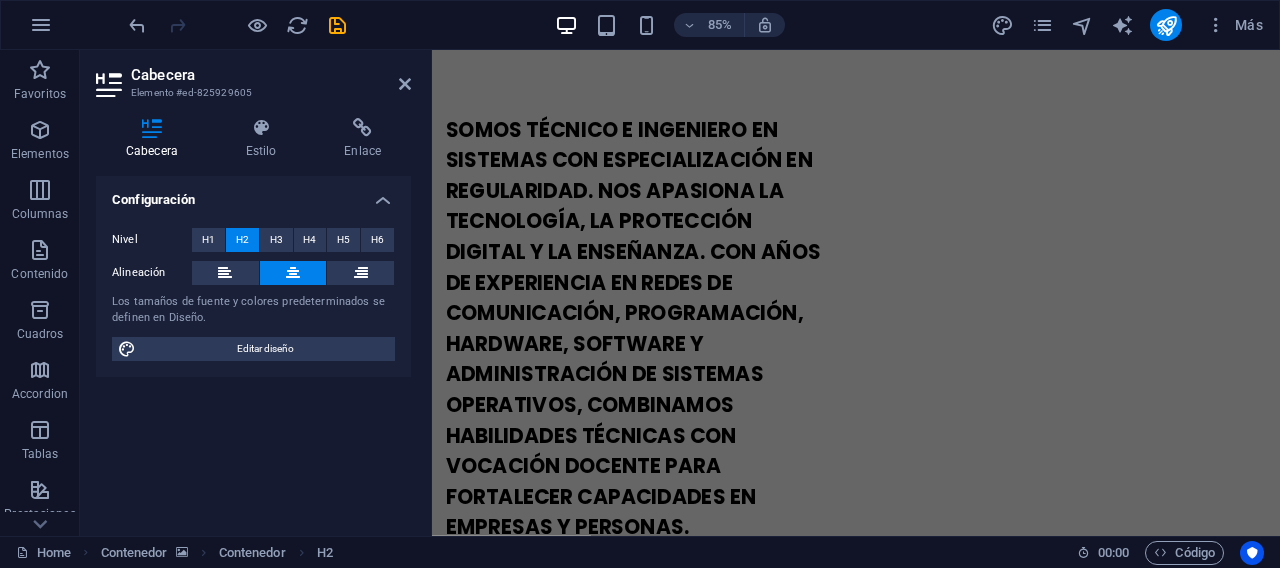 scroll, scrollTop: 1301, scrollLeft: 0, axis: vertical 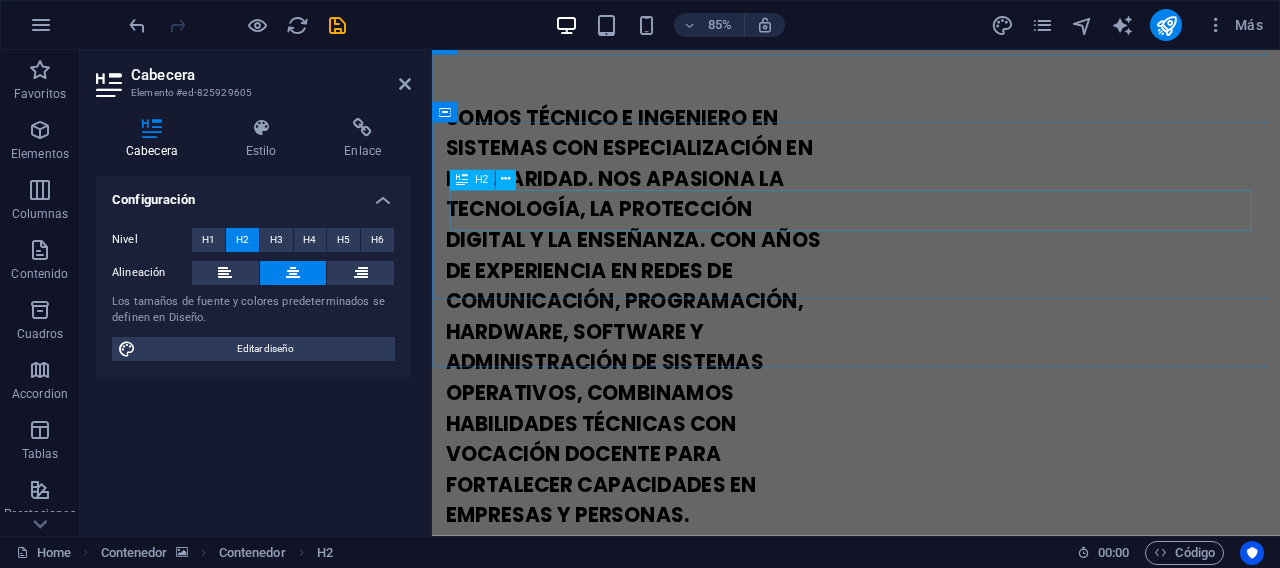 click on "O ur Services" at bounding box center [931, 1436] 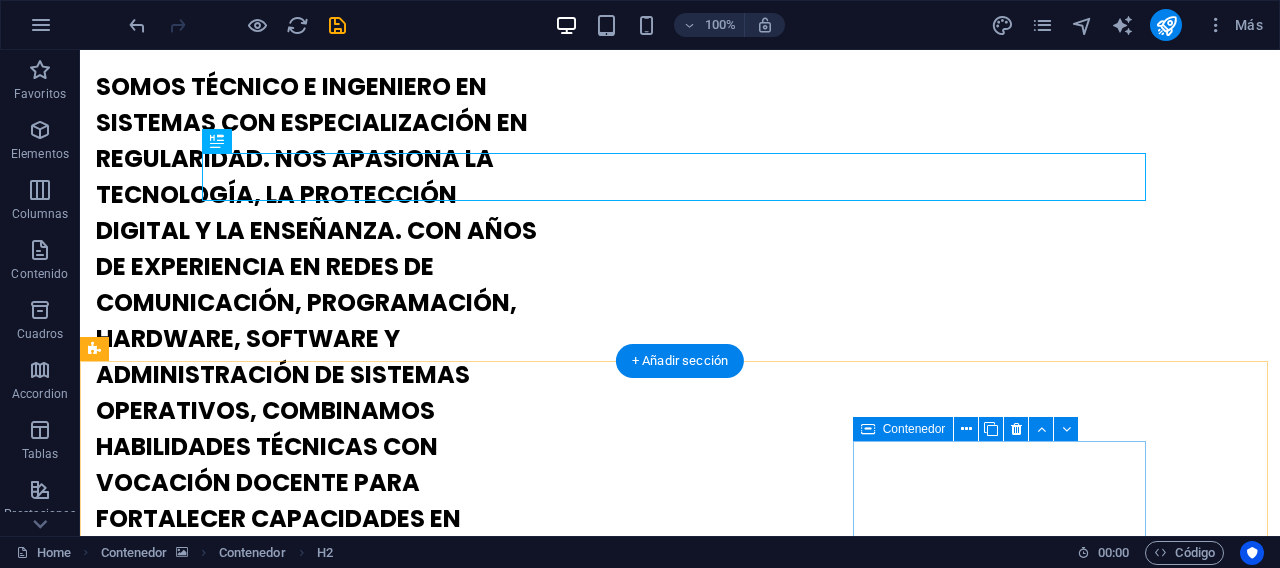 scroll, scrollTop: 1246, scrollLeft: 0, axis: vertical 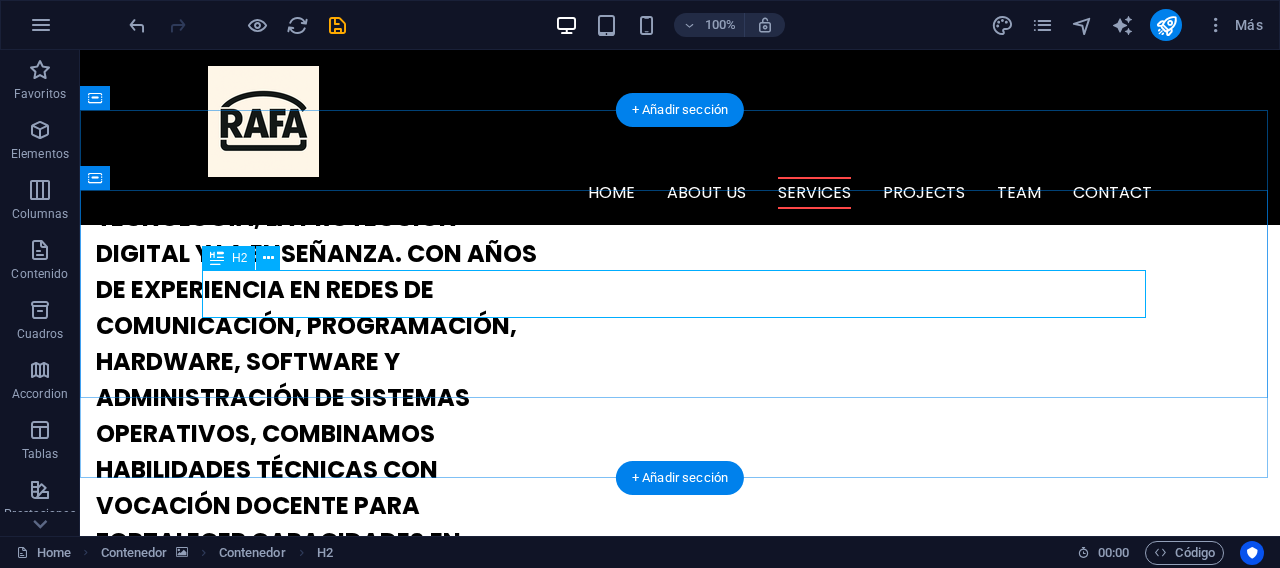 click on "O ur Services" at bounding box center (680, 1416) 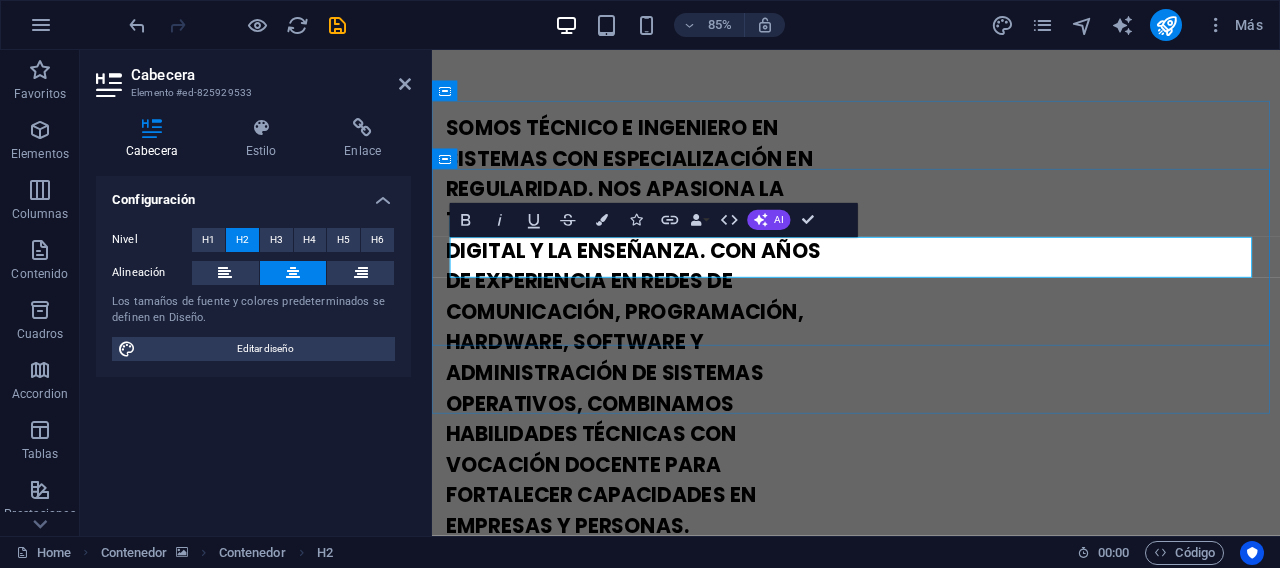 drag, startPoint x: 1079, startPoint y: 301, endPoint x: 897, endPoint y: 305, distance: 182.04395 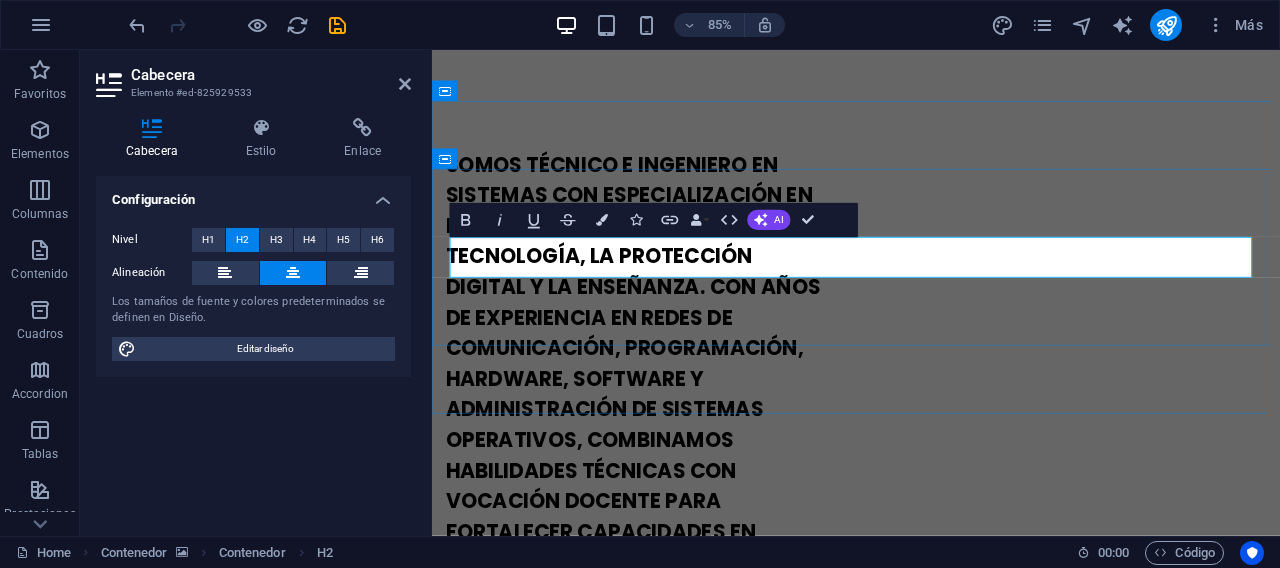 type 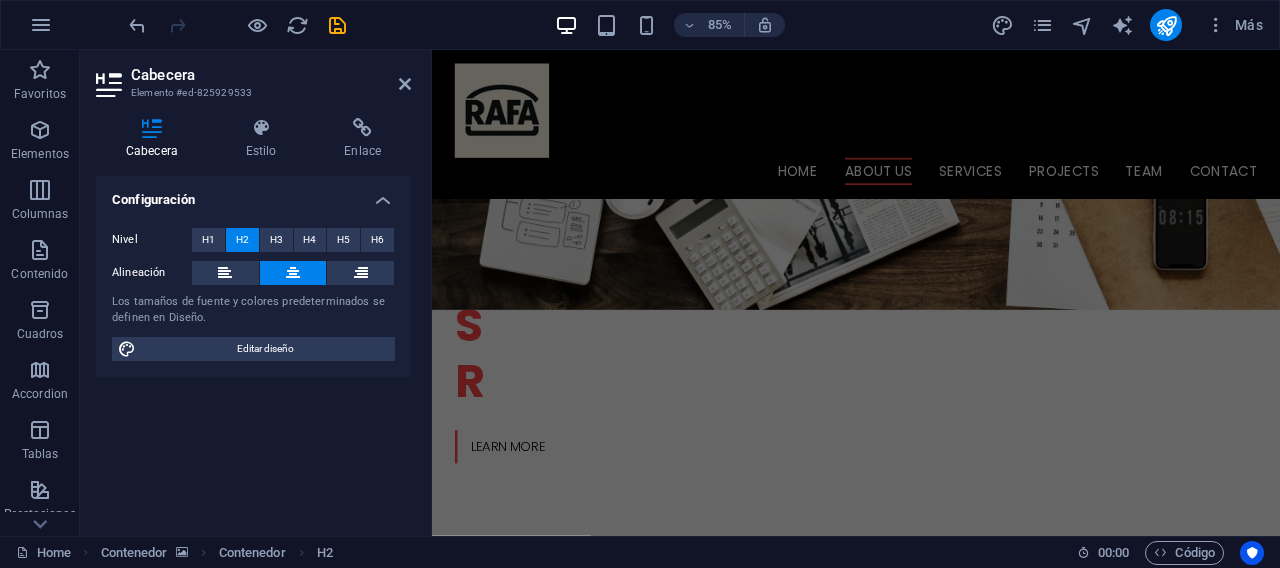 scroll, scrollTop: 516, scrollLeft: 0, axis: vertical 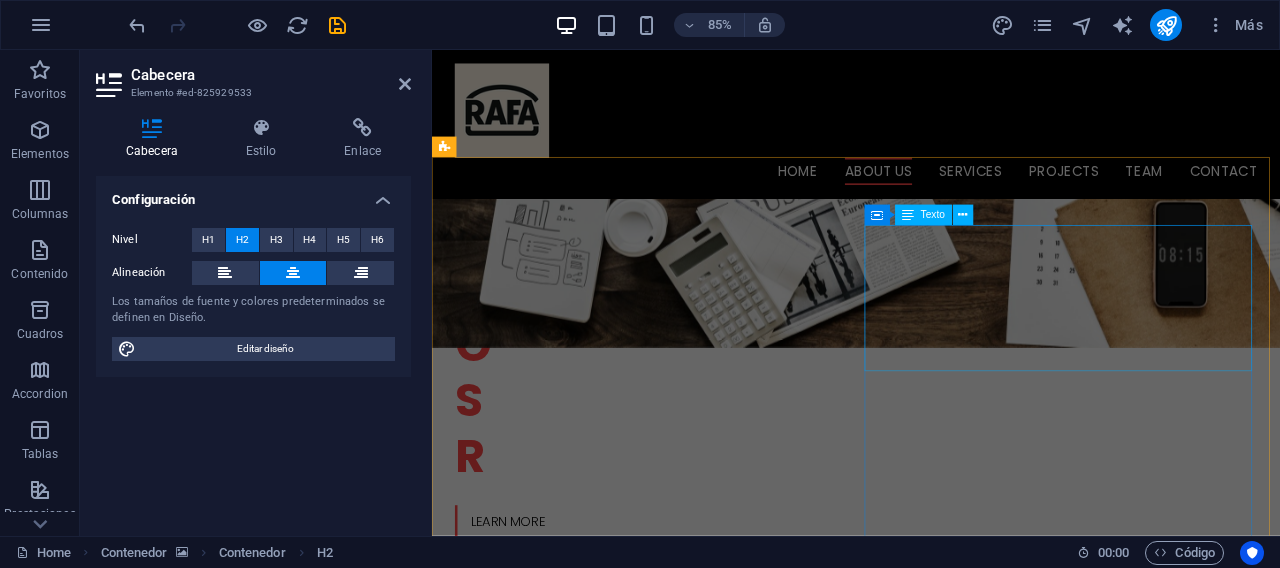 click on "Lorem ipsum dolor sit amet, consetetur sadipscing elitr, sed diam nonumy eirmod tempor invidunt ut labore et dolore magna aliquyam erat, sed diam voluptua.  At vero eos et accusam et justo duo dolores. Et otea rebum stet clita kasd gubergren, no sea takimata sanctus est Lorem ipsum dolor sit amet." at bounding box center (676, 1471) 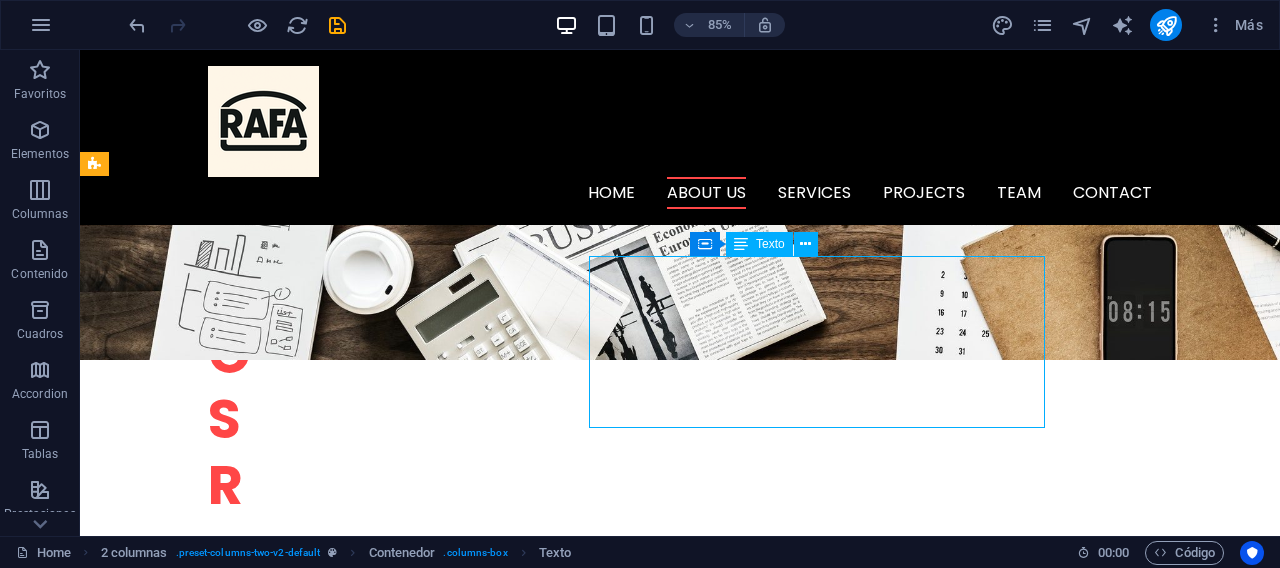 scroll, scrollTop: 565, scrollLeft: 0, axis: vertical 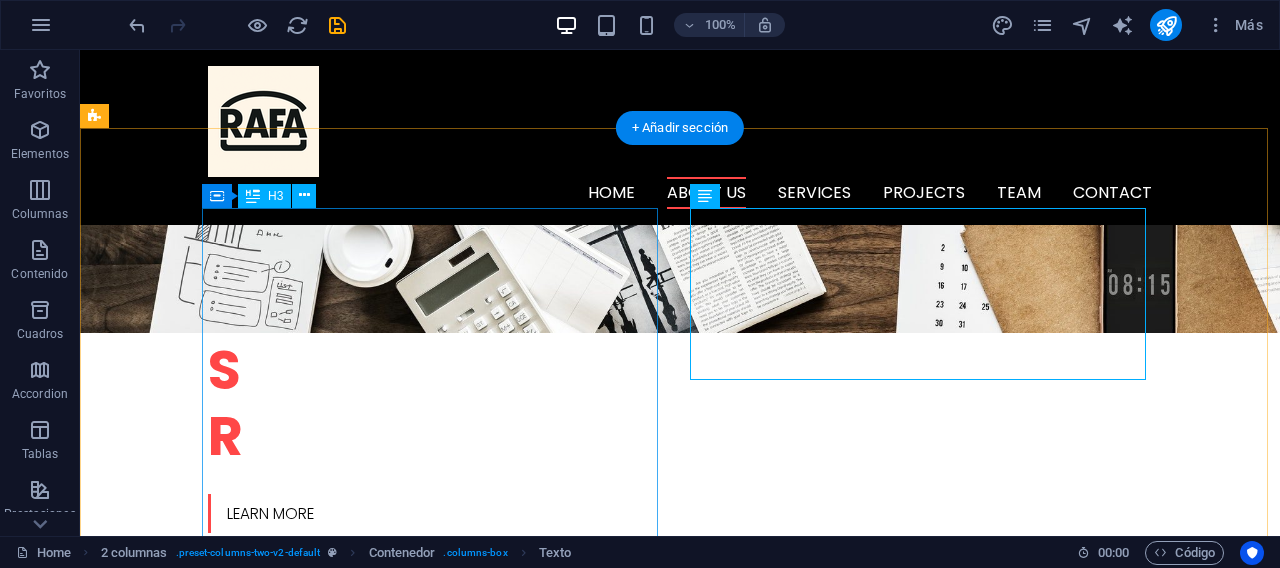 click on "Somos Técnico e Ingeniero en Sistemas con especialización en Regularidad. nos apasiona la tecnología, la protección digital y la enseñanza. Con años de experiencia en redes de comunicación, programación, hardware, software y administración de sistemas operativos, combinamos habilidades técnicas con vocación docente para fortalecer capacidades en empresas y personas." at bounding box center (324, 1025) 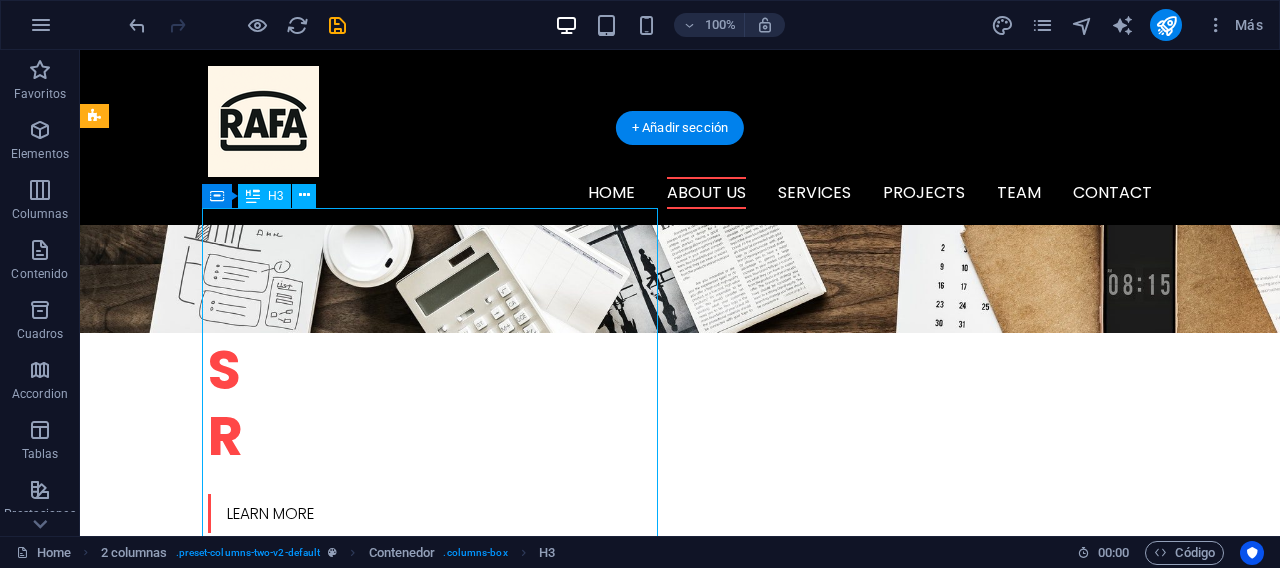 click on "Somos Técnico e Ingeniero en Sistemas con especialización en Regularidad. nos apasiona la tecnología, la protección digital y la enseñanza. Con años de experiencia en redes de comunicación, programación, hardware, software y administración de sistemas operativos, combinamos habilidades técnicas con vocación docente para fortalecer capacidades en empresas y personas." at bounding box center (324, 1025) 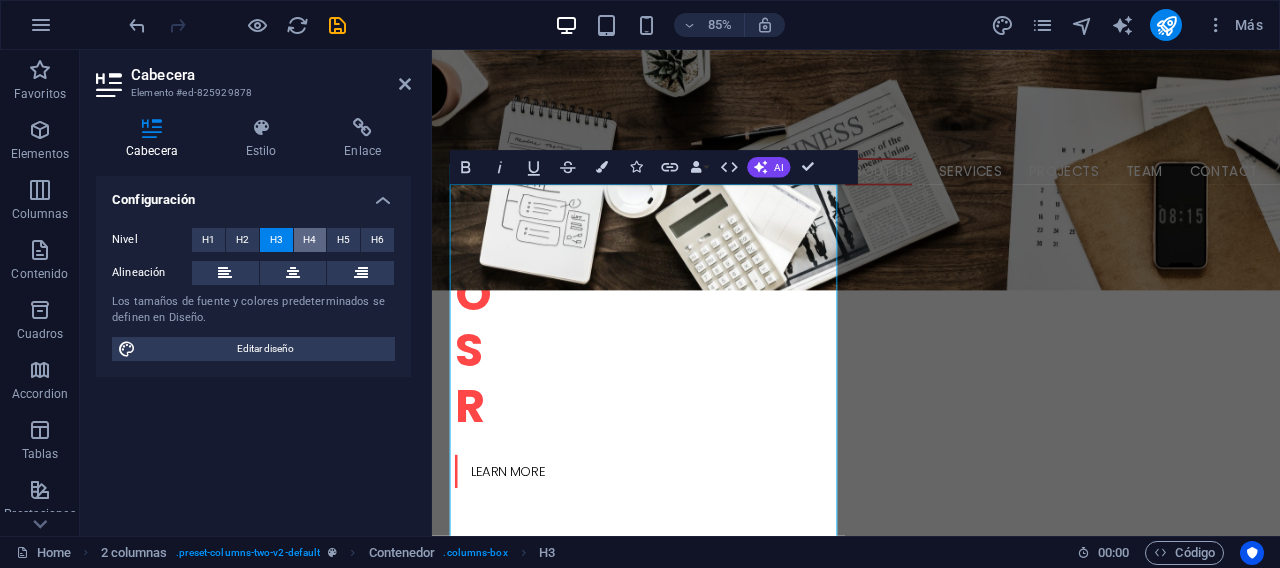 click on "H4" at bounding box center (309, 240) 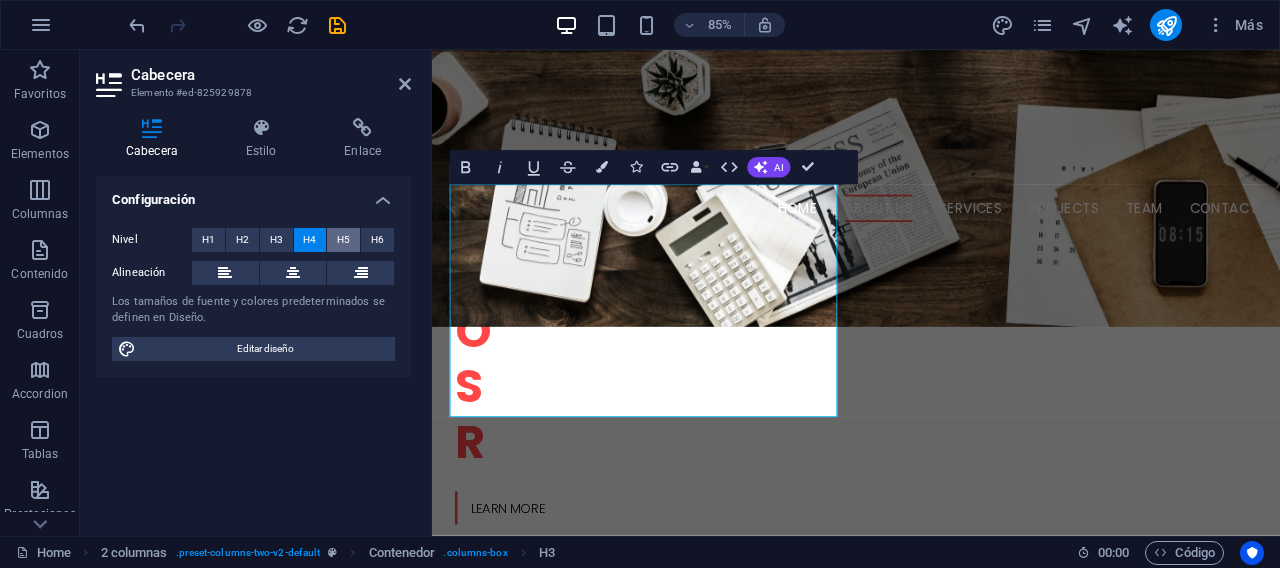 click on "H5" at bounding box center (343, 240) 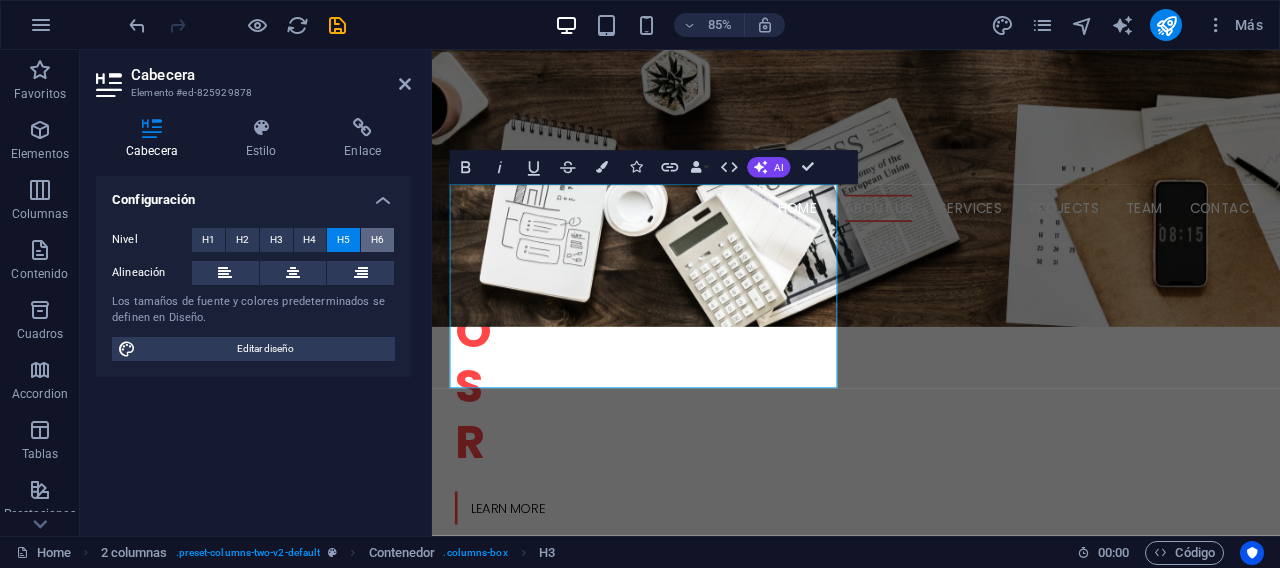 click on "H6" at bounding box center (377, 240) 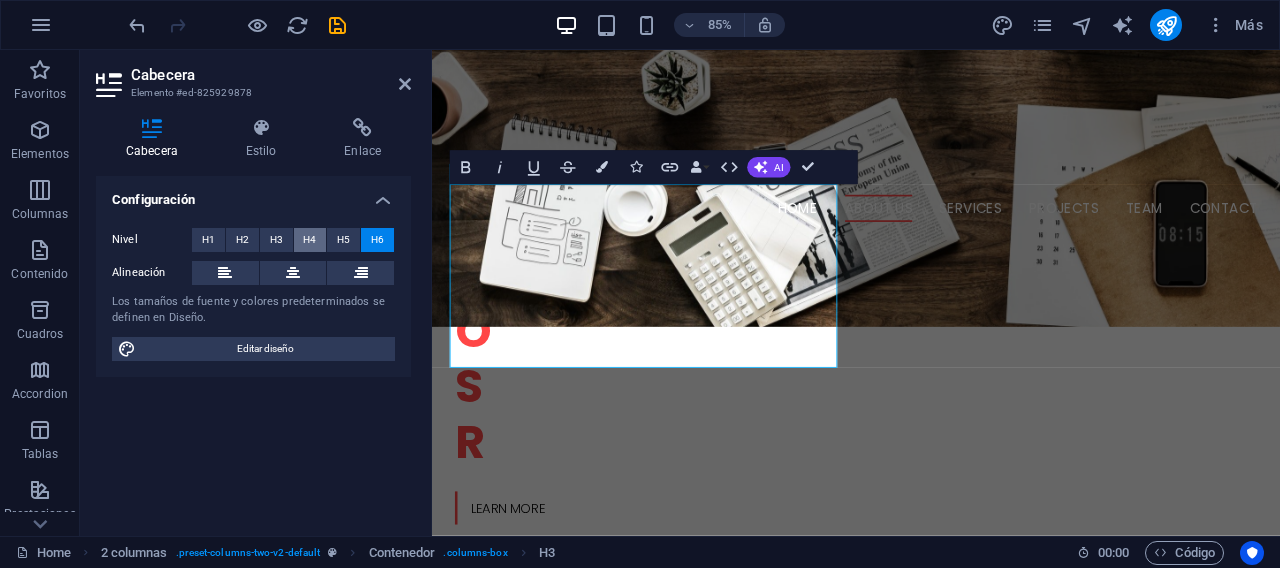click on "H4" at bounding box center [309, 240] 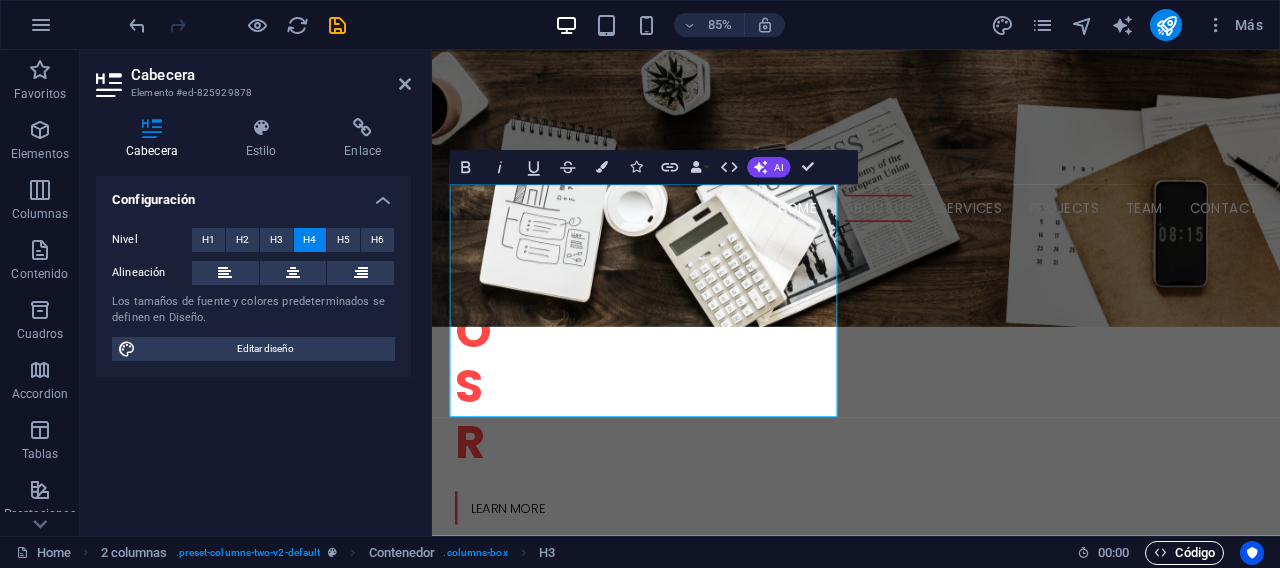 click on "Código" at bounding box center (1184, 553) 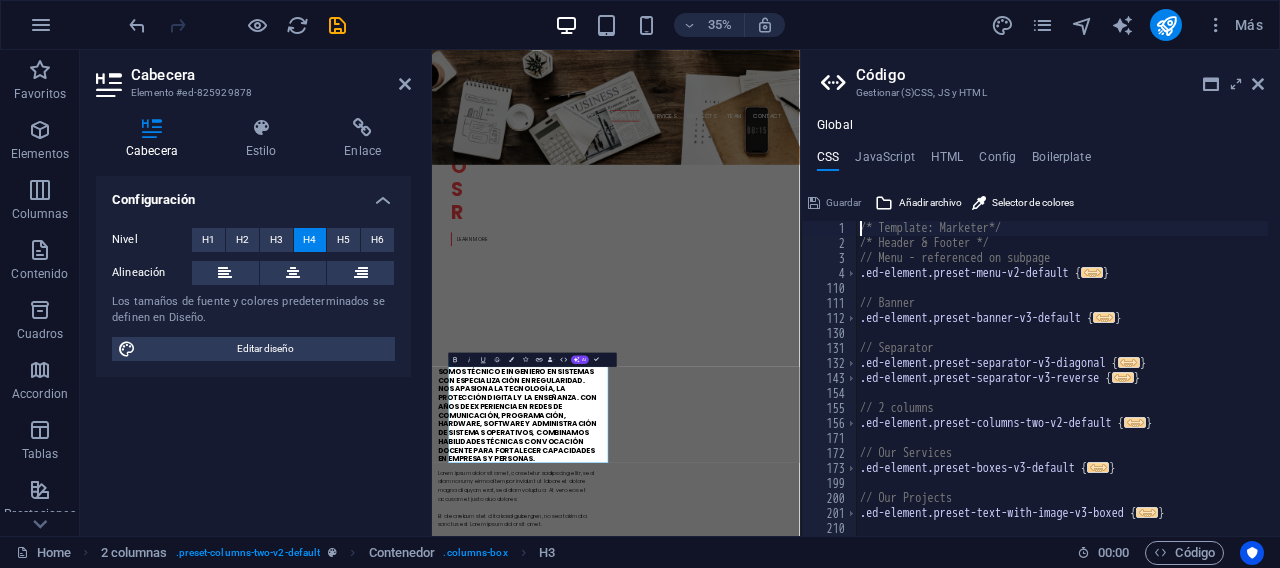 scroll, scrollTop: 0, scrollLeft: 0, axis: both 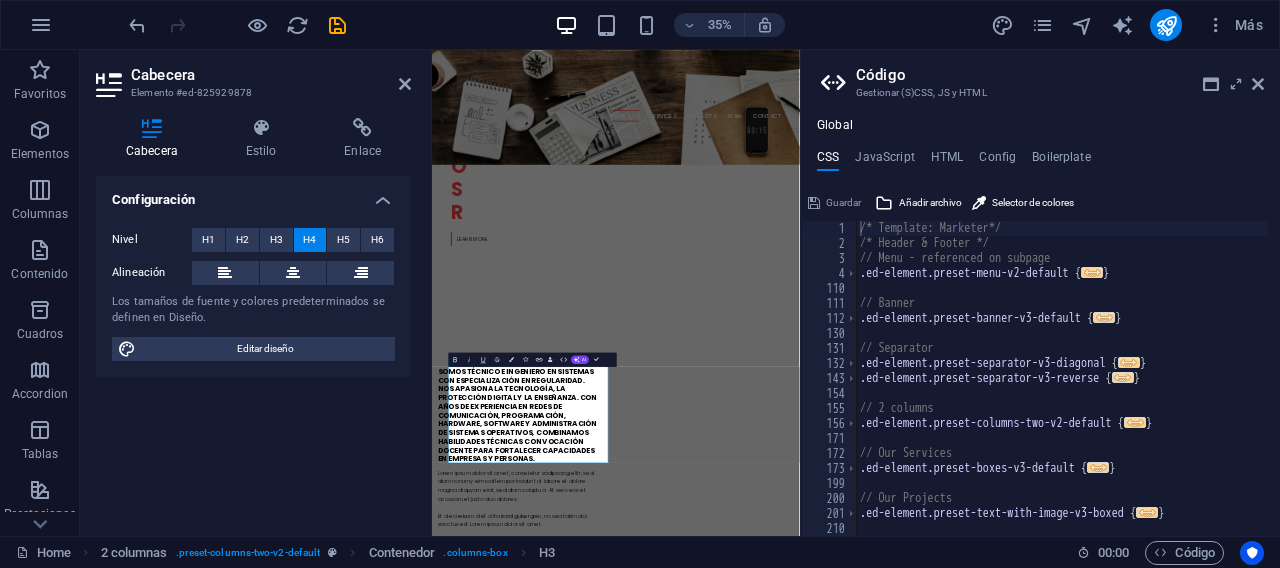 click on "Configuración Nivel H1 H2 H3 H4 H5 H6 Alineación Los tamaños de fuente y colores predeterminados se definen en Diseño. Editar diseño" at bounding box center (253, 348) 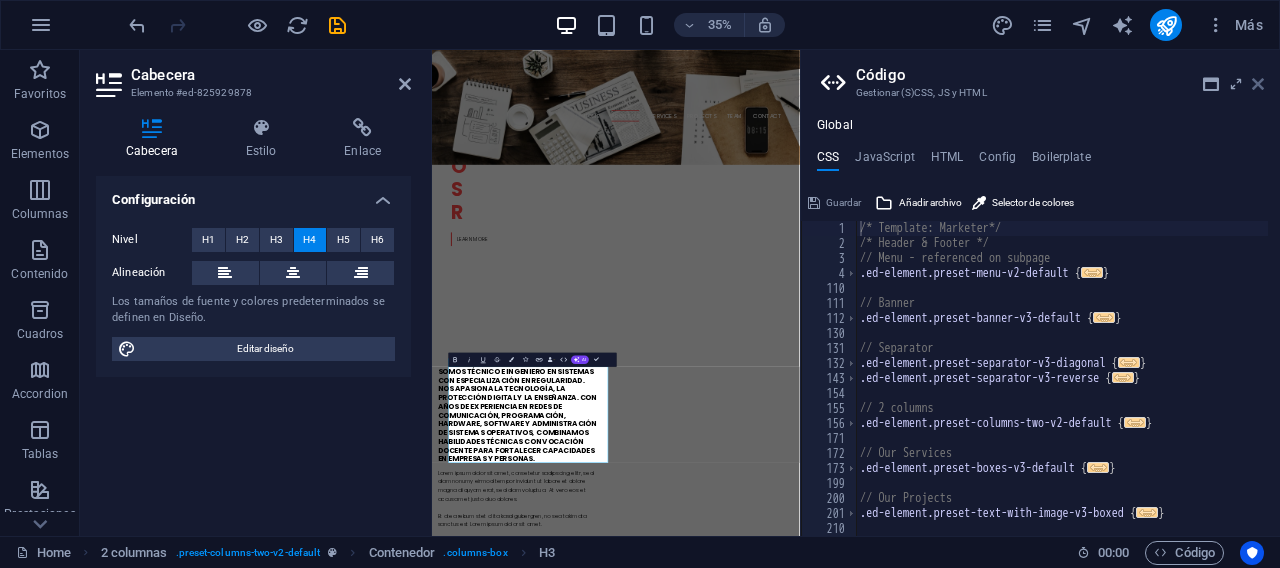 click at bounding box center [1258, 84] 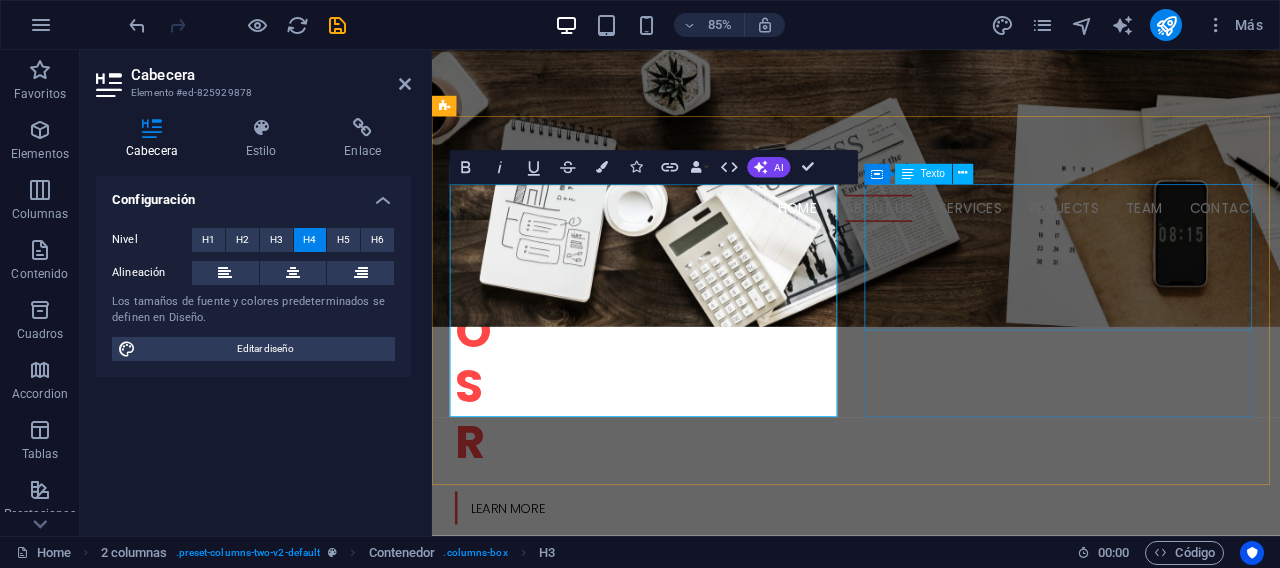 click on "Lorem ipsum dolor sit amet, consetetur sadipscing elitr, sed diam nonumy eirmod tempor invidunt ut labore et dolore magna aliquyam erat, sed diam voluptua.  At vero eos et accusam et justo duo dolores. Et otea rebum stet clita kasd gubergren, no sea takimata sanctus est Lorem ipsum dolor sit amet." at bounding box center (676, 1224) 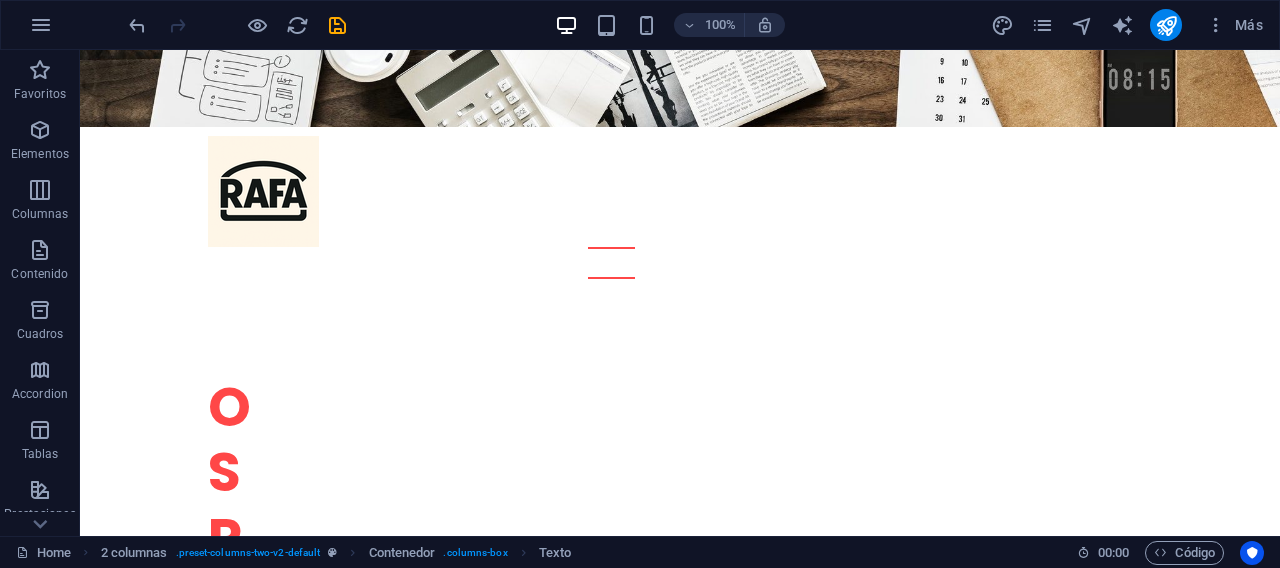 scroll, scrollTop: 0, scrollLeft: 0, axis: both 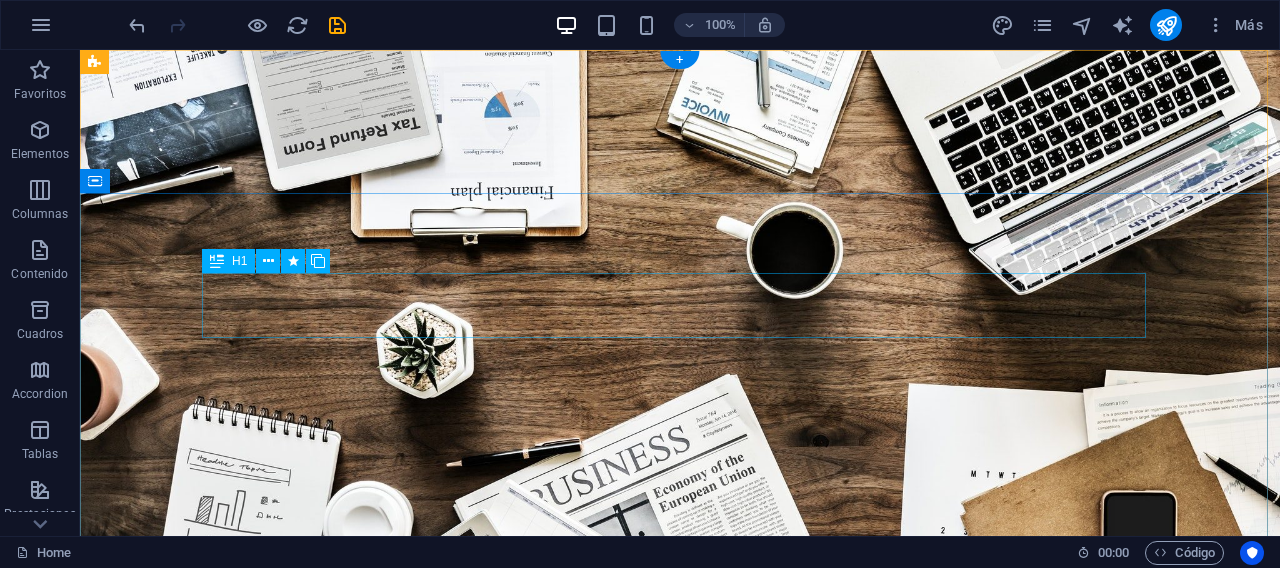 click on "O nline Marketing" at bounding box center (680, 902) 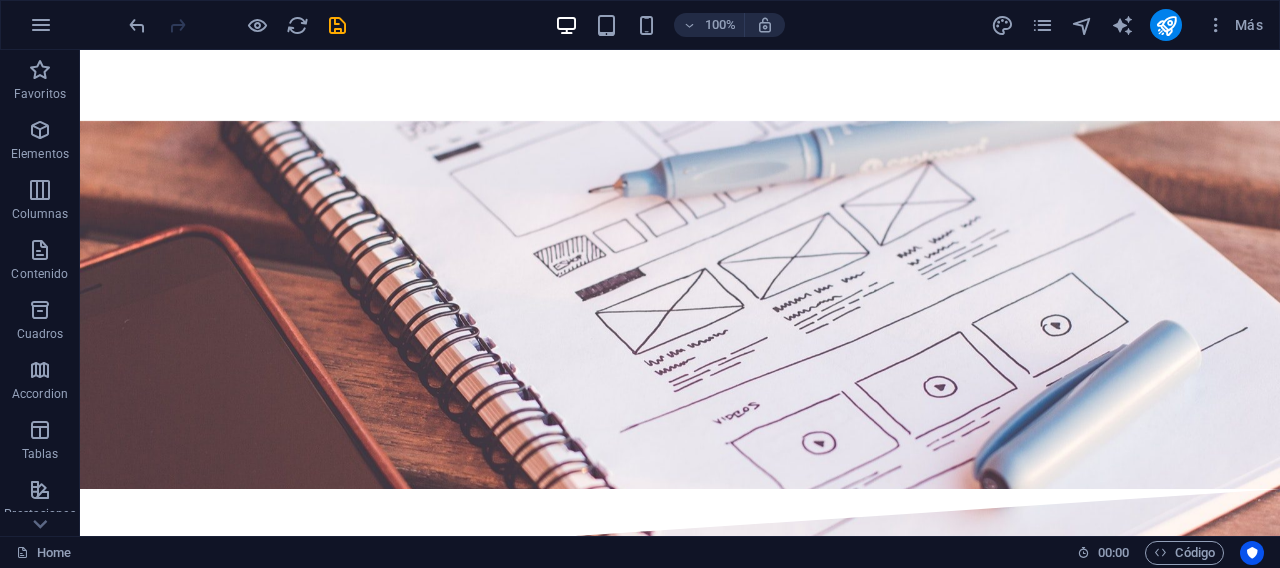 scroll, scrollTop: 5679, scrollLeft: 0, axis: vertical 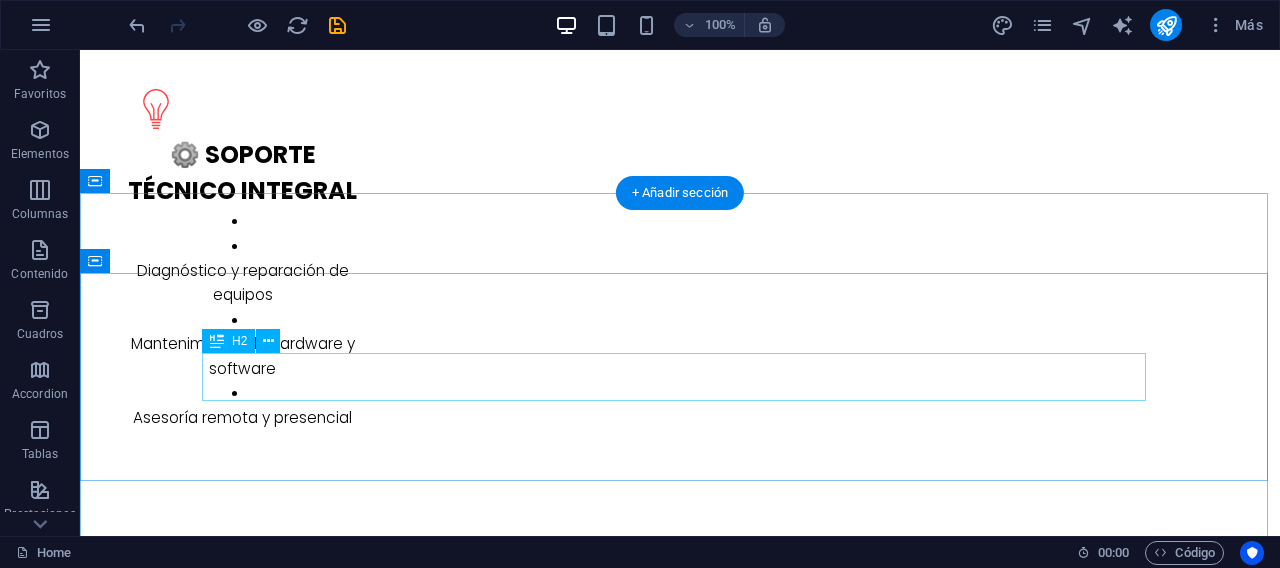 click on "C ontact Us" at bounding box center (680, 6148) 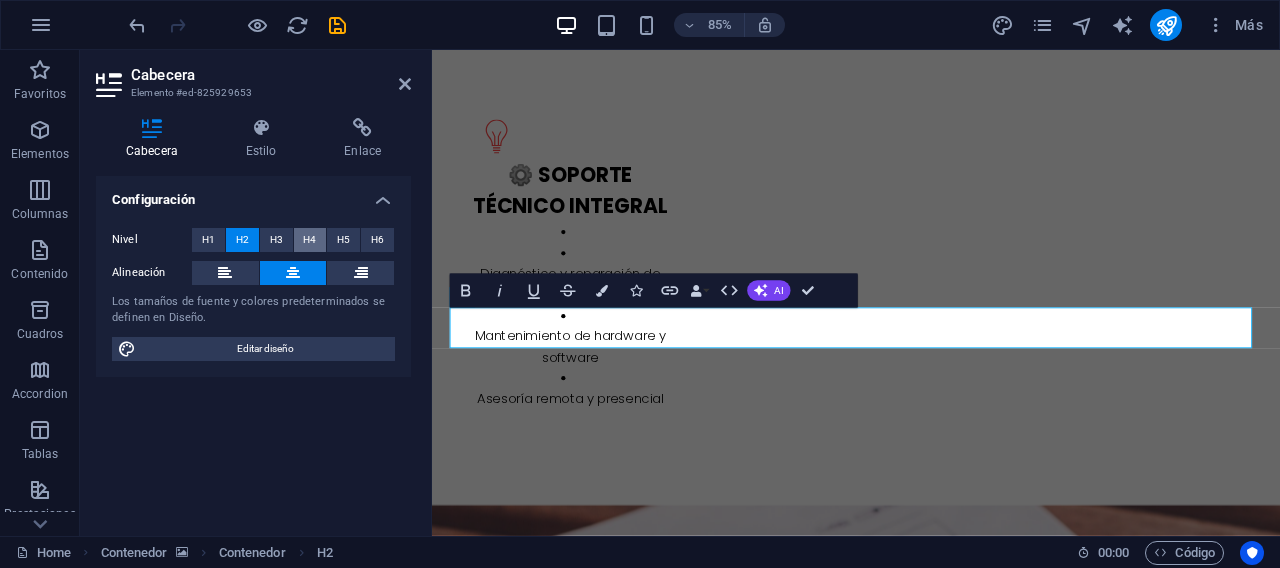 click on "H4" at bounding box center (310, 240) 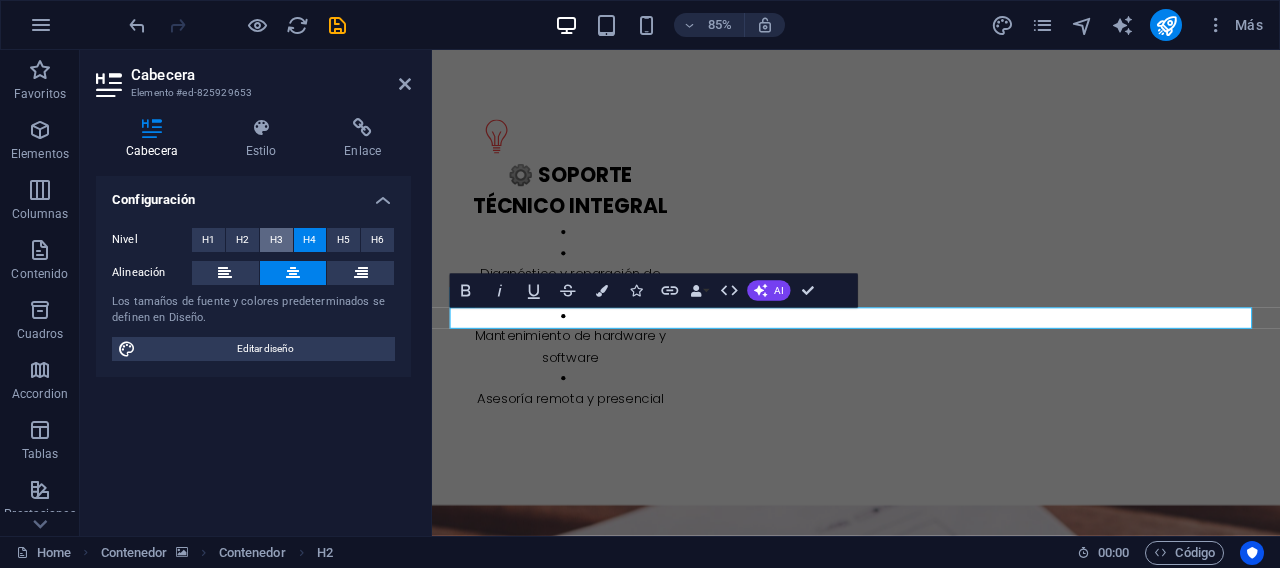 click on "H3" at bounding box center (276, 240) 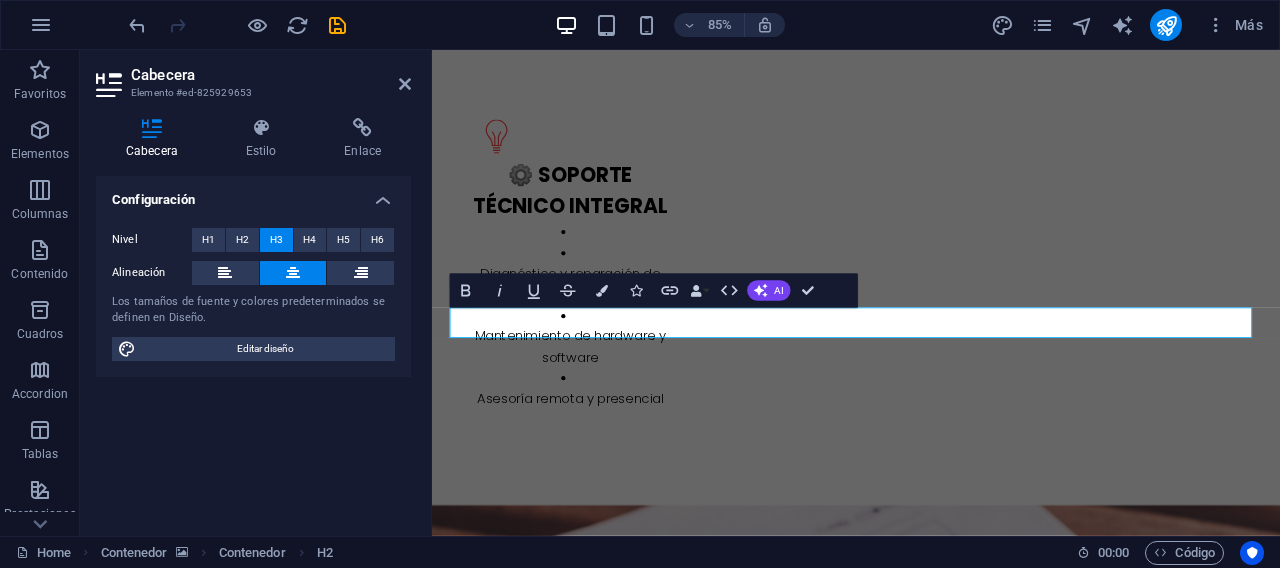 type 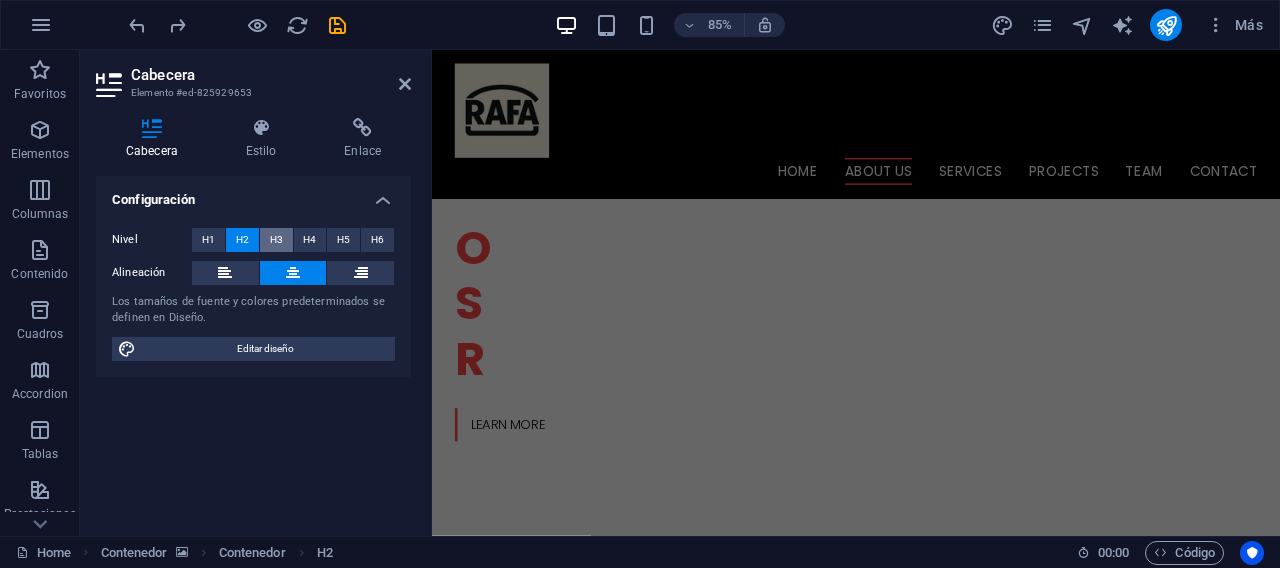 scroll, scrollTop: 544, scrollLeft: 0, axis: vertical 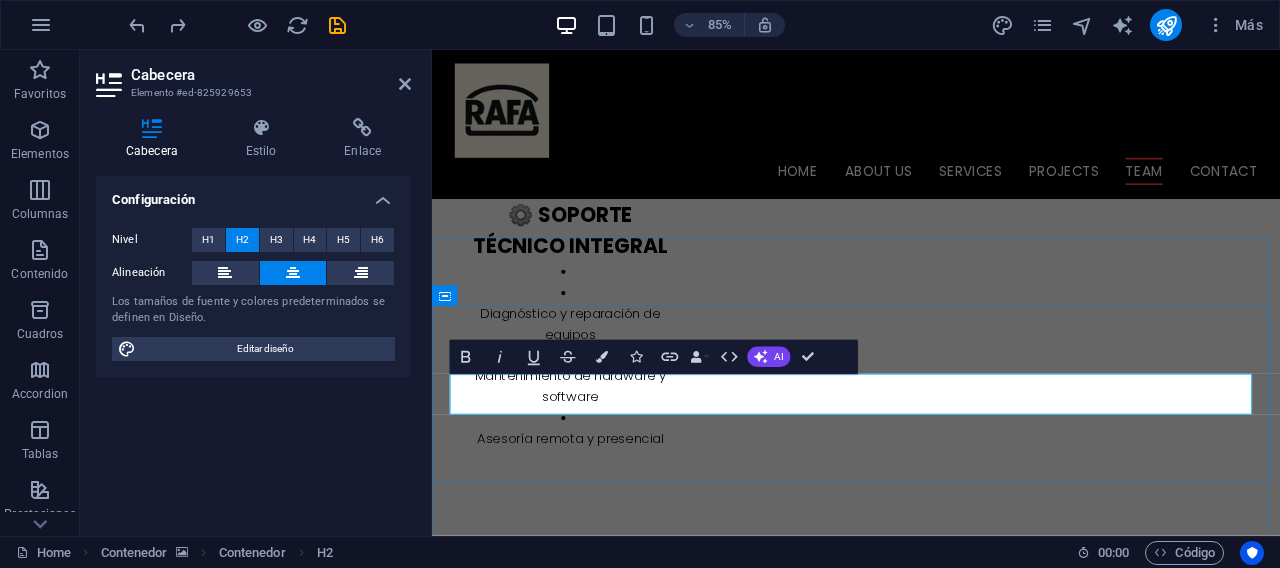 click on "📞 Contáctame" at bounding box center [931, 6238] 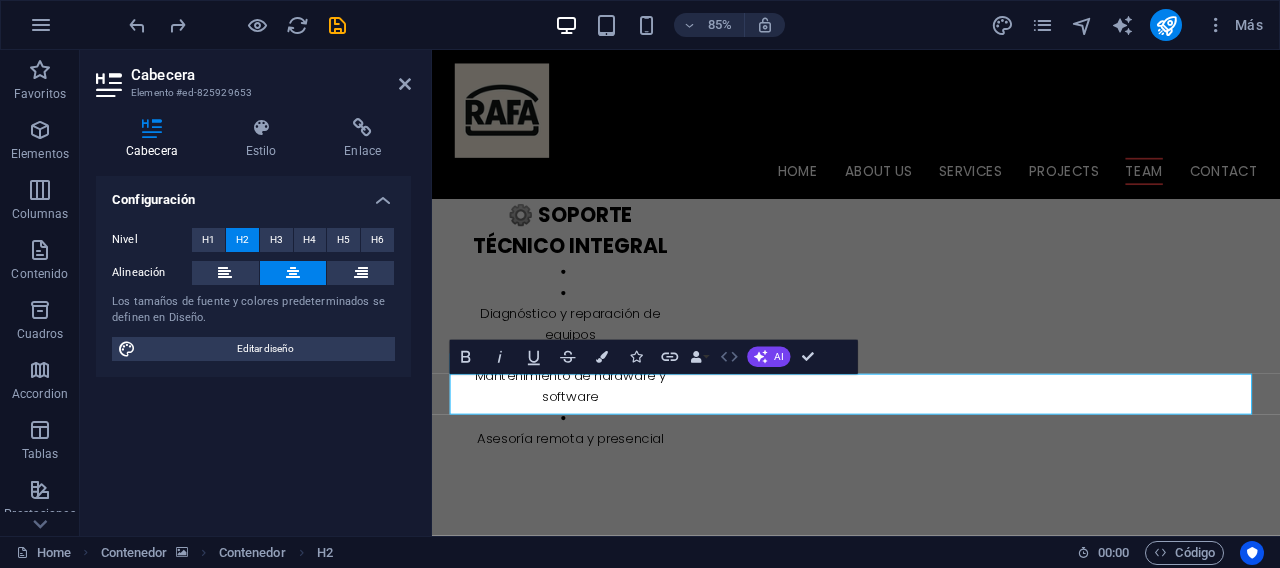 click on "HTML" at bounding box center (729, 357) 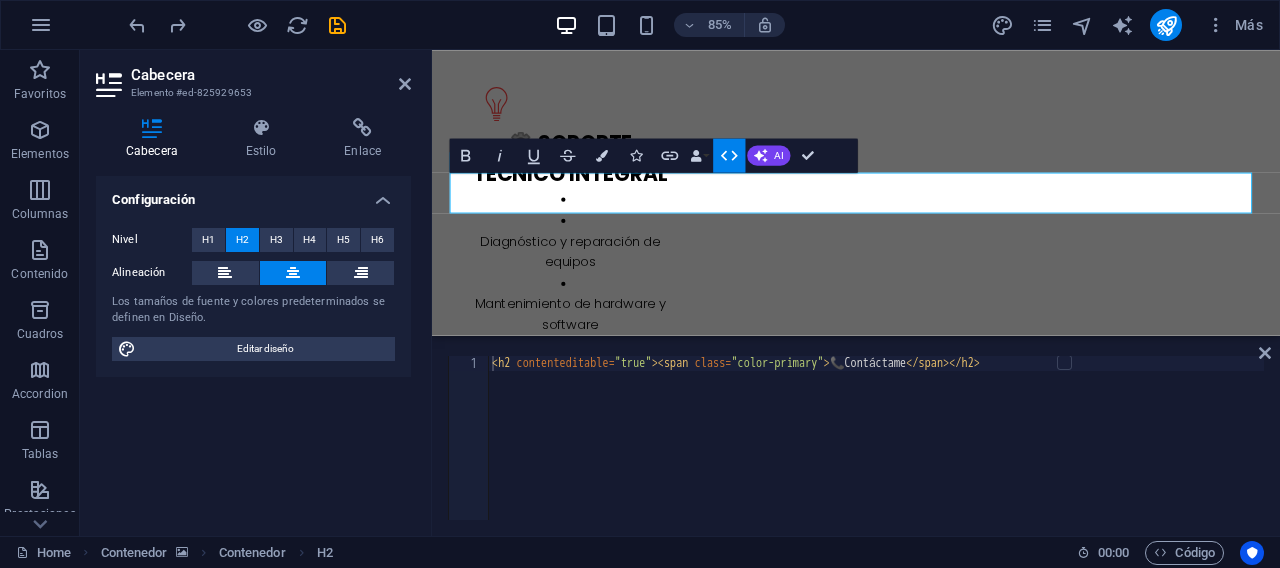 scroll, scrollTop: 5401, scrollLeft: 0, axis: vertical 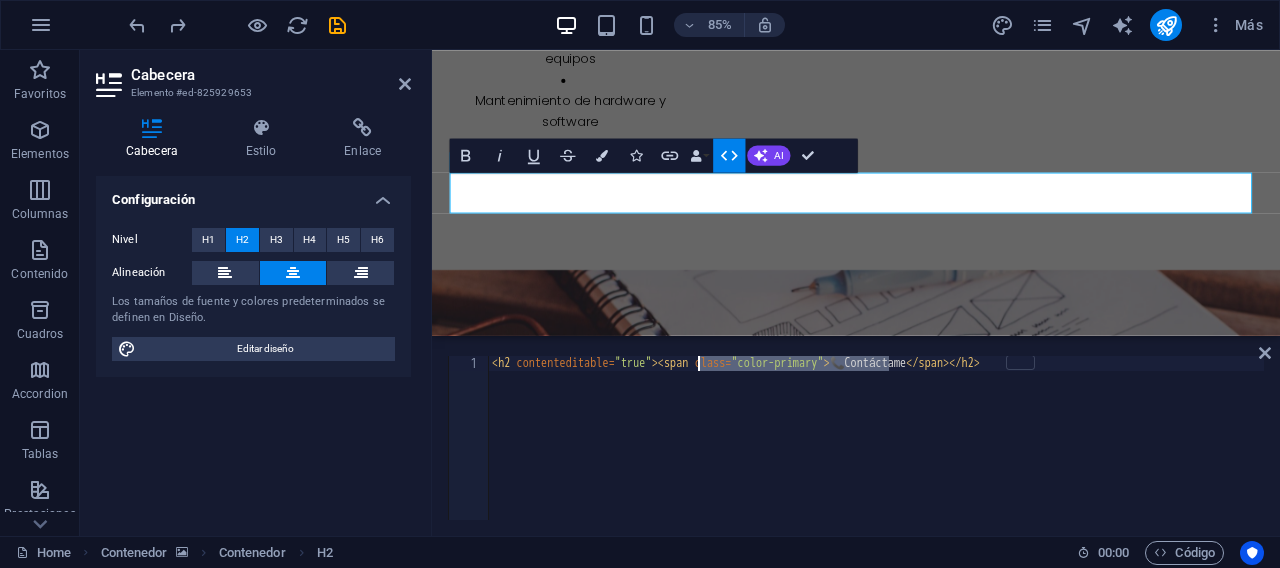 drag, startPoint x: 892, startPoint y: 365, endPoint x: 827, endPoint y: 401, distance: 74.30343 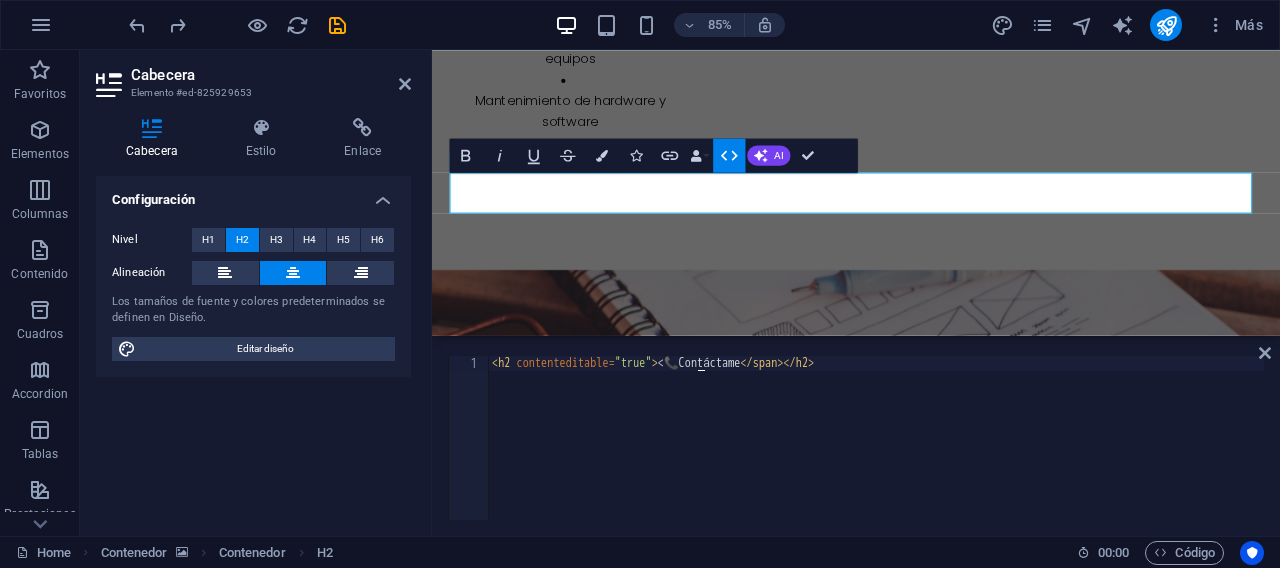 type on "<h2 contenteditable="true">📞 Contáctame</span></h2>" 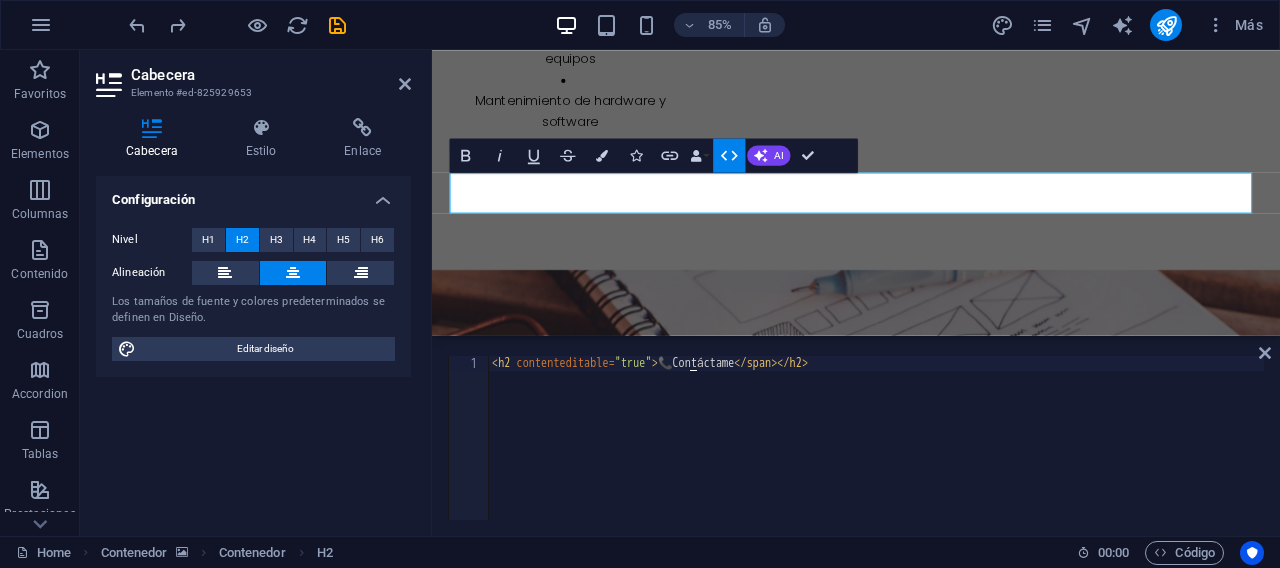 click on "< h2   contenteditable = "true" > 📞  Contáctame </ span > </ h2 >" at bounding box center (876, 453) 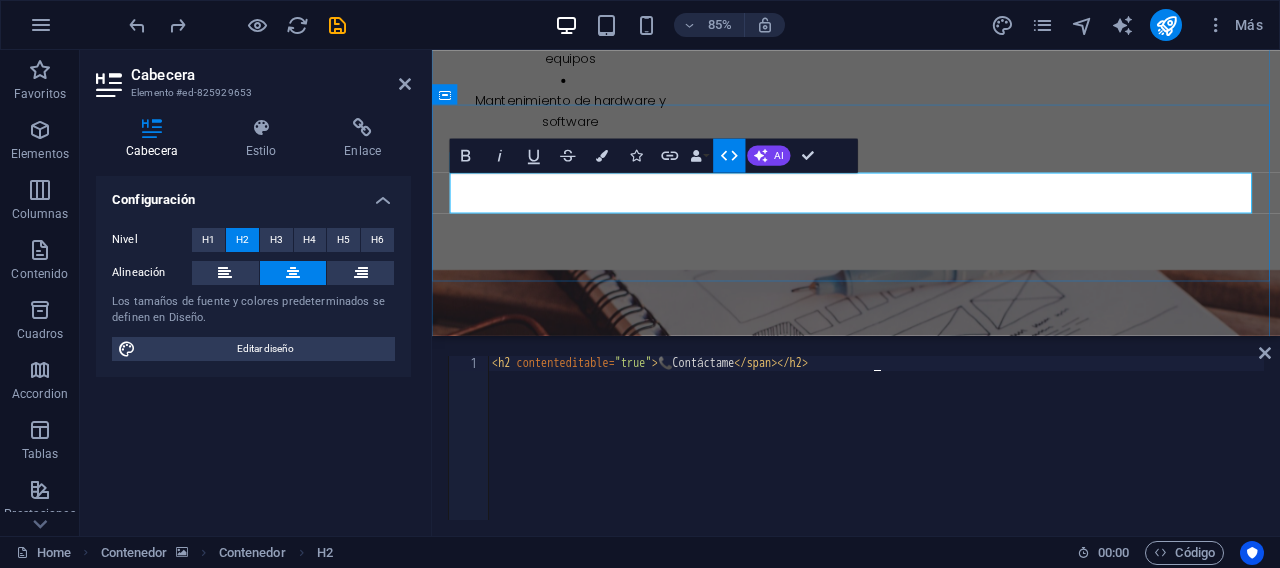 click on "📞 Contáctame" at bounding box center (931, 5914) 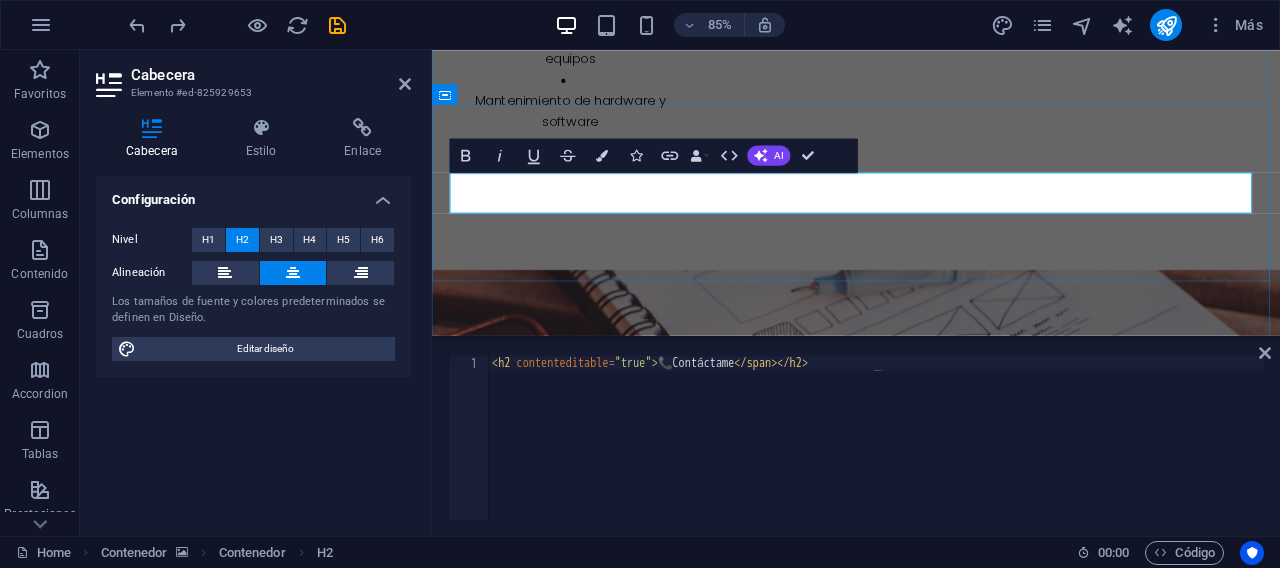 click on "📞 Contáctame" at bounding box center (931, 5914) 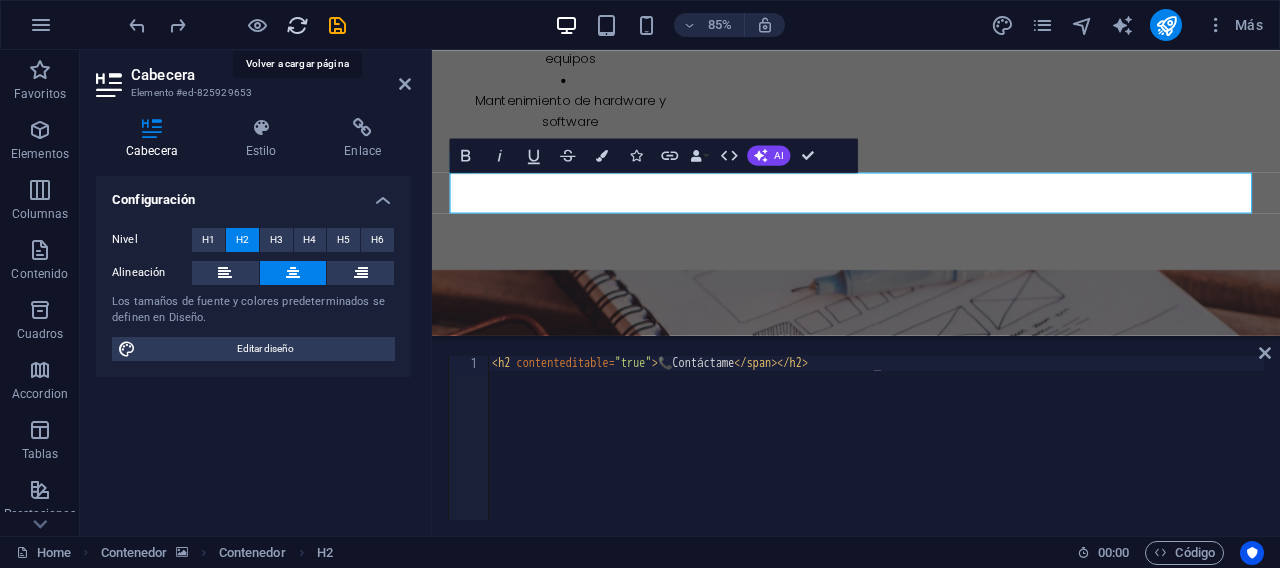click at bounding box center (297, 25) 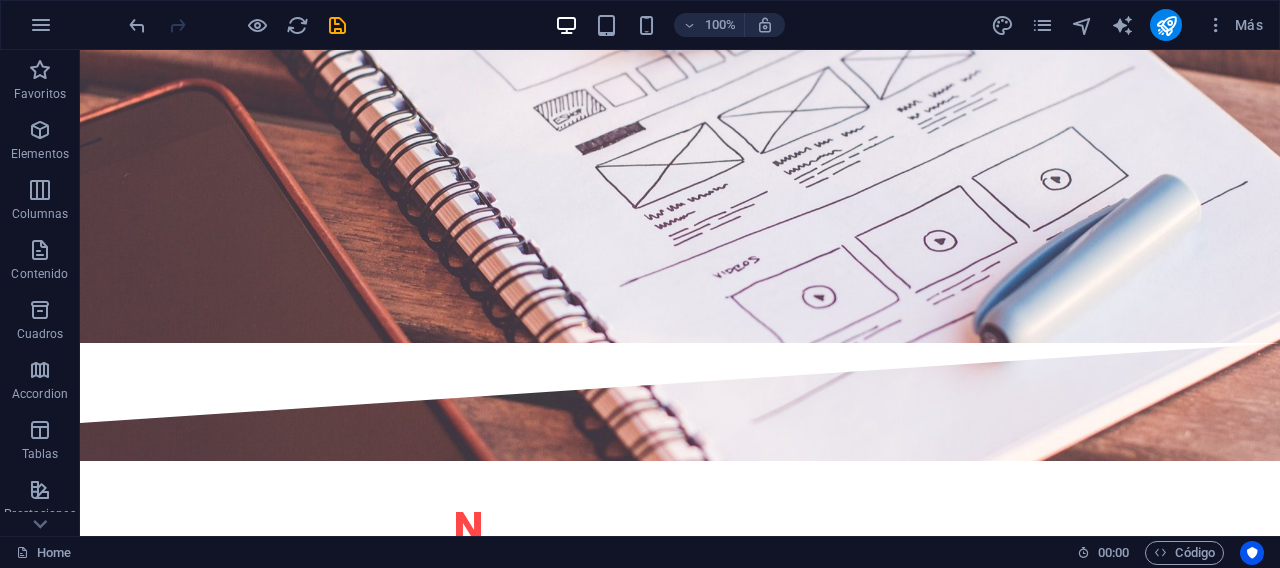 scroll, scrollTop: 5824, scrollLeft: 0, axis: vertical 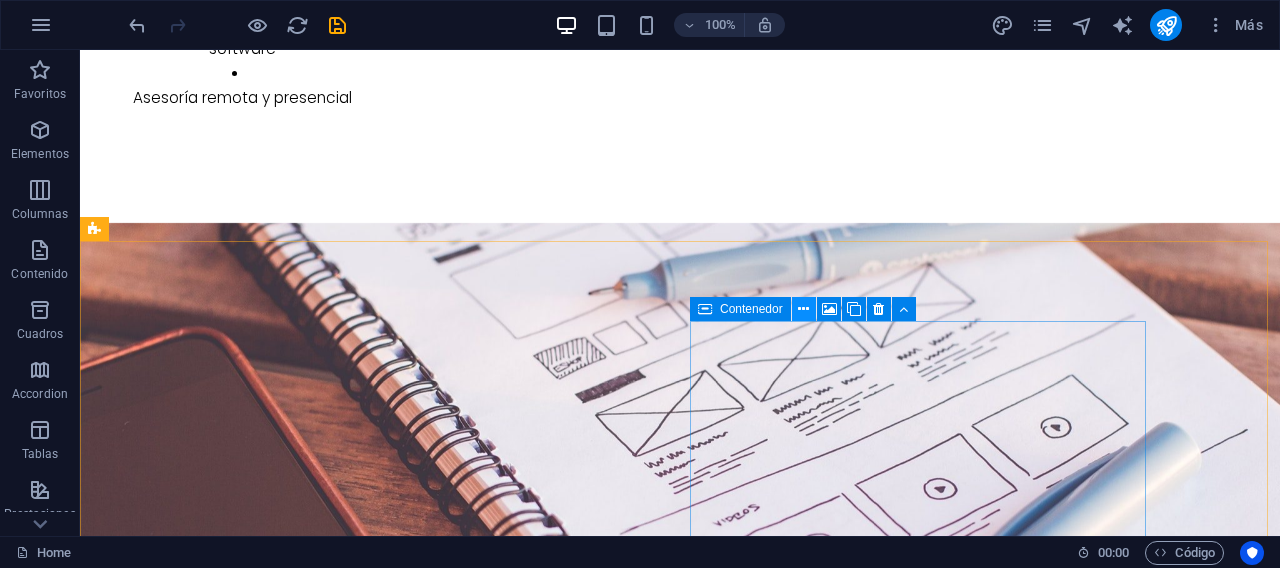 click at bounding box center [804, 309] 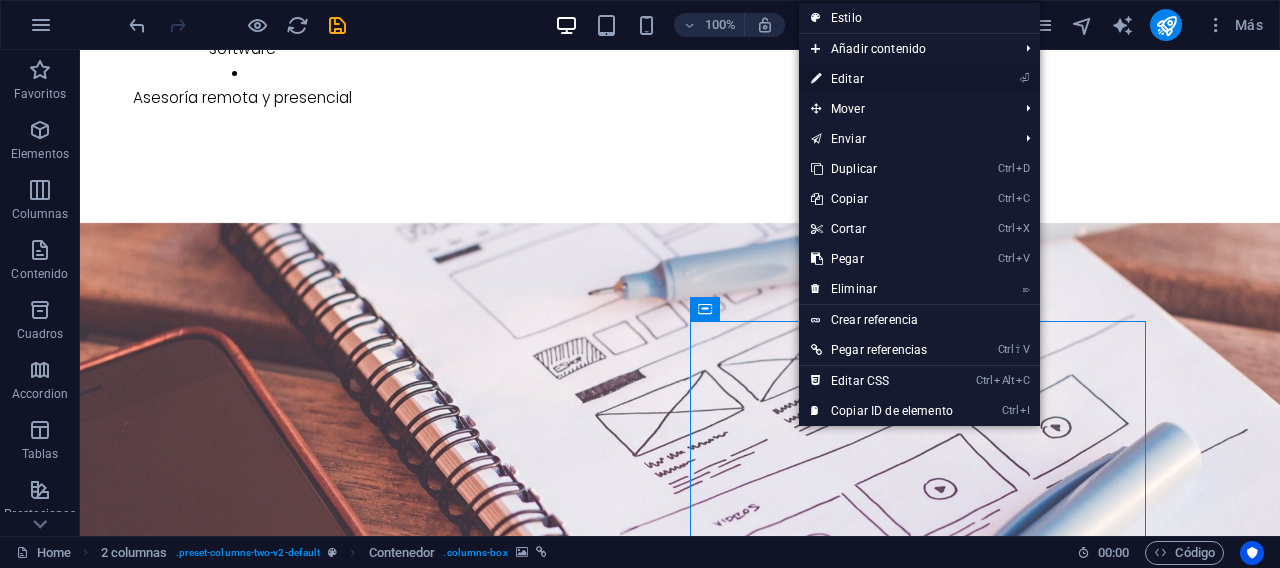 click on "⏎  Editar" at bounding box center [882, 79] 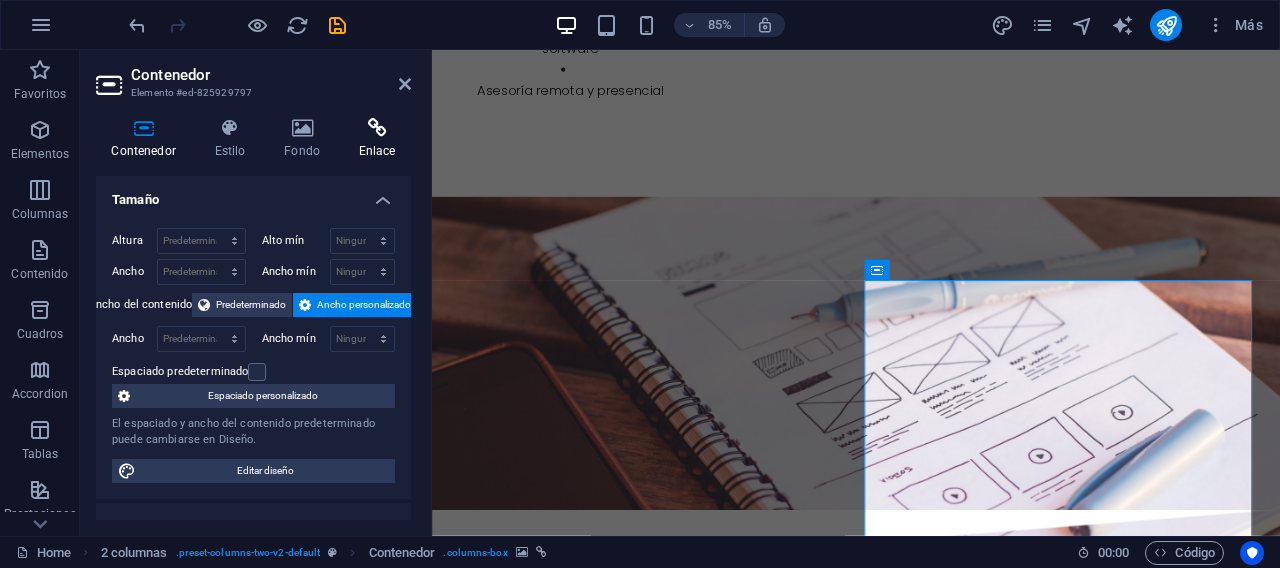 click at bounding box center [377, 128] 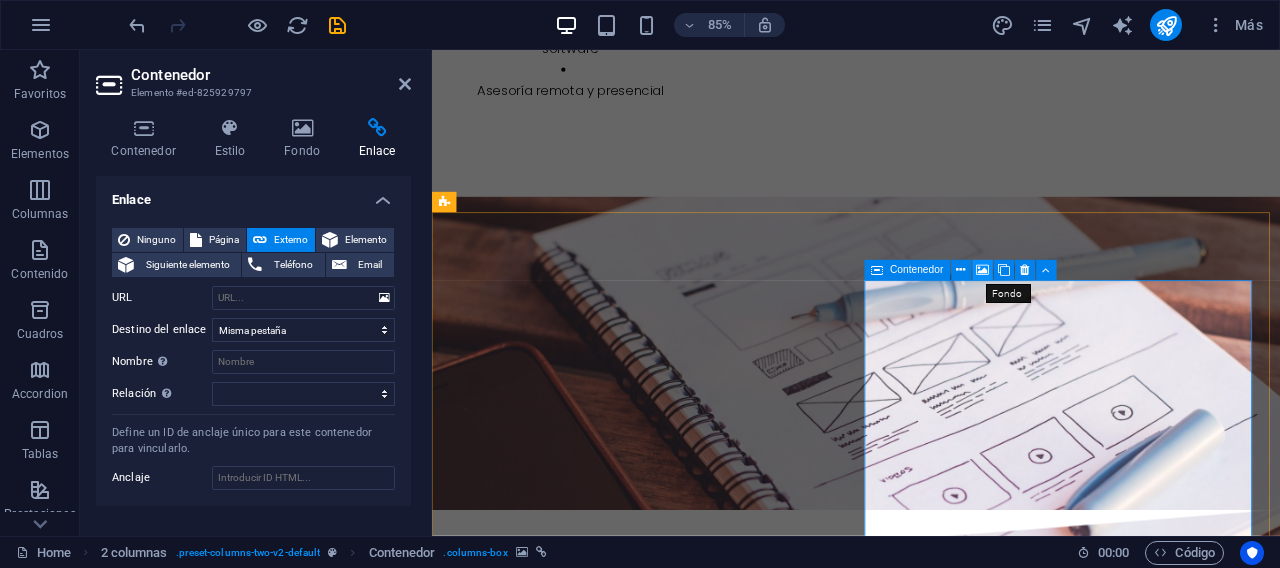 click at bounding box center [982, 270] 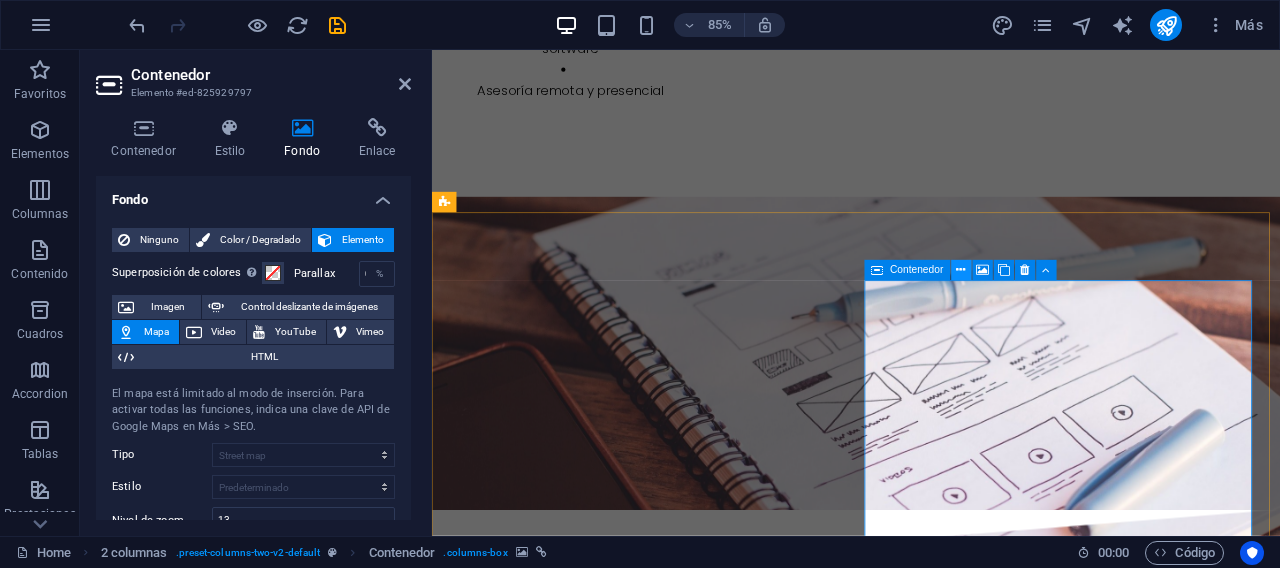 click at bounding box center [961, 270] 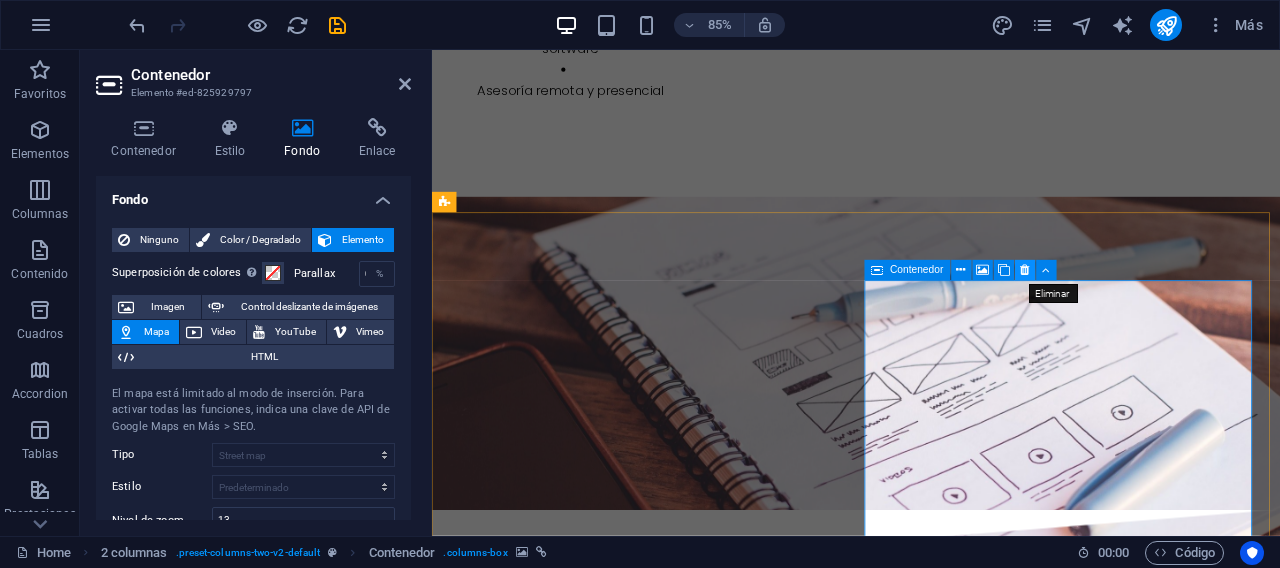 click at bounding box center (1025, 270) 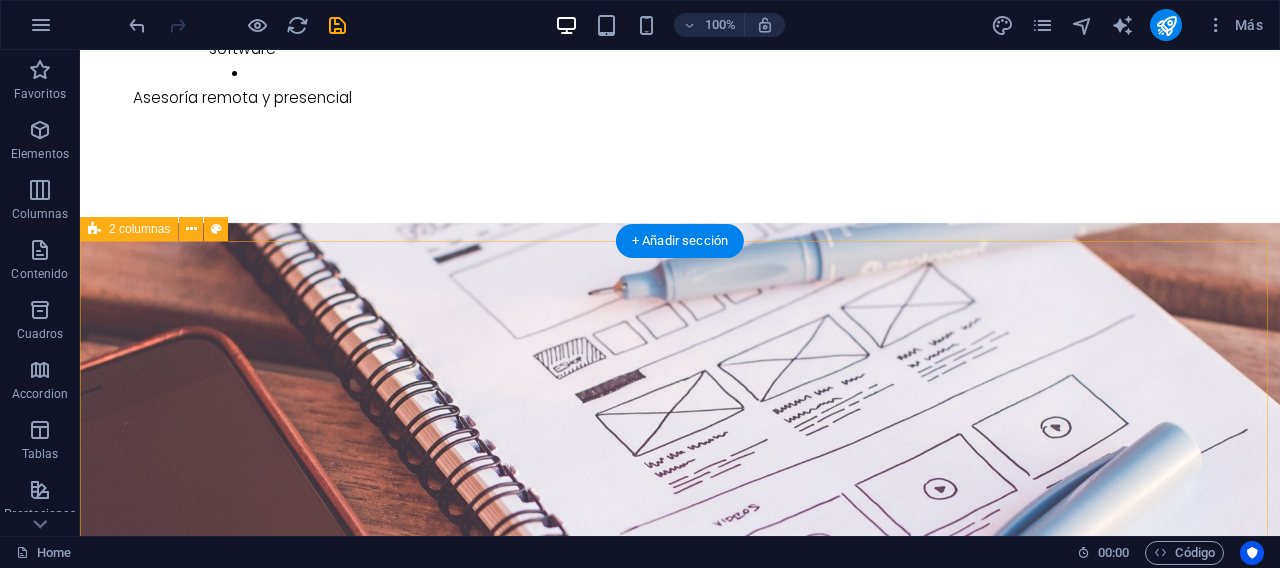 click on "I have read and understand the privacy policy. ¿Ilegible? Cargar nuevo Submit" at bounding box center (680, 6315) 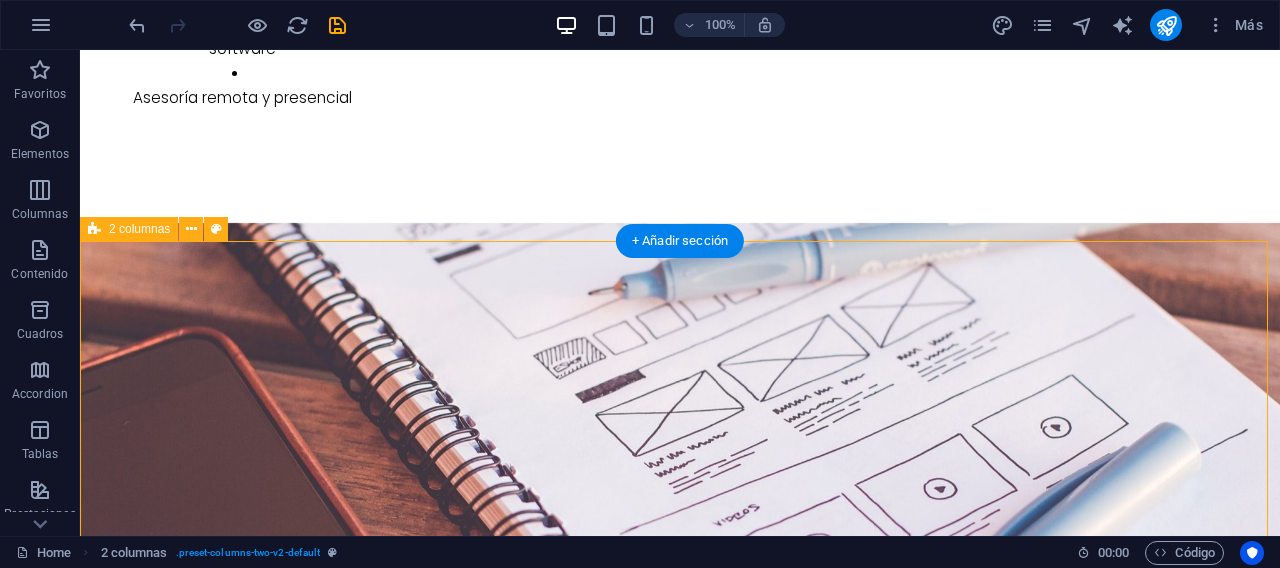 click on "I have read and understand the privacy policy. ¿Ilegible? Cargar nuevo Submit" at bounding box center [680, 6315] 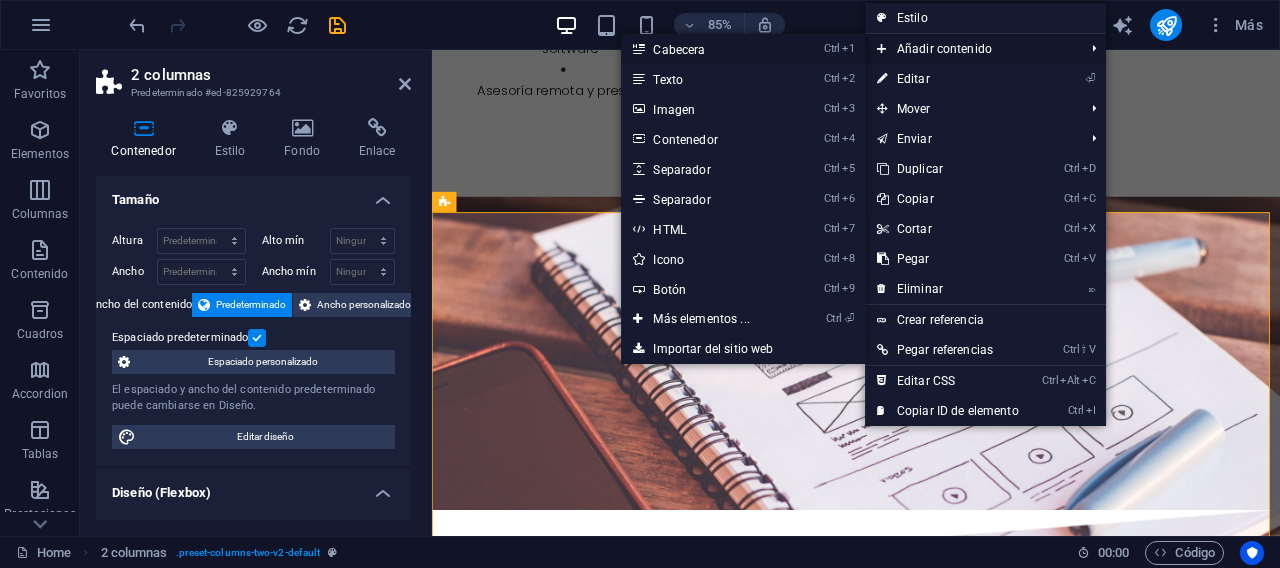 click on "Ctrl 1  Cabecera" at bounding box center [705, 49] 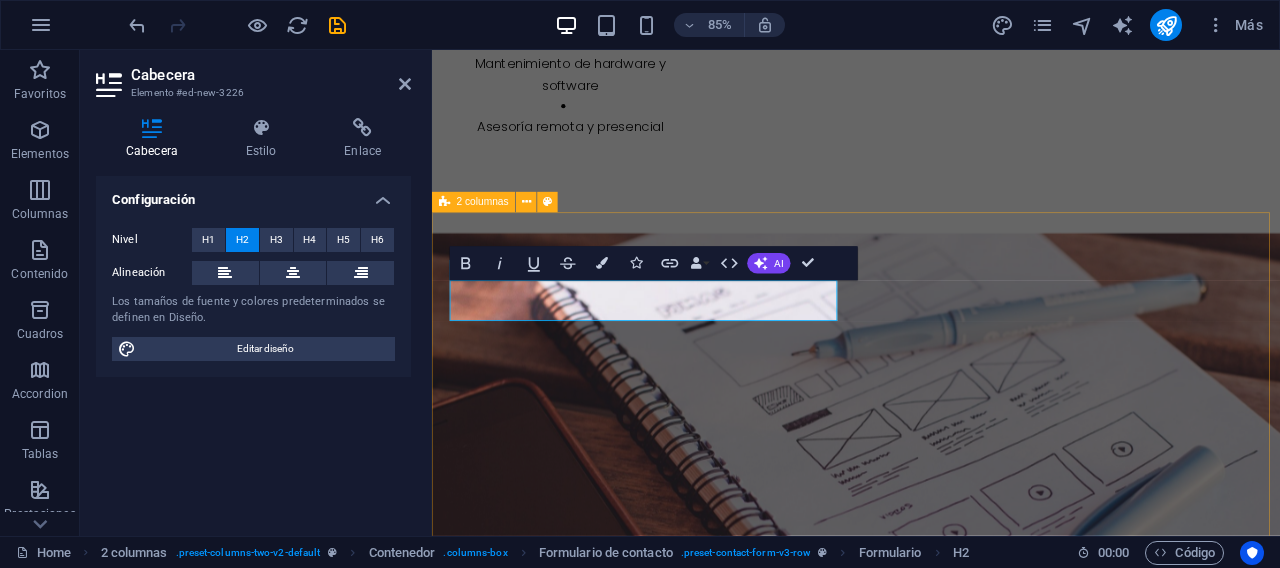 click on "📞 Contáctame   I have read and understand the privacy policy. ¿Ilegible? Cargar nuevo Submit" at bounding box center (931, 6390) 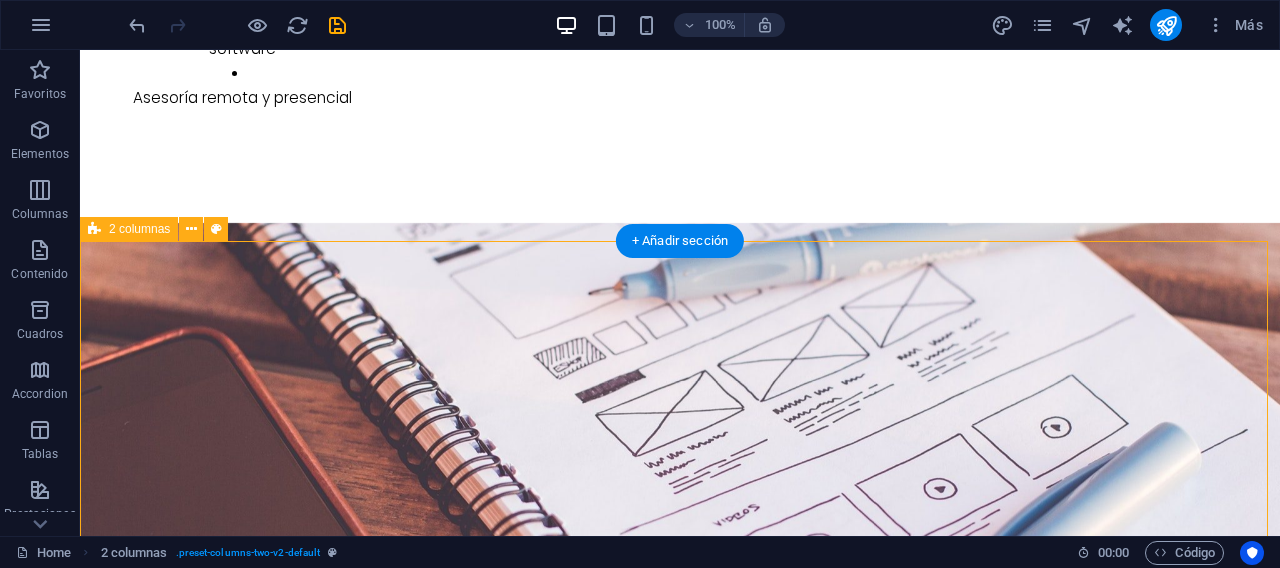 click on "📞 Contáctame   I have read and understand the privacy policy. ¿Ilegible? Cargar nuevo Submit" at bounding box center [680, 6347] 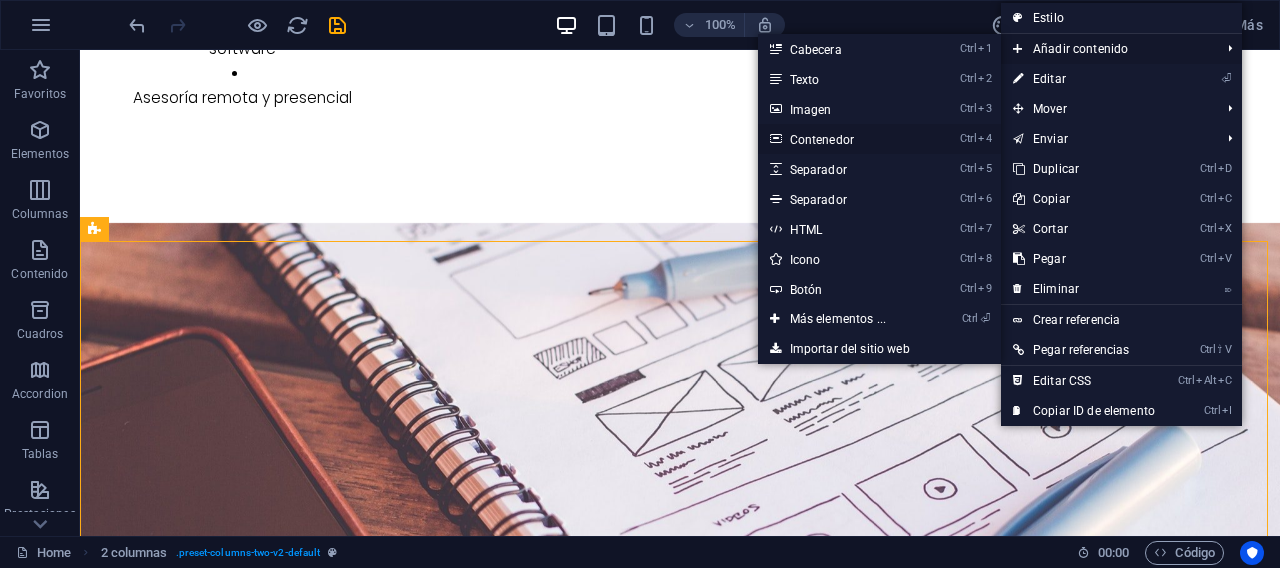 drag, startPoint x: 829, startPoint y: 138, endPoint x: 456, endPoint y: 147, distance: 373.10855 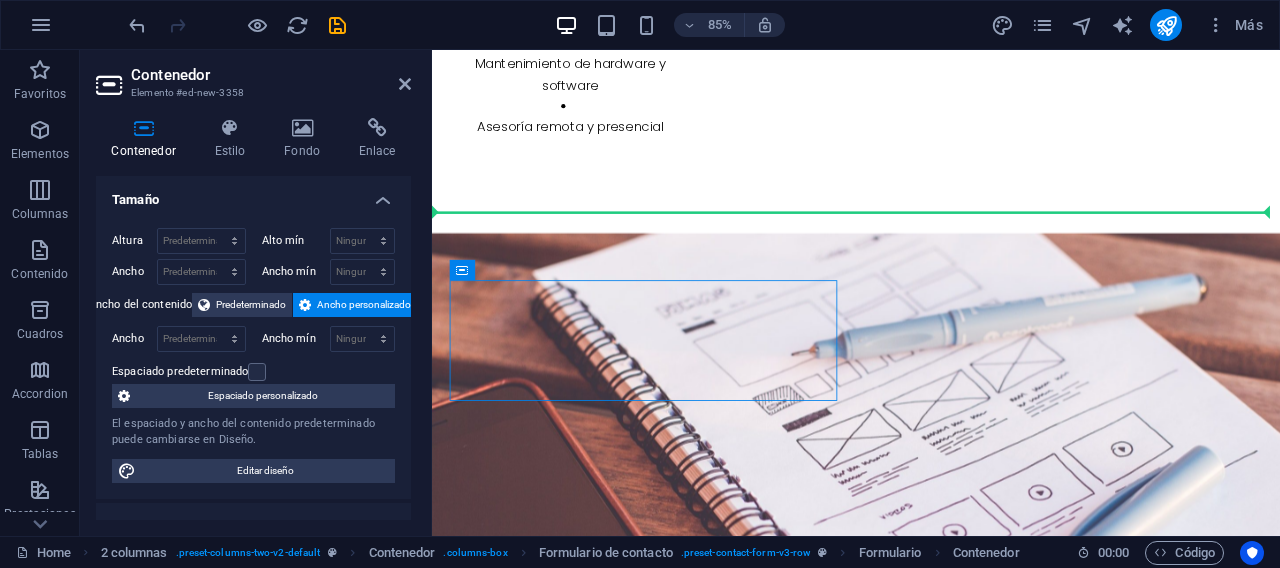 drag, startPoint x: 594, startPoint y: 389, endPoint x: 1176, endPoint y: 504, distance: 593.25287 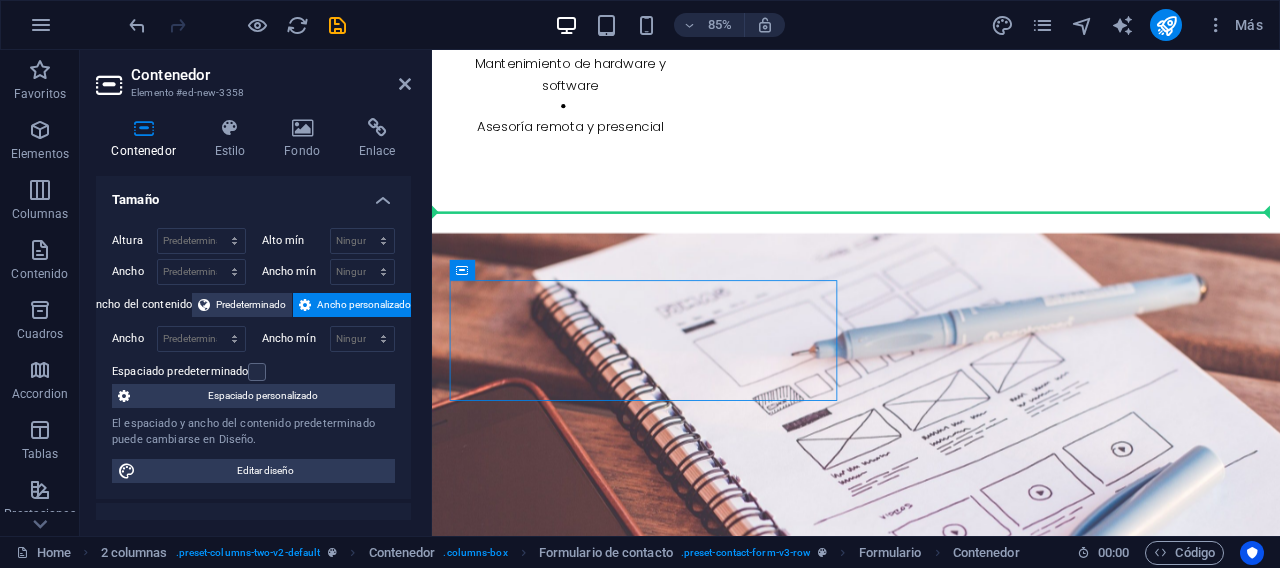 click on "Suelta el contenido aquí o  Añadir elementos  Pegar portapapeles 📞 Contáctame   I have read and understand the privacy policy. ¿Ilegible? Cargar nuevo Submit" at bounding box center [931, 6469] 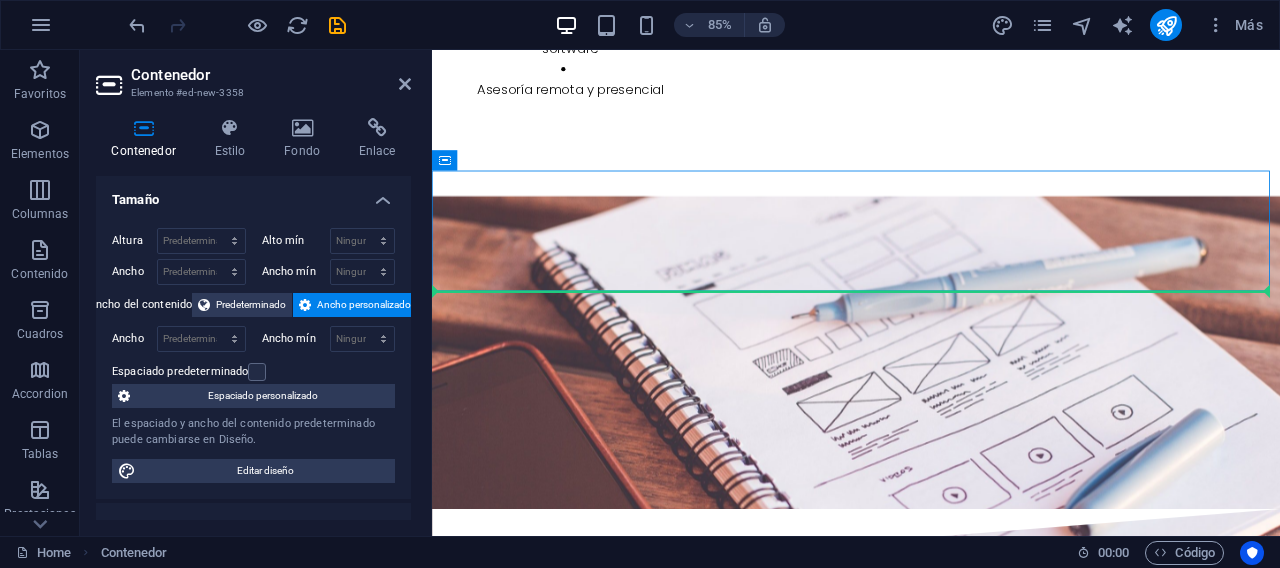 scroll, scrollTop: 5612, scrollLeft: 0, axis: vertical 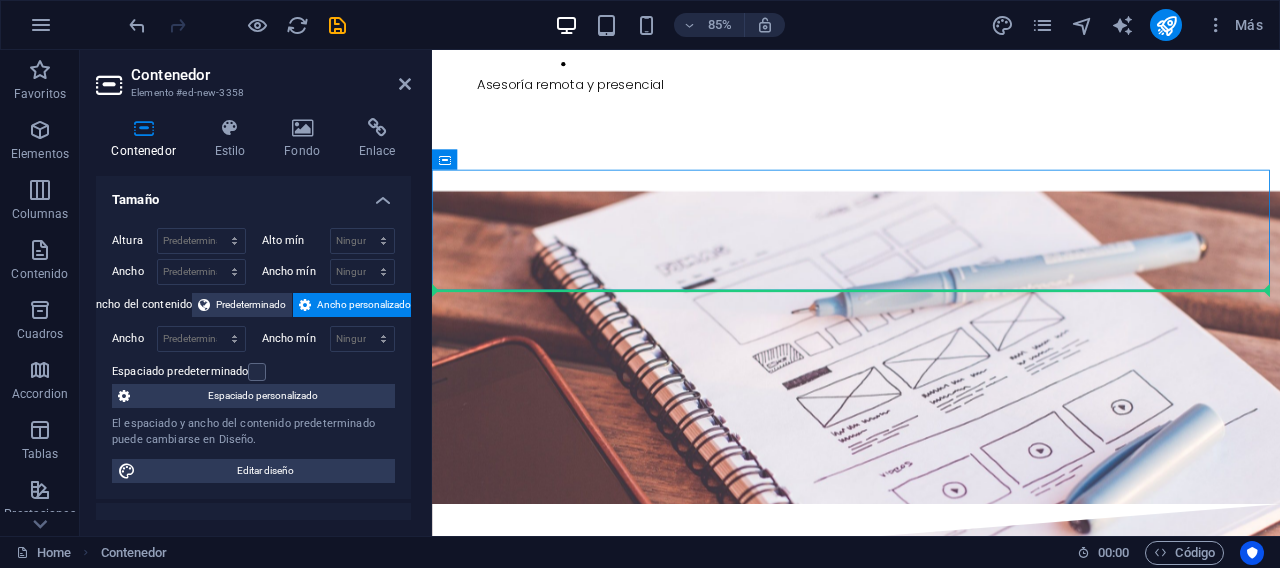 drag, startPoint x: 796, startPoint y: 296, endPoint x: 1168, endPoint y: 538, distance: 443.78824 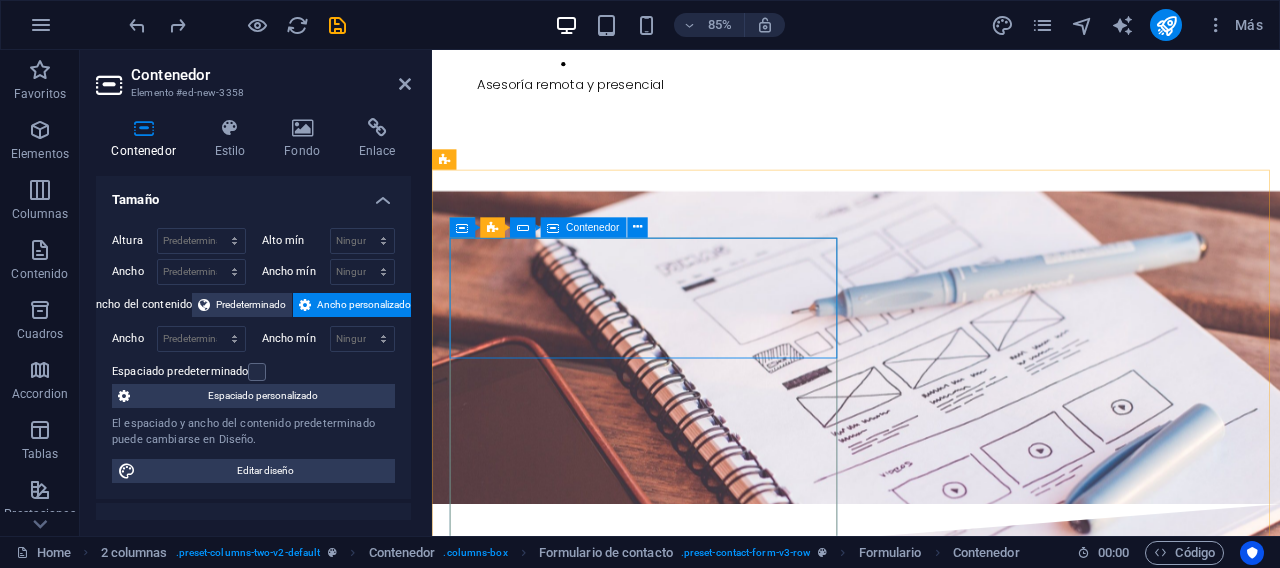 click on "Suelta el contenido aquí o  Añadir elementos  Pegar portapapeles" at bounding box center (676, 6156) 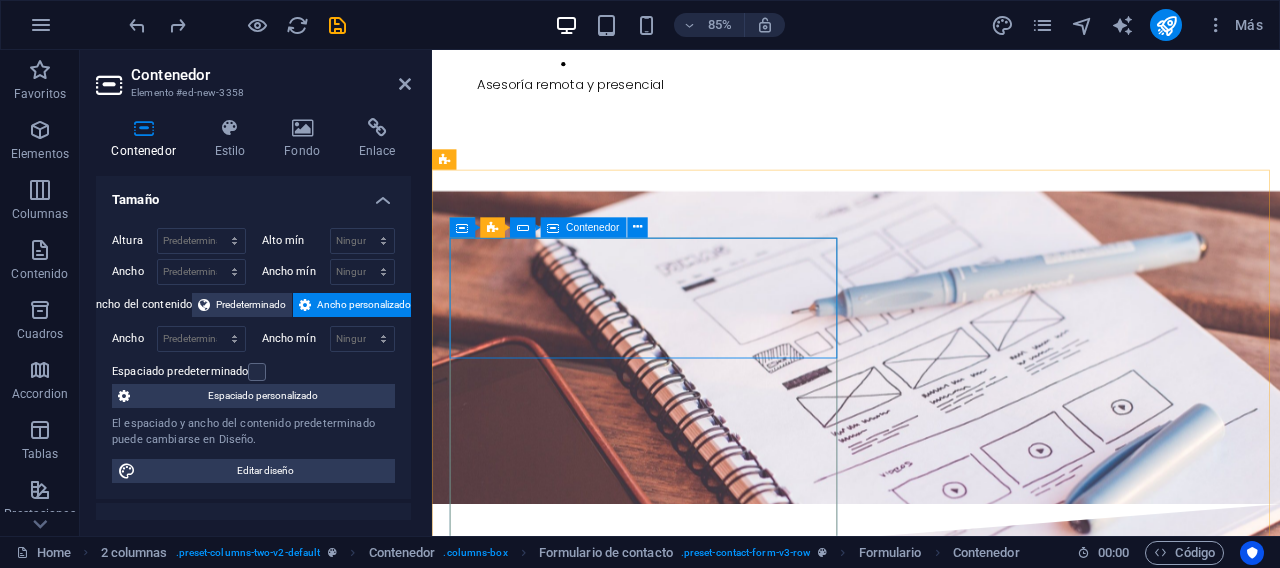 click on "Añadir elementos" at bounding box center (605, 6186) 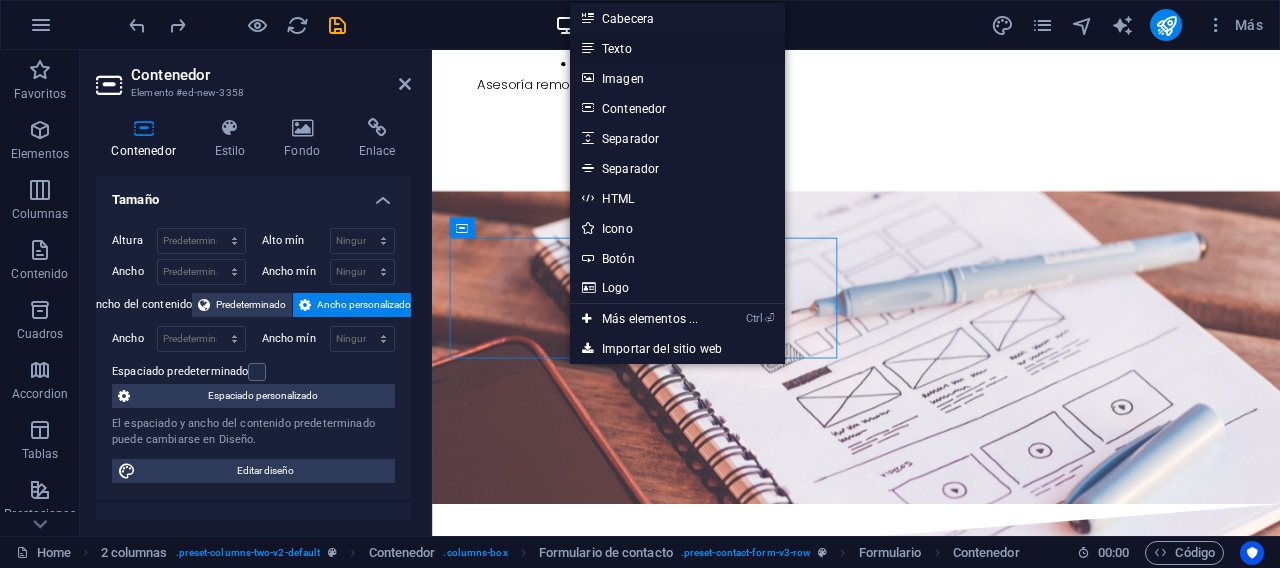 click on "Texto" at bounding box center [677, 48] 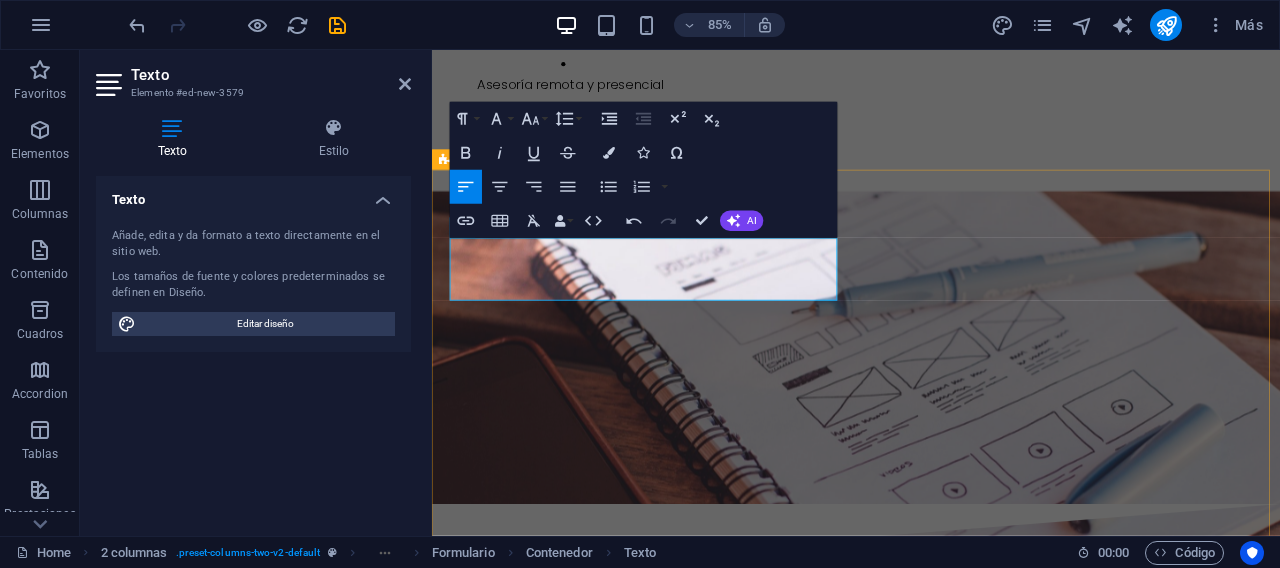 click on "¿Estás buscando fortalecer tu seguridad digital, optimizar tus sistemas o capacitar a tu equipo? ¡Estoy aquí para ayudarte! 📞 Contáctame   I have read and understand the privacy policy. ¿Ilegible? Cargar nuevo Submit" at bounding box center (931, 6373) 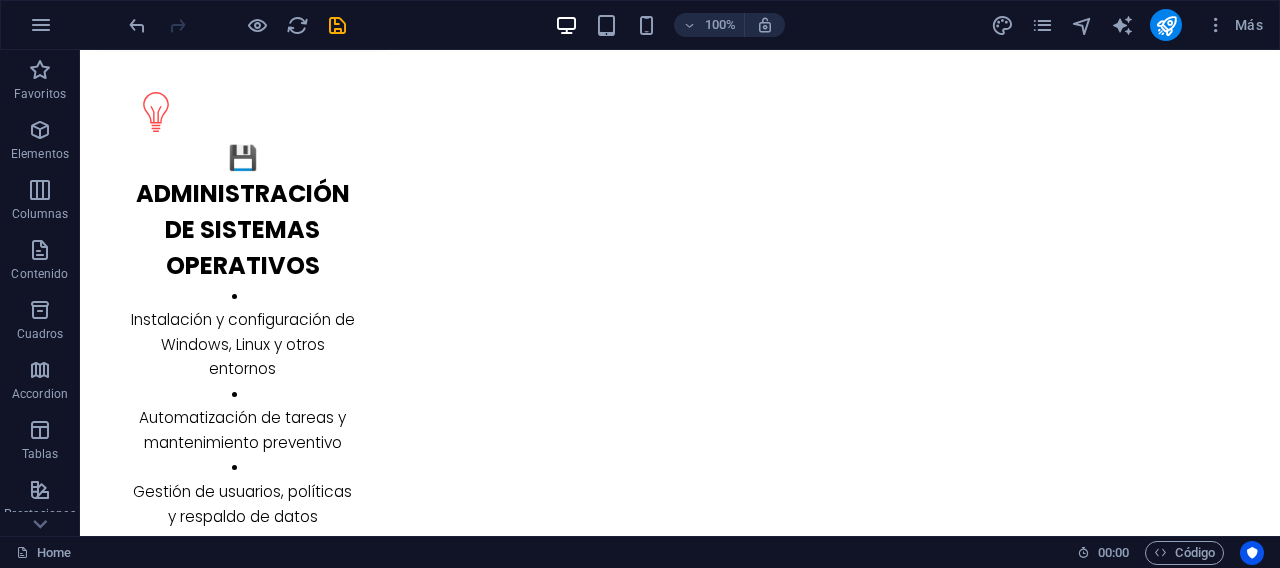 scroll, scrollTop: 4471, scrollLeft: 0, axis: vertical 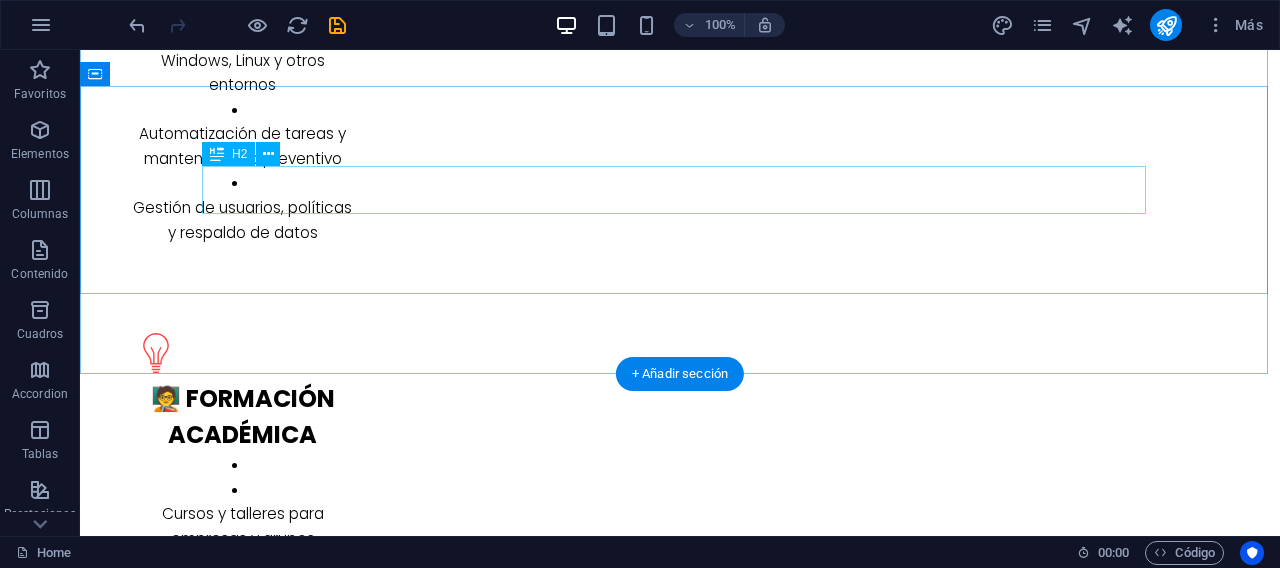 click on "O ur Team" at bounding box center [680, 4702] 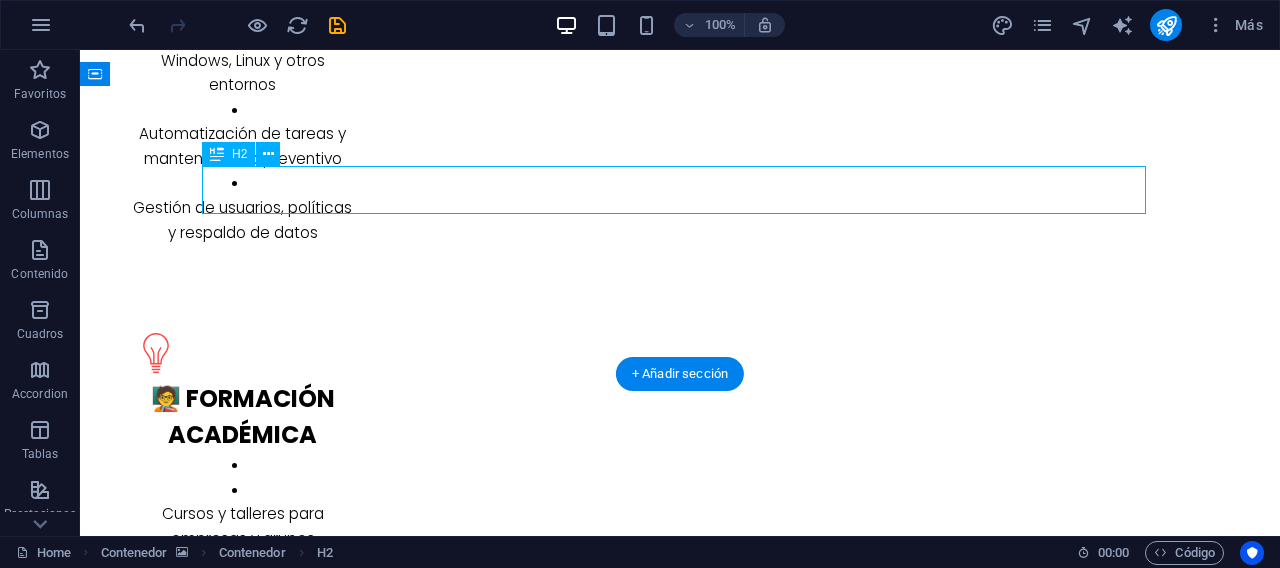 click on "O ur Team" at bounding box center [680, 4702] 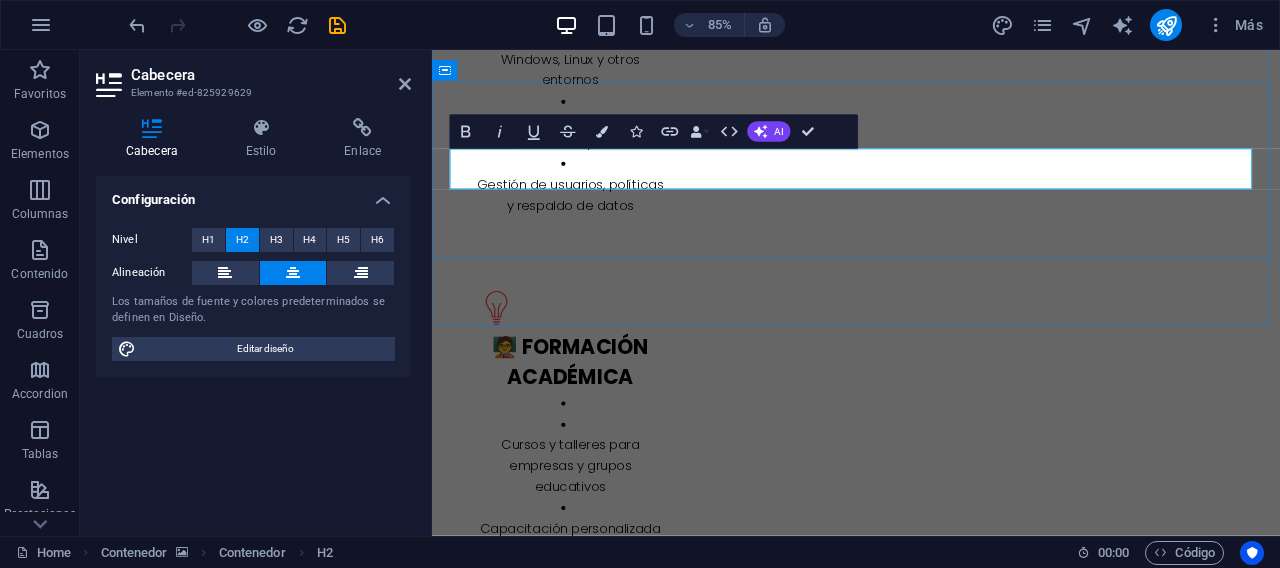 drag, startPoint x: 1032, startPoint y: 188, endPoint x: 931, endPoint y: 191, distance: 101.04455 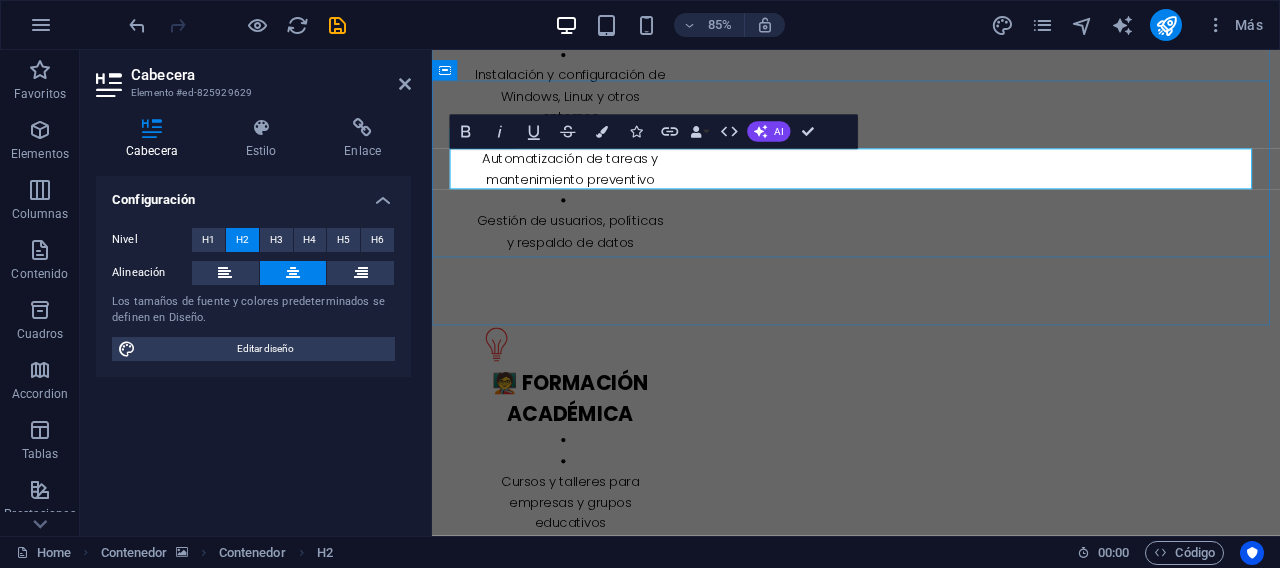 type 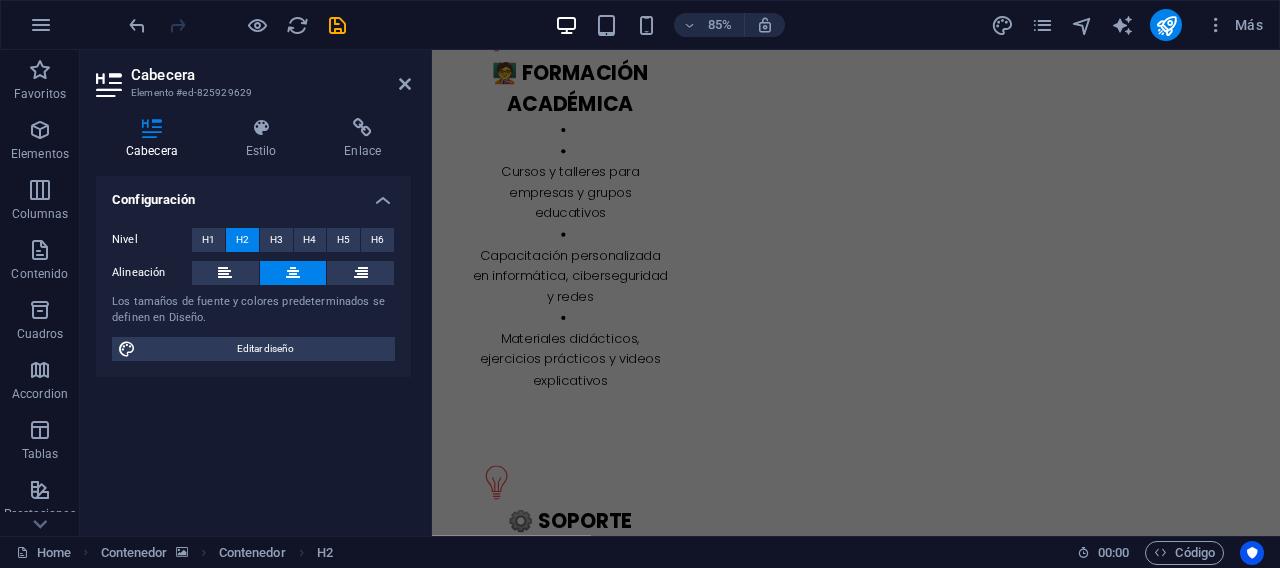 scroll, scrollTop: 4922, scrollLeft: 0, axis: vertical 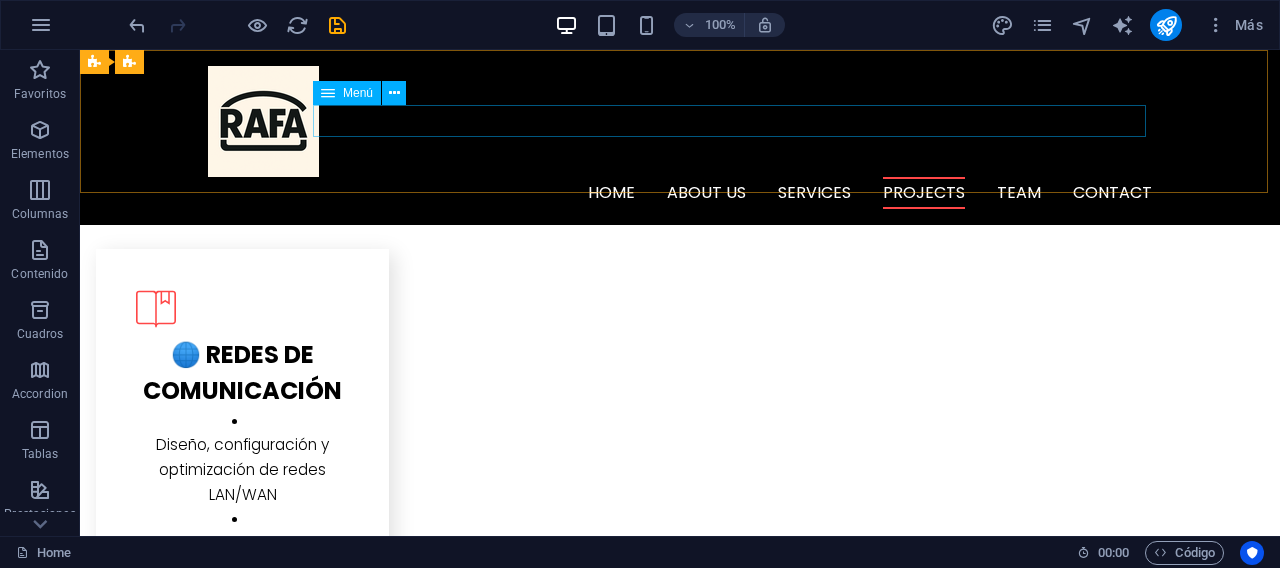 click on "Home About us Services Projects Team Contact" at bounding box center (680, 193) 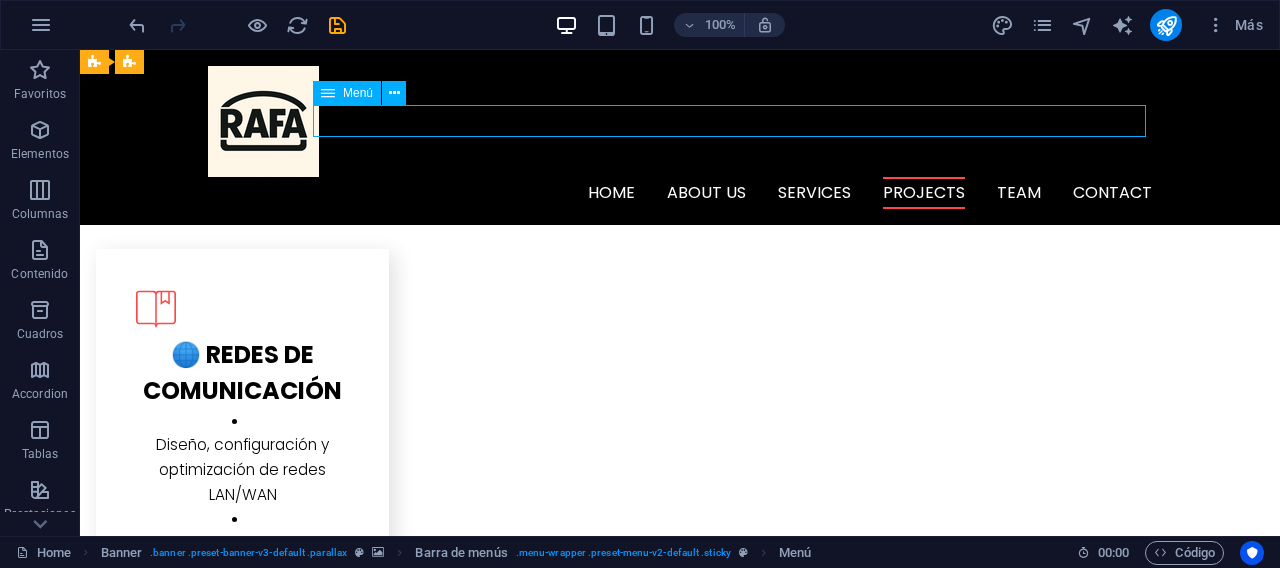 click on "Home About us Services Projects Team Contact" at bounding box center (680, 193) 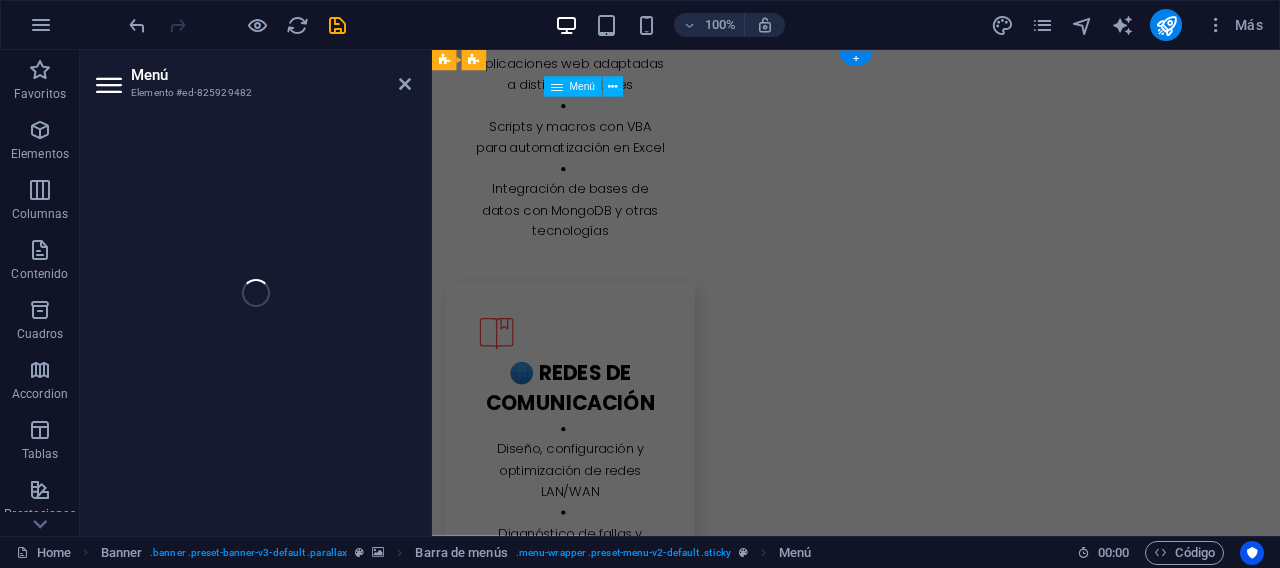 scroll, scrollTop: 0, scrollLeft: 0, axis: both 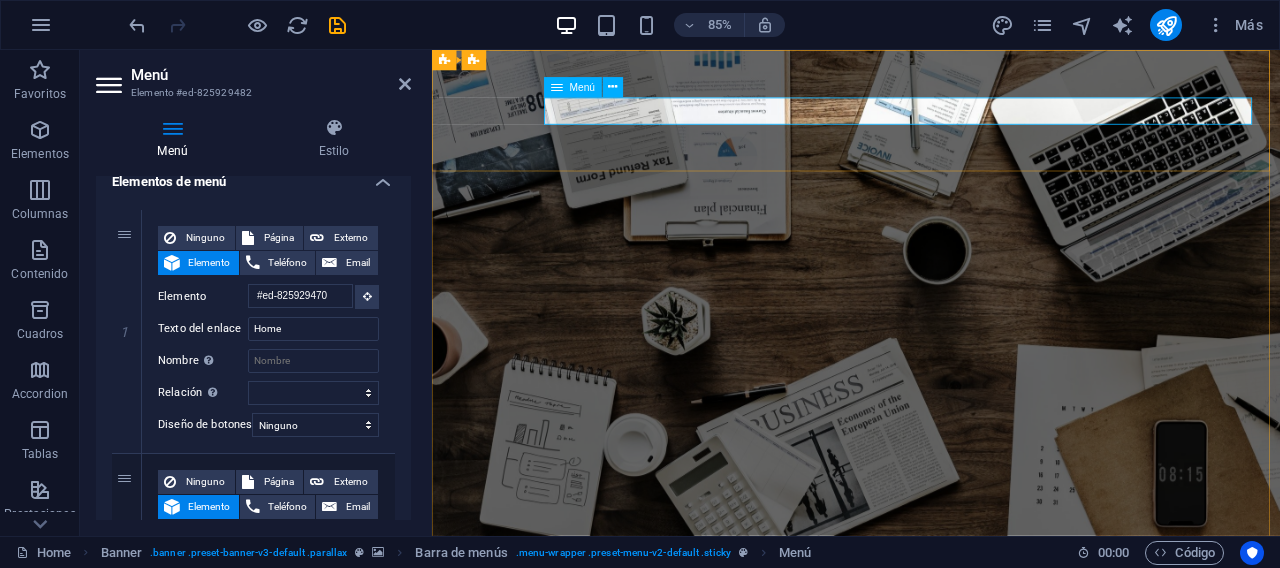 click on "Home About us Services Projects Team Contact" at bounding box center (931, 801) 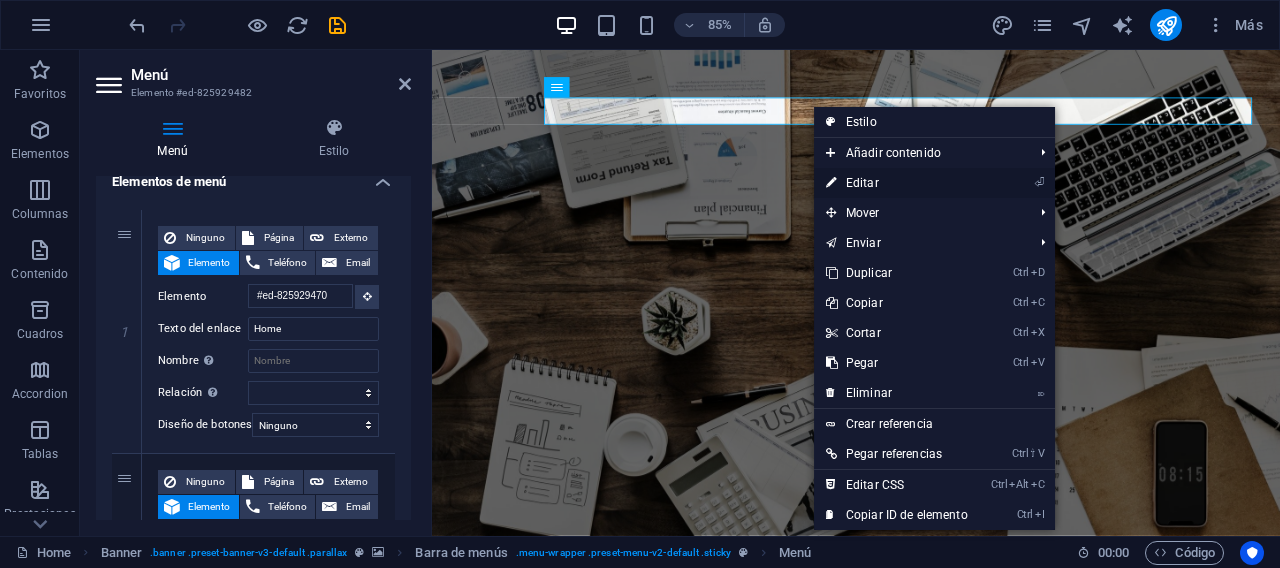 click on "⏎  Editar" at bounding box center (897, 183) 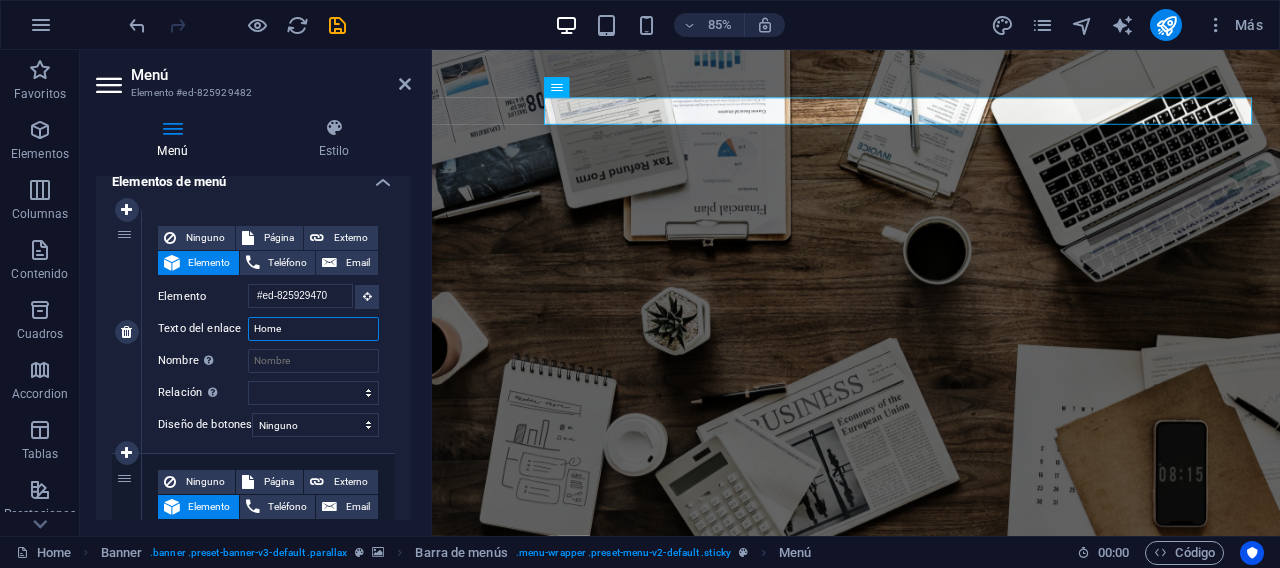 drag, startPoint x: 293, startPoint y: 328, endPoint x: 244, endPoint y: 329, distance: 49.010204 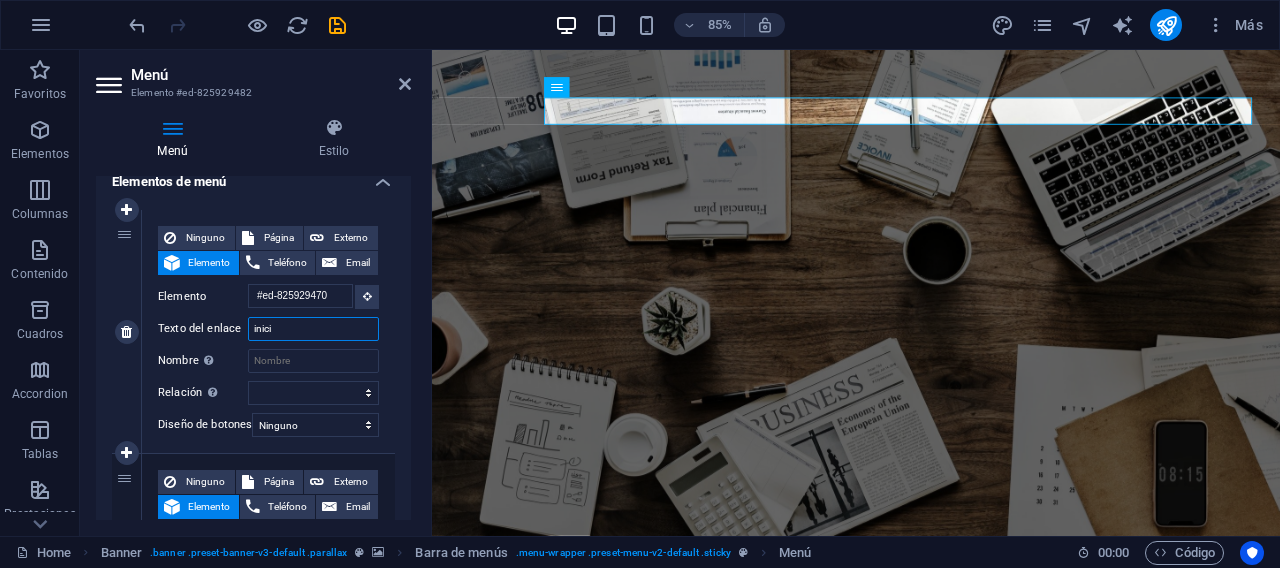 type on "inicio" 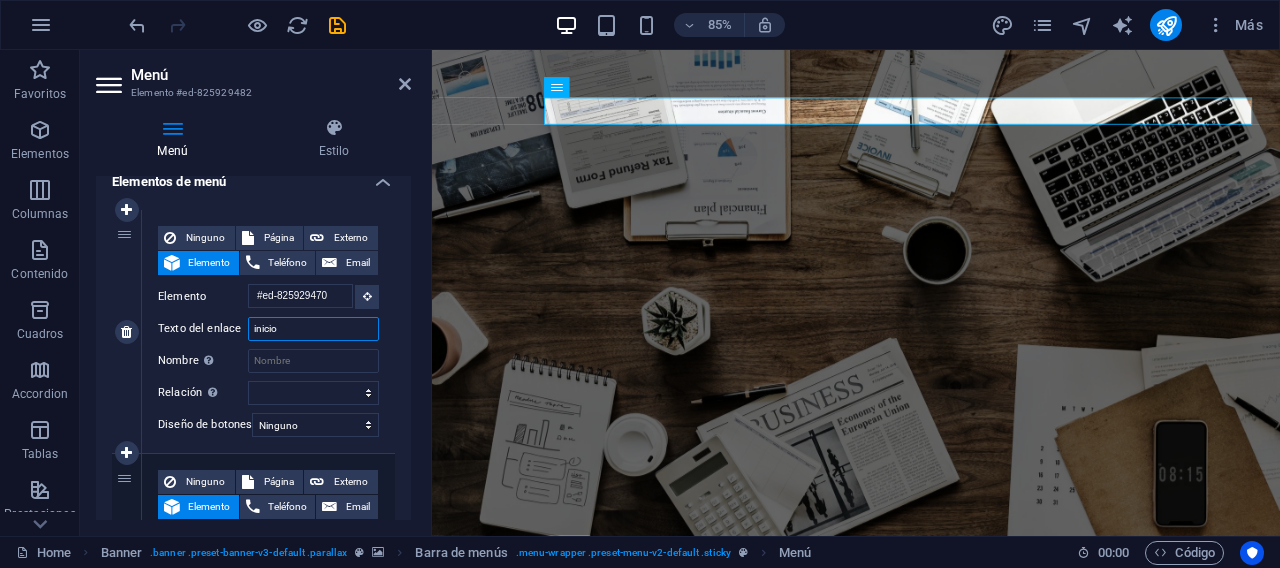select 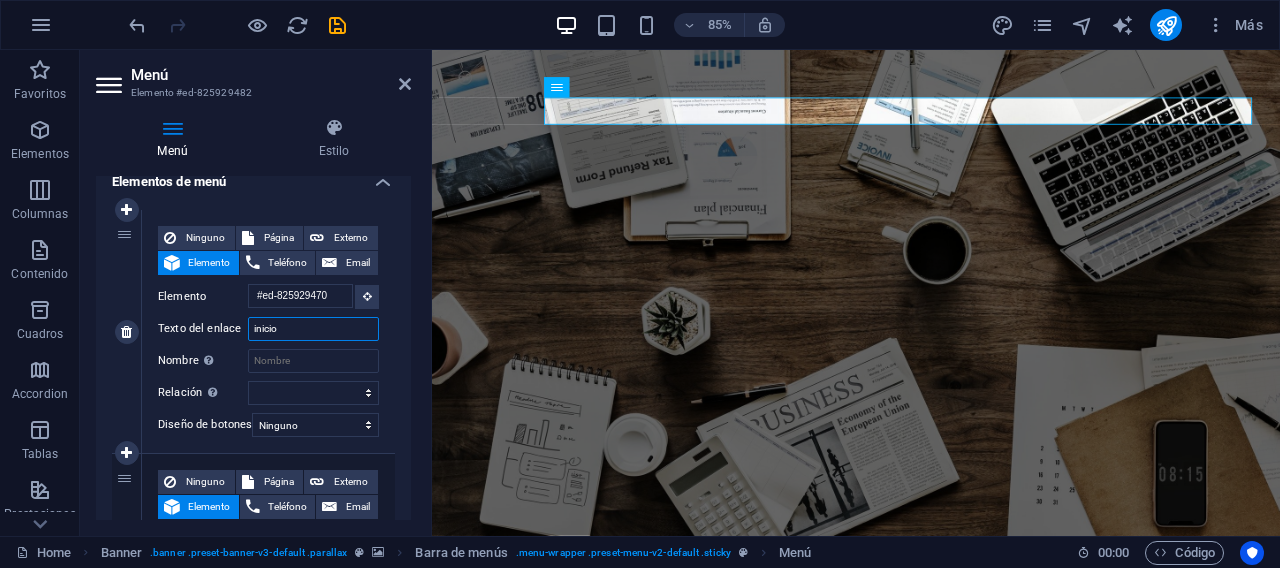 type on "Home" 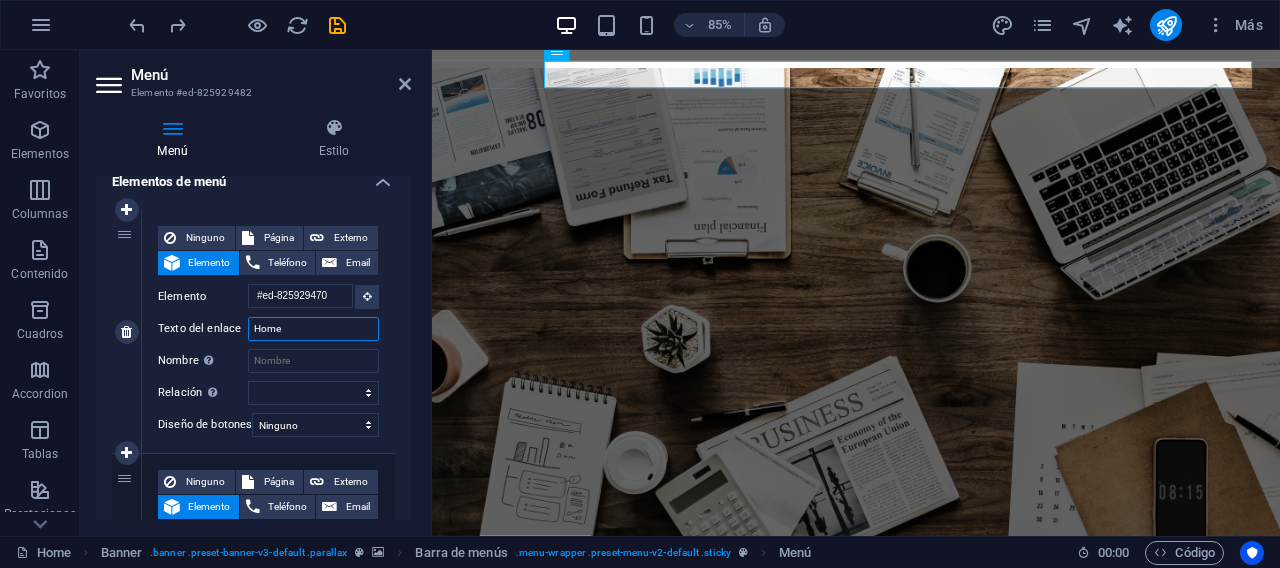 scroll, scrollTop: 4324, scrollLeft: 0, axis: vertical 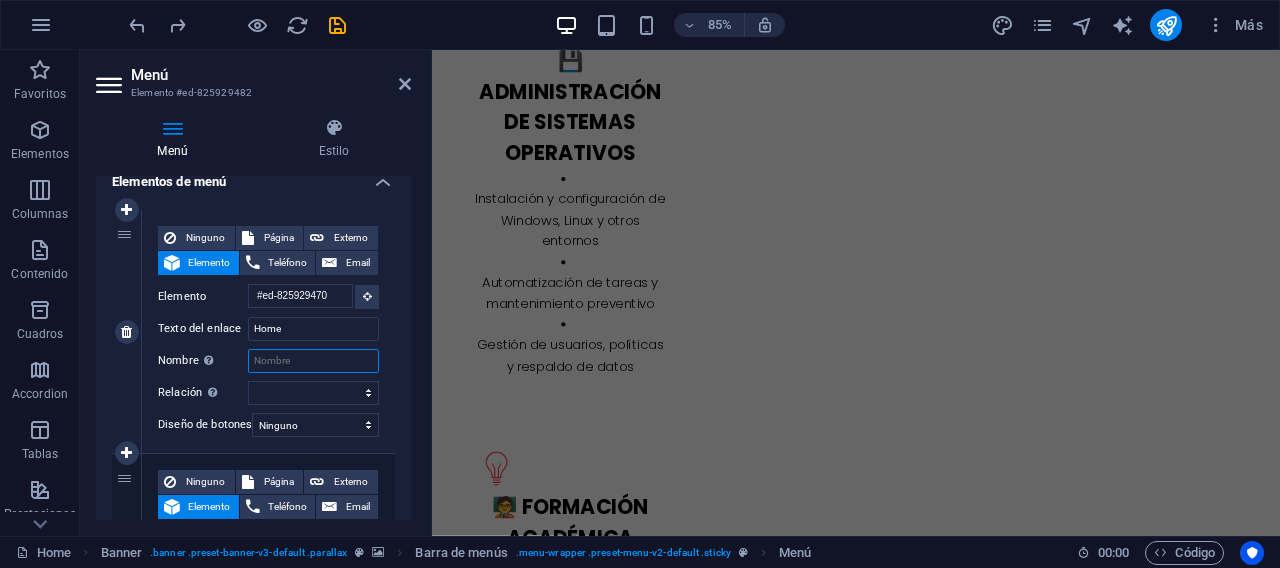 click on "Nombre Una descripción adicional del enlace no debería ser igual al texto del enlace. El título suele mostrarse como un texto de información cuando se mueve el ratón por encima del elemento. Déjalo en blanco en caso de dudas." at bounding box center (313, 361) 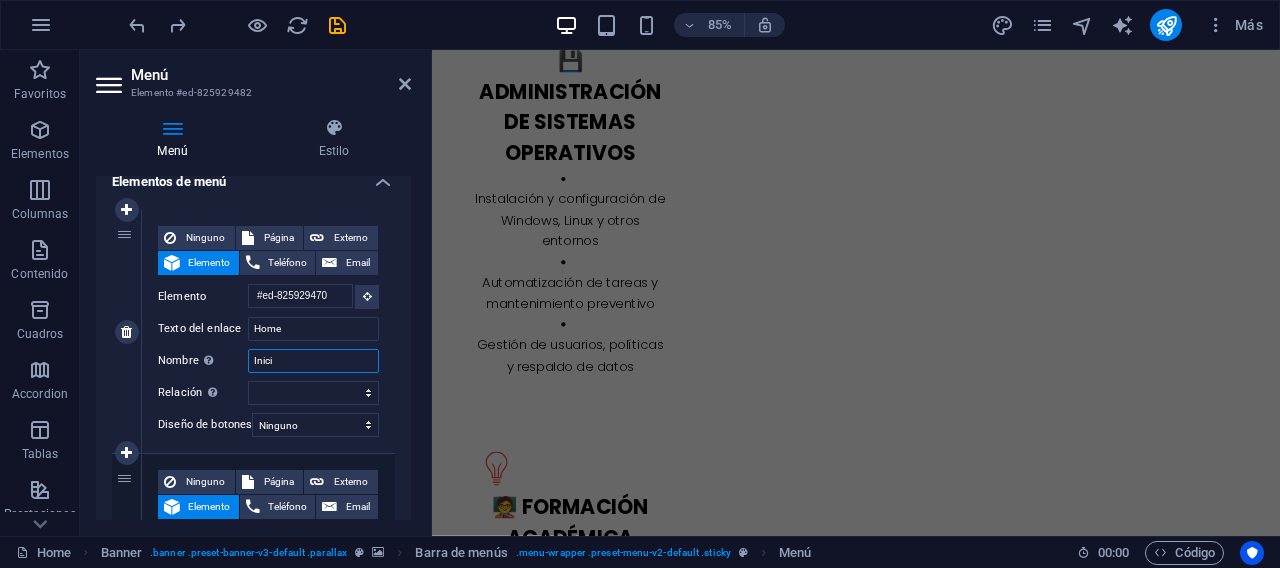 type on "Inicio" 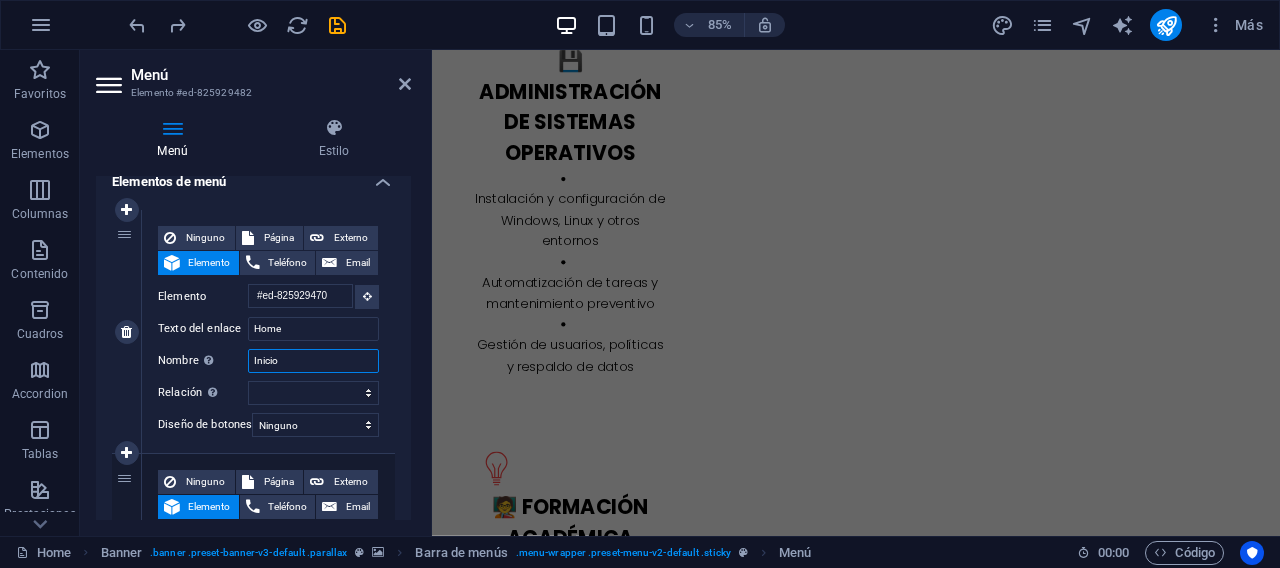 select 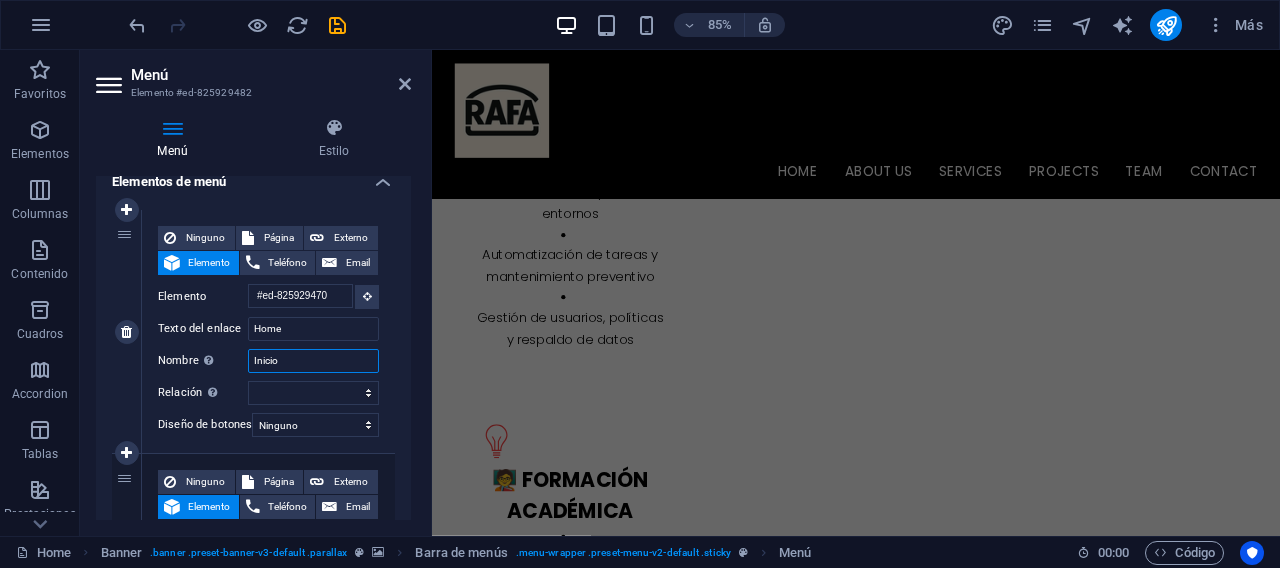 scroll, scrollTop: 0, scrollLeft: 0, axis: both 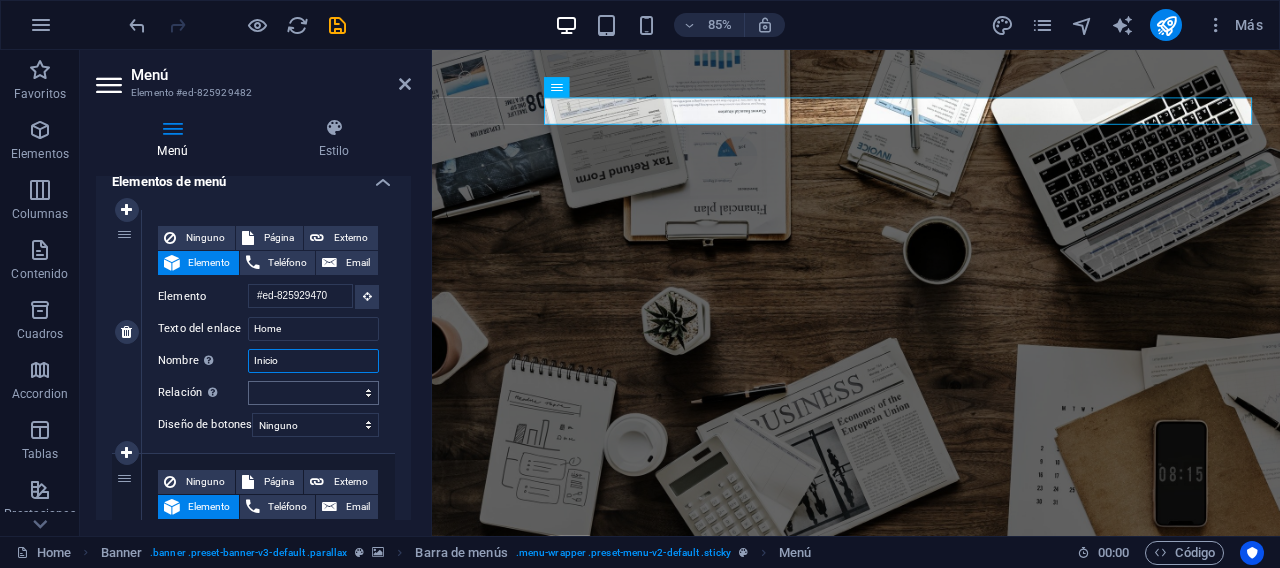 type on "Inicio" 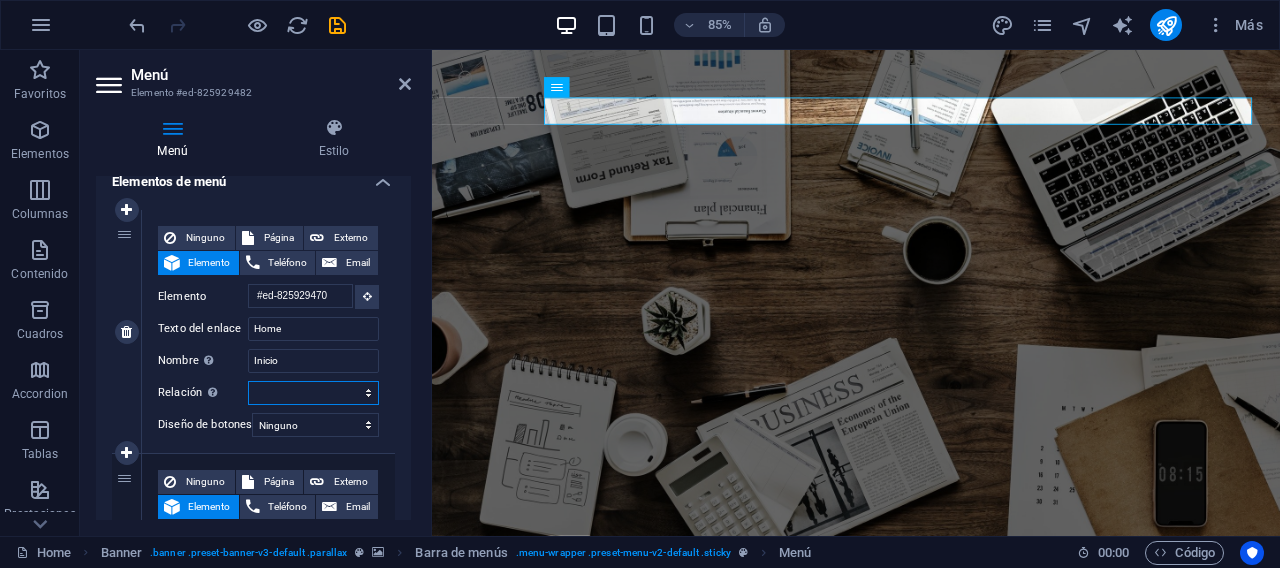 click on "alternativo autor marcador externo ayuda licencia siguiente nofollow noreferrer noopener ant buscar etiqueta" at bounding box center [313, 393] 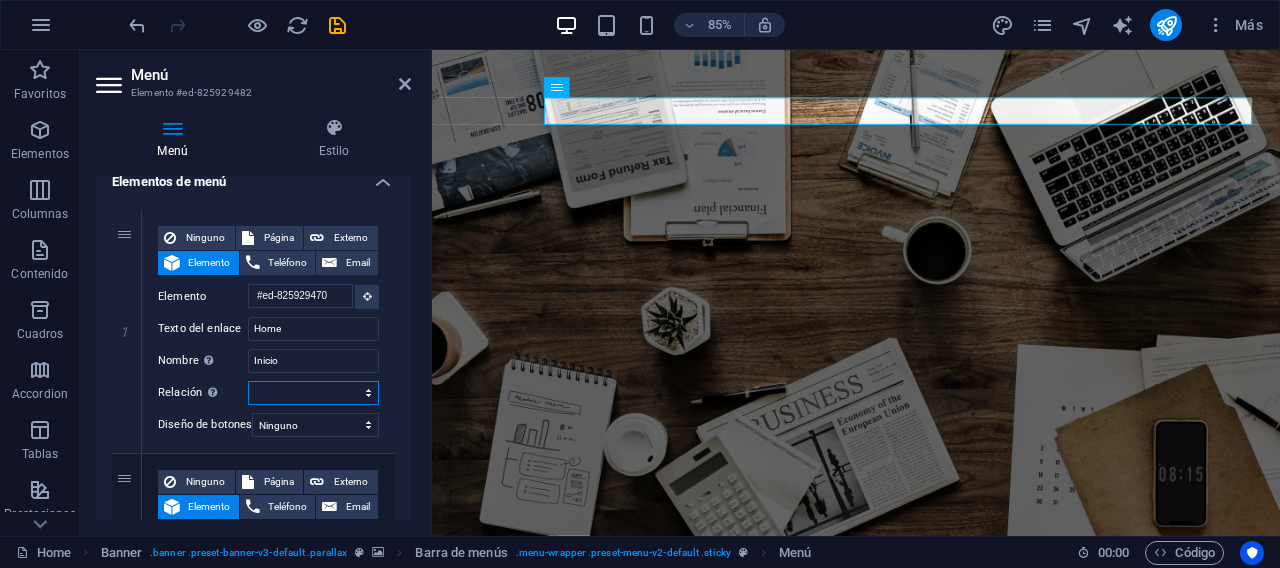 click on "1 Ninguno Página Externo Elemento Teléfono Email Página Home Subpage Legal Notice Privacy Elemento #ed-825929470
URL Teléfono Email Texto del enlace Home Destino del enlace Nueva pestaña Misma pestaña Superposición Nombre Una descripción adicional del enlace no debería ser igual al texto del enlace. El título suele mostrarse como un texto de información cuando se mueve el ratón por encima del elemento. Déjalo en blanco en caso de dudas. Inicio Relación Define la  relación de este enlace con el destino del enlace . Por ejemplo, el valor "nofollow" indica a los buscadores que no sigan al enlace. Puede dejarse vacío. alternativo autor marcador externo ayuda licencia siguiente nofollow noreferrer noopener ant buscar etiqueta Diseño de botones Ninguno Predeterminado Principal Secundario 2 Ninguno Página Externo Elemento Teléfono Email Página Home Subpage Legal Notice Privacy Elemento #ed-825929872
URL Teléfono Email Texto del enlace About us ant" at bounding box center (253, 941) 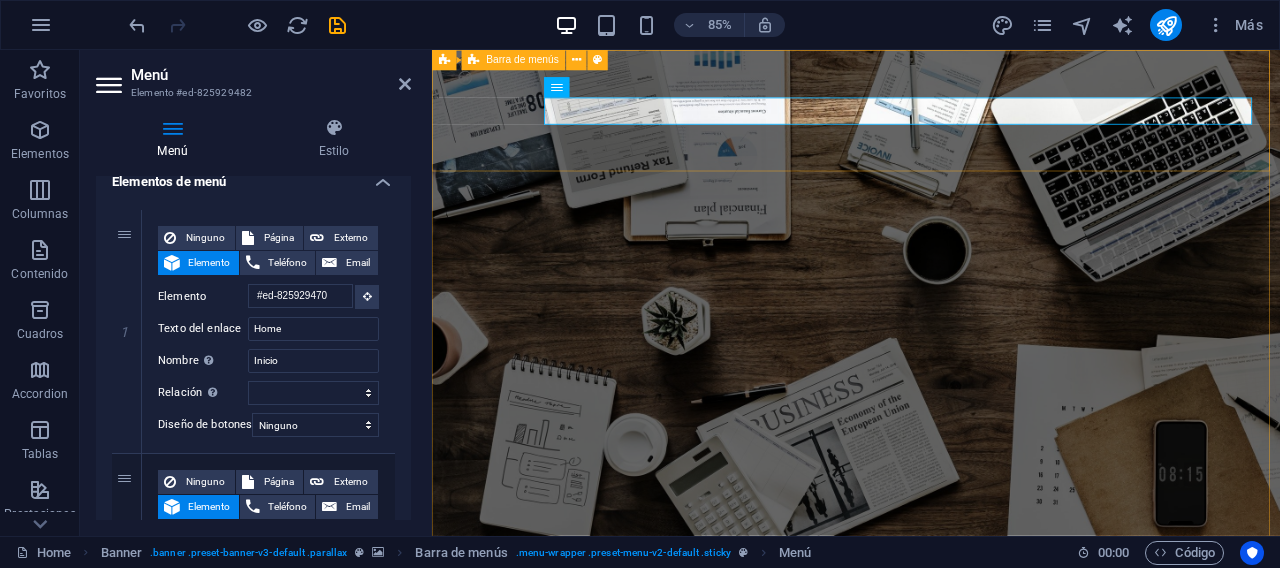 click on "Home About us Services Projects Team Contact" at bounding box center [931, 745] 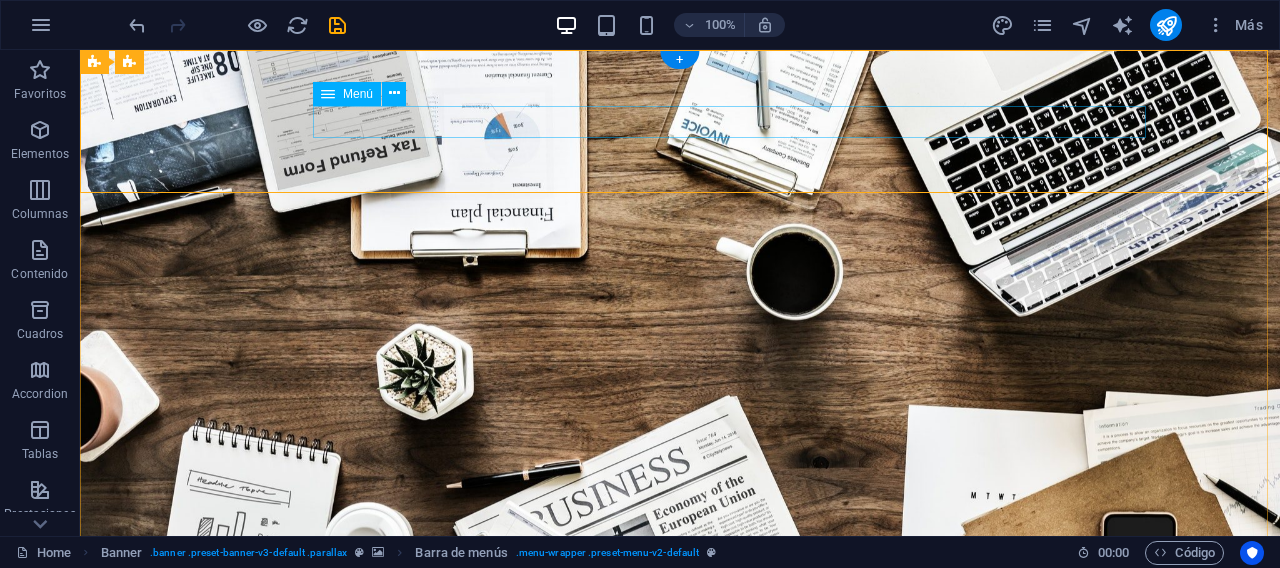 click on "Home About us Services Projects Team Contact" at bounding box center [680, 801] 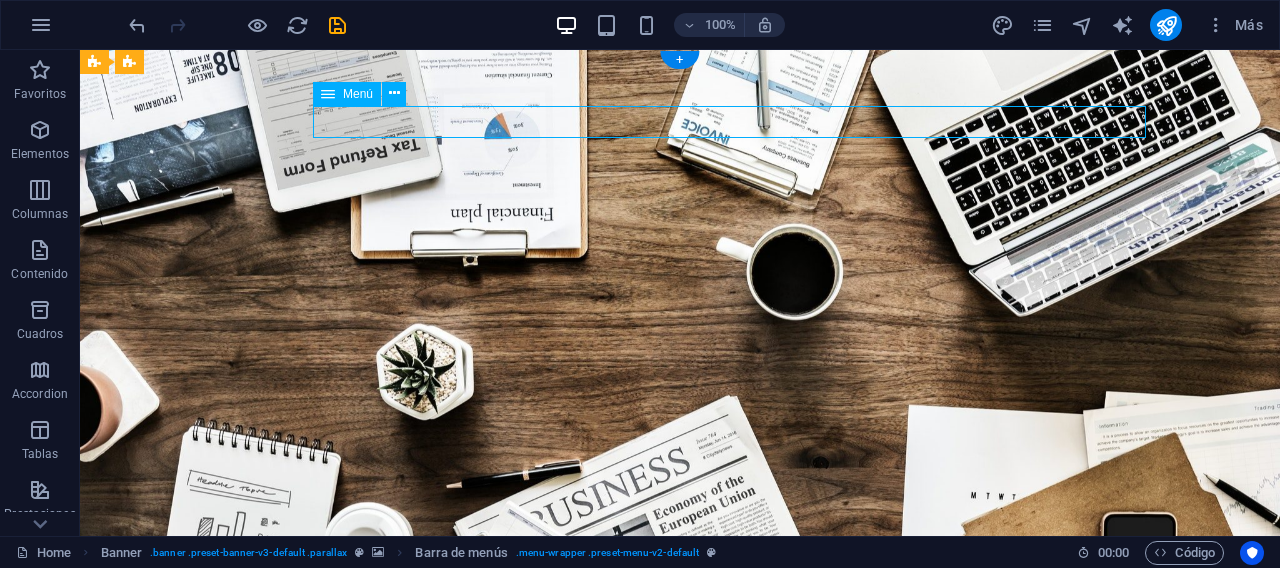 click on "Home About us Services Projects Team Contact" at bounding box center (680, 801) 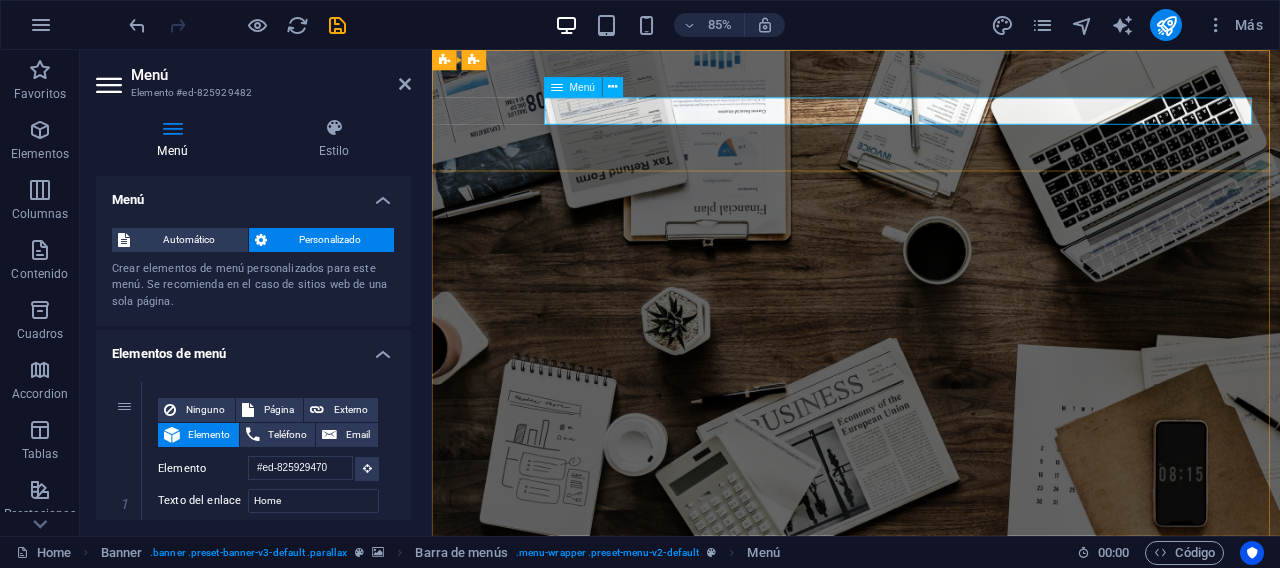 click on "Home About us Services Projects Team Contact" at bounding box center (931, 801) 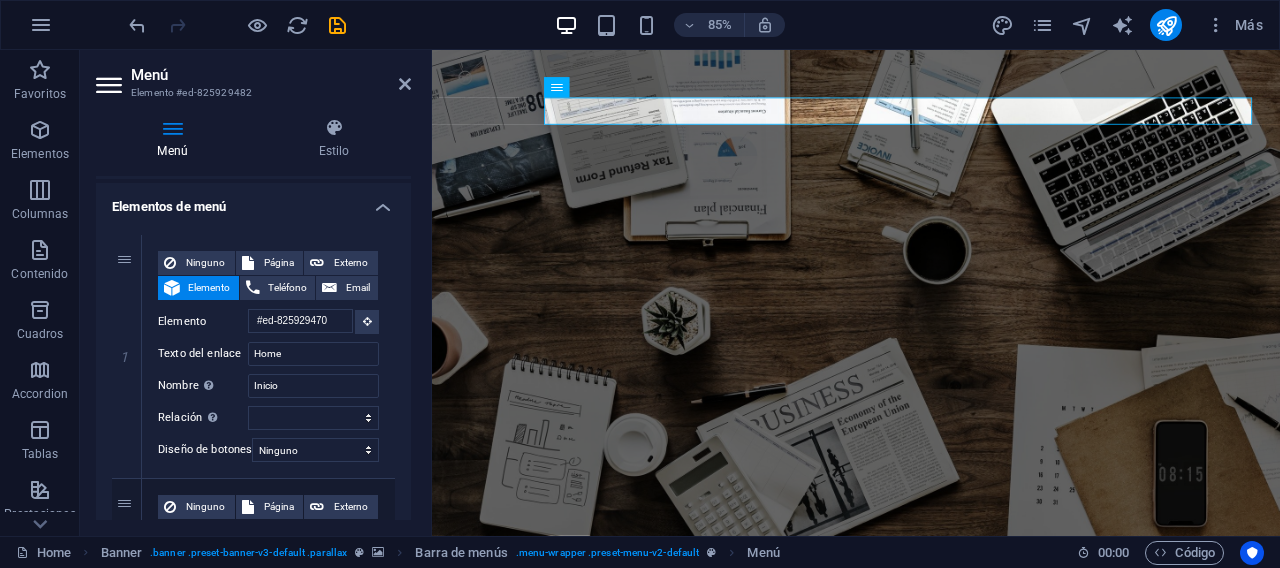 scroll, scrollTop: 162, scrollLeft: 0, axis: vertical 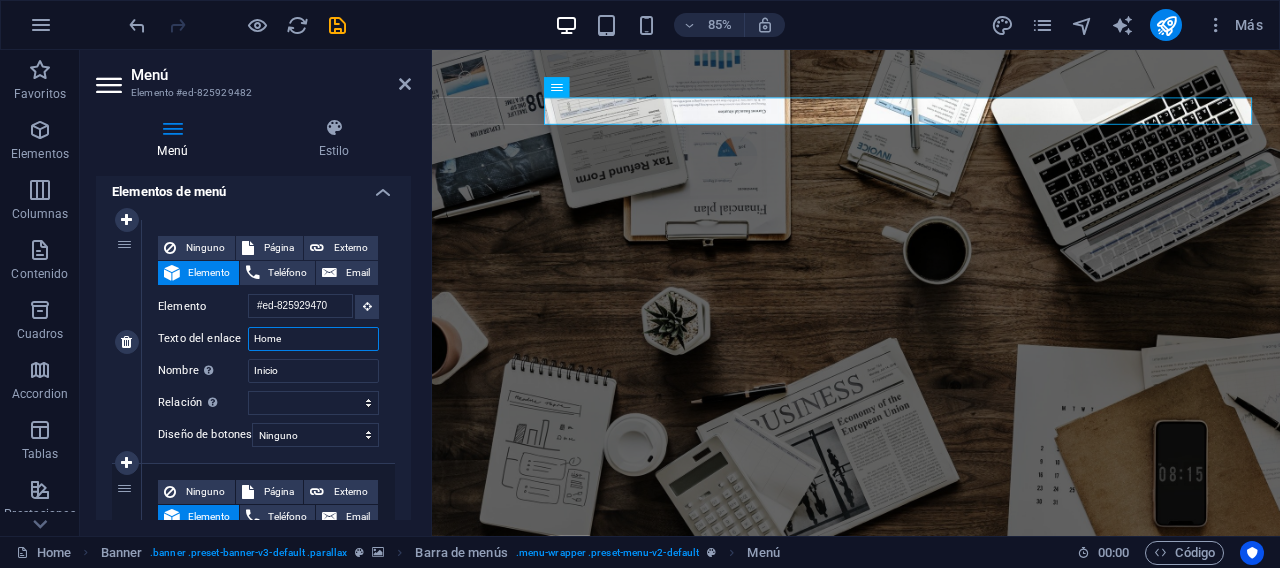 drag, startPoint x: 326, startPoint y: 348, endPoint x: 222, endPoint y: 339, distance: 104.388695 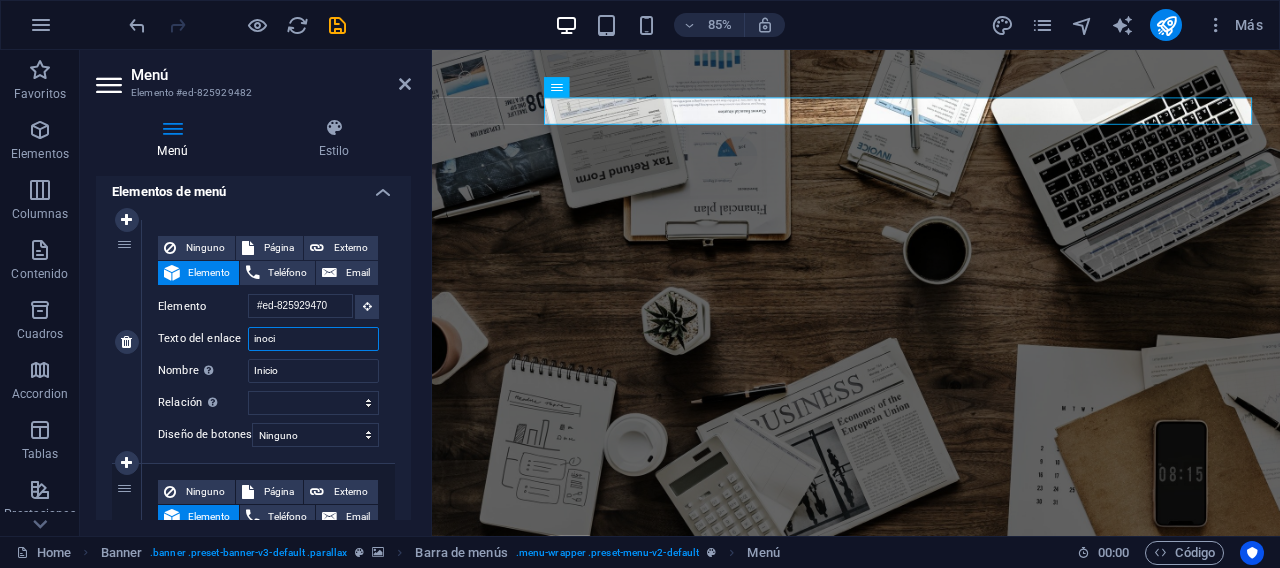 type on "inocio" 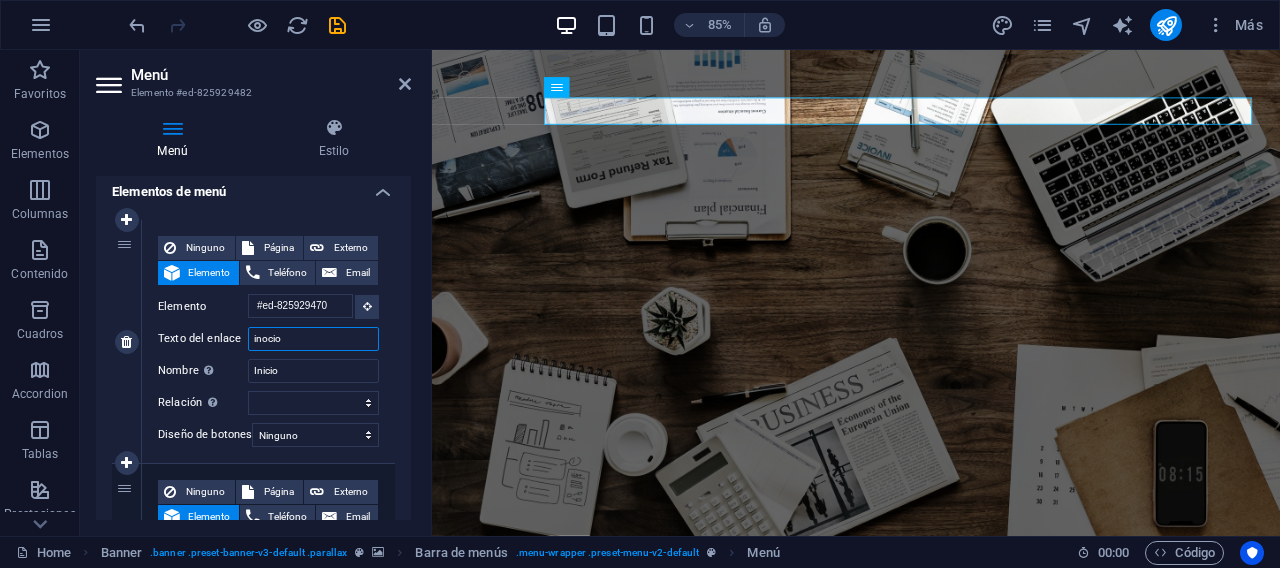 select 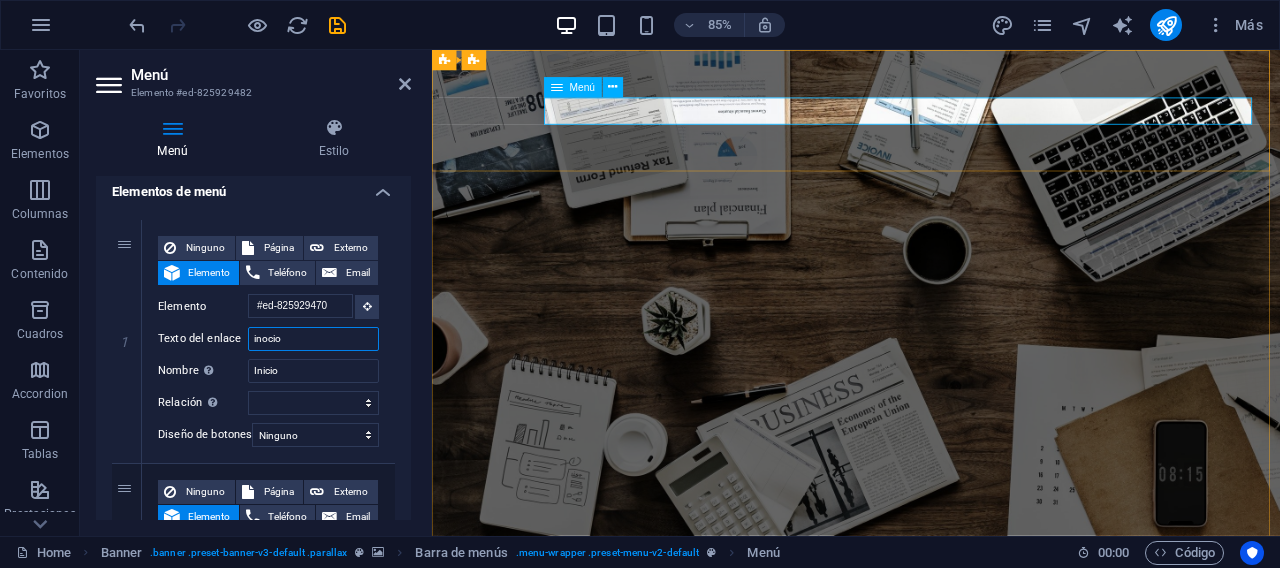 type on "inocio" 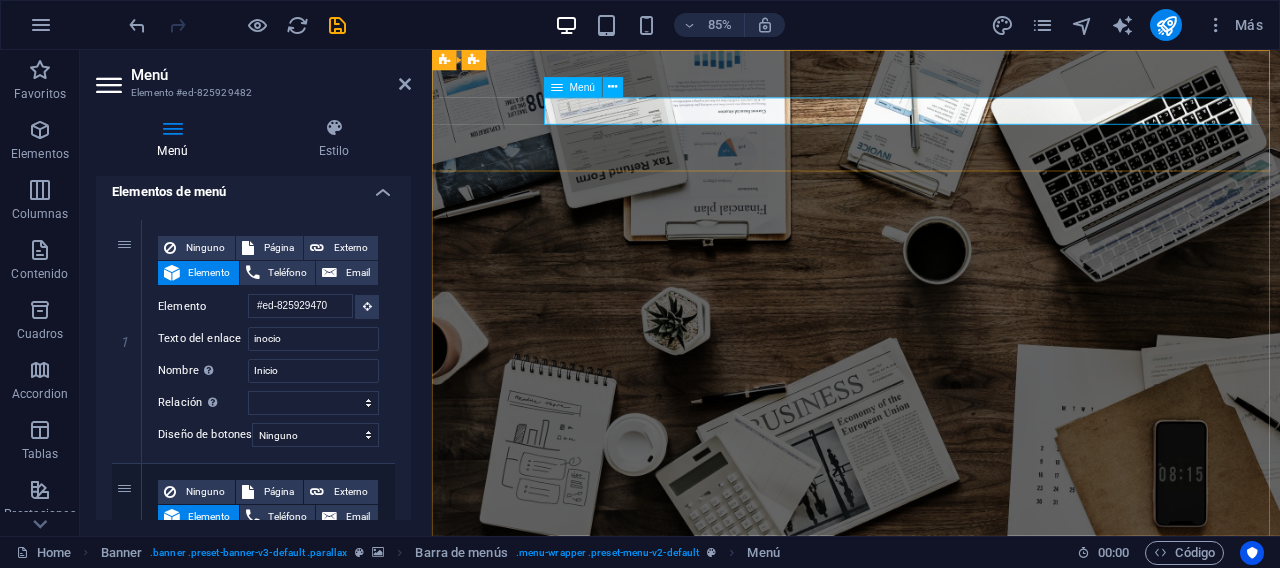 click on "inocio About us Services Projects Team Contact" at bounding box center [931, 801] 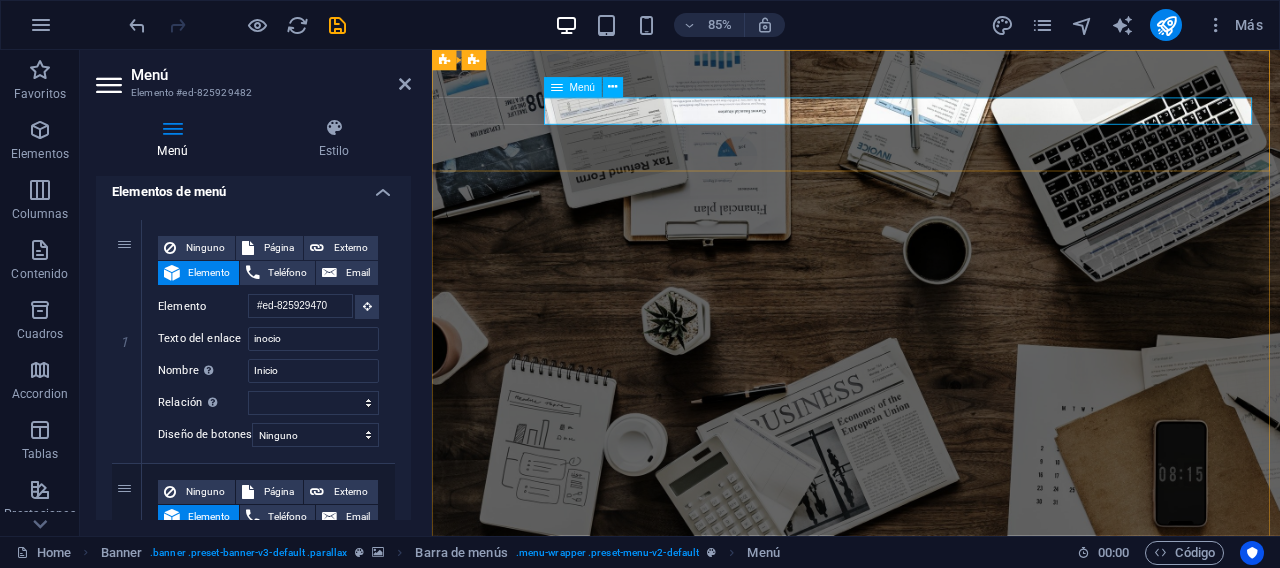 click on "inocio About us Services Projects Team Contact" at bounding box center (931, 801) 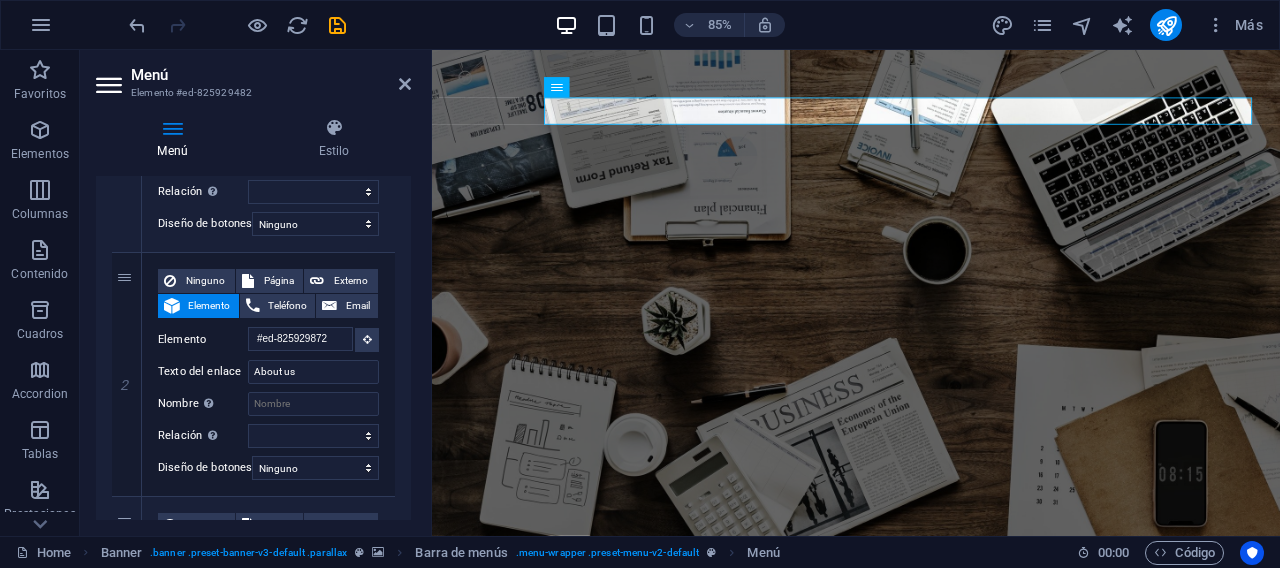 scroll, scrollTop: 388, scrollLeft: 0, axis: vertical 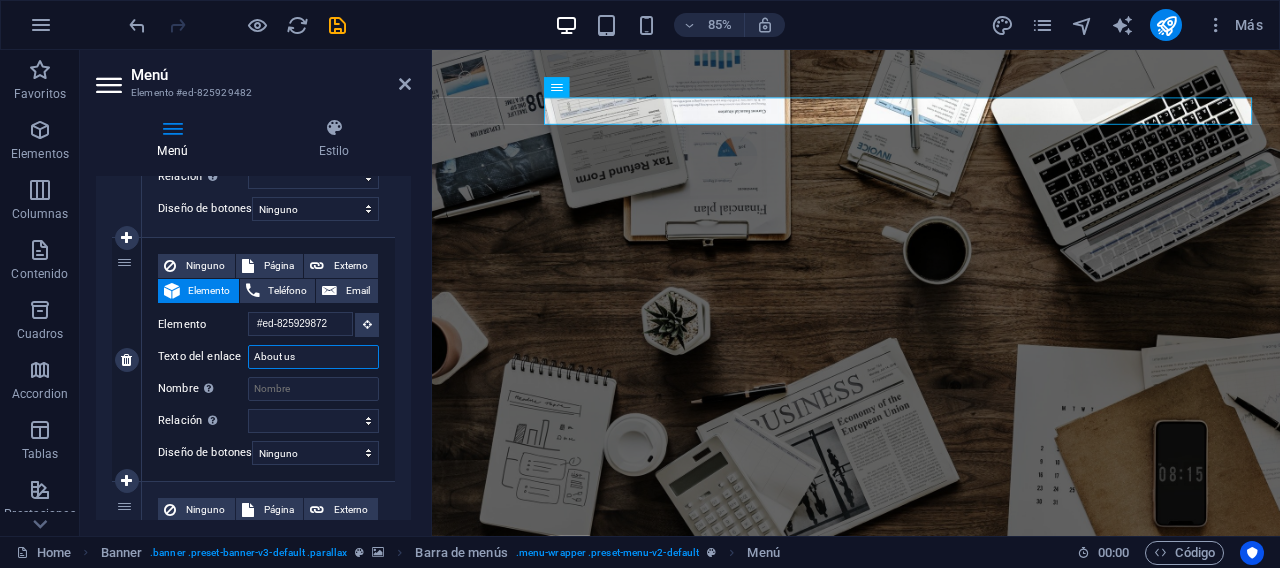 drag, startPoint x: 328, startPoint y: 362, endPoint x: 254, endPoint y: 355, distance: 74.330345 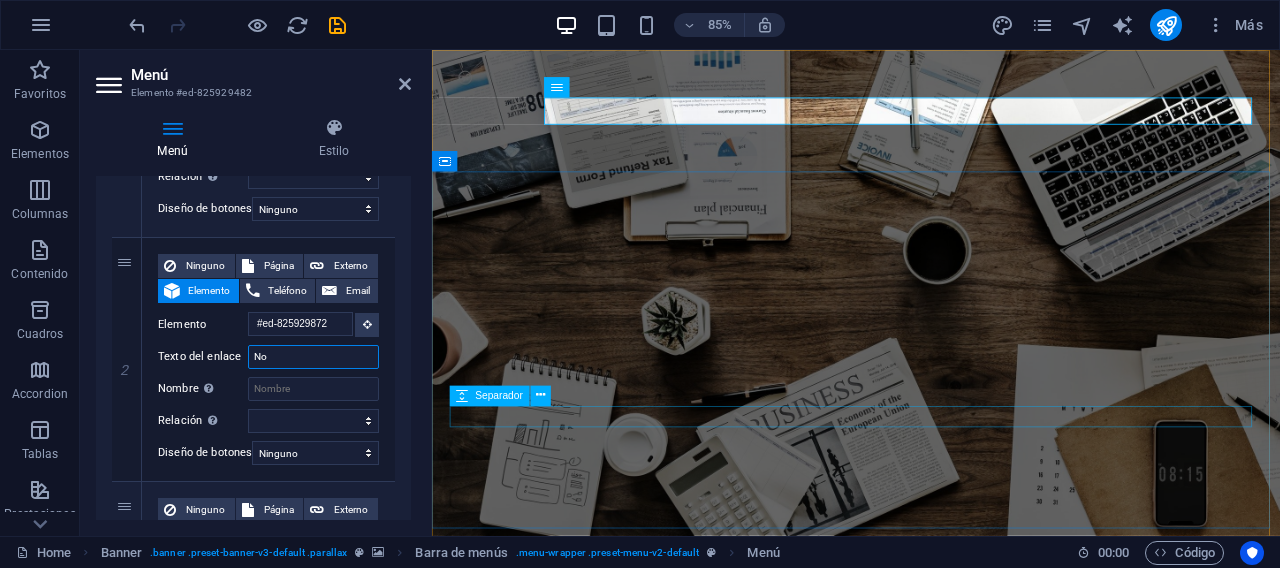 type on "Nod" 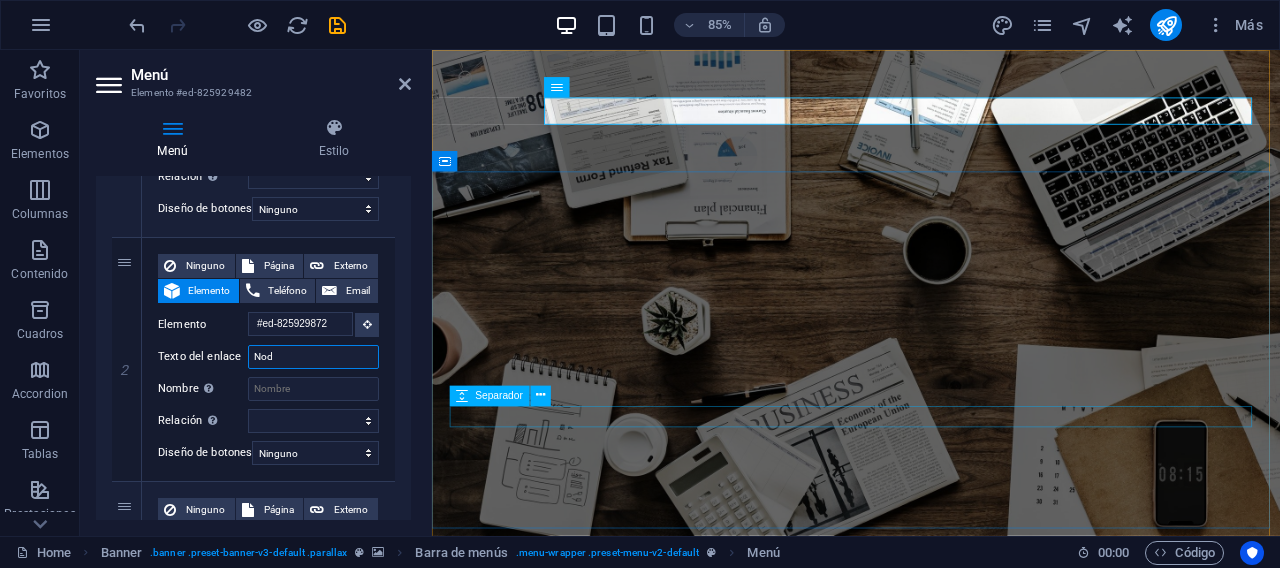 select 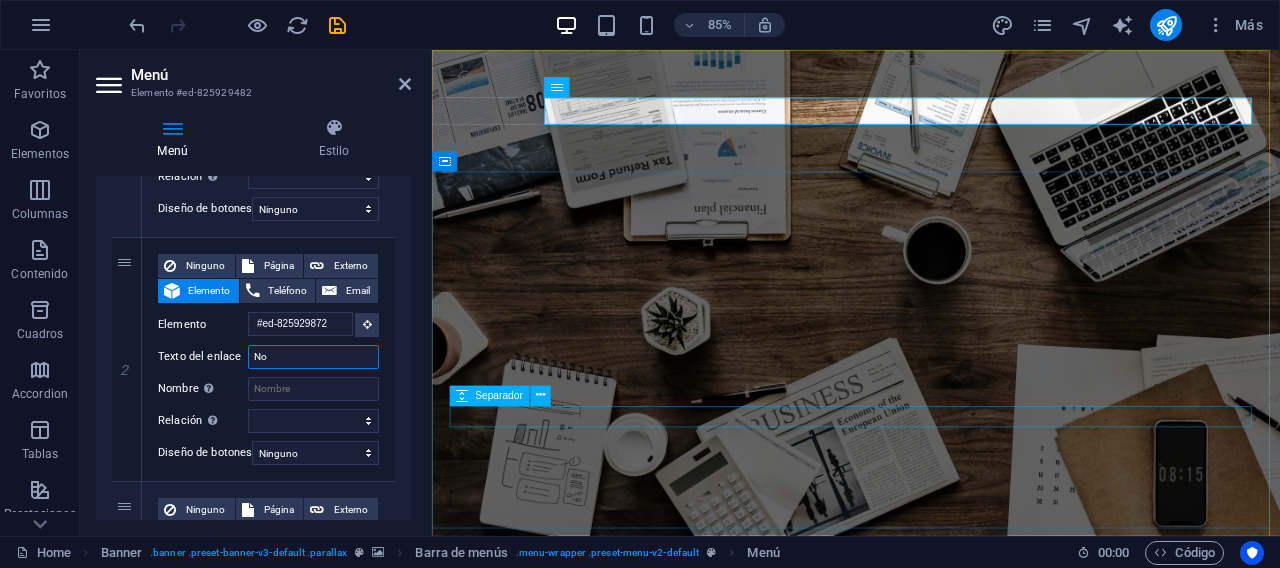 select 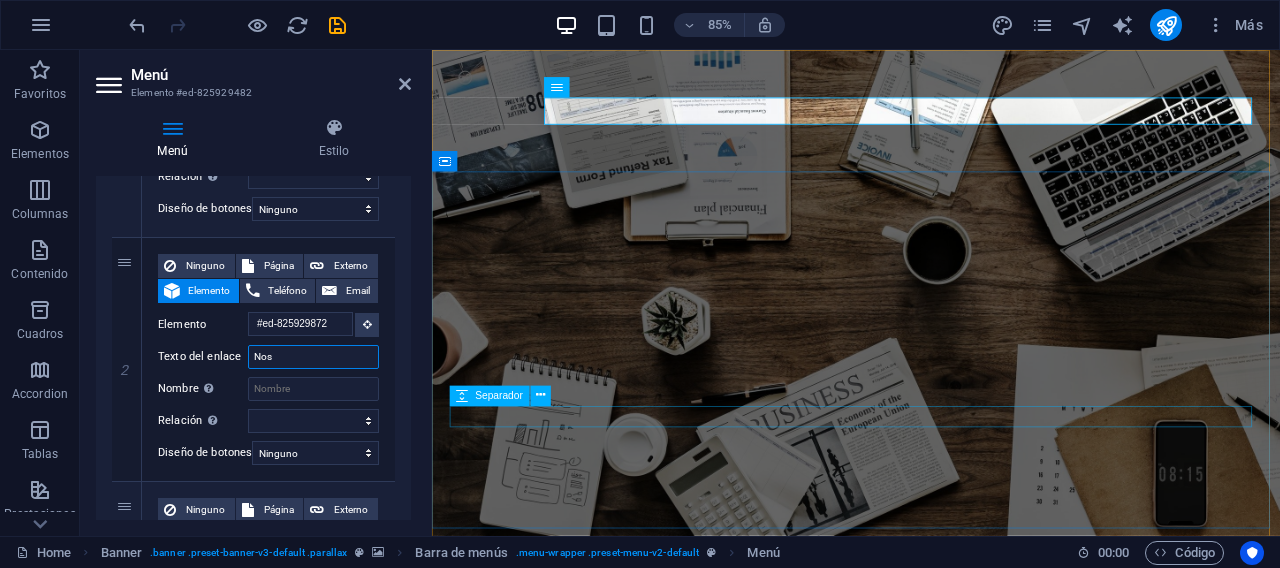 type on "Noso" 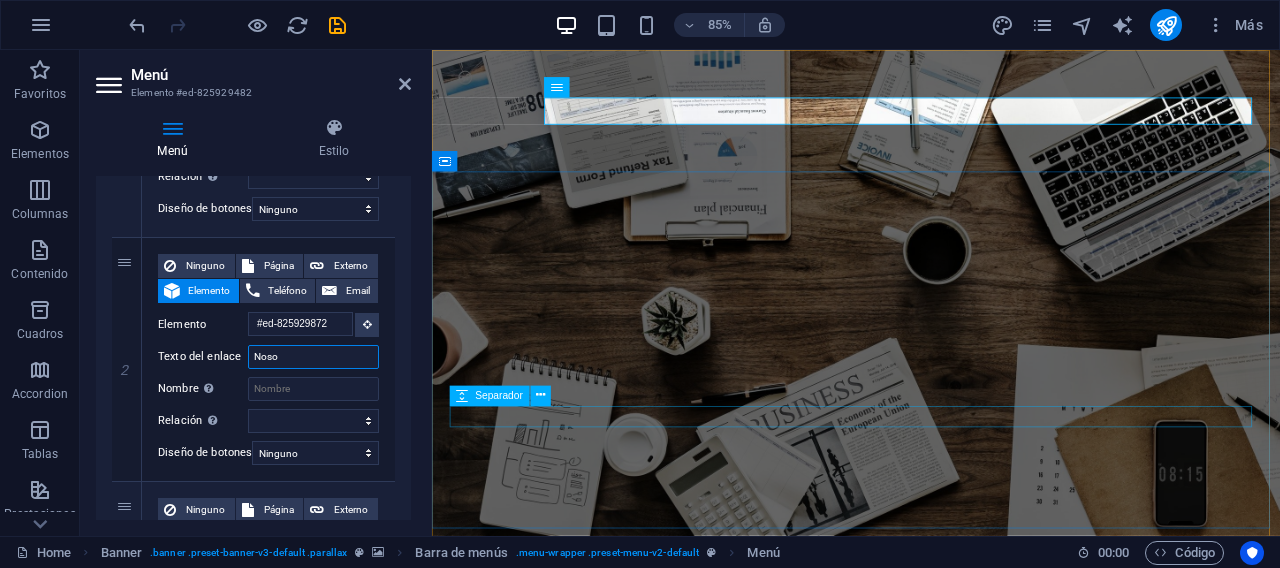 select 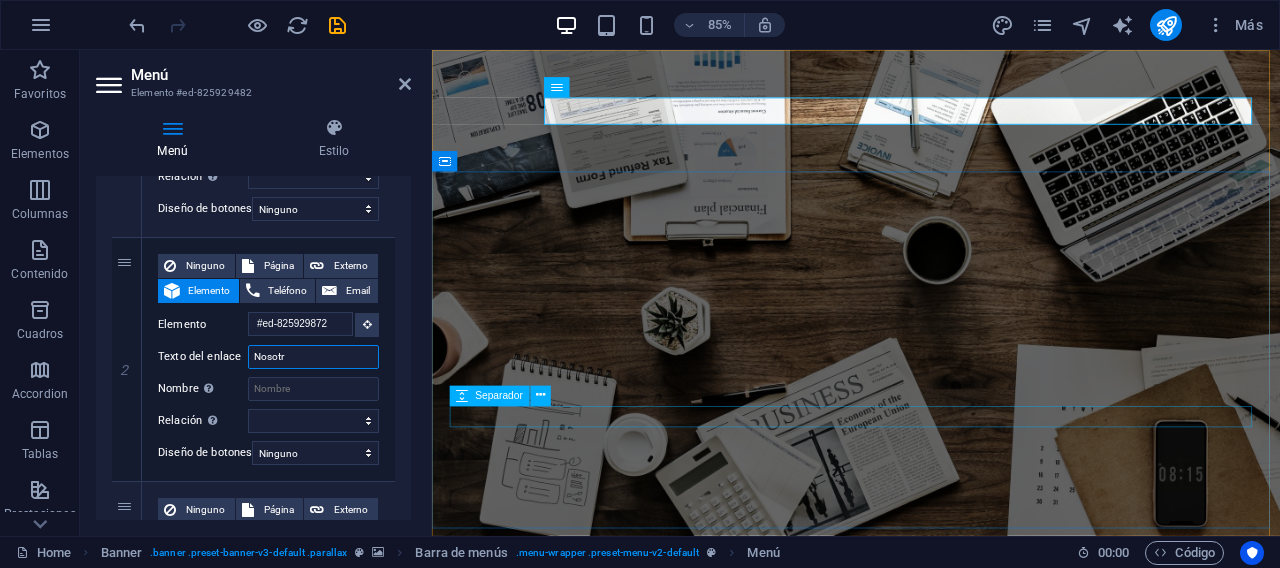 type on "Nosotro" 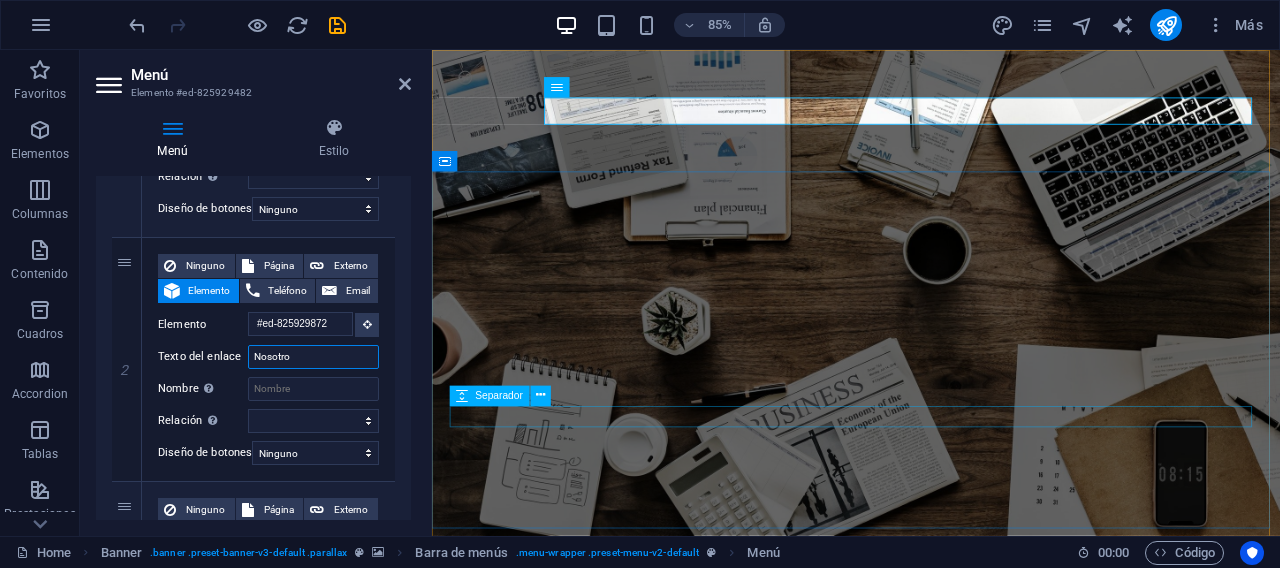select 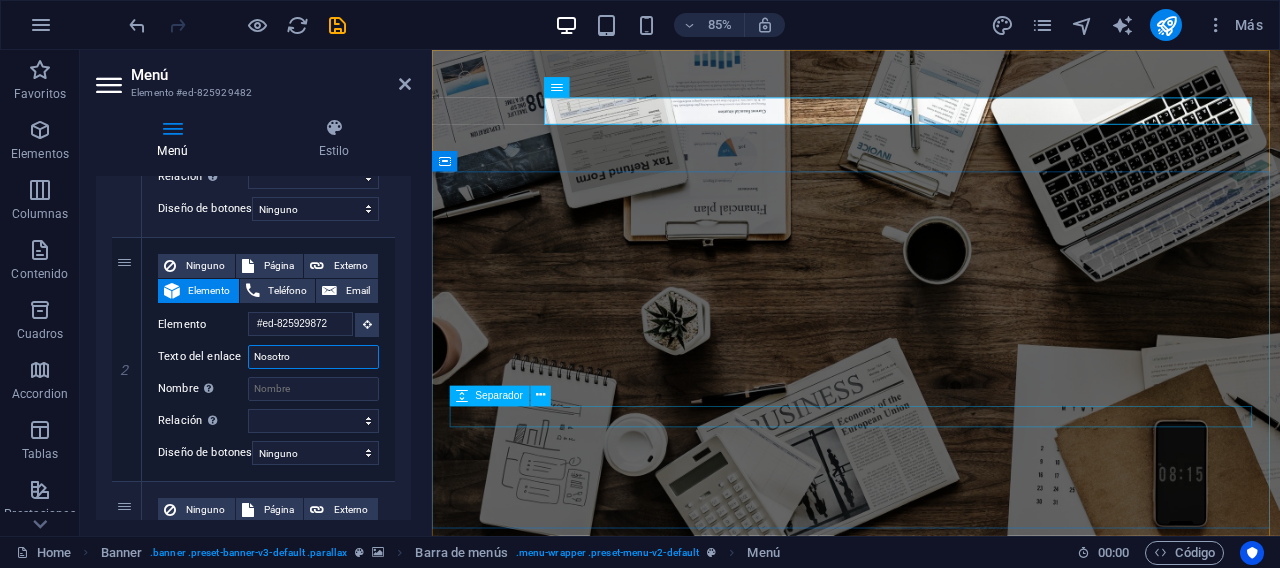 type on "Nosotros" 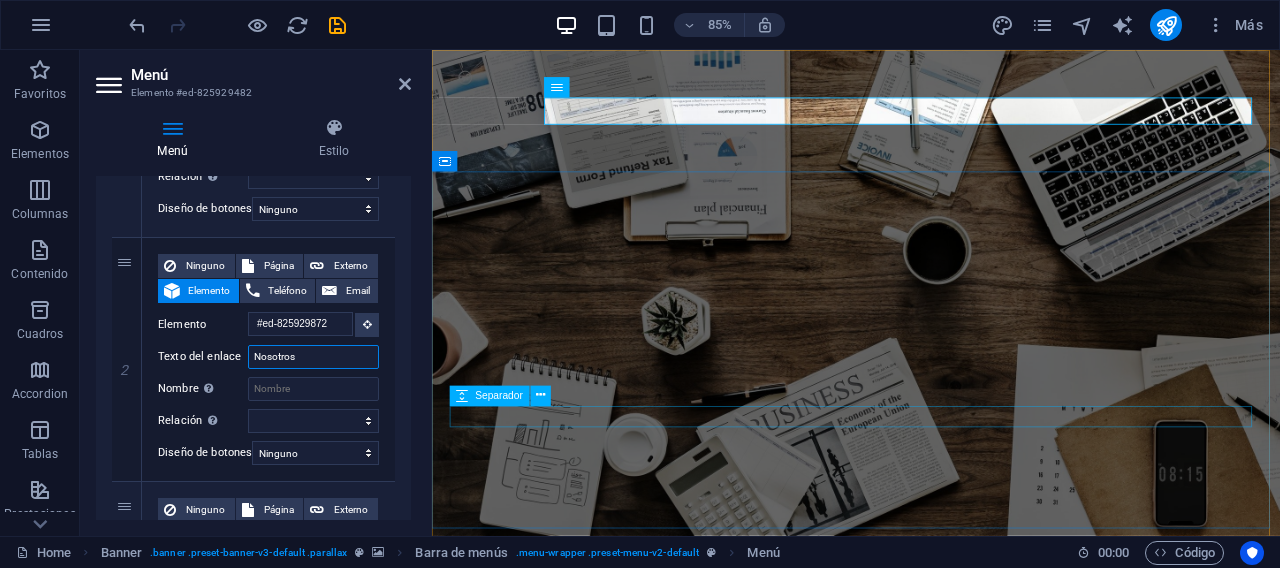 select 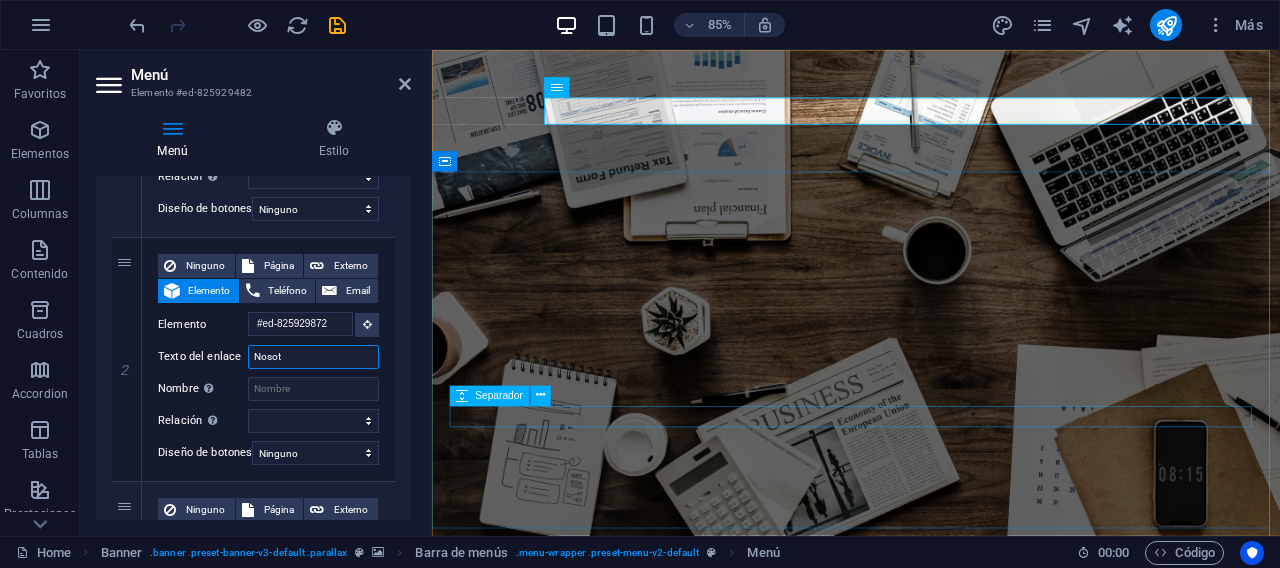 type on "Noso" 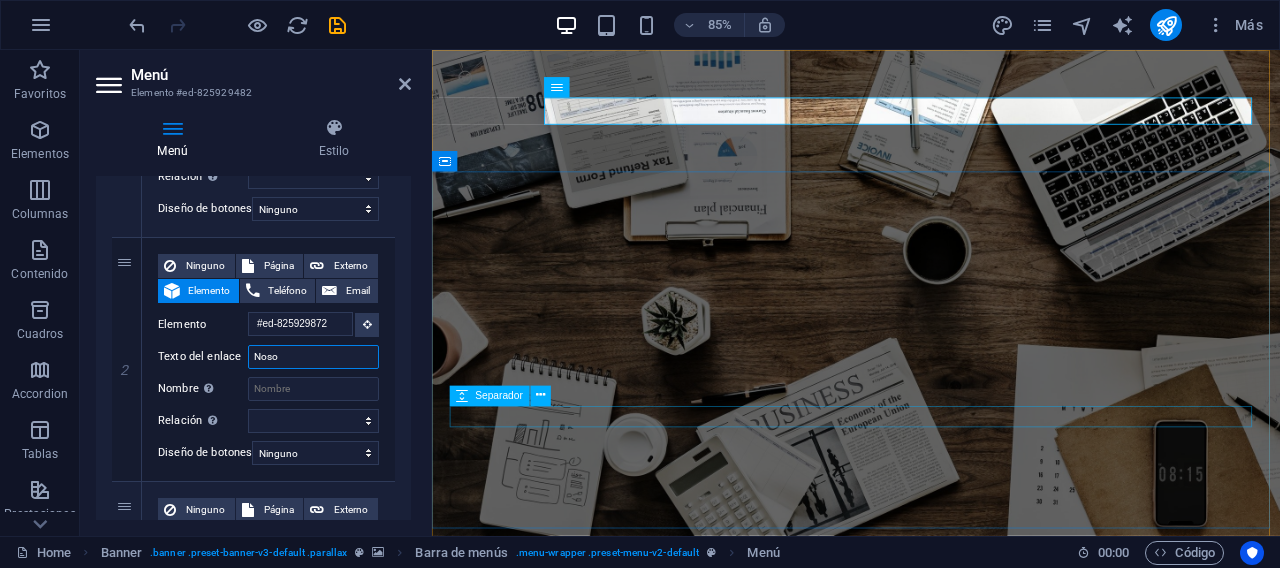 select 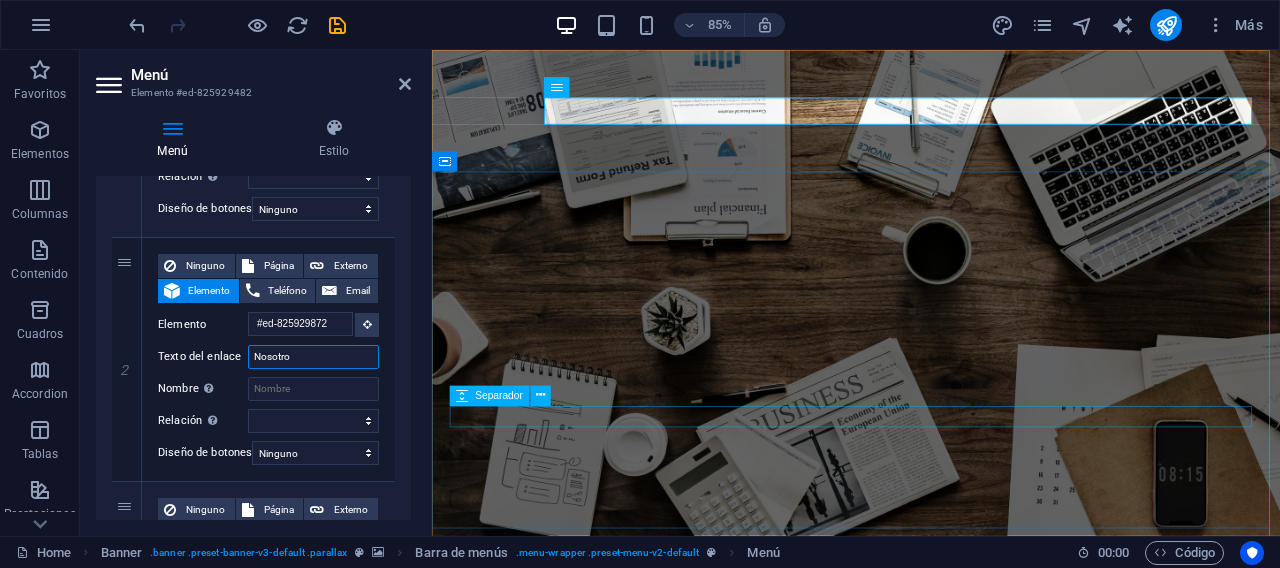 type on "Nosotros" 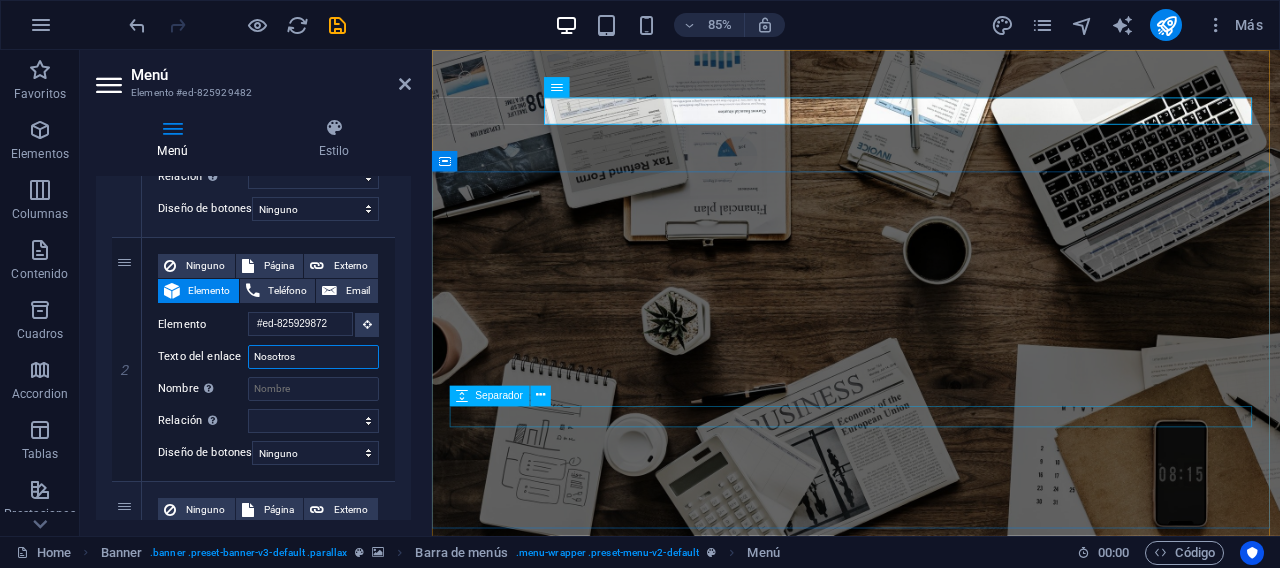 select 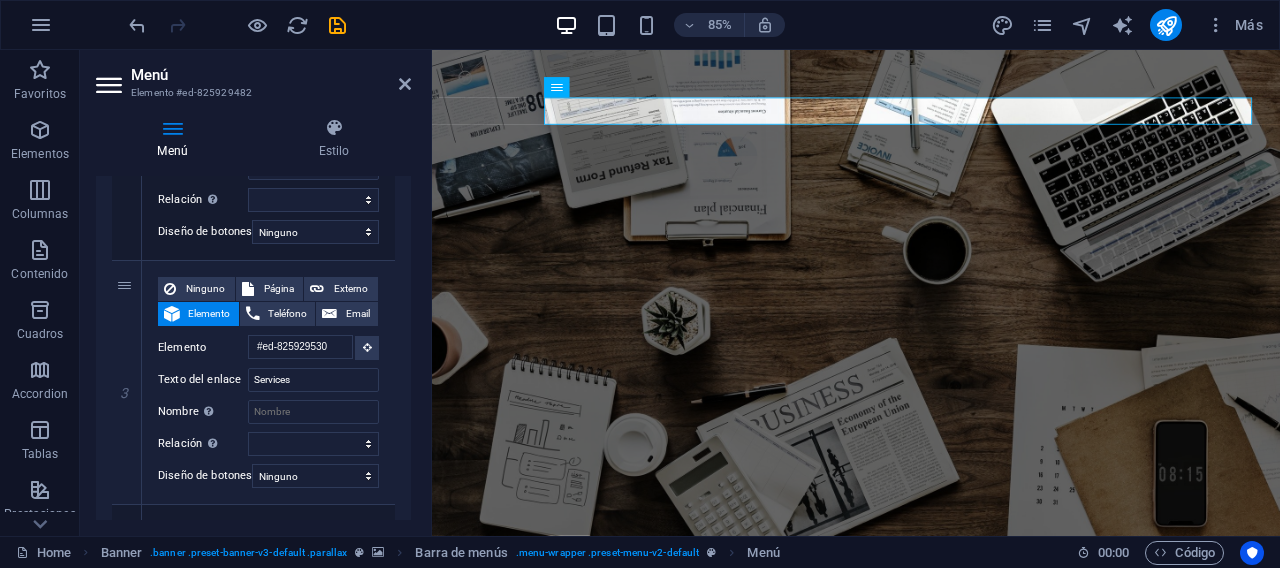 scroll, scrollTop: 633, scrollLeft: 0, axis: vertical 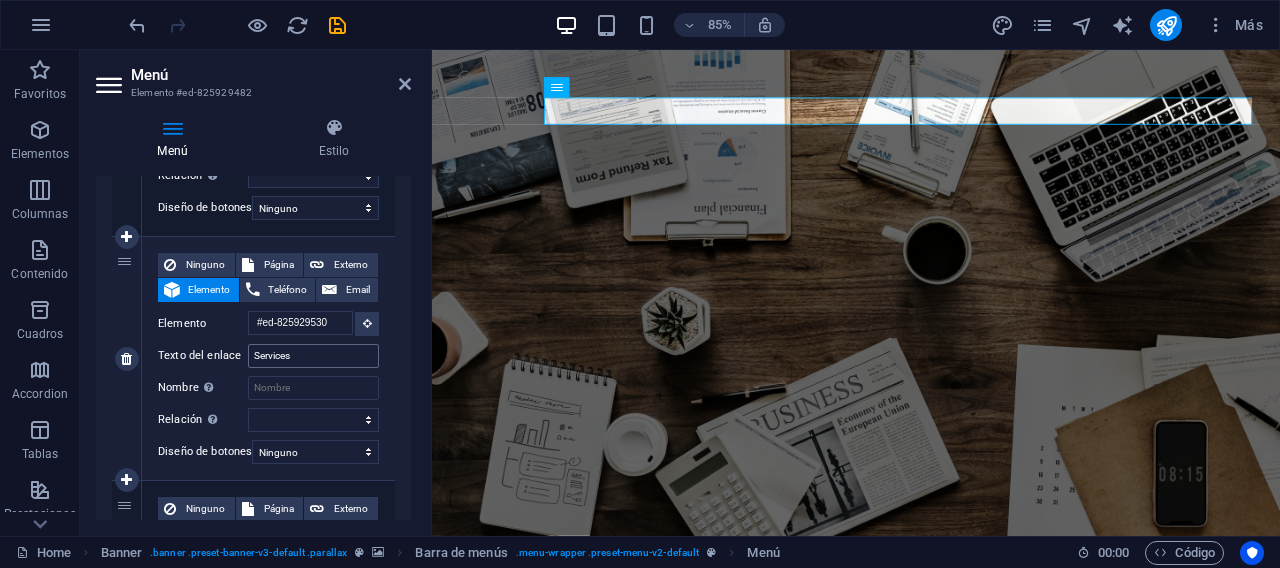 type on "Nosotros" 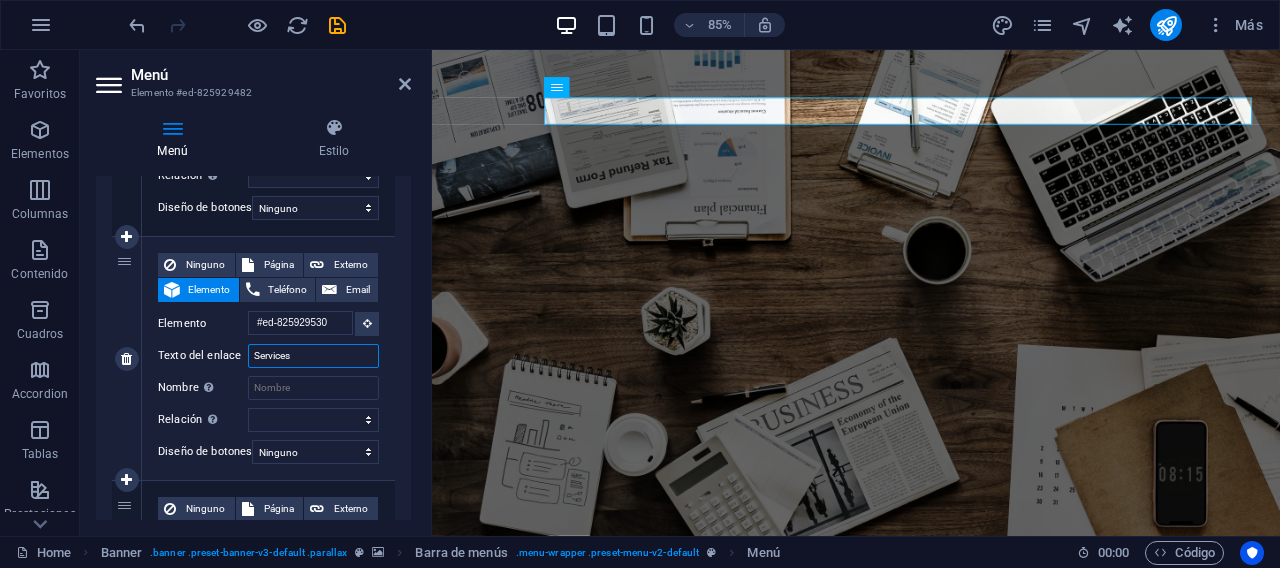 drag, startPoint x: 315, startPoint y: 352, endPoint x: 235, endPoint y: 351, distance: 80.00625 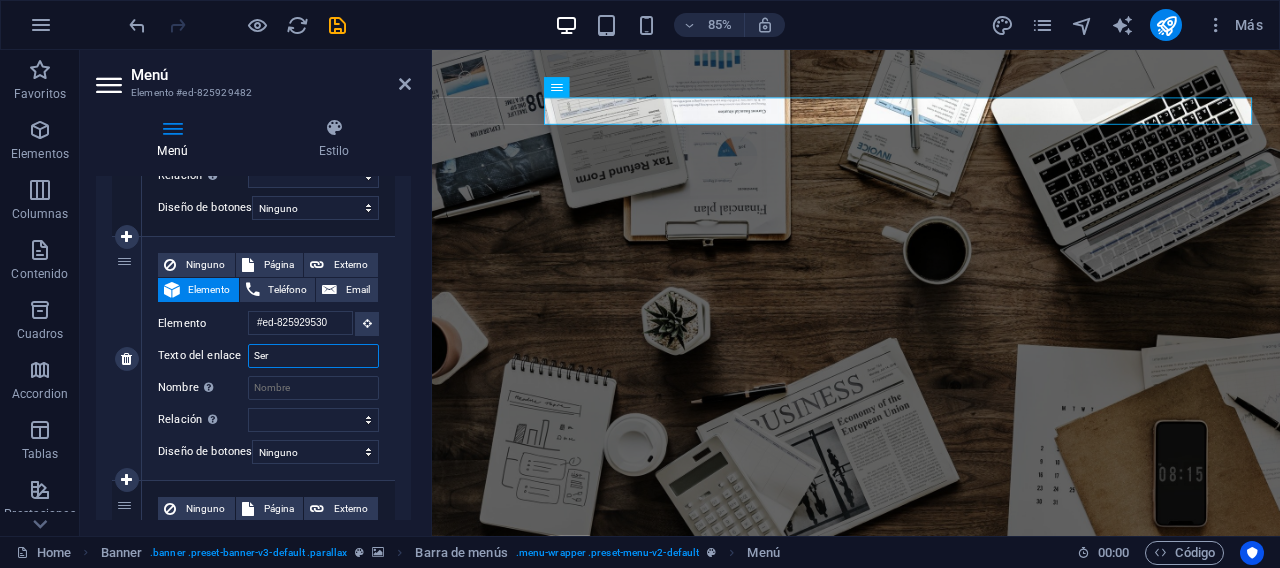 type on "Serv" 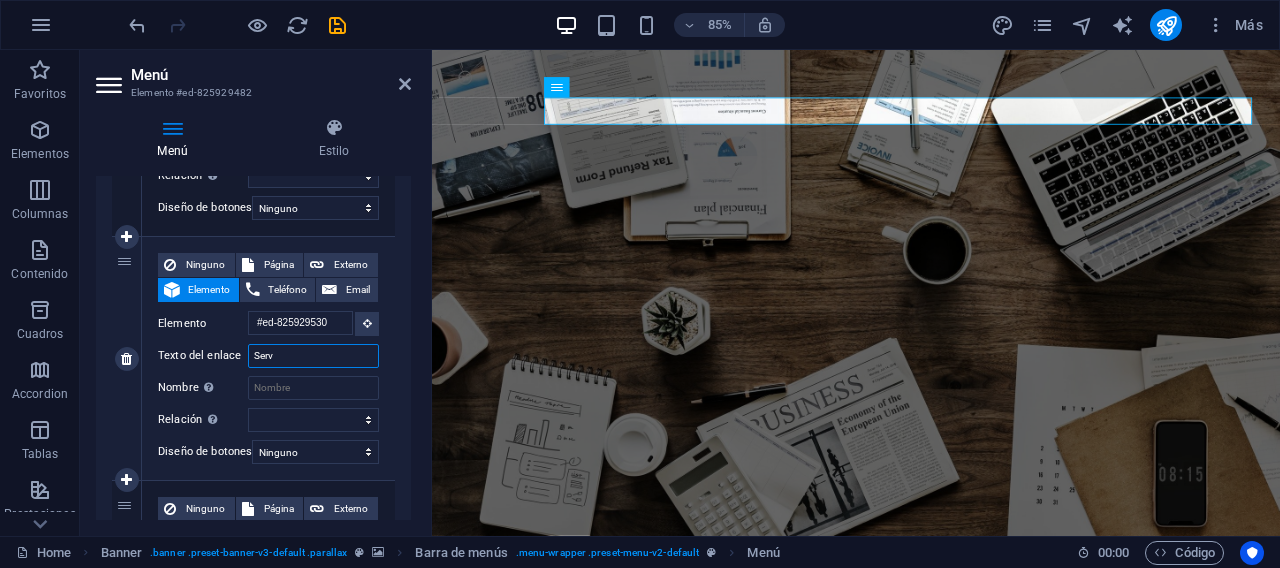 select 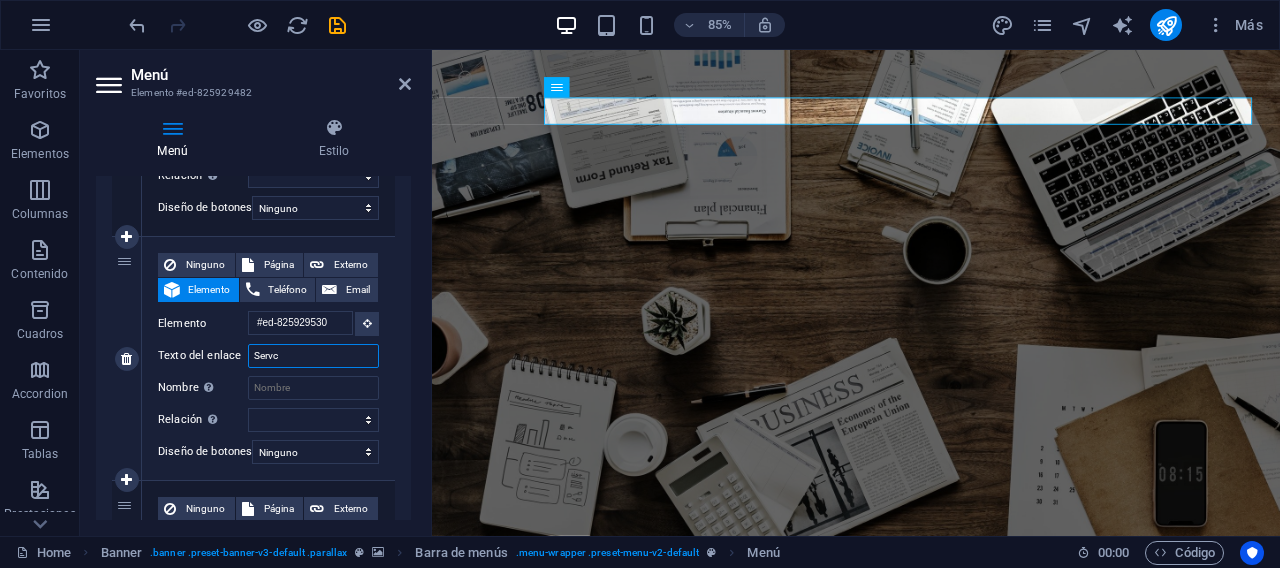 select 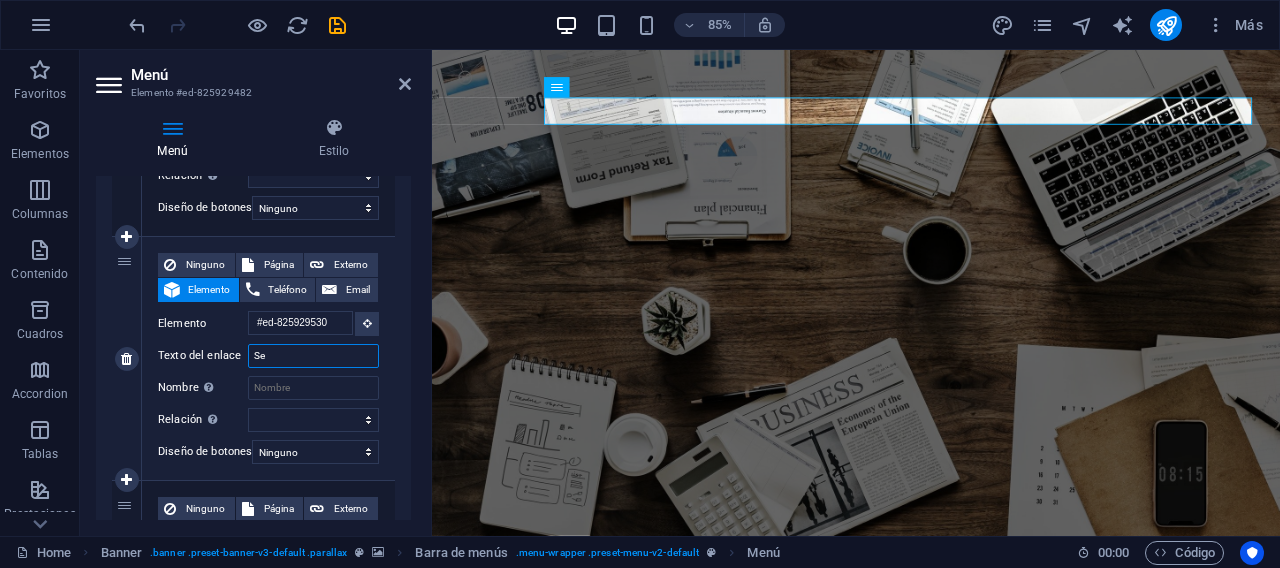 type on "S" 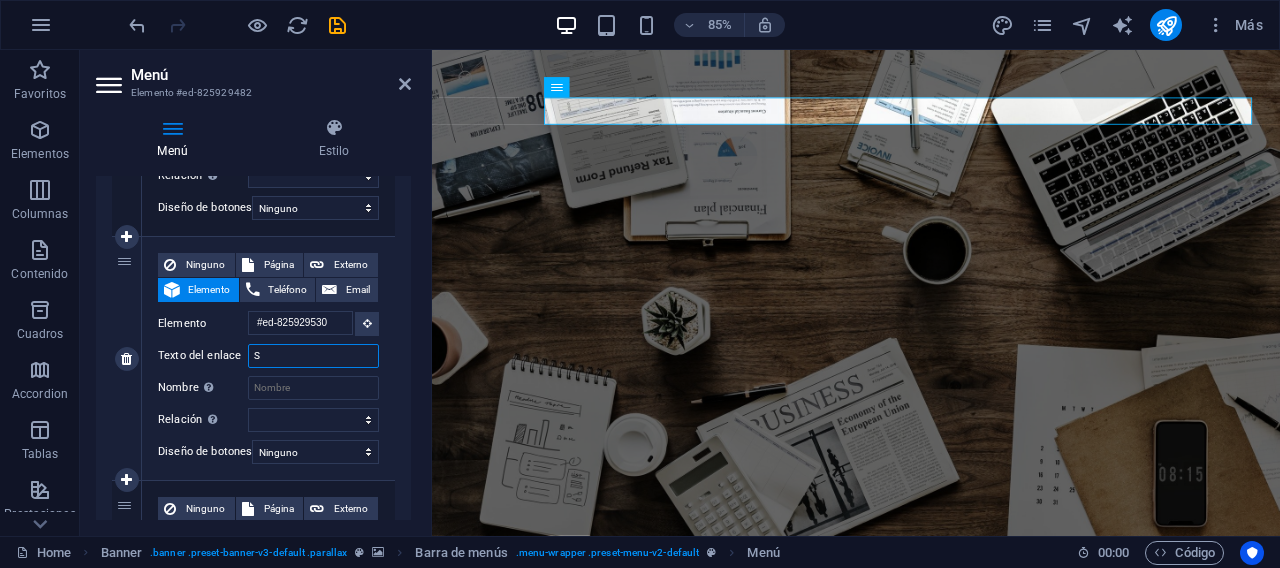 type 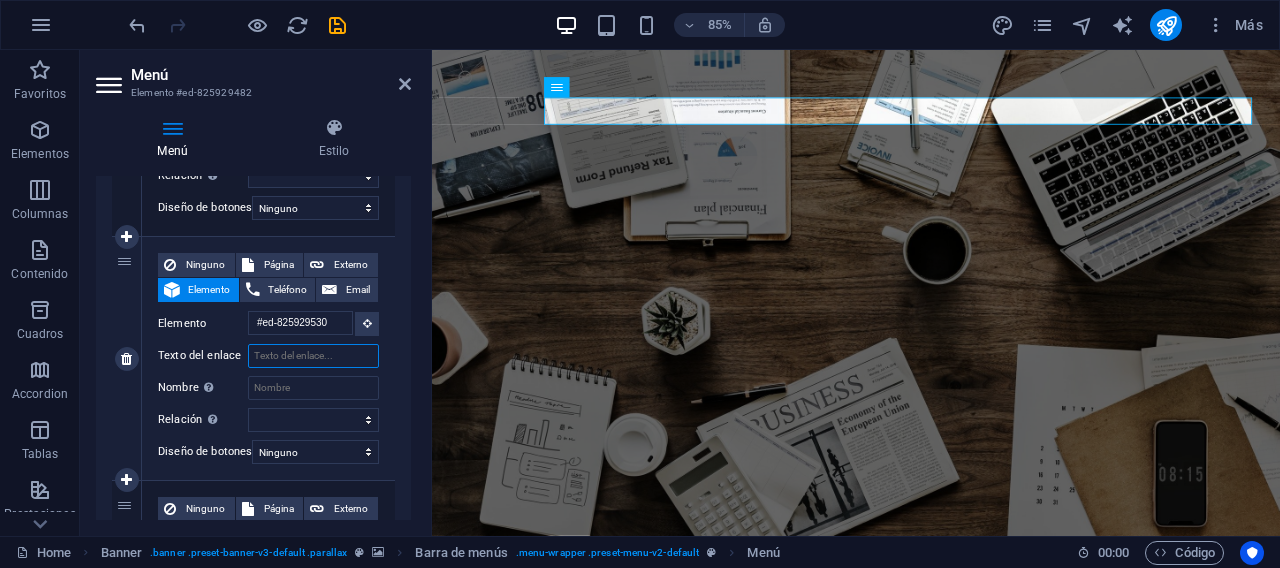 select 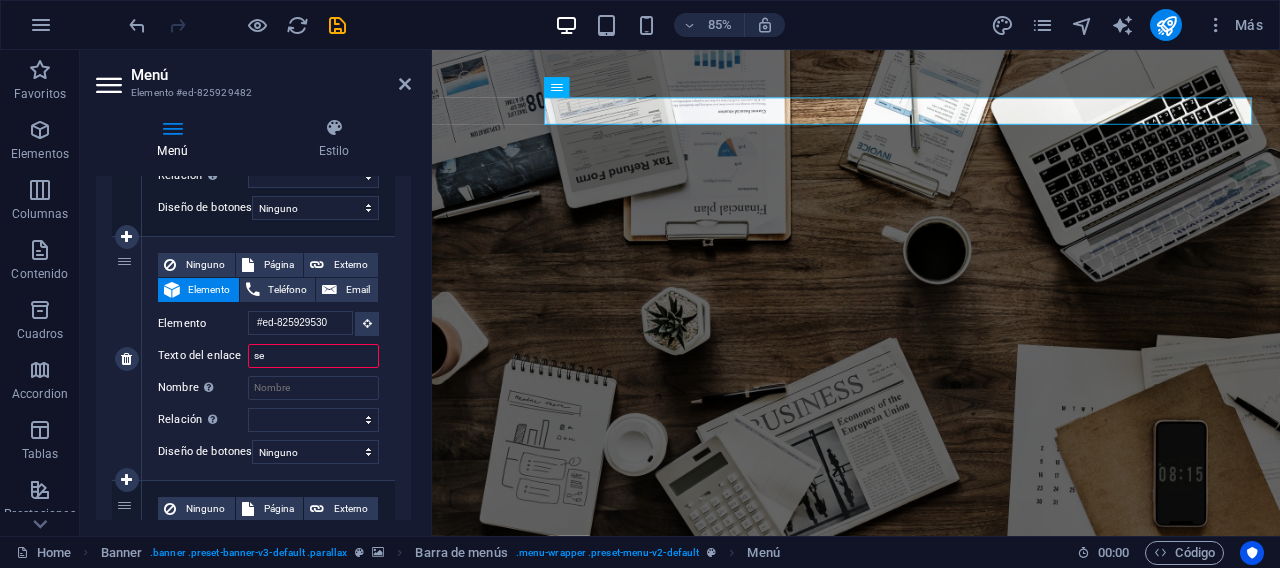 type on "ser" 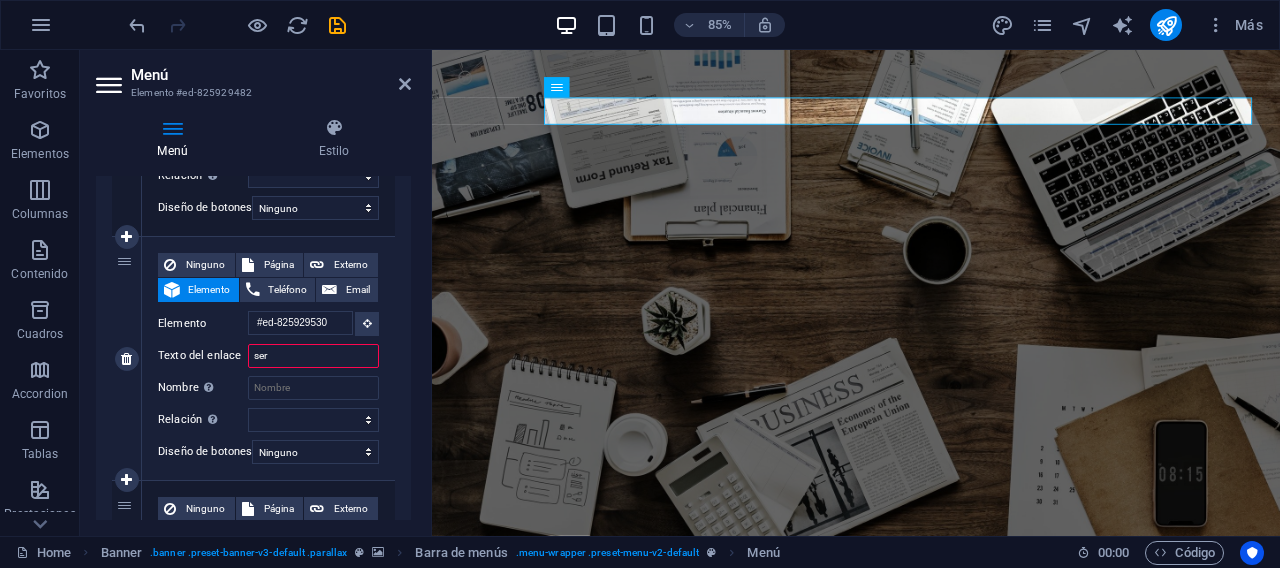 select 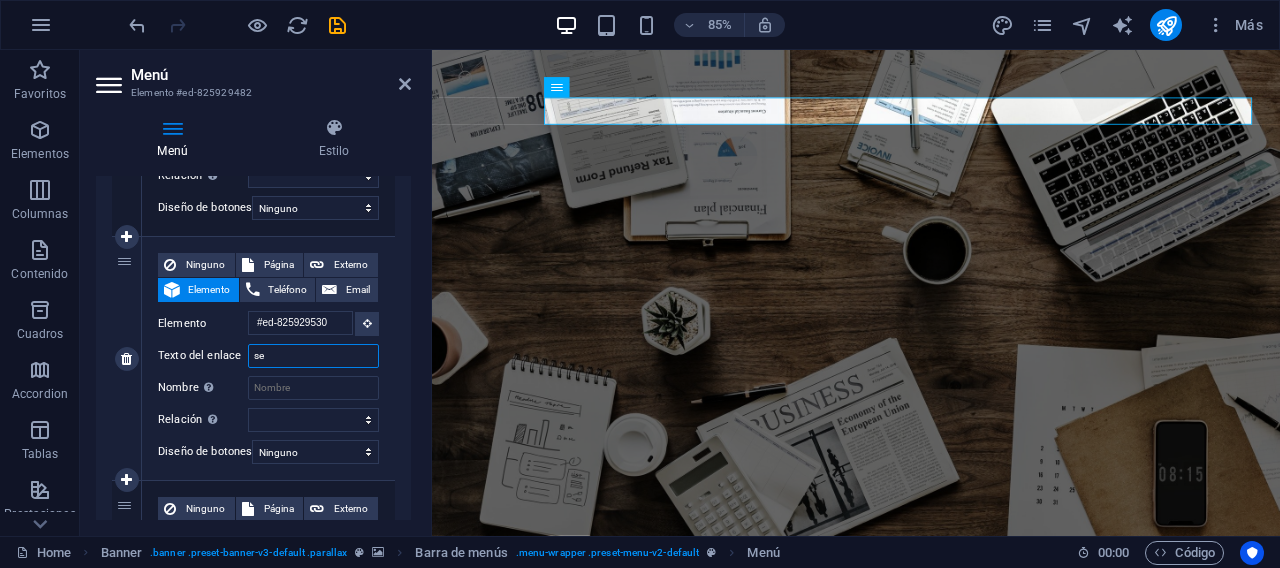 type on "s" 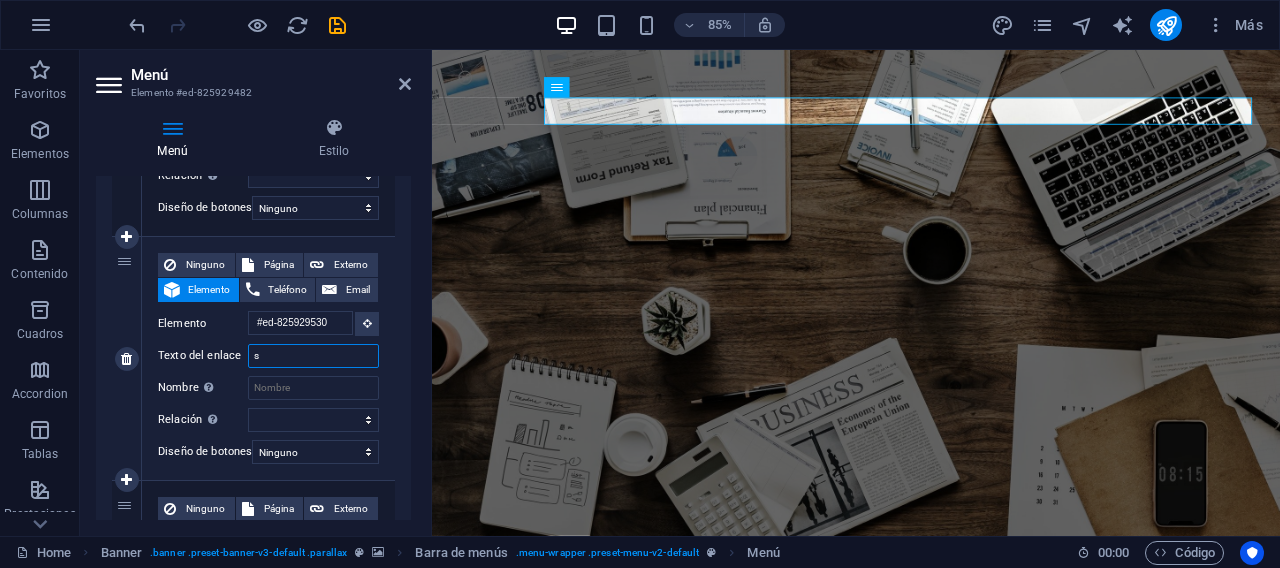 type 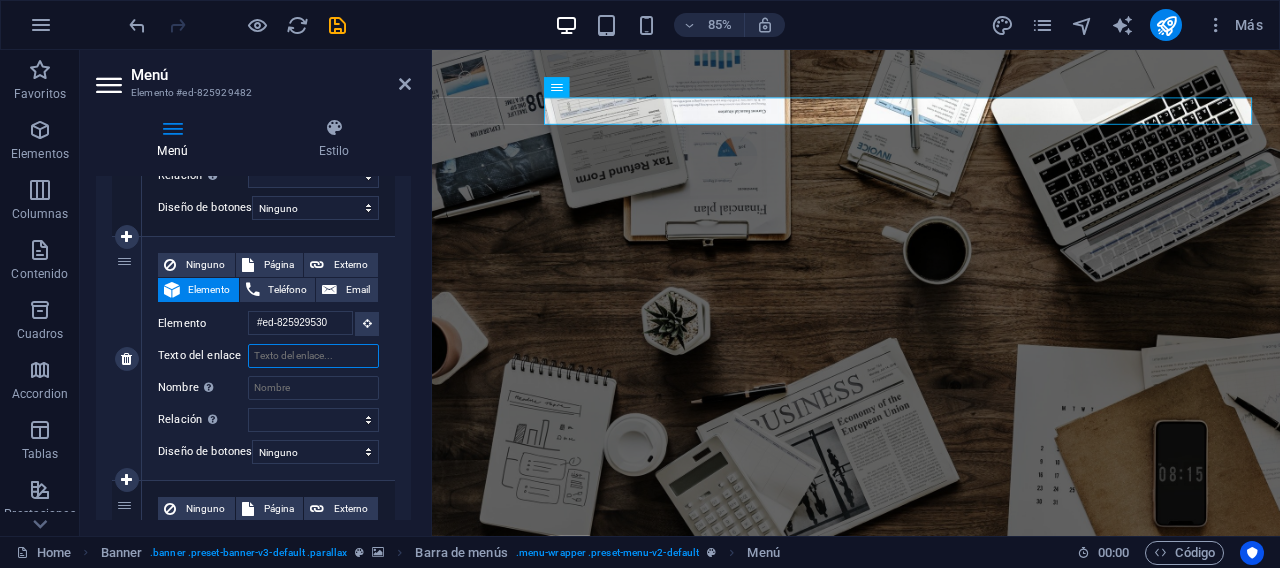 select 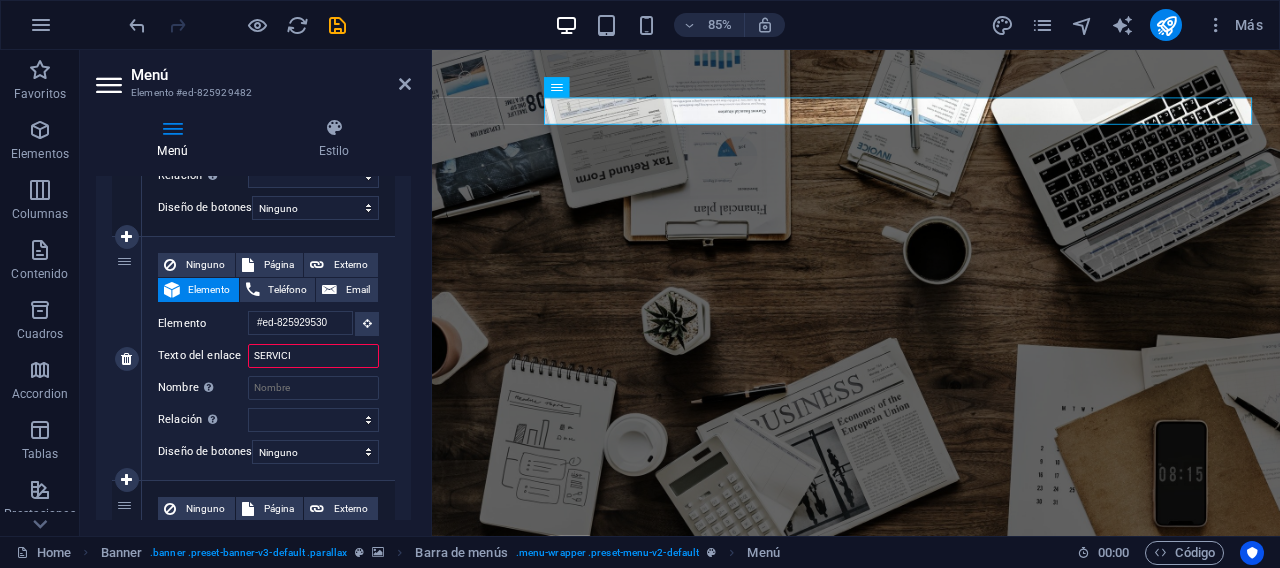 type on "SERVICIO" 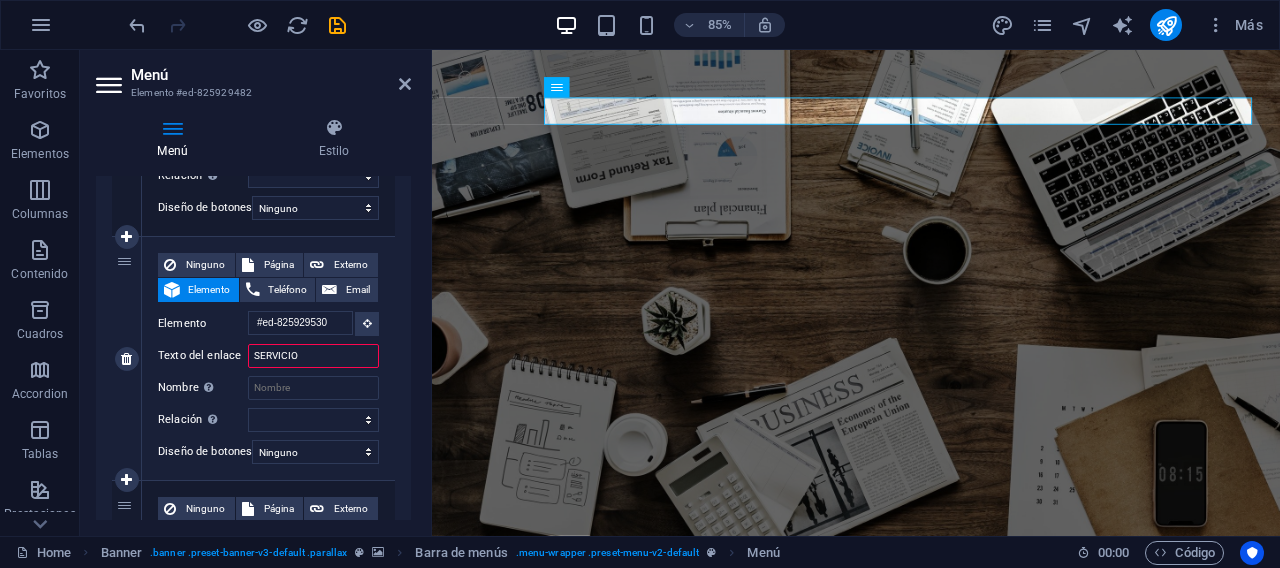 select 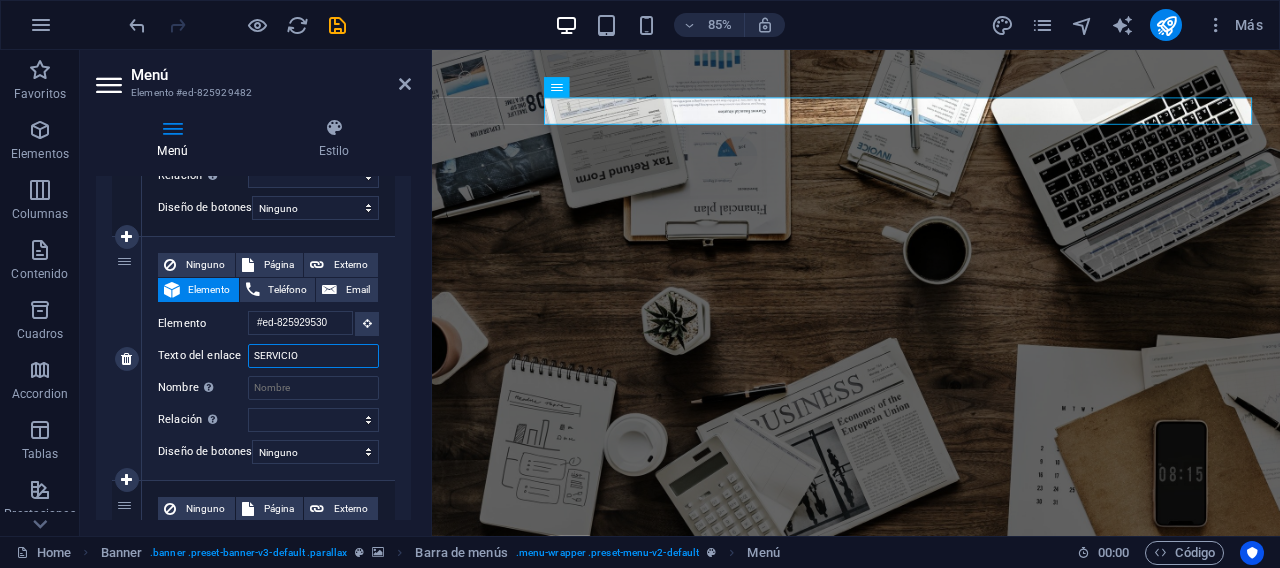 type on "SERVICIOS" 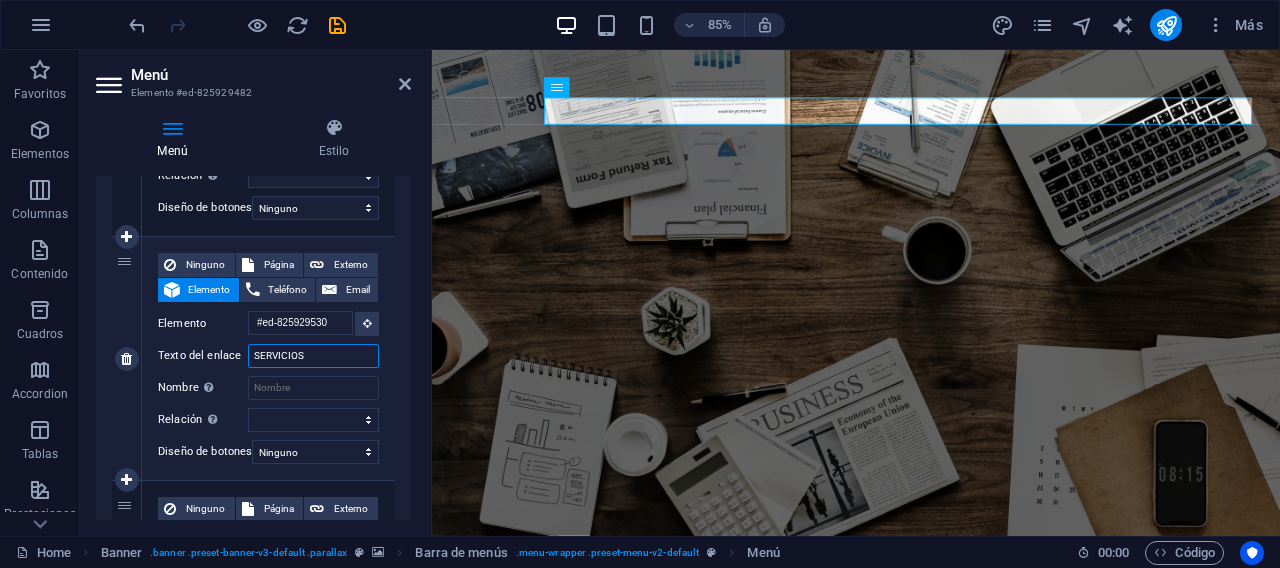 select 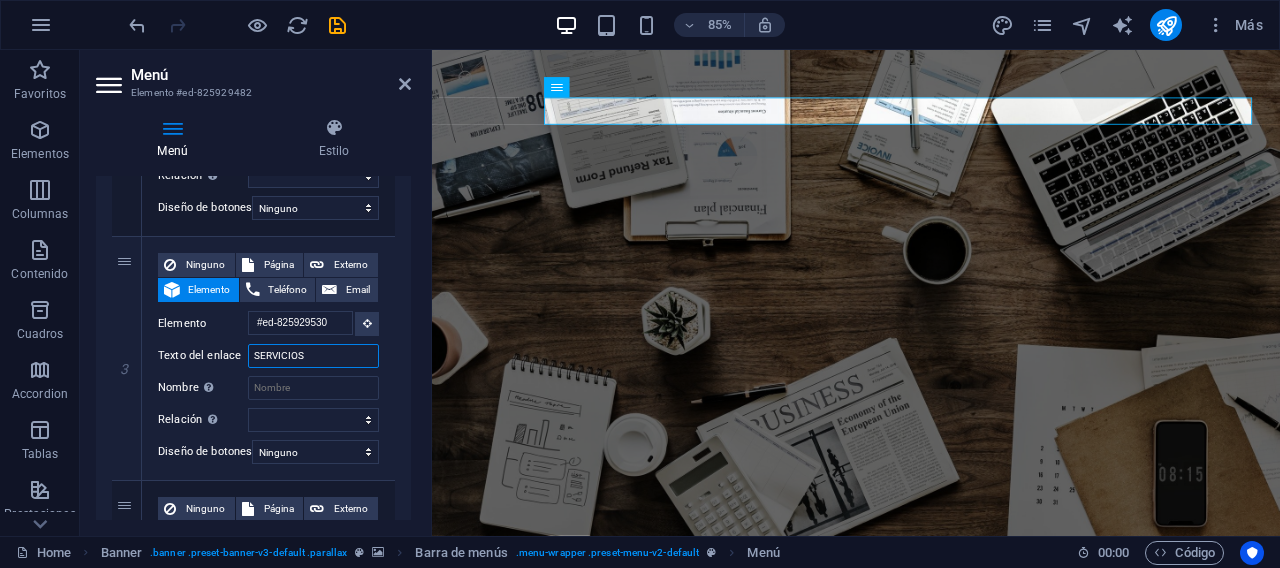 type on "SERVICIOS" 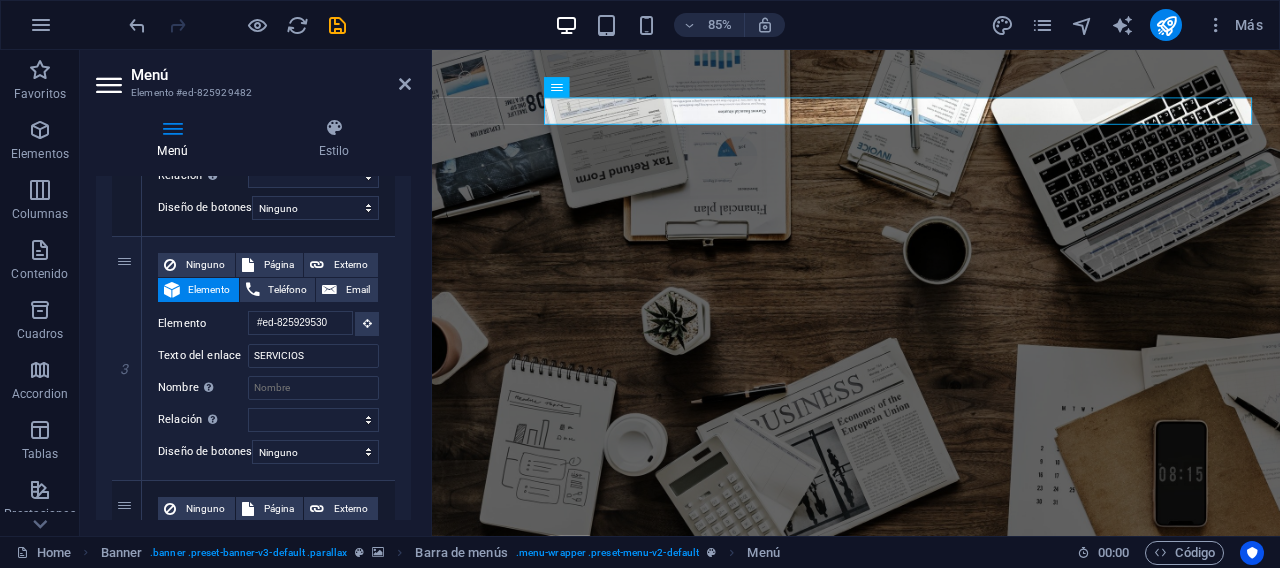 drag, startPoint x: 398, startPoint y: 335, endPoint x: 397, endPoint y: 345, distance: 10.049875 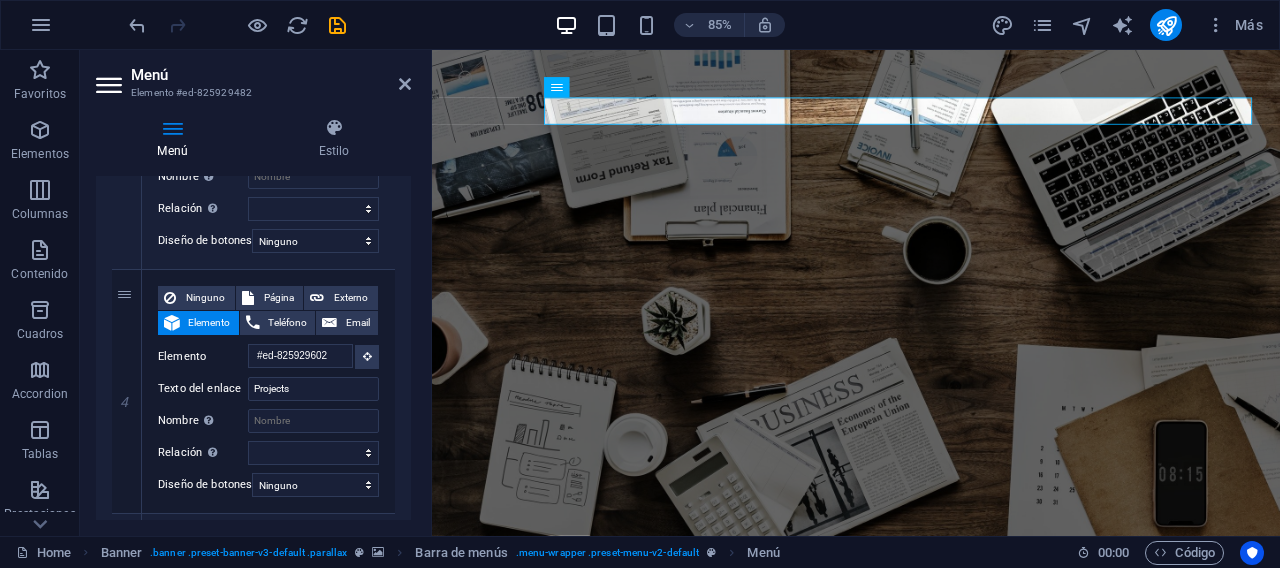 scroll, scrollTop: 849, scrollLeft: 0, axis: vertical 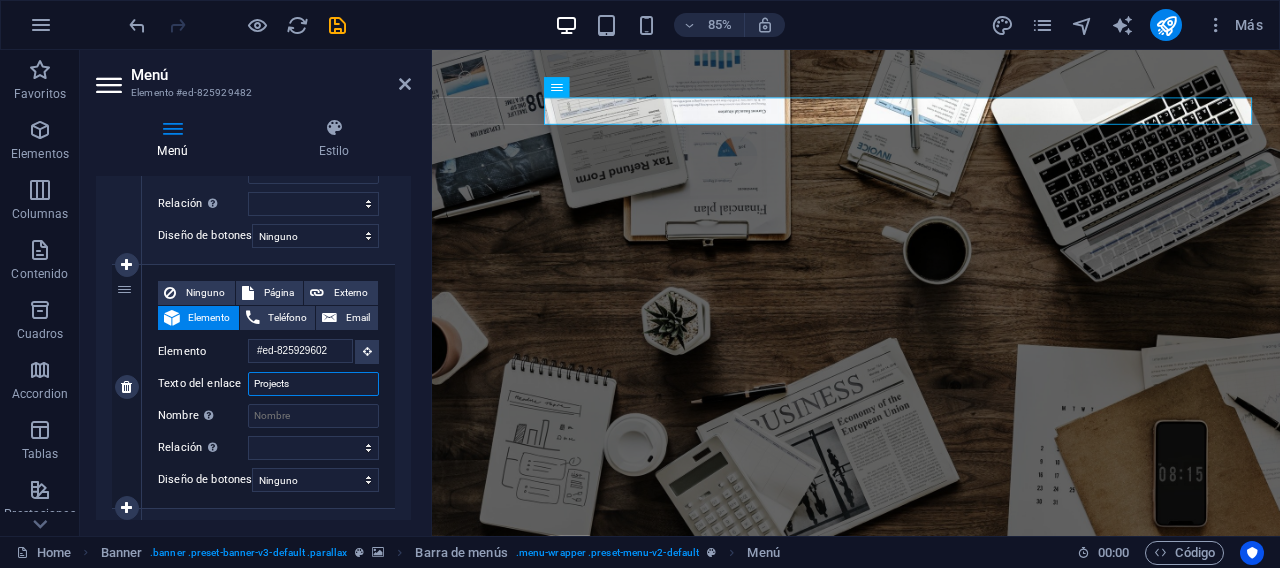 click on "Projects" at bounding box center [313, 384] 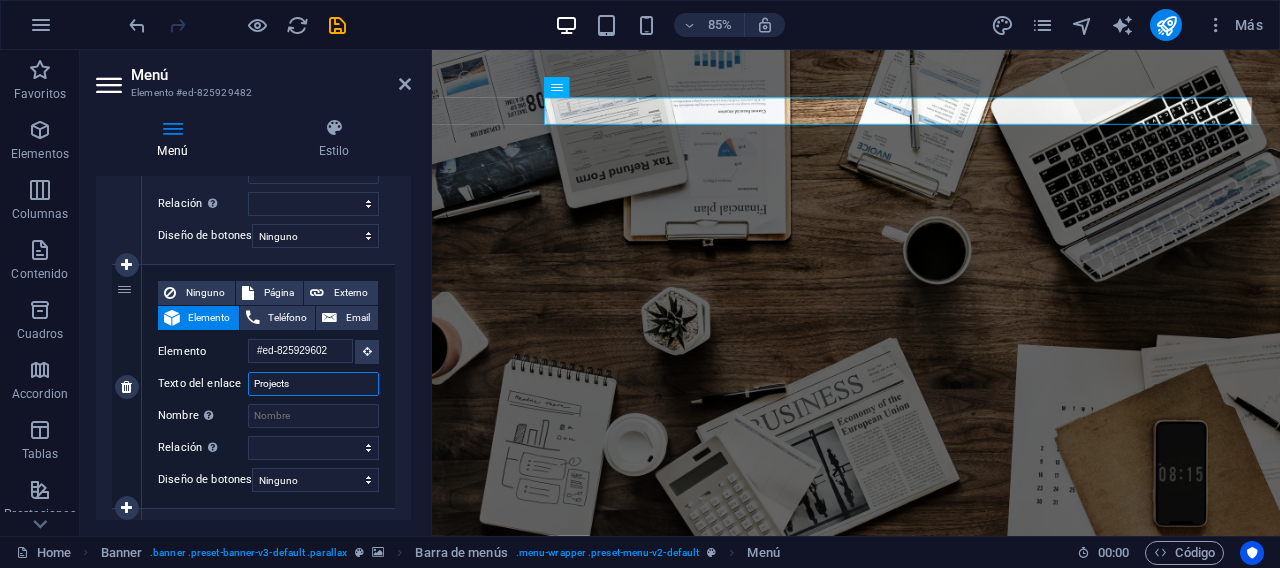 type on "Project" 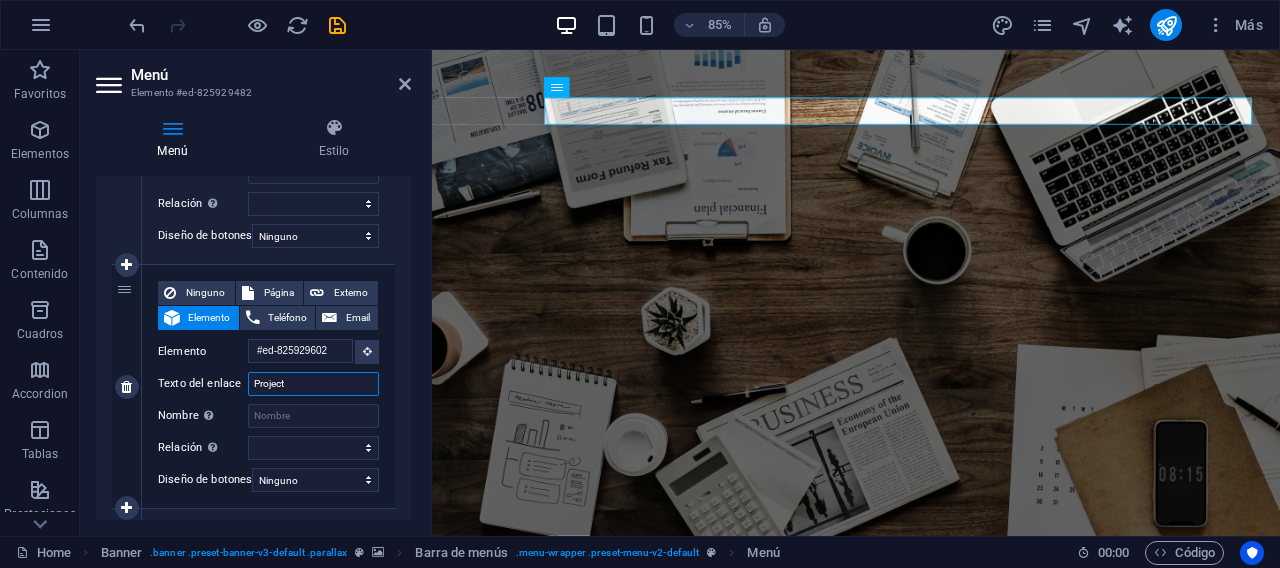 select 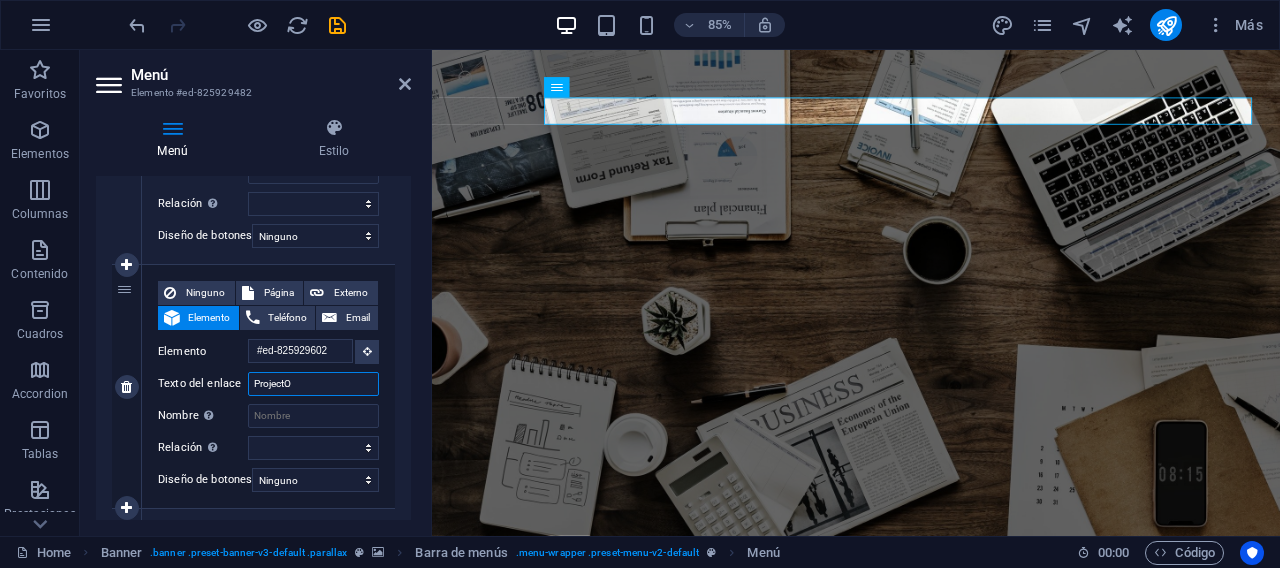 type on "ProjectOS" 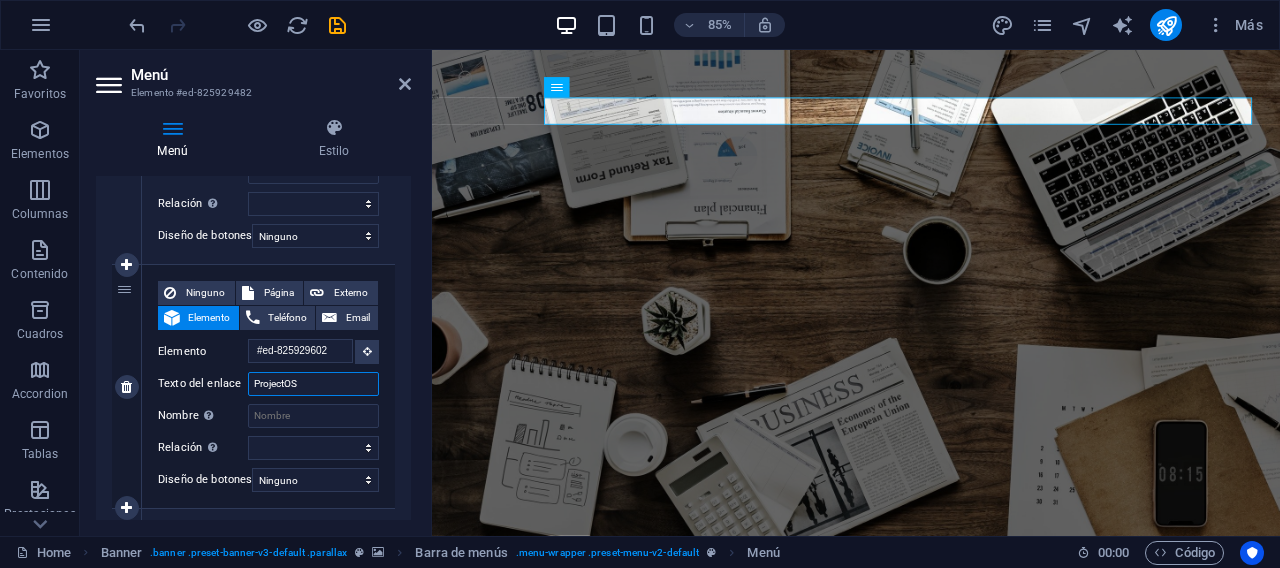 select 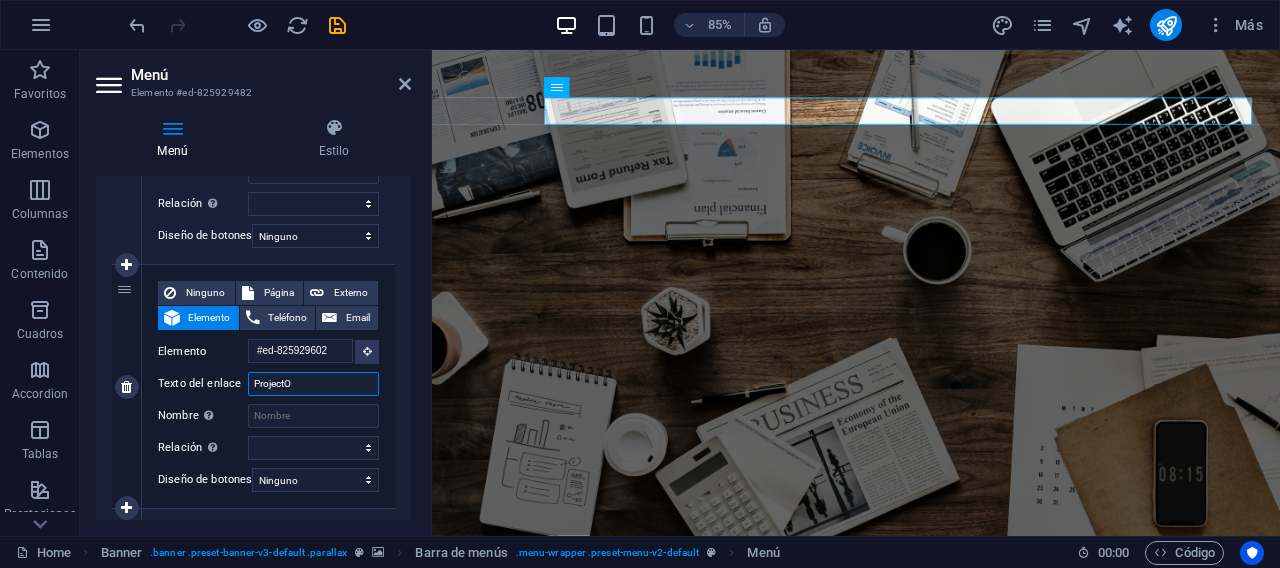 select 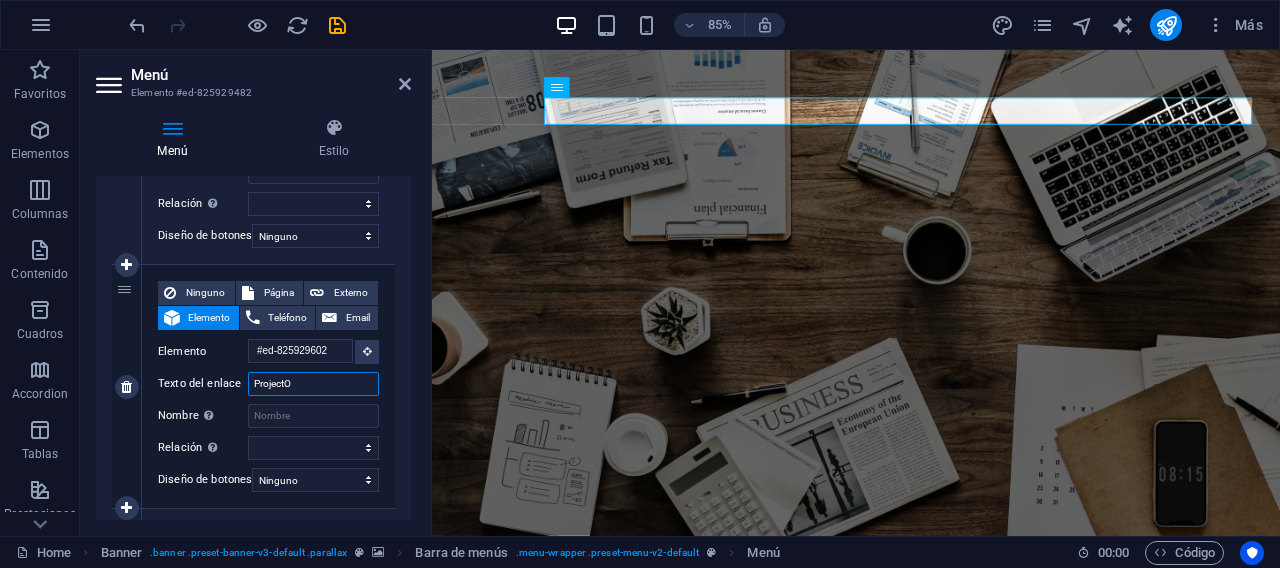 type on "Project" 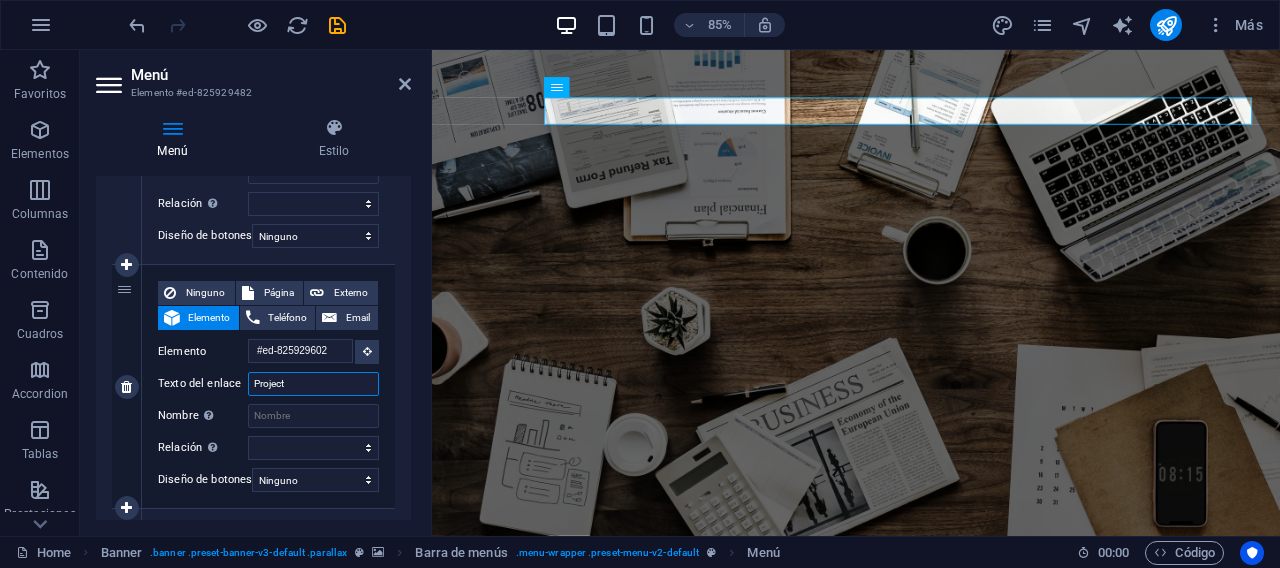 select 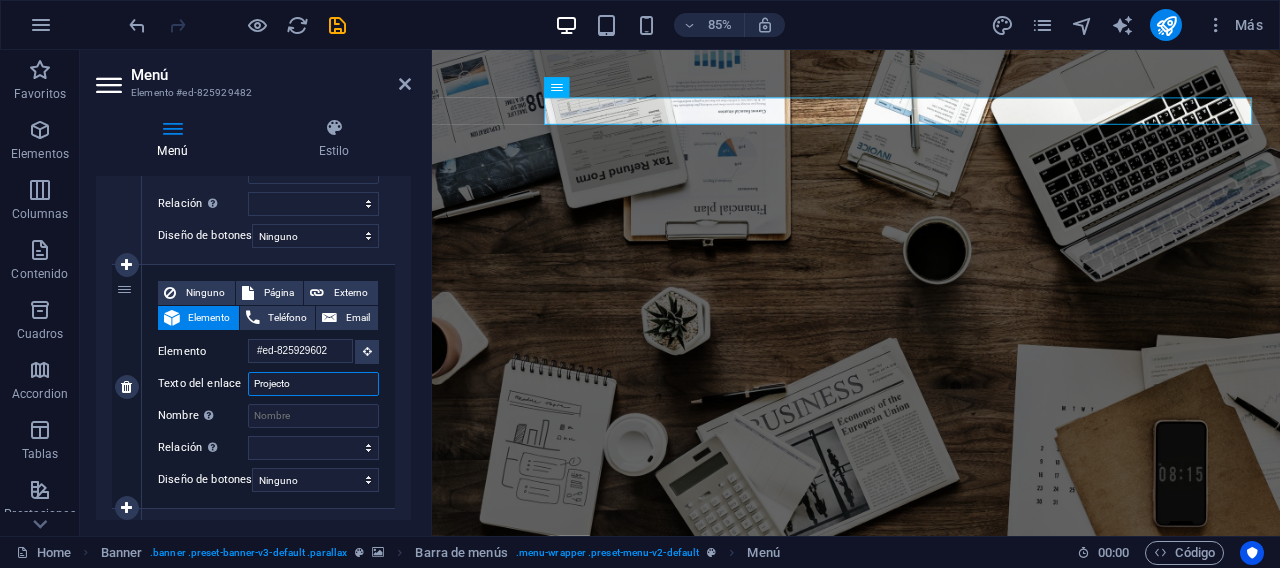 type on "Projectos" 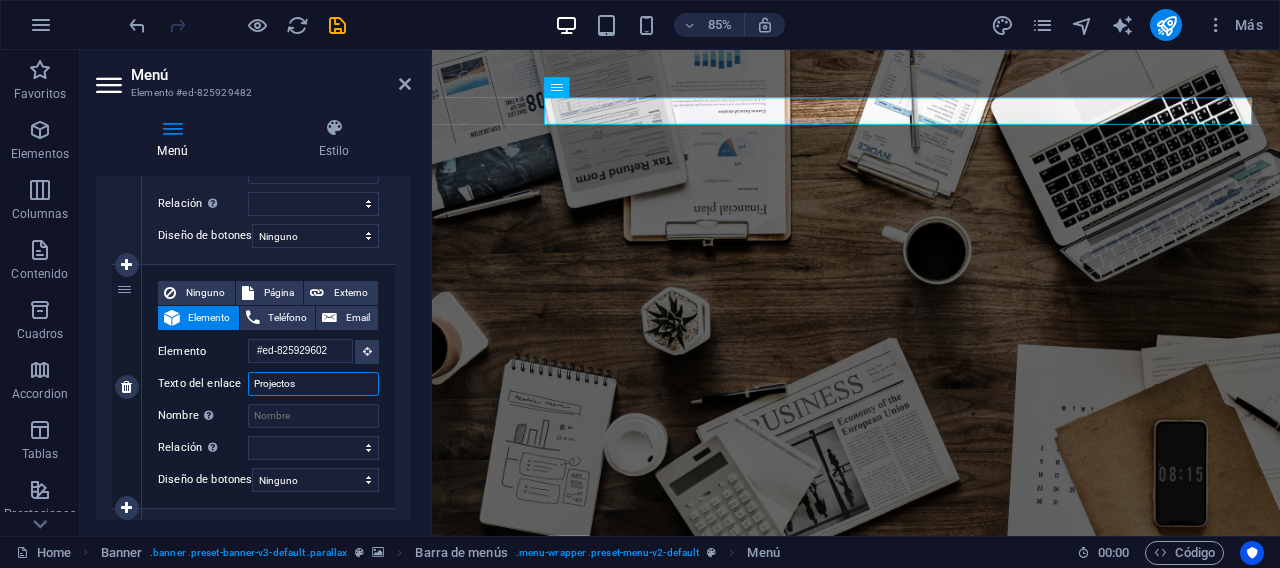 select 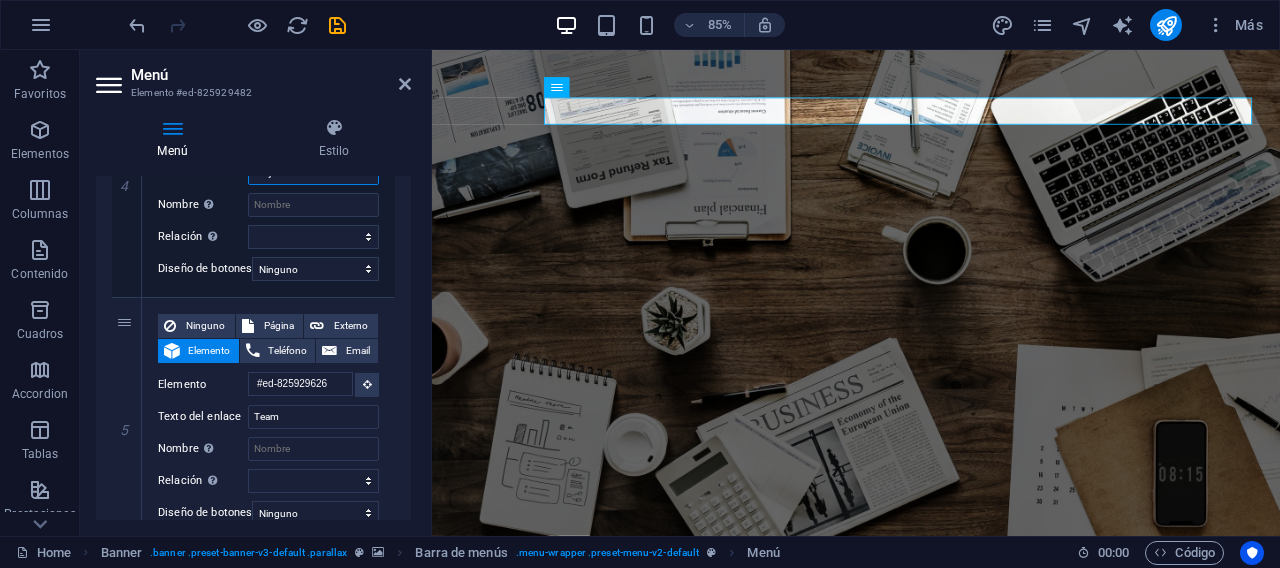 scroll, scrollTop: 1065, scrollLeft: 0, axis: vertical 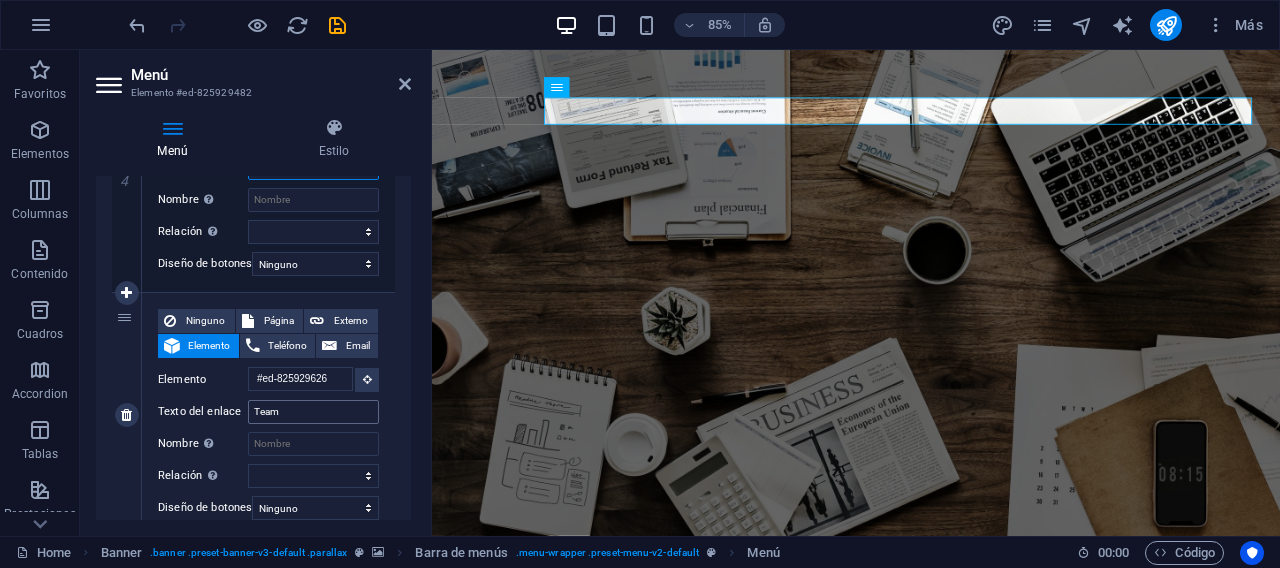 type on "Projectos" 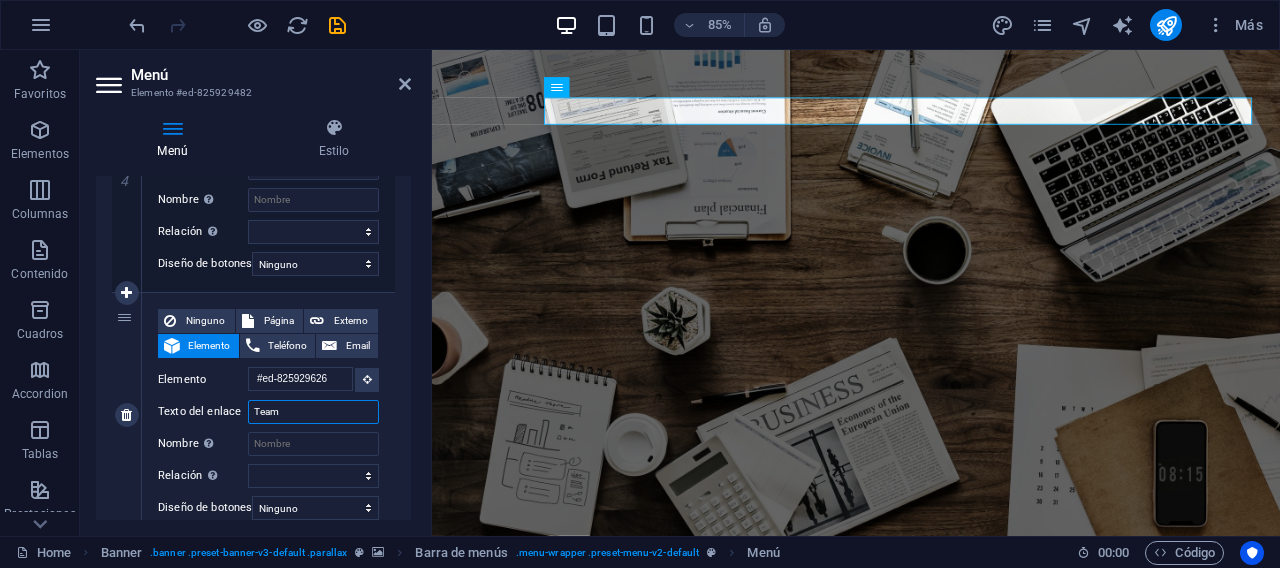 drag, startPoint x: 301, startPoint y: 421, endPoint x: 201, endPoint y: 419, distance: 100.02 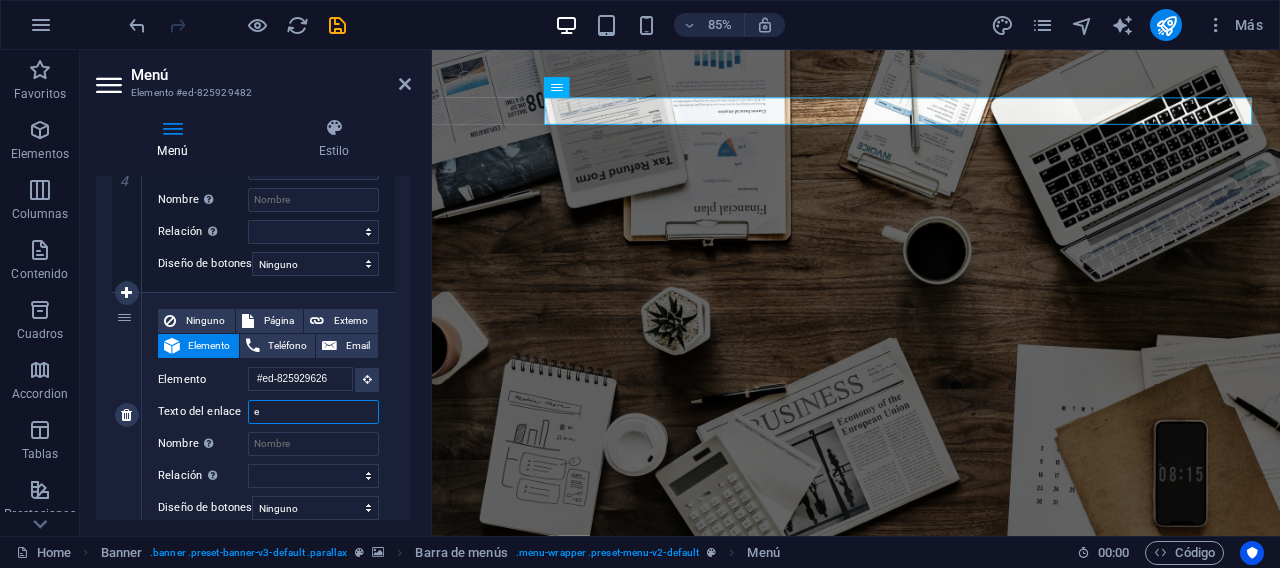 select 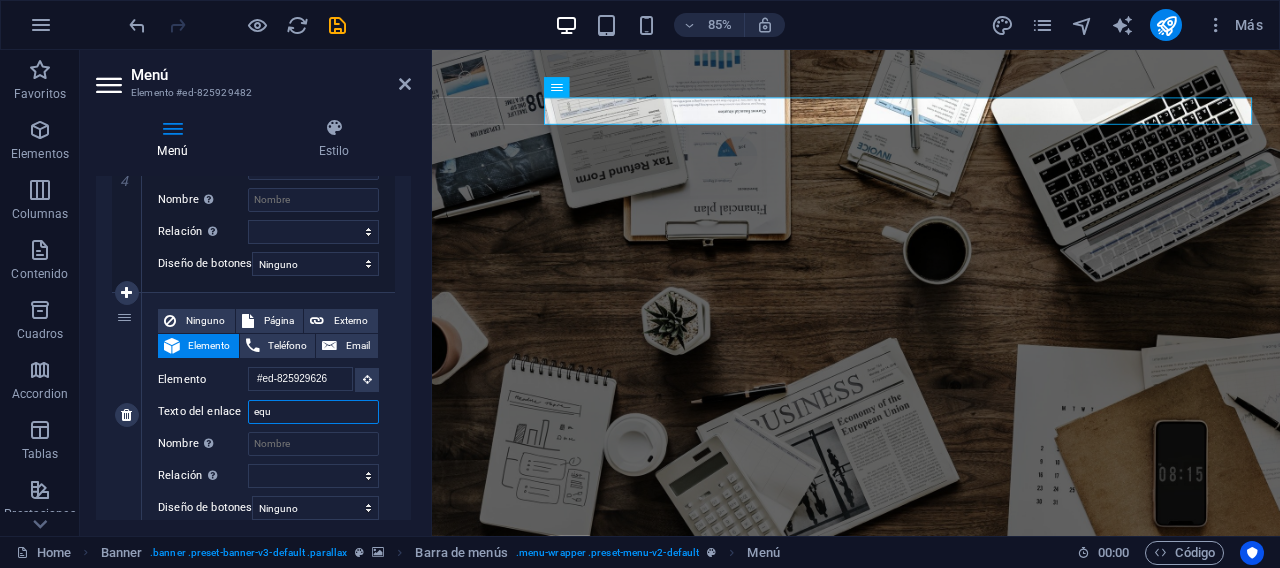 type on "equi" 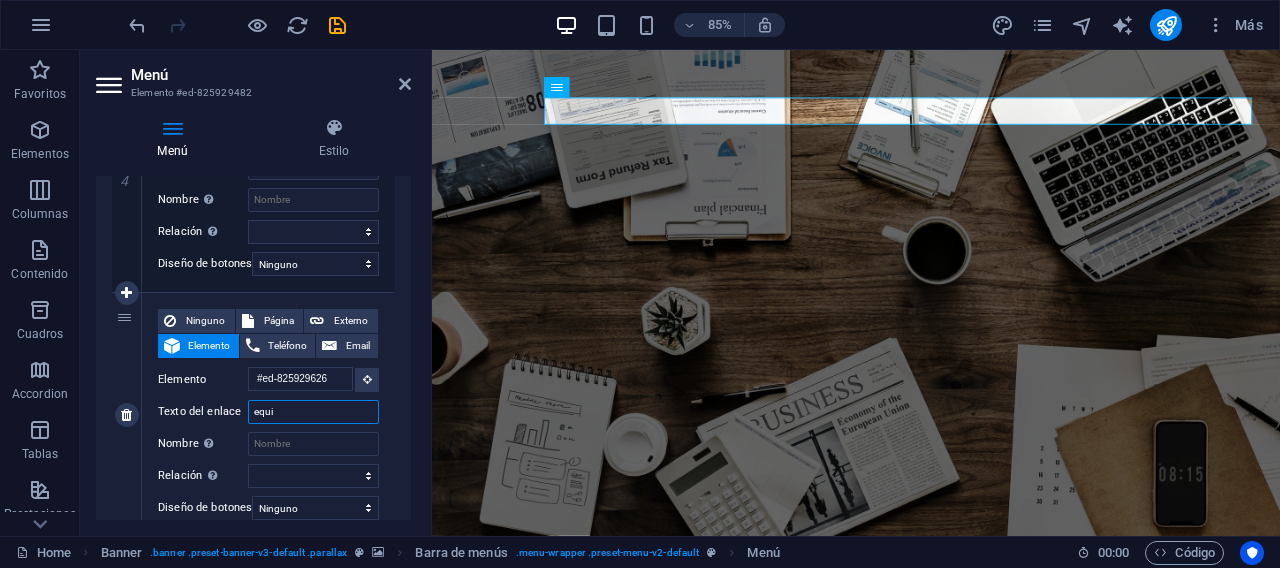 select 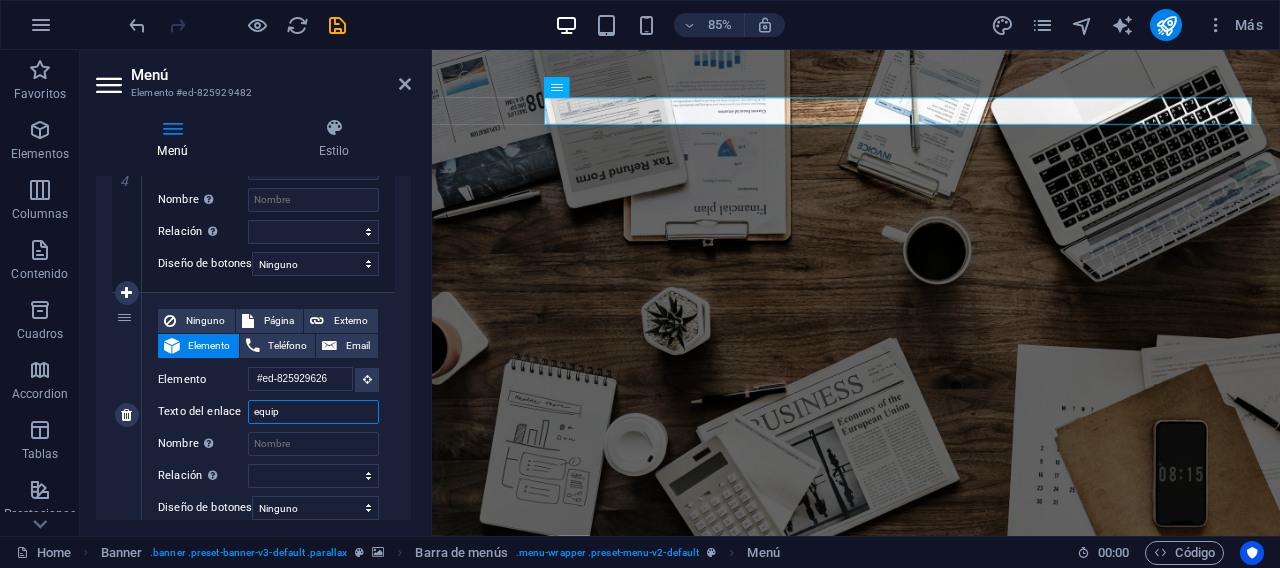 type on "equipo" 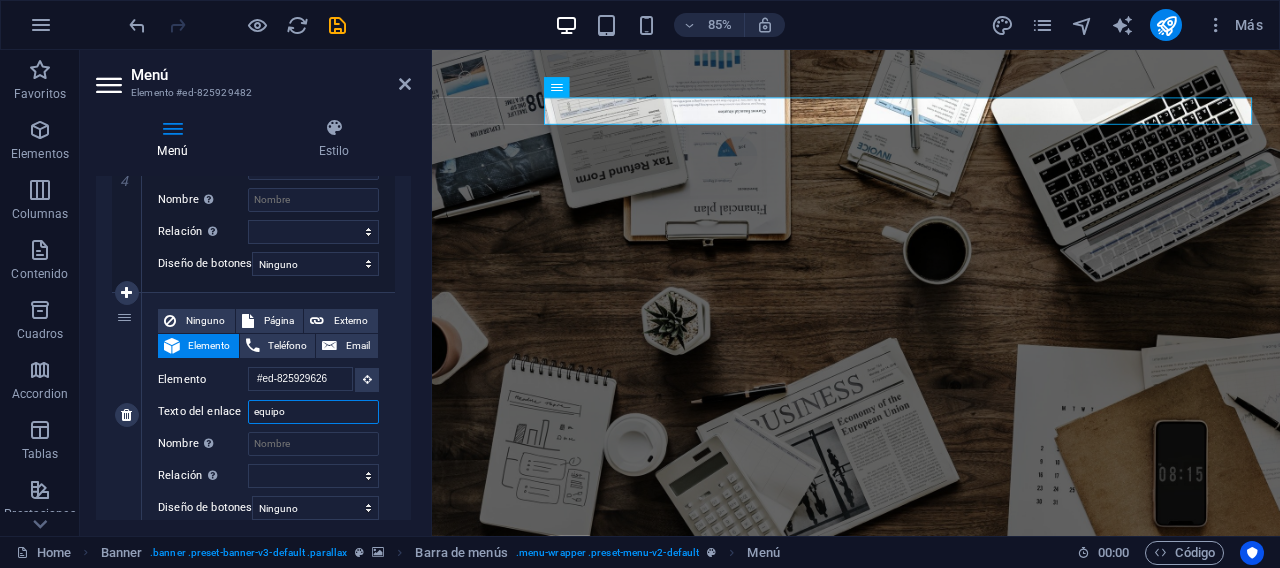 select 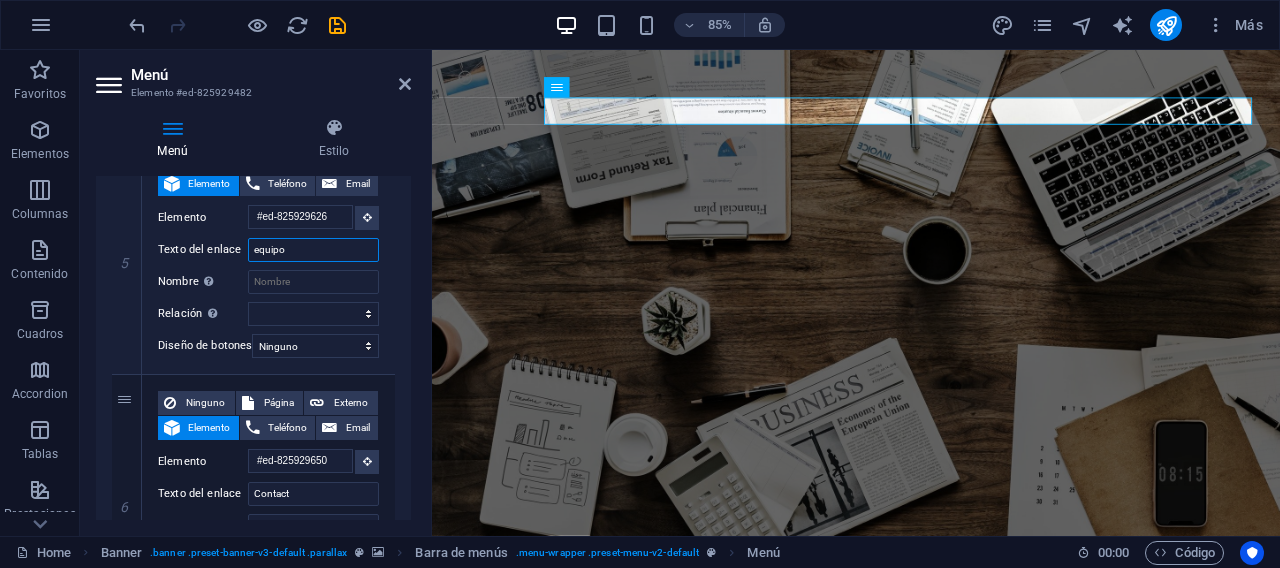 scroll, scrollTop: 1242, scrollLeft: 0, axis: vertical 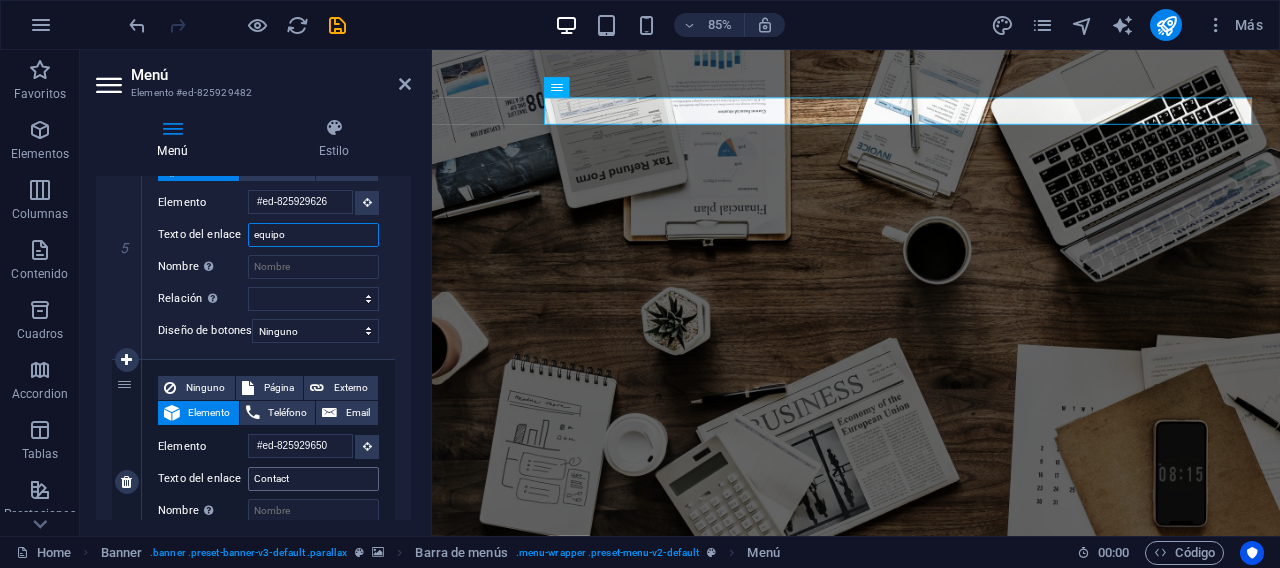 type on "equipo" 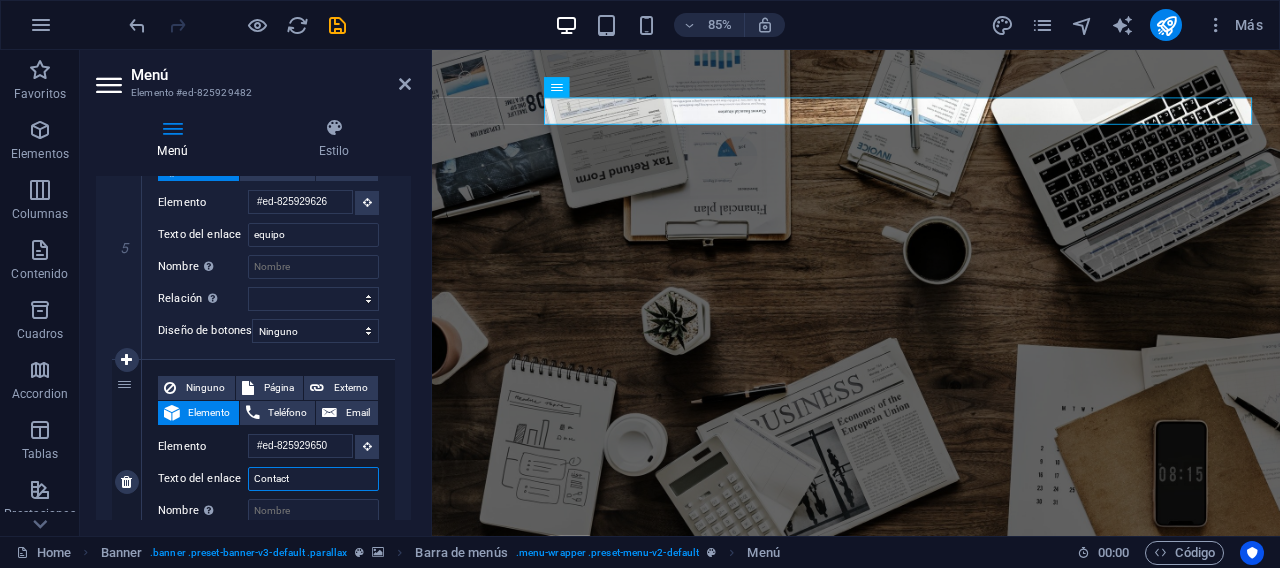 click on "Contact" at bounding box center (313, 479) 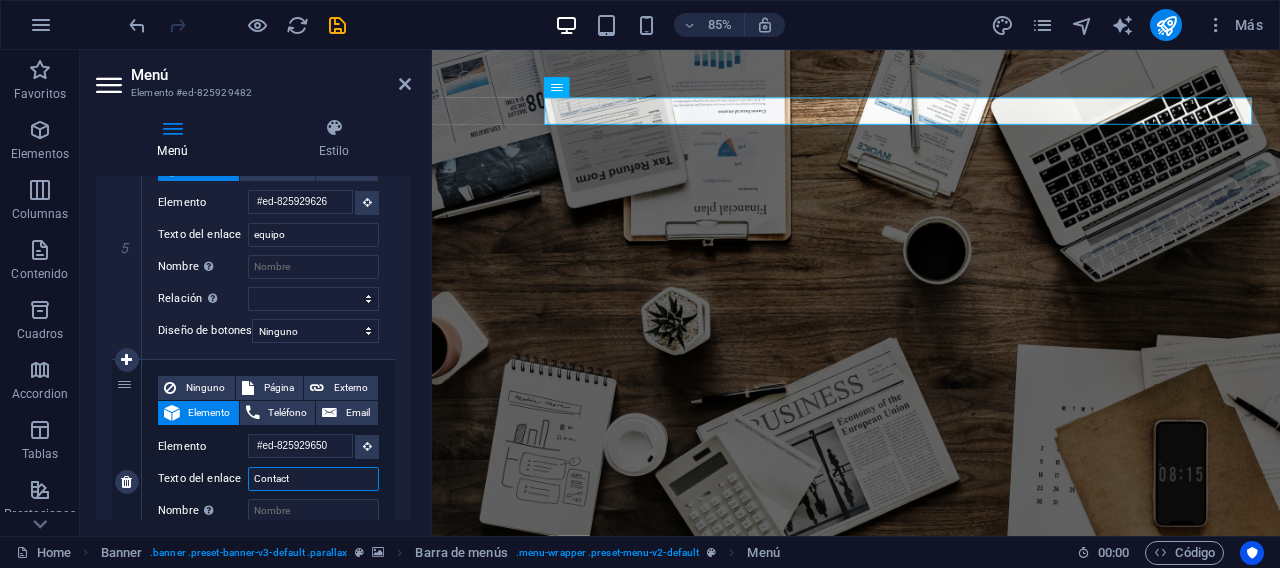 type on "Contacto" 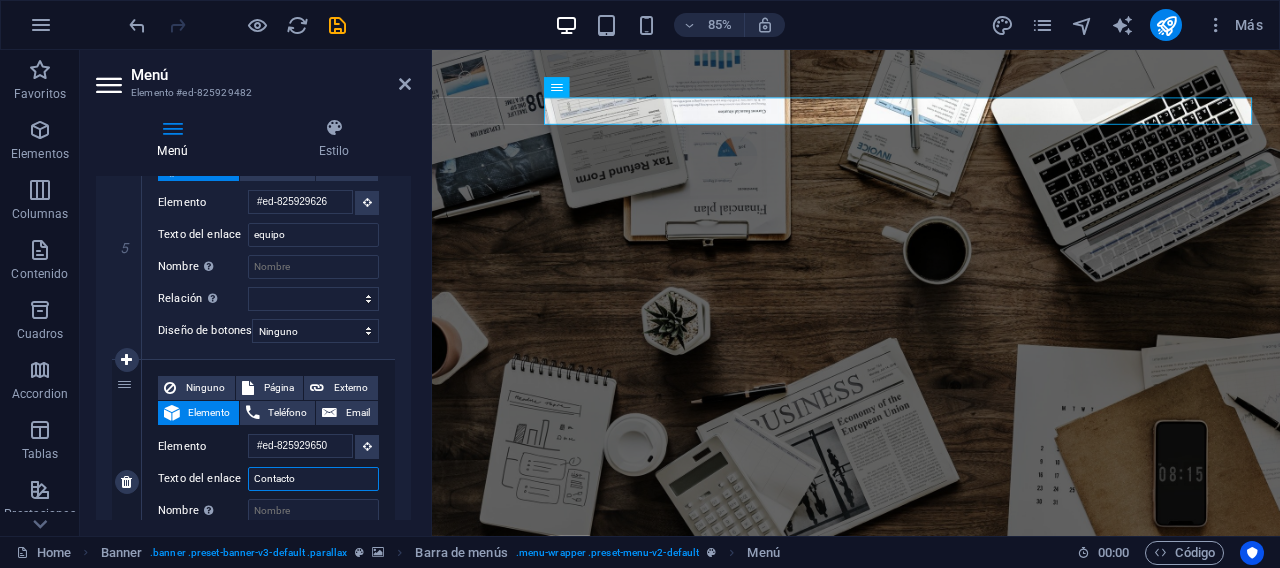 type 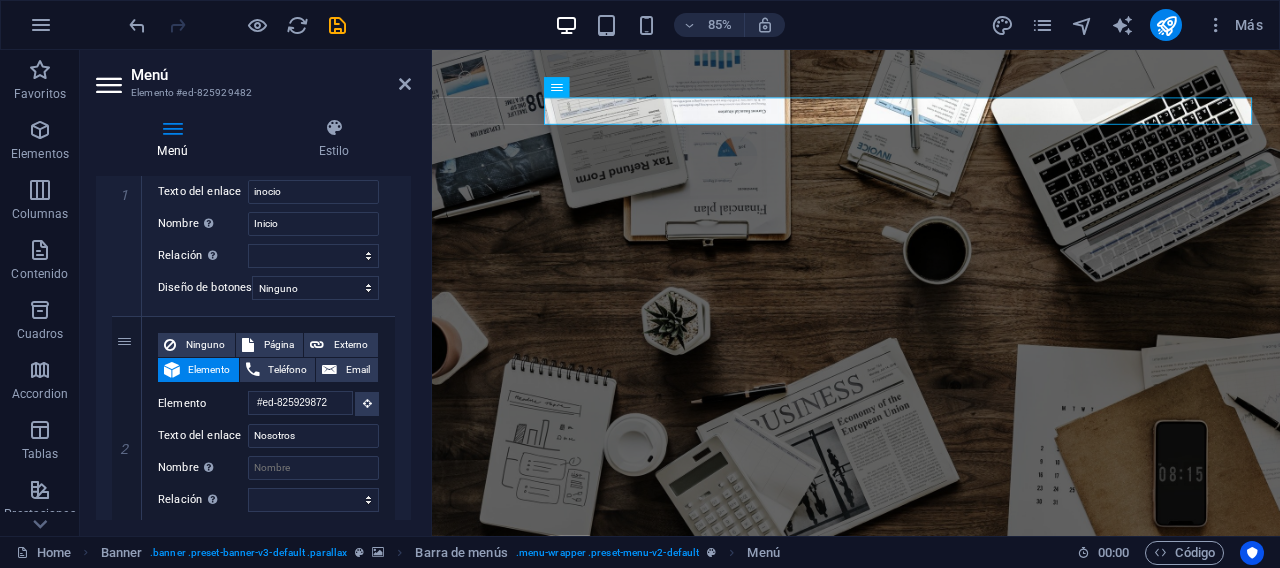 scroll, scrollTop: 334, scrollLeft: 0, axis: vertical 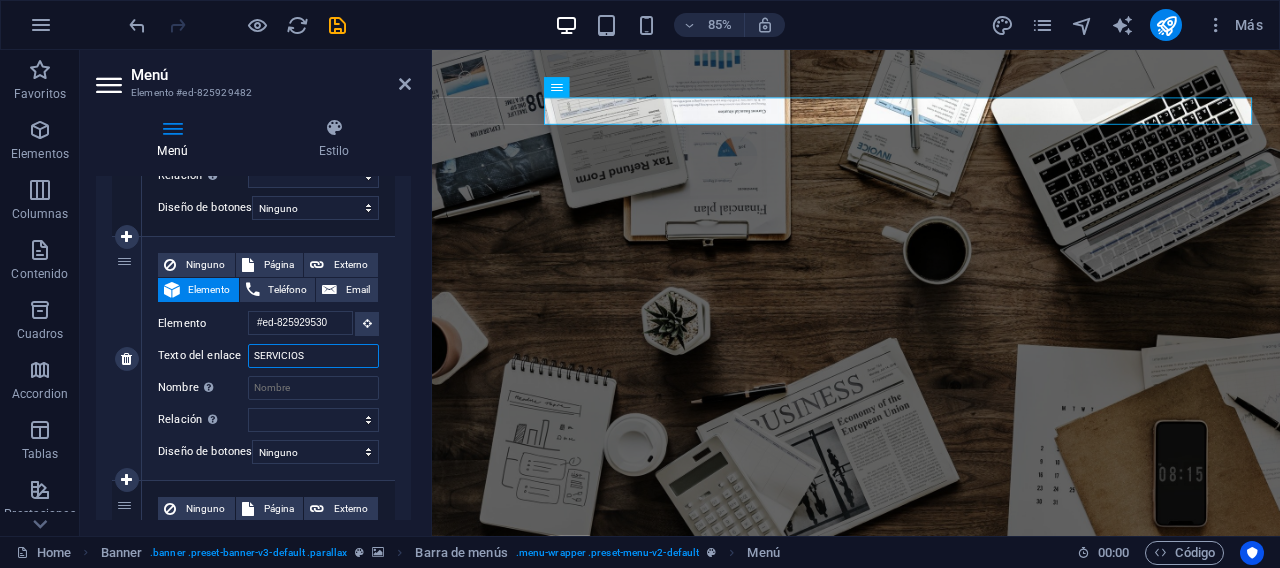 click on "SERVICIOS" at bounding box center [313, 356] 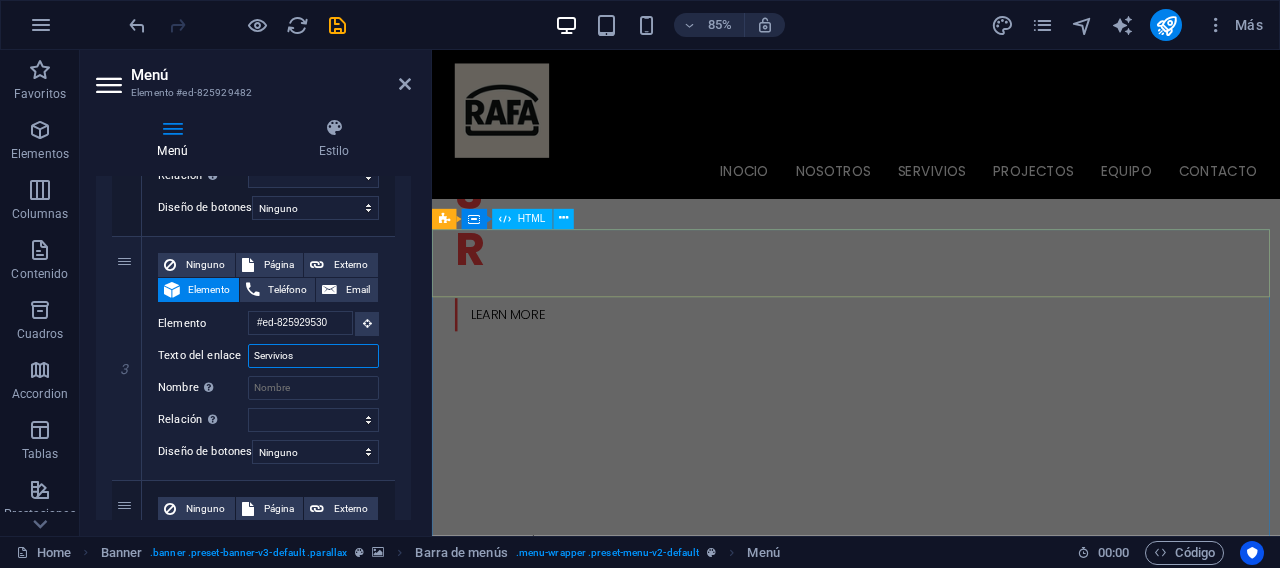 scroll, scrollTop: 745, scrollLeft: 0, axis: vertical 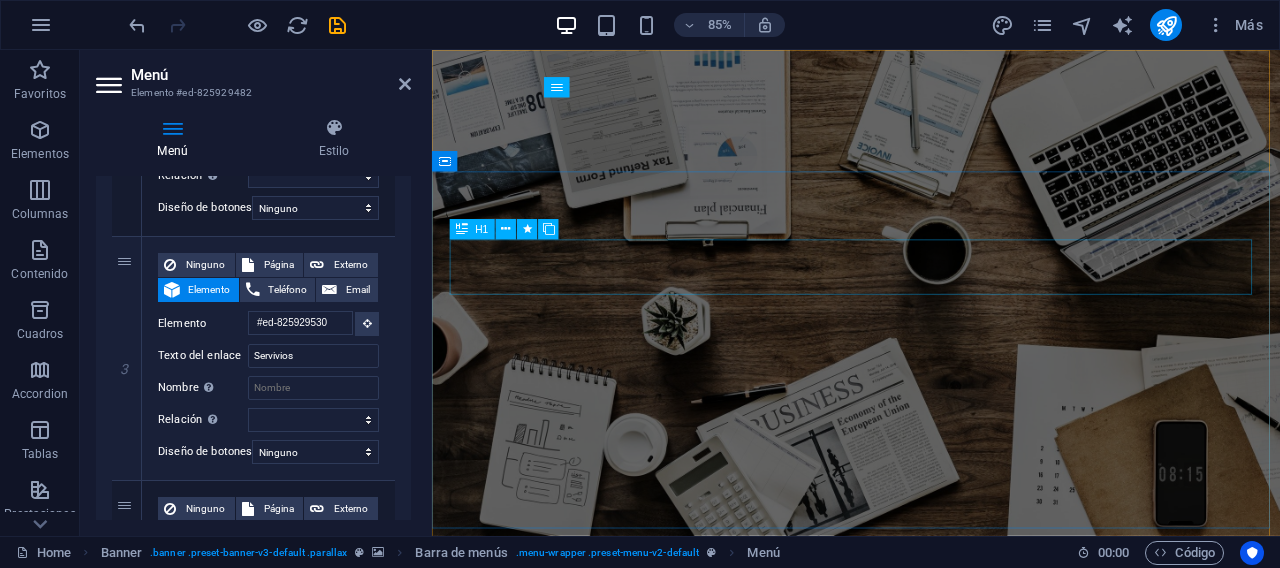 click on "O nline Marketing" at bounding box center [931, 945] 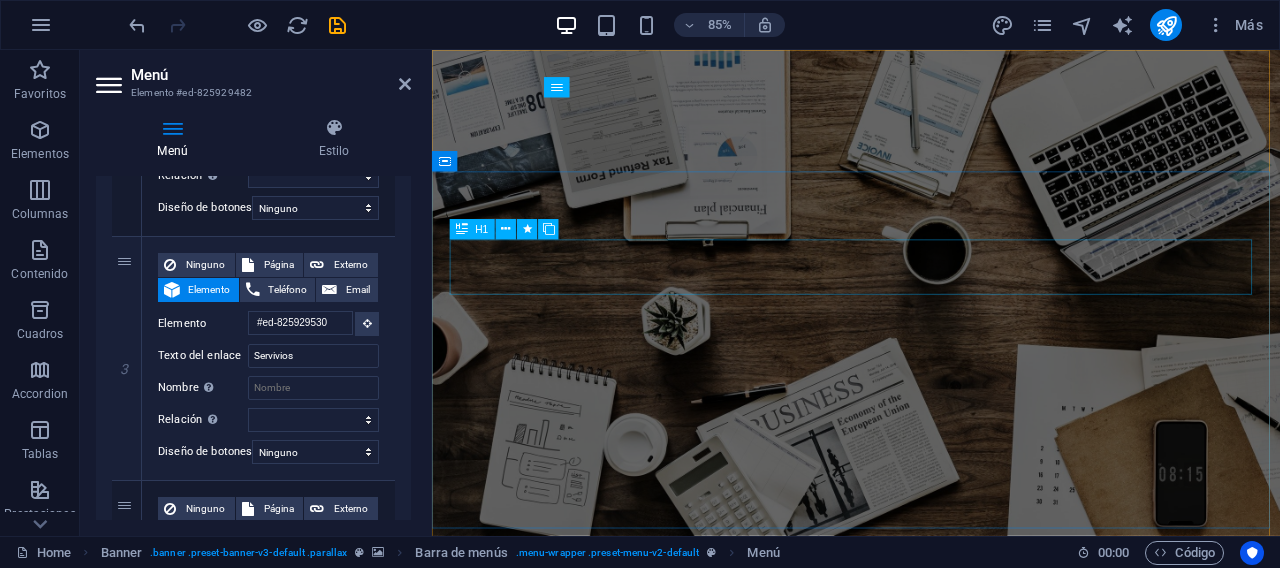 click on "O nline Marketing" at bounding box center (931, 945) 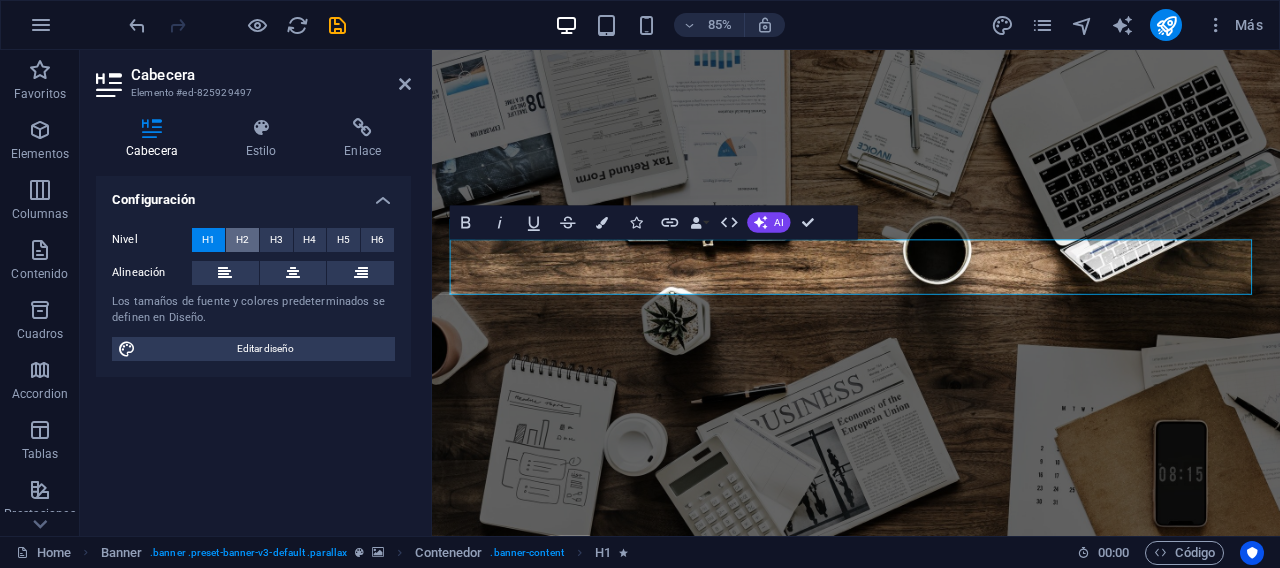 click on "H2" at bounding box center (242, 240) 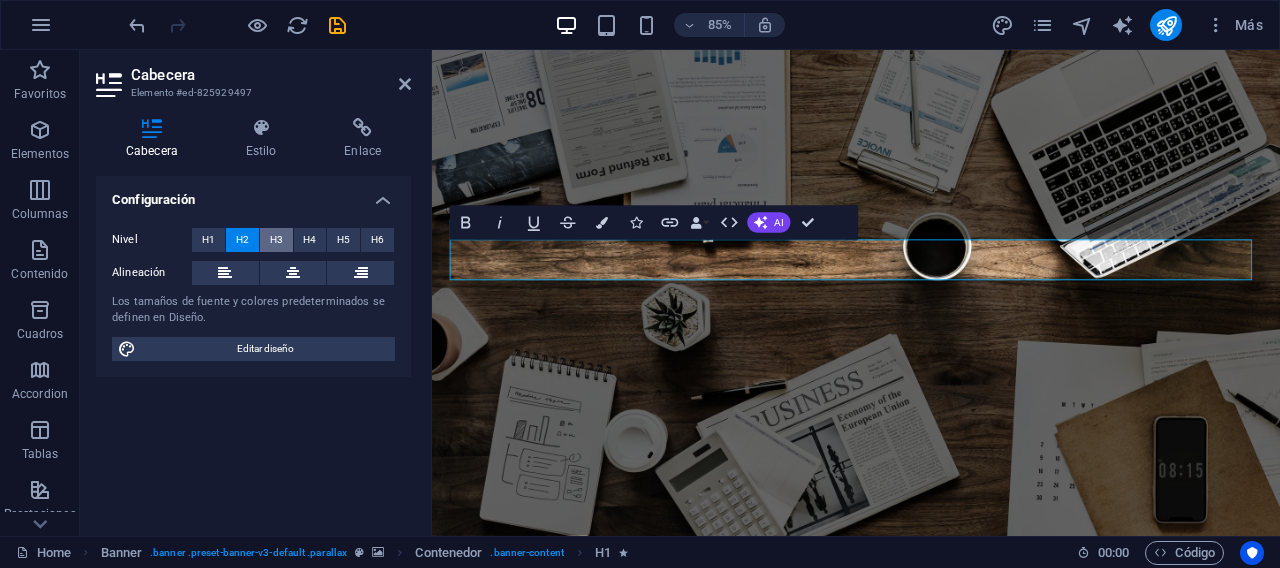 click on "H3" at bounding box center [276, 240] 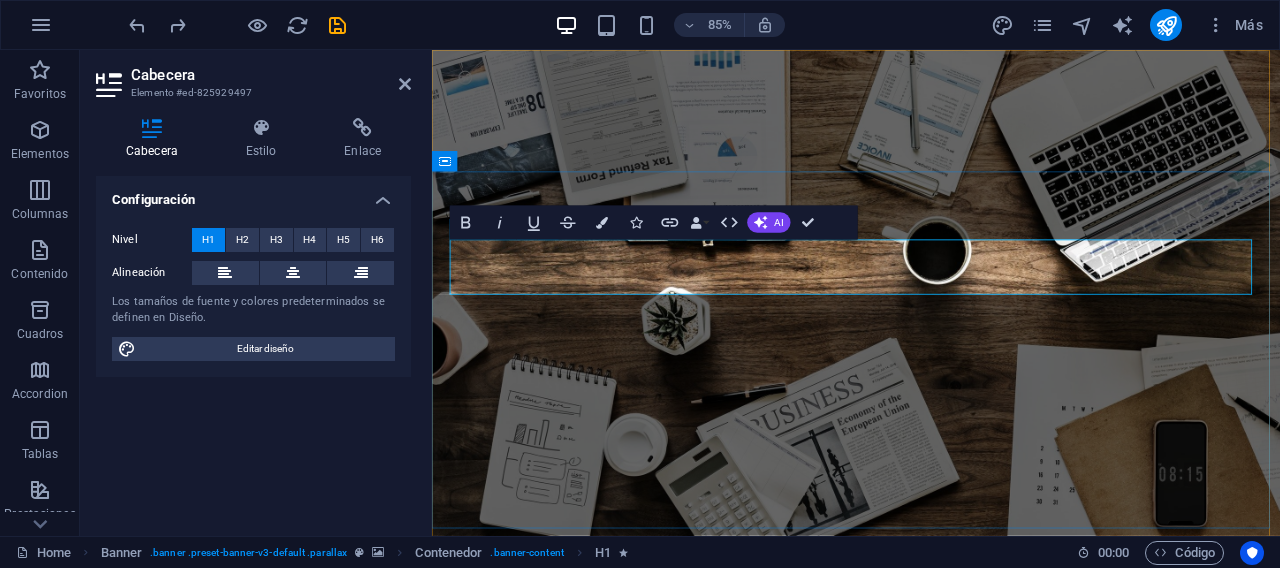 drag, startPoint x: 1005, startPoint y: 309, endPoint x: 531, endPoint y: 298, distance: 474.12762 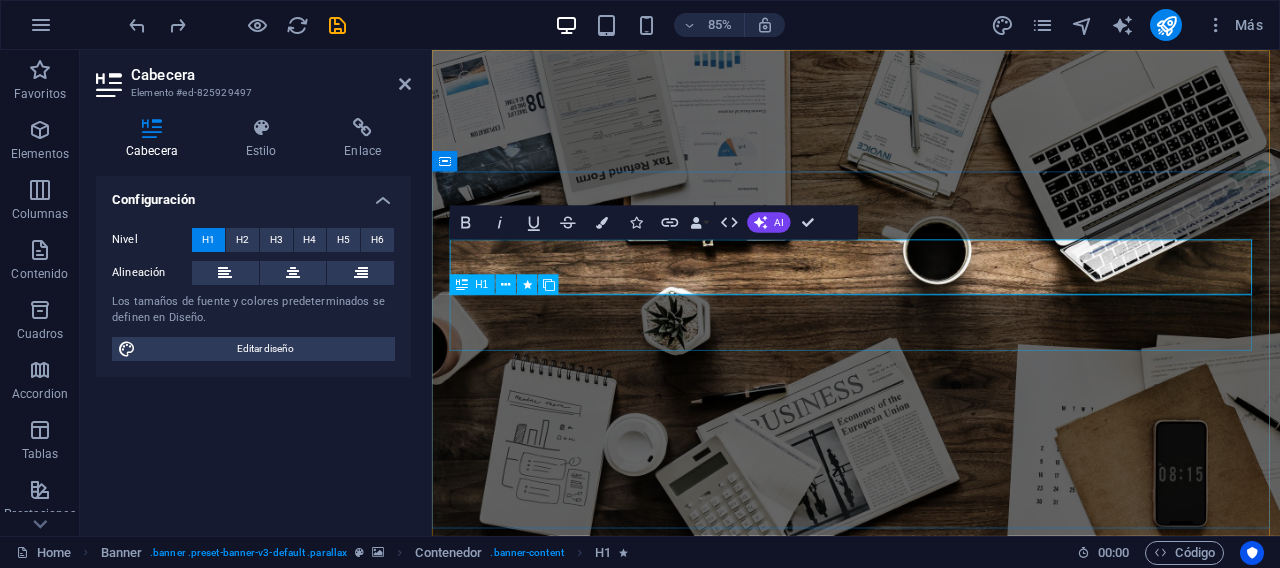 click on "S OCIAL MEDIA MARKETING" at bounding box center [931, 1010] 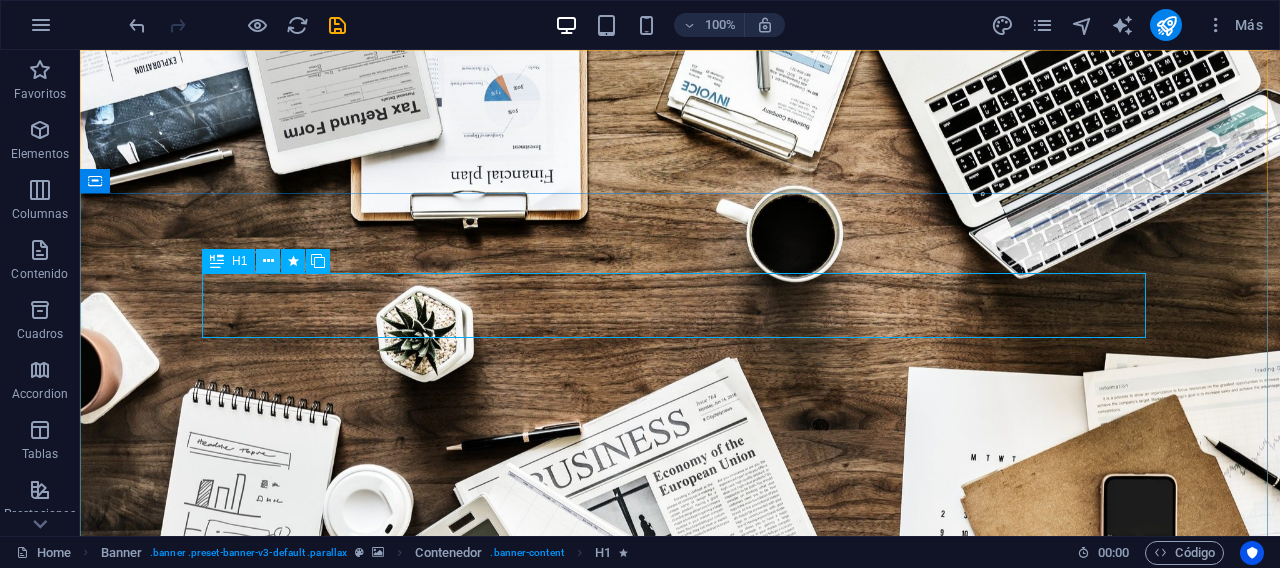 click at bounding box center [268, 261] 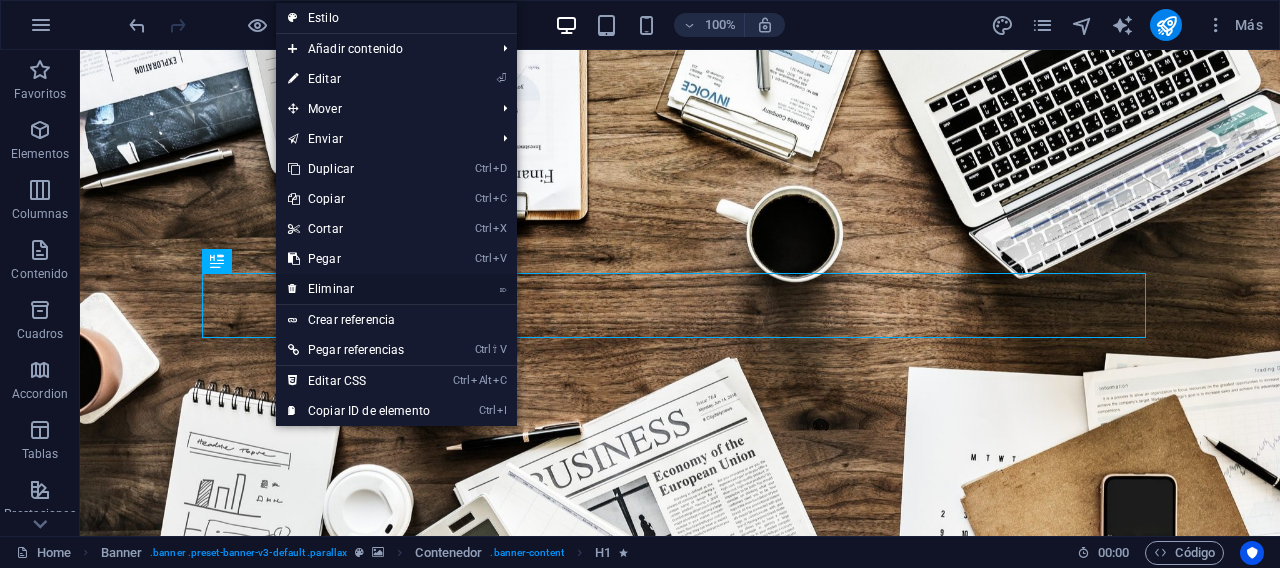 click on "⌦  Eliminar" at bounding box center (359, 289) 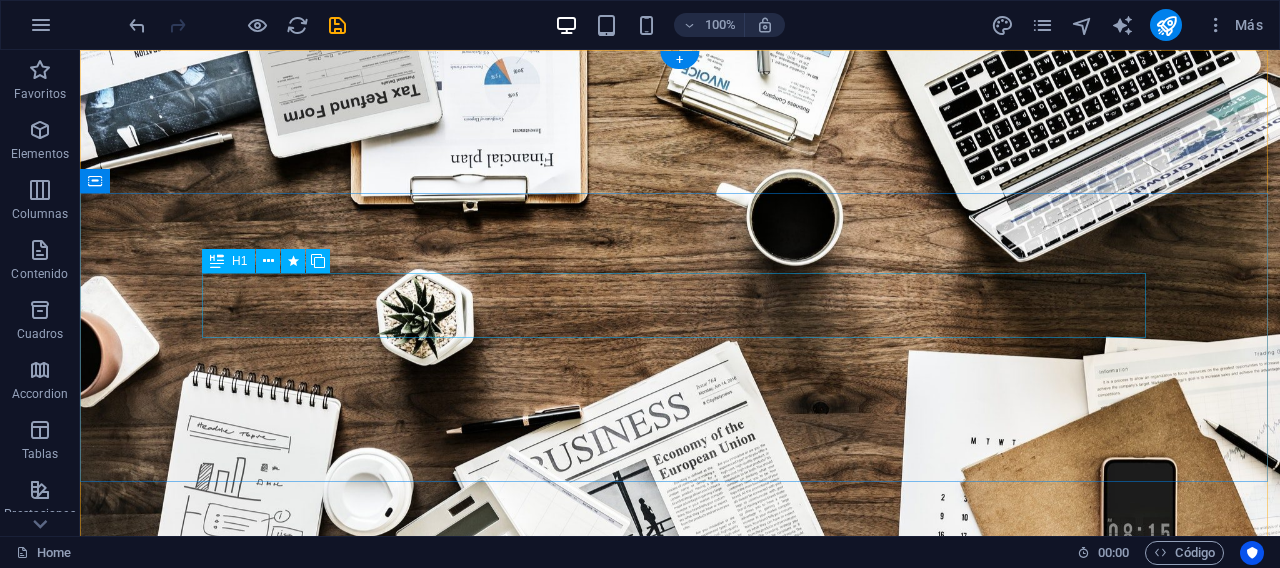 click on "R EVIEW & STATISTICS" at bounding box center (680, 836) 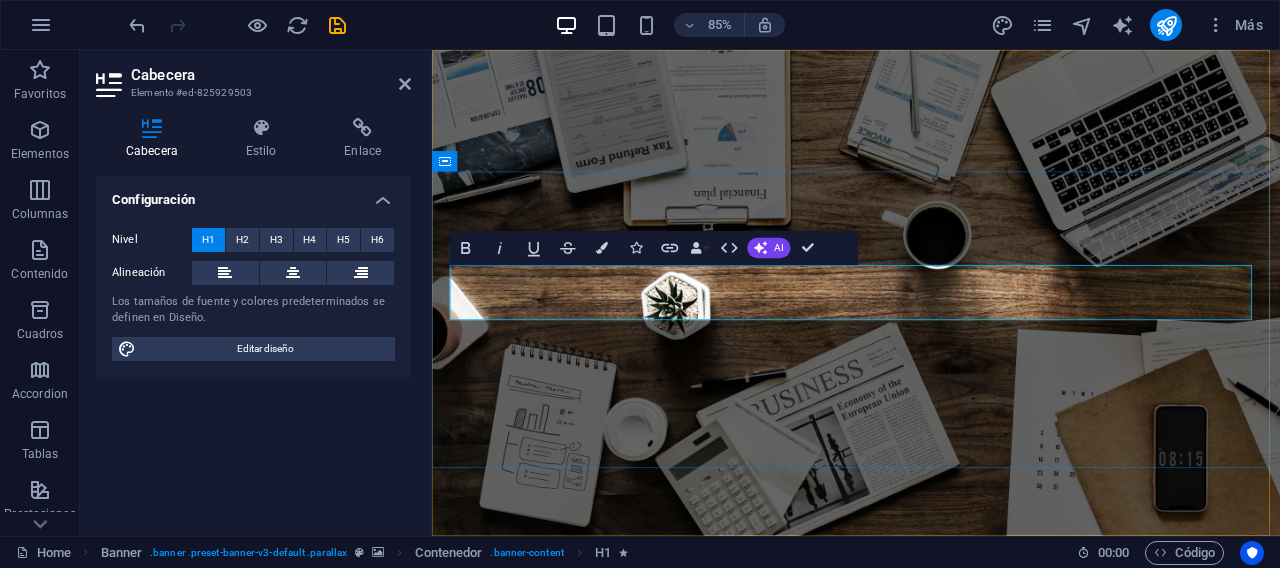 click on "R" at bounding box center (476, 909) 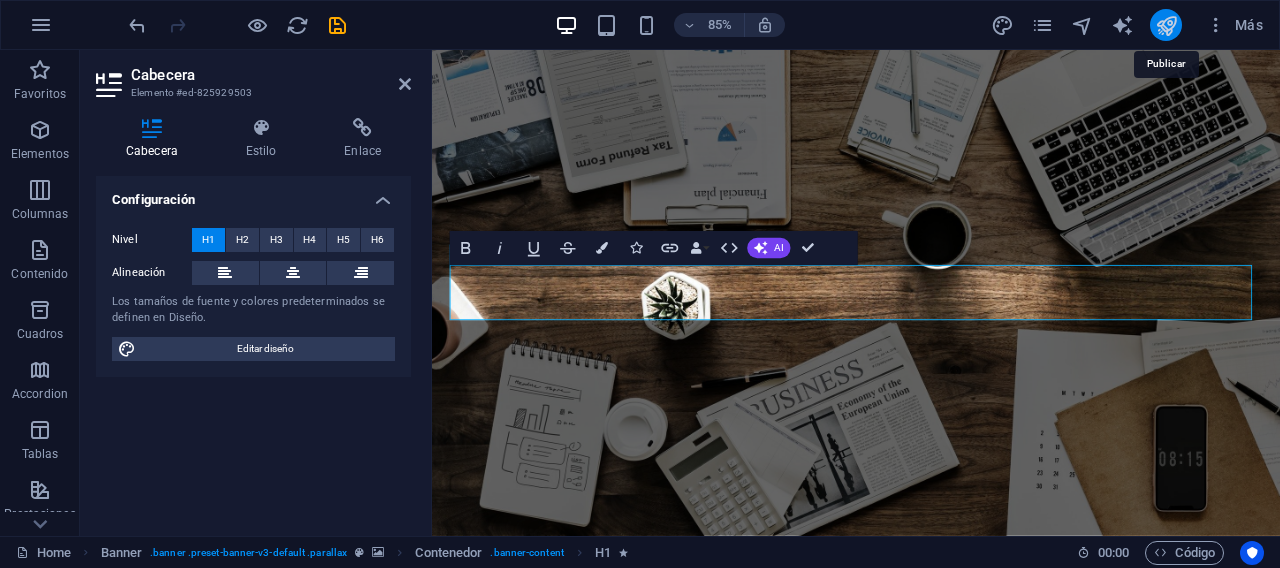 click at bounding box center [1166, 25] 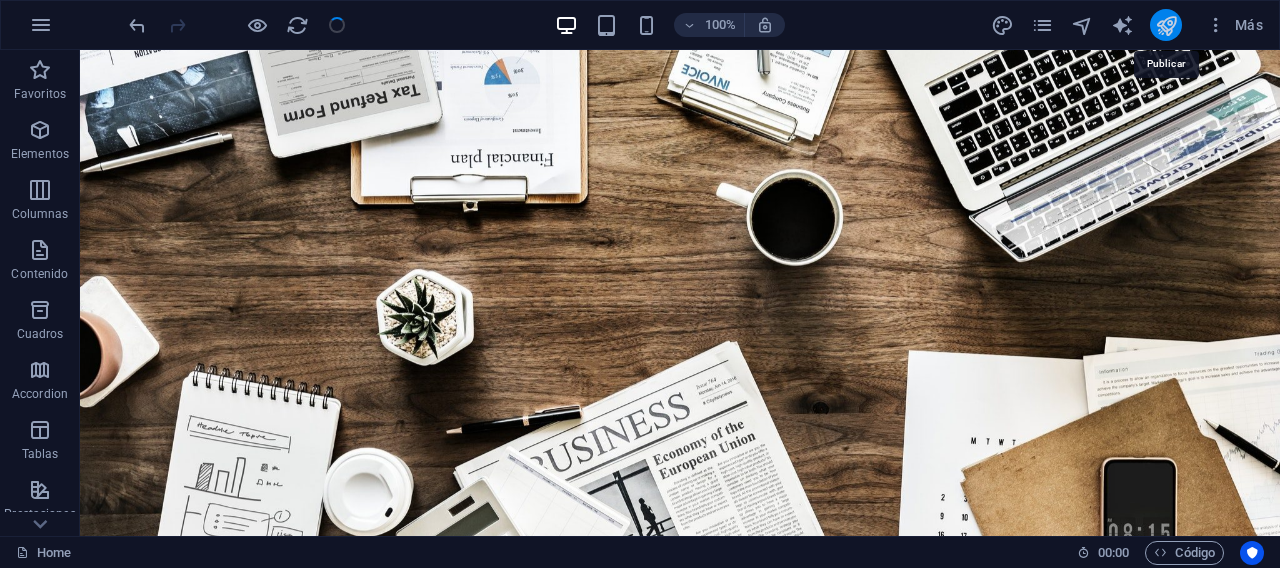 click at bounding box center (1166, 25) 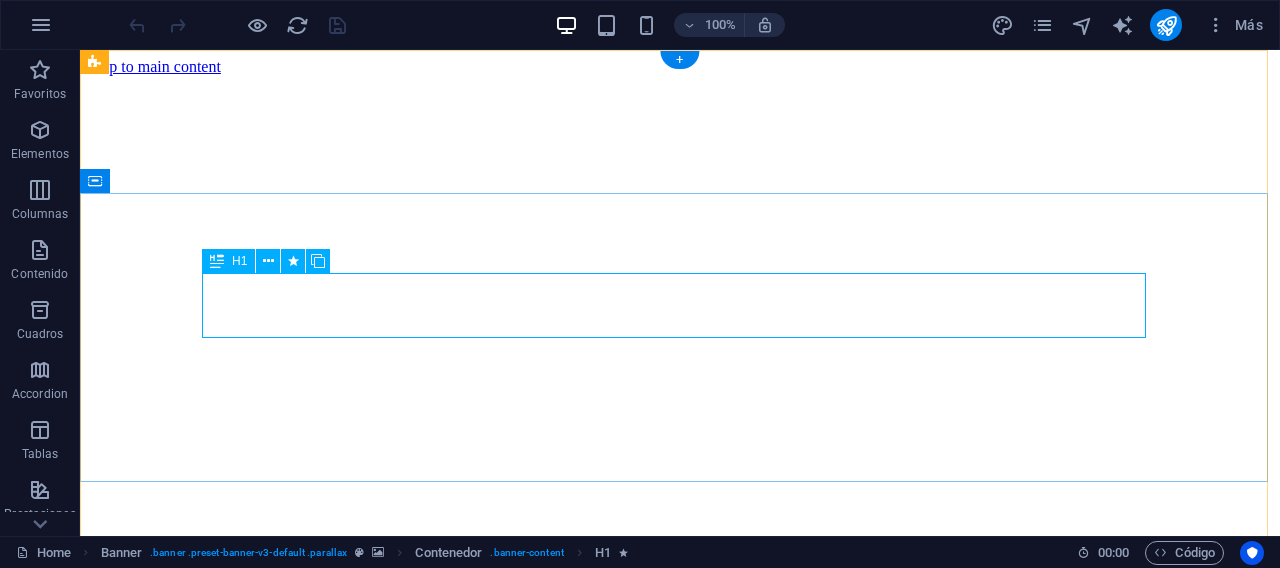scroll, scrollTop: 0, scrollLeft: 0, axis: both 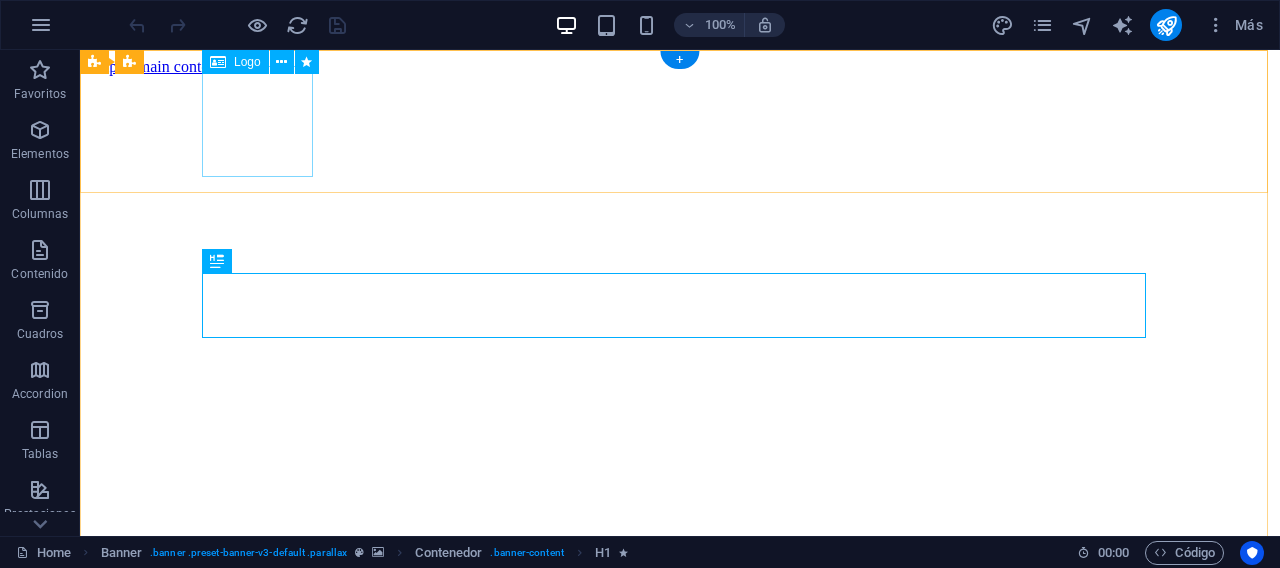 click at bounding box center [680, 632] 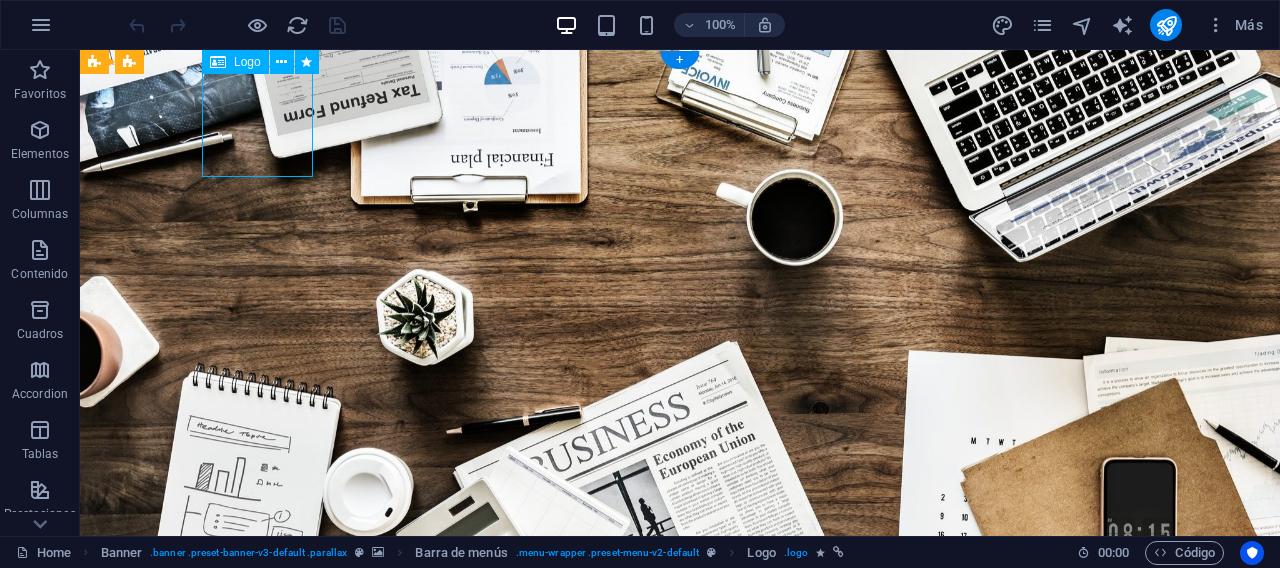 click at bounding box center [680, 620] 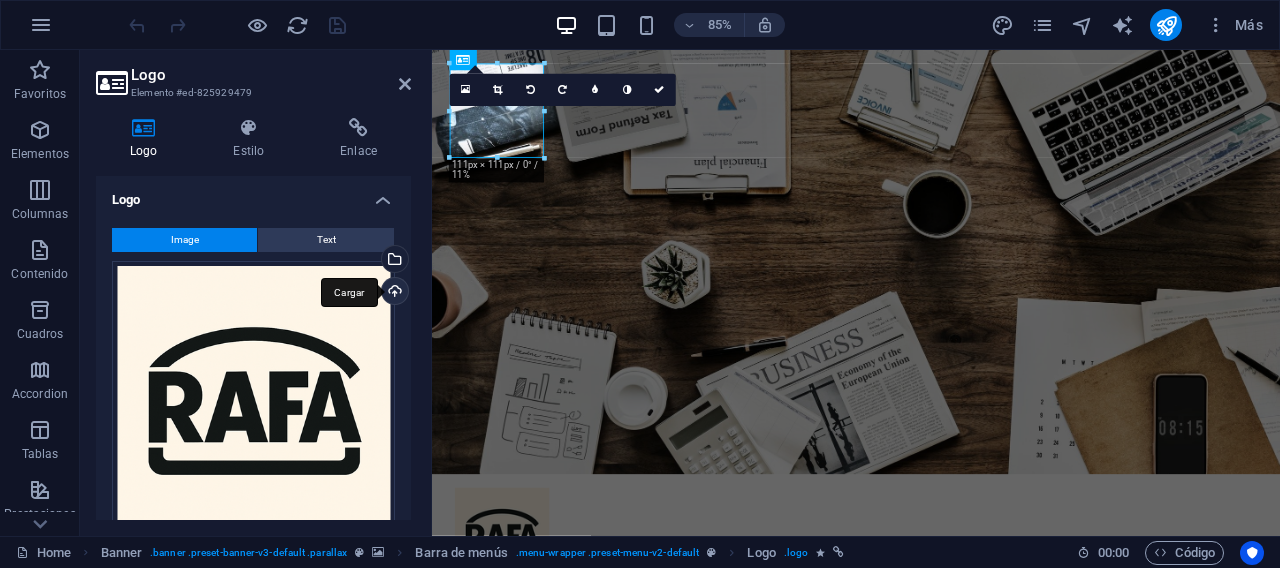 click on "Cargar" at bounding box center [393, 293] 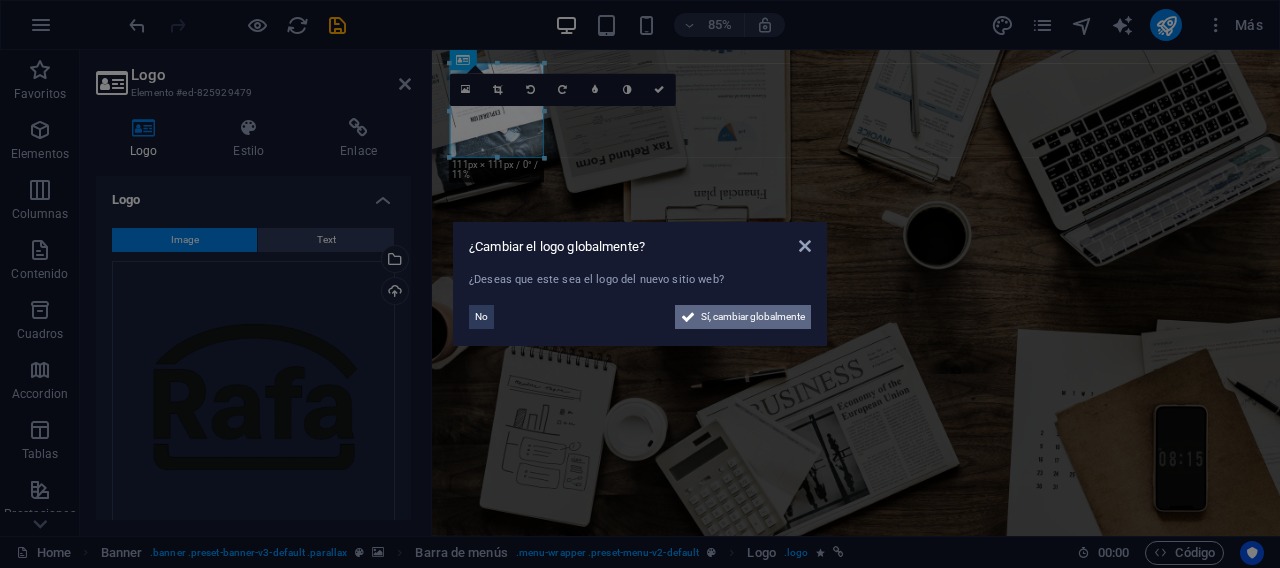 click on "Sí, cambiar globalmente" at bounding box center (753, 317) 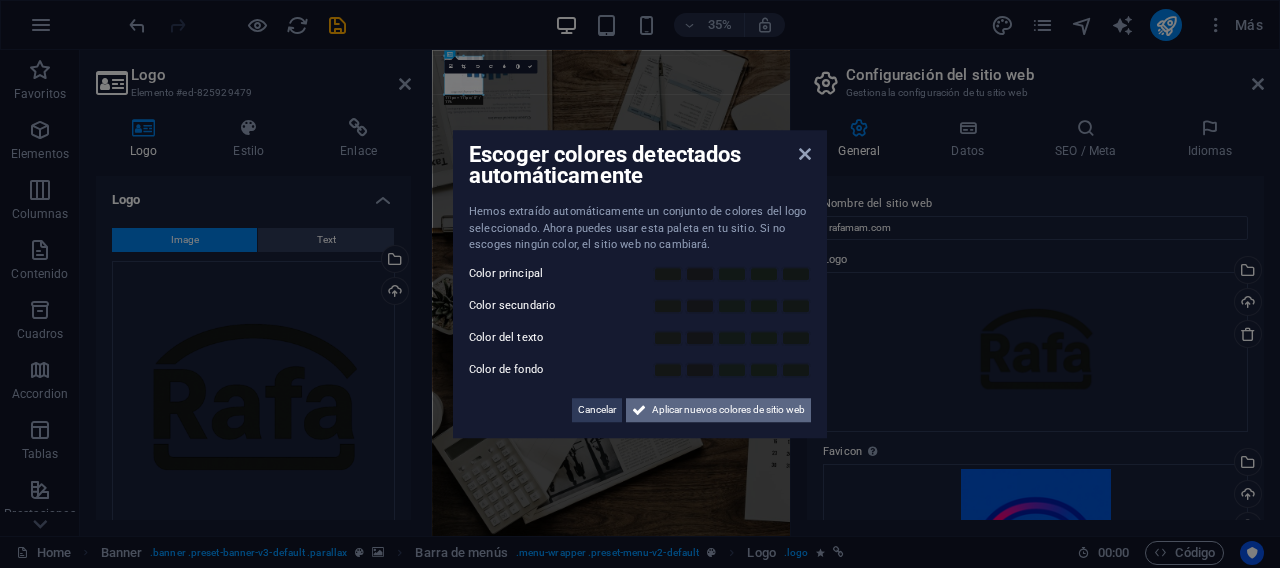 click on "Aplicar nuevos colores de sitio web" at bounding box center [728, 410] 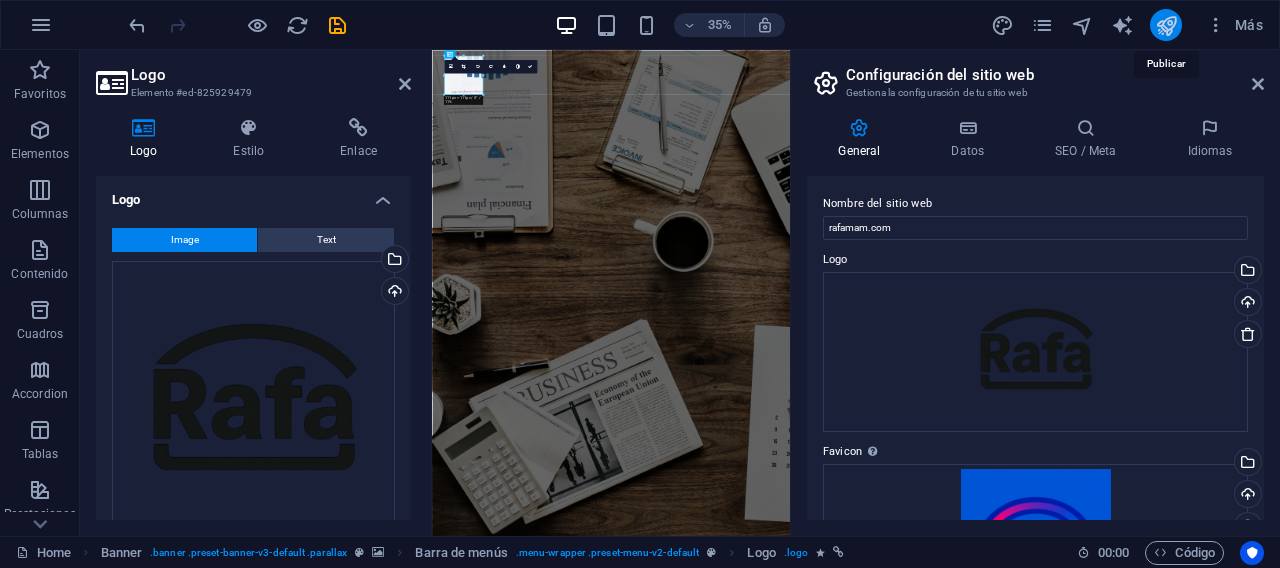 click at bounding box center [1166, 25] 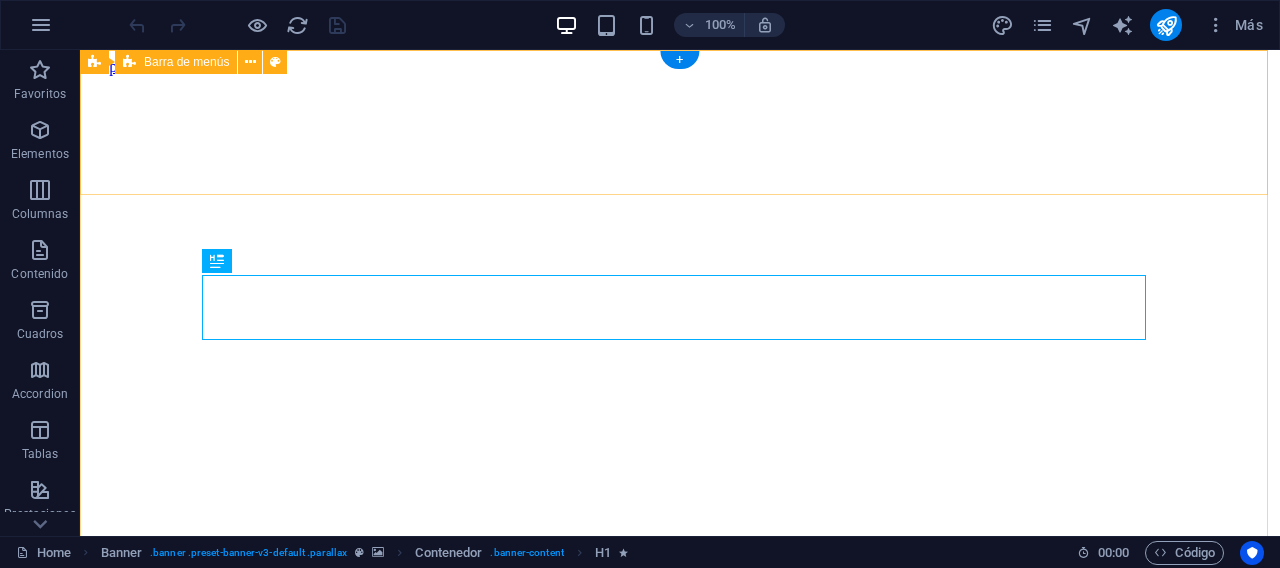 scroll, scrollTop: 0, scrollLeft: 0, axis: both 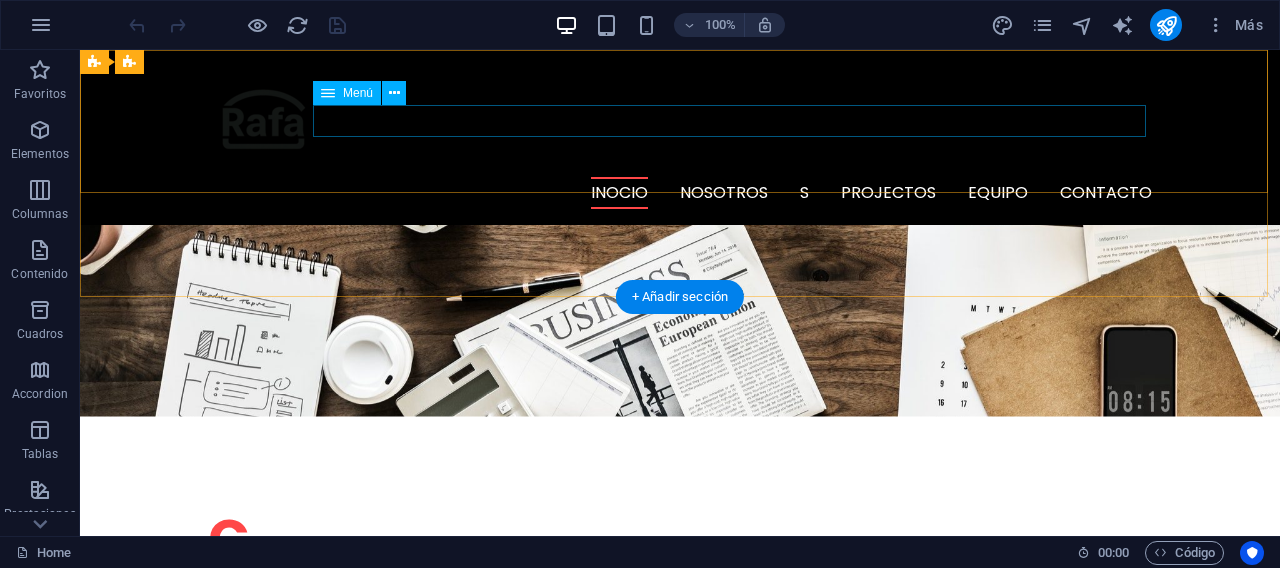click on "inocio Nosotros S Projectos equipo Contacto" at bounding box center (680, 193) 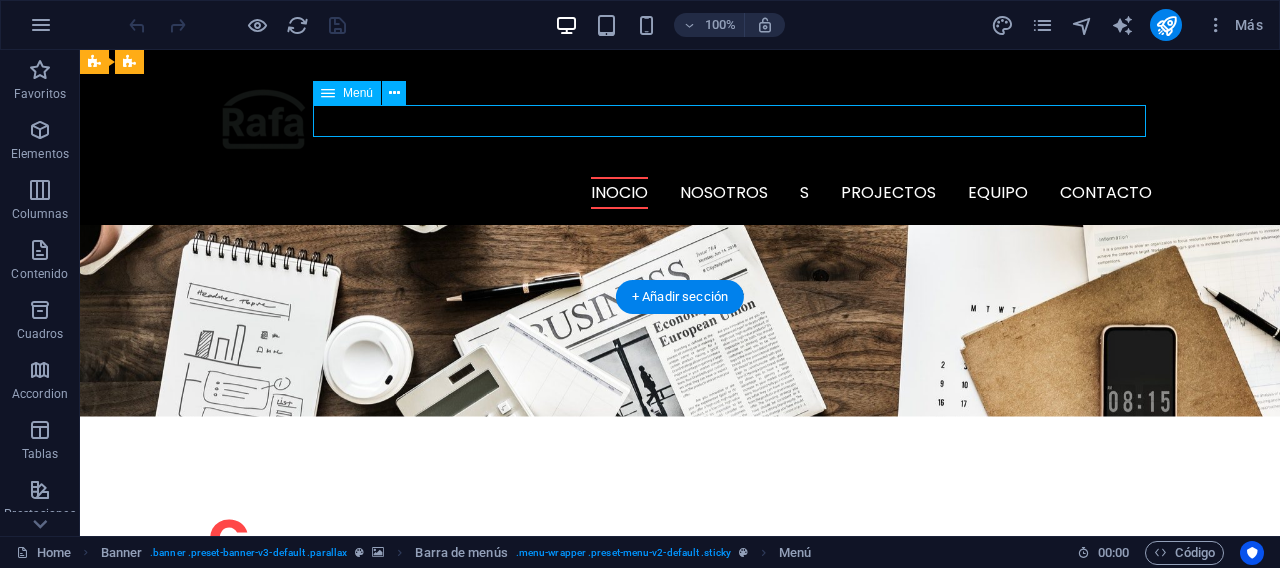 click on "inocio Nosotros S Projectos equipo Contacto" at bounding box center [680, 193] 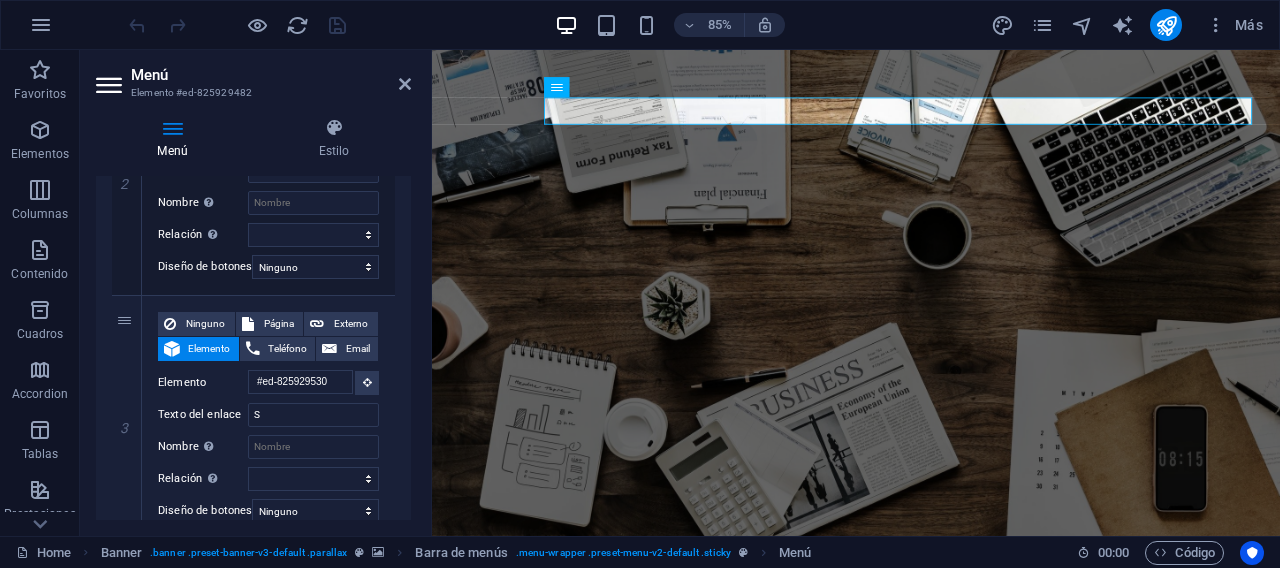 scroll, scrollTop: 609, scrollLeft: 0, axis: vertical 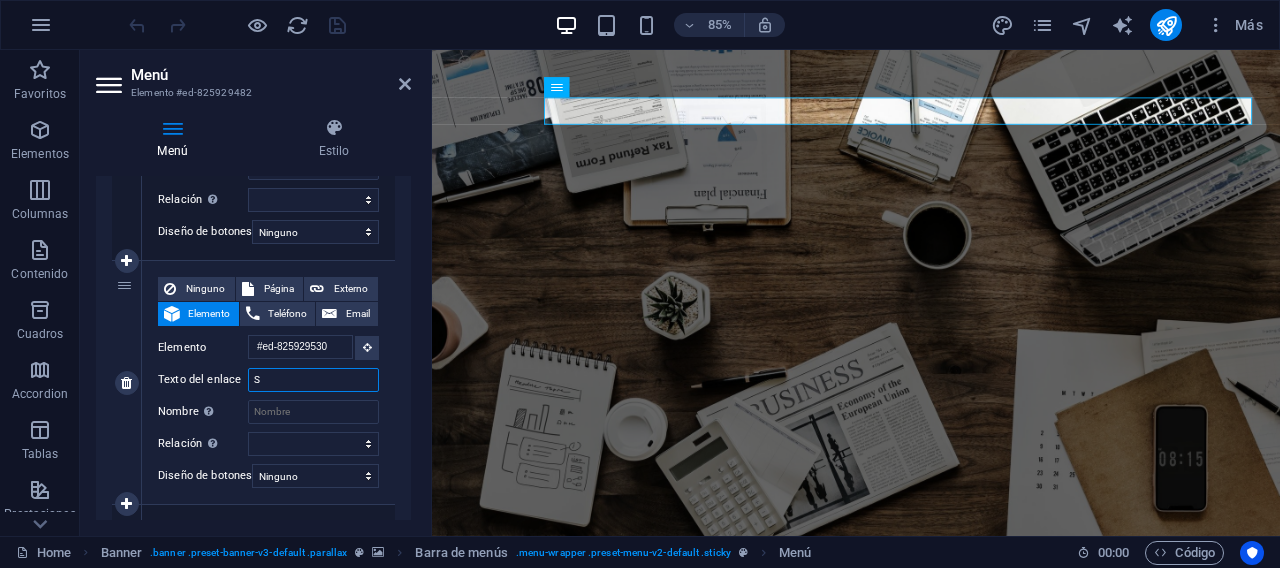 click on "S" at bounding box center (313, 380) 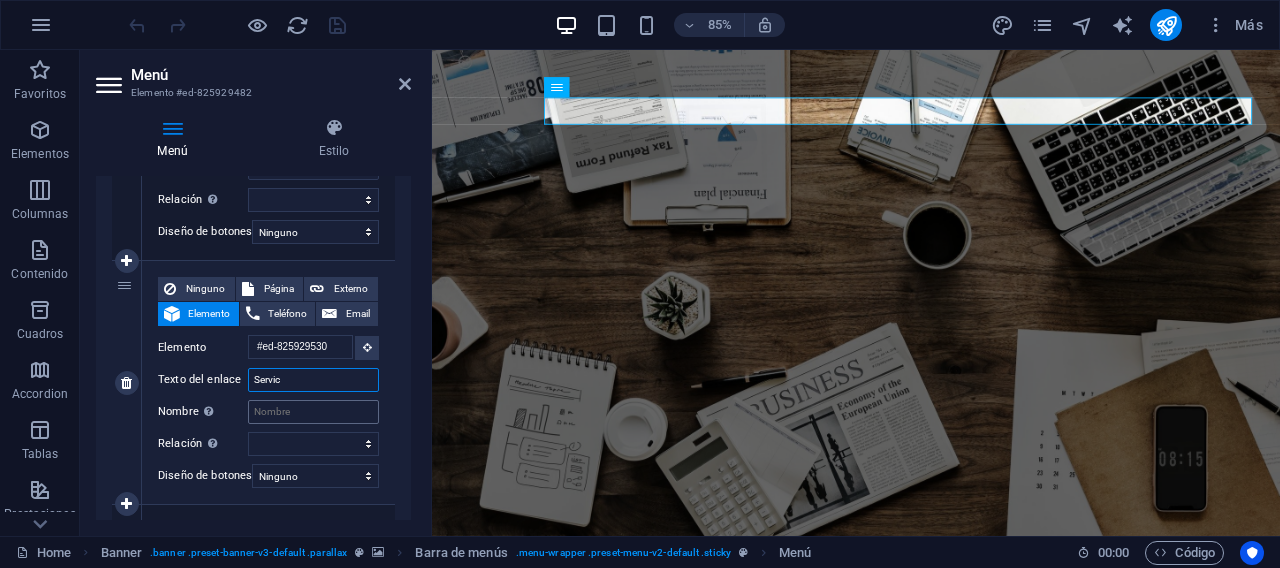 type on "Servici" 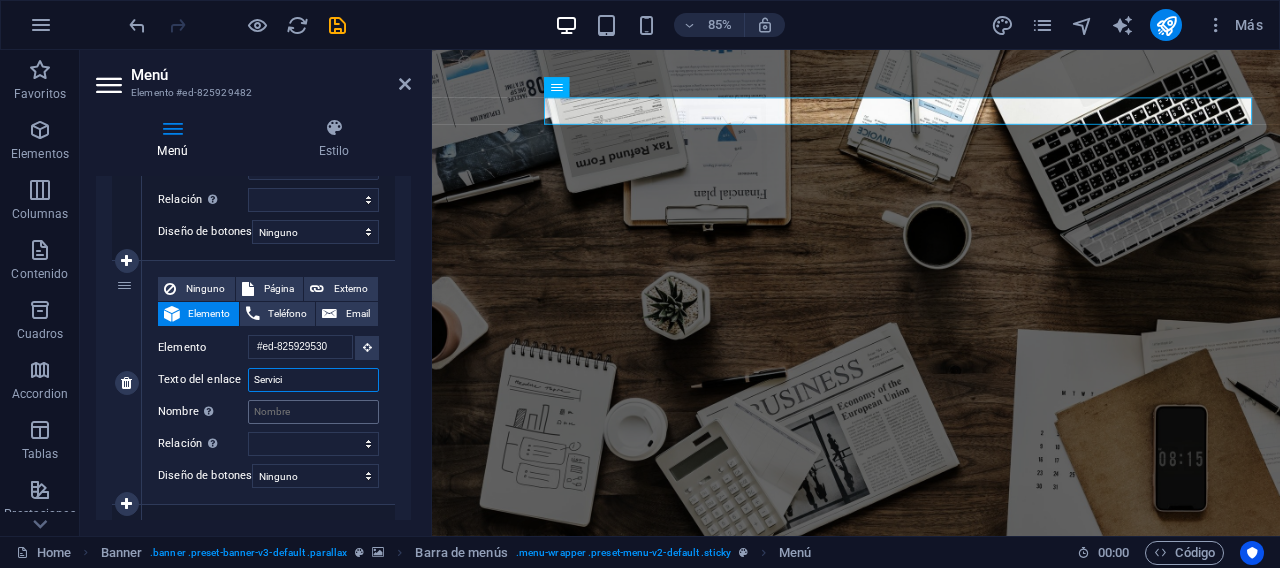 select 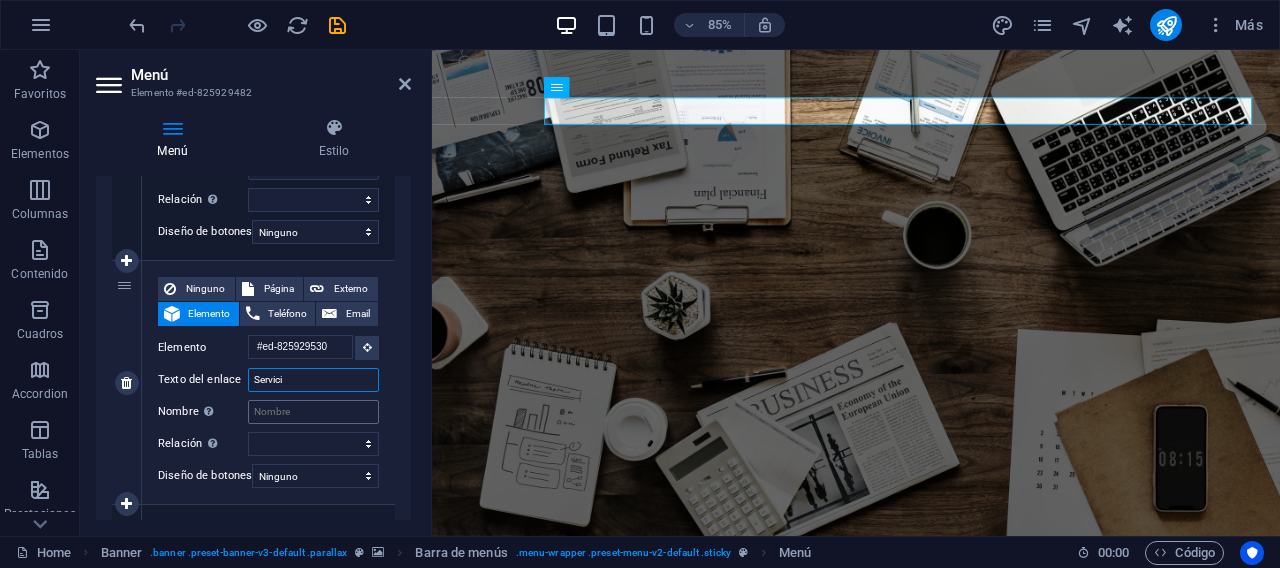 select 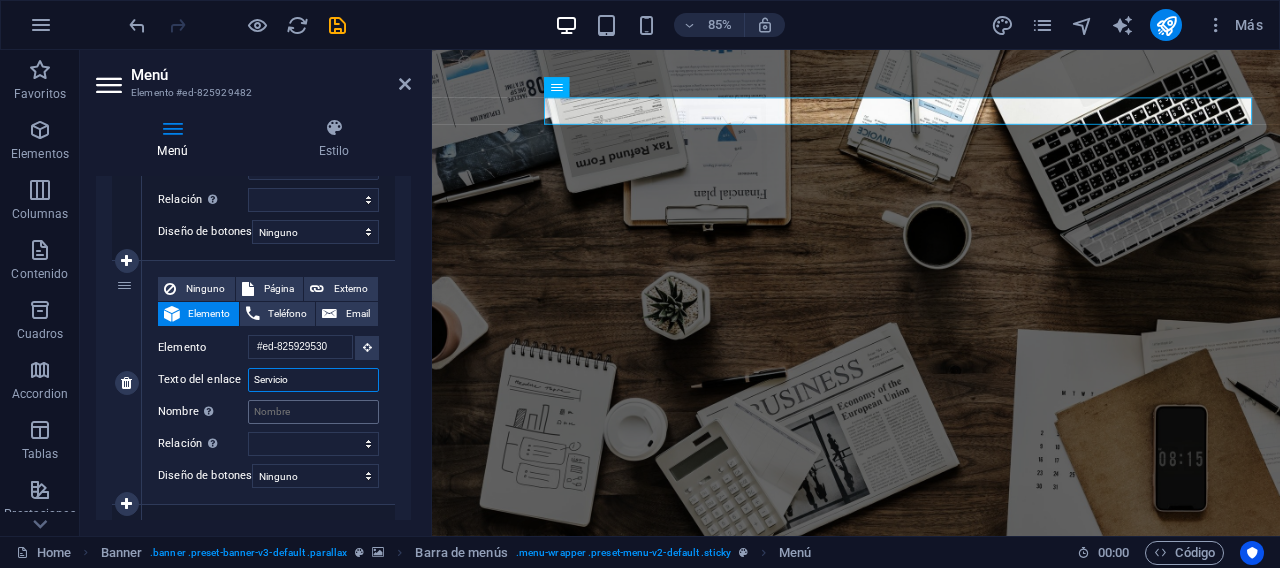 type on "Servicios" 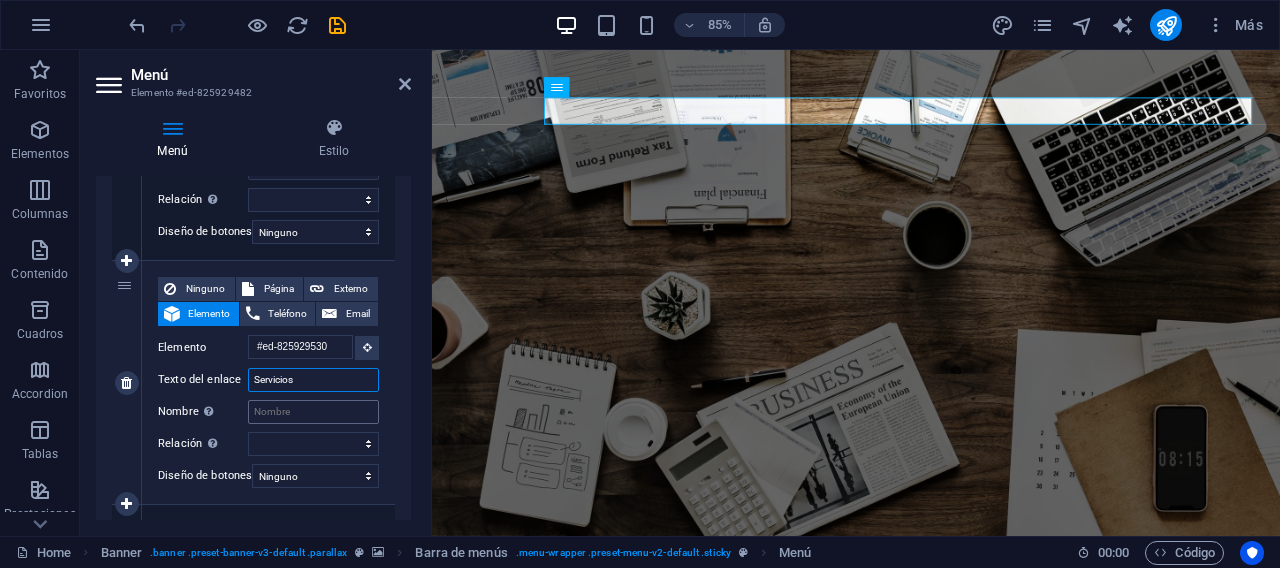 select 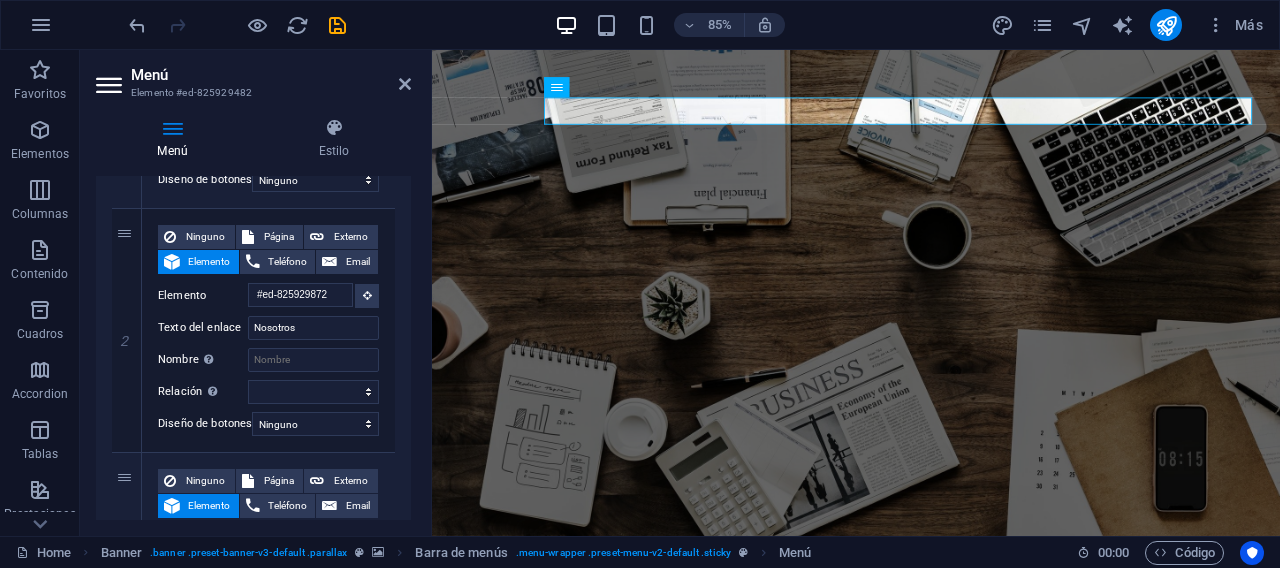 scroll, scrollTop: 412, scrollLeft: 0, axis: vertical 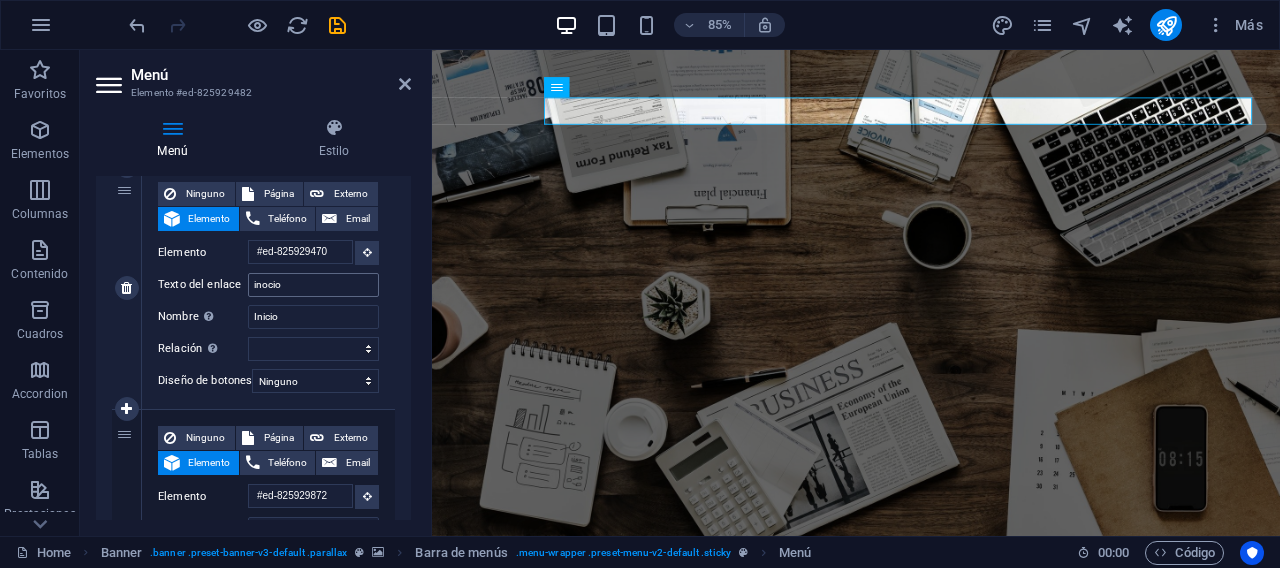 type on "Servicios" 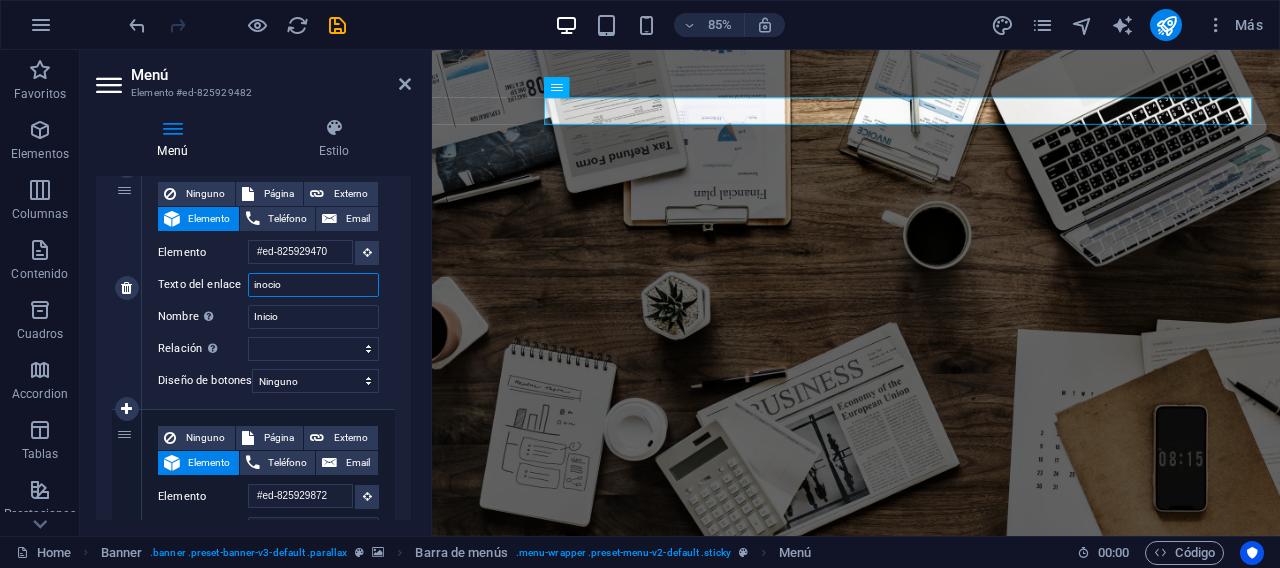 drag, startPoint x: 309, startPoint y: 279, endPoint x: 211, endPoint y: 289, distance: 98.50888 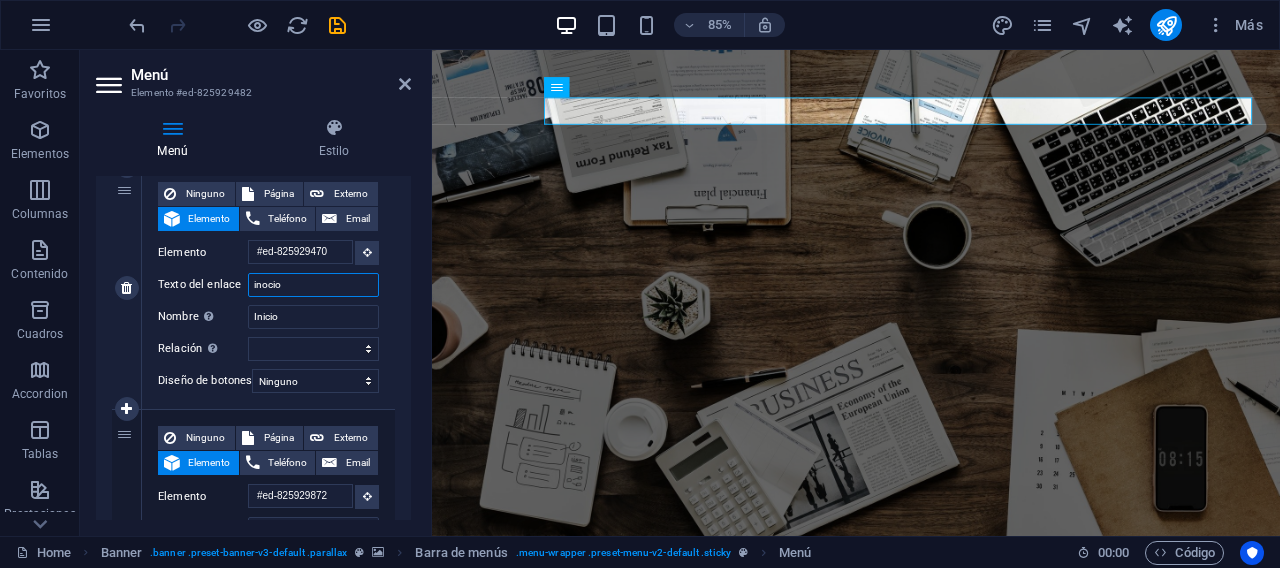 click on "inocio" at bounding box center [313, 285] 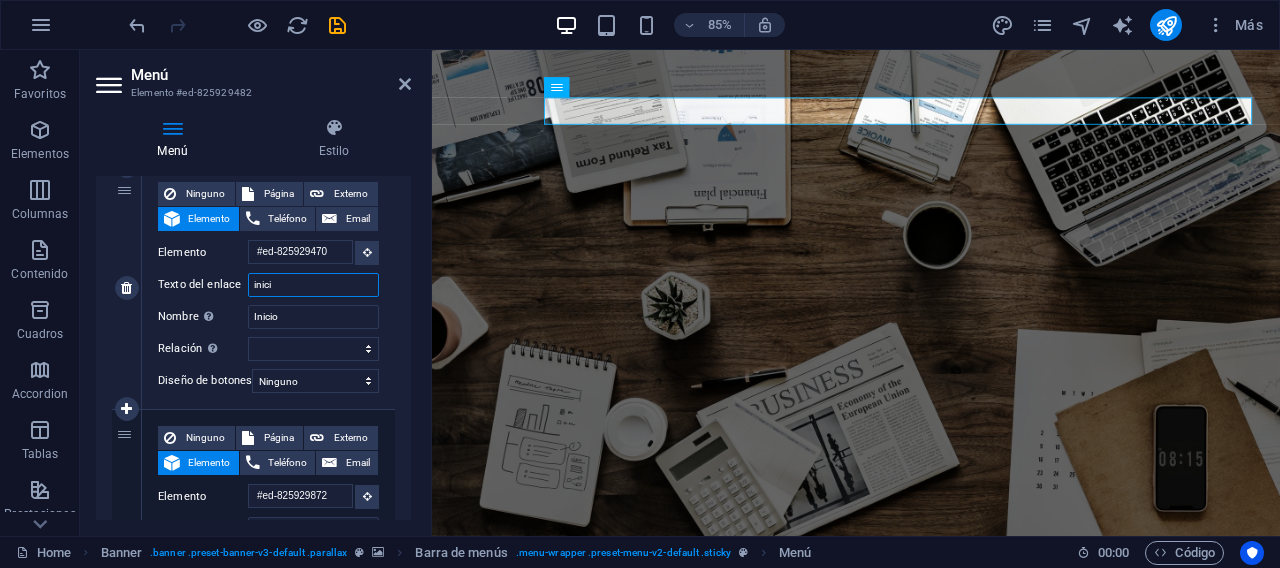 type on "inicio" 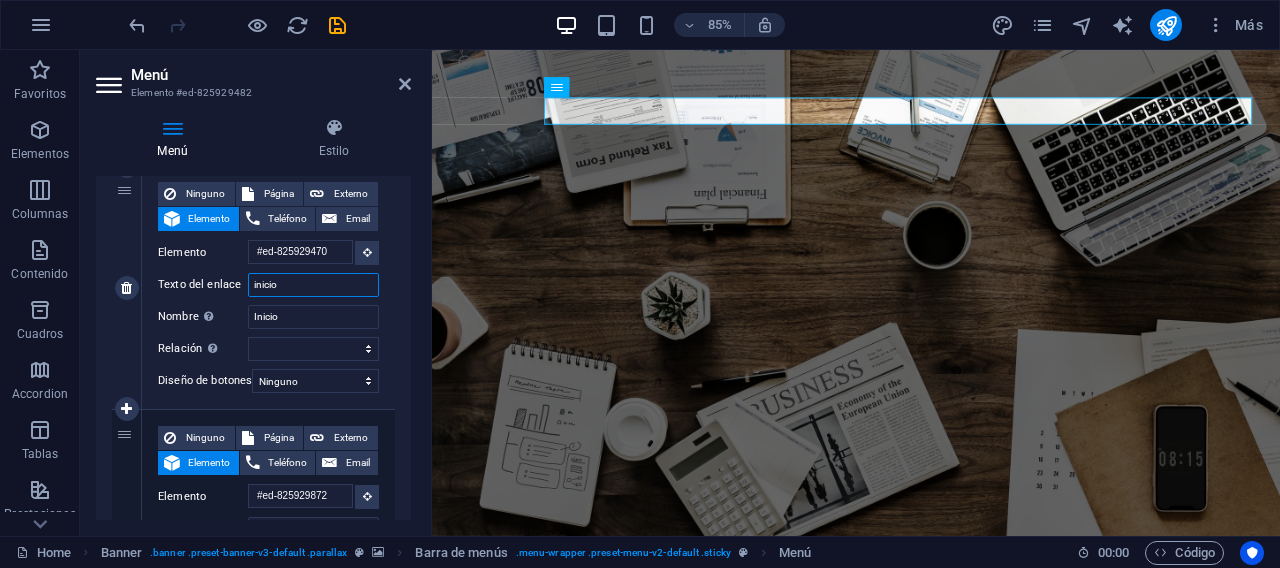 select 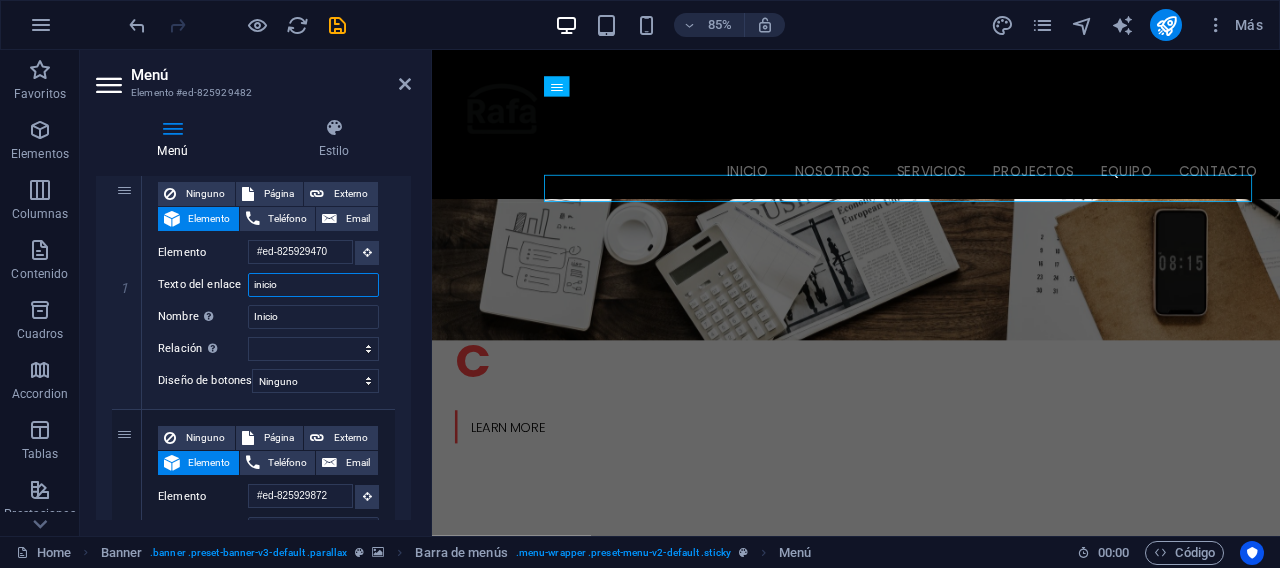 scroll, scrollTop: 430, scrollLeft: 0, axis: vertical 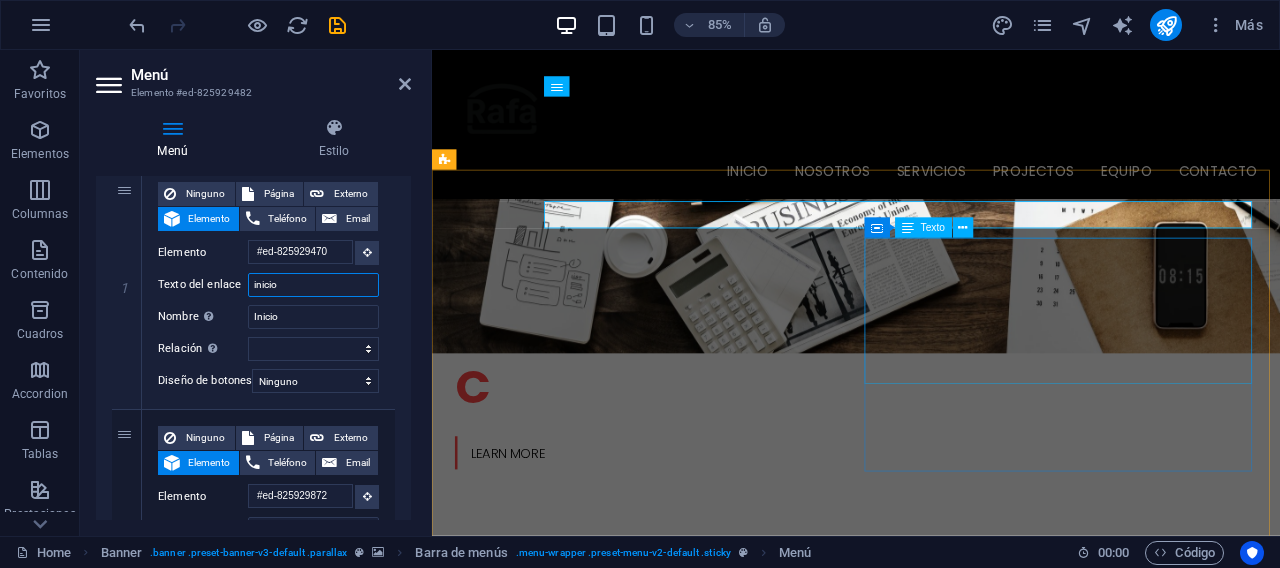 type on "inicio" 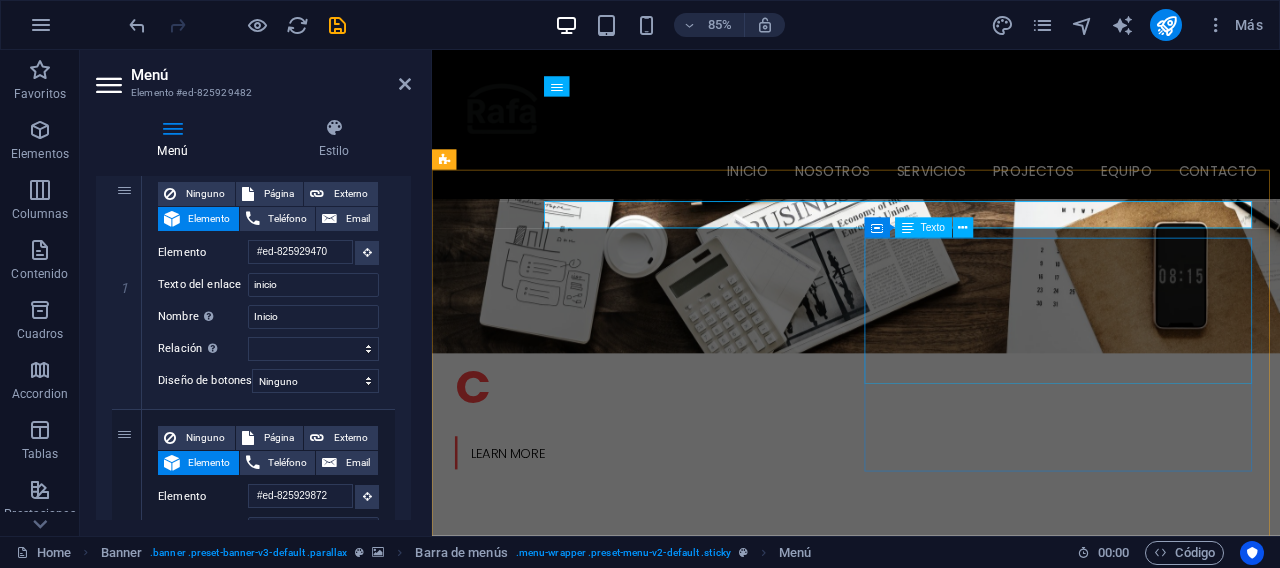 click on "Lorem ipsum dolor sit amet, consetetur sadipscing elitr, sed diam nonumy eirmod tempor invidunt ut labore et dolore magna aliquyam erat, sed diam voluptua.  At vero eos et accusam et justo duo dolores. Et otea rebum stet clita kasd gubergren, no sea takimata sanctus est Lorem ipsum dolor sit amet." at bounding box center [676, 1161] 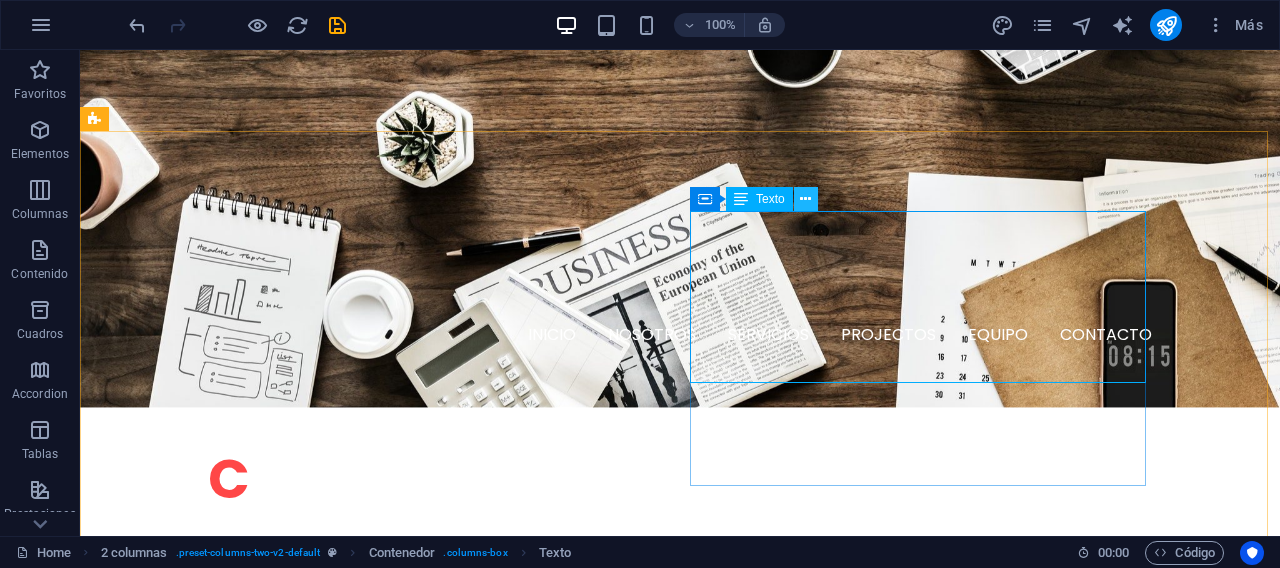 click at bounding box center (806, 199) 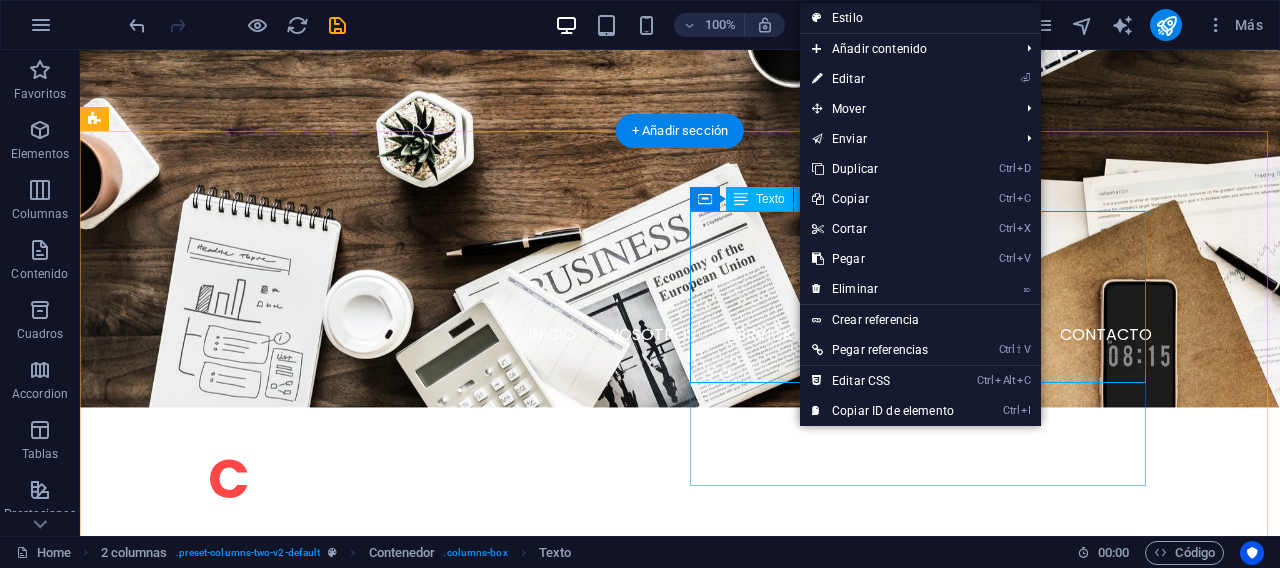 click on "Lorem ipsum dolor sit amet, consetetur sadipscing elitr, sed diam nonumy eirmod tempor invidunt ut labore et dolore magna aliquyam erat, sed diam voluptua.  At vero eos et accusam et justo duo dolores. Et otea rebum stet clita kasd gubergren, no sea takimata sanctus est Lorem ipsum dolor sit amet." at bounding box center [324, 1193] 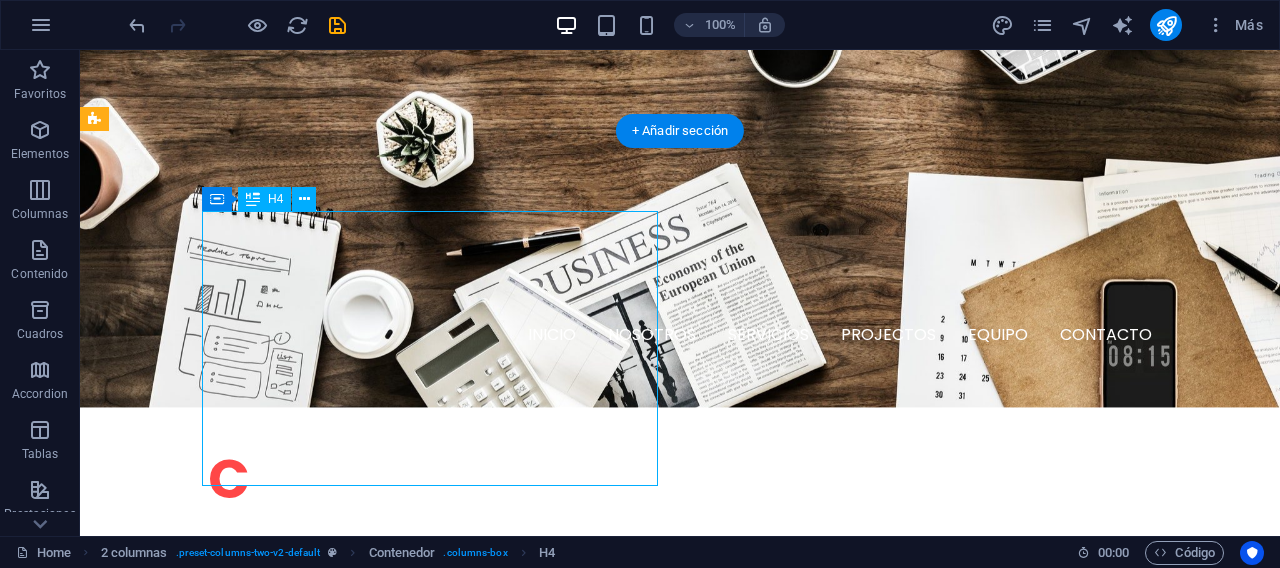 drag, startPoint x: 479, startPoint y: 463, endPoint x: 462, endPoint y: 425, distance: 41.62932 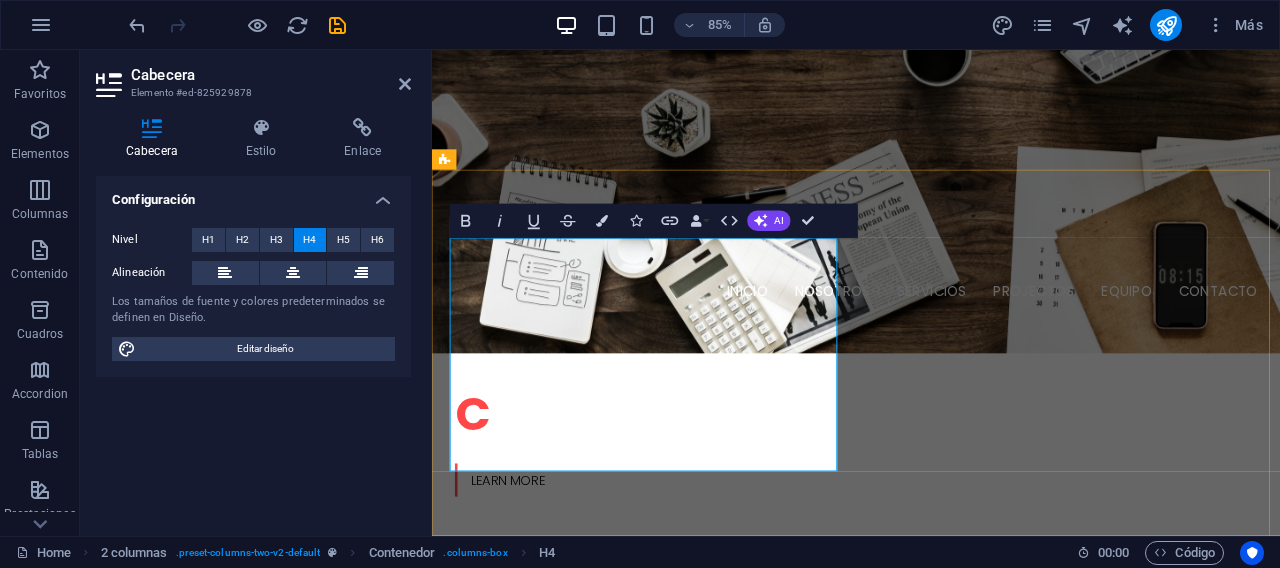 drag, startPoint x: 746, startPoint y: 539, endPoint x: 534, endPoint y: 462, distance: 225.55043 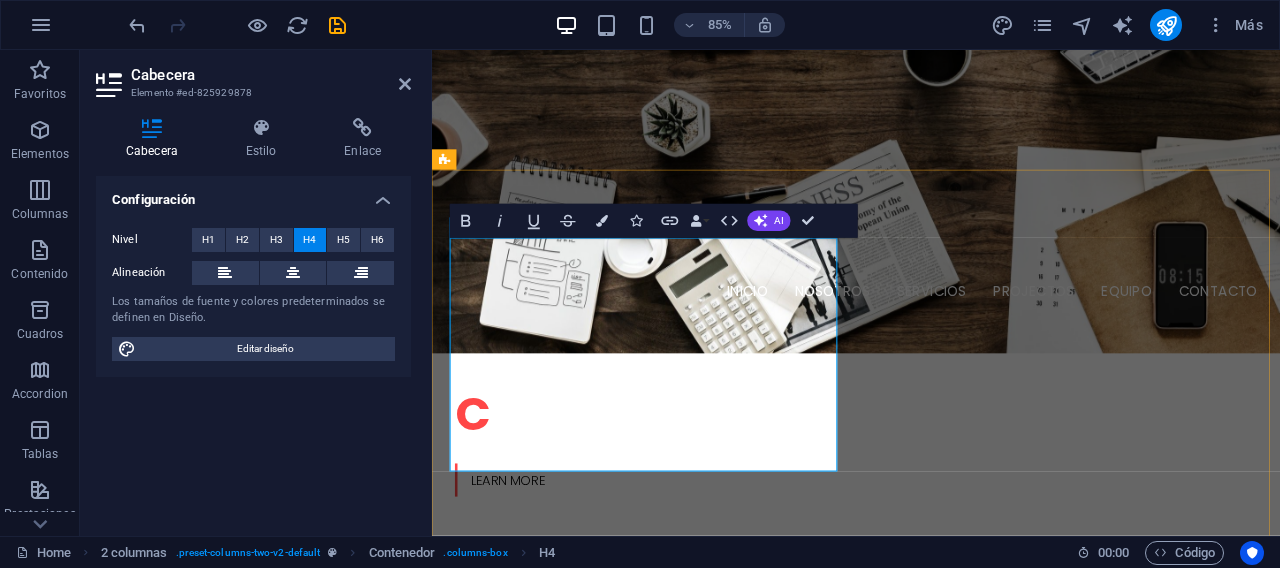 drag, startPoint x: 748, startPoint y: 531, endPoint x: 403, endPoint y: 271, distance: 432.00116 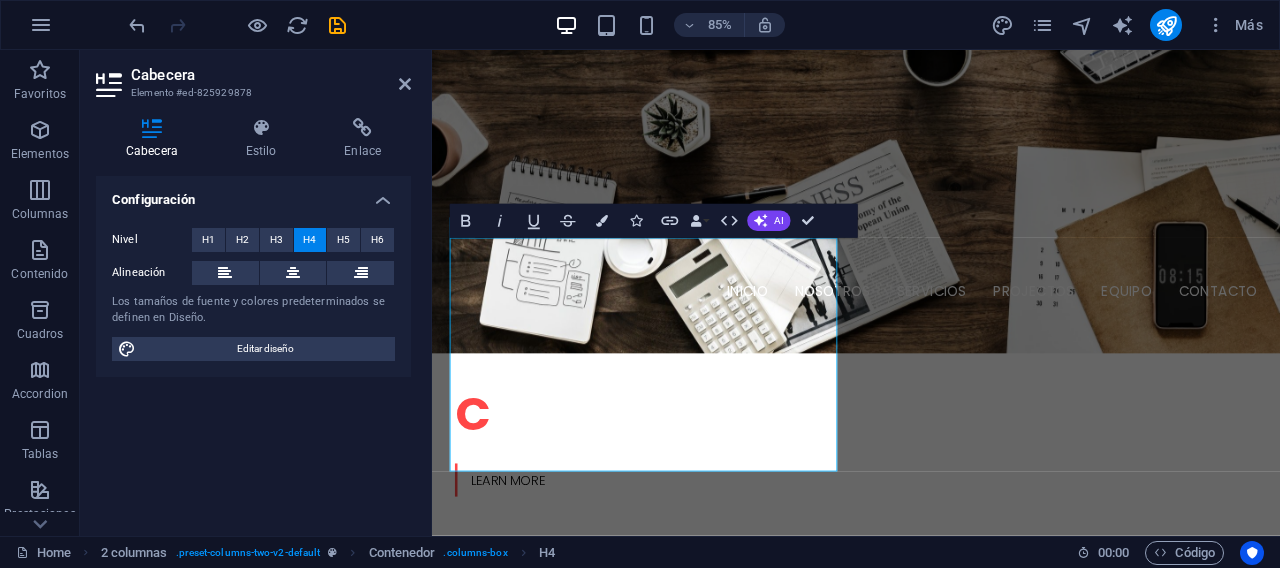 copy on "Somos Técnico e Ingeniero en Sistemas con especialización en Regularidad. nos apasiona la tecnología, la protección digital y la enseñanza. Con años de experiencia en redes de comunicación, programación, hardware, software y administración de sistemas operativos, combinamos habilidades técnicas con vocación docente para fortalecer capacidades en empresas y personas." 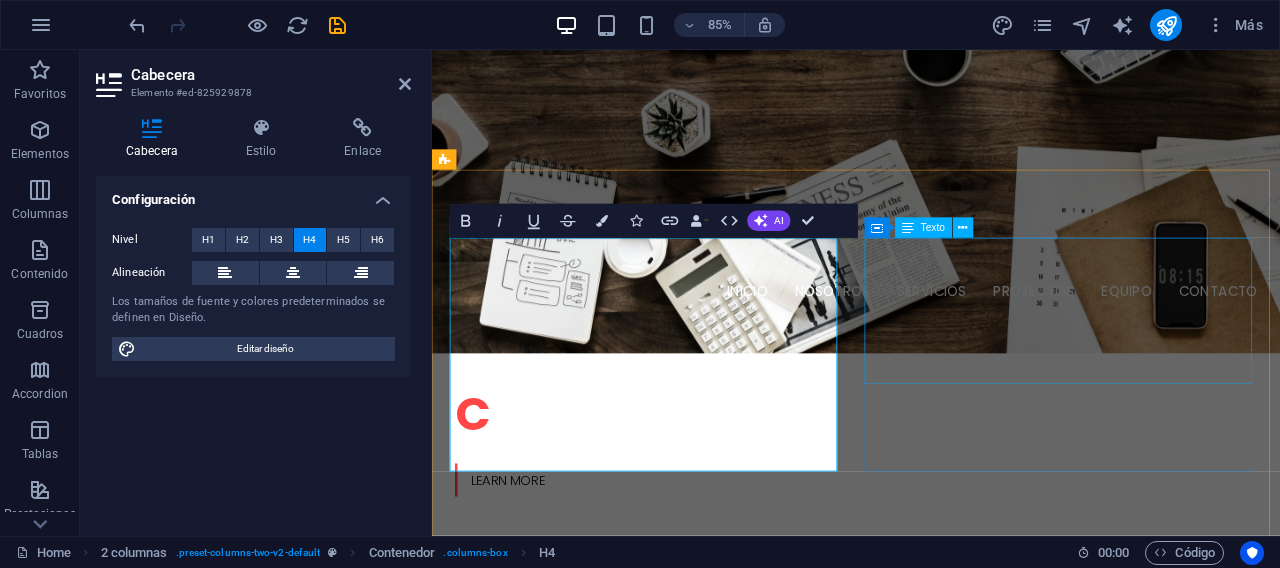 click on "Lorem ipsum dolor sit amet, consetetur sadipscing elitr, sed diam nonumy eirmod tempor invidunt ut labore et dolore magna aliquyam erat, sed diam voluptua.  At vero eos et accusam et justo duo dolores. Et otea rebum stet clita kasd gubergren, no sea takimata sanctus est Lorem ipsum dolor sit amet." at bounding box center (676, 1193) 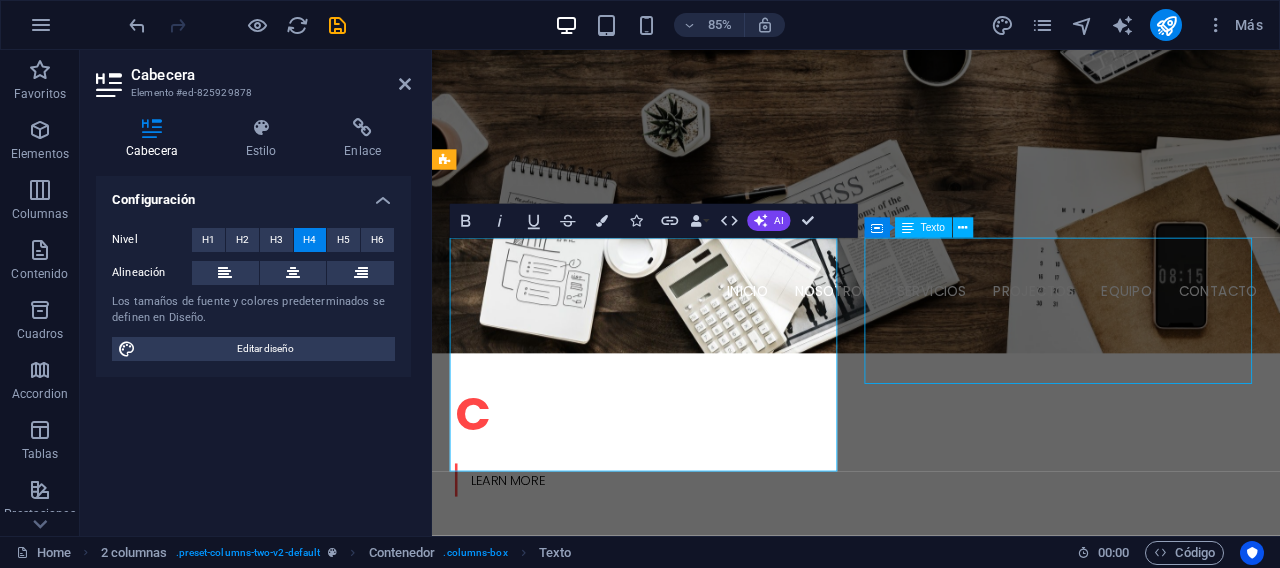 click on "Lorem ipsum dolor sit amet, consetetur sadipscing elitr, sed diam nonumy eirmod tempor invidunt ut labore et dolore magna aliquyam erat, sed diam voluptua.  At vero eos et accusam et justo duo dolores. Et otea rebum stet clita kasd gubergren, no sea takimata sanctus est Lorem ipsum dolor sit amet." at bounding box center [676, 1193] 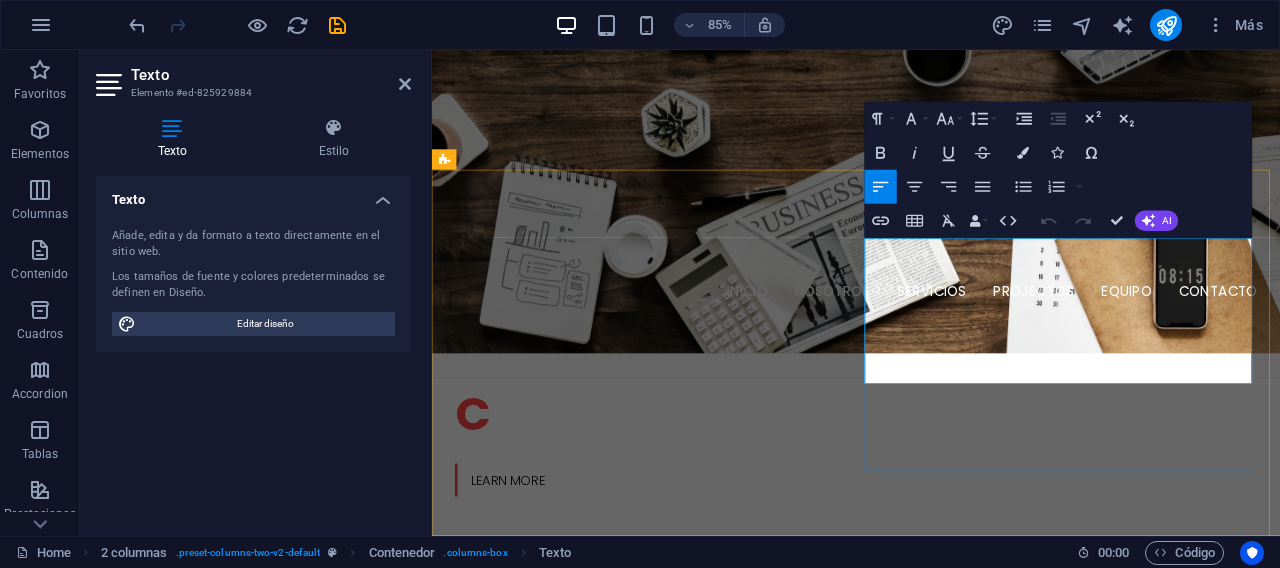 drag, startPoint x: 1276, startPoint y: 430, endPoint x: 980, endPoint y: 281, distance: 331.38647 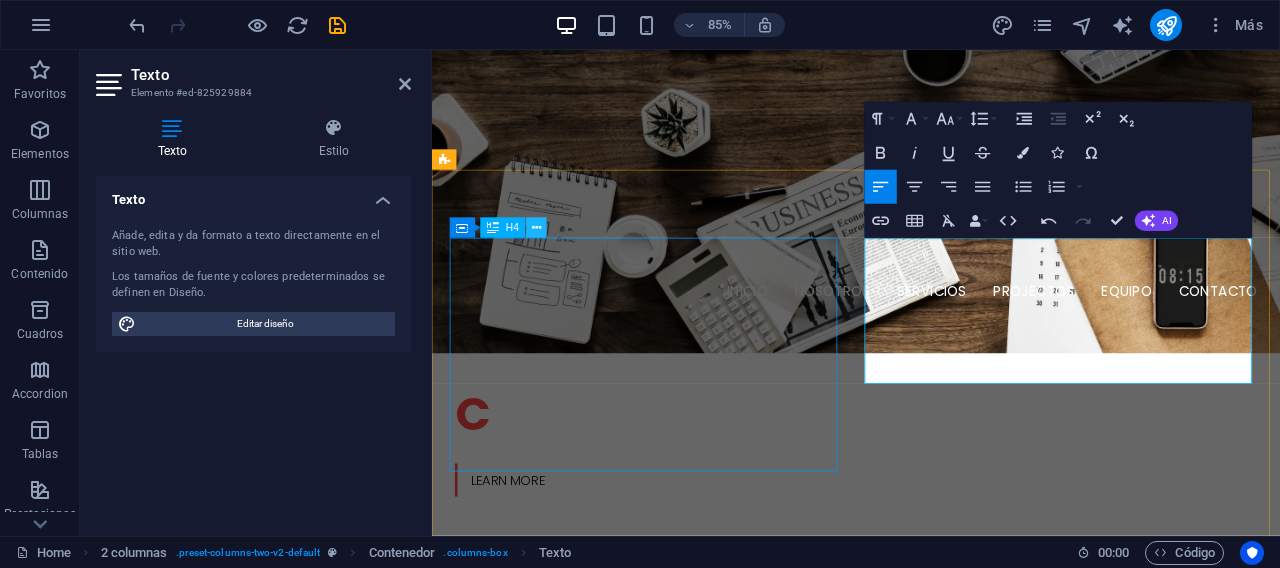 click at bounding box center (537, 228) 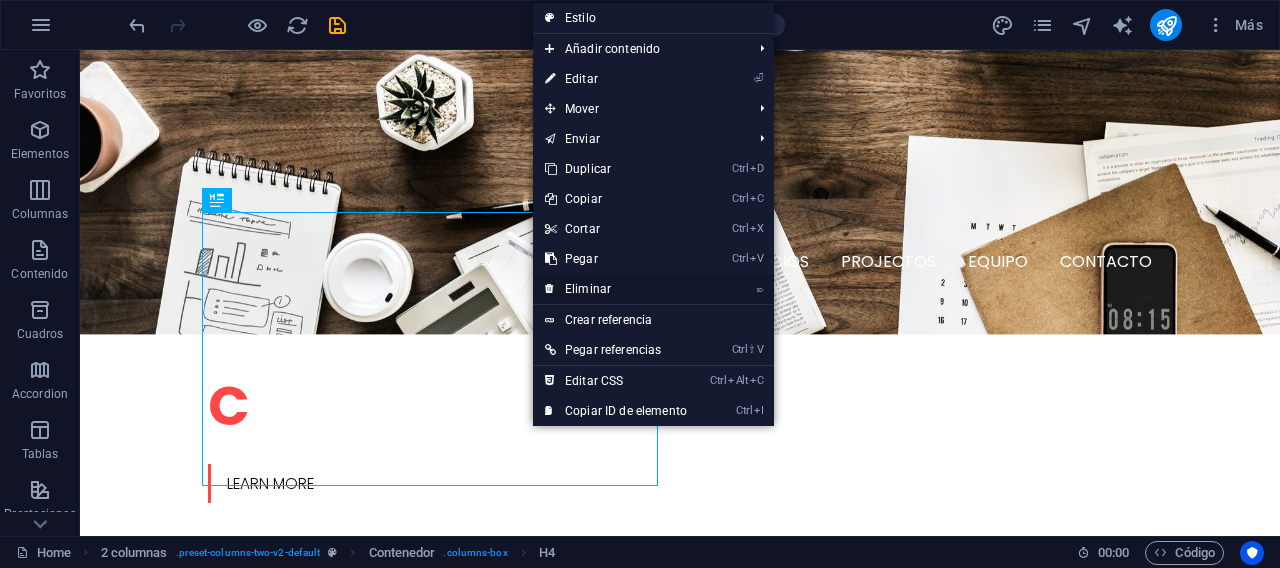 click on "⌦  Eliminar" at bounding box center [616, 289] 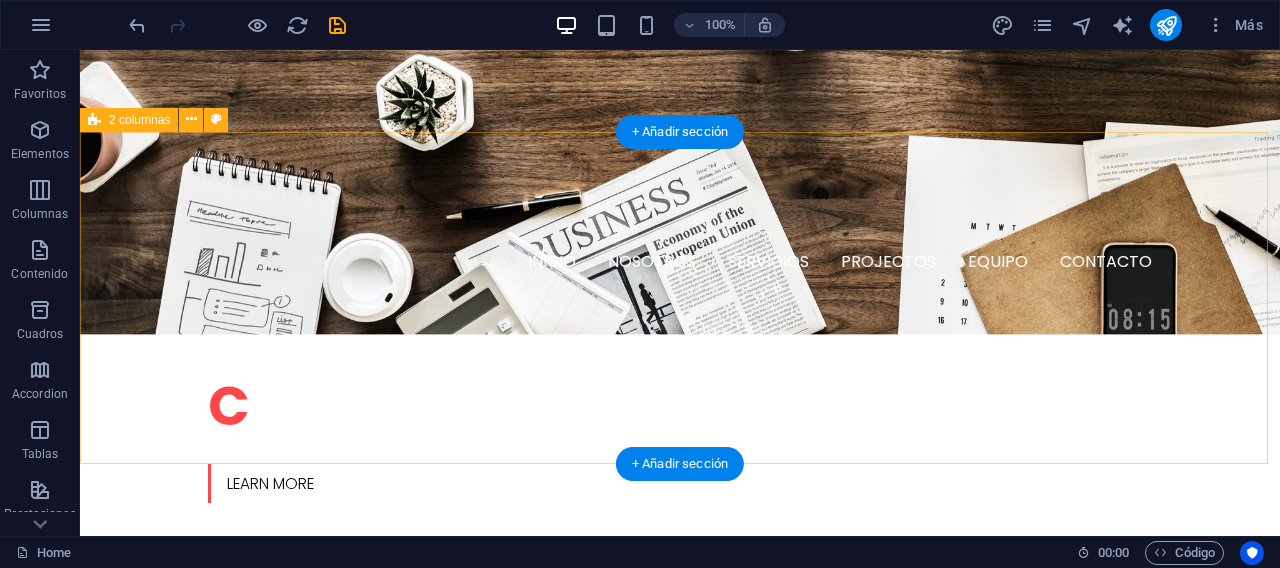 click on "Suelta el contenido aquí o  Añadir elementos  Pegar portapapeles Soy Técnico e Ingeniero en Sistemas con especialización en Ciberseguridad. Me apasiona la tecnología, la protección digital y la enseñanza. Con años de experiencia en redes de comunicación, programación, hardware, software y administración de sistemas operativos, combino habilidades técnicas con vocación docente para fortalecer capacidades en empresas y personas." at bounding box center [680, 908] 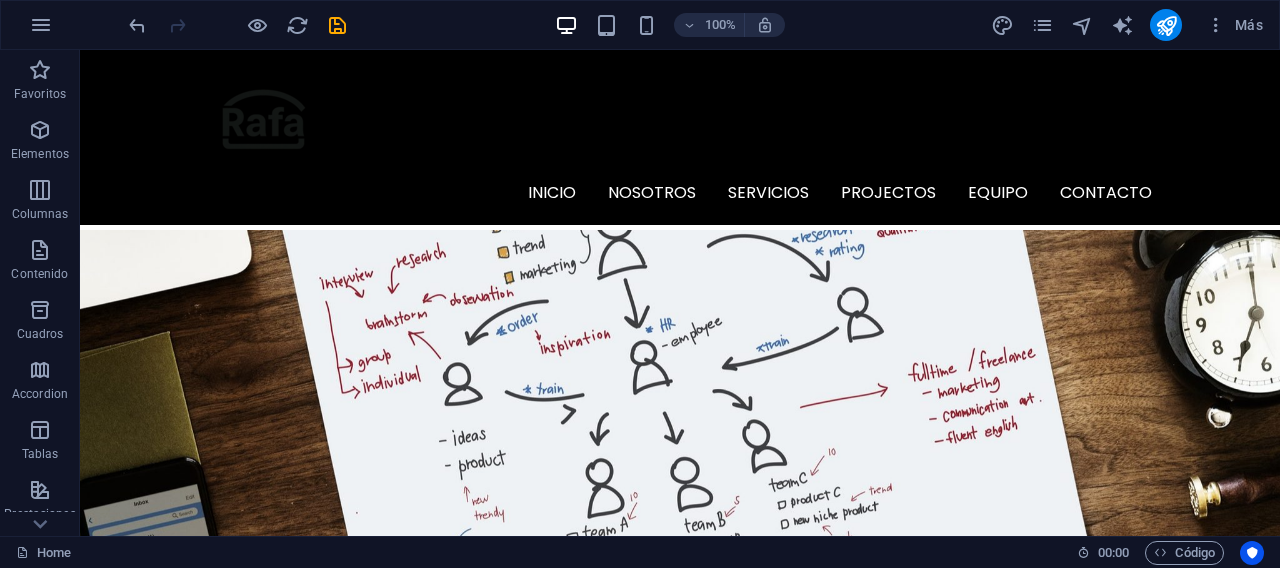 scroll, scrollTop: 1075, scrollLeft: 0, axis: vertical 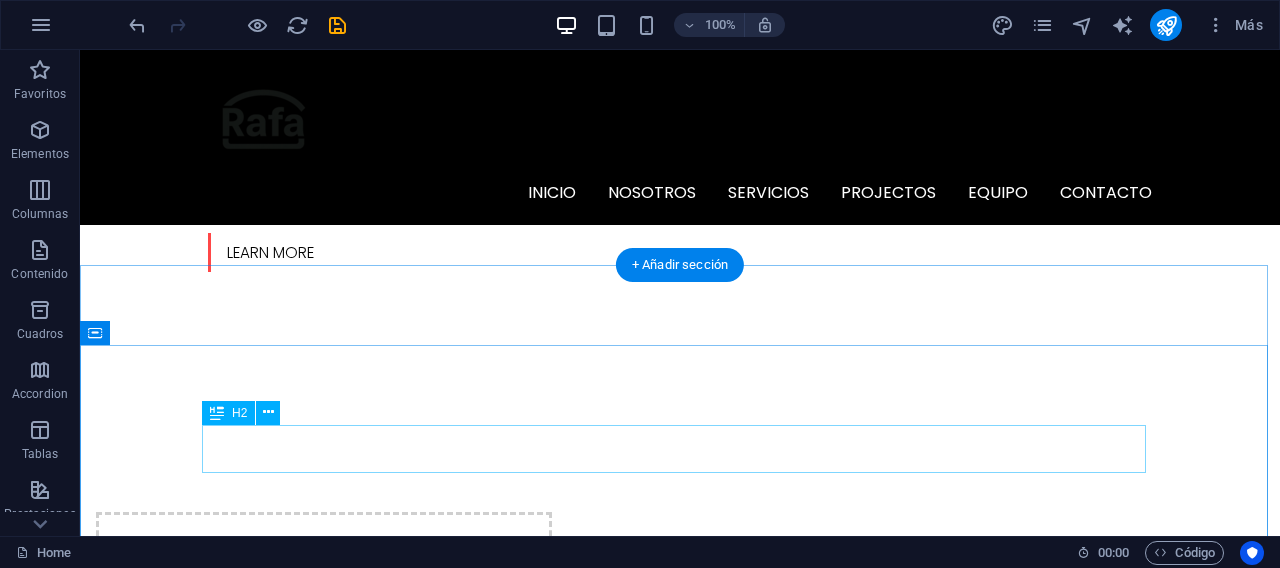 click on "S ervicios" at bounding box center [680, 1474] 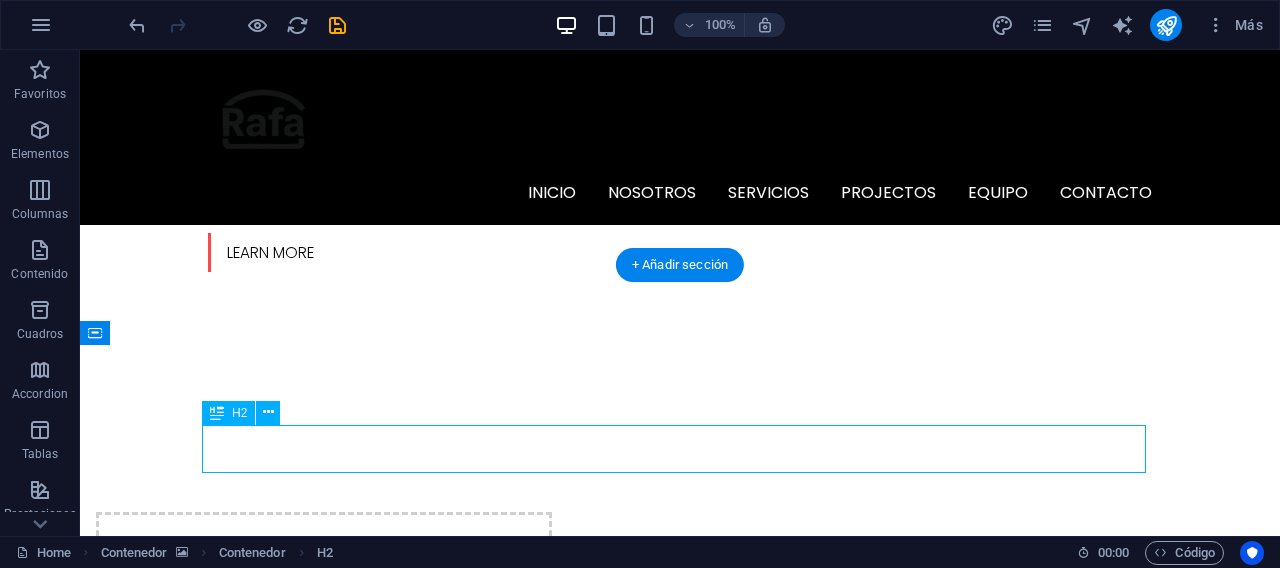 click on "S ervicios" at bounding box center [680, 1474] 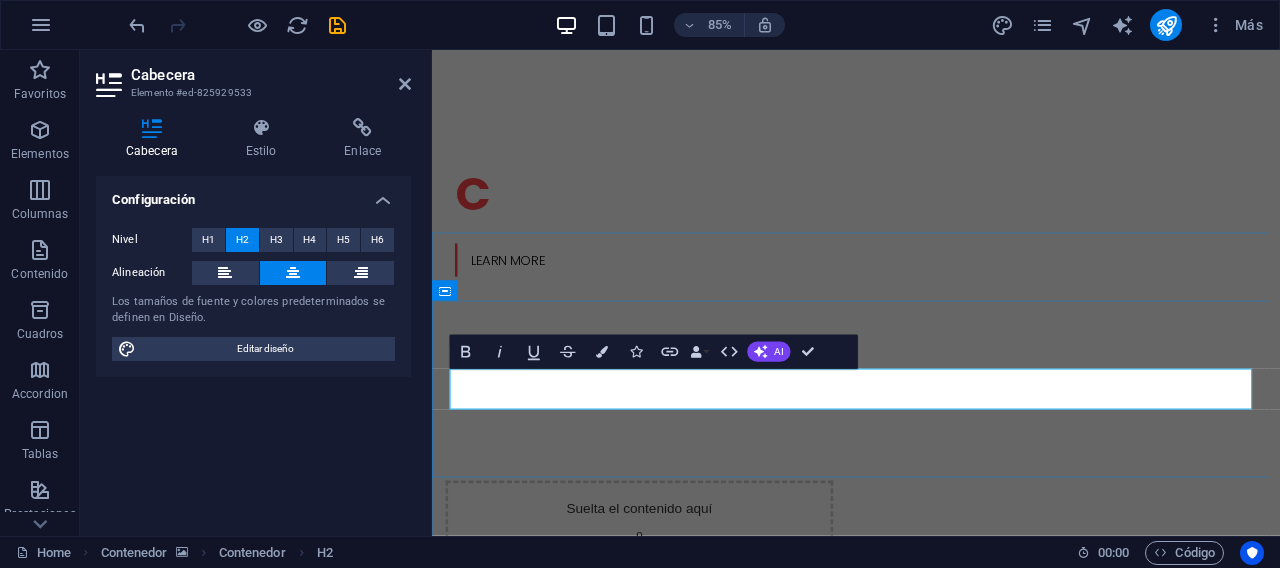 click on "ervicios" at bounding box center (944, 1471) 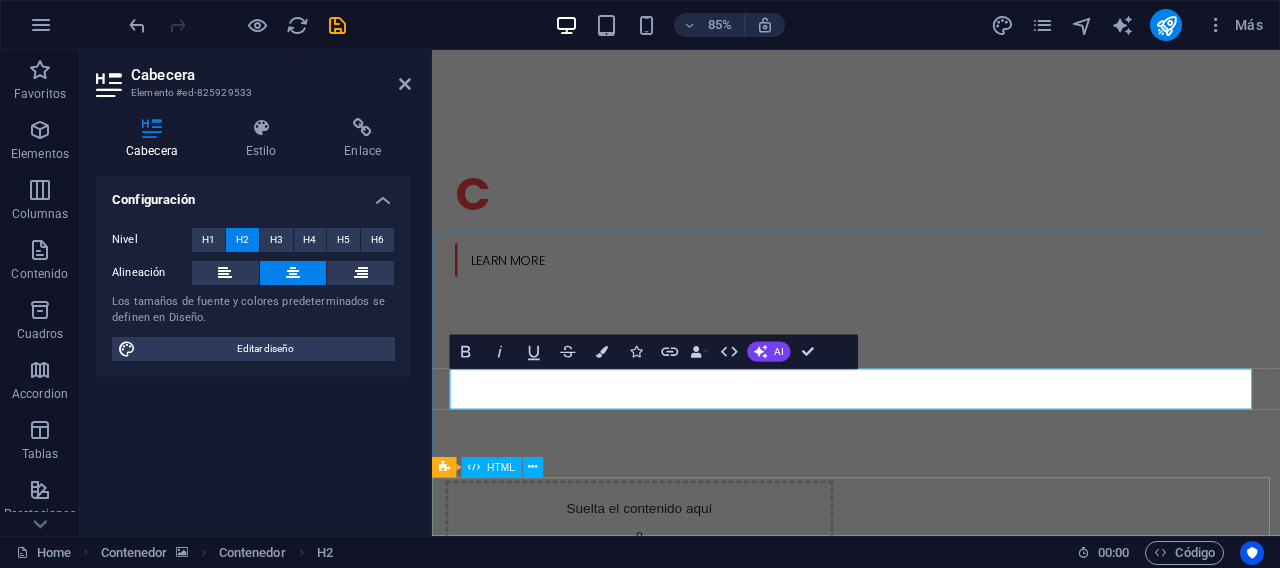 click on "🛠S ervicios Profesionales" at bounding box center (931, 1519) 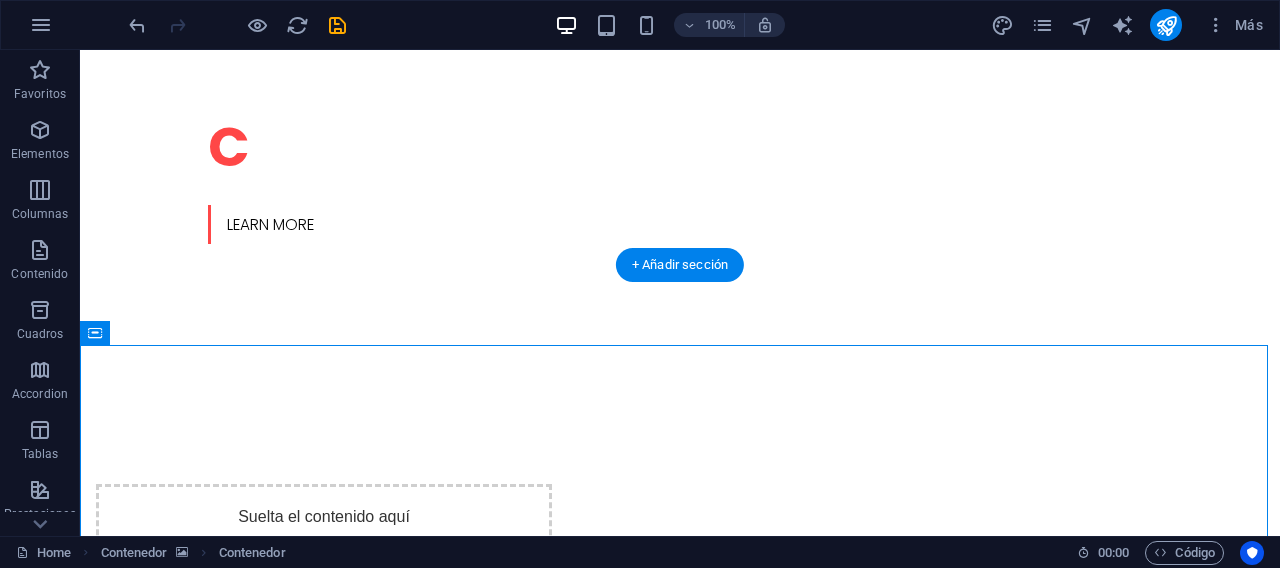 scroll, scrollTop: 629, scrollLeft: 0, axis: vertical 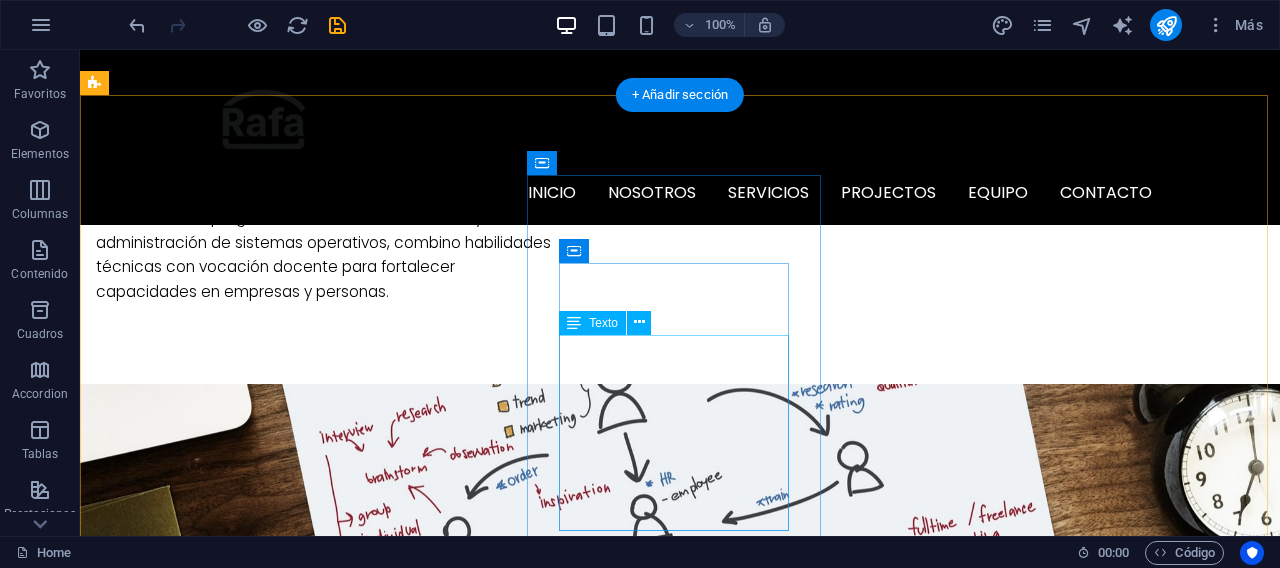 click on "Au Aplicaciones web adaptadas a distintos sectores Scripts y macros con VBA para automatización en Excel Integración de bases de datos con MongoDB y otras tecnologías" at bounding box center (242, 2059) 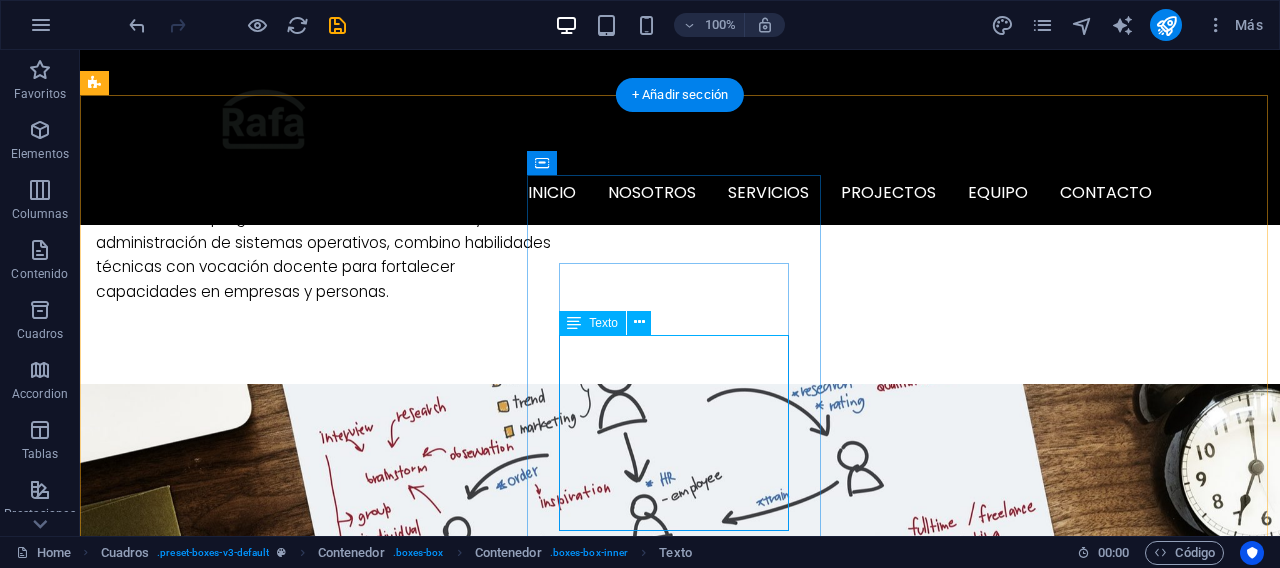 click on "Au Aplicaciones web adaptadas a distintos sectores Scripts y macros con VBA para automatización en Excel Integración de bases de datos con MongoDB y otras tecnologías" at bounding box center [242, 2059] 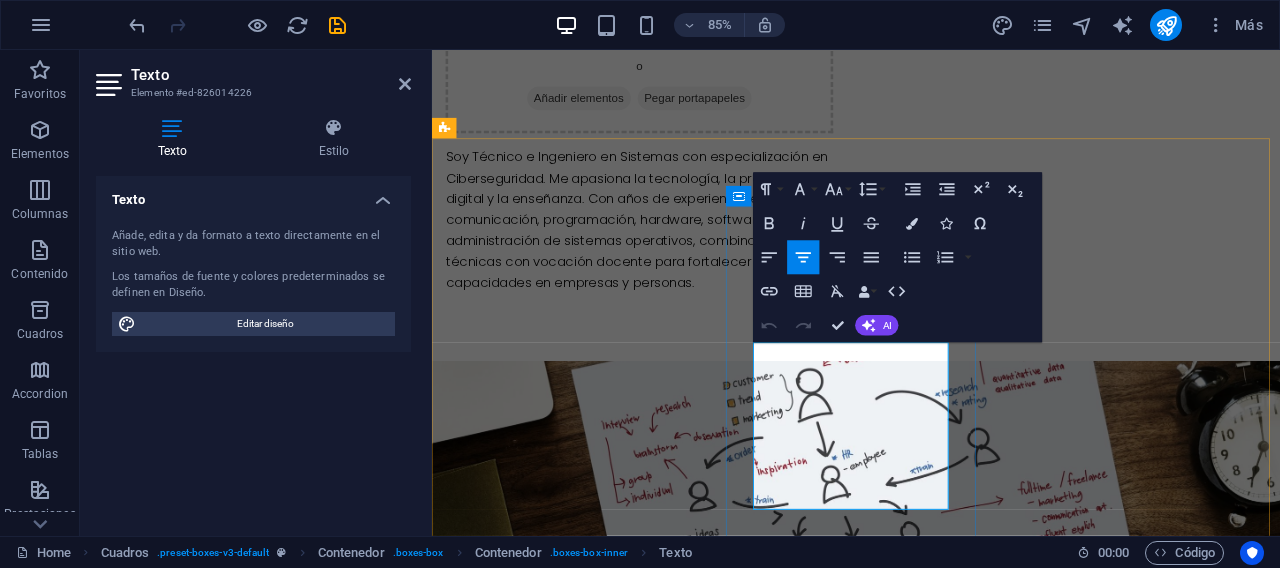 drag, startPoint x: 1017, startPoint y: 578, endPoint x: 803, endPoint y: 370, distance: 298.42923 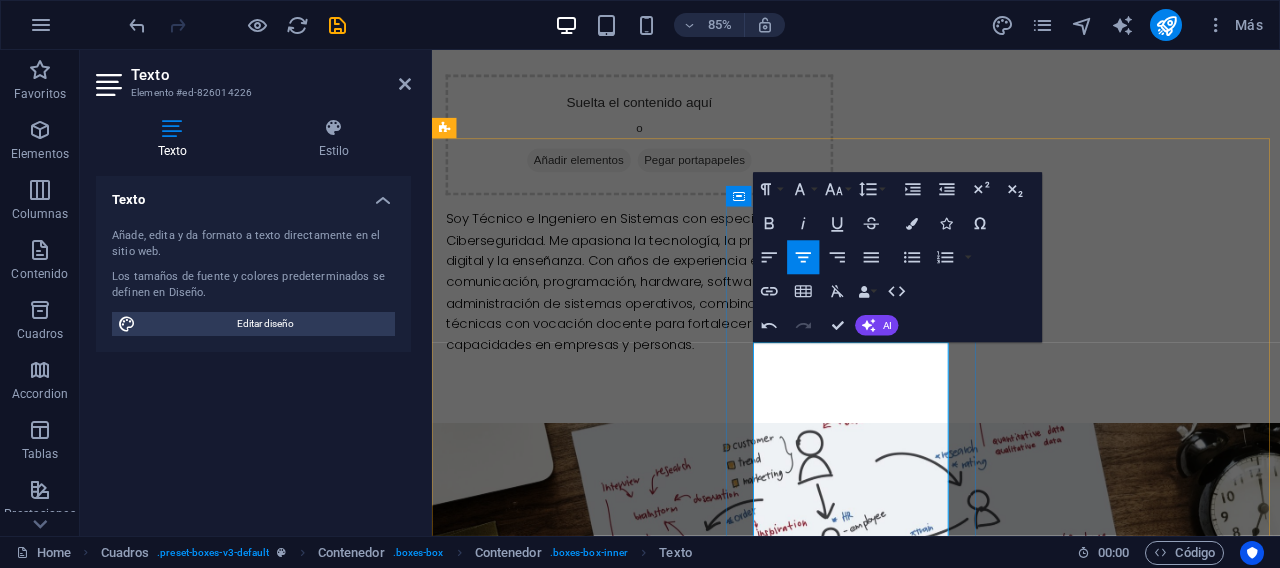 drag, startPoint x: 960, startPoint y: 434, endPoint x: 830, endPoint y: 403, distance: 133.64505 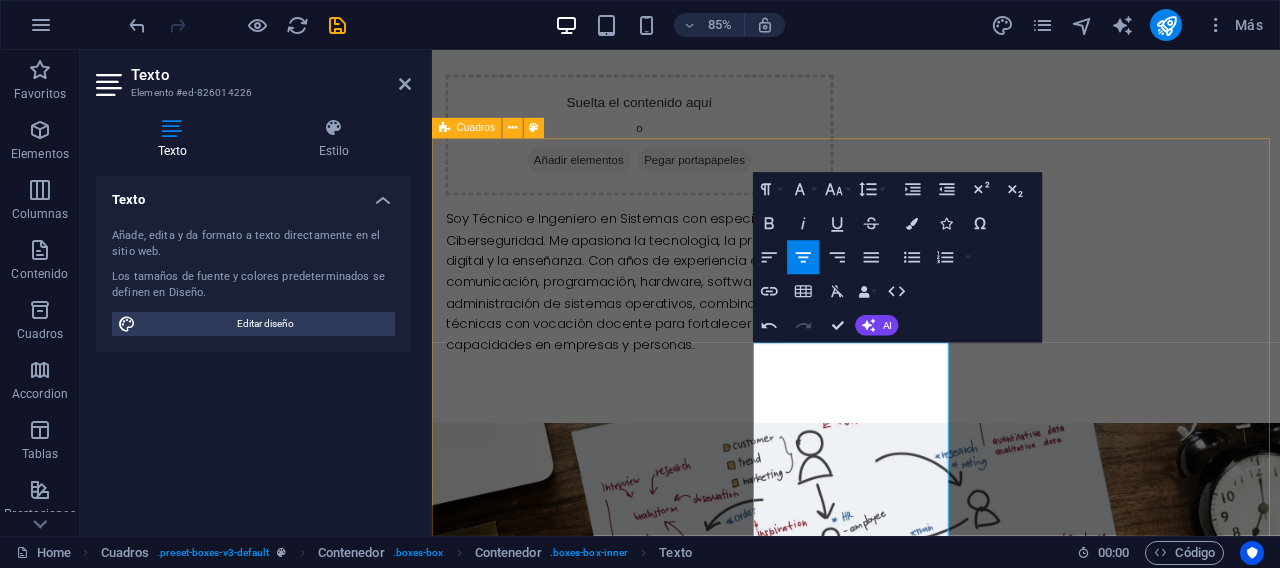 click on "🔐 Ciberseguridad Auditoría de seguridad en redes y sistemas Implementación de protocolos seguros (WEP, WPA2, WPA2-Enterprise, etc.) Simulacros y guías prácticas de seguridad informática Capacitación en buenas prácticas para usuarios y empresas 💡 Desarrollo y Programación Diseño y desarrollo de plataformas digitales adaptadas a diversos sectores e industrias, garantizando funcionalidad y eficiencia. 🔹  Automatización en Excel con VBA   Creación de scripts y macros inteligentes para optimizar procesos administrativos, comerciales y productivos. 🔹  Integración de bases de datos   Conexión de MongoDB y otras tecnologías a sistemas web y aplicaciones para un manejo robusto y seguro de la información. 🔹  Soluciones digitales integrales   Desarrollo de apps, sitios web y plataformas de gestión que se ajustan a las necesidades específicas de cada cliente. 🌐 Redes de Comunicación Diseño, configuración y optimización de redes LAN/WAN Diagnóstico de fallas y rendimiento de red" at bounding box center (931, 2953) 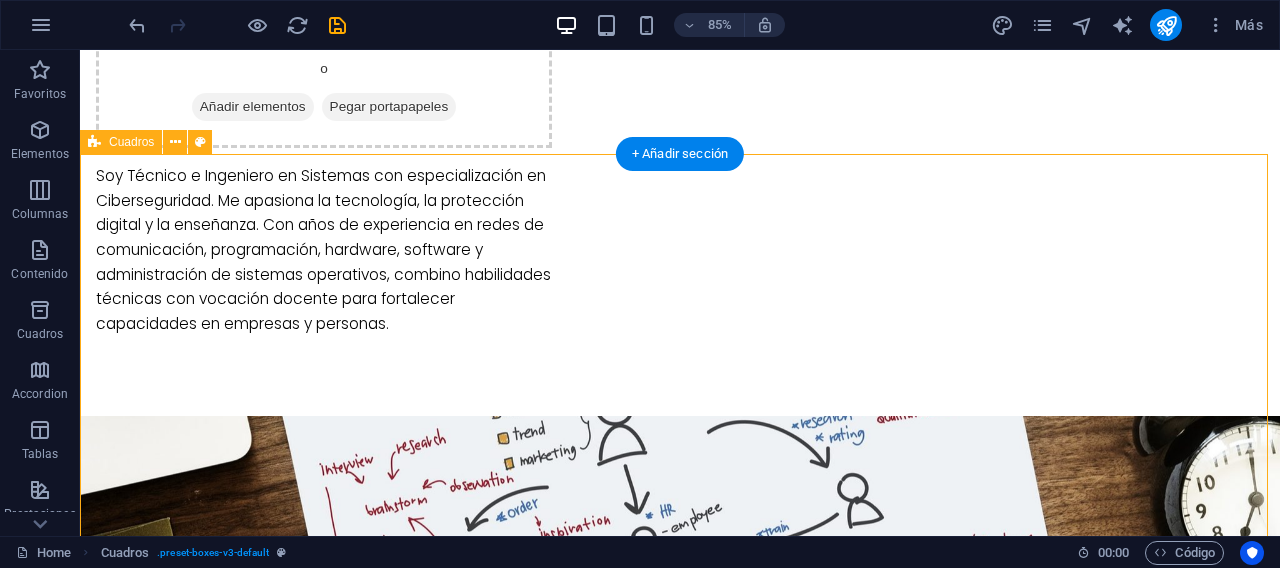 scroll, scrollTop: 1107, scrollLeft: 0, axis: vertical 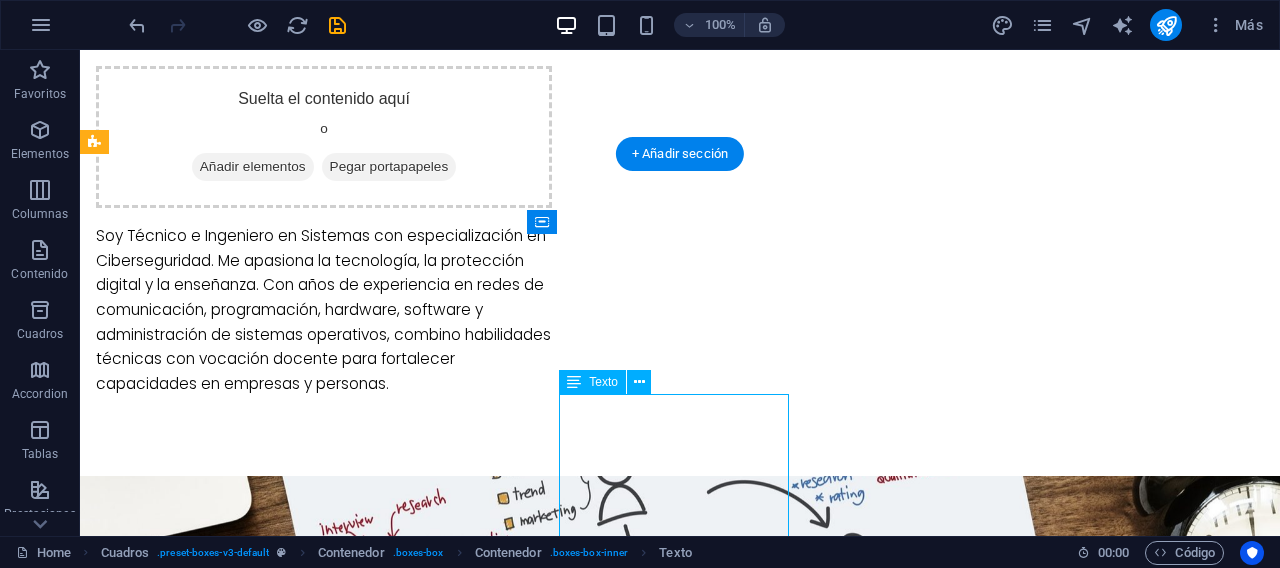 drag, startPoint x: 580, startPoint y: 403, endPoint x: 673, endPoint y: 440, distance: 100.08996 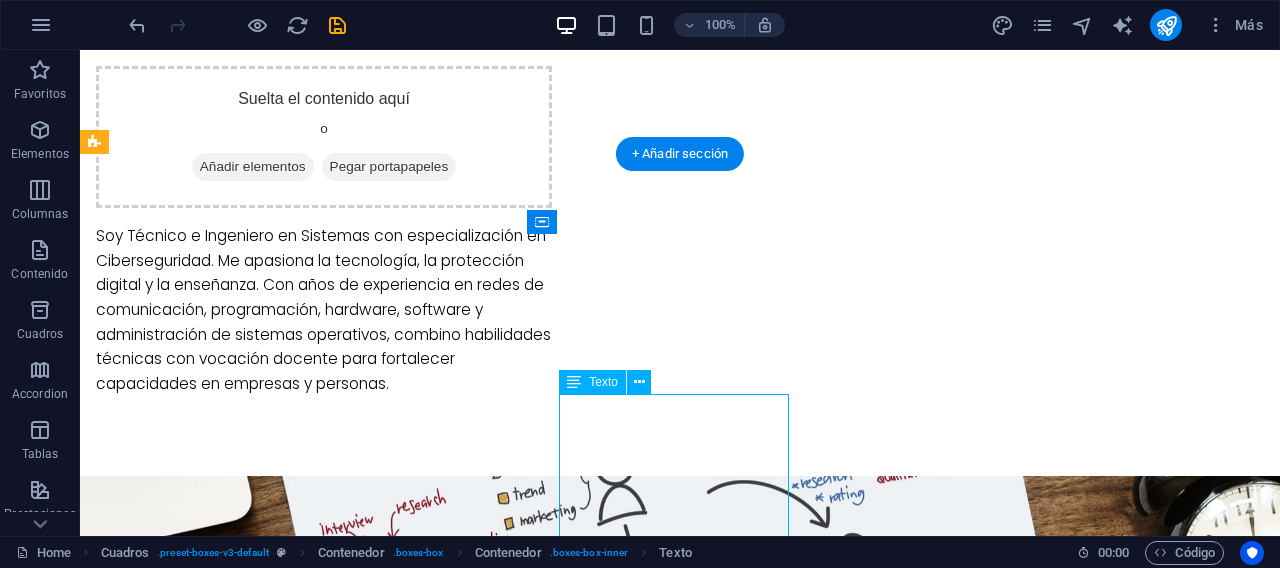 click on "Diseño y desarrollo de plataformas digitales adaptadas a diversos sectores e industrias, garantizando funcionalidad y eficiencia. 🔹  Automatización en Excel con VBA   Creación de scripts y macros inteligentes para optimizar procesos administrativos, comerciales y productivos. 🔹  Integración de bases de datos   Conexión de MongoDB y otras tecnologías a sistemas web y aplicaciones para un manejo robusto y seguro de la información. 🔹  Soluciones digitales integrales   Desarrollo de apps, sitios web y plataformas de gestión que se ajustan a las necesidades específicas de cada cliente." at bounding box center (242, 2311) 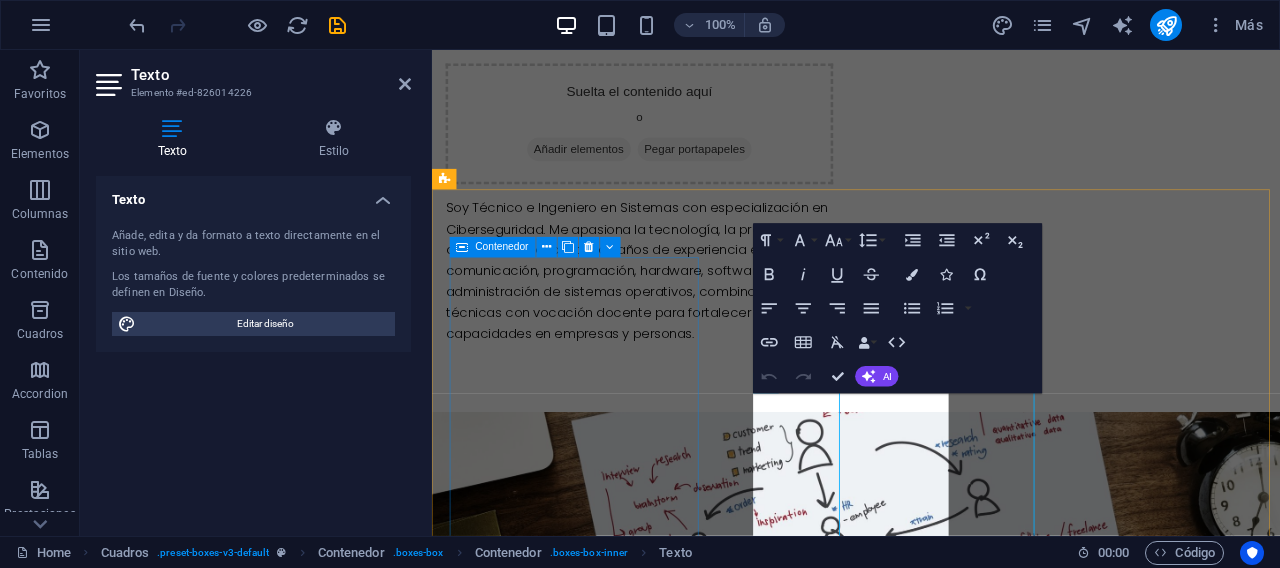 click on "🔐 Ciberseguridad Auditoría de seguridad en redes y sistemas Implementación de protocolos seguros (WEP, WPA2, WPA2-Enterprise, etc.) Simulacros y guías prácticas de seguridad informática Capacitación en buenas prácticas para usuarios y empresas" at bounding box center [594, 1560] 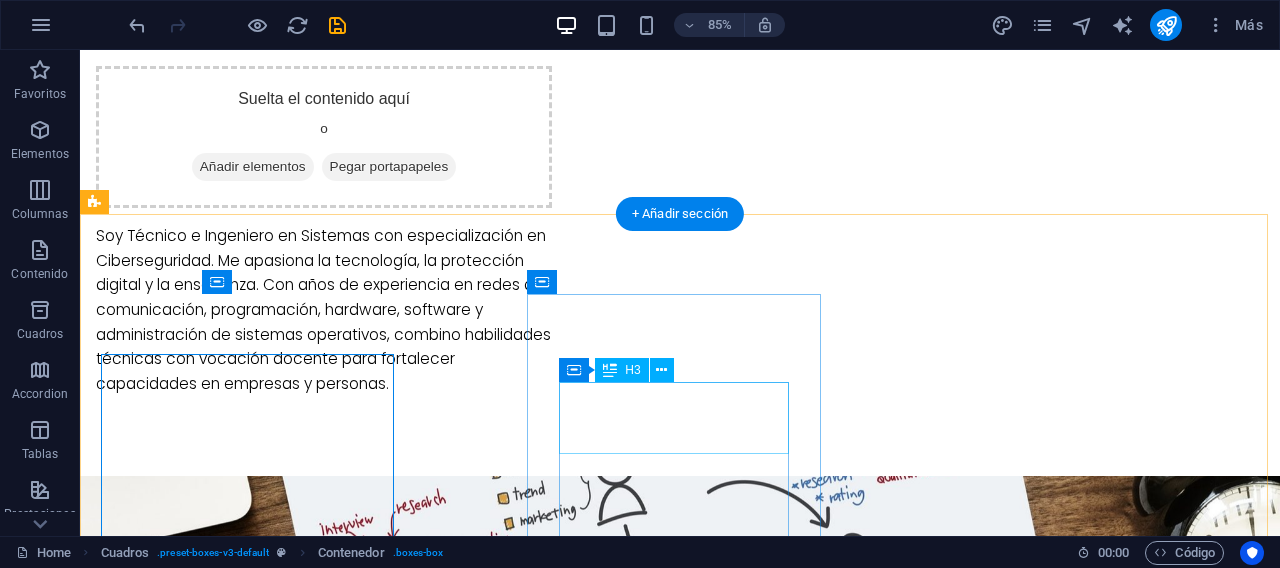 scroll, scrollTop: 1048, scrollLeft: 0, axis: vertical 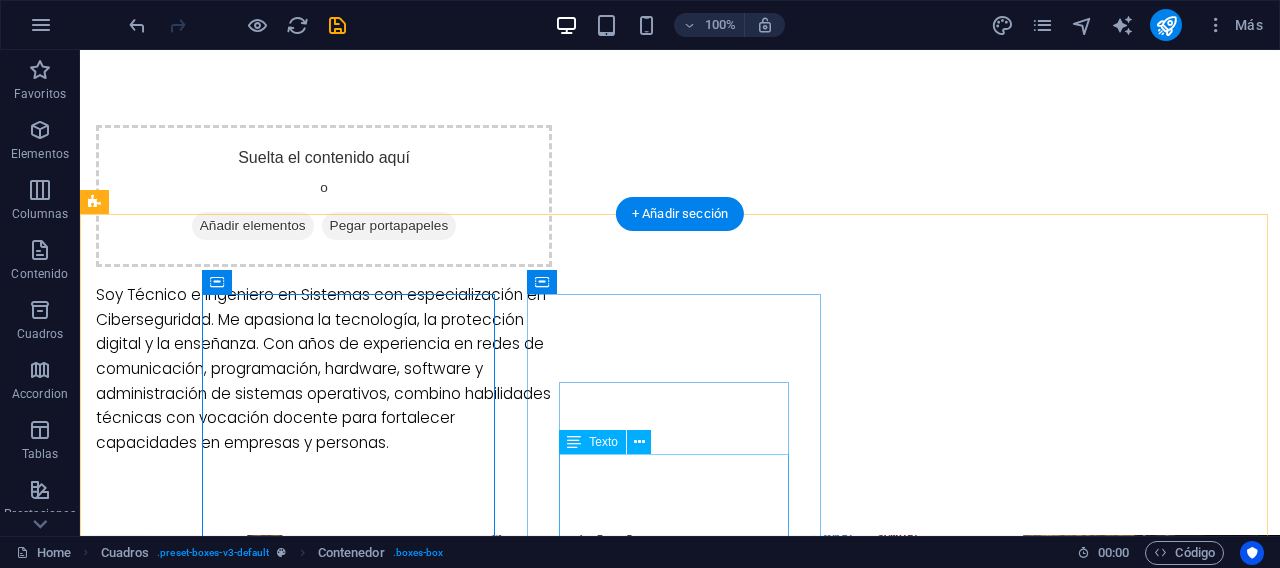 click on "Diseño y desarrollo de plataformas digitales adaptadas a diversos sectores e industrias, garantizando funcionalidad y eficiencia. 🔹  Automatización en Excel con VBA   Creación de scripts y macros inteligentes para optimizar procesos administrativos, comerciales y productivos. 🔹  Integración de bases de datos   Conexión de MongoDB y otras tecnologías a sistemas web y aplicaciones para un manejo robusto y seguro de la información. 🔹  Soluciones digitales integrales   Desarrollo de apps, sitios web y plataformas de gestión que se ajustan a las necesidades específicas de cada cliente." at bounding box center (242, 2370) 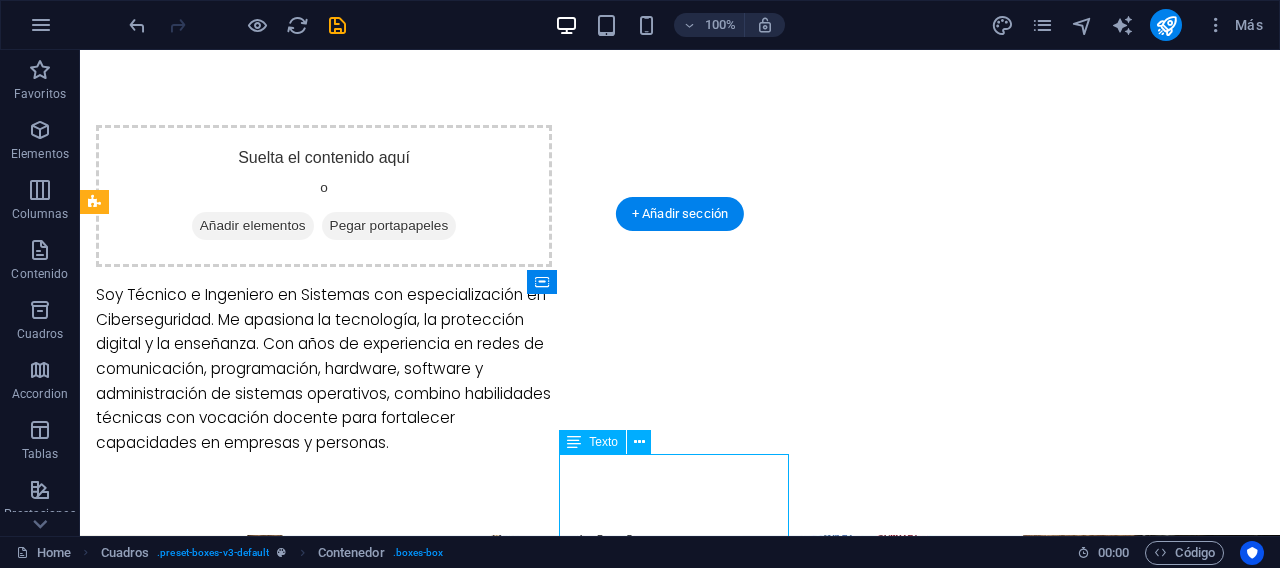 click on "Diseño y desarrollo de plataformas digitales adaptadas a diversos sectores e industrias, garantizando funcionalidad y eficiencia. 🔹  Automatización en Excel con VBA   Creación de scripts y macros inteligentes para optimizar procesos administrativos, comerciales y productivos. 🔹  Integración de bases de datos   Conexión de MongoDB y otras tecnologías a sistemas web y aplicaciones para un manejo robusto y seguro de la información. 🔹  Soluciones digitales integrales   Desarrollo de apps, sitios web y plataformas de gestión que se ajustan a las necesidades específicas de cada cliente." at bounding box center [242, 2370] 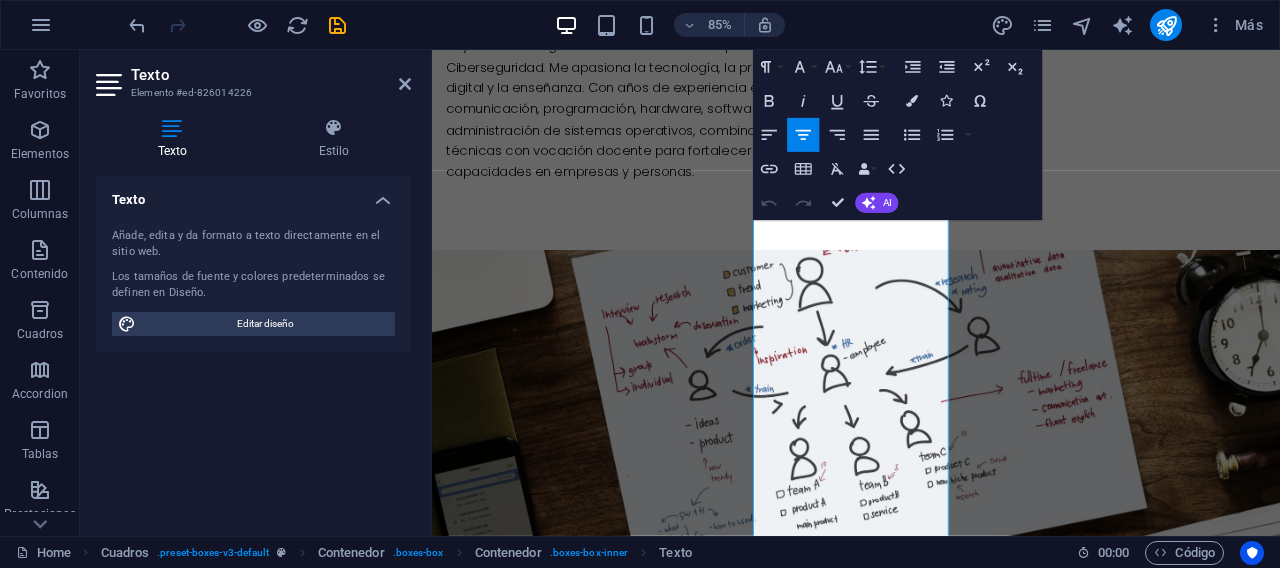 scroll, scrollTop: 1703, scrollLeft: 0, axis: vertical 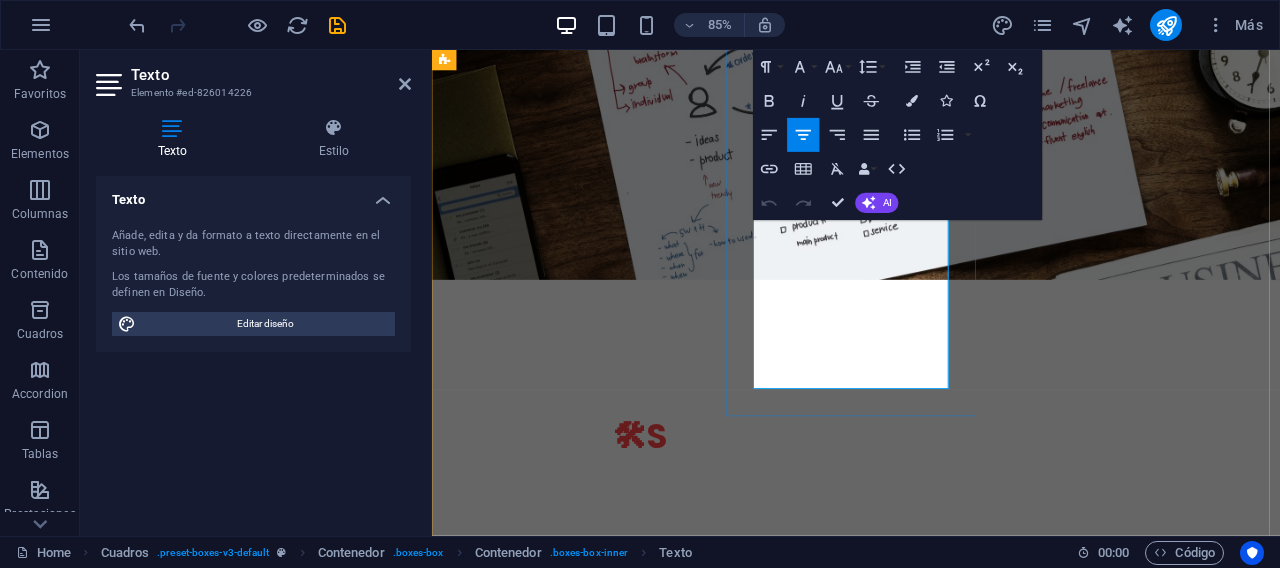 drag, startPoint x: 1033, startPoint y: 436, endPoint x: 800, endPoint y: 145, distance: 372.7868 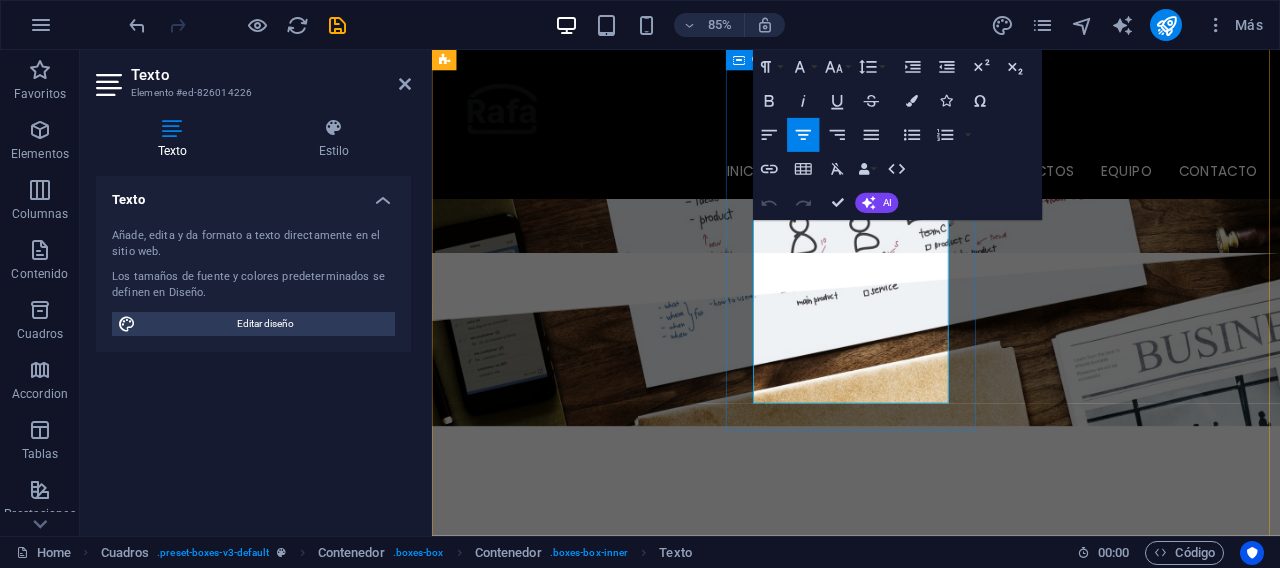 scroll, scrollTop: 1685, scrollLeft: 0, axis: vertical 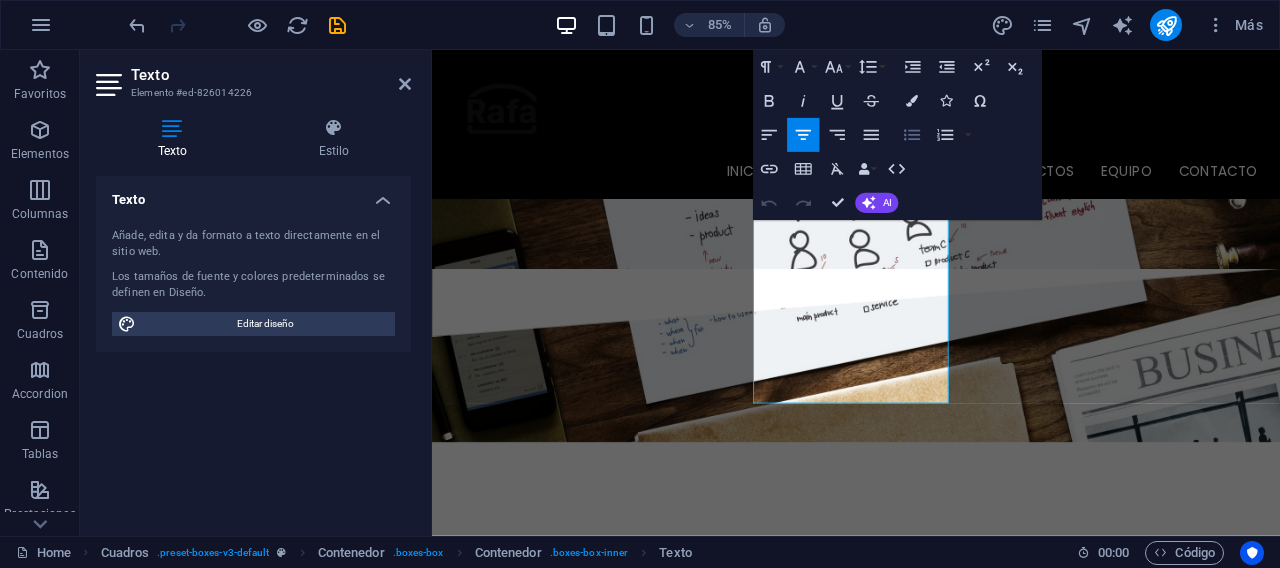click 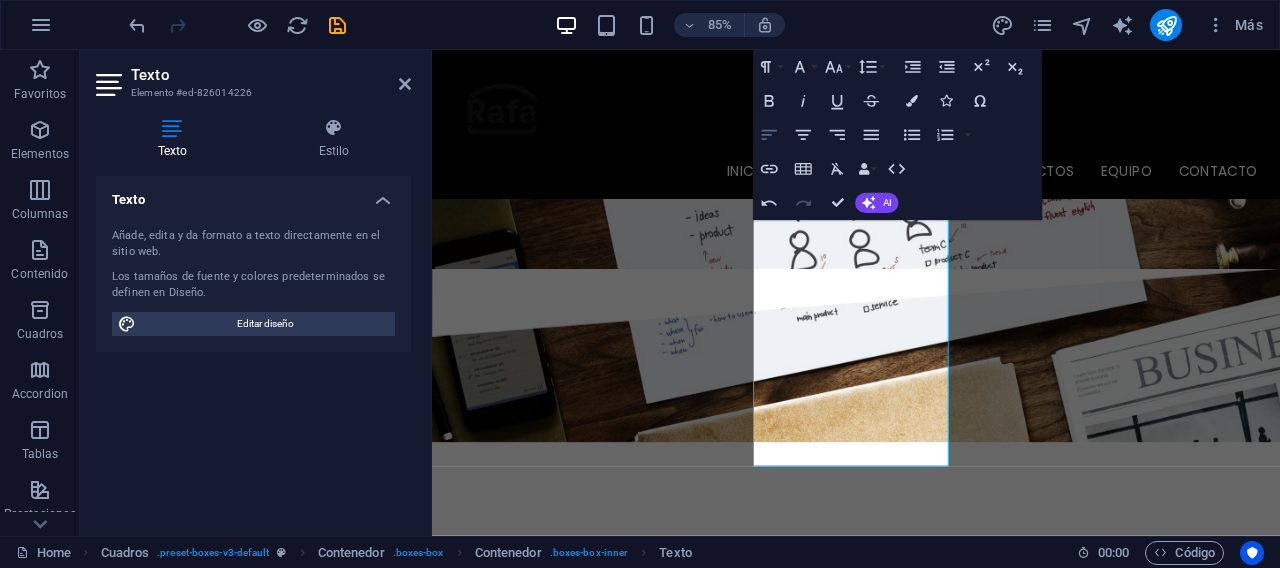 click 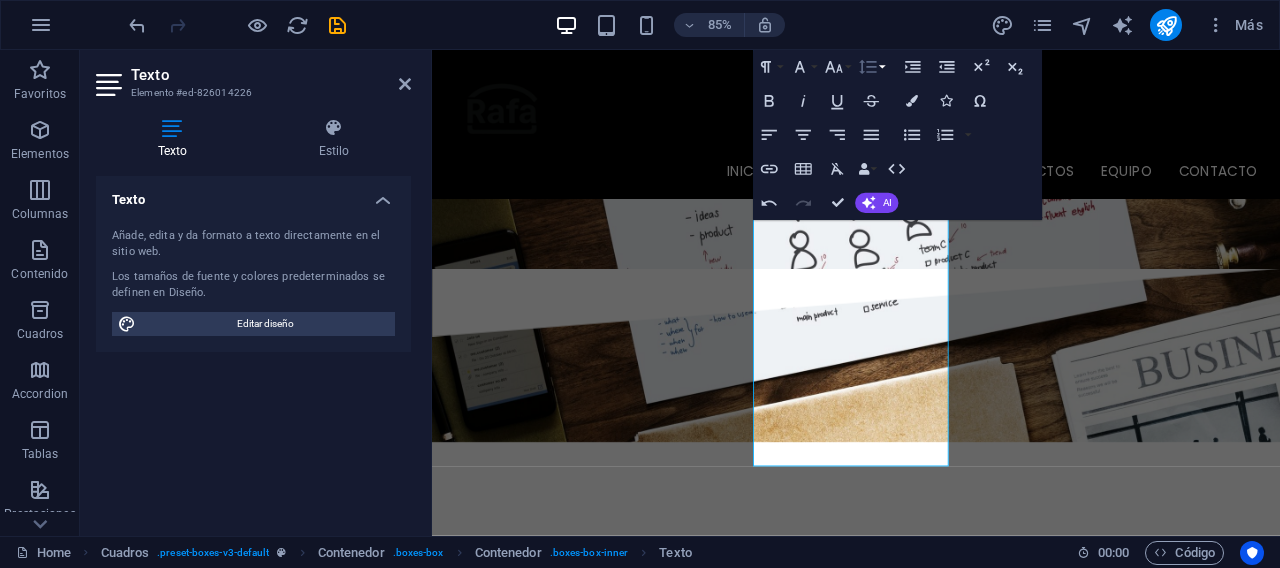 click 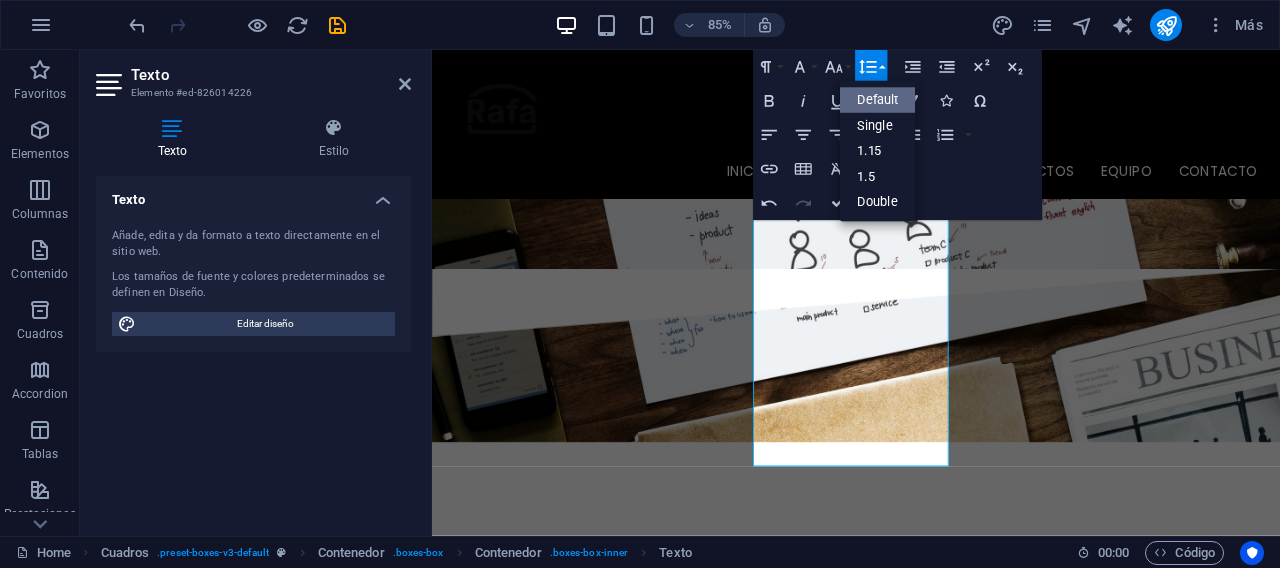click on "Default" at bounding box center (878, 100) 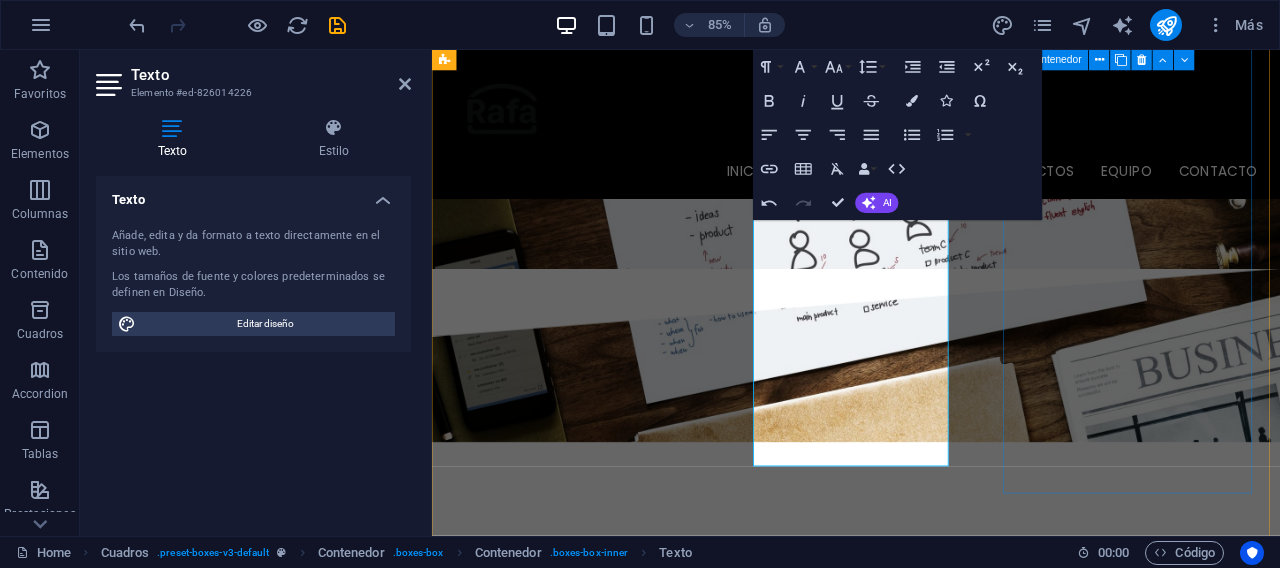 click on "🌐 Redes de Comunicación Diseño, configuración y optimización de redes LAN/WAN Diagnóstico de fallas y rendimiento de red Soluciones con herramientas como Telnet y Nmap" at bounding box center (594, 2398) 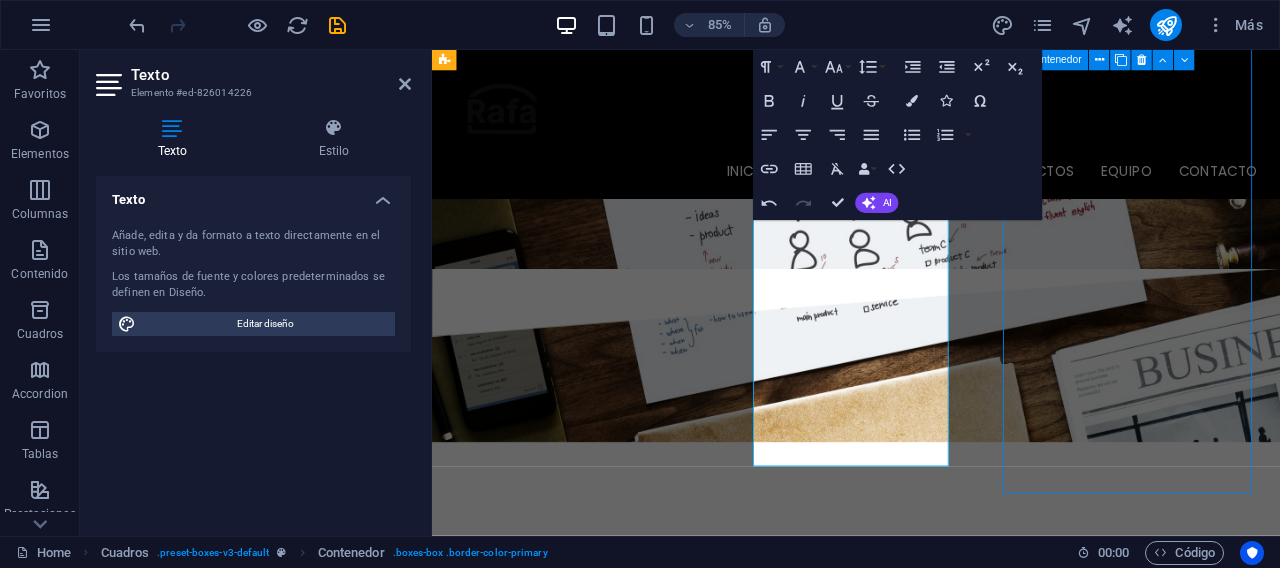 scroll, scrollTop: 1626, scrollLeft: 0, axis: vertical 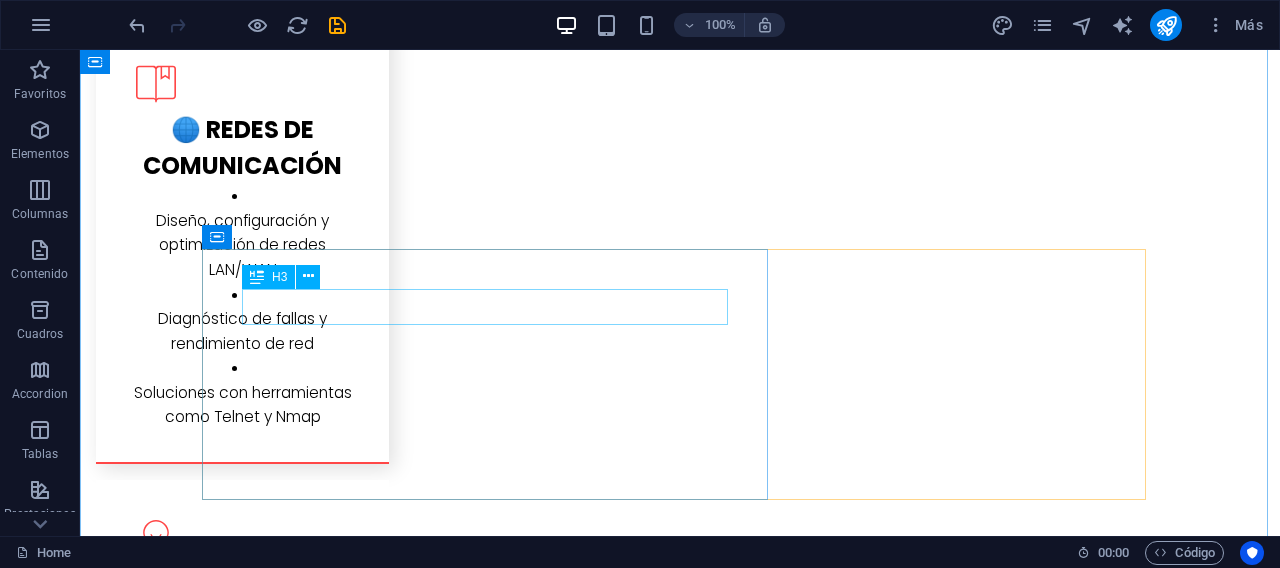 click on "📊 Automatización con VBA" at bounding box center [680, 4076] 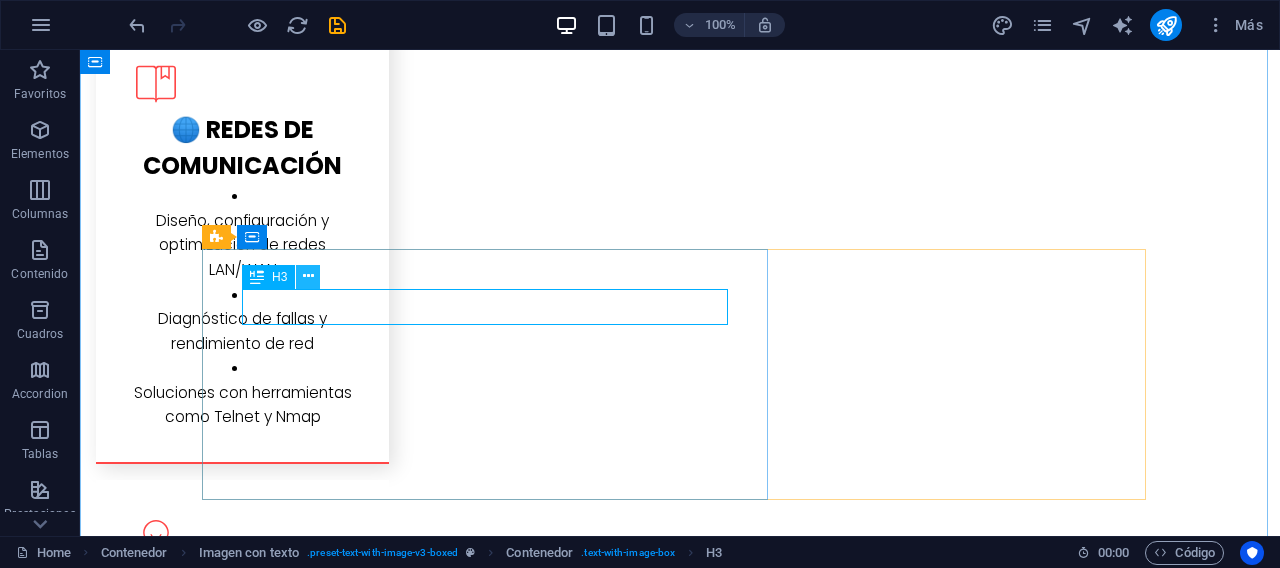 click at bounding box center [308, 276] 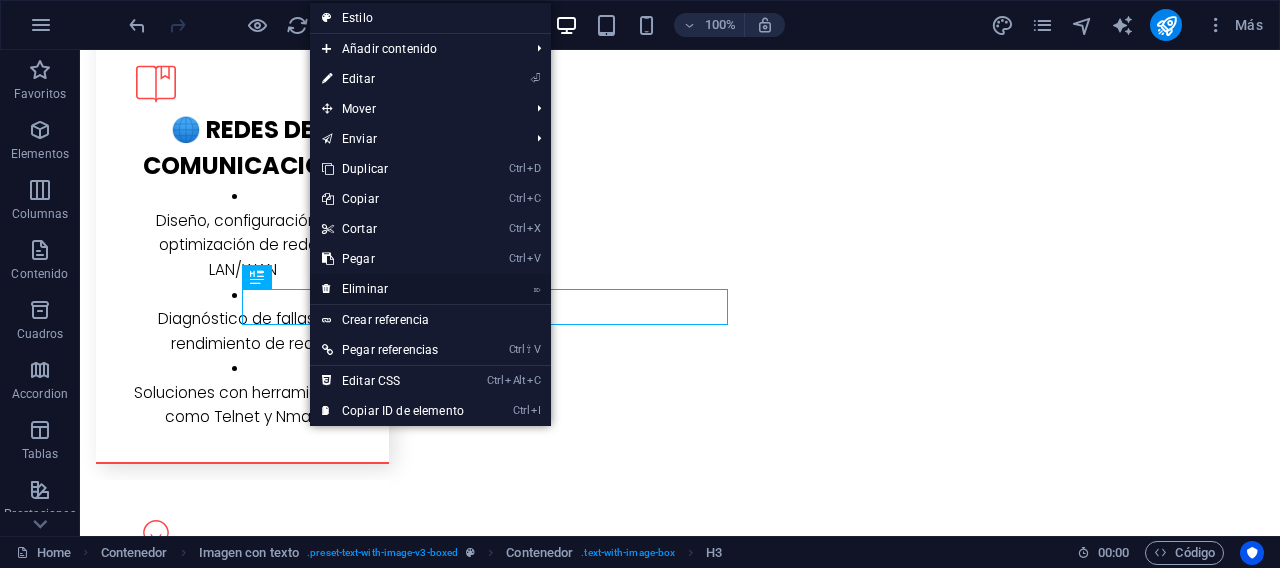 click on "⌦  Eliminar" at bounding box center [393, 289] 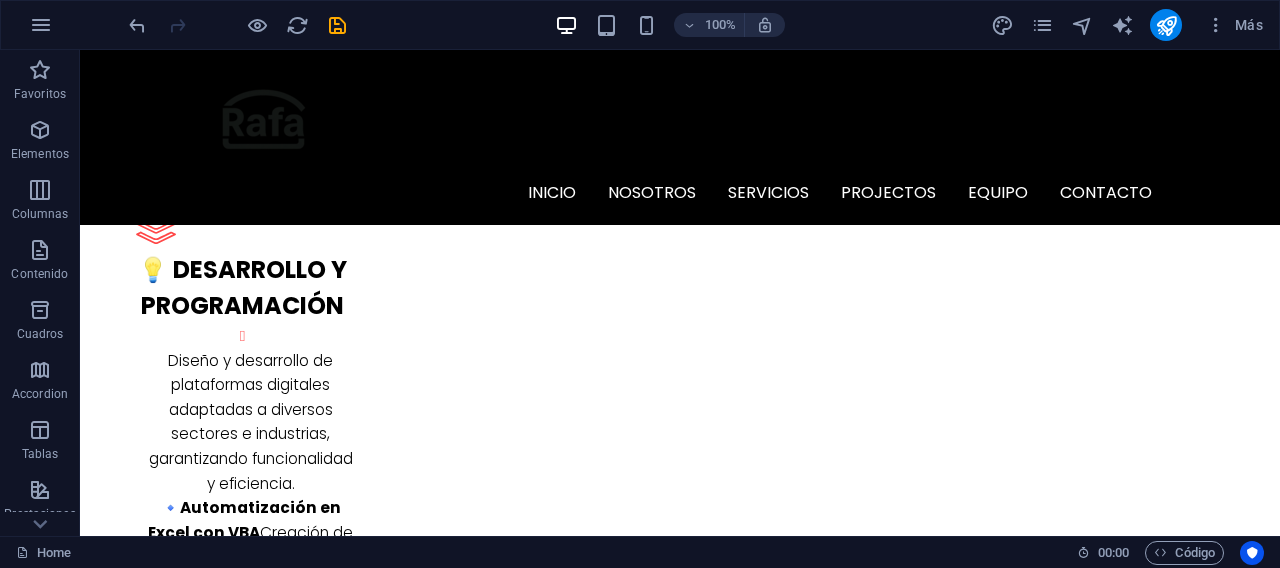 scroll, scrollTop: 2738, scrollLeft: 0, axis: vertical 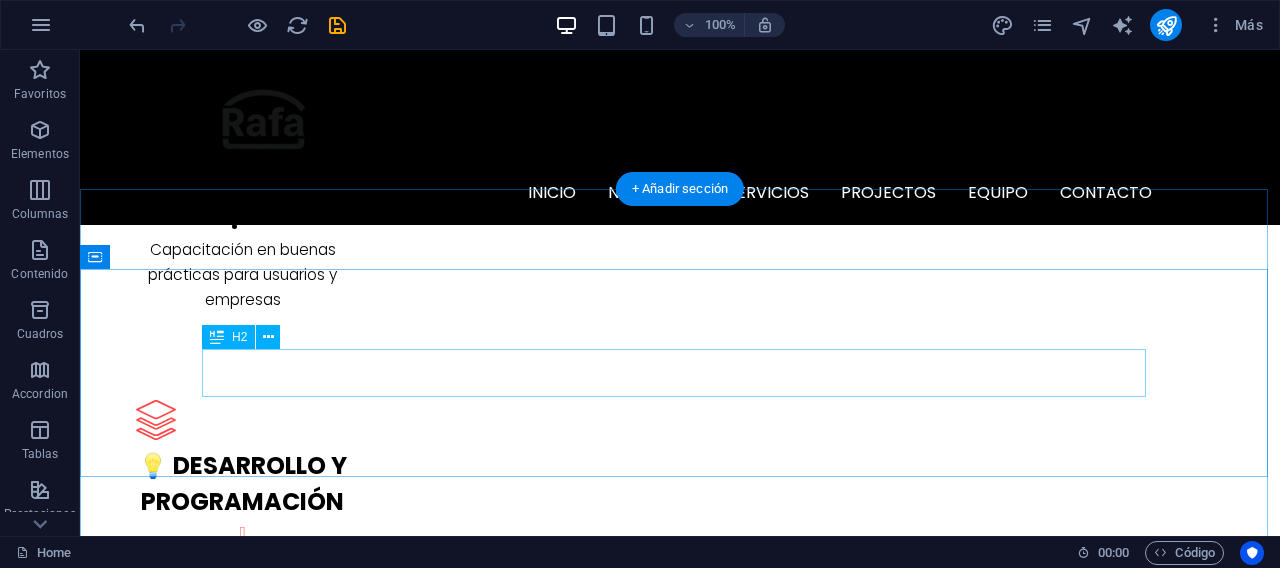 click on "N uestros Projectos" at bounding box center (680, 3785) 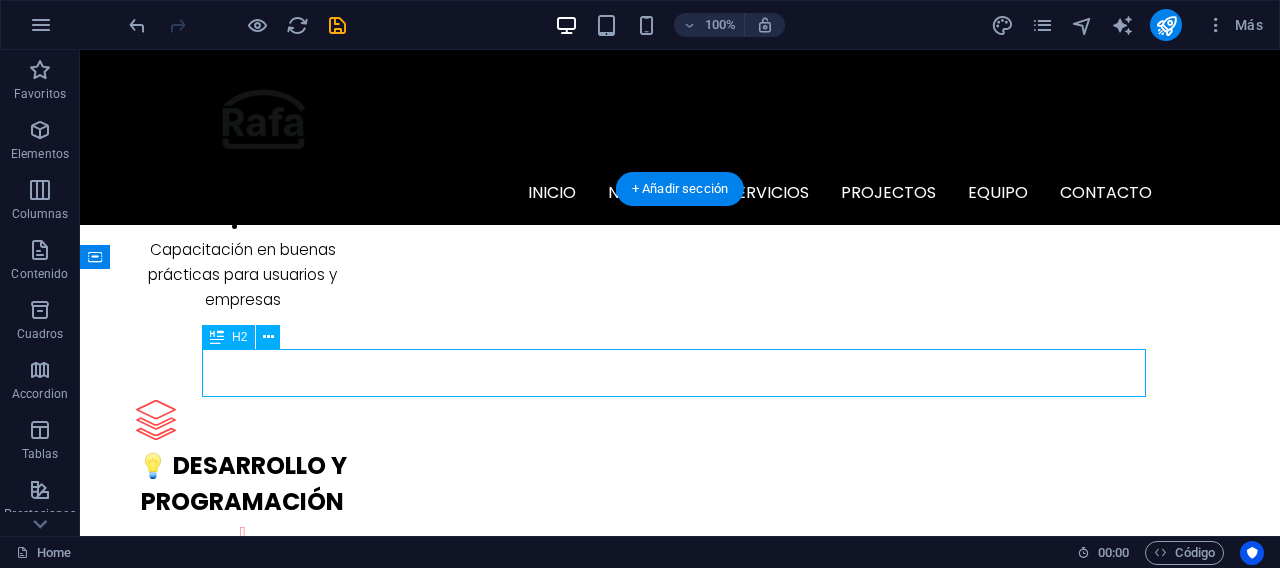 click on "N uestros Projectos" at bounding box center [680, 3785] 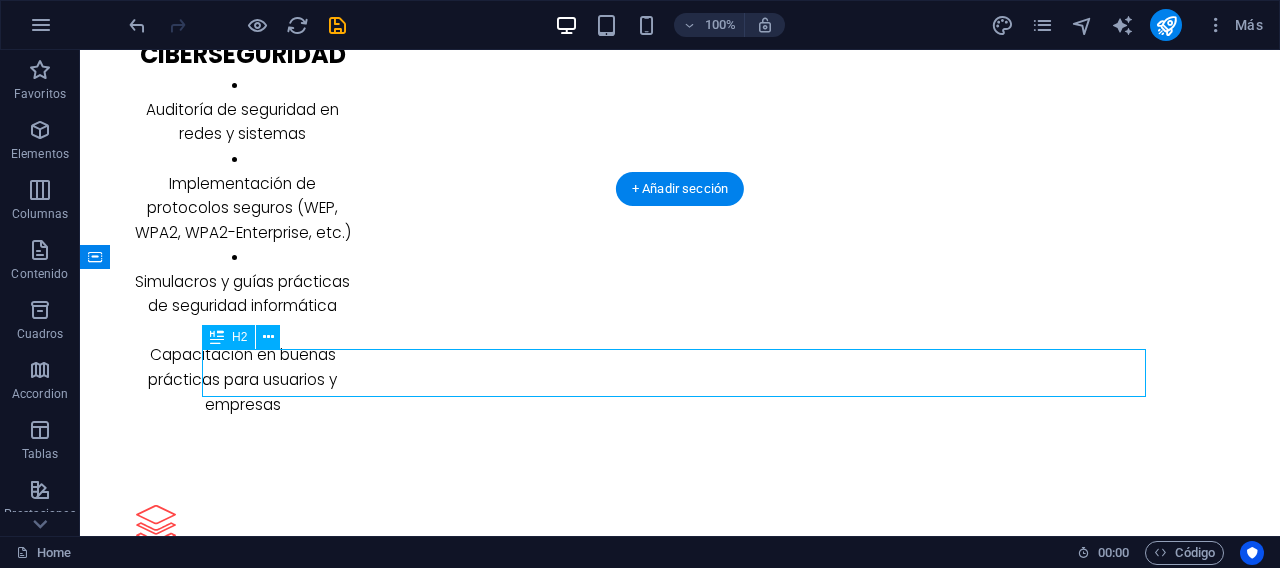 scroll, scrollTop: 2618, scrollLeft: 0, axis: vertical 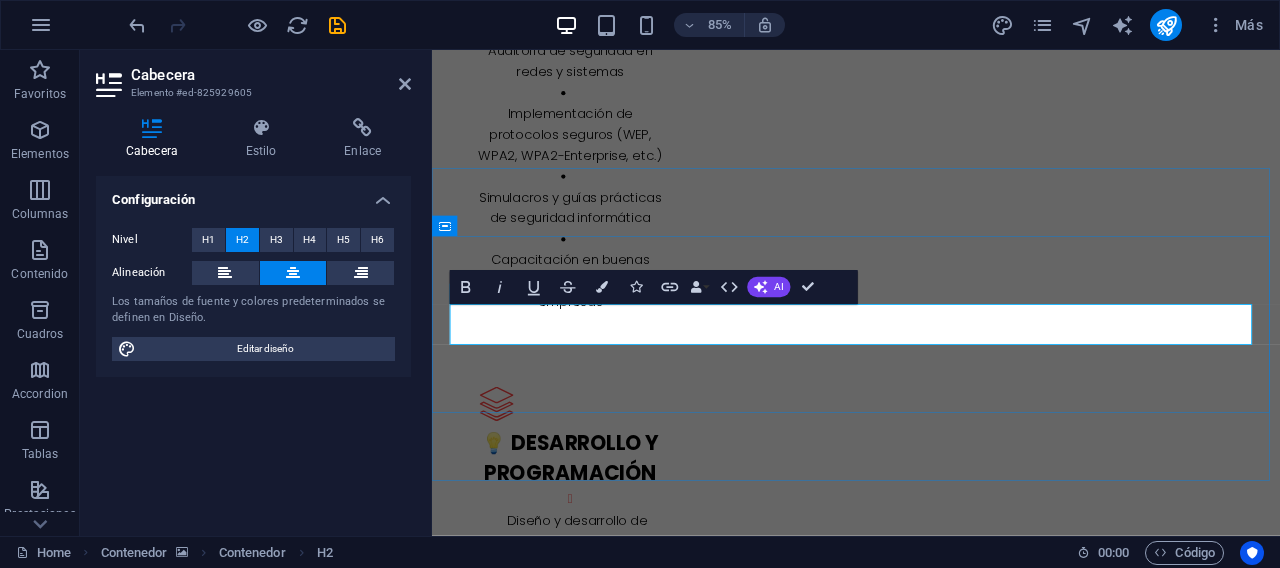 click on "N uestros Projectos" at bounding box center [931, 3783] 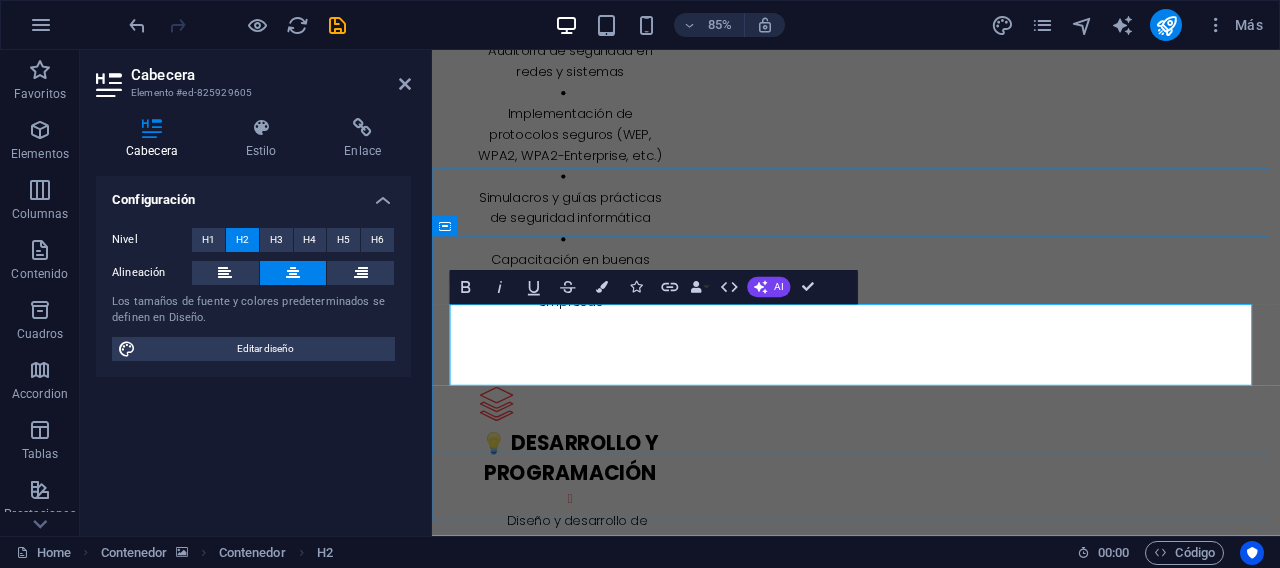 drag, startPoint x: 1067, startPoint y: 376, endPoint x: 1039, endPoint y: 368, distance: 29.12044 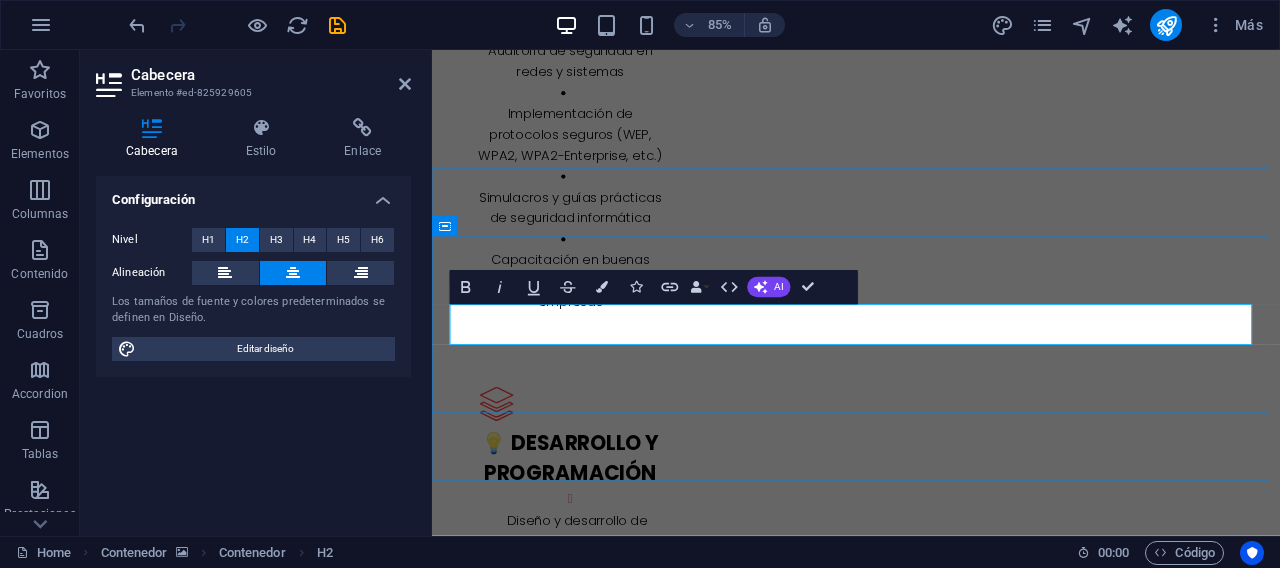 click on "N" at bounding box center (487, 3831) 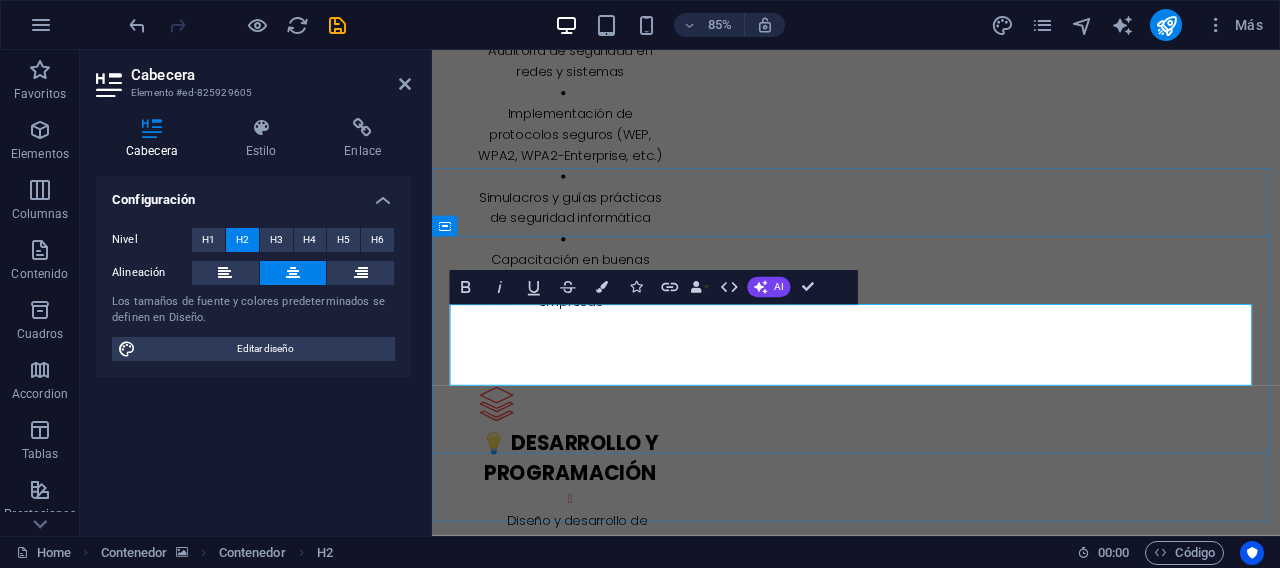 drag, startPoint x: 1081, startPoint y: 371, endPoint x: 1065, endPoint y: 462, distance: 92.39589 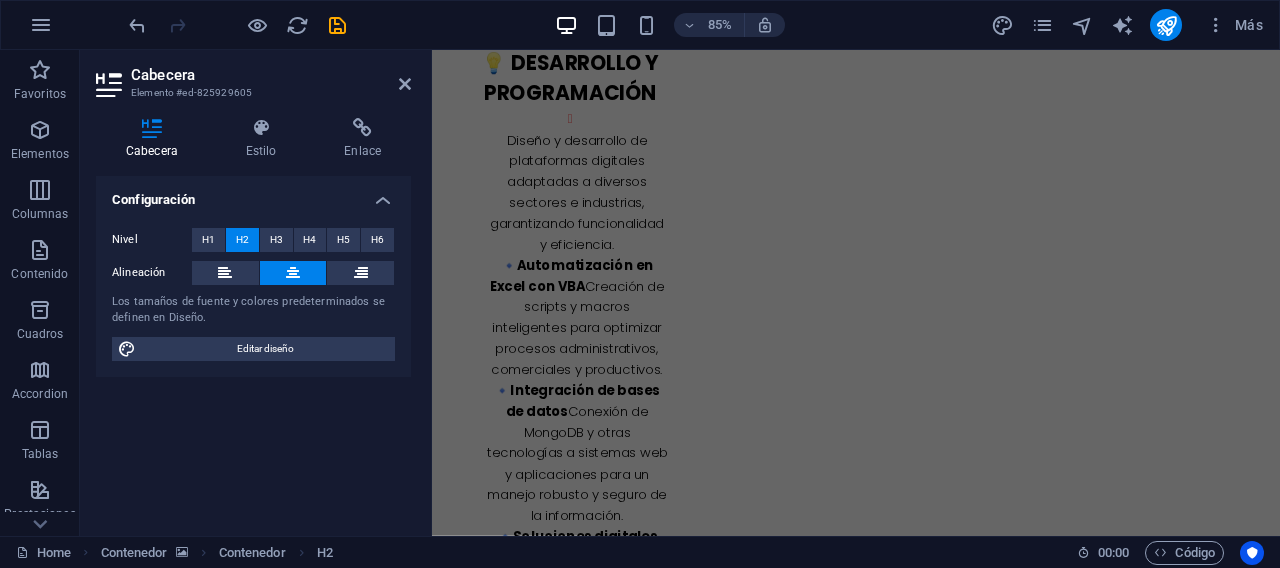 scroll, scrollTop: 3112, scrollLeft: 0, axis: vertical 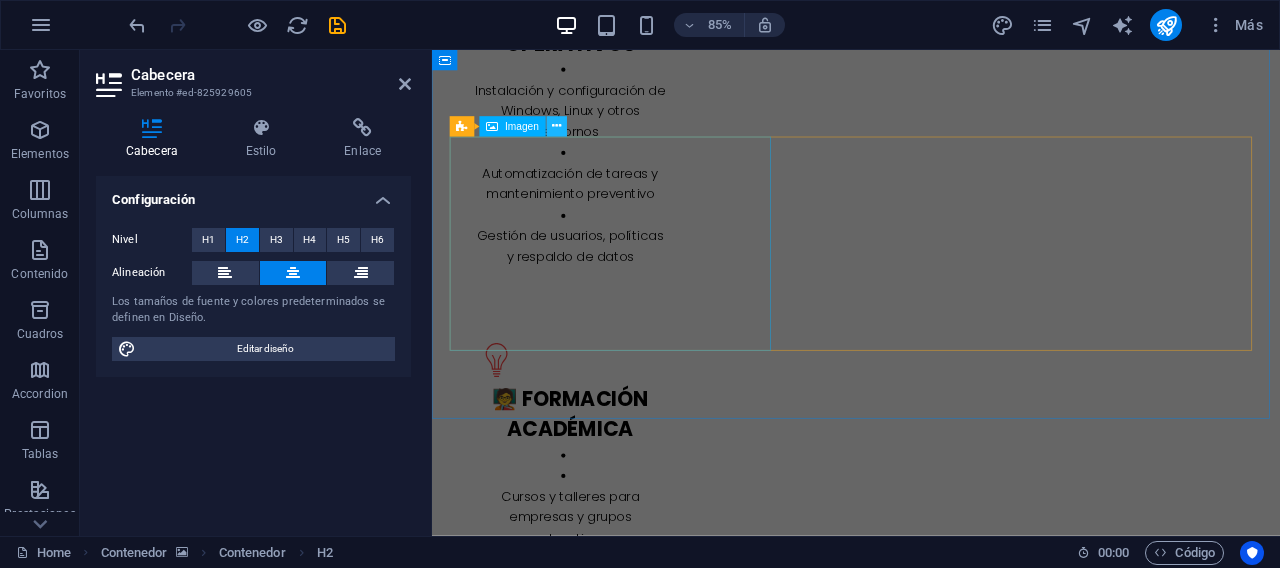 click at bounding box center [556, 126] 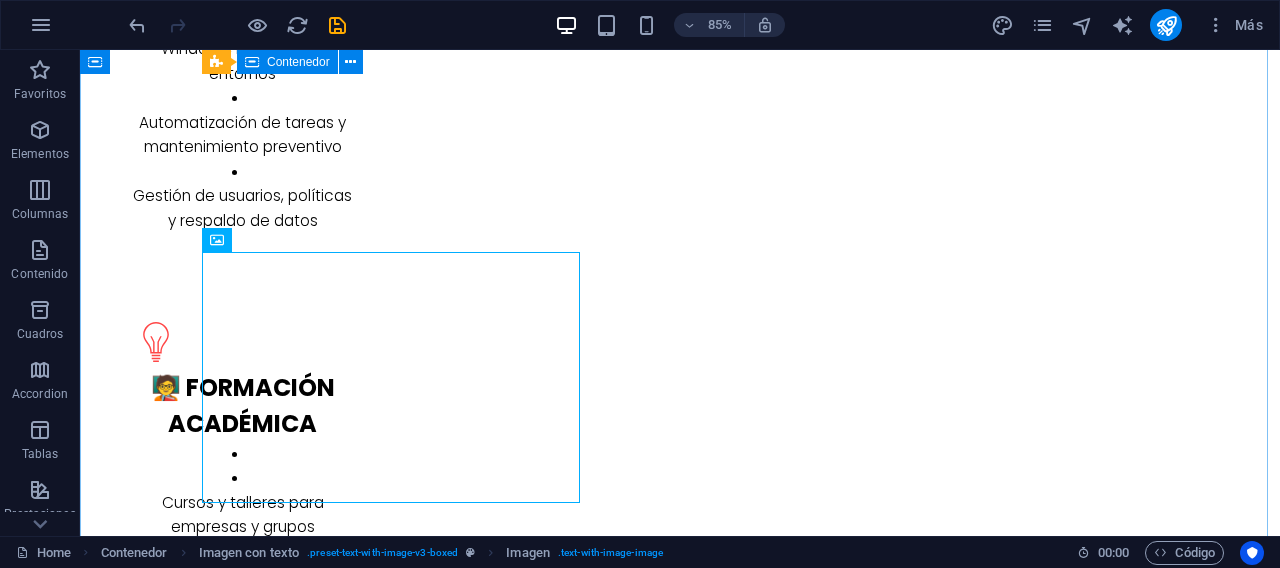 scroll, scrollTop: 4446, scrollLeft: 0, axis: vertical 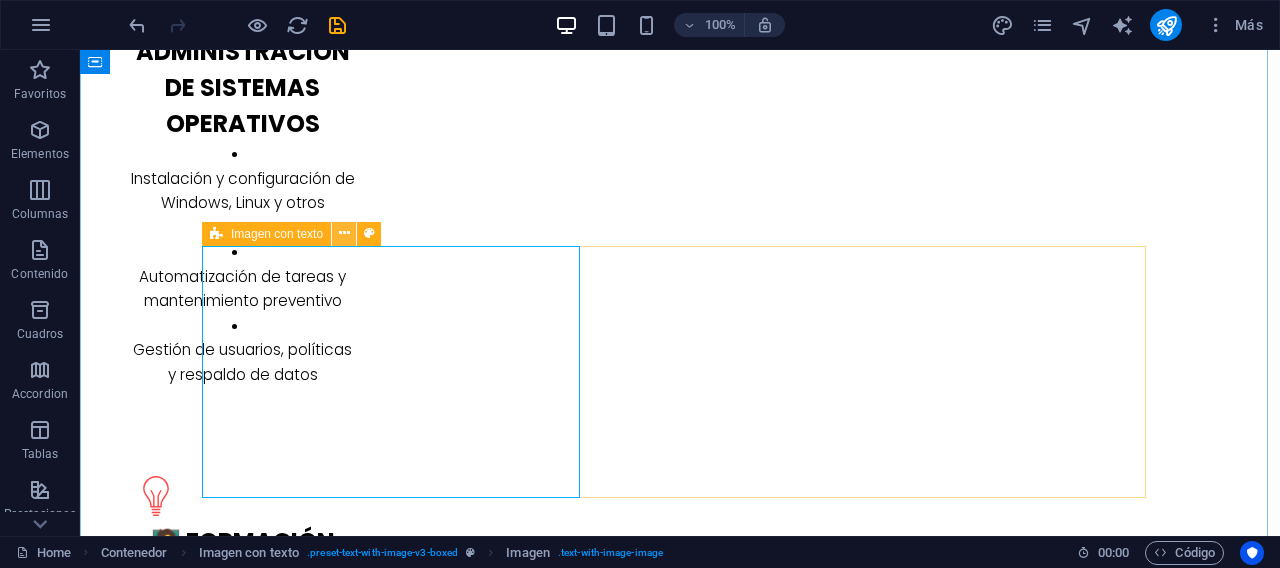 click at bounding box center [344, 233] 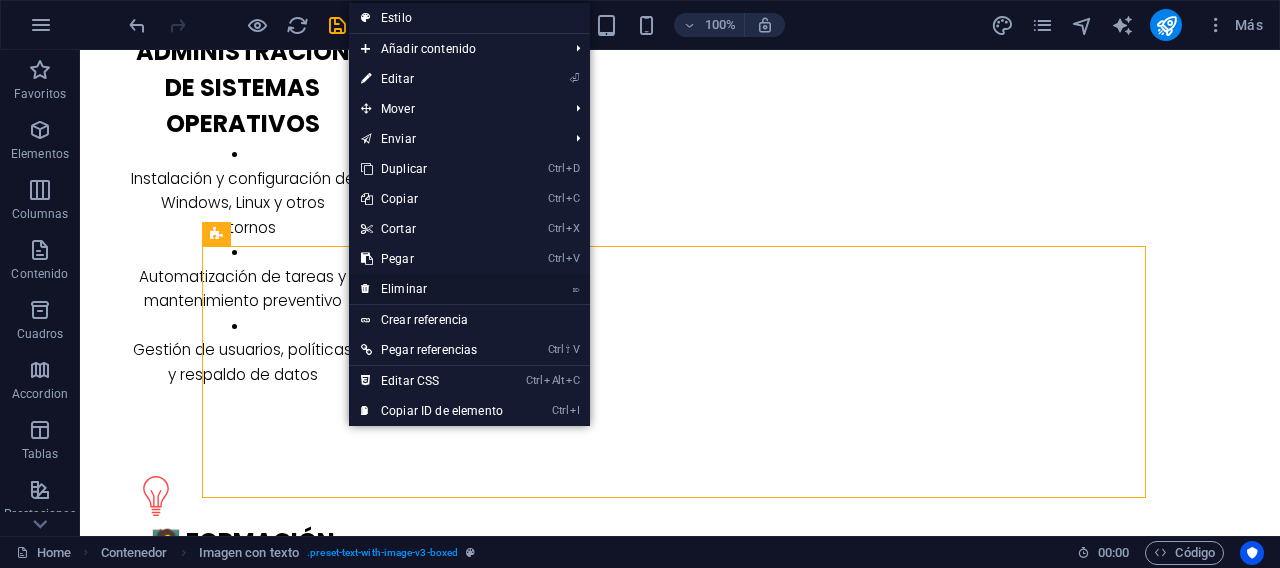 click on "⌦  Eliminar" at bounding box center (432, 289) 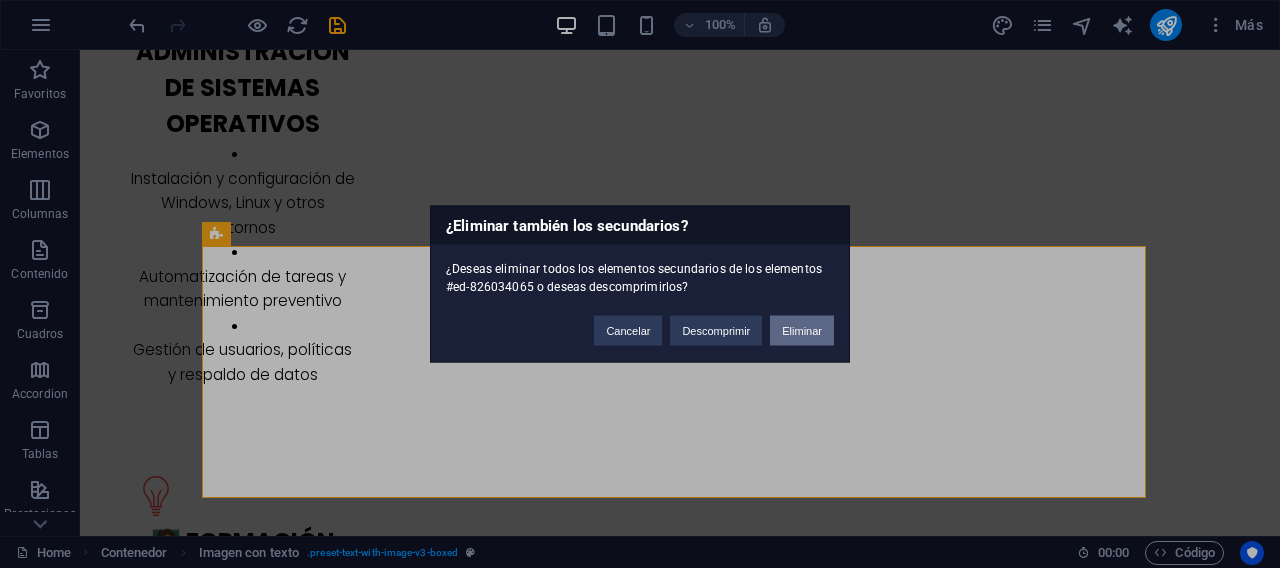 click on "Eliminar" at bounding box center (802, 331) 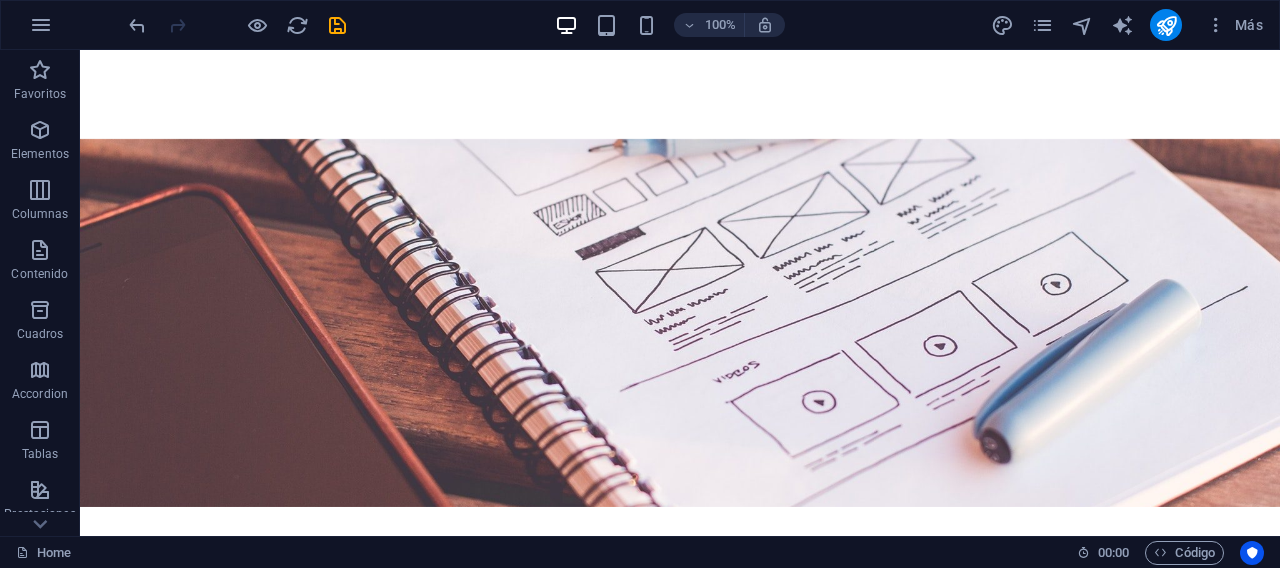 scroll, scrollTop: 5842, scrollLeft: 0, axis: vertical 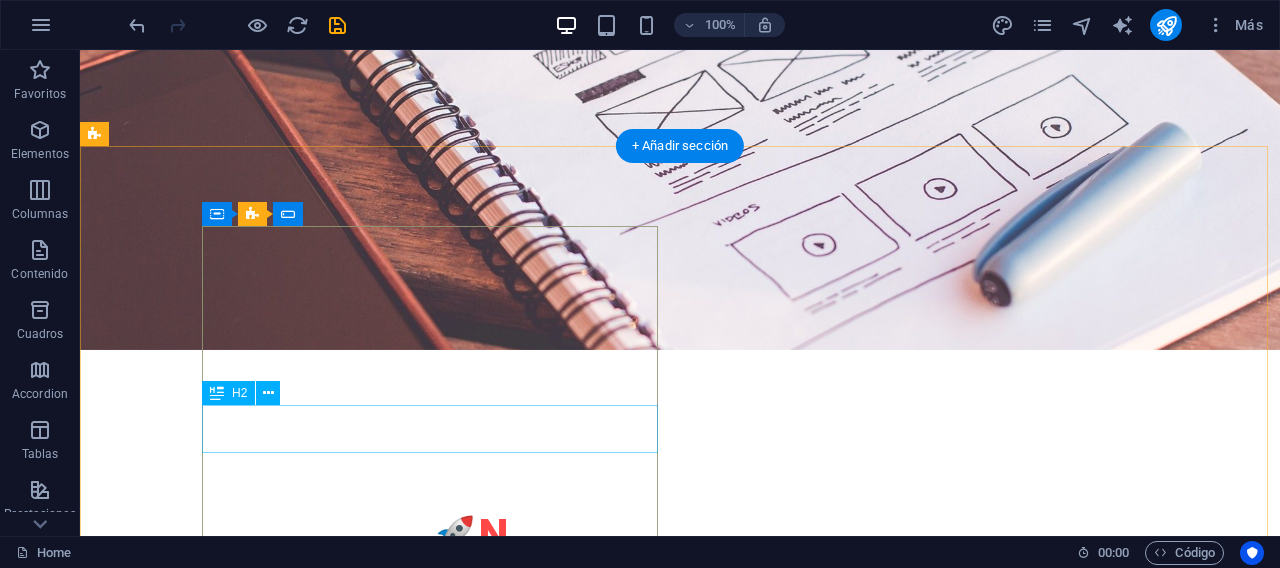 click on "📞 Contáctame" at bounding box center [324, 6006] 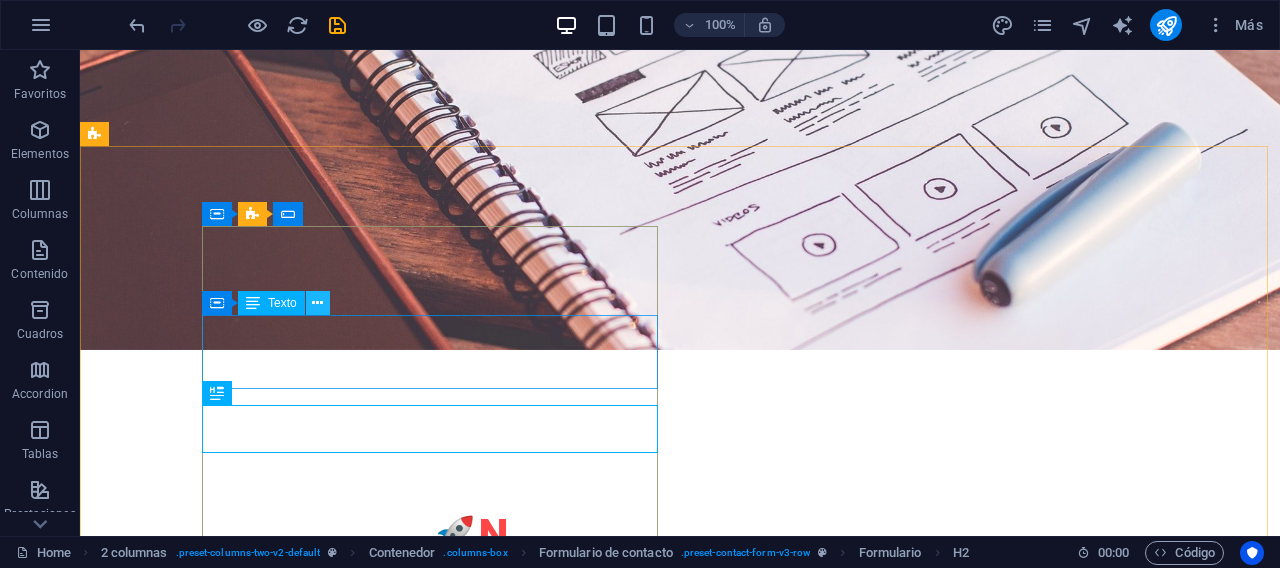 click at bounding box center [318, 303] 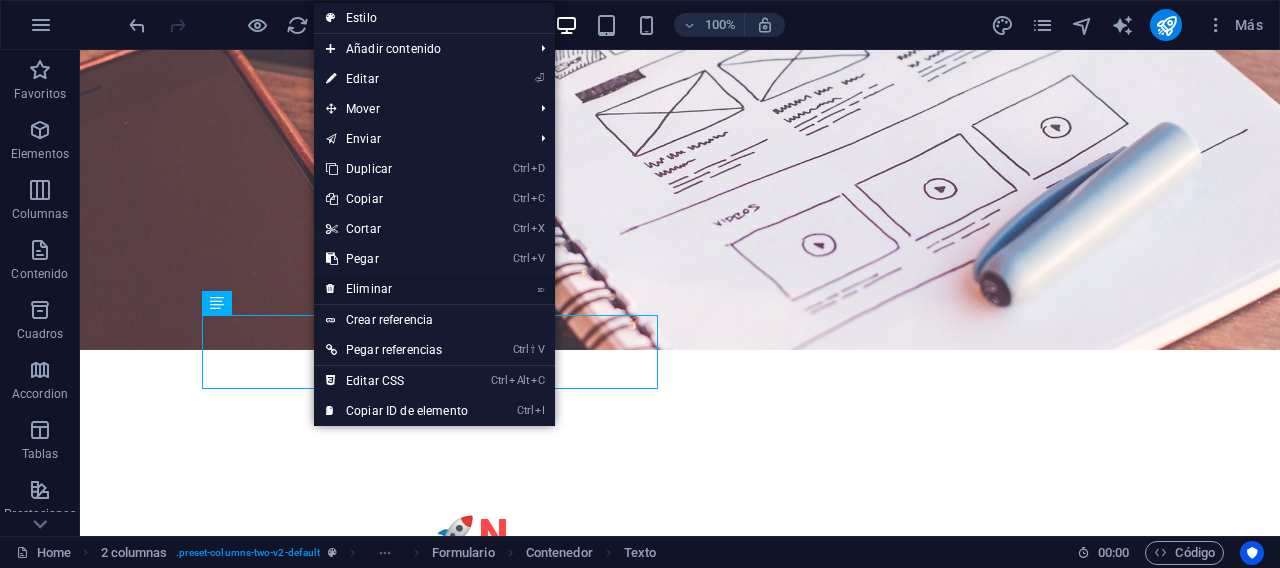 click on "⌦  Eliminar" at bounding box center [397, 289] 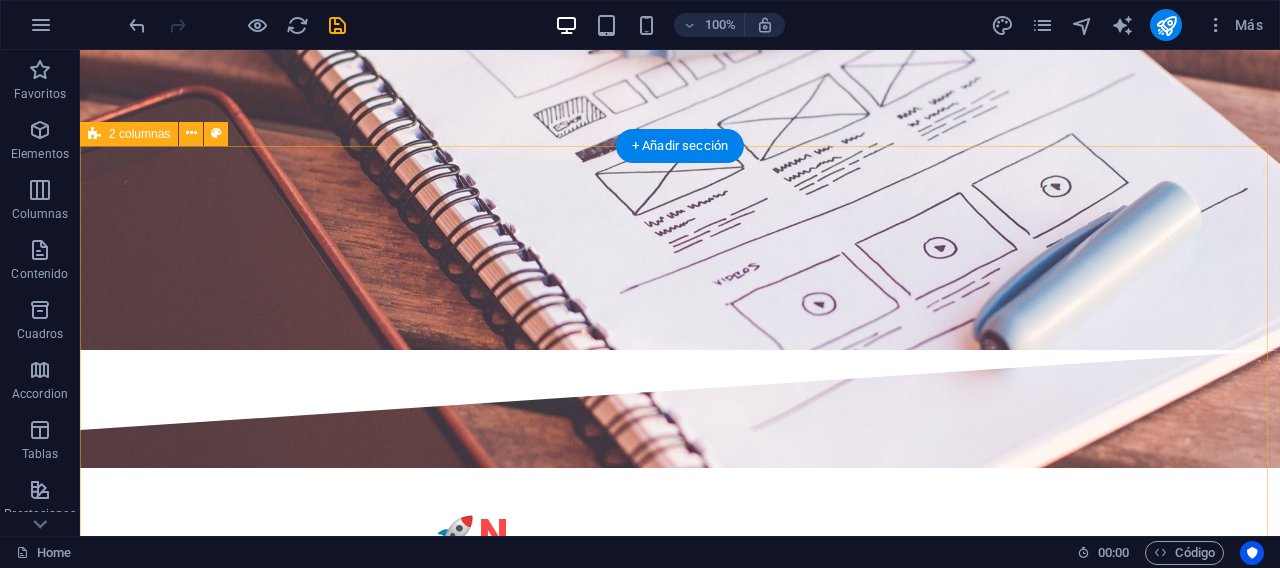 click on "¿Estás buscando fortalecer tu seguridad digital, optimizar tus sistemas o capacitar a tu equipo? ¡Estoy aquí para ayudarte! Suelta el contenido aquí o  Añadir elementos  Pegar portapapeles 📞 Contáctame 📞 Contáctame   I have read and understand the privacy policy. ¿Ilegible? Cargar nuevo Submit" at bounding box center (680, 6251) 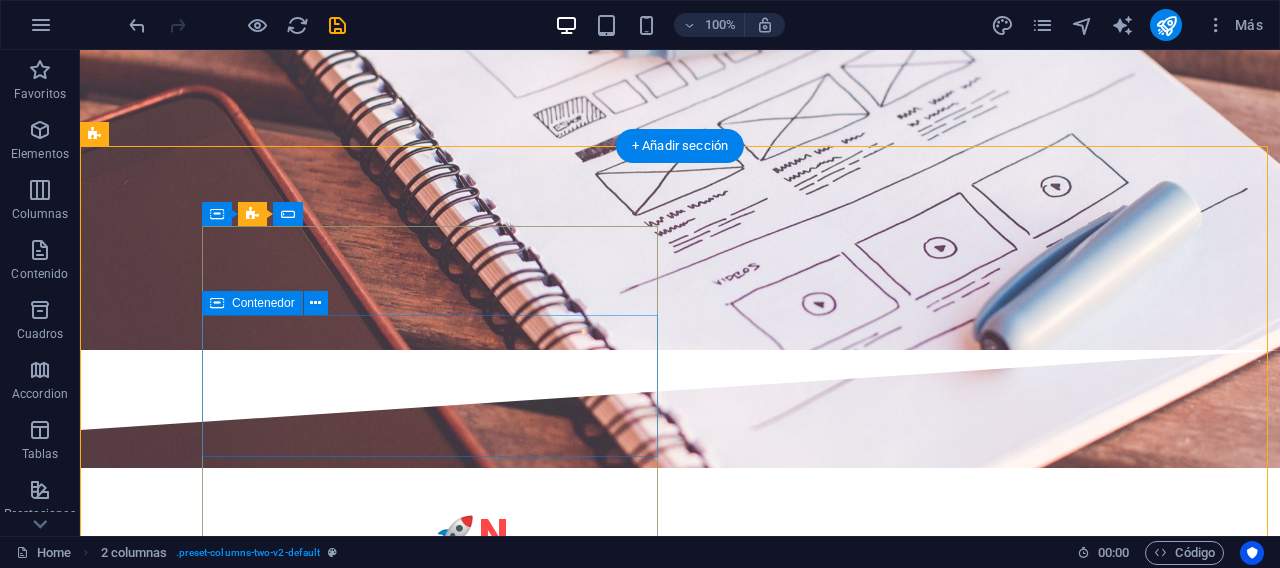 click on "Suelta el contenido aquí o  Añadir elementos  Pegar portapapeles" at bounding box center [324, 5988] 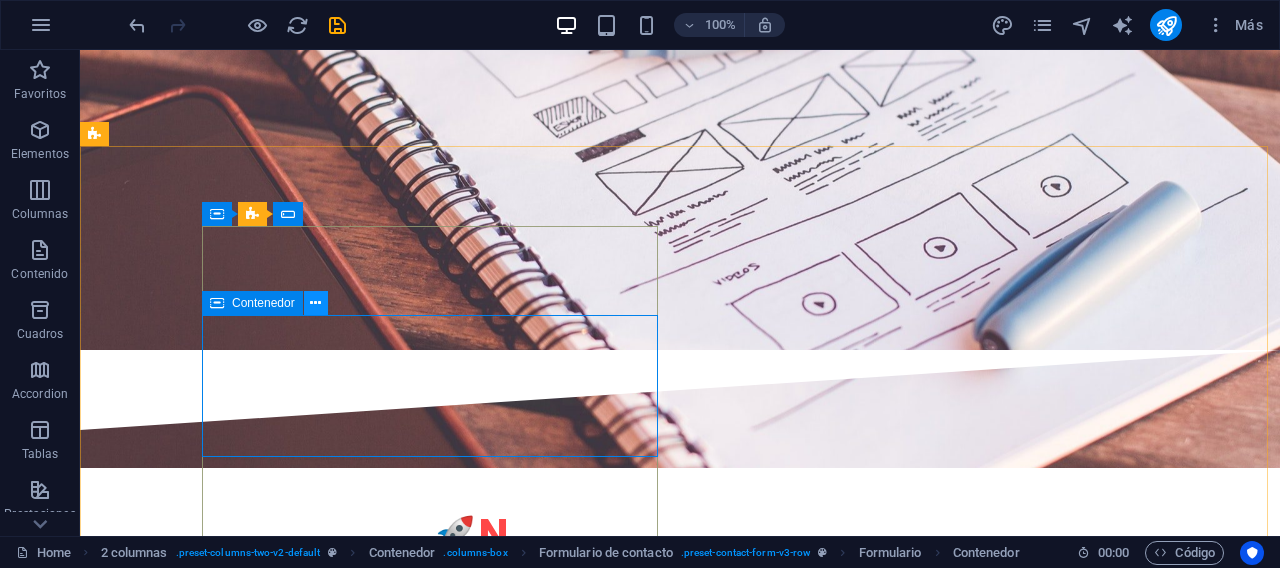 click at bounding box center [315, 303] 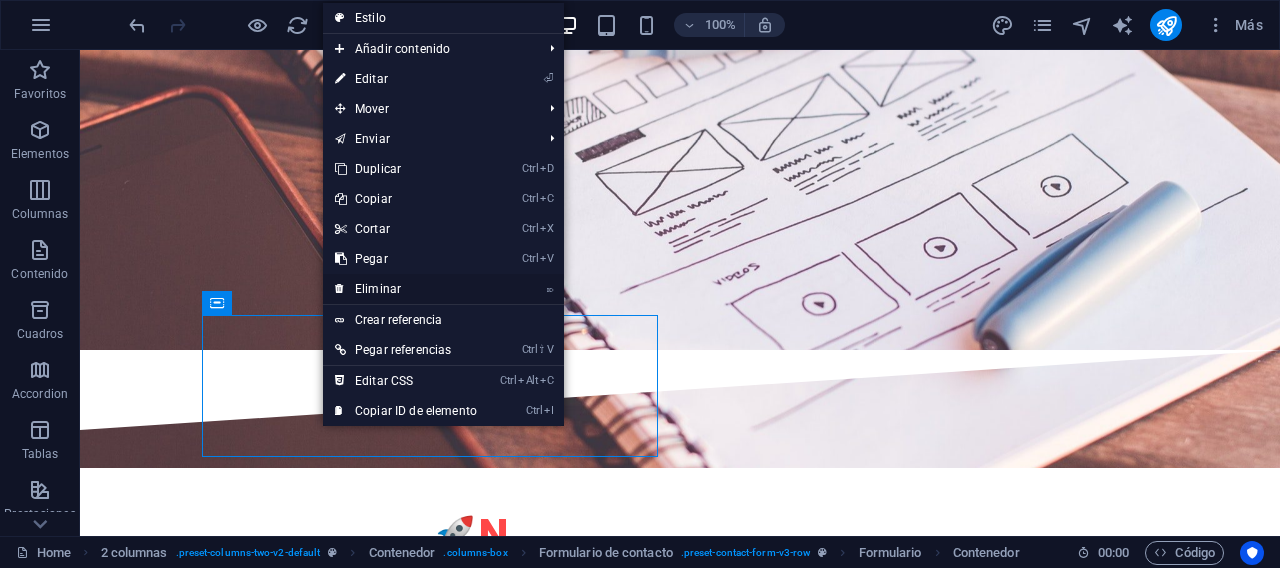 click on "⌦  Eliminar" at bounding box center [406, 289] 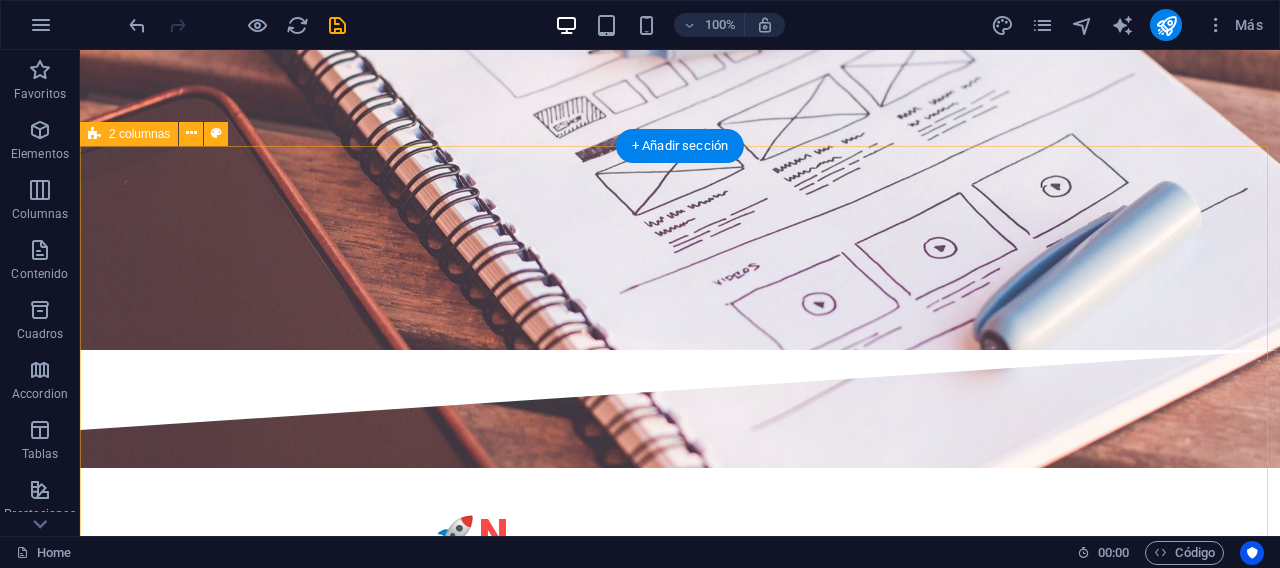 click on "¿Estás buscando fortalecer tu seguridad digital, optimizar tus sistemas o capacitar a tu equipo? ¡Estoy aquí para ayudarte! 📞 Contáctame 📞 Contáctame   I have read and understand the privacy policy. ¿Ilegible? Cargar nuevo Submit" at bounding box center [680, 6172] 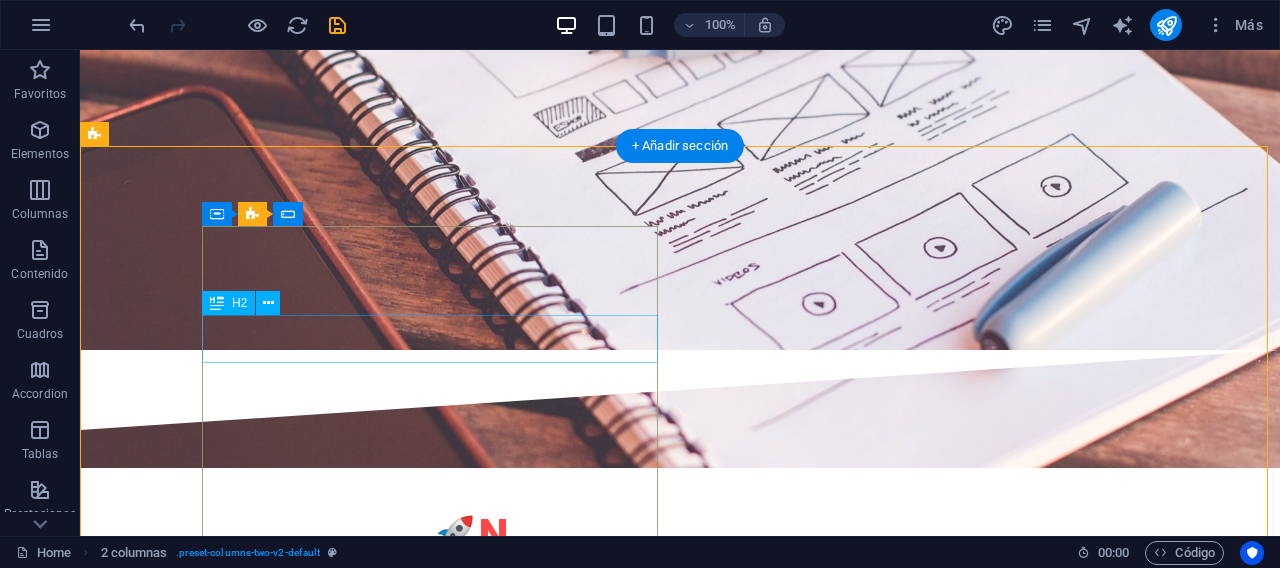 click on "📞 Contáctame" at bounding box center (324, 5941) 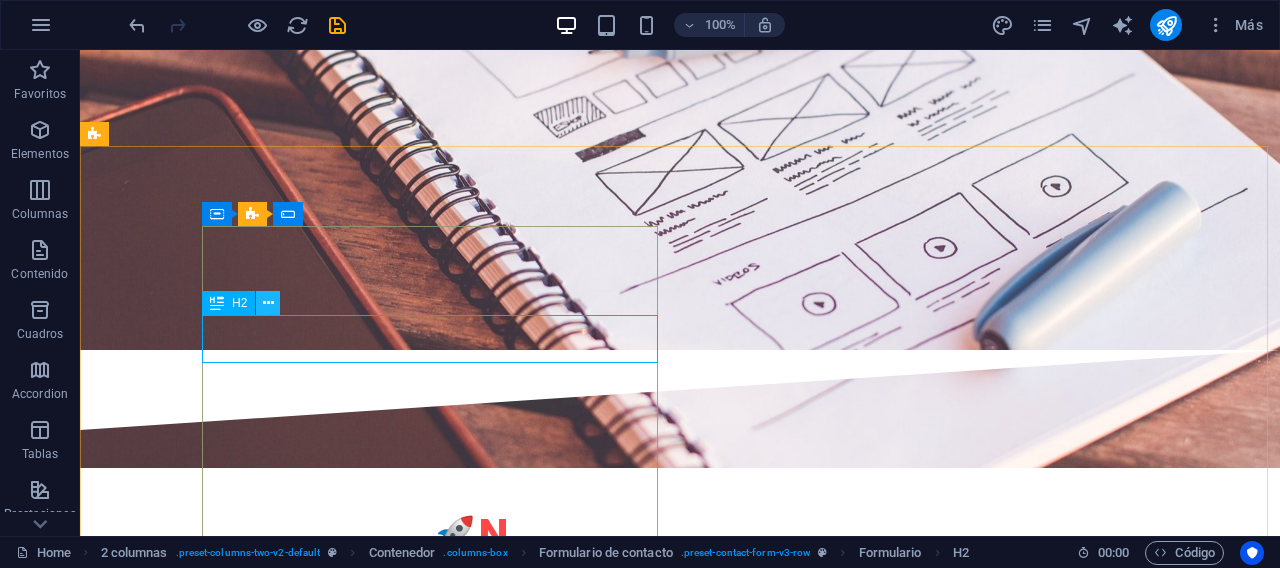 click at bounding box center [268, 303] 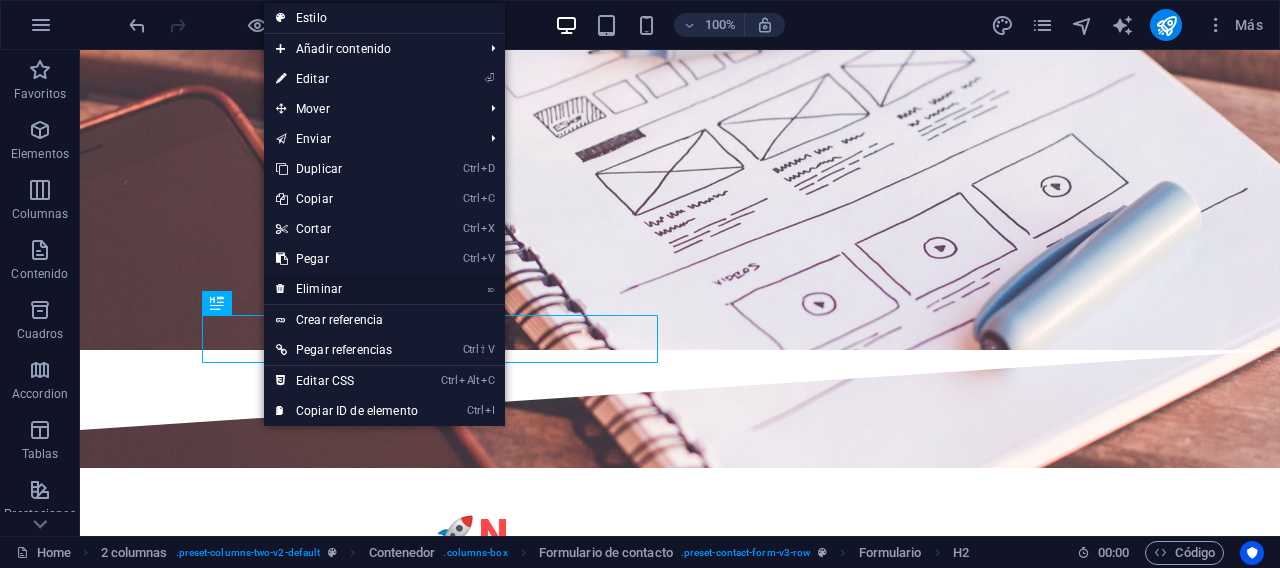 click on "⌦  Eliminar" at bounding box center [347, 289] 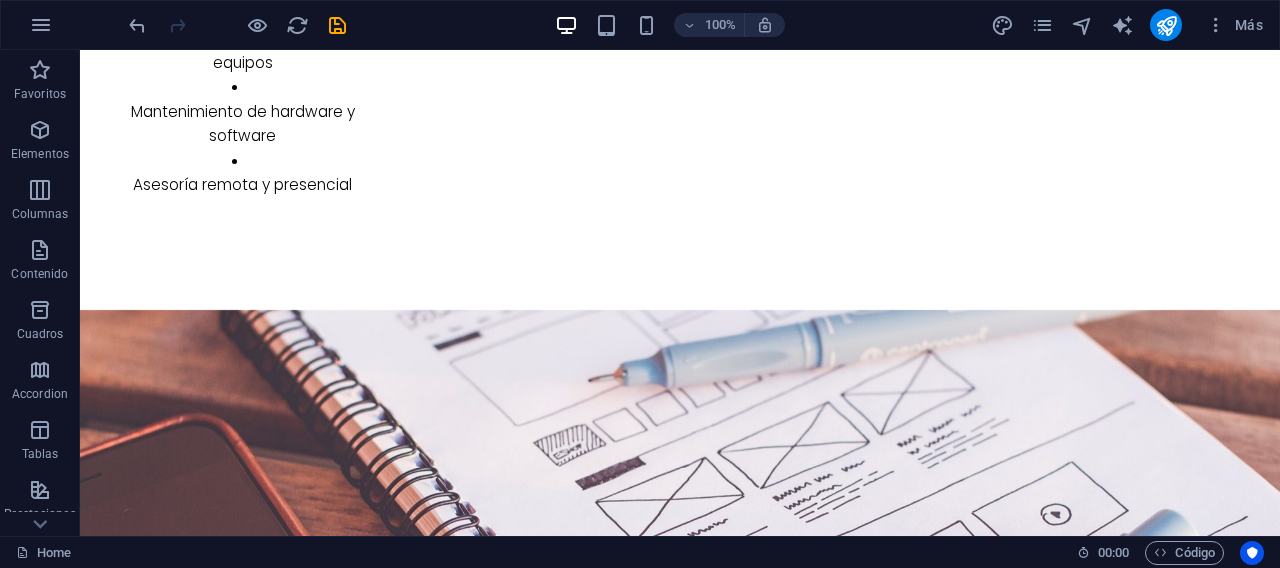 scroll, scrollTop: 5545, scrollLeft: 0, axis: vertical 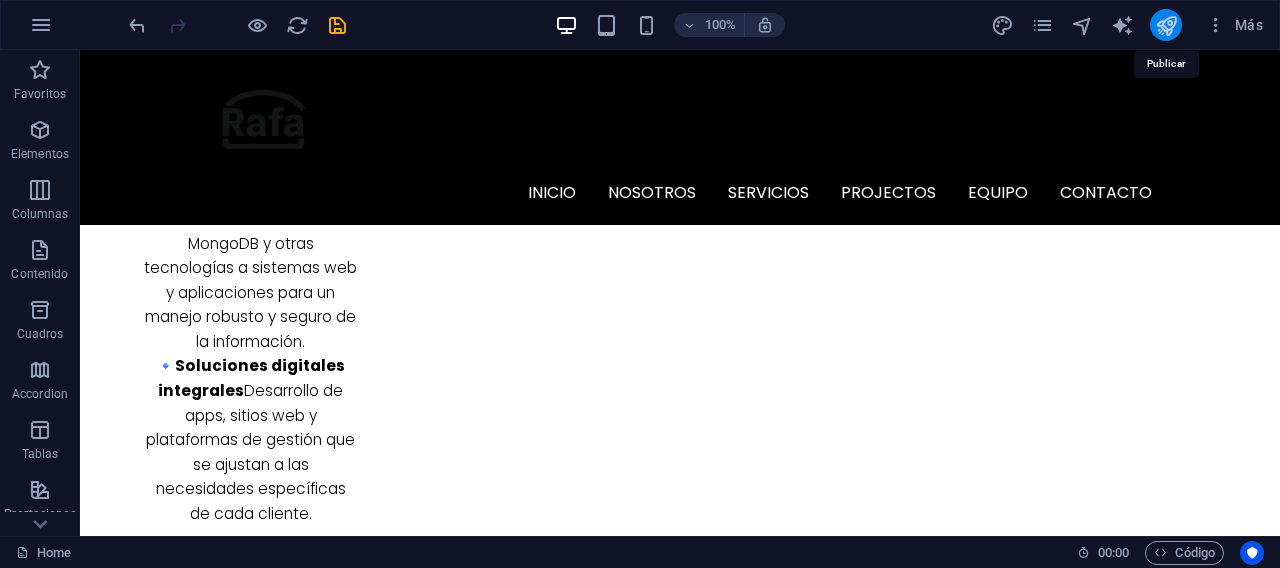 click at bounding box center (1166, 25) 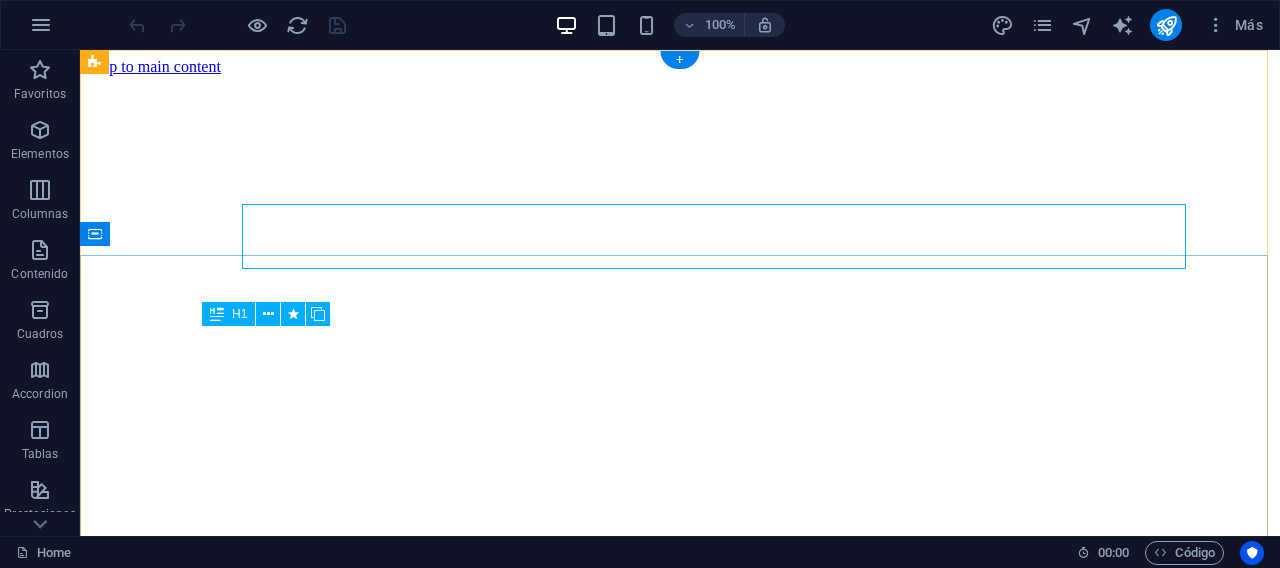 scroll, scrollTop: 0, scrollLeft: 0, axis: both 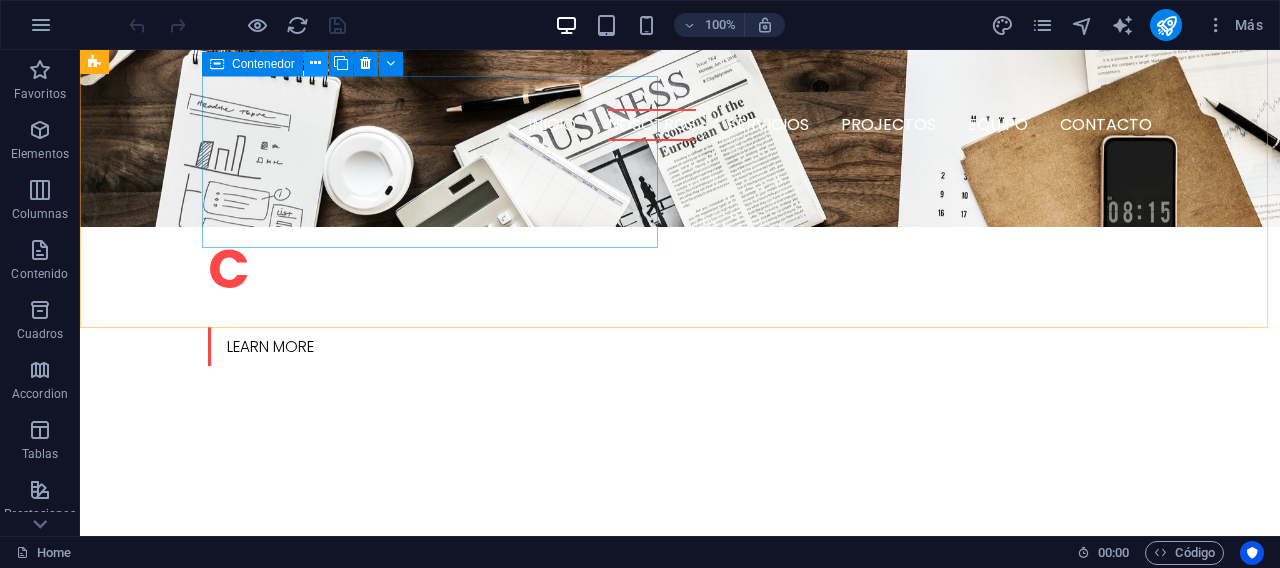 click at bounding box center [316, 64] 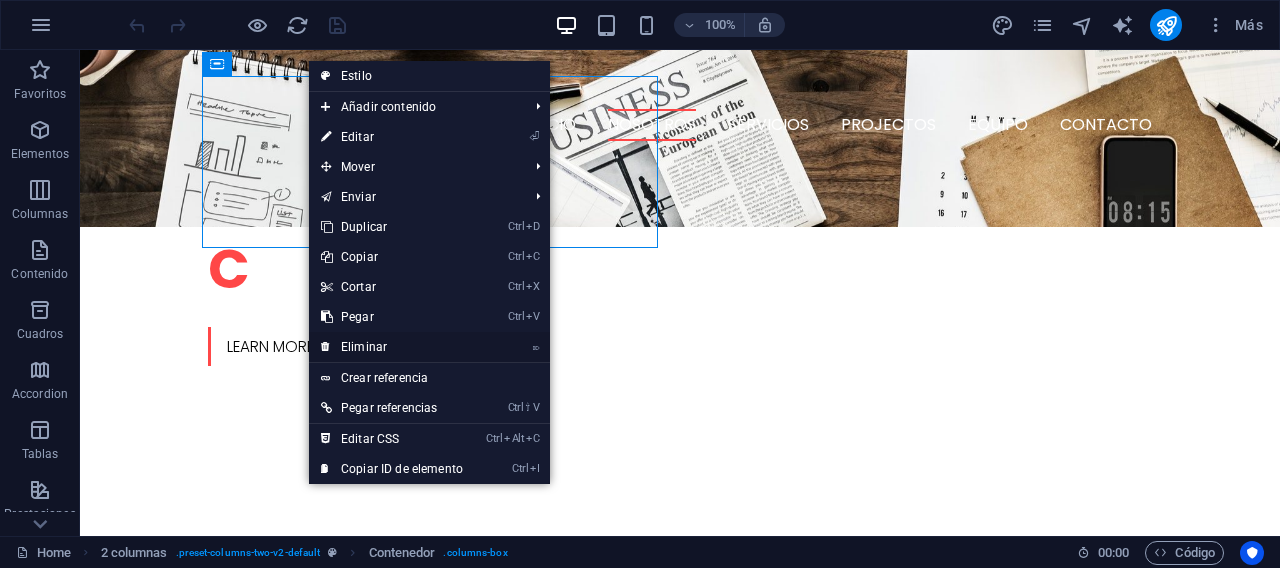 click on "⌦  Eliminar" at bounding box center (392, 347) 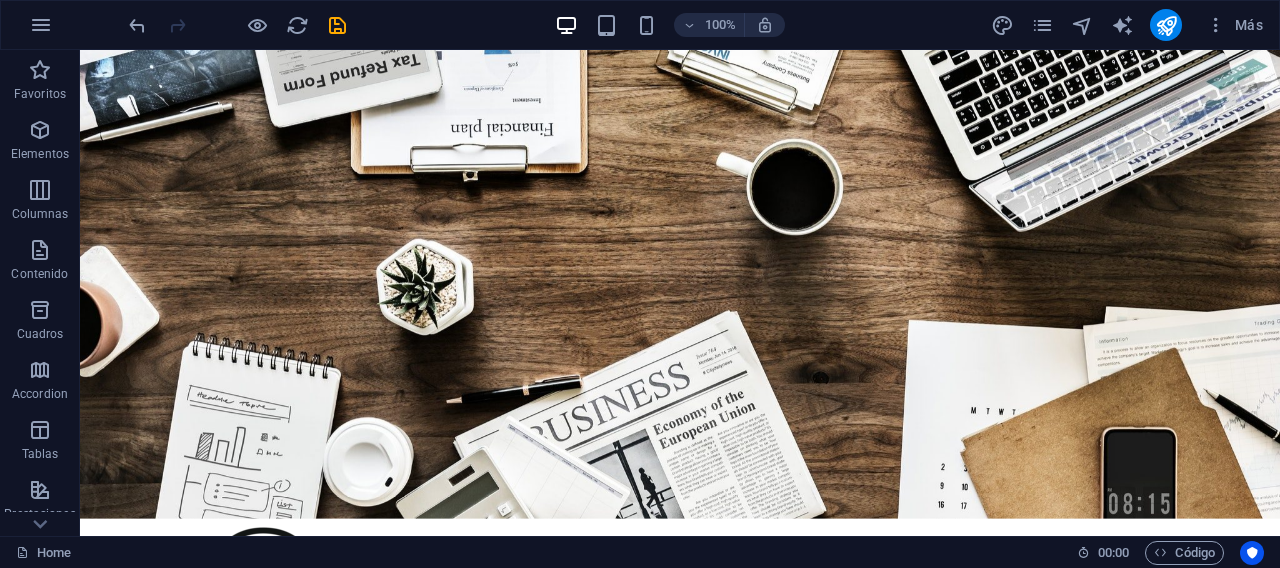 scroll, scrollTop: 46, scrollLeft: 0, axis: vertical 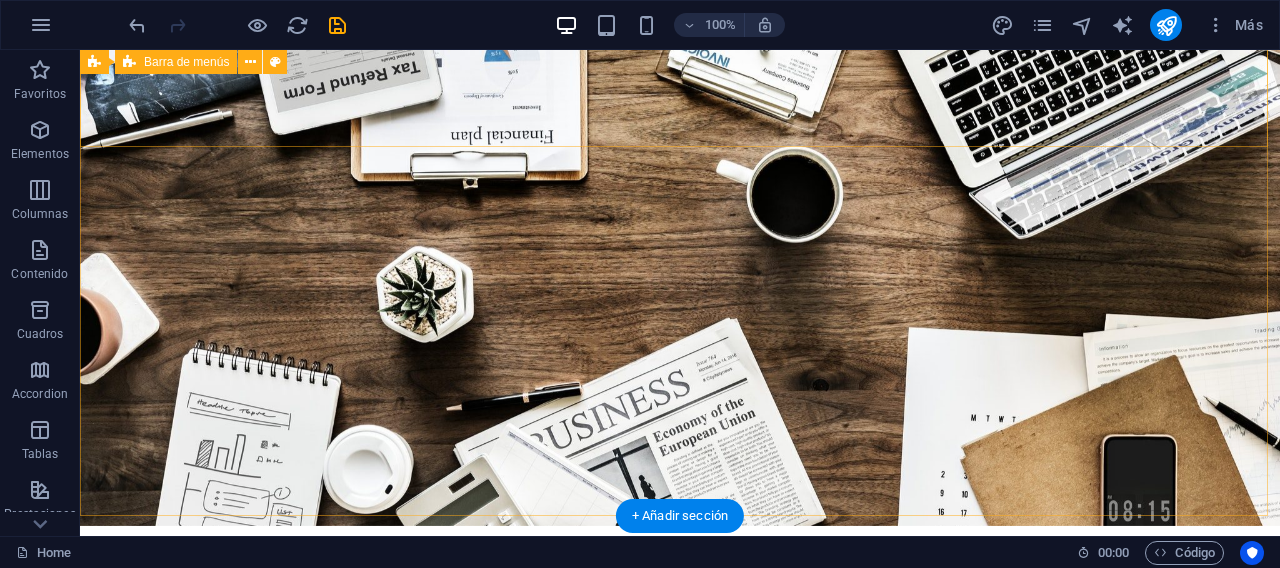 click on "inicio Nosotros Servicios Projectos equipo Contacto" at bounding box center [680, 590] 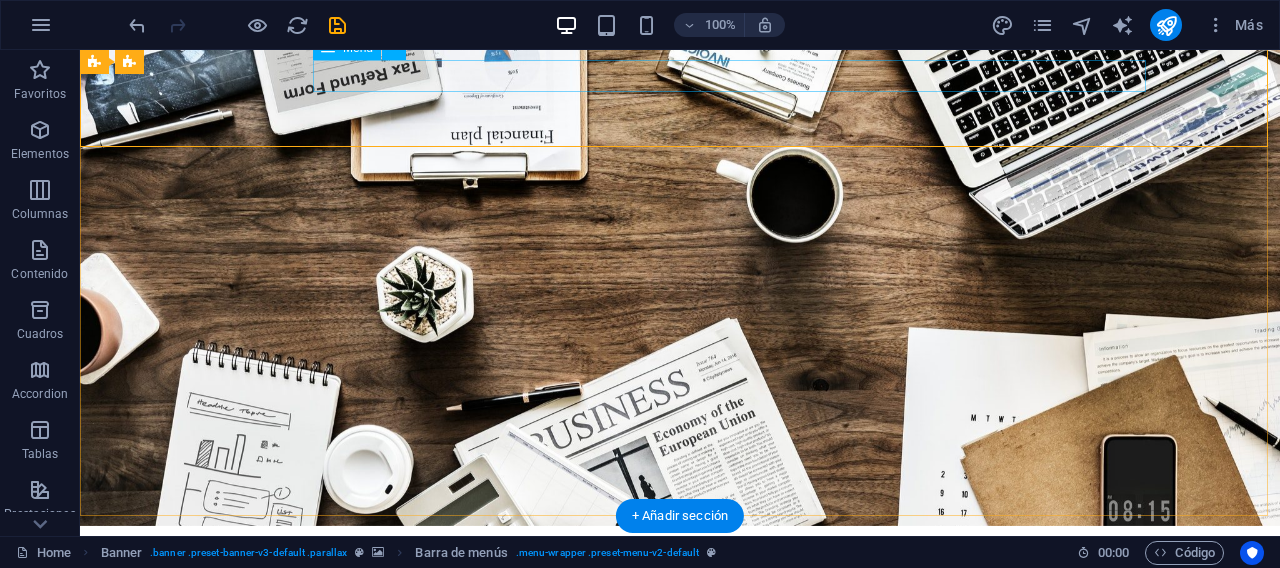 click on "inicio Nosotros Servicios Projectos equipo Contacto" at bounding box center (680, 646) 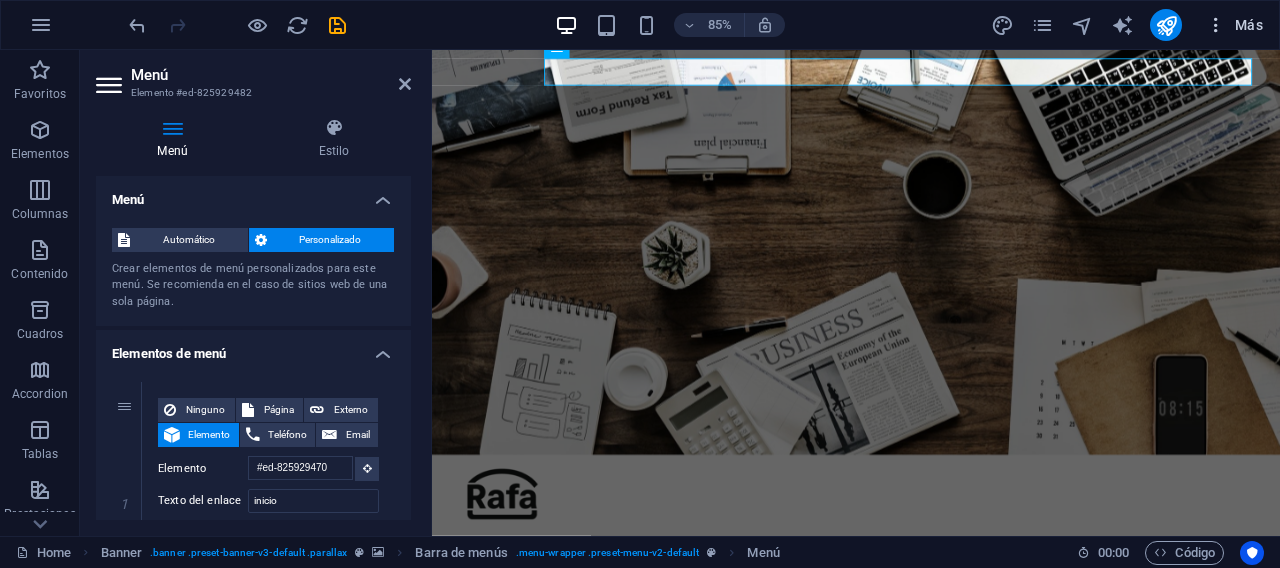 click at bounding box center [1216, 25] 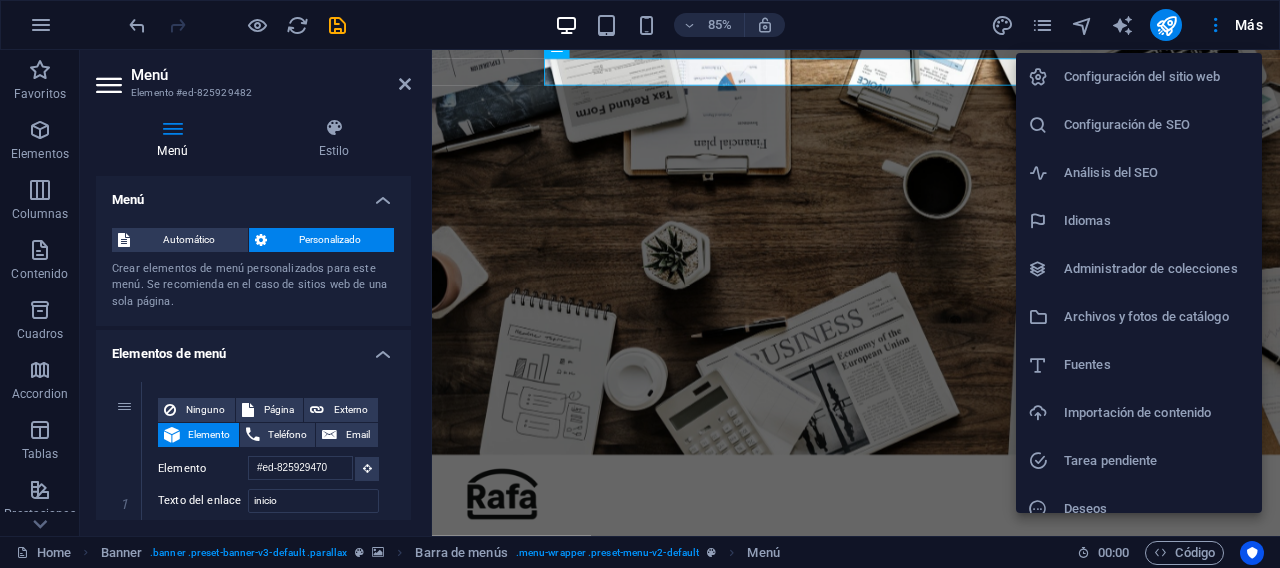click on "Configuración del sitio web" at bounding box center [1157, 77] 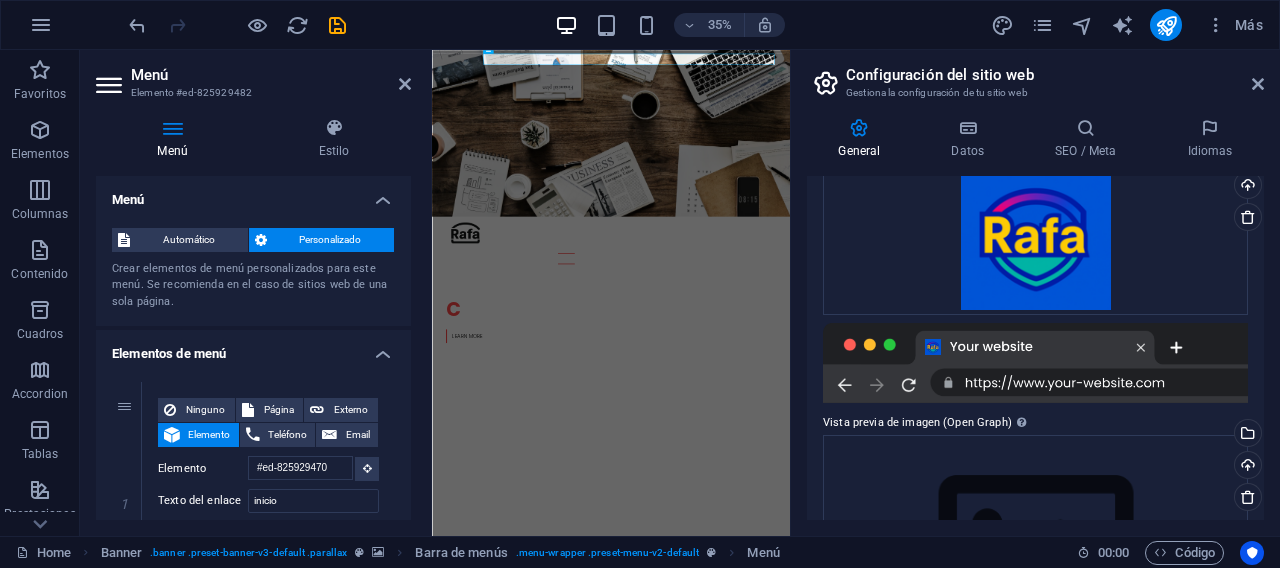 scroll, scrollTop: 307, scrollLeft: 0, axis: vertical 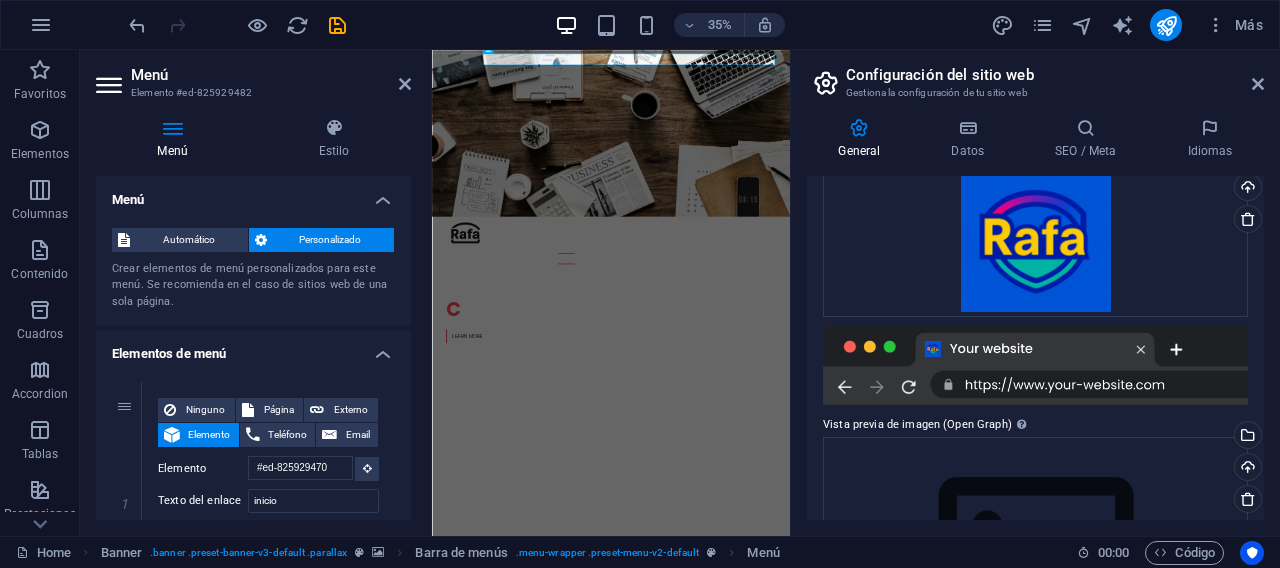 click at bounding box center [1035, 365] 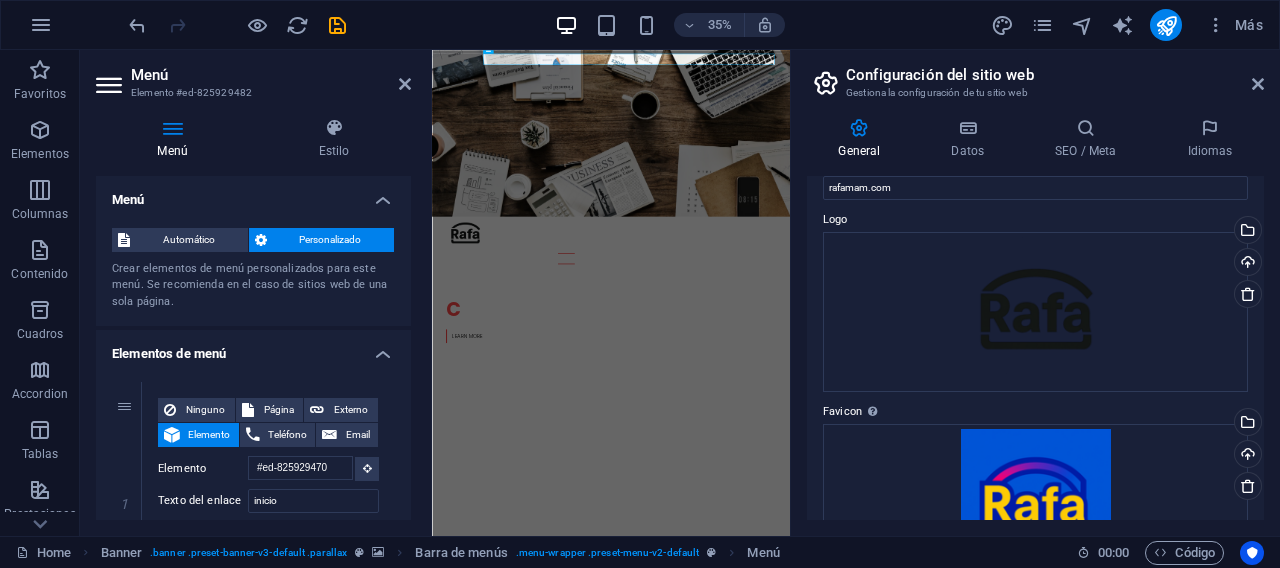 scroll, scrollTop: 0, scrollLeft: 0, axis: both 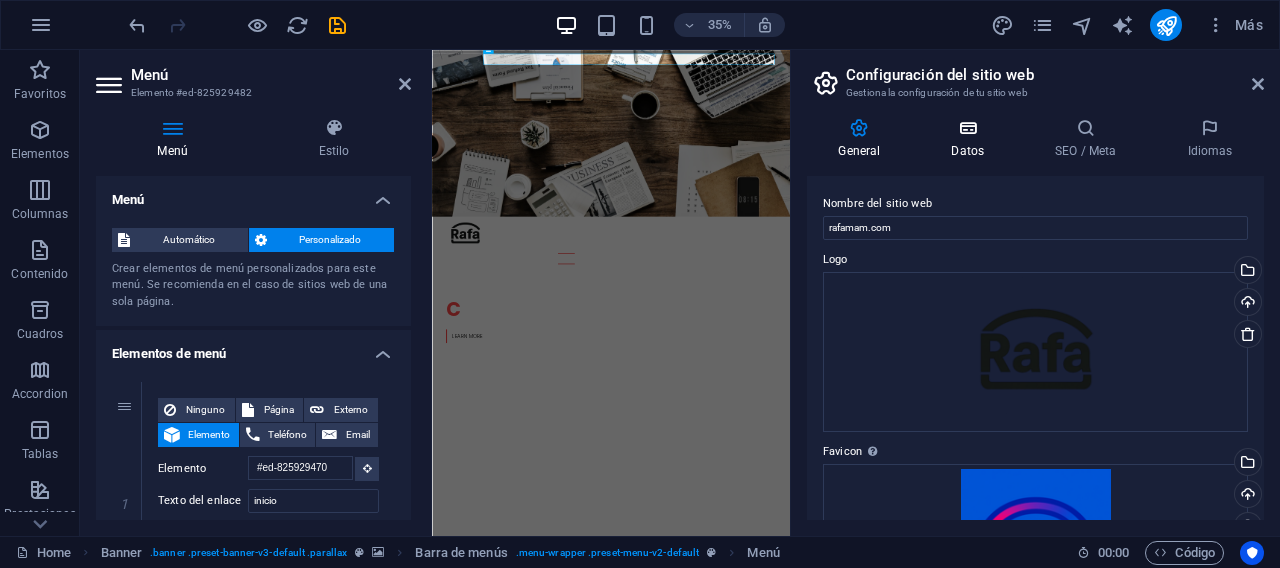 click at bounding box center (968, 128) 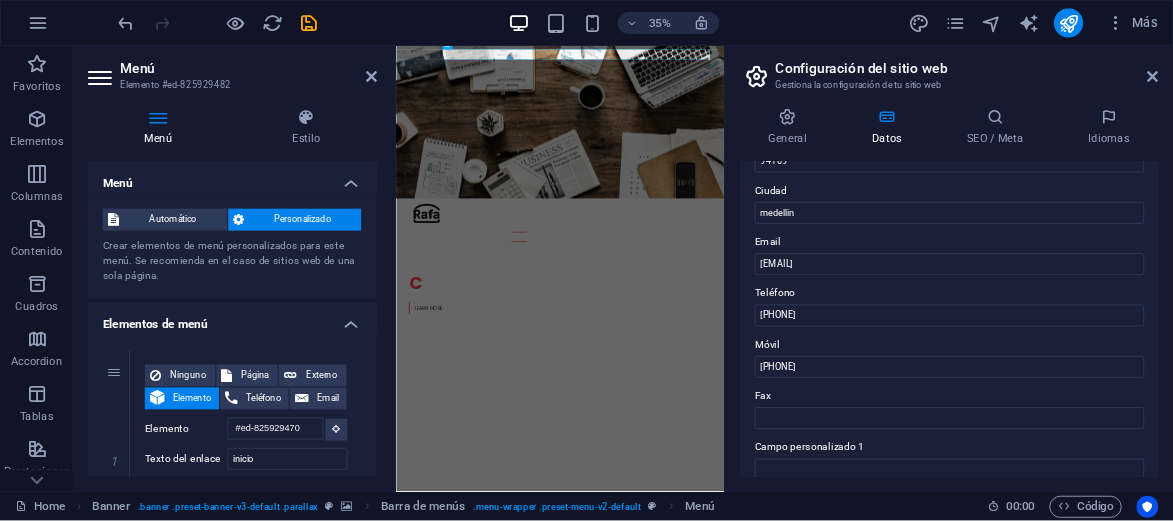scroll, scrollTop: 354, scrollLeft: 0, axis: vertical 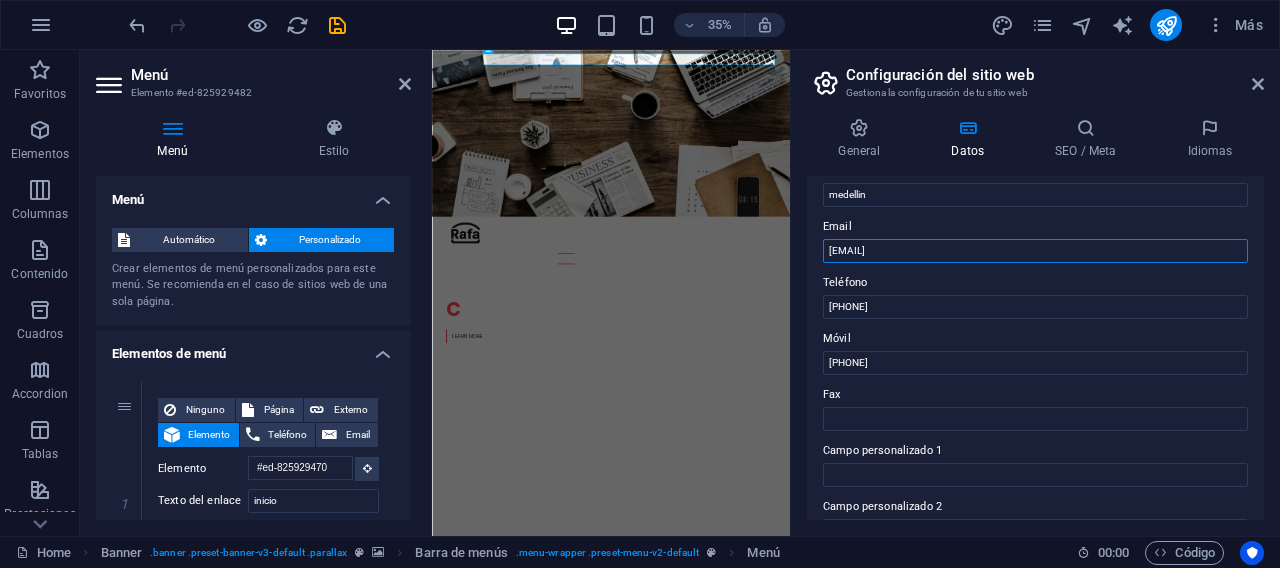 drag, startPoint x: 1107, startPoint y: 258, endPoint x: 671, endPoint y: 202, distance: 439.58163 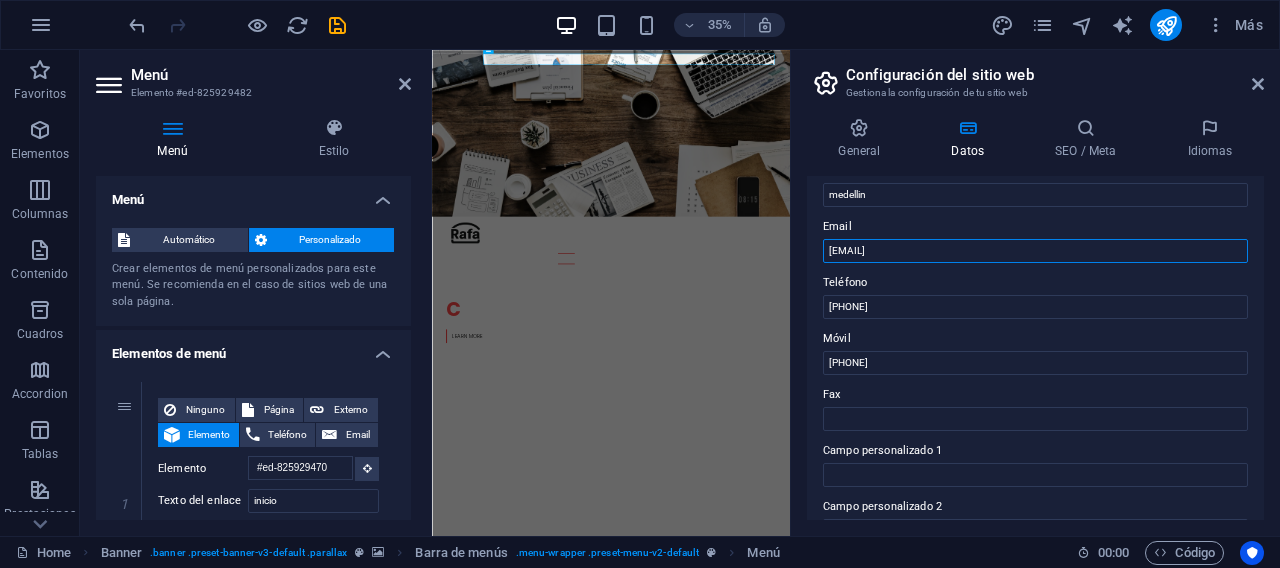 drag, startPoint x: 852, startPoint y: 248, endPoint x: 861, endPoint y: 266, distance: 20.12461 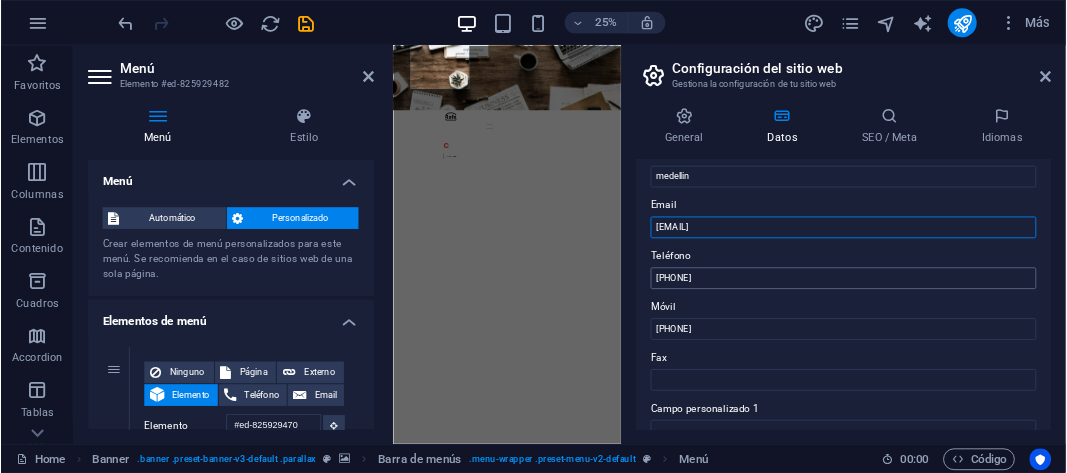 scroll, scrollTop: 354, scrollLeft: 0, axis: vertical 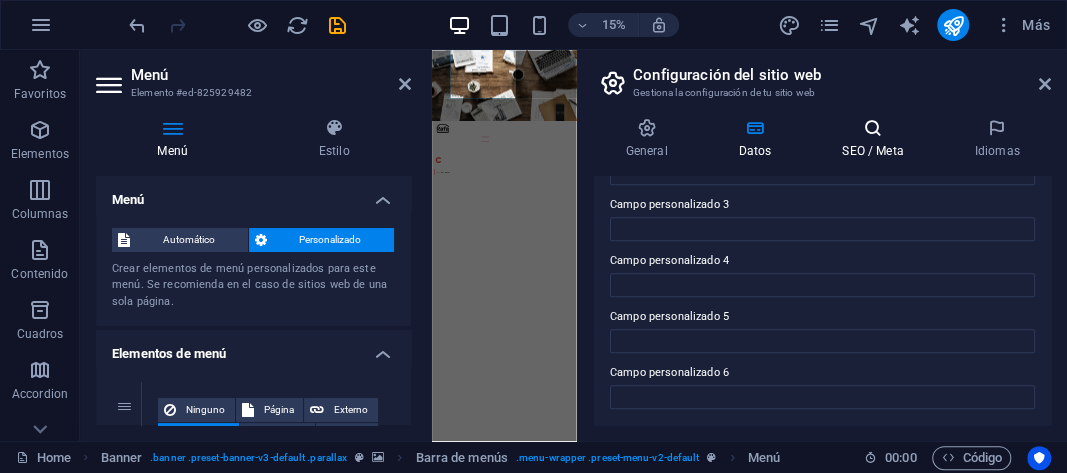 type on "[EMAIL]" 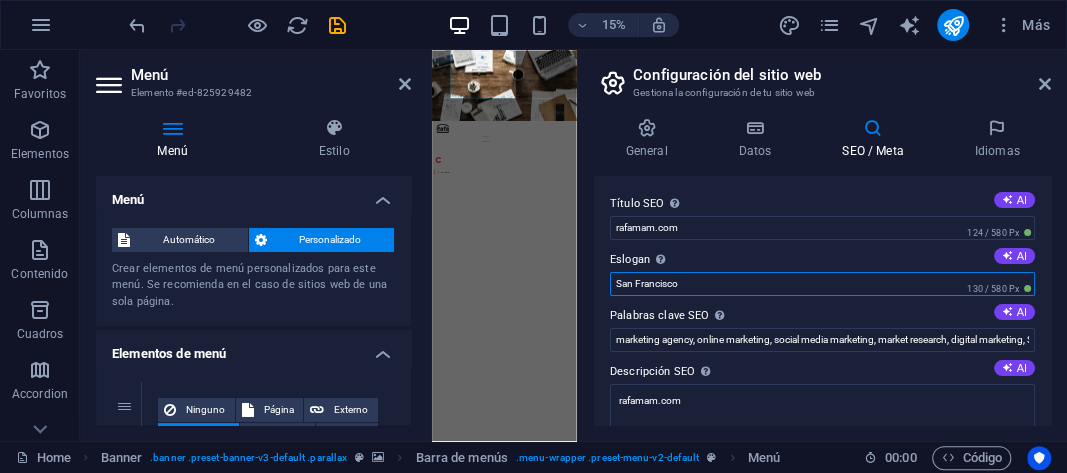 drag, startPoint x: 743, startPoint y: 292, endPoint x: 577, endPoint y: 274, distance: 166.97305 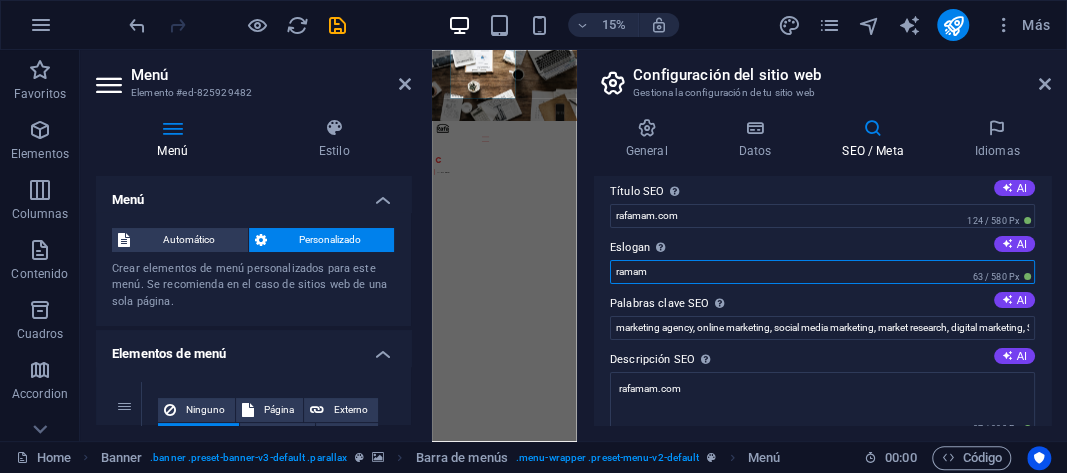 scroll, scrollTop: 0, scrollLeft: 0, axis: both 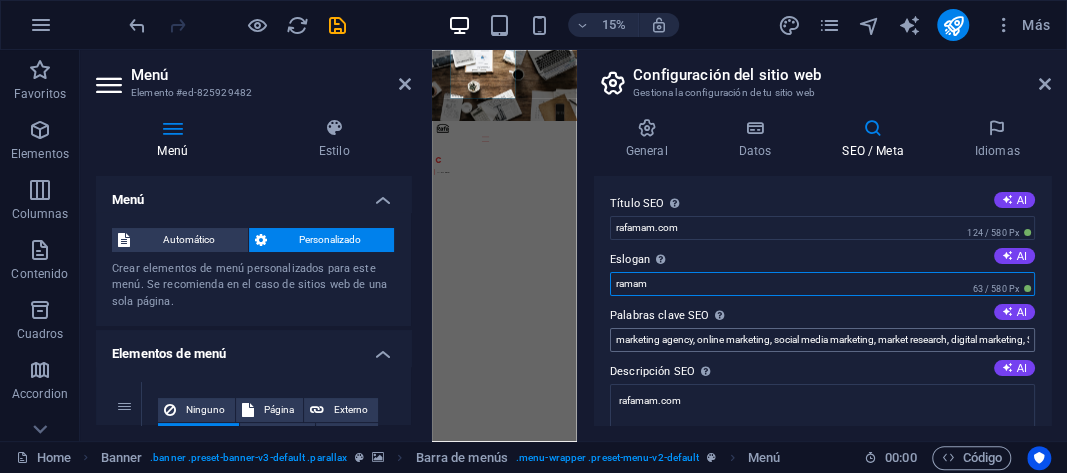 type on "ramam" 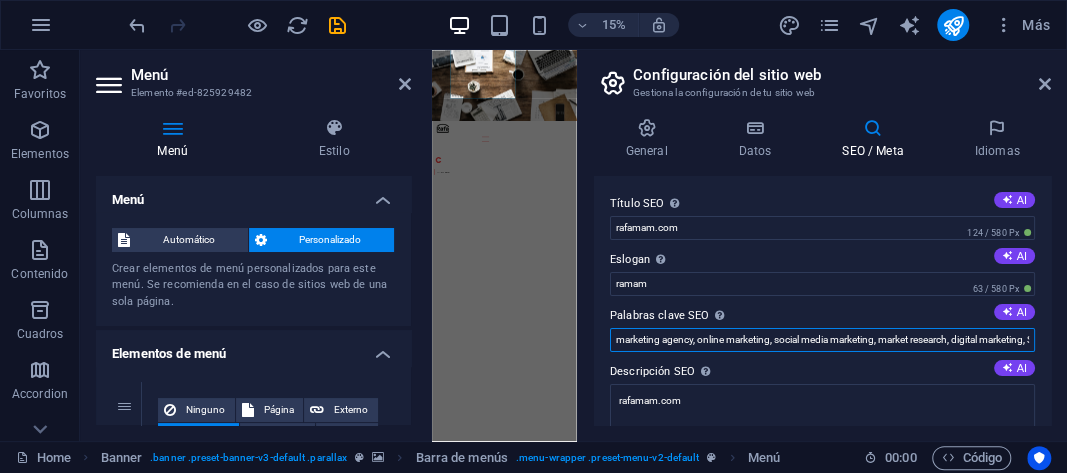 click on "marketing agency, online marketing, social media marketing, market research, digital marketing, SEO, SEM, lead generation, [DOMAIN], [CITY]" at bounding box center [822, 340] 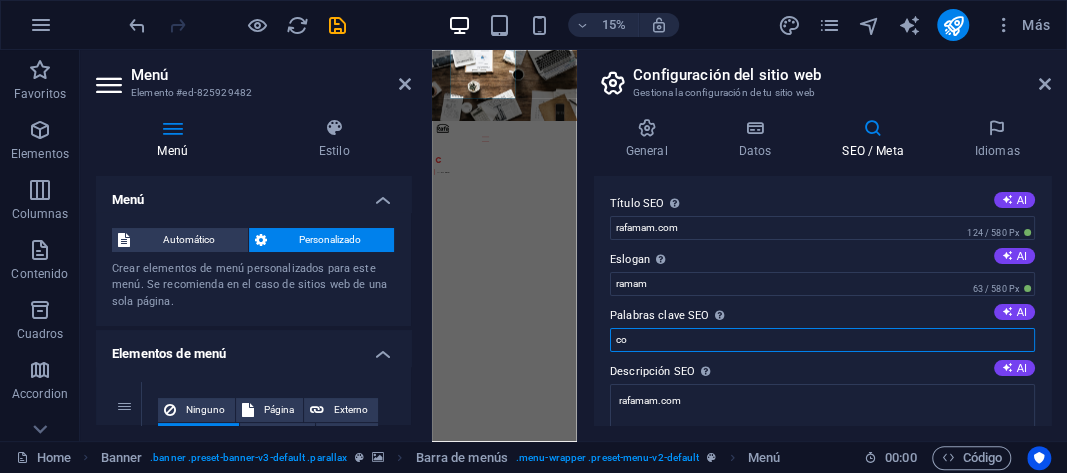 type on "o" 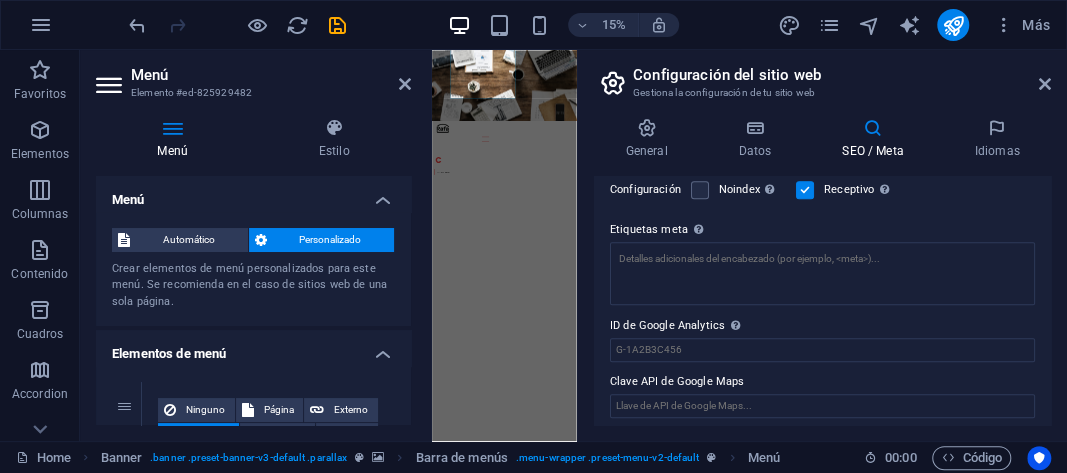 scroll, scrollTop: 486, scrollLeft: 0, axis: vertical 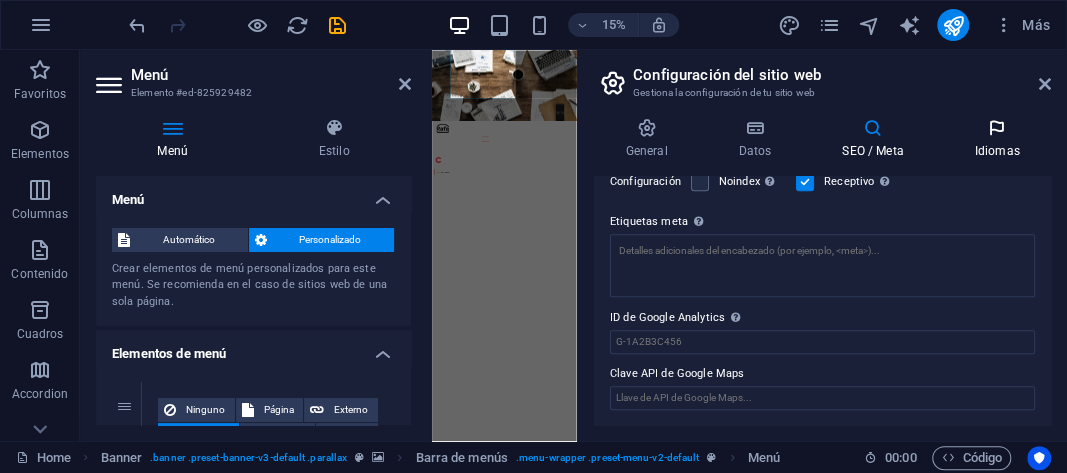 type on "redes, ciberseguridad, software, hardware, app, web, tic, progemacion" 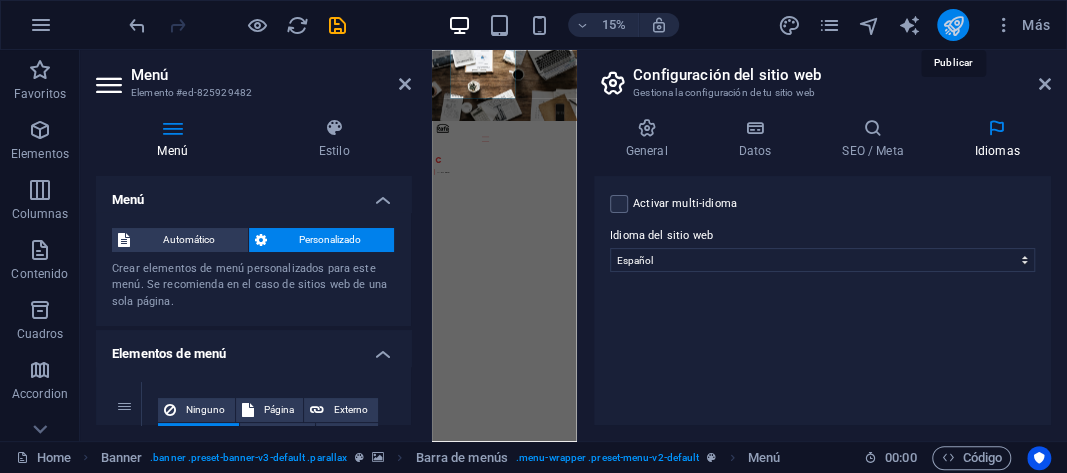 click at bounding box center (953, 25) 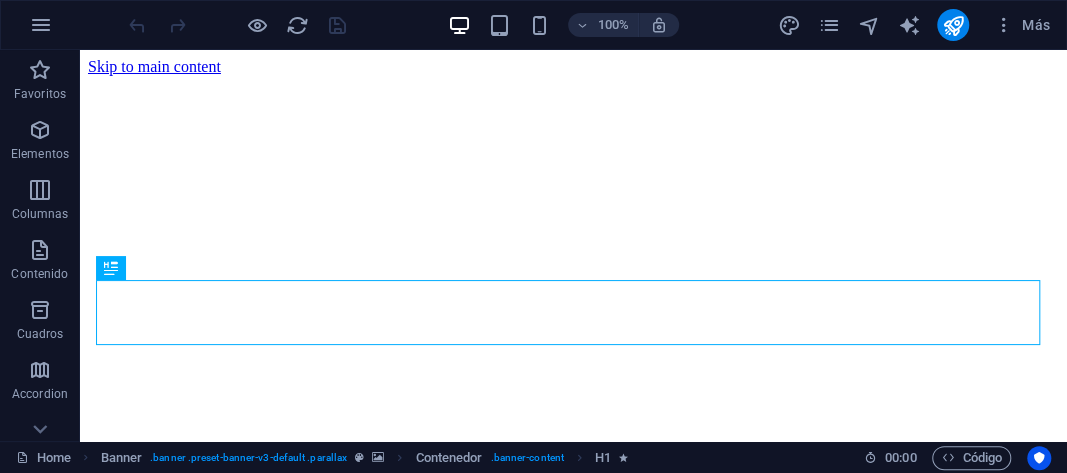scroll, scrollTop: 0, scrollLeft: 0, axis: both 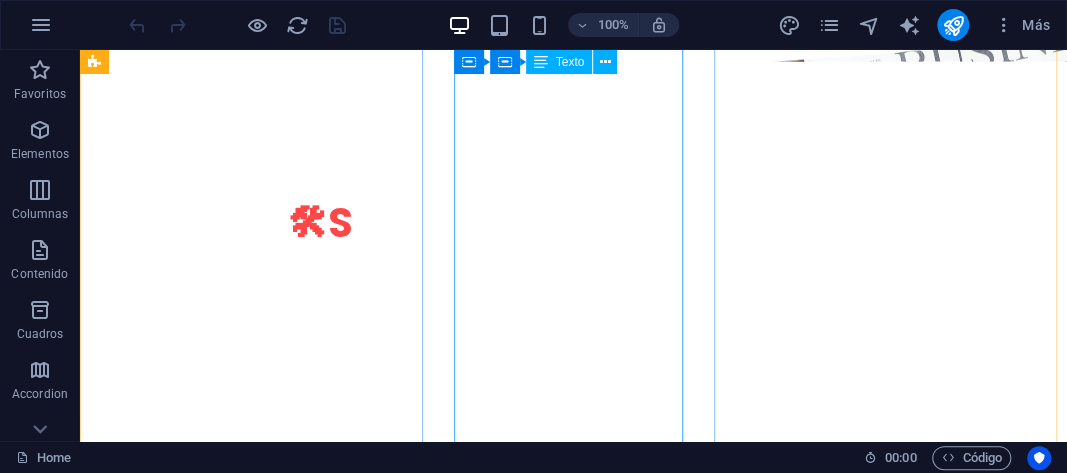 click on "Diseño y desarrollo de plataformas digitales adaptadas a diversos sectores e industrias, garantizando funcionalidad y eficiencia. 🔹  Automatización en Excel con VBA   Creación de scripts y macros inteligentes para optimizar procesos administrativos, comerciales y productivos. 🔹  Integración de bases de datos   Conexión de MongoDB y otras tecnologías a sistemas web y aplicaciones para un manejo robusto y seguro de la información. 🔹  Soluciones digitales integrales   Desarrollo de apps, sitios web y plataformas de gestión que se ajustan a las necesidades específicas de cada cliente." at bounding box center [242, 1530] 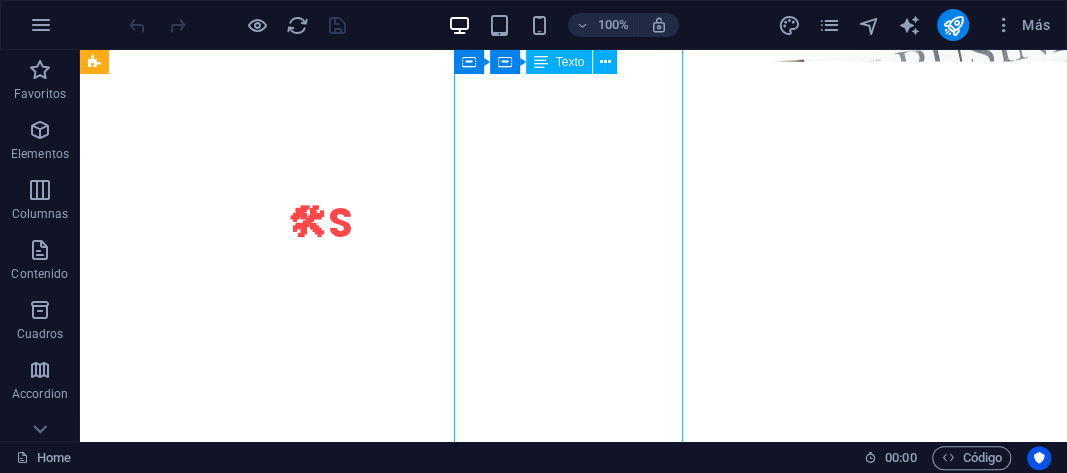 click on "Diseño y desarrollo de plataformas digitales adaptadas a diversos sectores e industrias, garantizando funcionalidad y eficiencia. 🔹  Automatización en Excel con VBA   Creación de scripts y macros inteligentes para optimizar procesos administrativos, comerciales y productivos. 🔹  Integración de bases de datos   Conexión de MongoDB y otras tecnologías a sistemas web y aplicaciones para un manejo robusto y seguro de la información. 🔹  Soluciones digitales integrales   Desarrollo de apps, sitios web y plataformas de gestión que se ajustan a las necesidades específicas de cada cliente." at bounding box center [242, 1530] 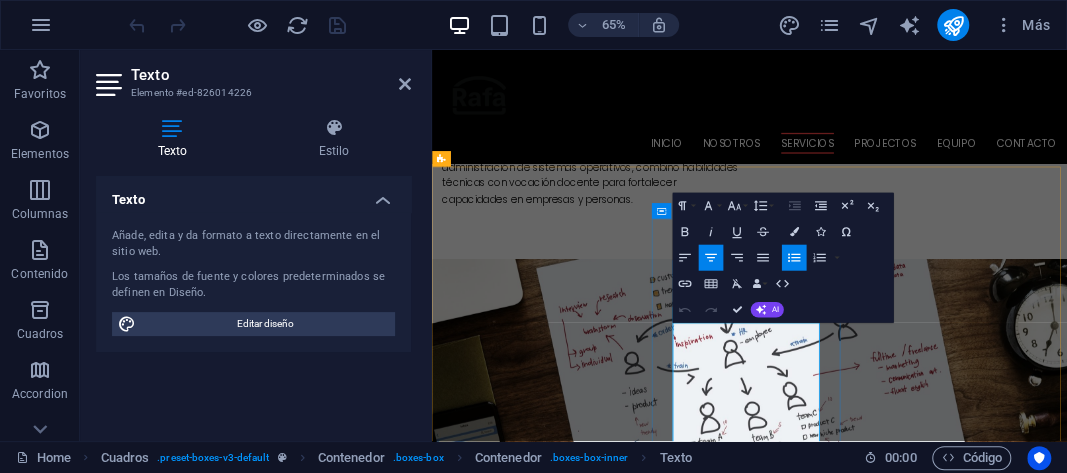 scroll, scrollTop: 1011, scrollLeft: 0, axis: vertical 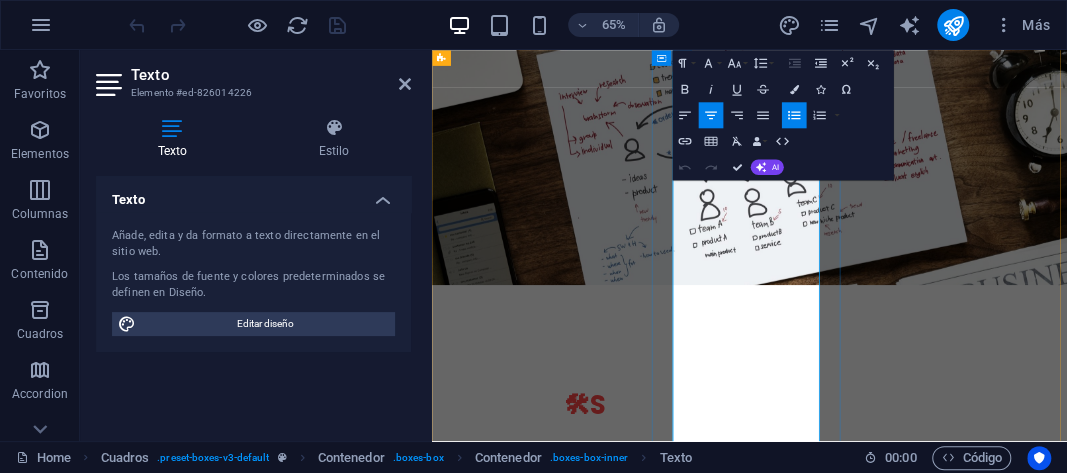 drag, startPoint x: 823, startPoint y: 429, endPoint x: 1023, endPoint y: 586, distance: 254.26167 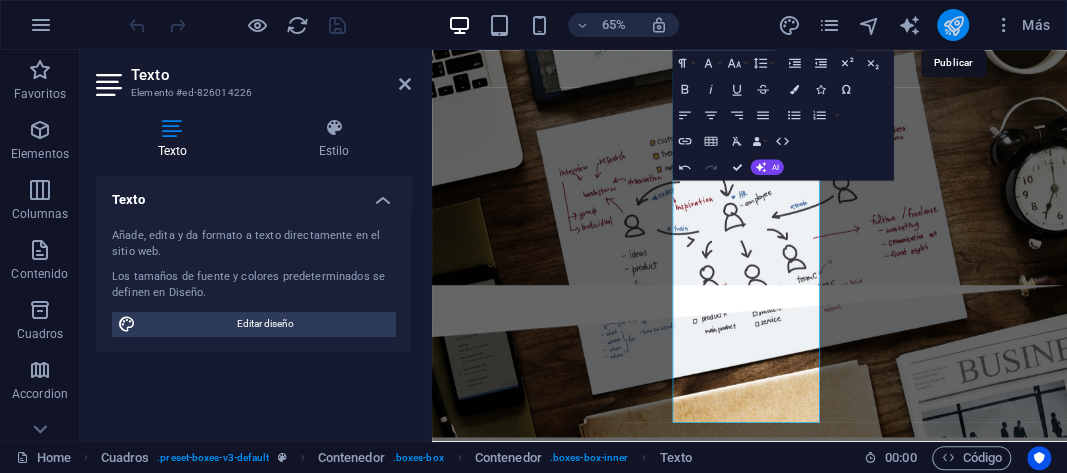 click at bounding box center [953, 25] 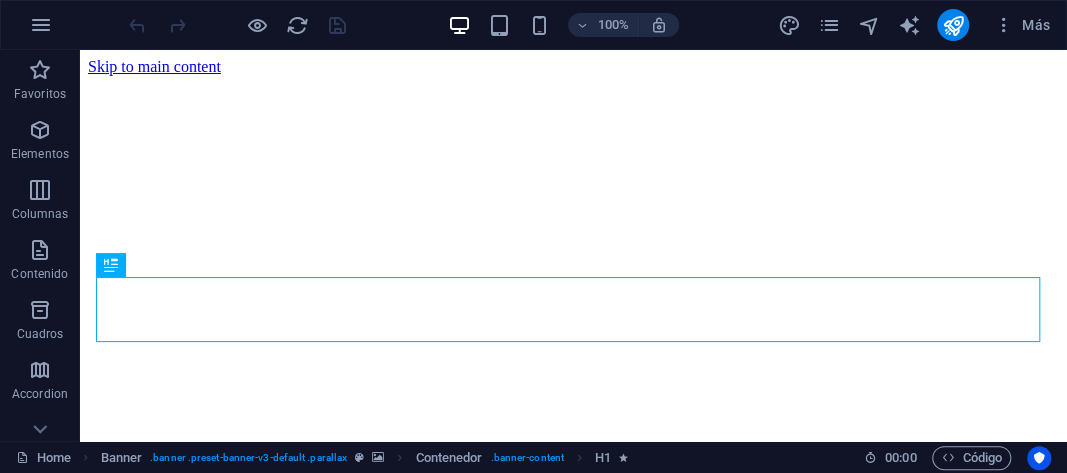 scroll, scrollTop: 0, scrollLeft: 0, axis: both 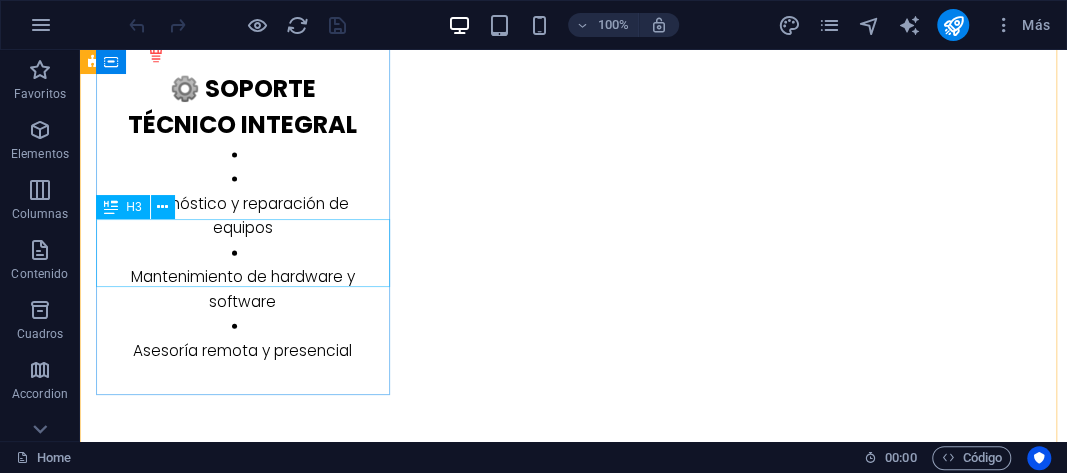 click on "Thomas Green" at bounding box center (242, 4416) 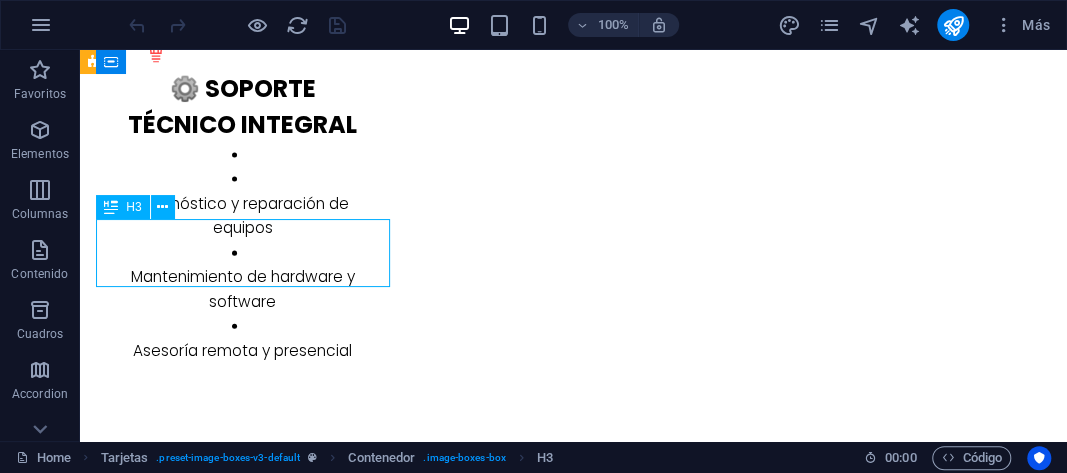 click on "Thomas Green" at bounding box center [242, 4416] 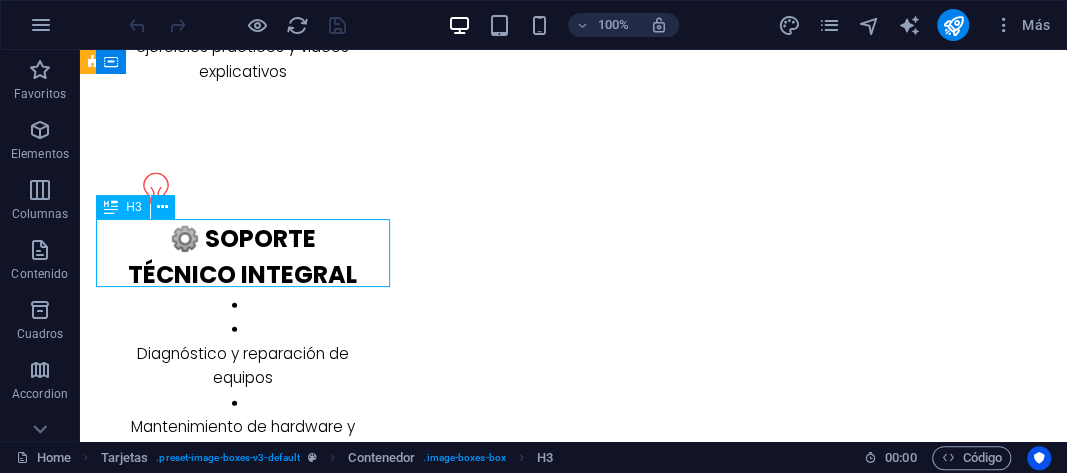 scroll, scrollTop: 5077, scrollLeft: 0, axis: vertical 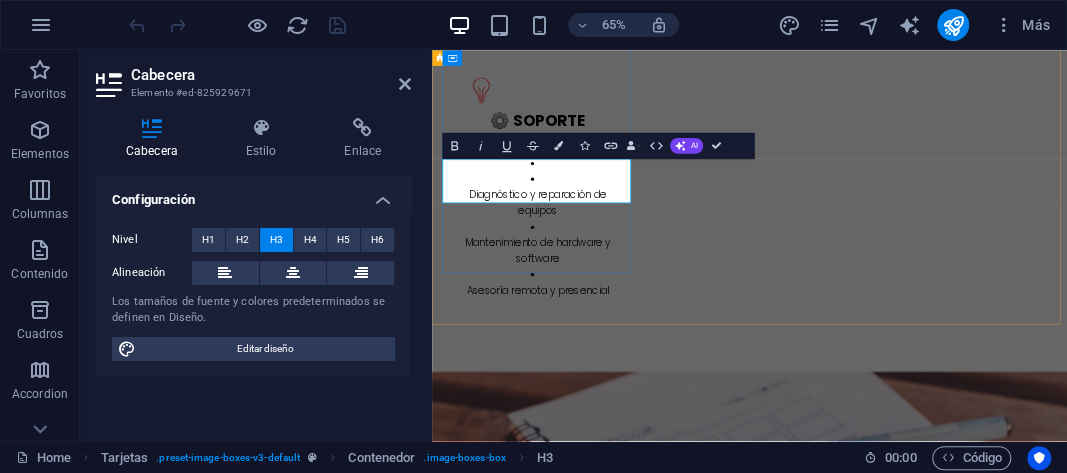 type 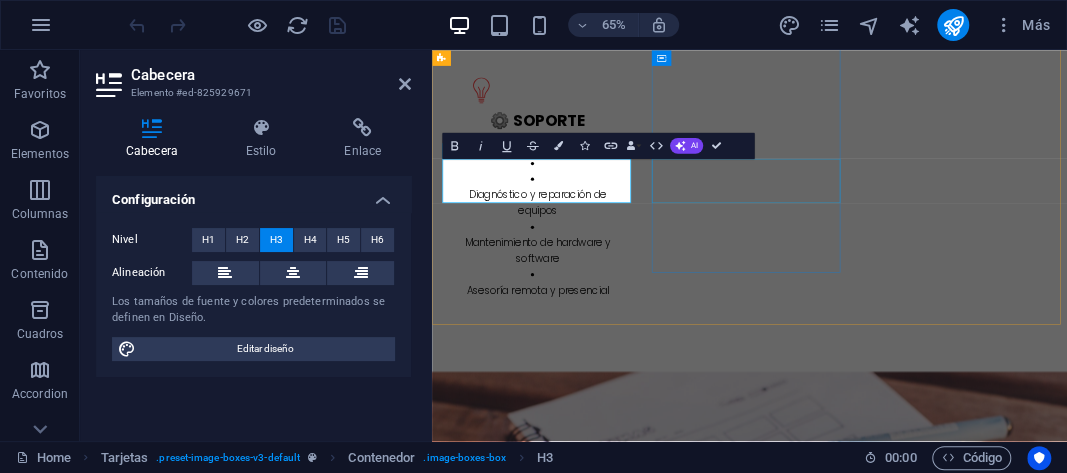 click on "Melissa Doe" at bounding box center [594, 4931] 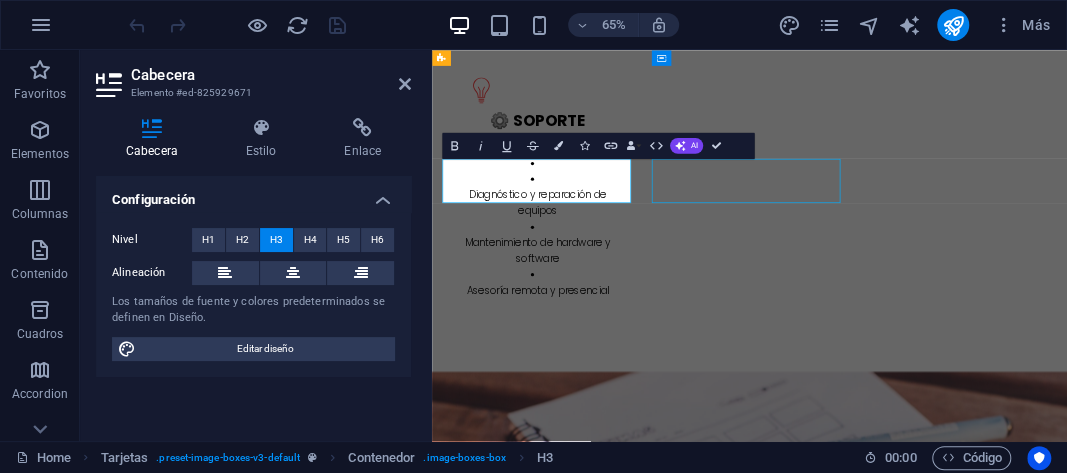 click on "Melissa Doe" at bounding box center [594, 4931] 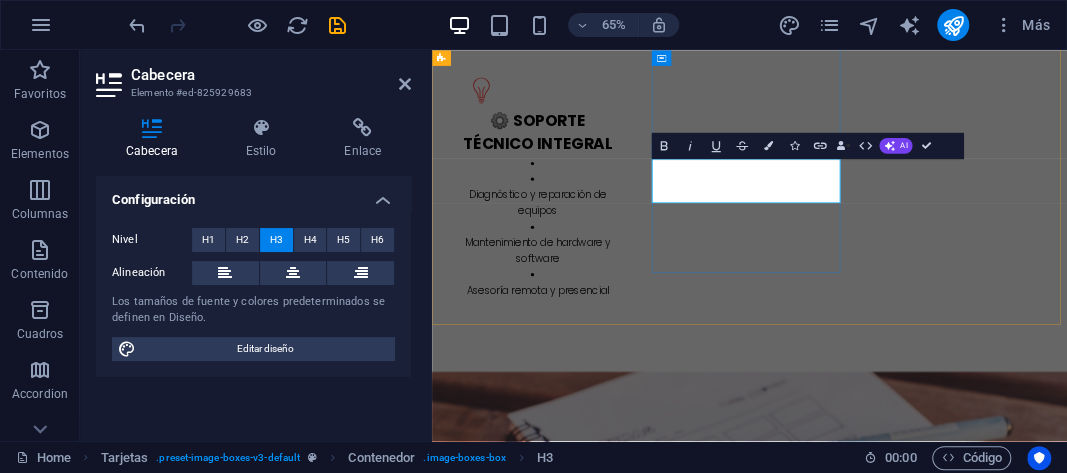 type 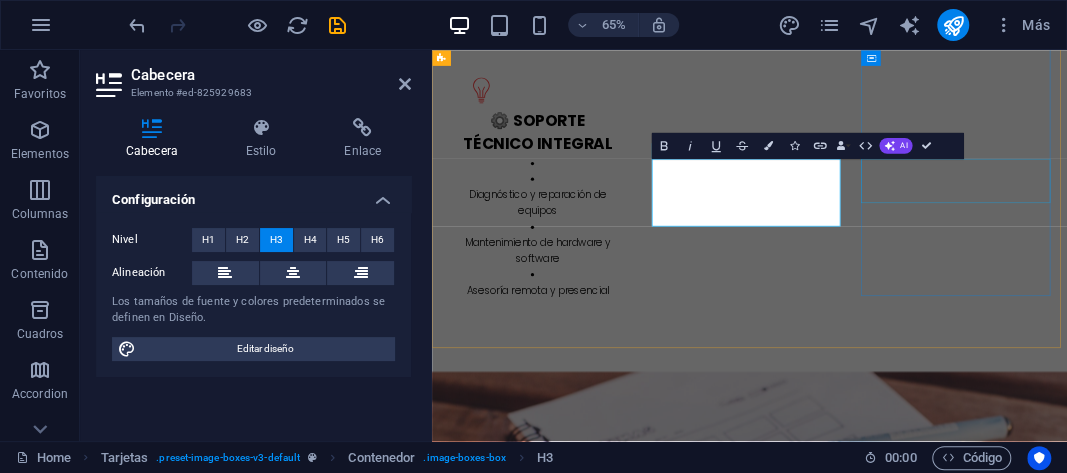 click on "Alex Samok" at bounding box center (594, 5376) 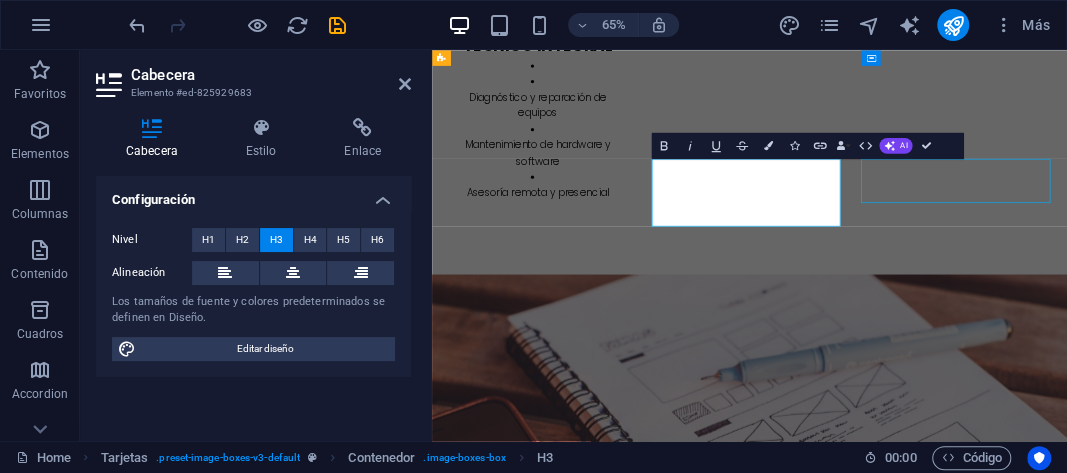 scroll, scrollTop: 4996, scrollLeft: 0, axis: vertical 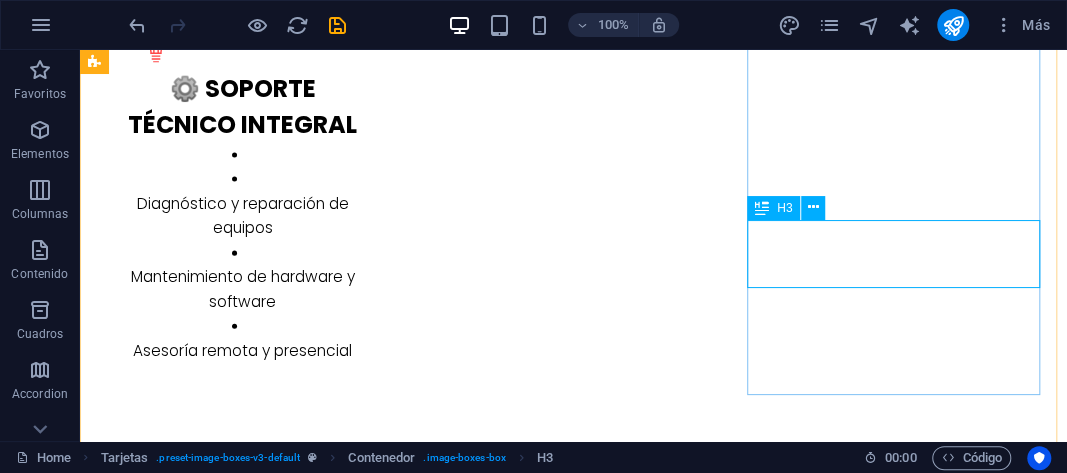 click on "Alex Samok" at bounding box center [242, 5307] 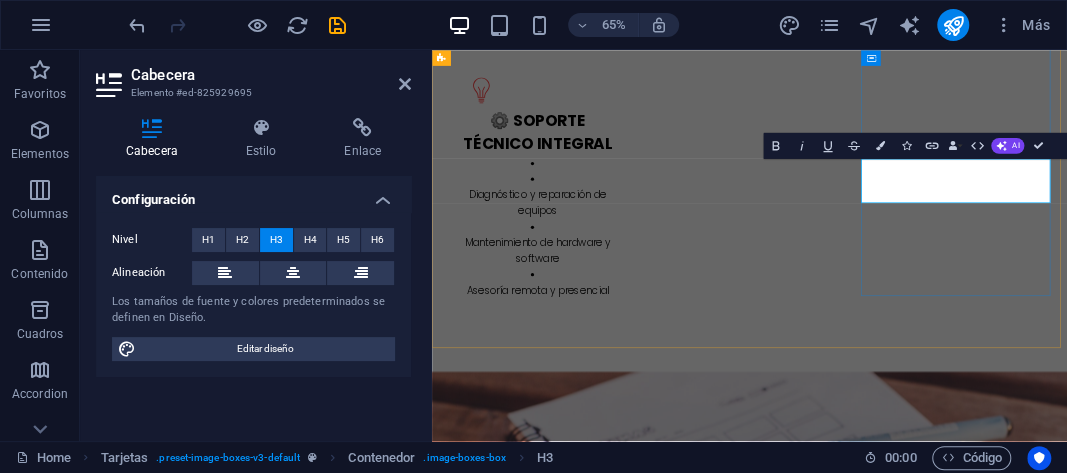 type 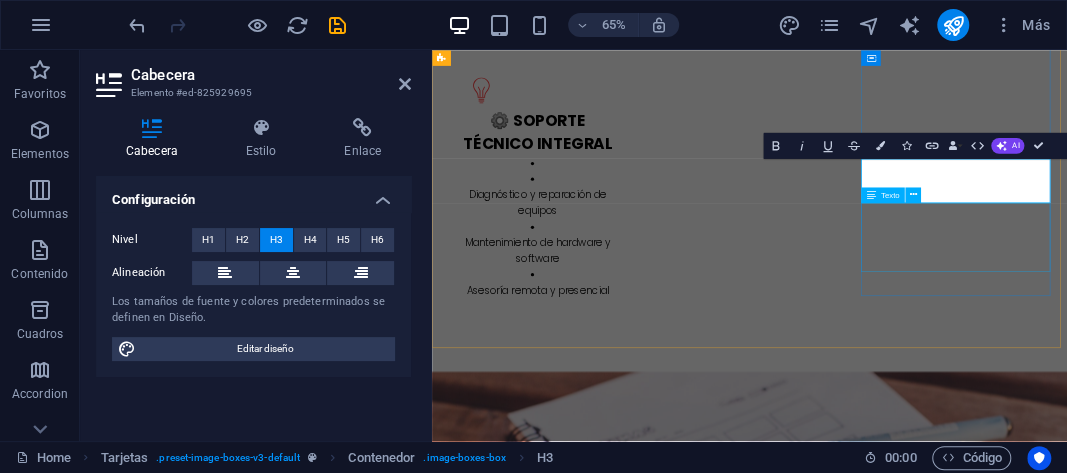 click on "Lorem ipsum dolor sit amet, consectetur adipisicing elit. Veritatis, dolorem!" at bounding box center [594, 5463] 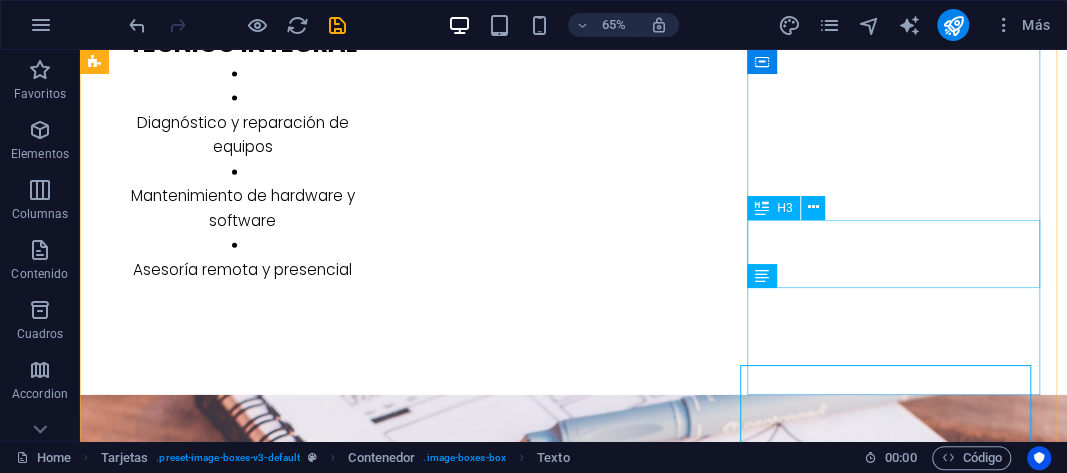 scroll, scrollTop: 4996, scrollLeft: 0, axis: vertical 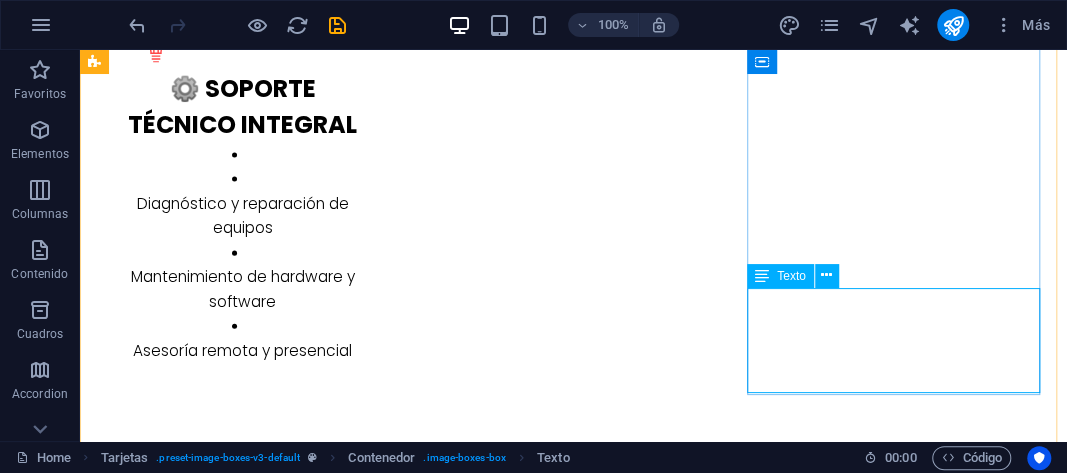 click on "Lorem ipsum dolor sit amet, consectetur adipisicing elit. Veritatis, dolorem!" at bounding box center (242, 5394) 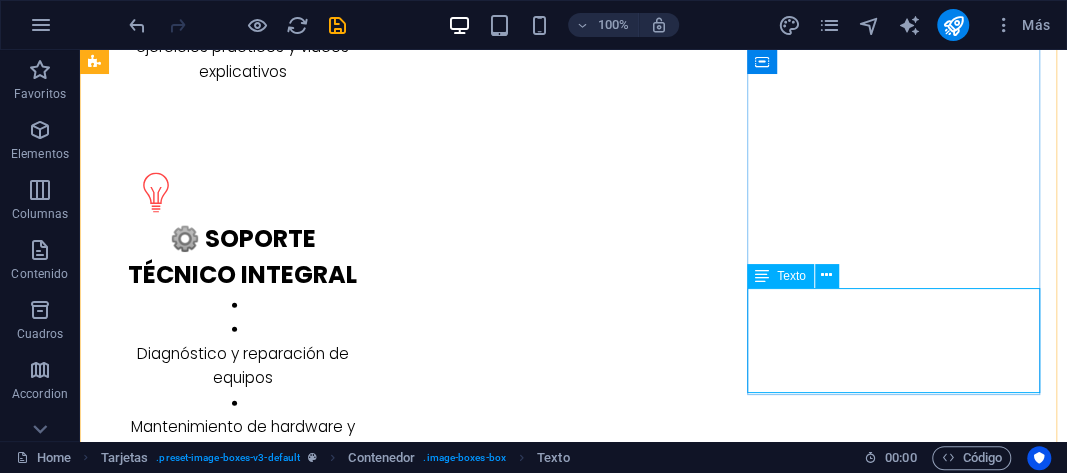 scroll, scrollTop: 5077, scrollLeft: 0, axis: vertical 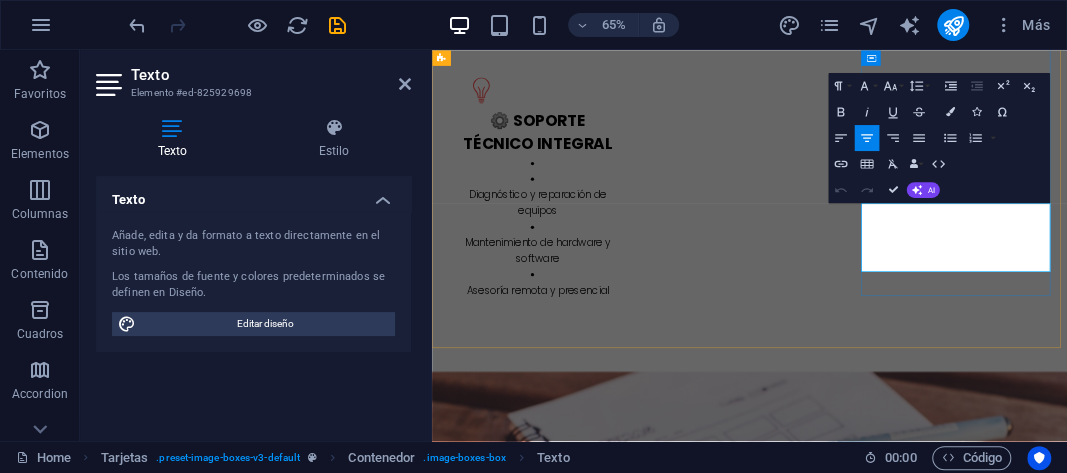 drag, startPoint x: 1325, startPoint y: 351, endPoint x: 1106, endPoint y: 305, distance: 223.77892 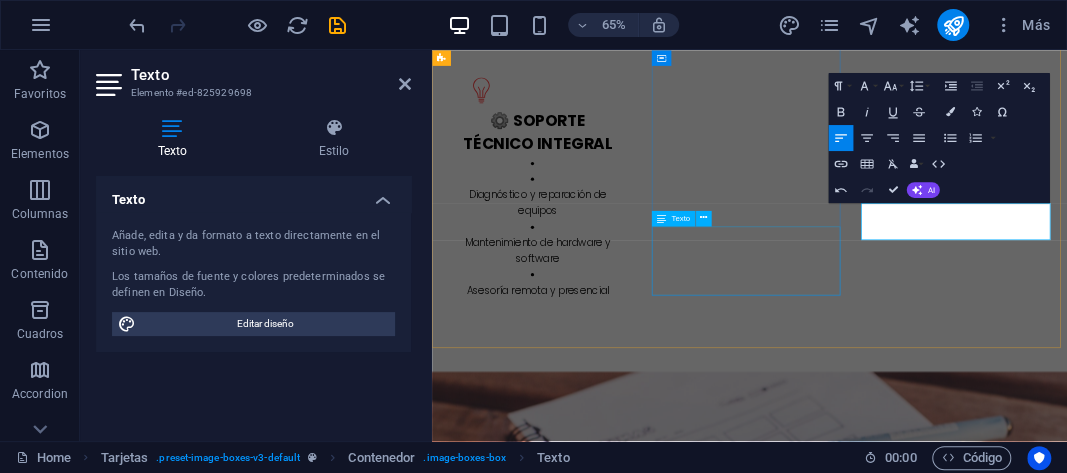 click on "Lorem ipsum dolor sit amet, consectetur adipisicing elit. Veritatis, dolorem!" at bounding box center [594, 5018] 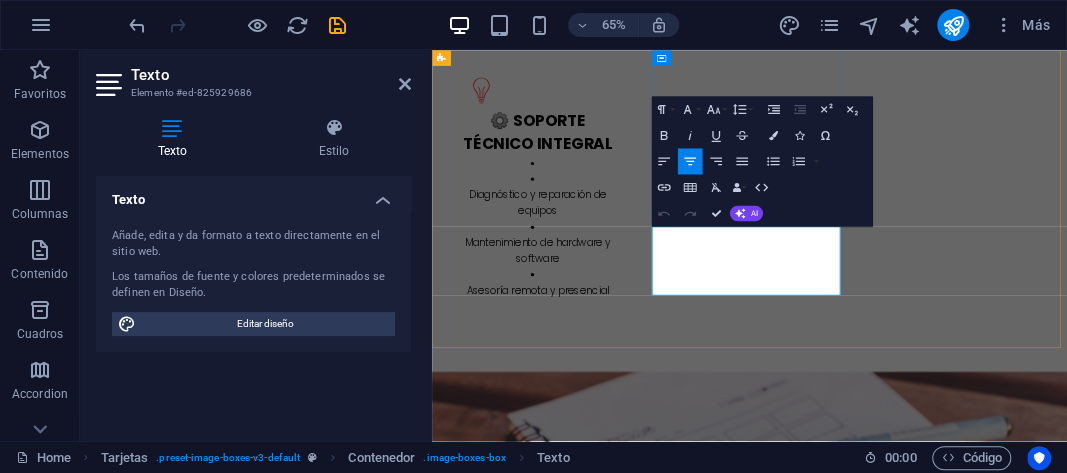 drag, startPoint x: 1006, startPoint y: 391, endPoint x: 829, endPoint y: 323, distance: 189.61276 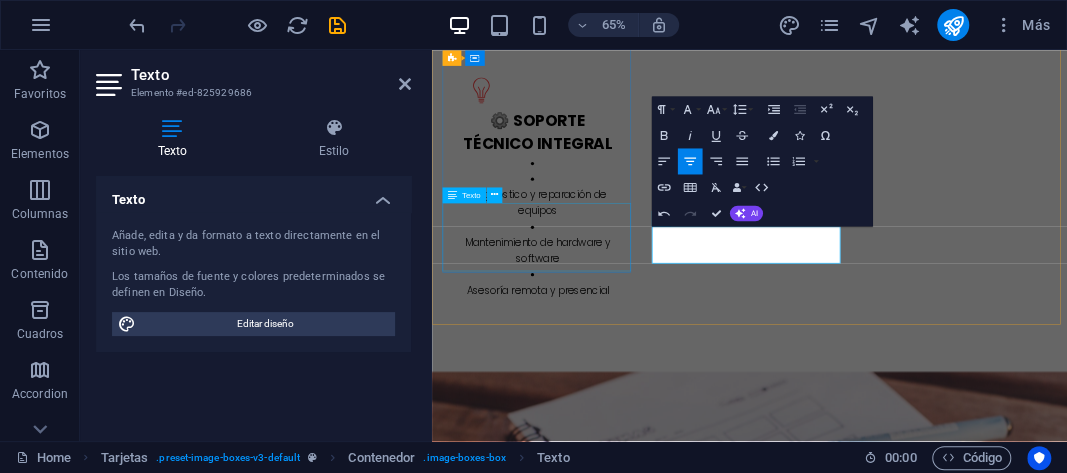 click on "Lorem ipsum dolor sit amet, consectetur adipisicing elit. Veritatis, dolorem!" at bounding box center [594, 4572] 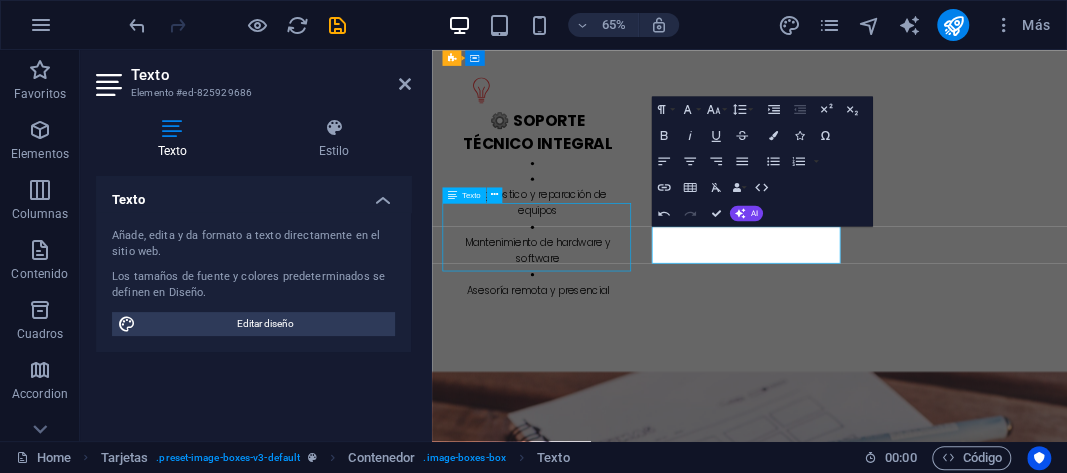 click on "Lorem ipsum dolor sit amet, consectetur adipisicing elit. Veritatis, dolorem!" at bounding box center (594, 4572) 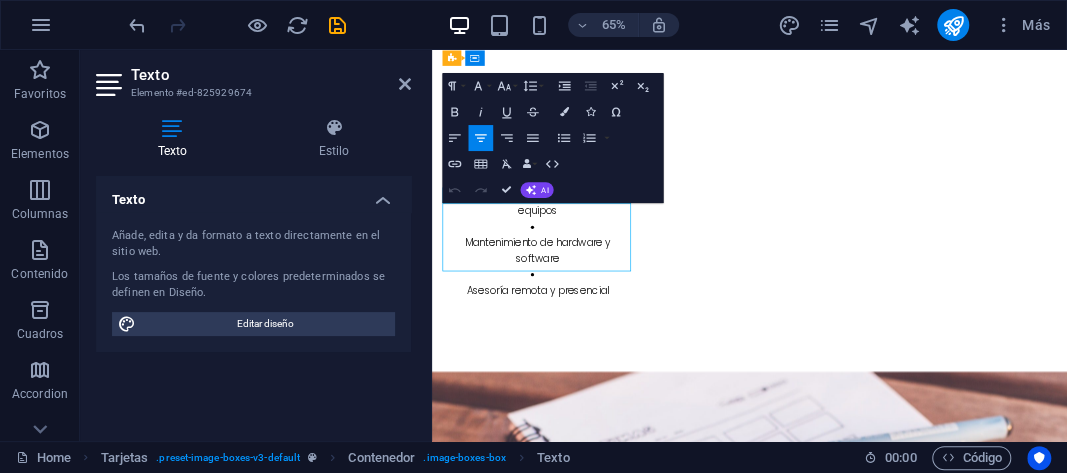 drag, startPoint x: 706, startPoint y: 359, endPoint x: 601, endPoint y: 358, distance: 105.00476 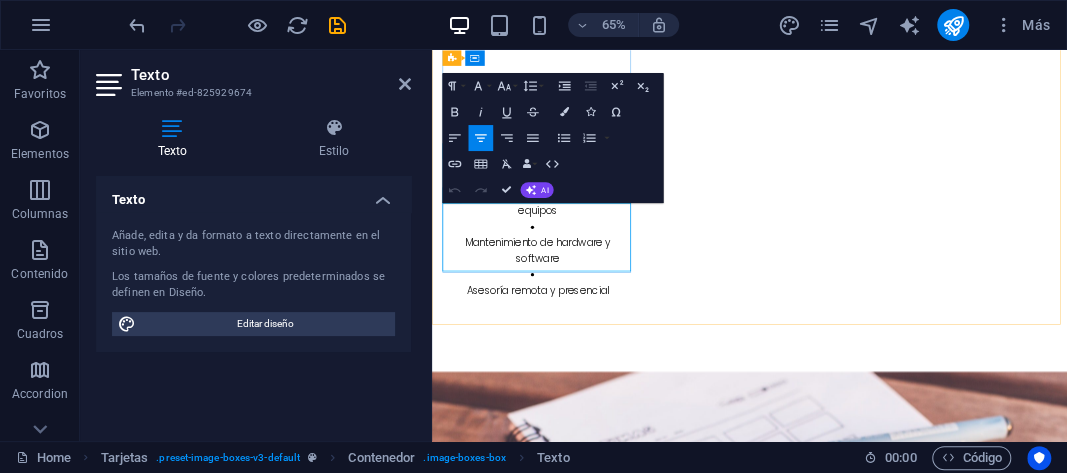 drag, startPoint x: 665, startPoint y: 346, endPoint x: 466, endPoint y: 267, distance: 214.10745 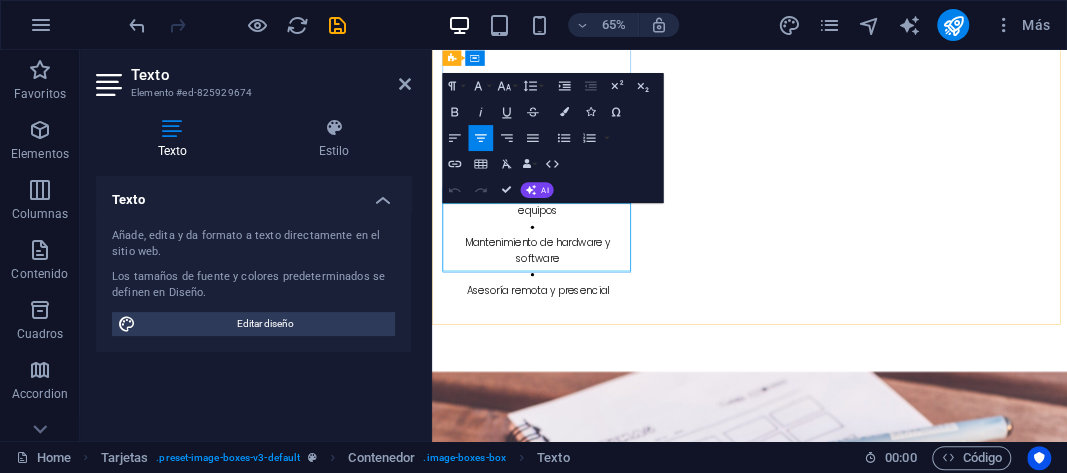 click on "Lorem ipsum dolor sit amet, consectetur adipisicing elit. Veritatis, dolorem!" at bounding box center (594, 4556) 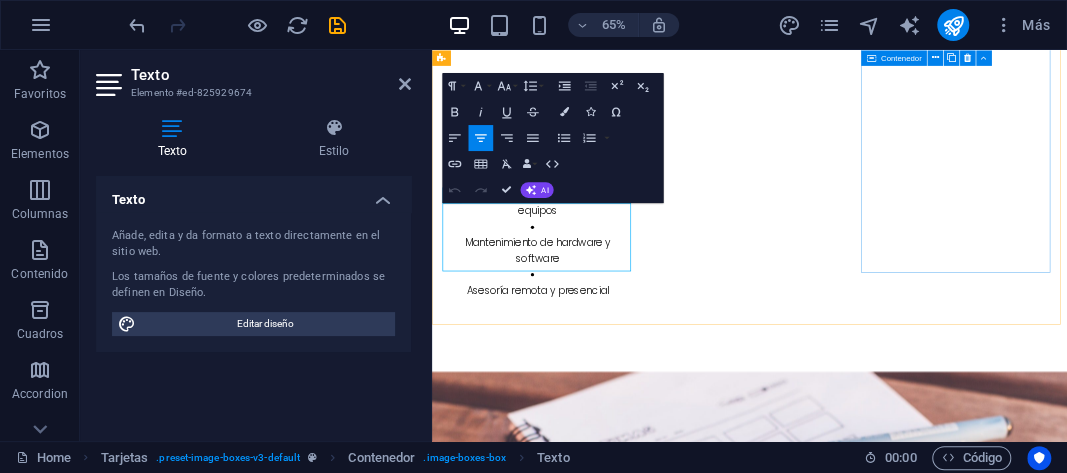 click on "[FIRST] [LAST]" at bounding box center [594, 5217] 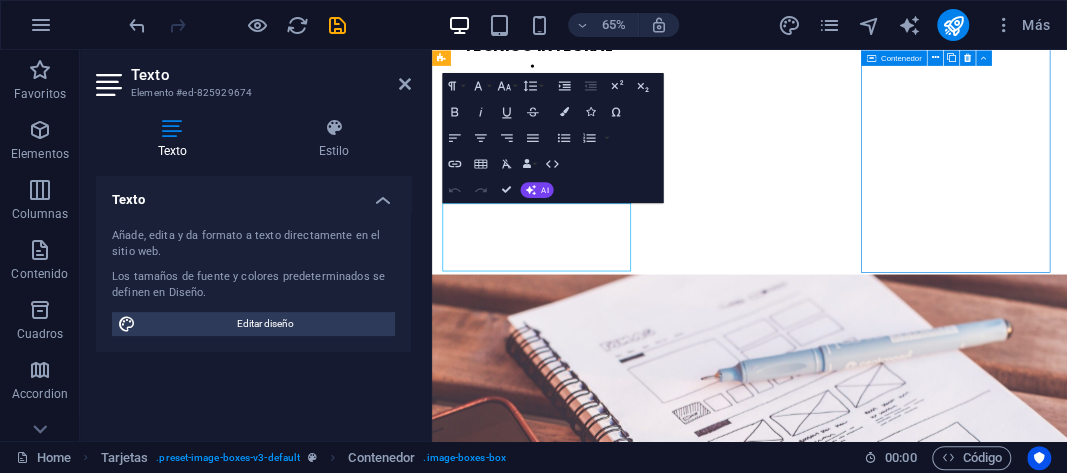 scroll, scrollTop: 4996, scrollLeft: 0, axis: vertical 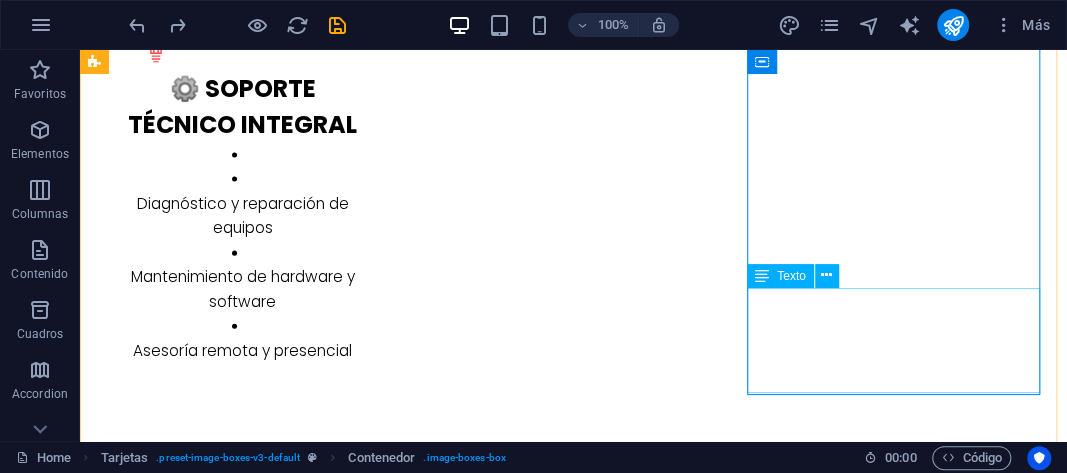 click on "Lorem ipsum dolor sit amet, consectetur adipisicing elit. Veritatis, dolorem!" at bounding box center (242, 5394) 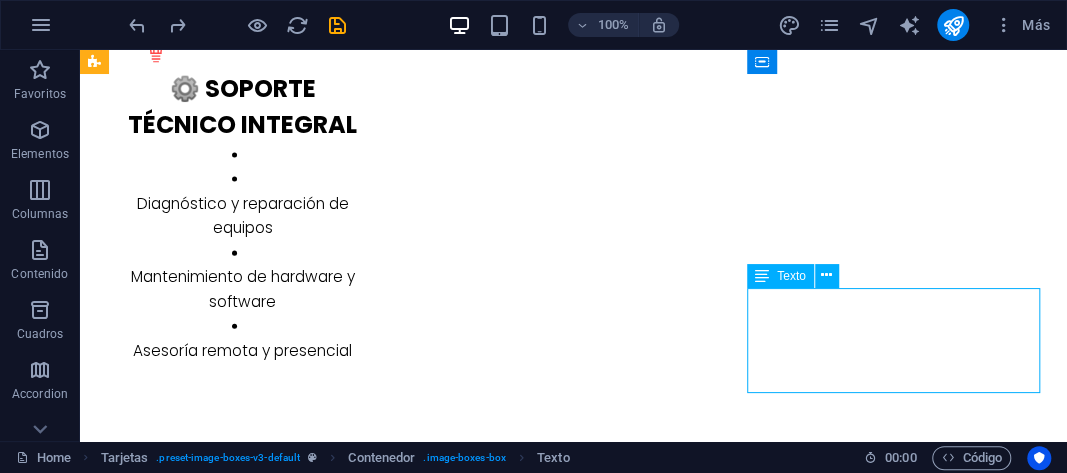 click on "Lorem ipsum dolor sit amet, consectetur adipisicing elit. Veritatis, dolorem!" at bounding box center (242, 5394) 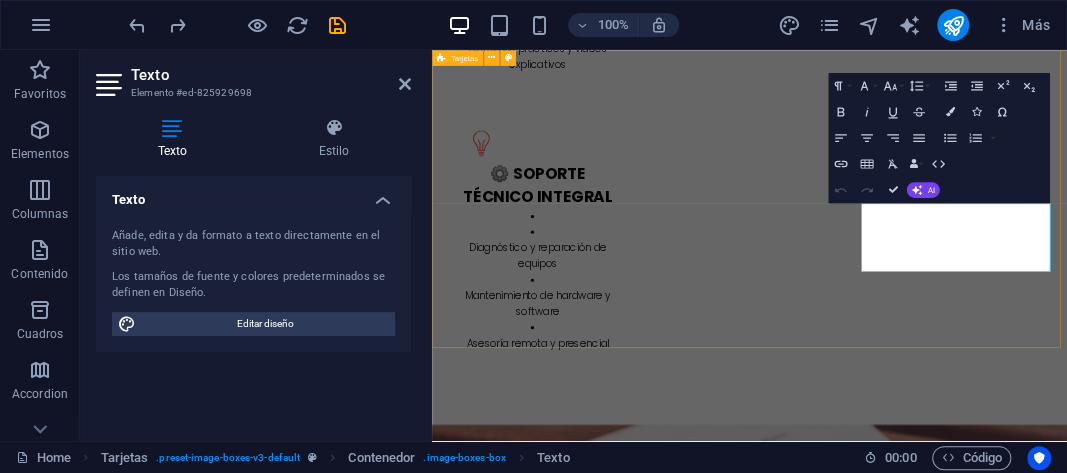 scroll, scrollTop: 5077, scrollLeft: 0, axis: vertical 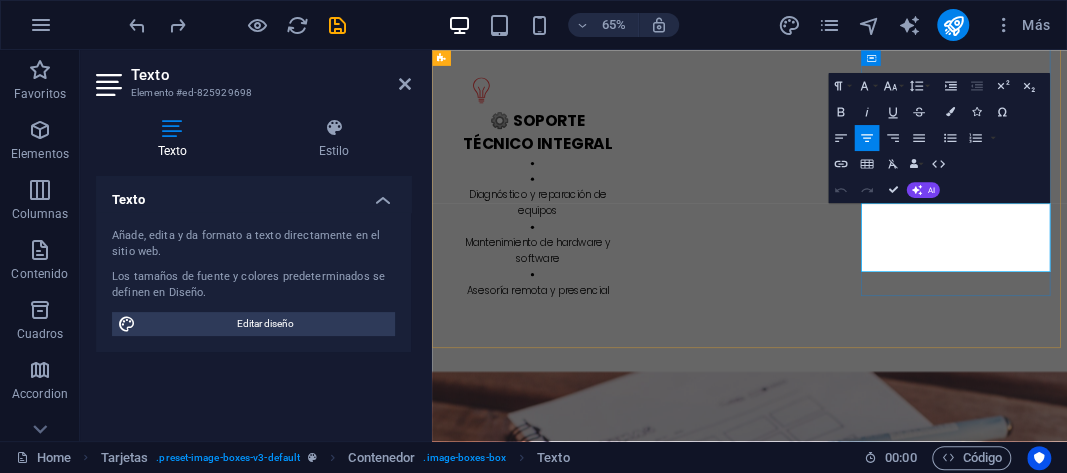 drag, startPoint x: 1323, startPoint y: 347, endPoint x: 1105, endPoint y: 286, distance: 226.37358 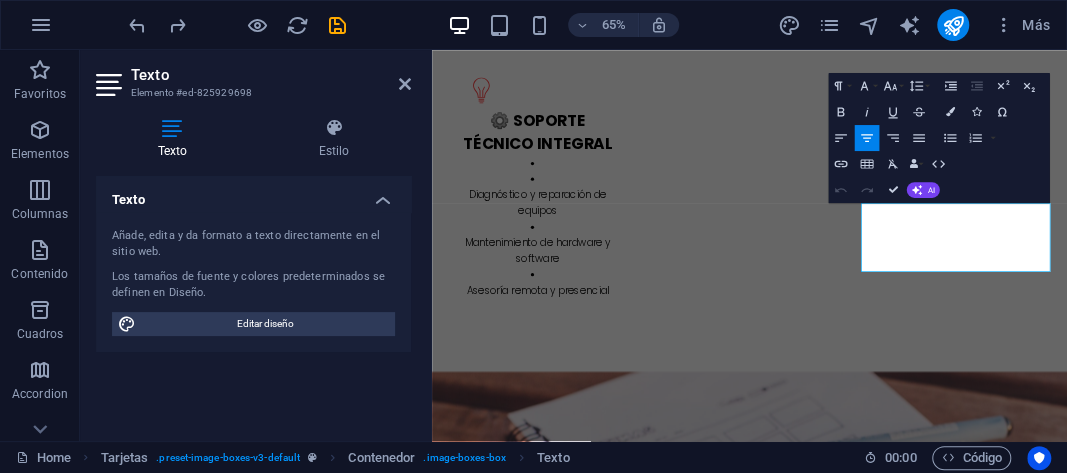type 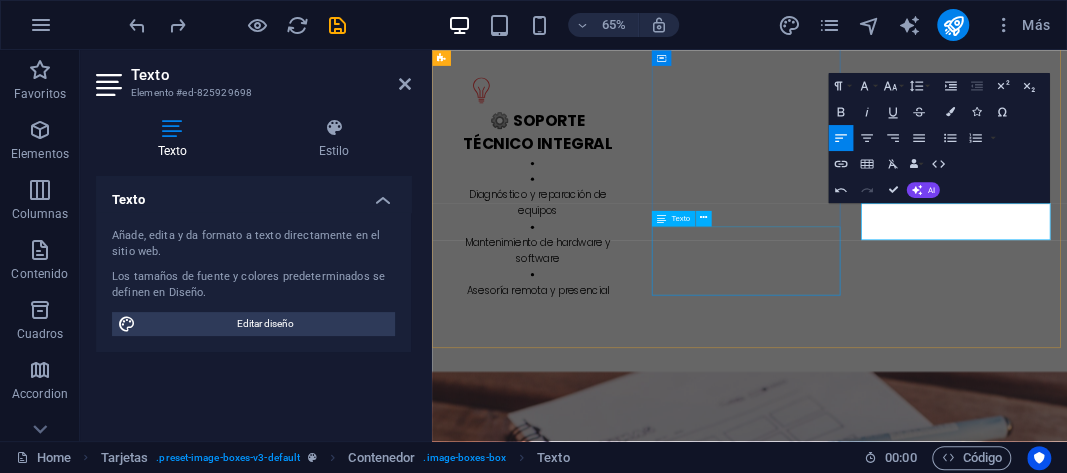 click on "Lorem ipsum dolor sit amet, consectetur adipisicing elit. Veritatis, dolorem!" at bounding box center [594, 5018] 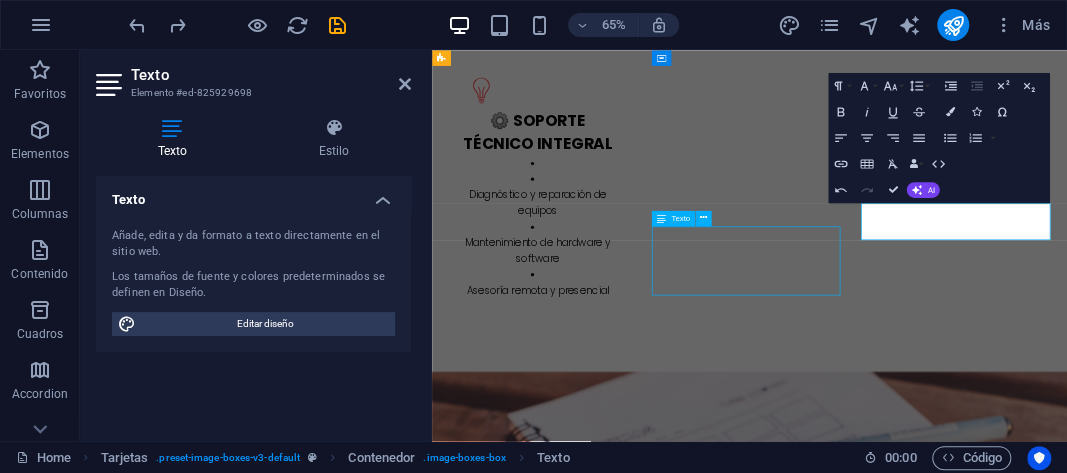 scroll, scrollTop: 4996, scrollLeft: 0, axis: vertical 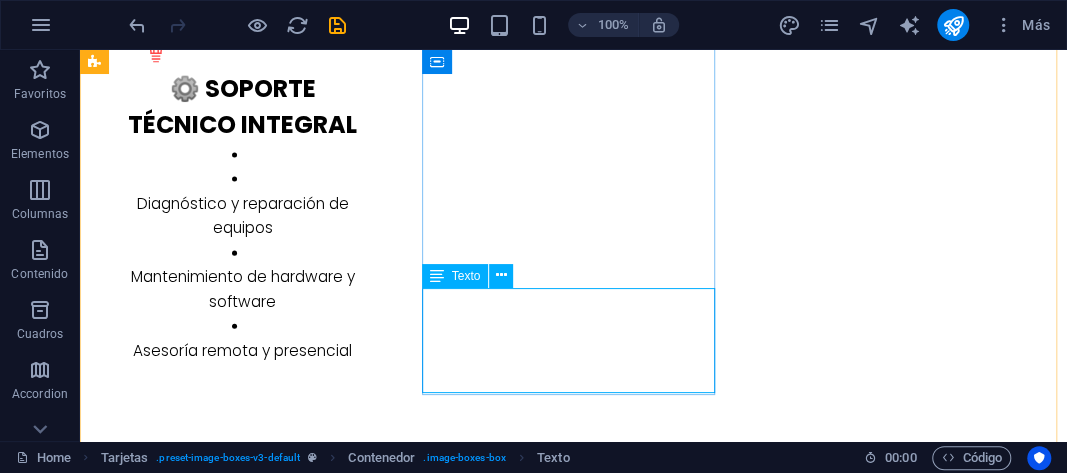 click on "Lorem ipsum dolor sit amet, consectetur adipisicing elit. Veritatis, dolorem!" at bounding box center [242, 4949] 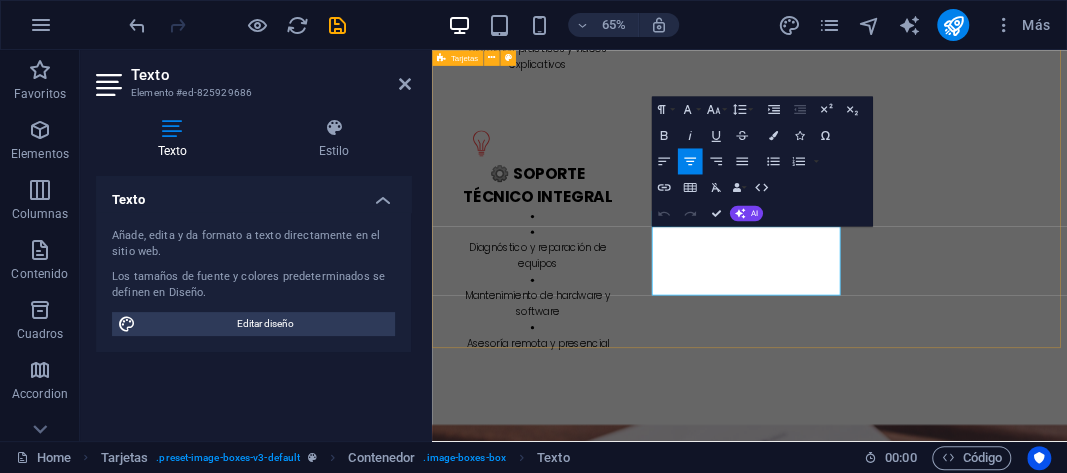 scroll, scrollTop: 5077, scrollLeft: 0, axis: vertical 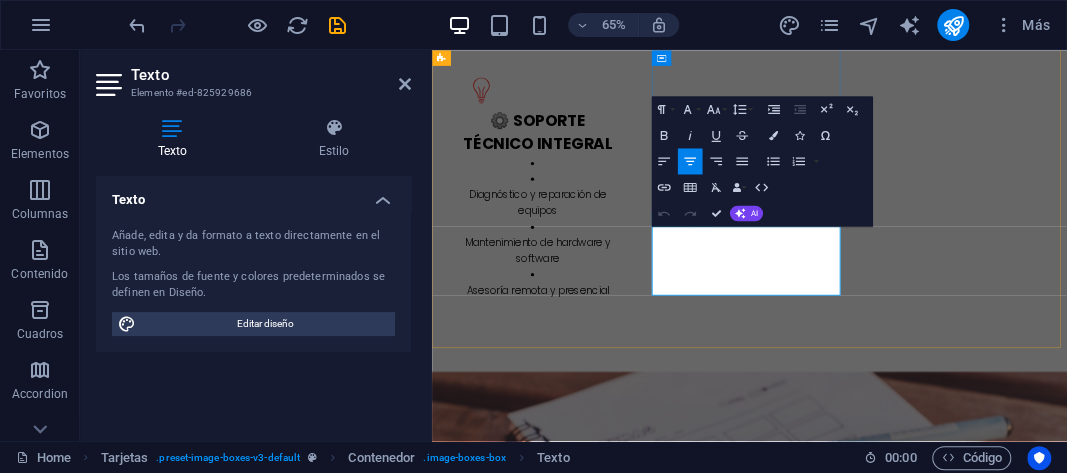 click on "Lorem ipsum dolor sit amet, consectetur adipisicing elit. Veritatis, dolorem!" at bounding box center [594, 5002] 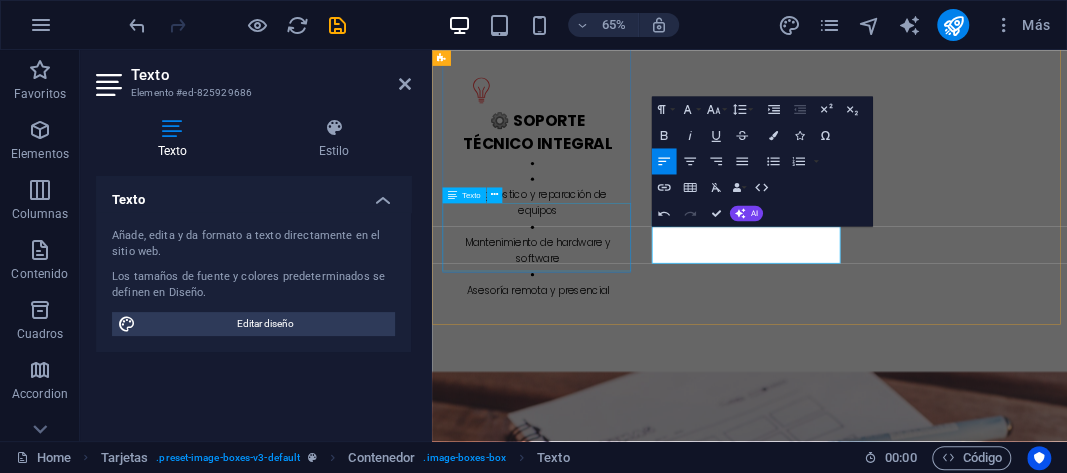 click on "Lorem ipsum dolor sit amet, consectetur adipisicing elit. Veritatis, dolorem!" at bounding box center (594, 4572) 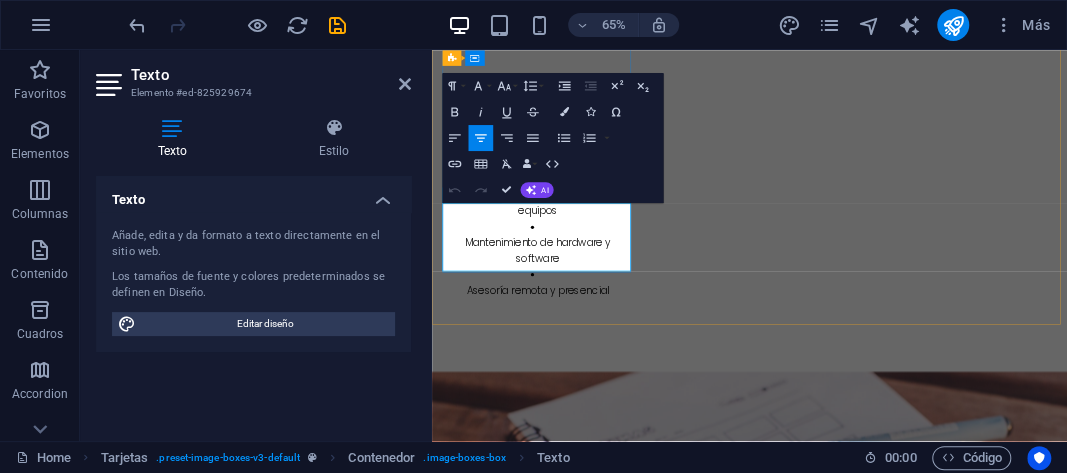 drag, startPoint x: 681, startPoint y: 353, endPoint x: 469, endPoint y: 301, distance: 218.28423 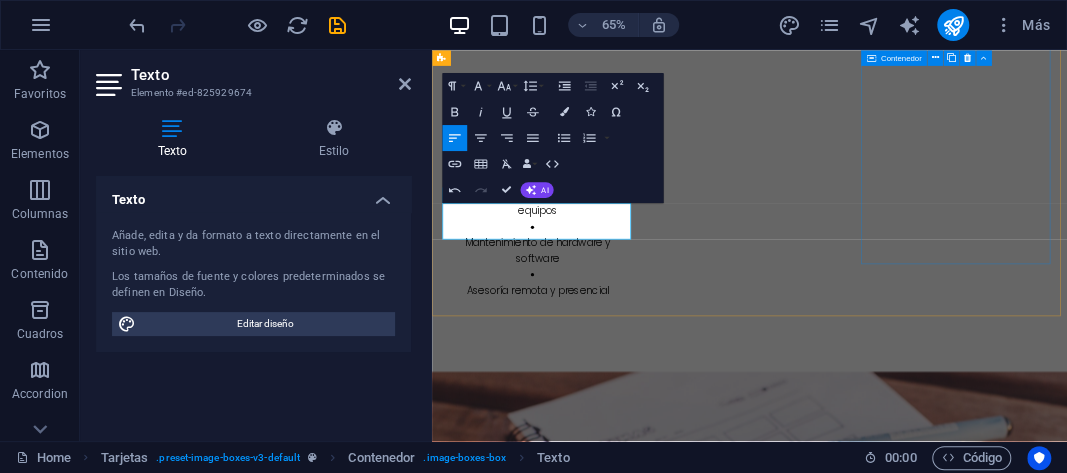 click on "[FIRST] [LAST] [PROFESSION]" at bounding box center (594, 5180) 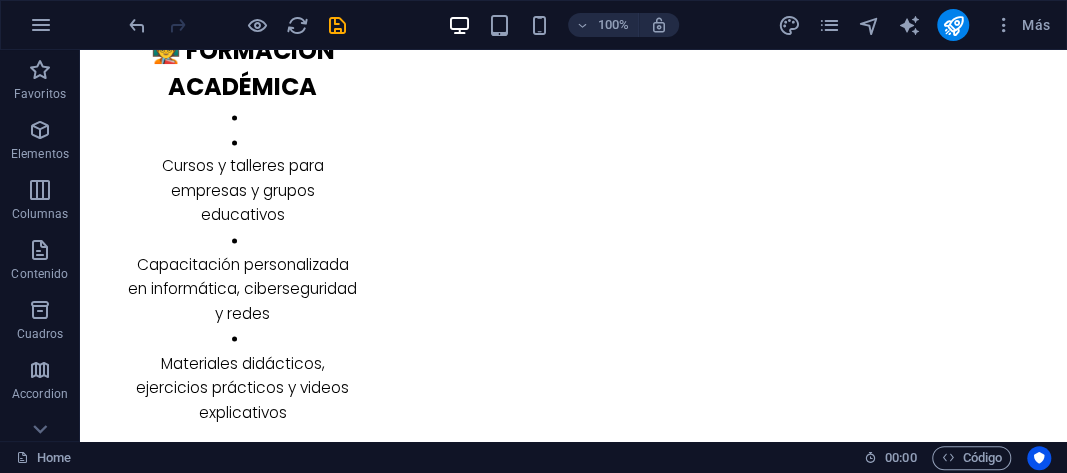 scroll, scrollTop: 4554, scrollLeft: 0, axis: vertical 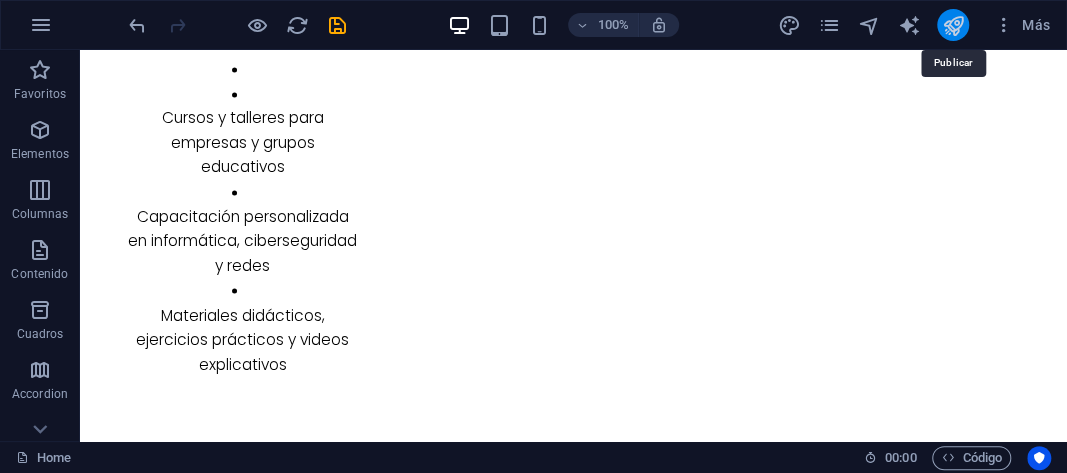 click at bounding box center [953, 25] 